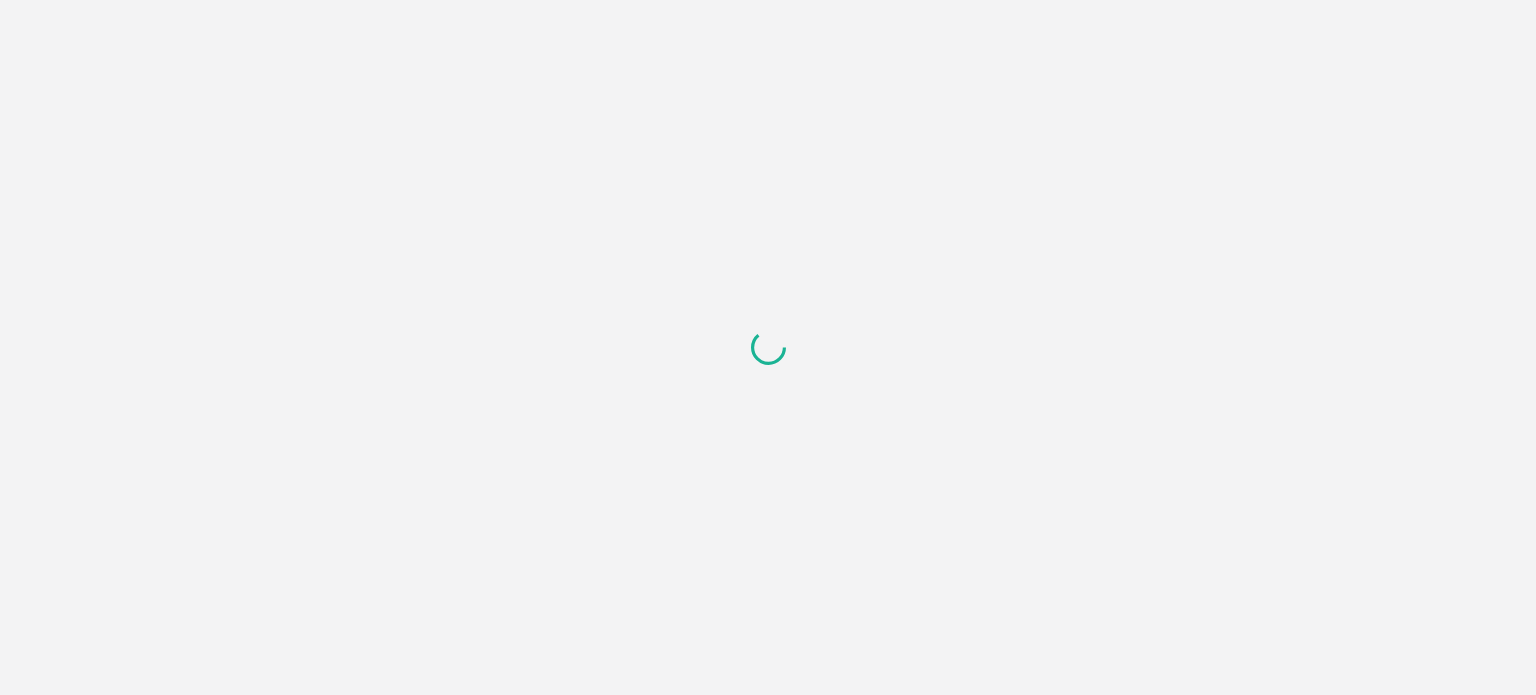 scroll, scrollTop: 0, scrollLeft: 0, axis: both 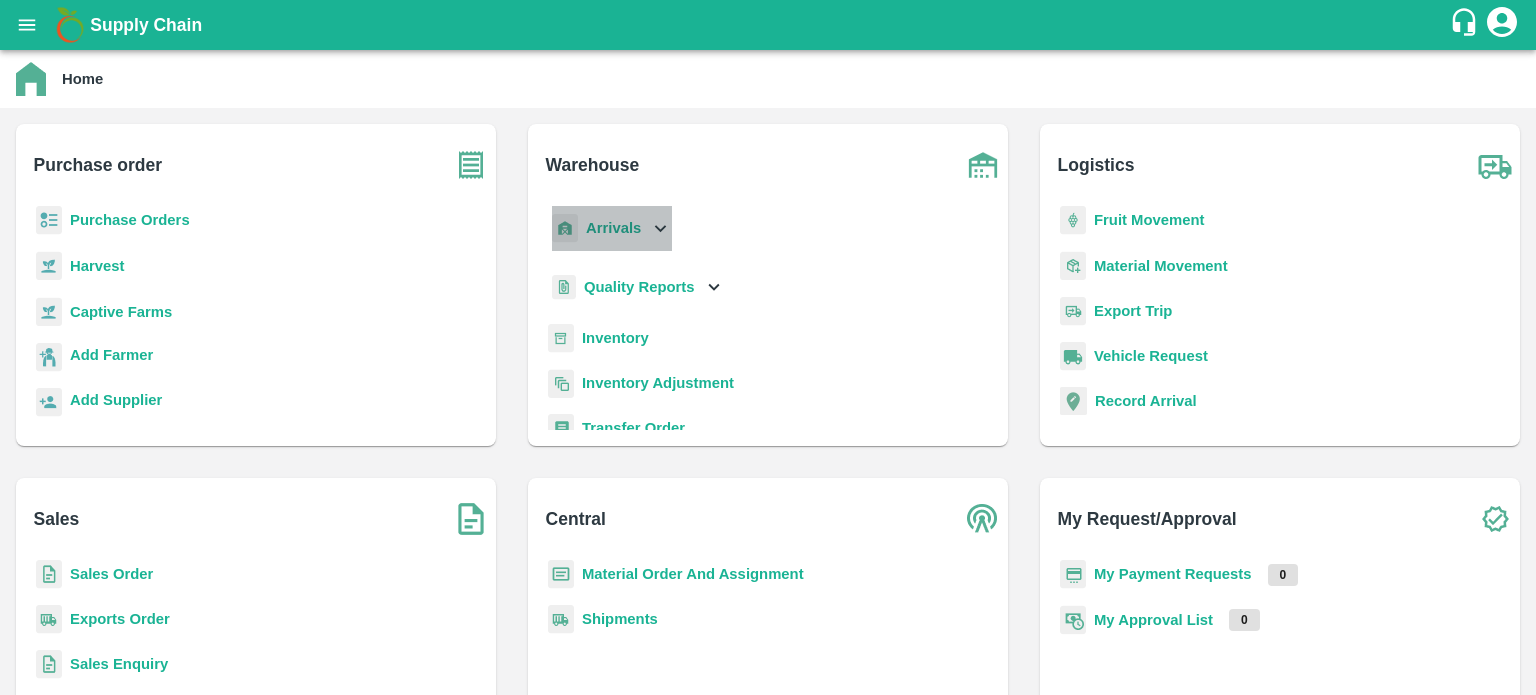 click 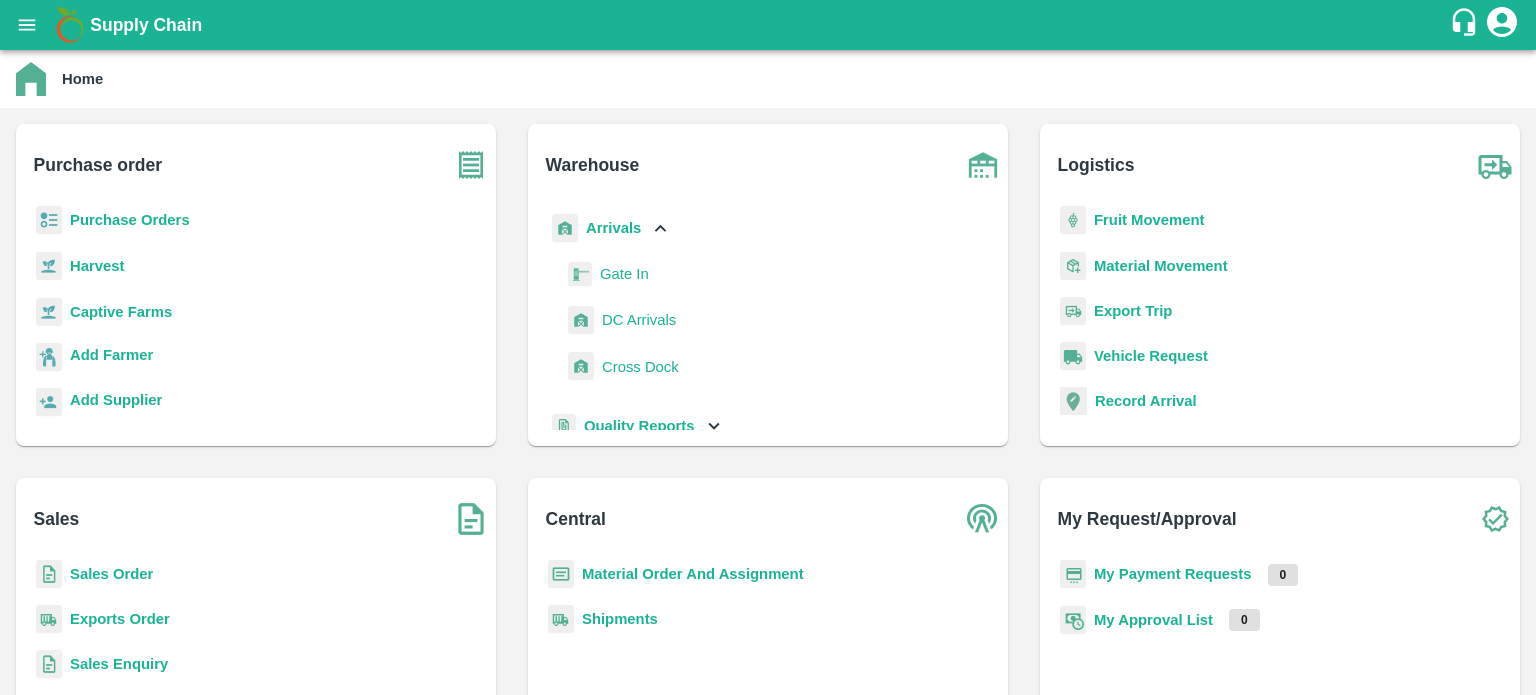 click on "DC Arrivals" at bounding box center (639, 320) 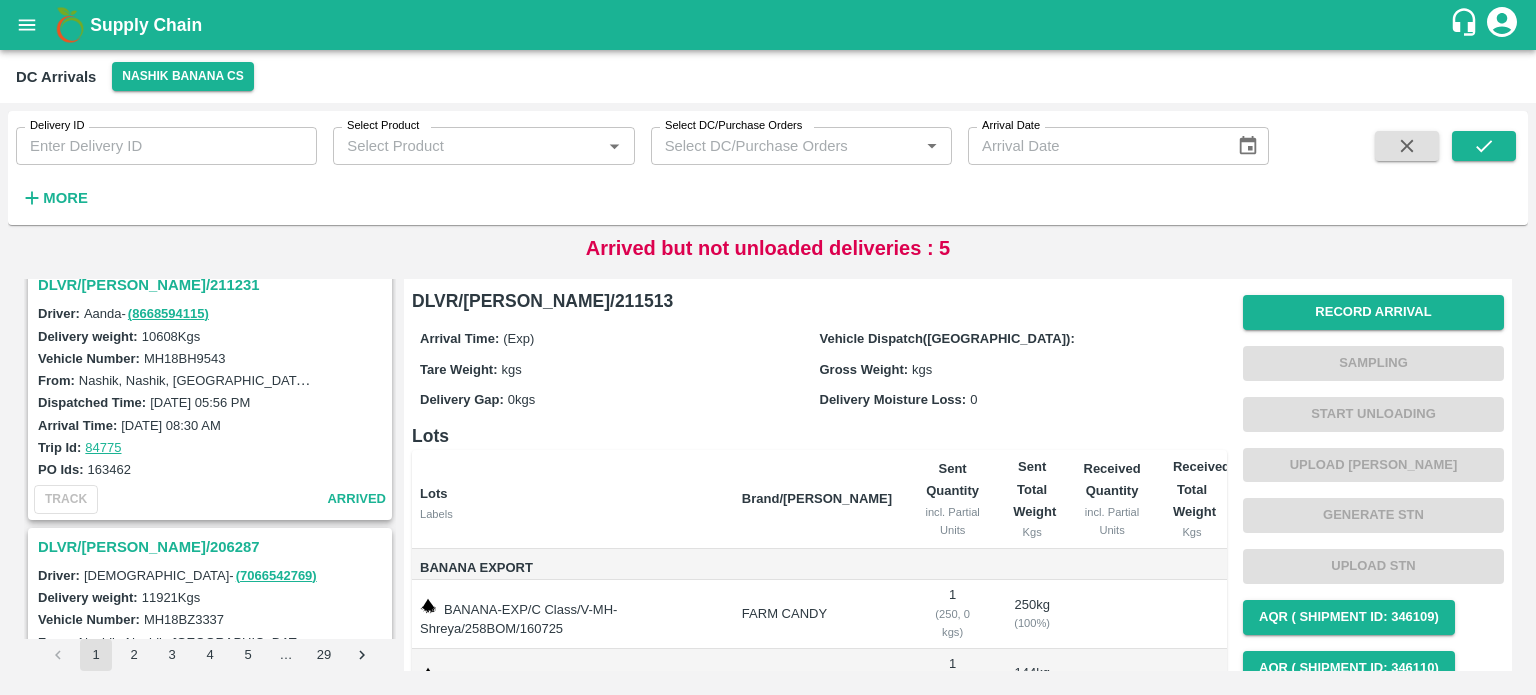 scroll, scrollTop: 5424, scrollLeft: 0, axis: vertical 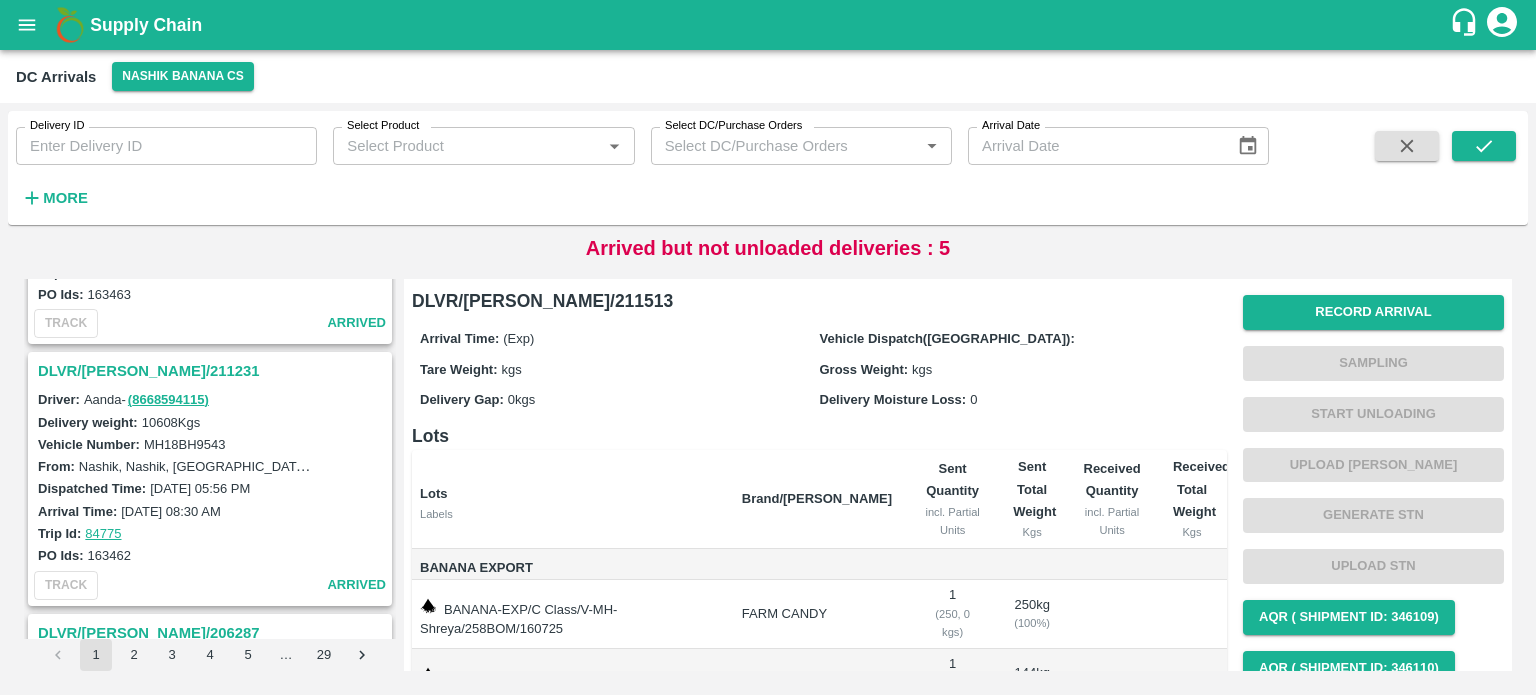 click on "DLVR/[PERSON_NAME]/211231" at bounding box center (213, 371) 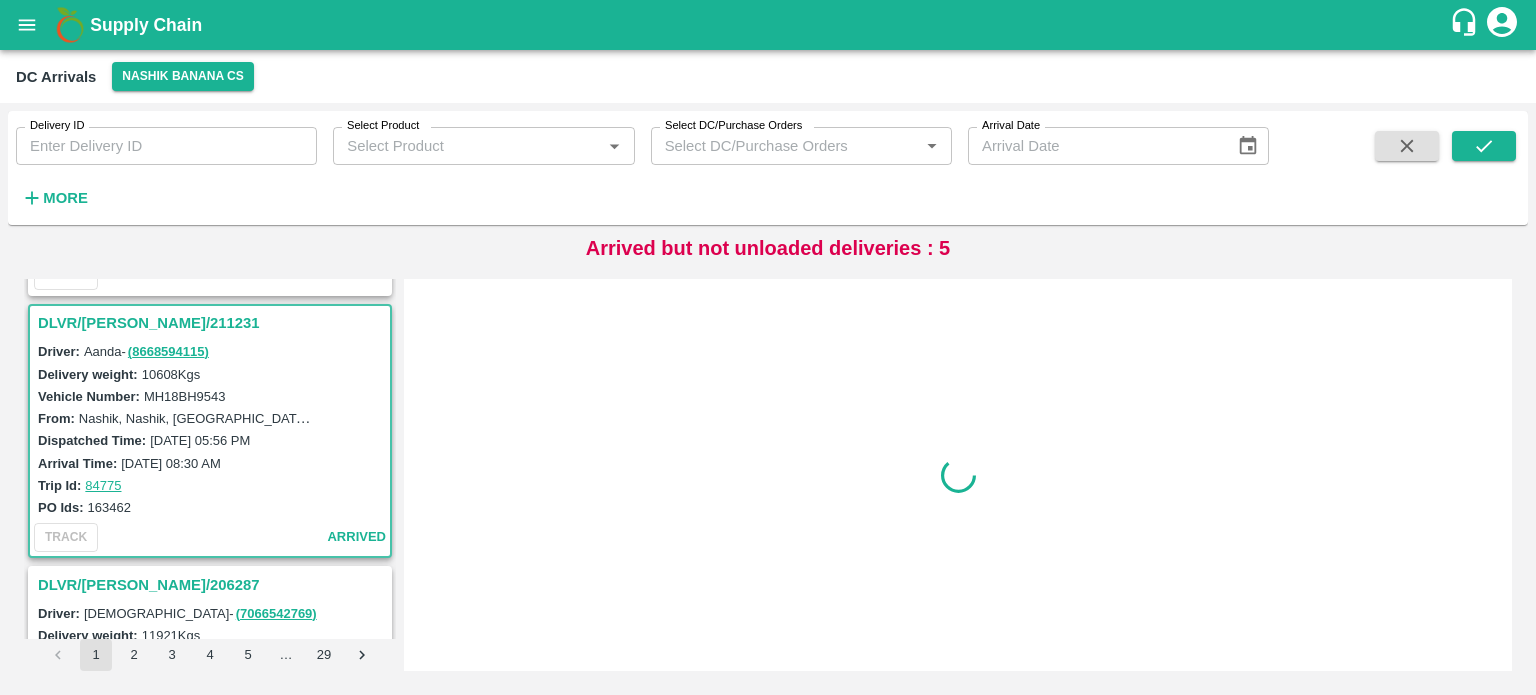 scroll, scrollTop: 5472, scrollLeft: 0, axis: vertical 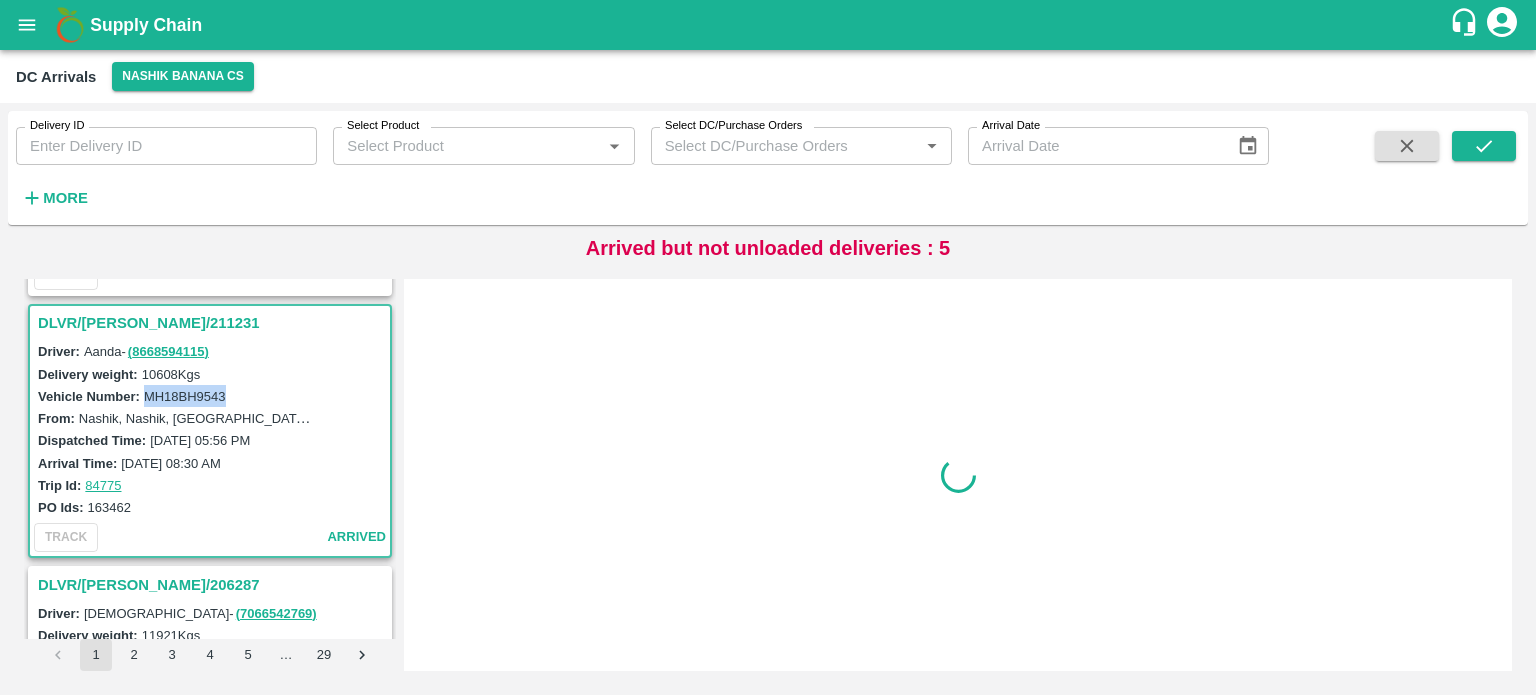 click on "MH18BH9543" at bounding box center [185, 396] 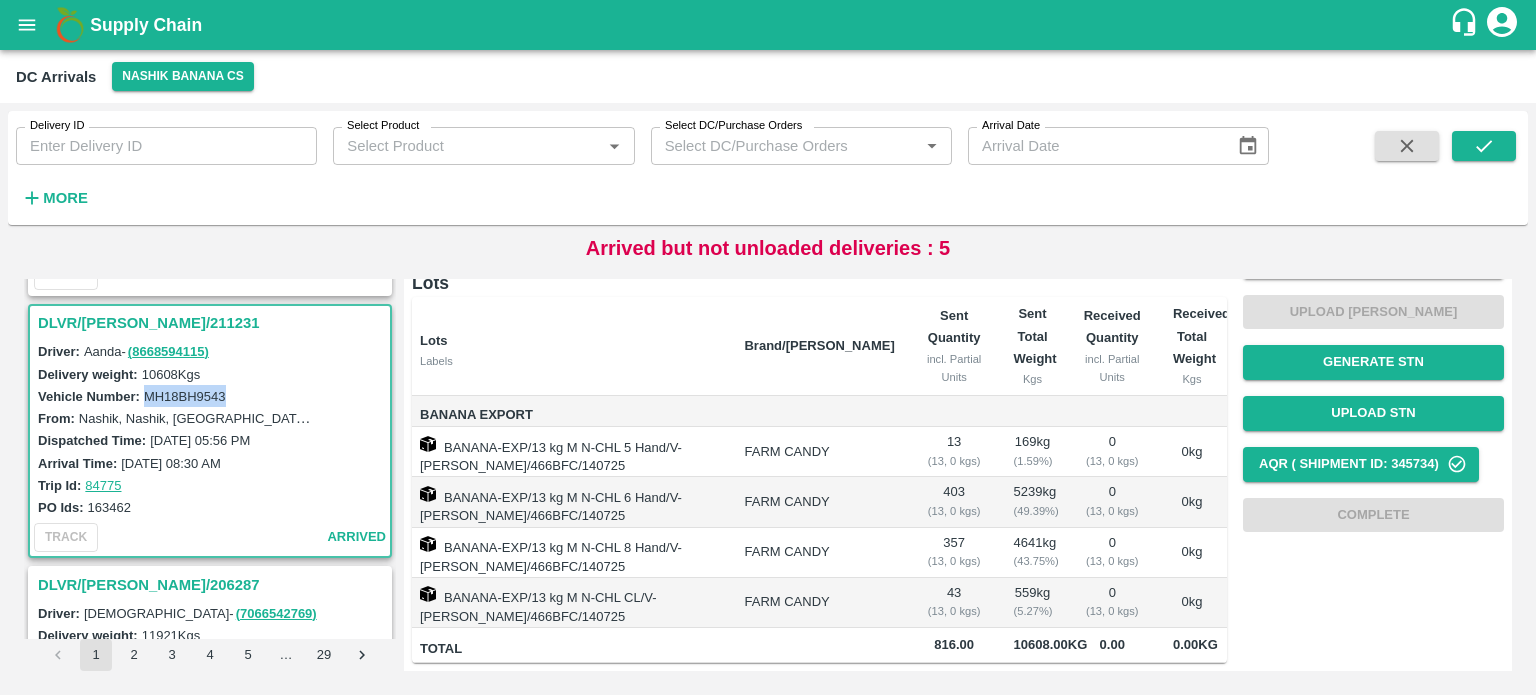 scroll, scrollTop: 0, scrollLeft: 0, axis: both 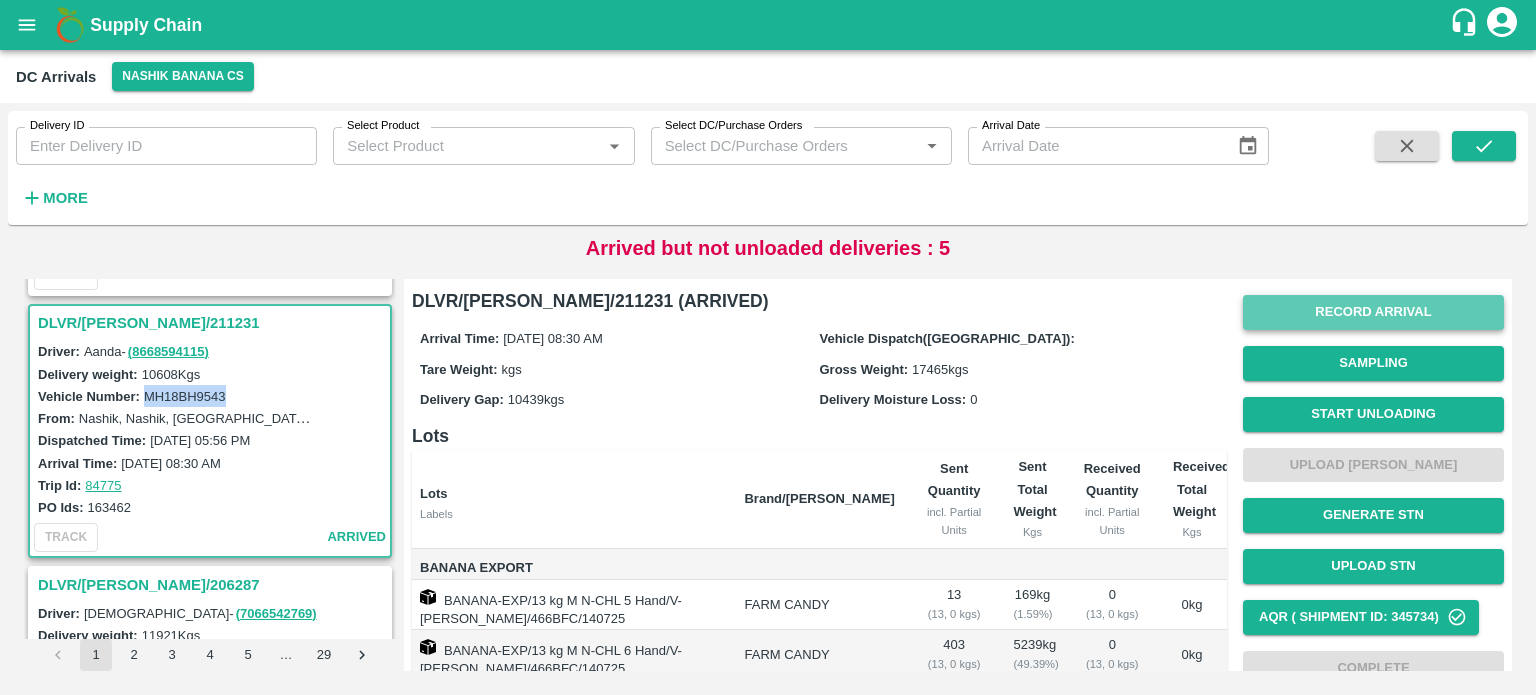 click on "Record Arrival" at bounding box center (1373, 312) 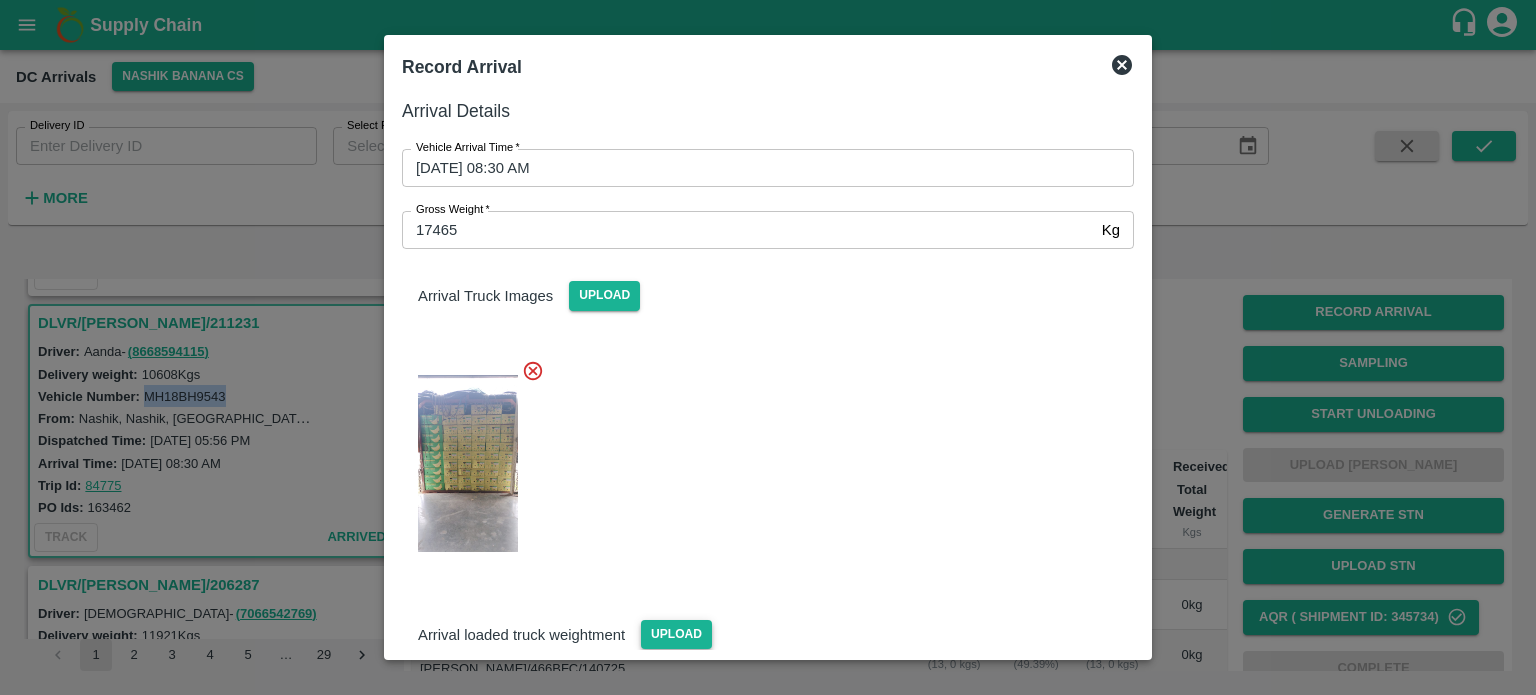 click on "Arrival Details Vehicle Arrival Time   * [DATE] 08:30 AM Vehicle Arrival Time Gross Weight   * 17465 Kg Gross Weight Arrival Truck Images Upload Arrival loaded truck weightment Upload Save Arrival Details" at bounding box center (768, 370) 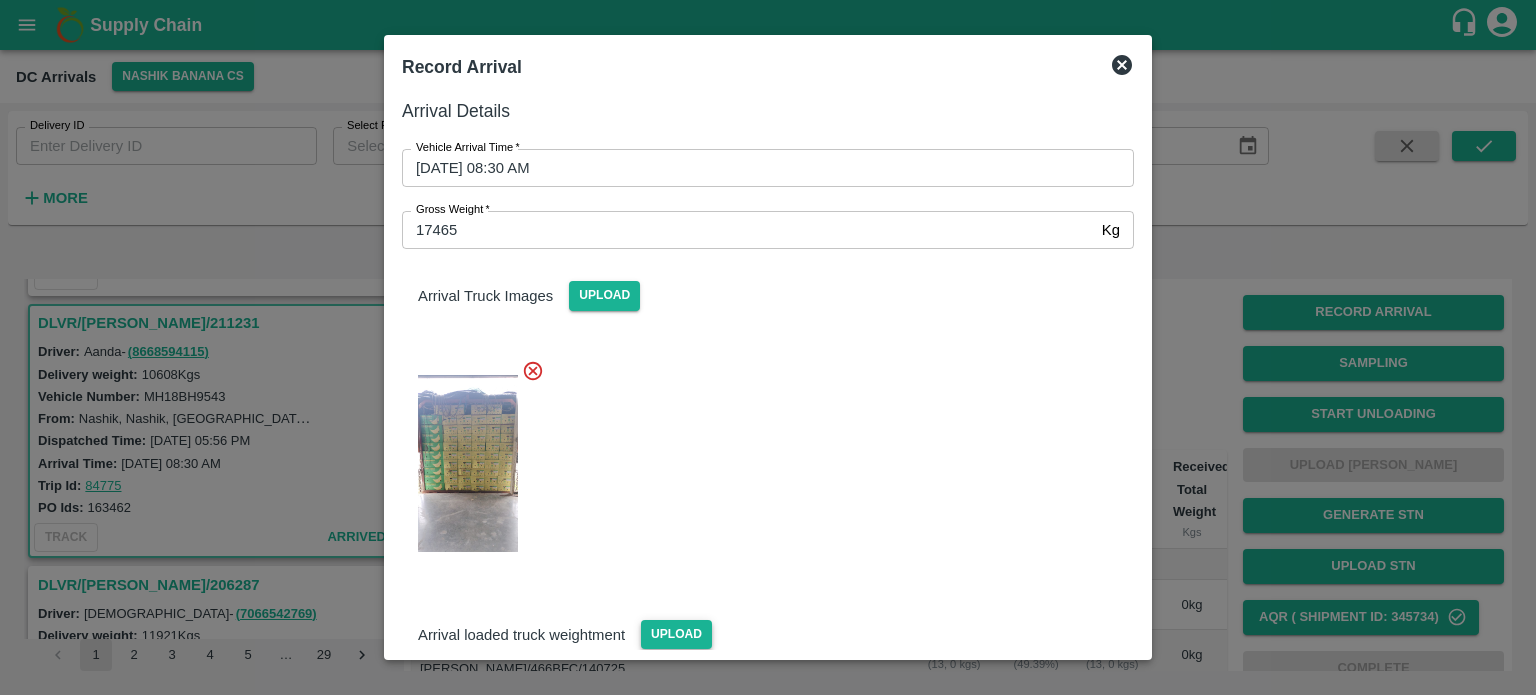 click at bounding box center [760, 458] 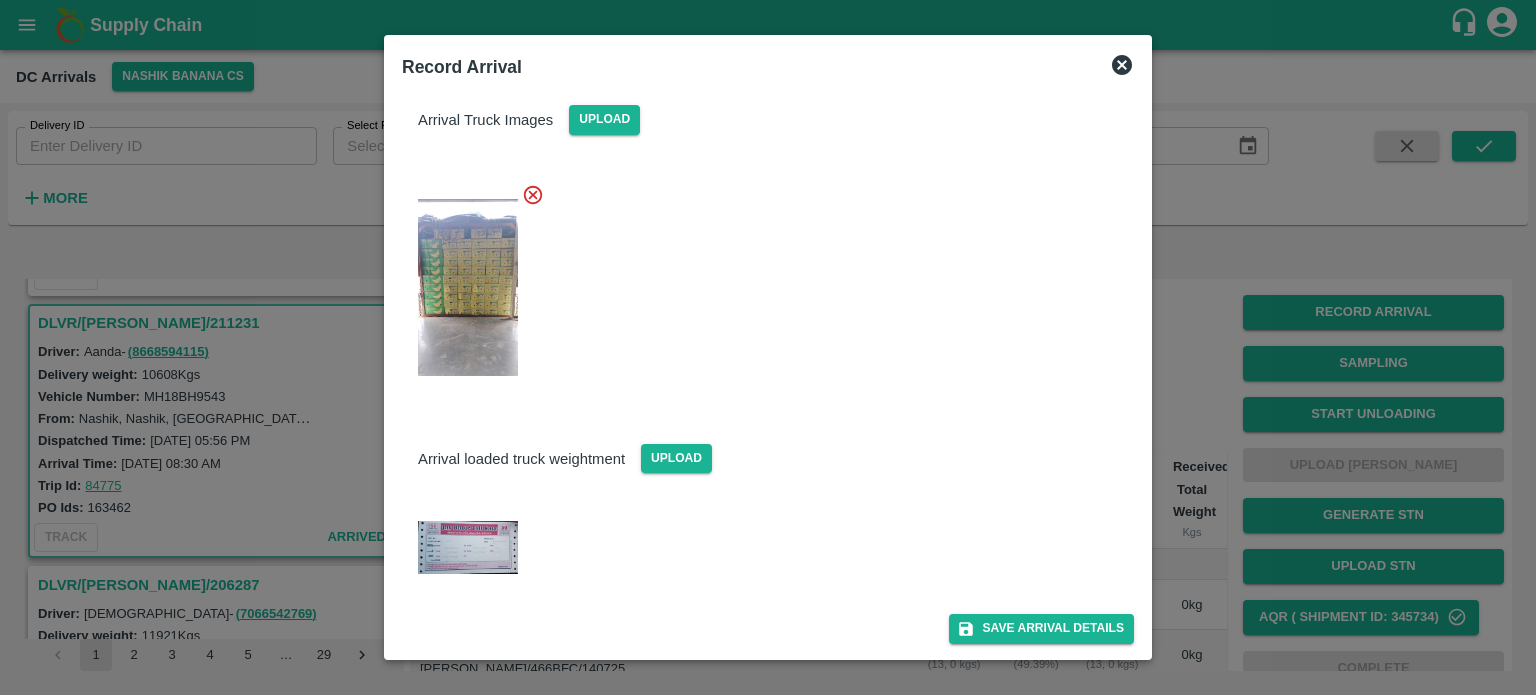 click 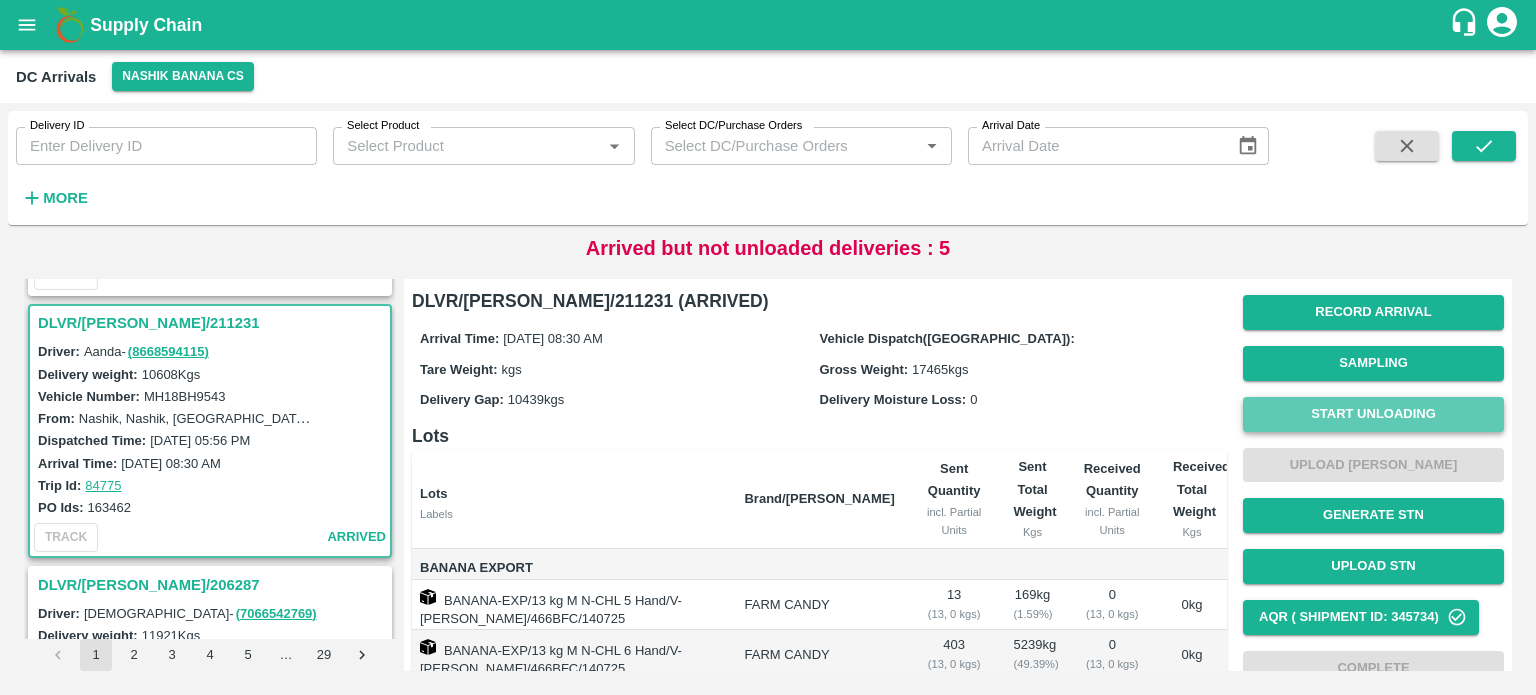 click on "Start Unloading" at bounding box center (1373, 414) 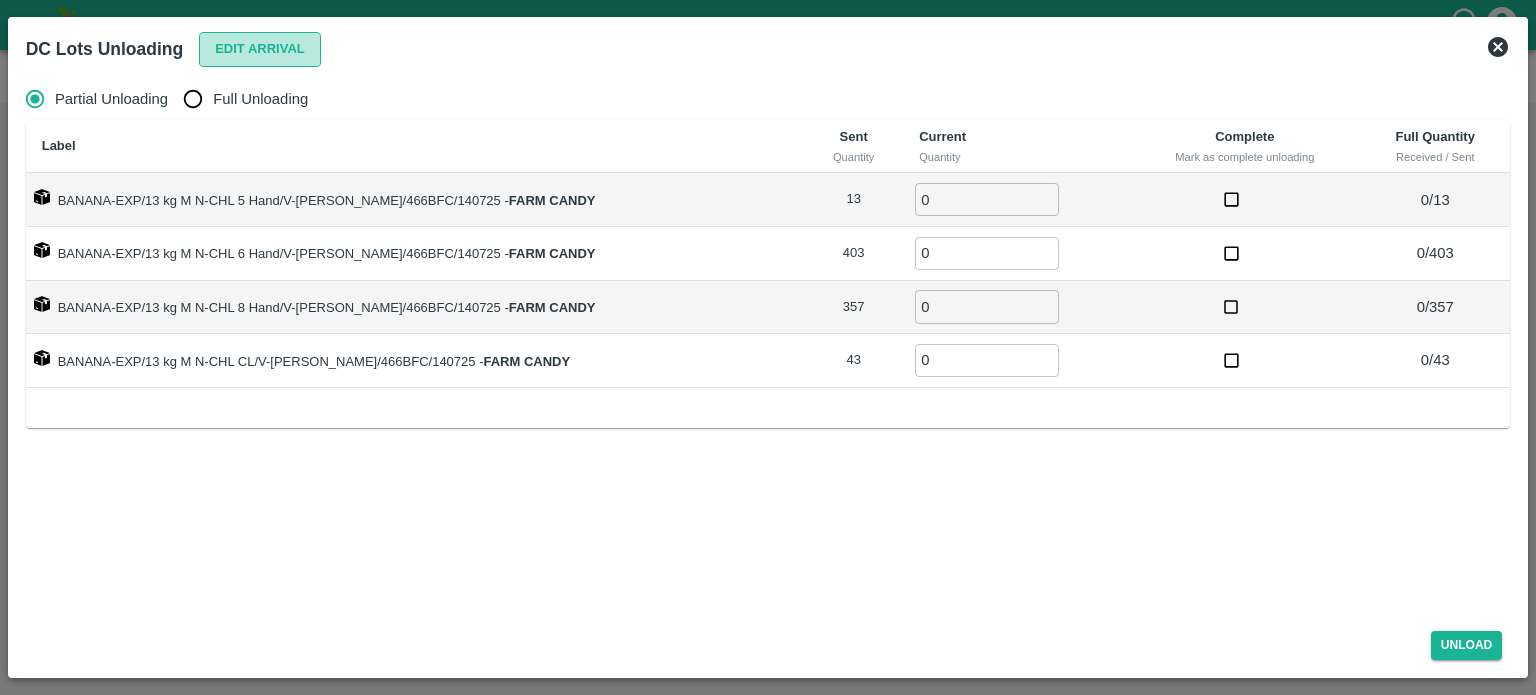 click on "Edit Arrival" at bounding box center (260, 49) 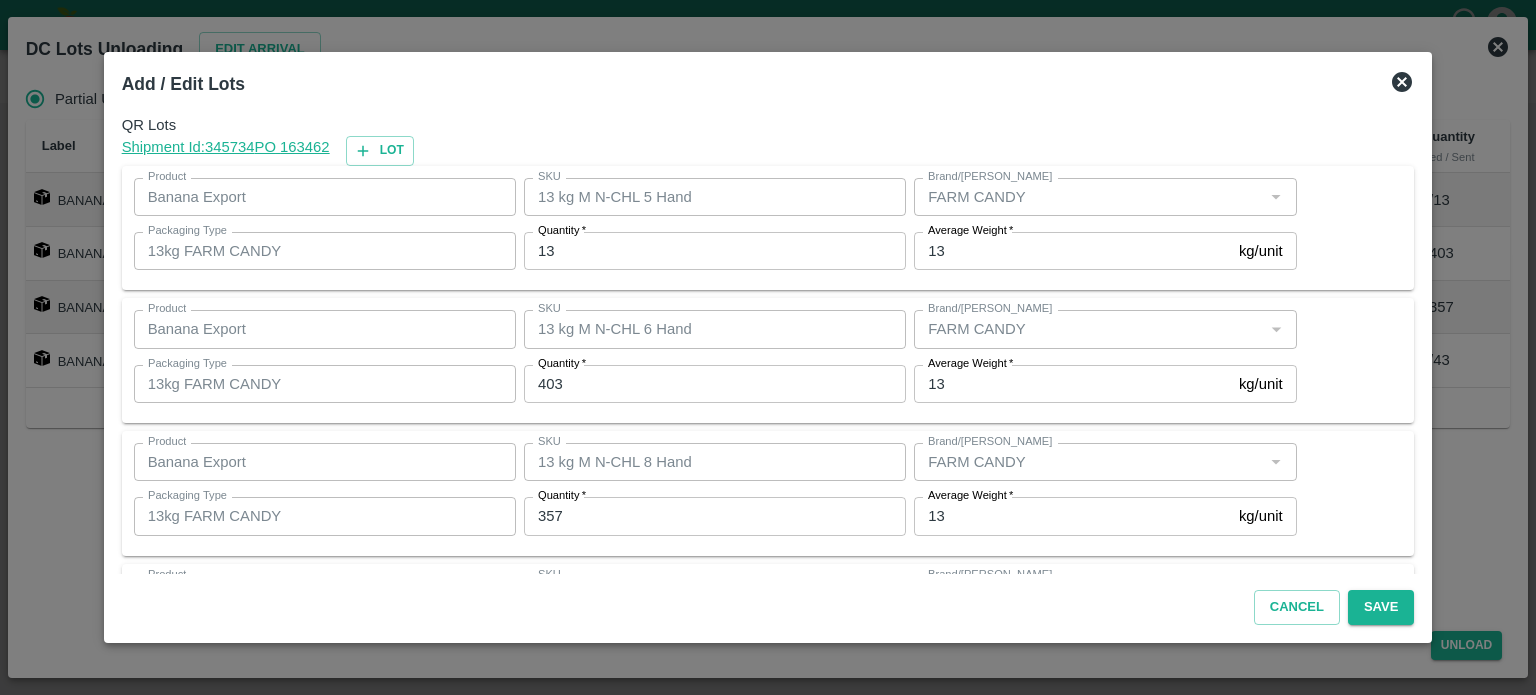 click 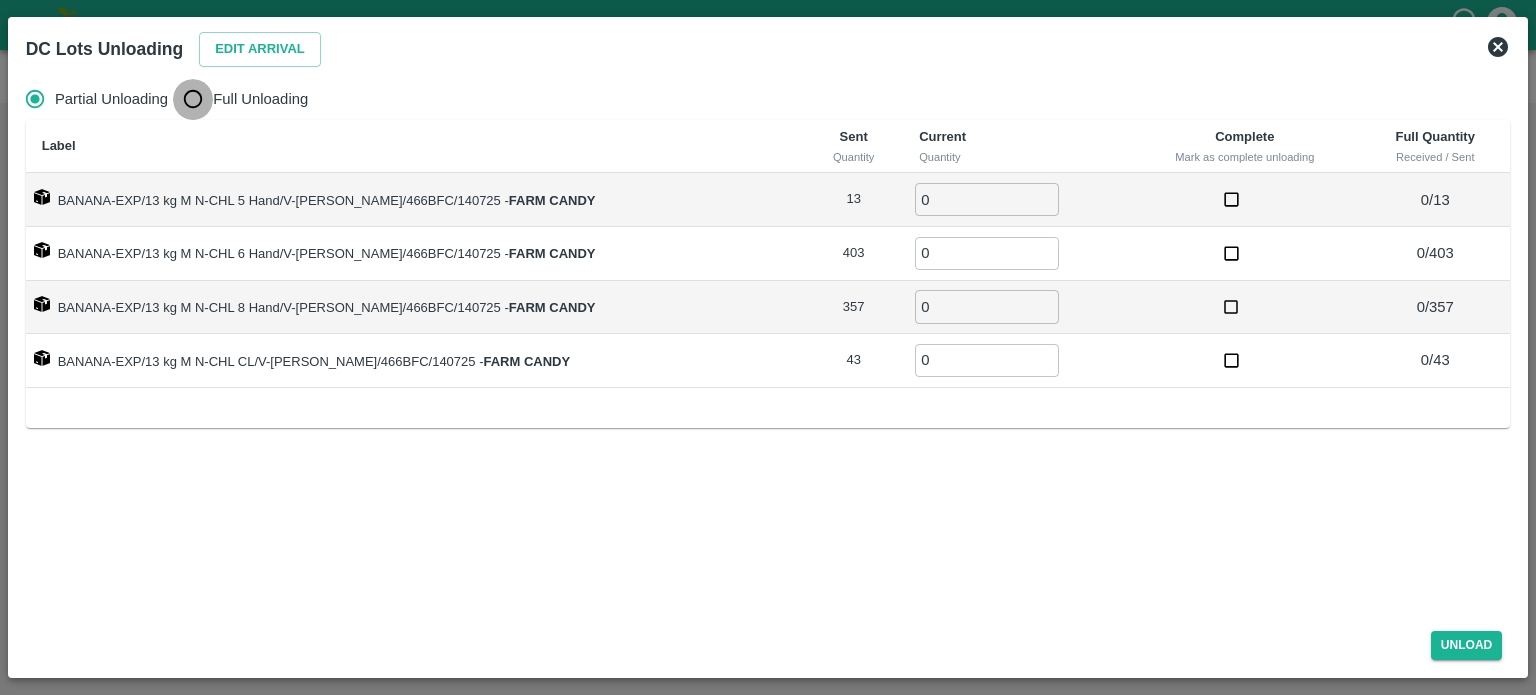 click on "Full Unloading" at bounding box center [193, 99] 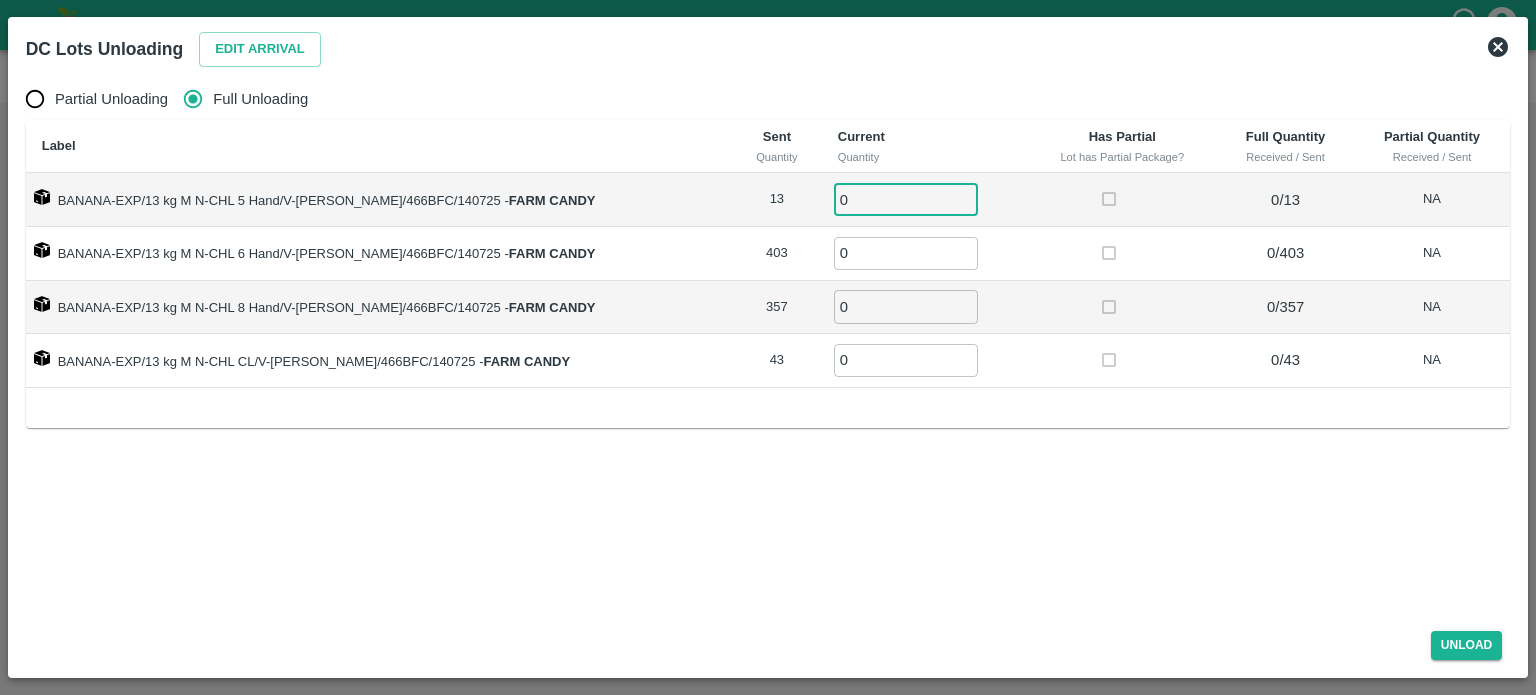 click on "0" at bounding box center (906, 199) 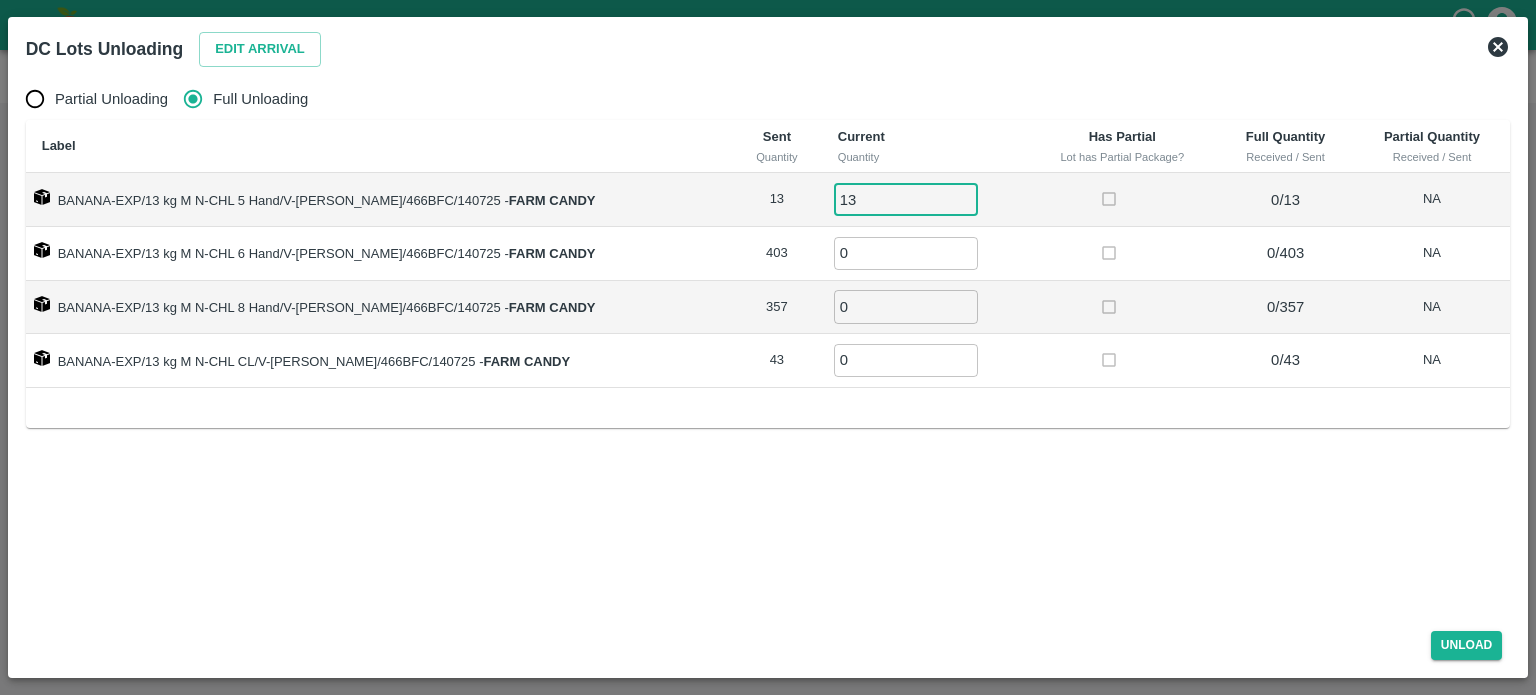 type on "13" 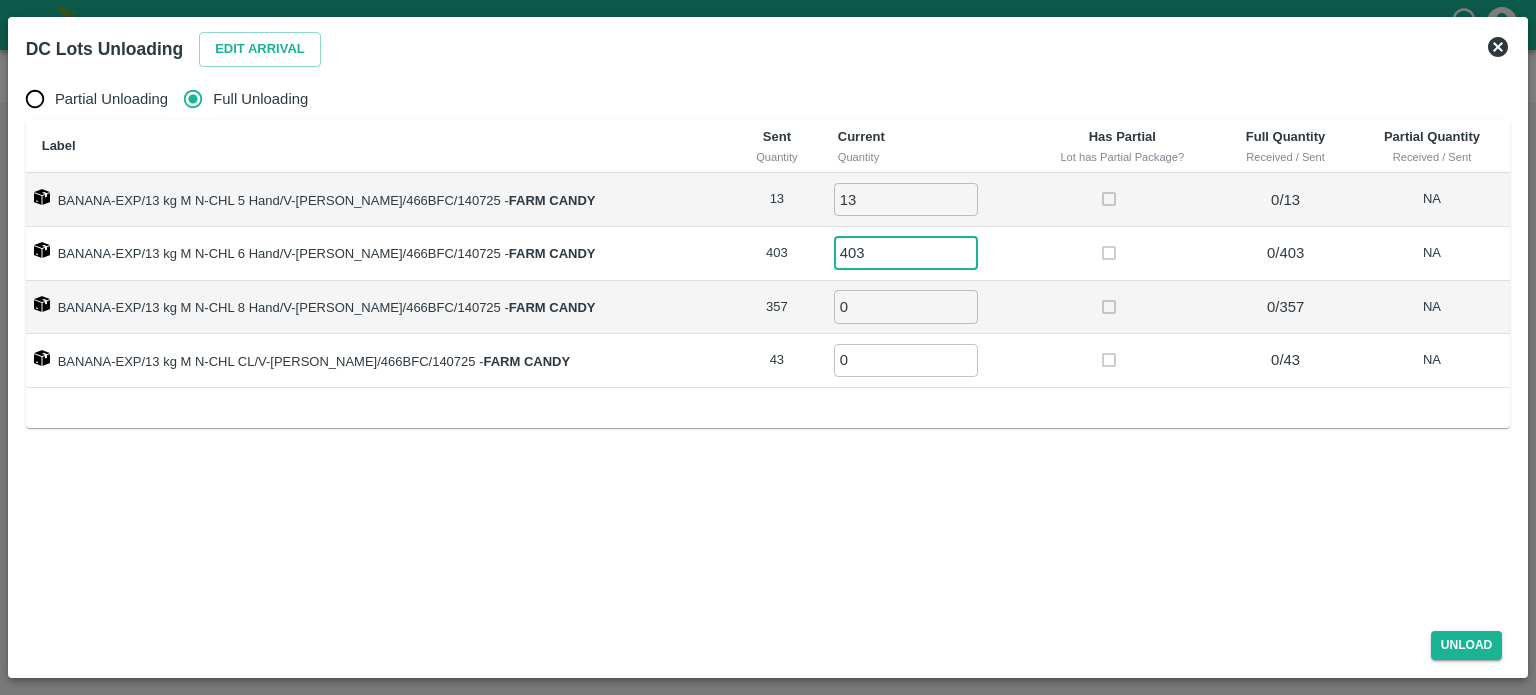 type on "403" 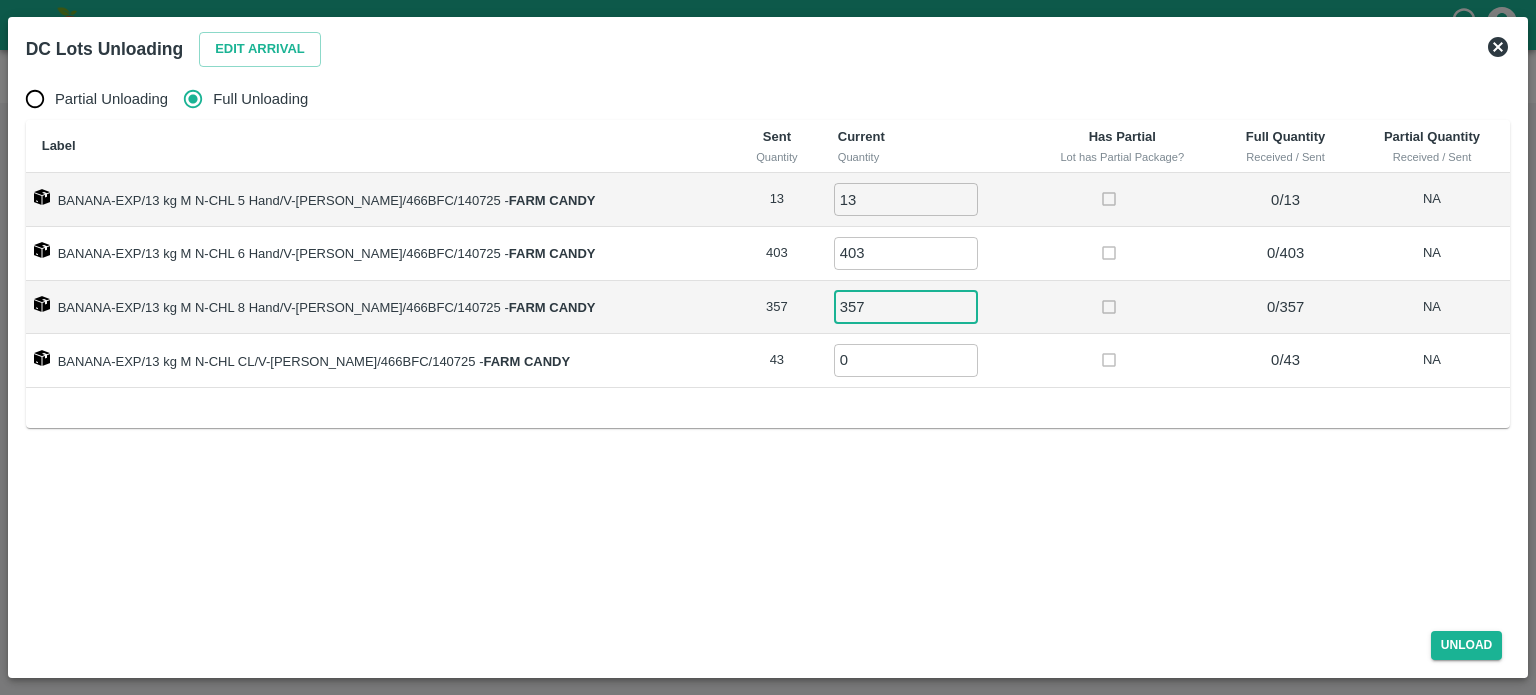 type on "357" 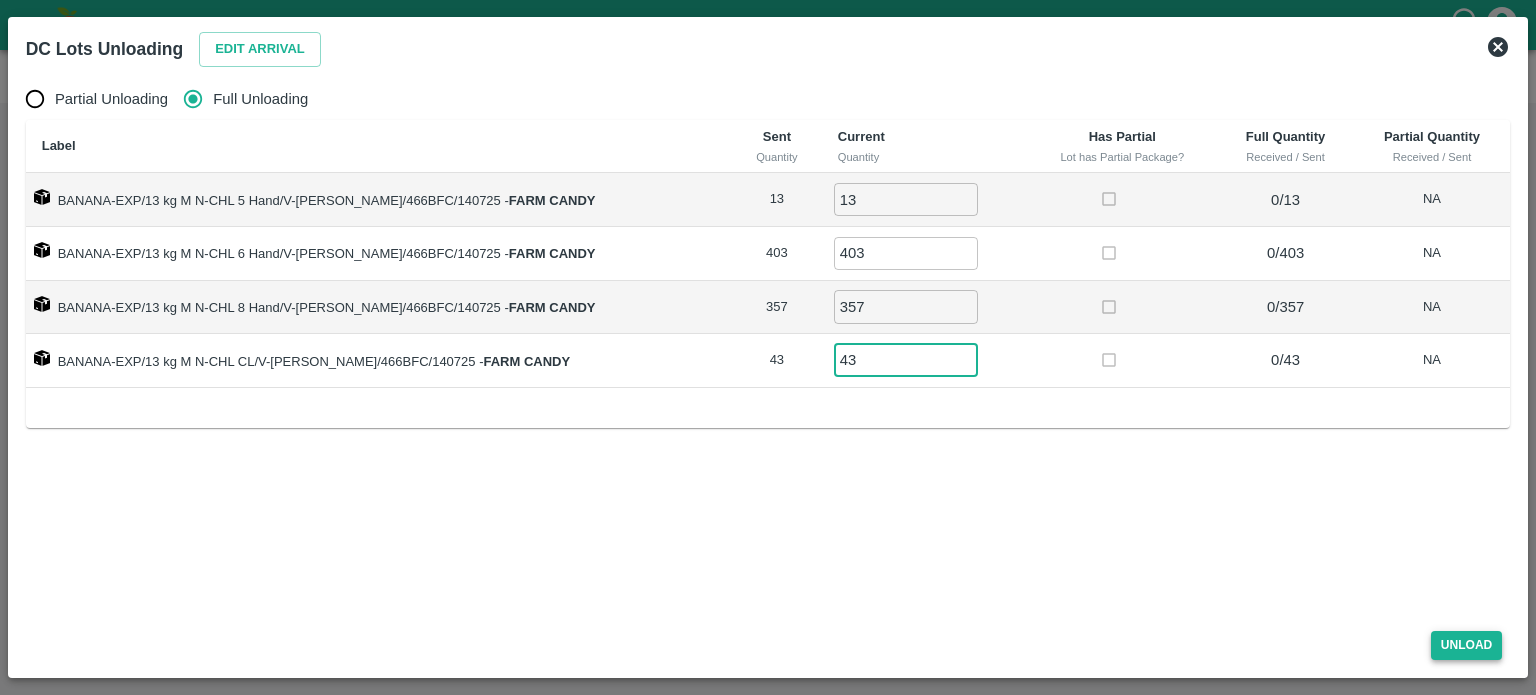 type on "43" 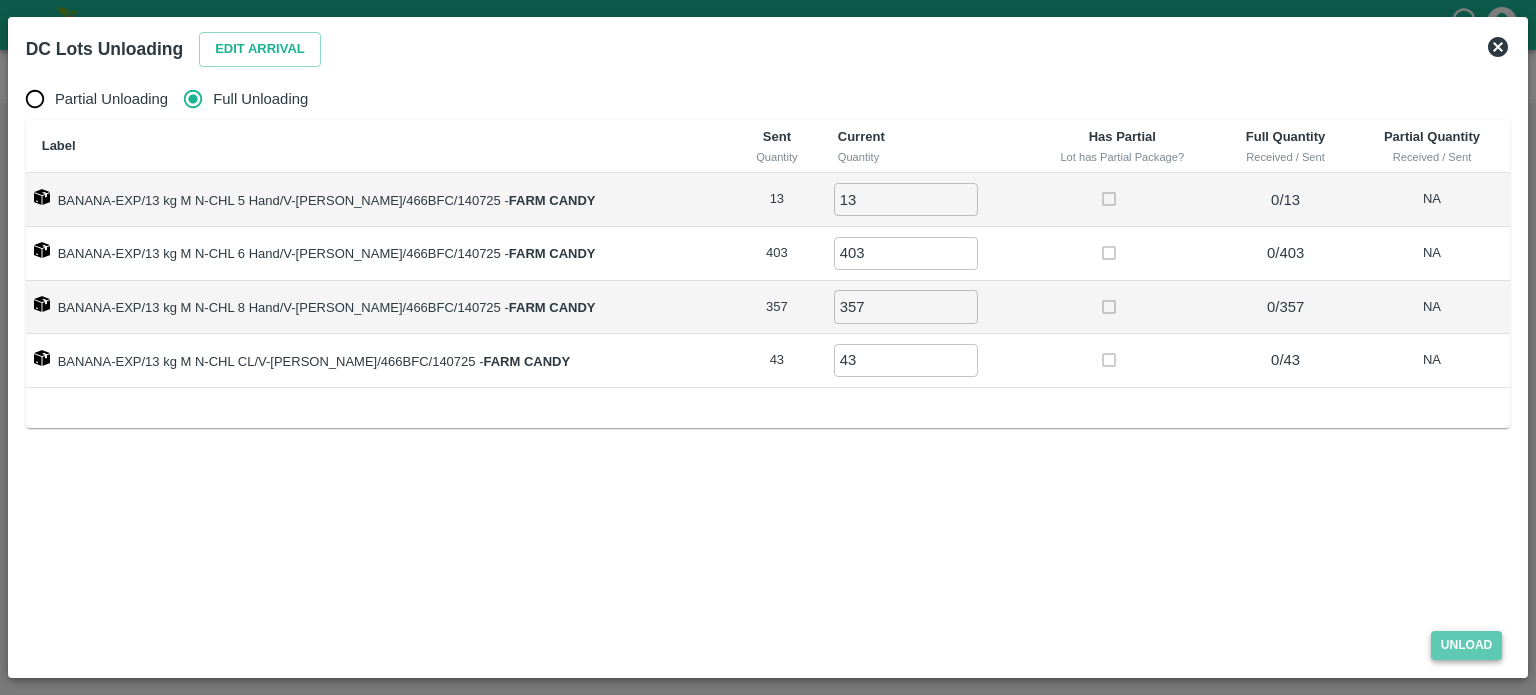 click on "Unload" at bounding box center (1467, 645) 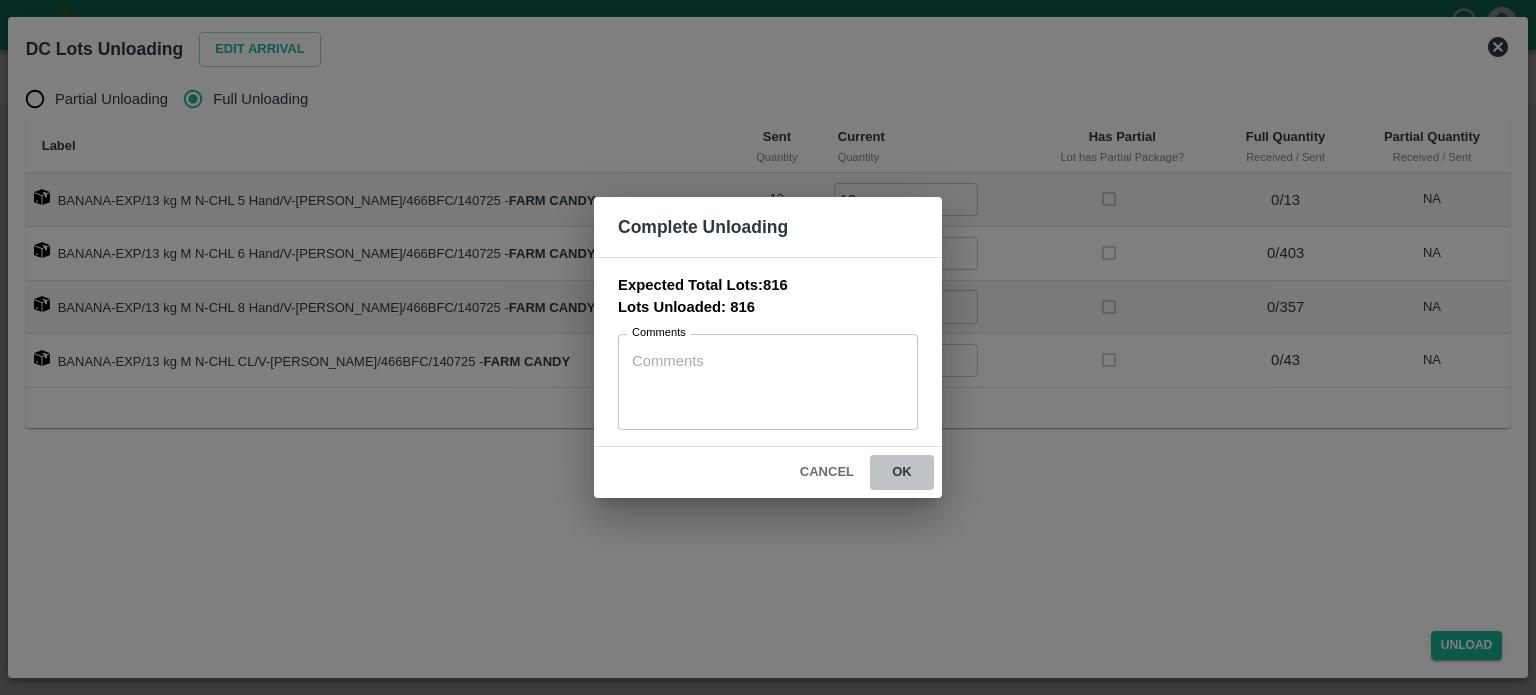 click on "ok" at bounding box center [902, 472] 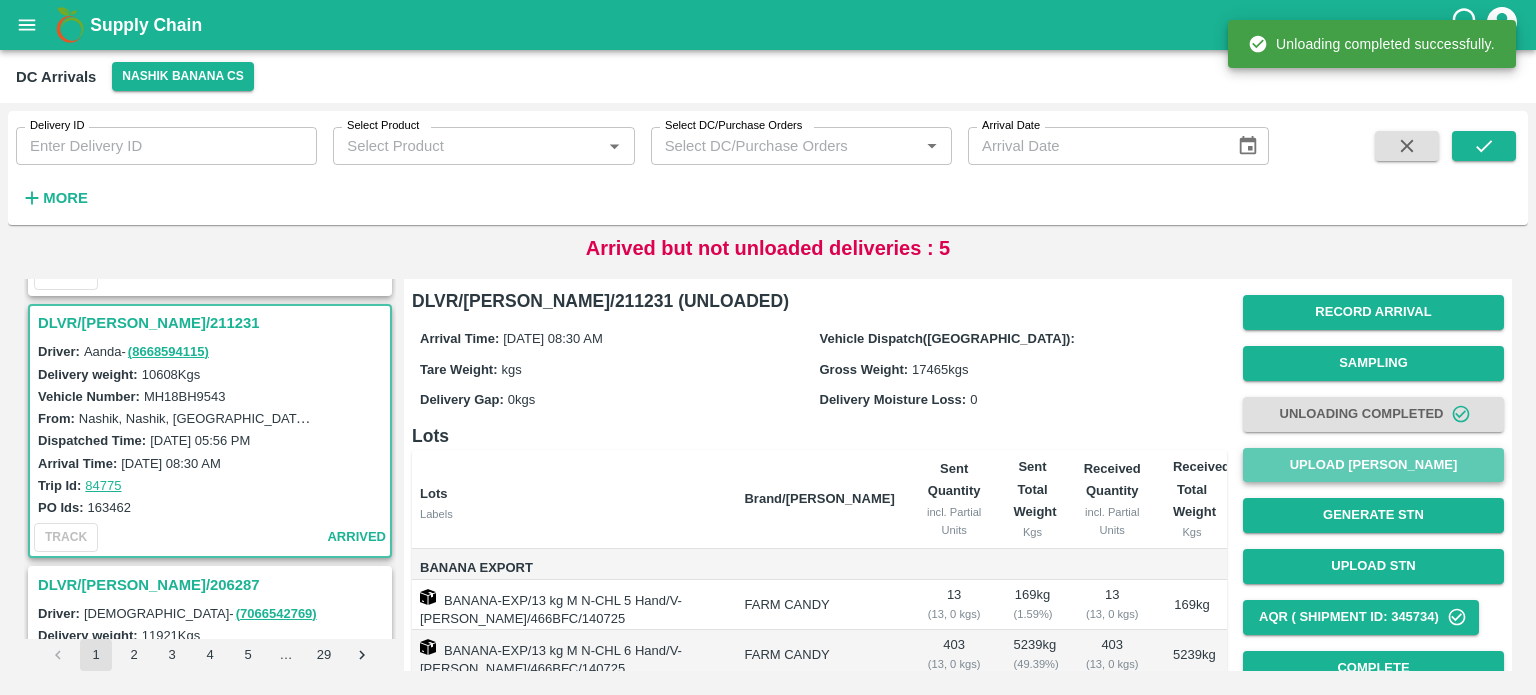 click on "Upload [PERSON_NAME]" at bounding box center [1373, 465] 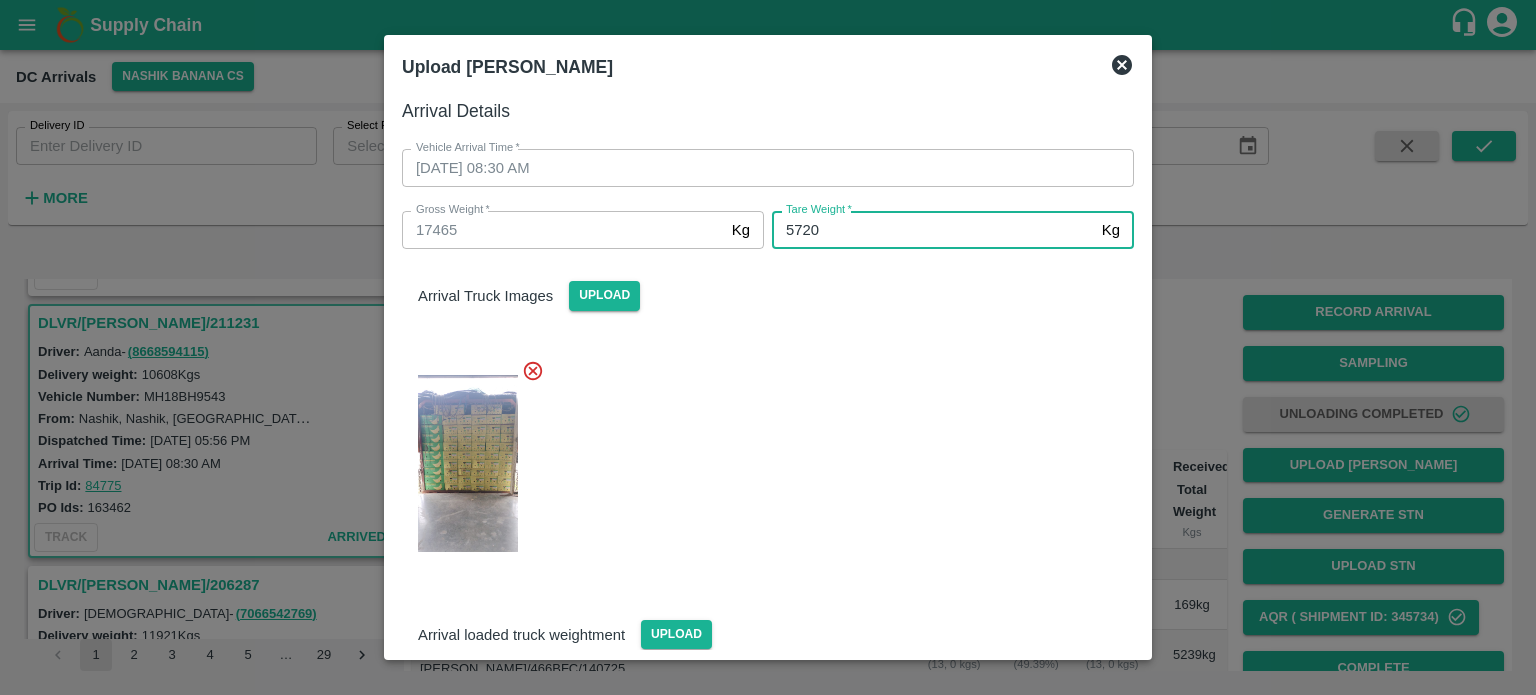 type on "5720" 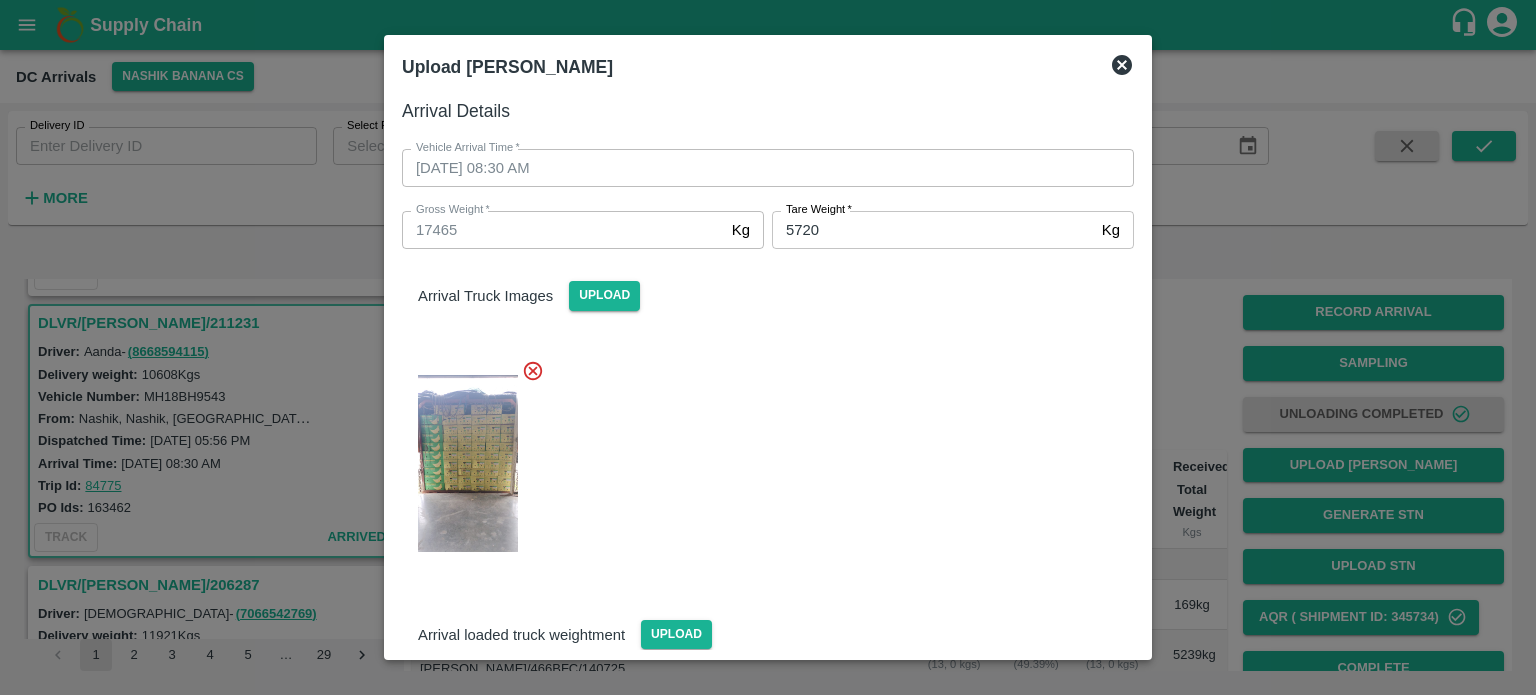 click on "Arrival loaded truck weightment Upload" at bounding box center (768, 618) 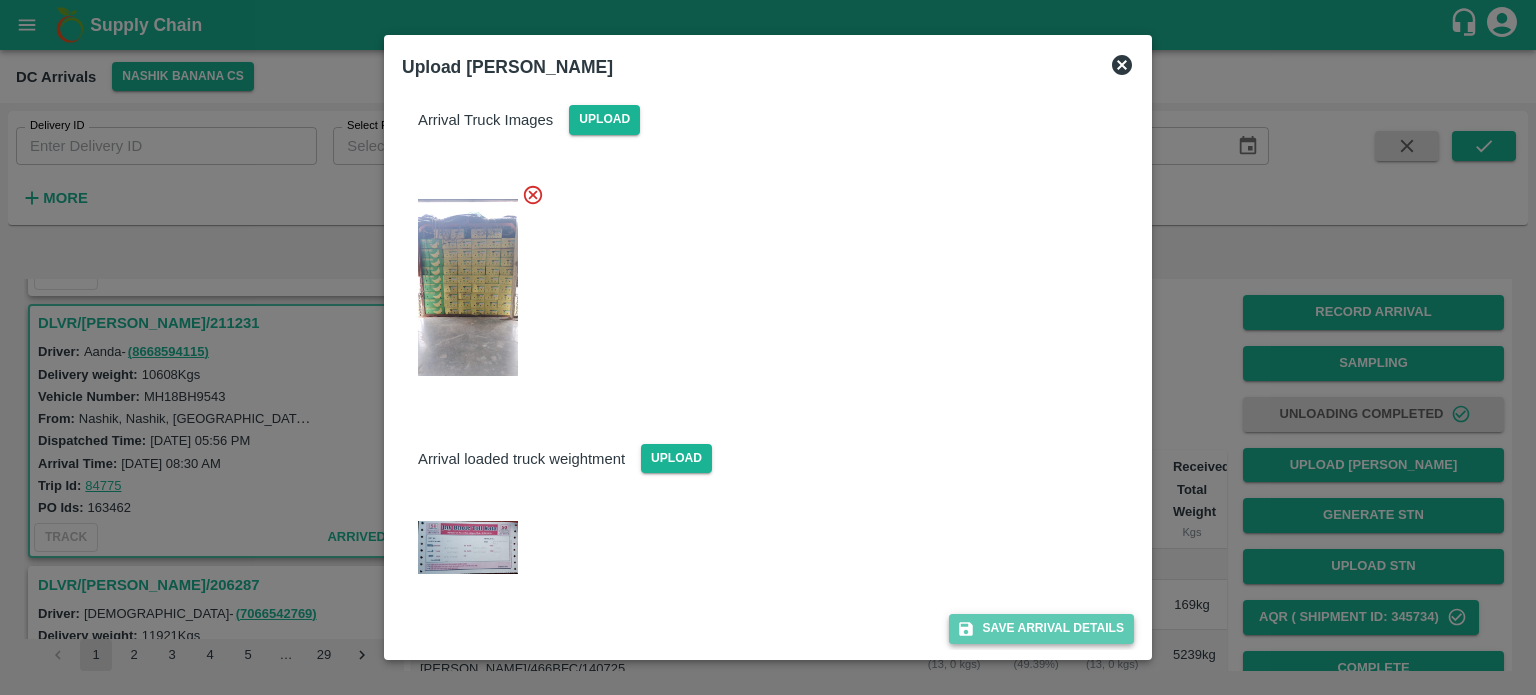 click on "Save Arrival Details" at bounding box center [1041, 628] 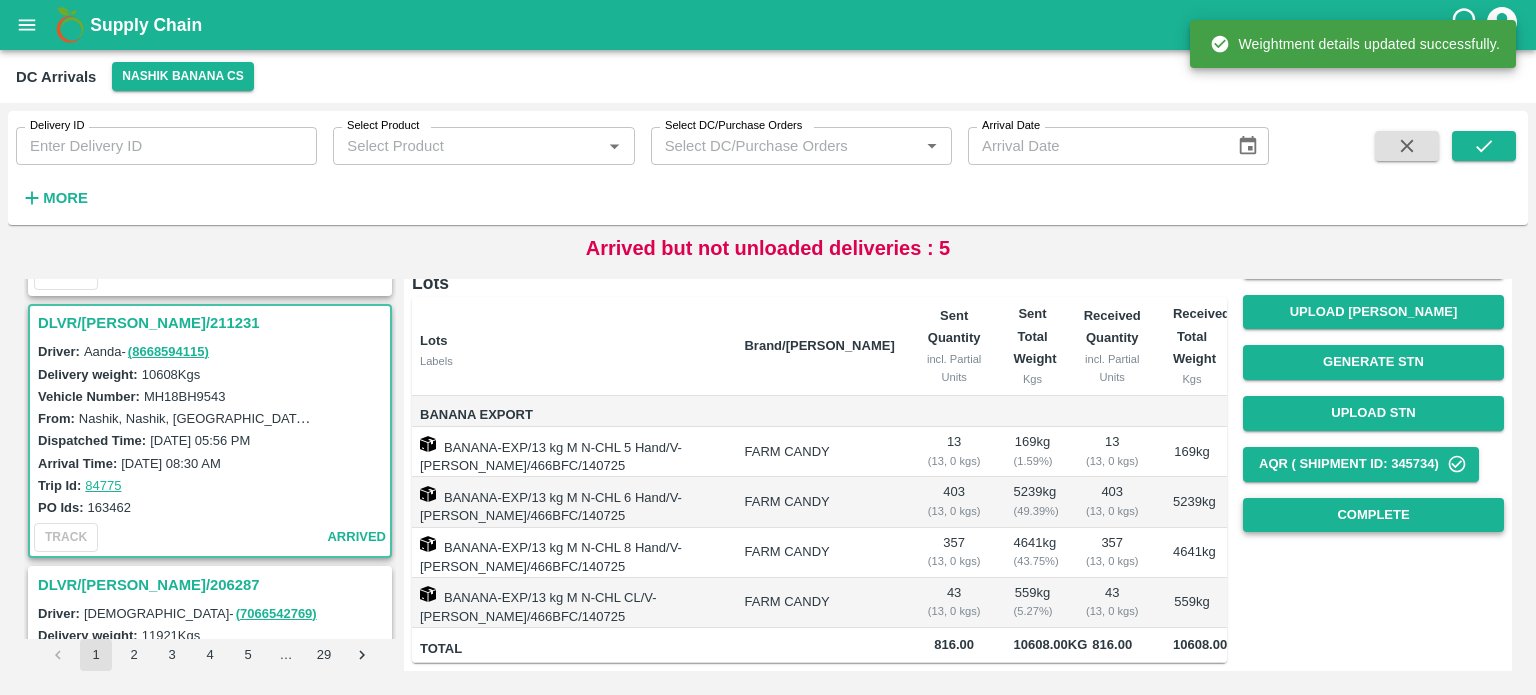 scroll, scrollTop: 182, scrollLeft: 0, axis: vertical 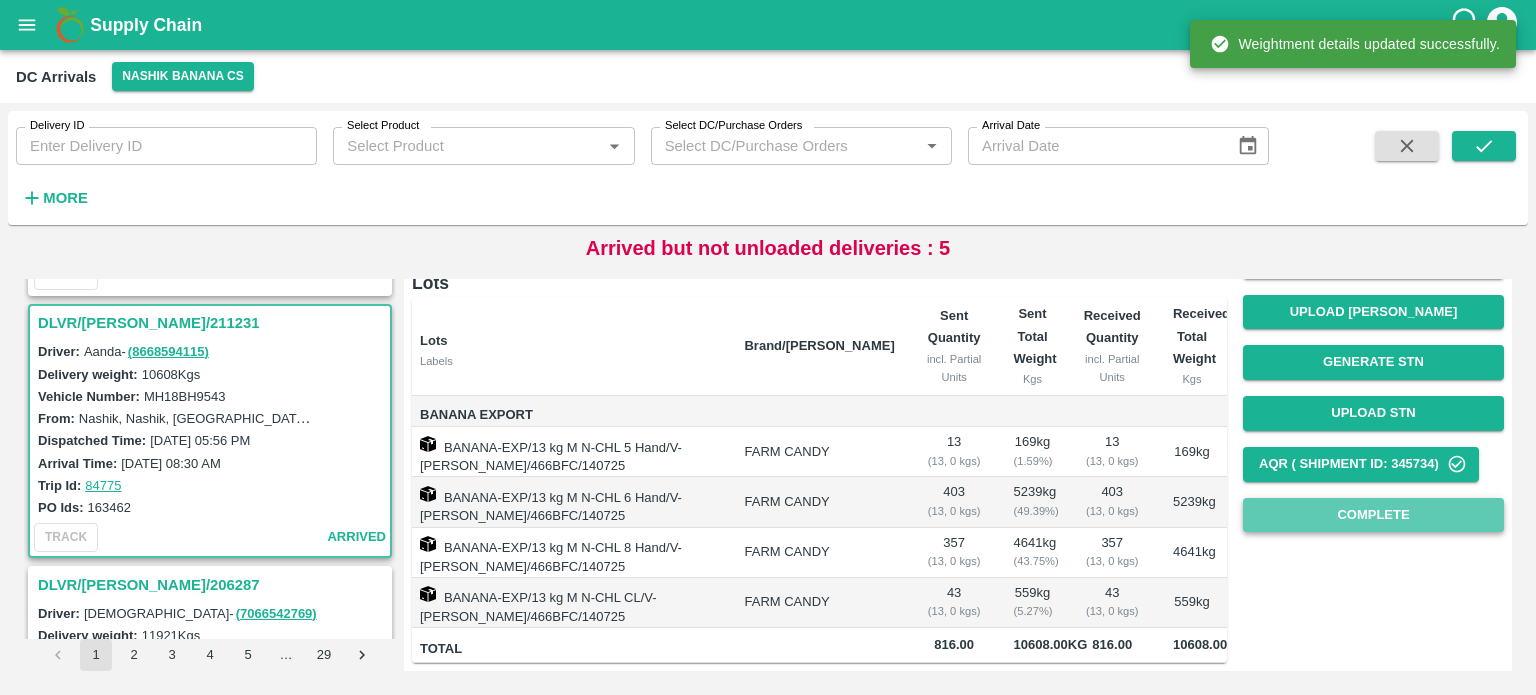 click on "Complete" at bounding box center (1373, 515) 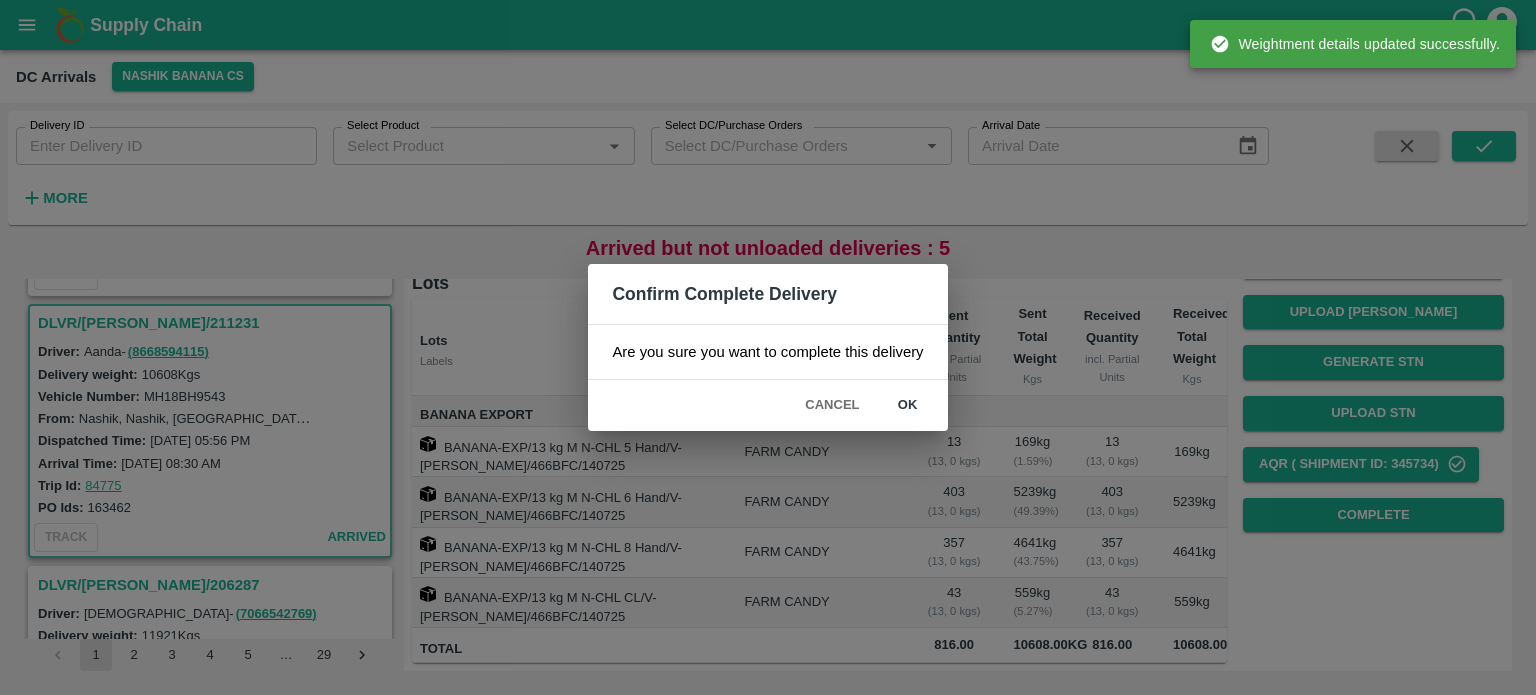 click on "Cancel ok" at bounding box center (767, 405) 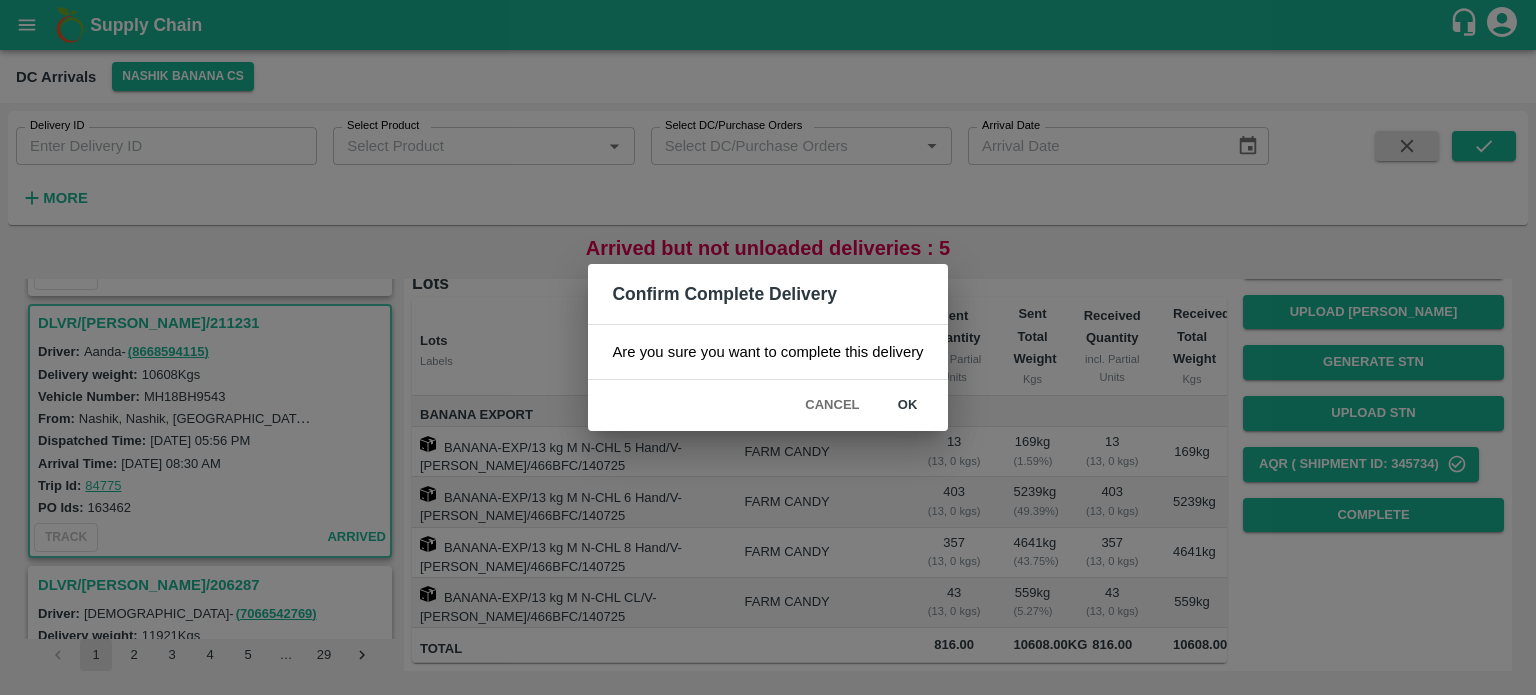 click on "ok" at bounding box center (908, 405) 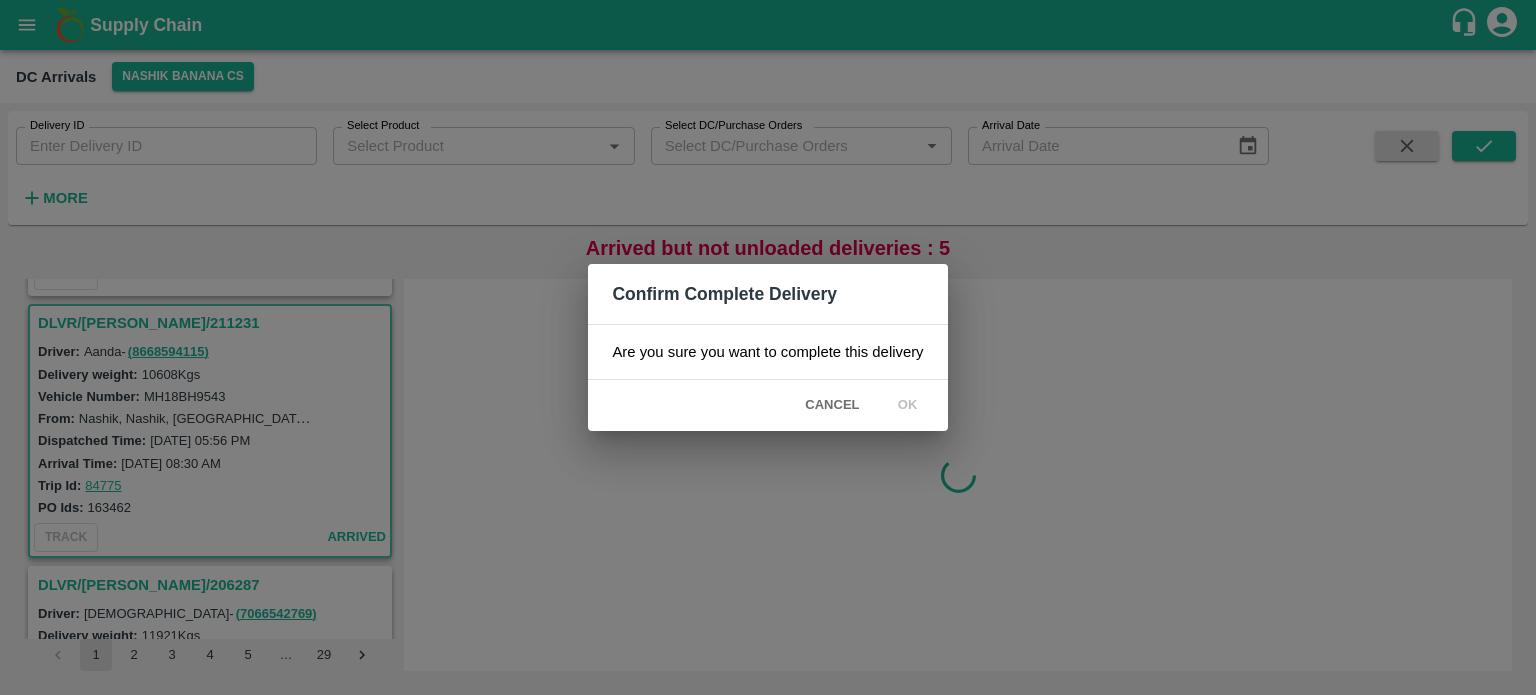 scroll, scrollTop: 0, scrollLeft: 0, axis: both 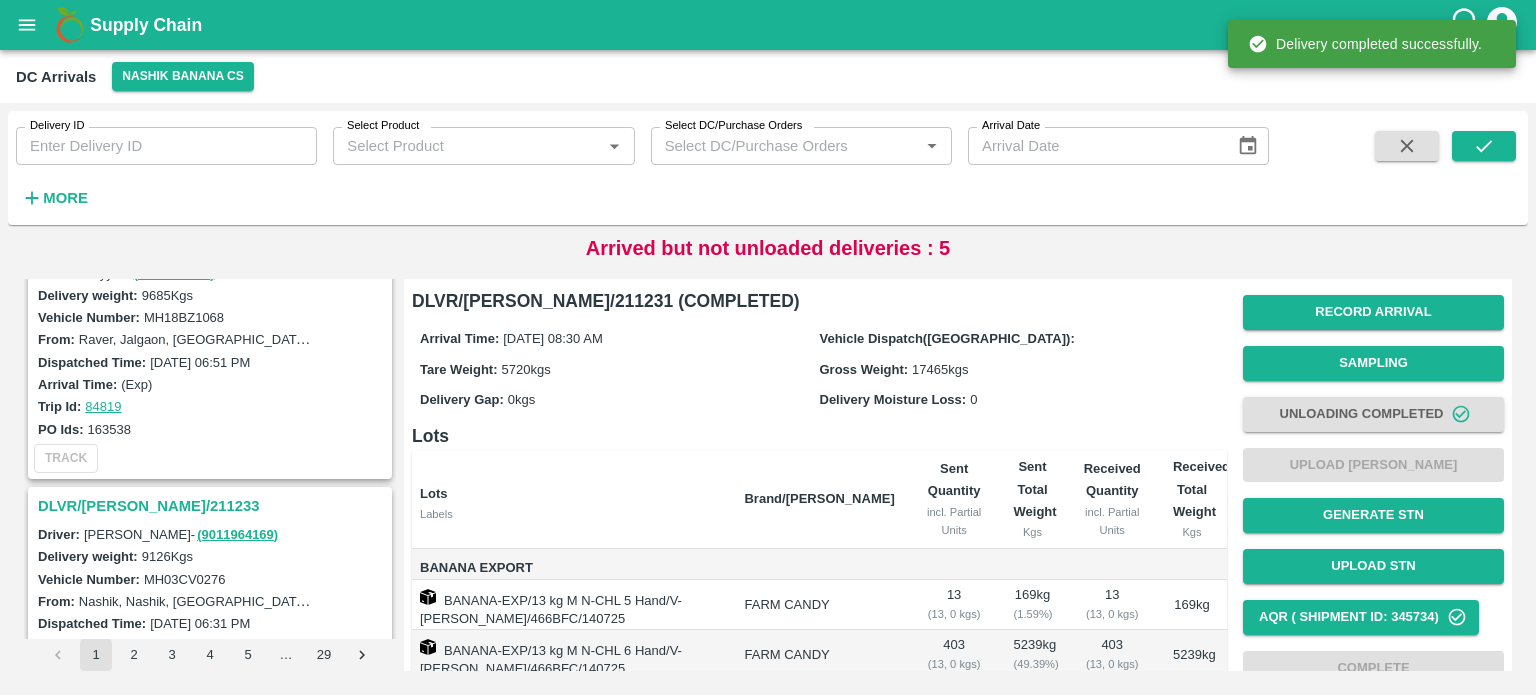 click on "DLVR/[PERSON_NAME]/211233" at bounding box center (213, 506) 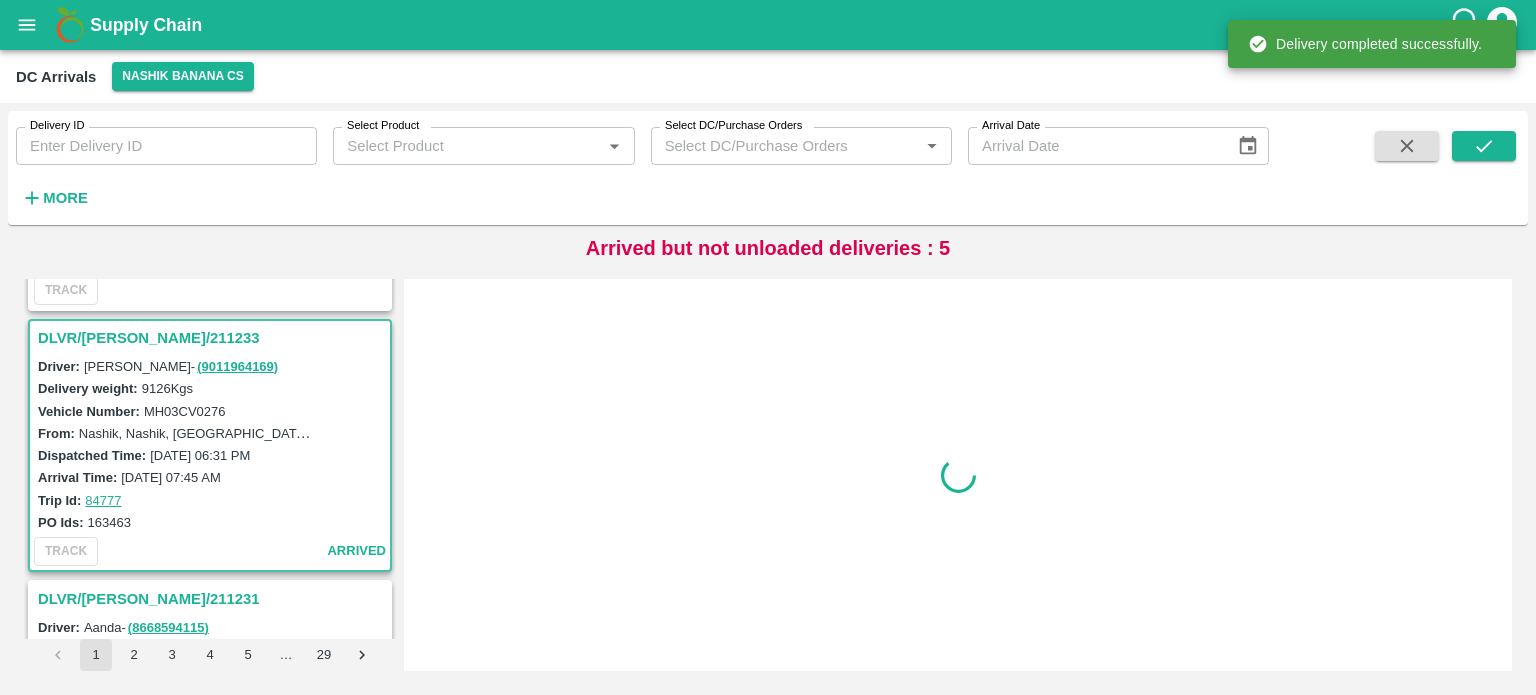 scroll, scrollTop: 5212, scrollLeft: 0, axis: vertical 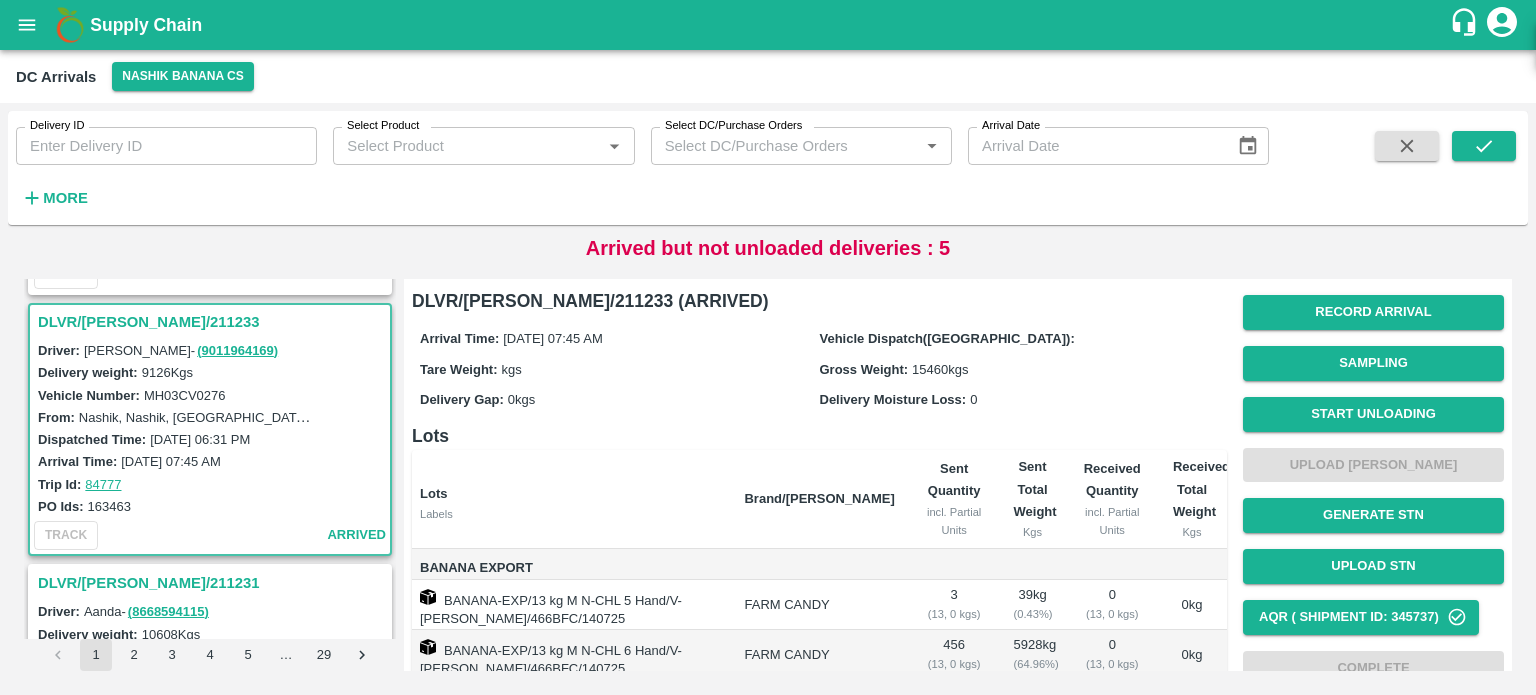 click on "MH03CV0276" at bounding box center (185, 395) 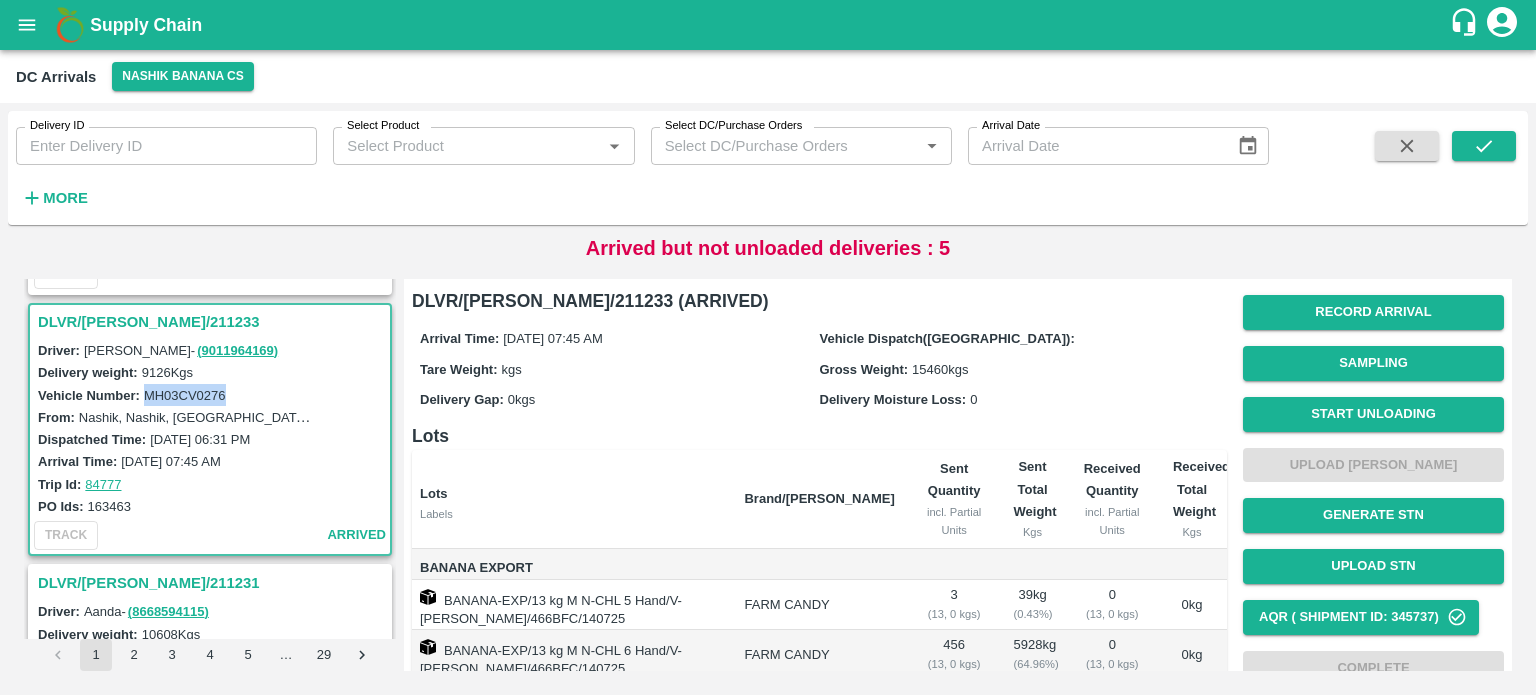 click on "MH03CV0276" at bounding box center [185, 395] 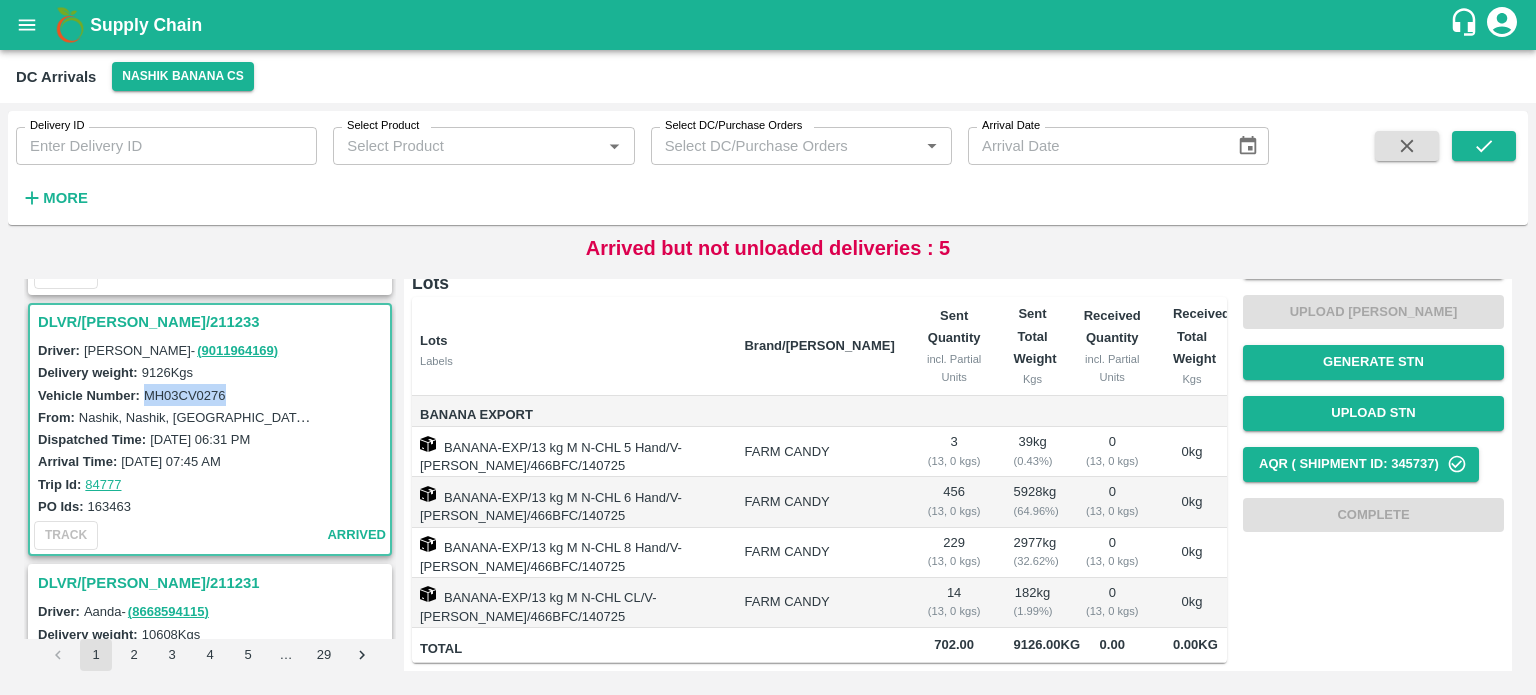 scroll, scrollTop: 0, scrollLeft: 0, axis: both 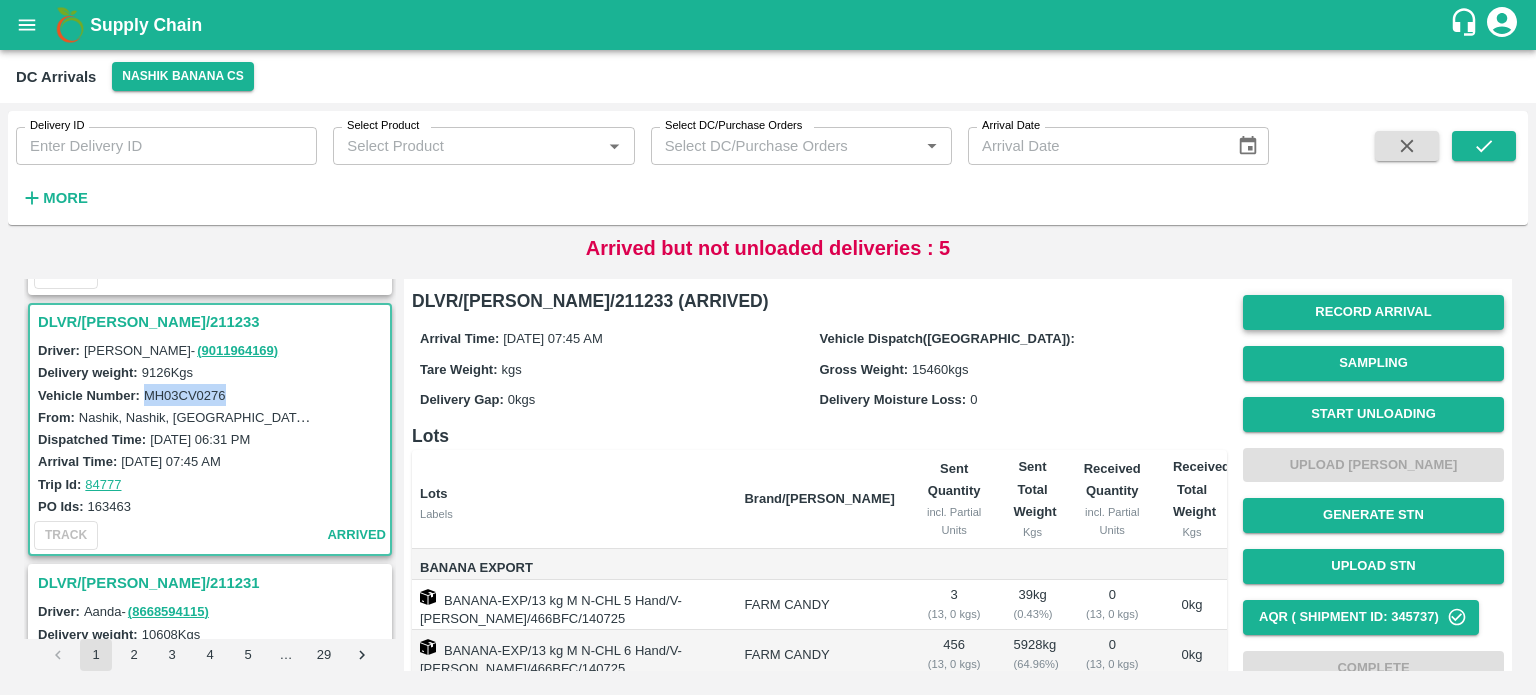 click on "Record Arrival" at bounding box center [1373, 312] 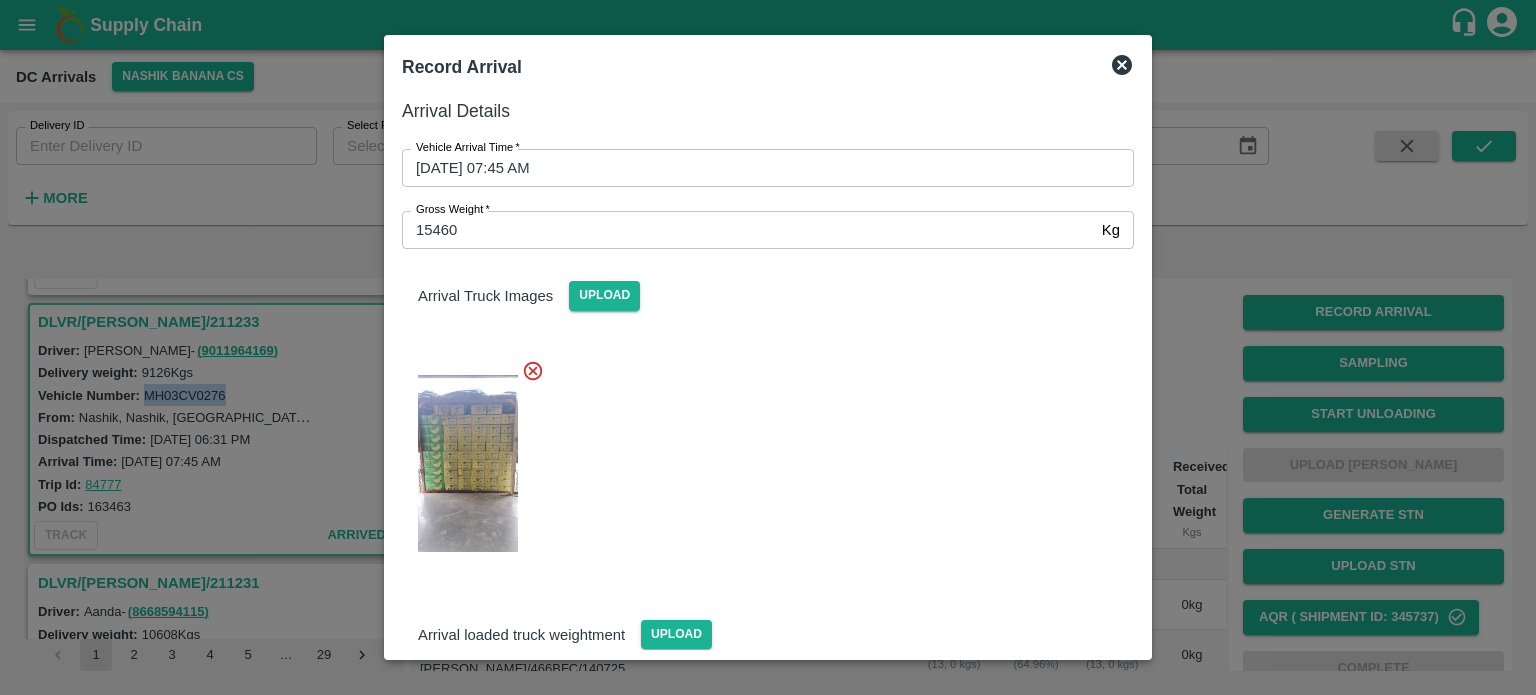 scroll, scrollTop: 182, scrollLeft: 0, axis: vertical 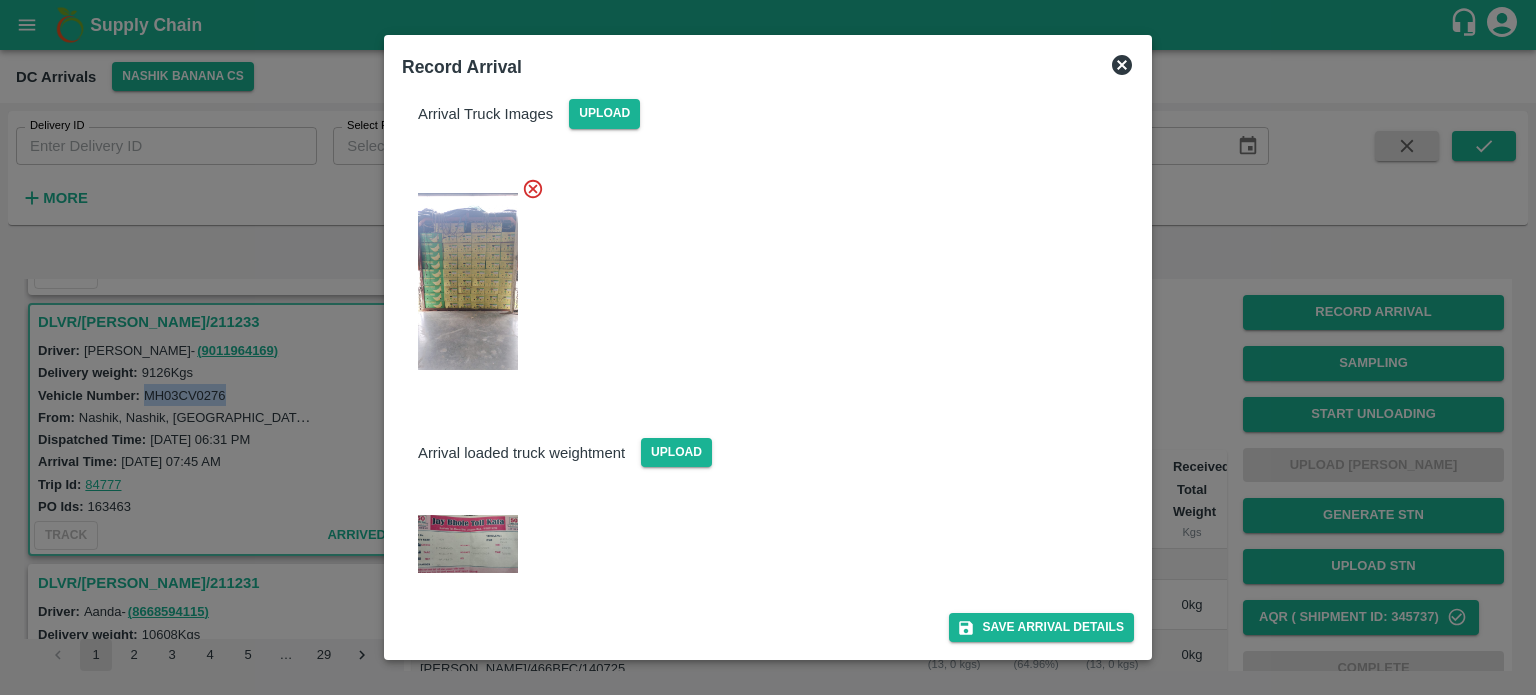 click 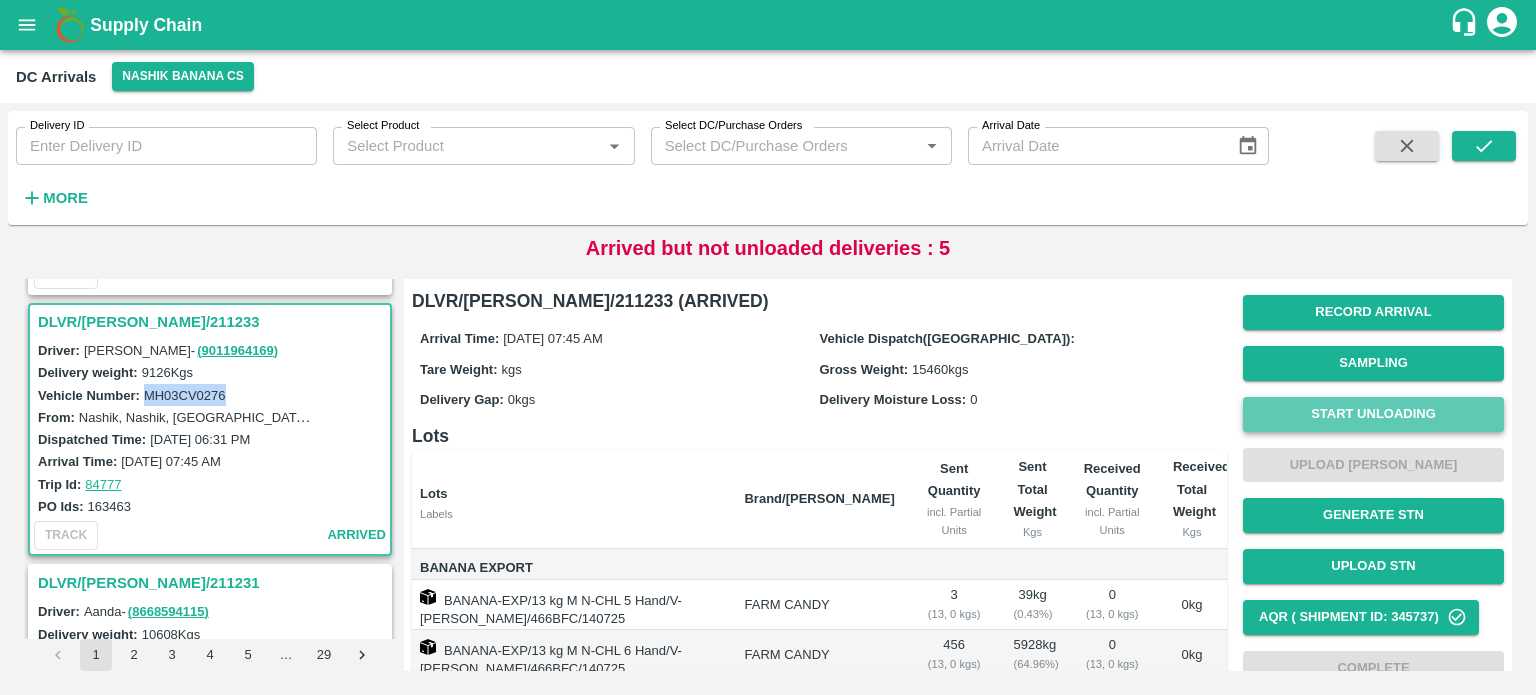 click on "Start Unloading" at bounding box center (1373, 414) 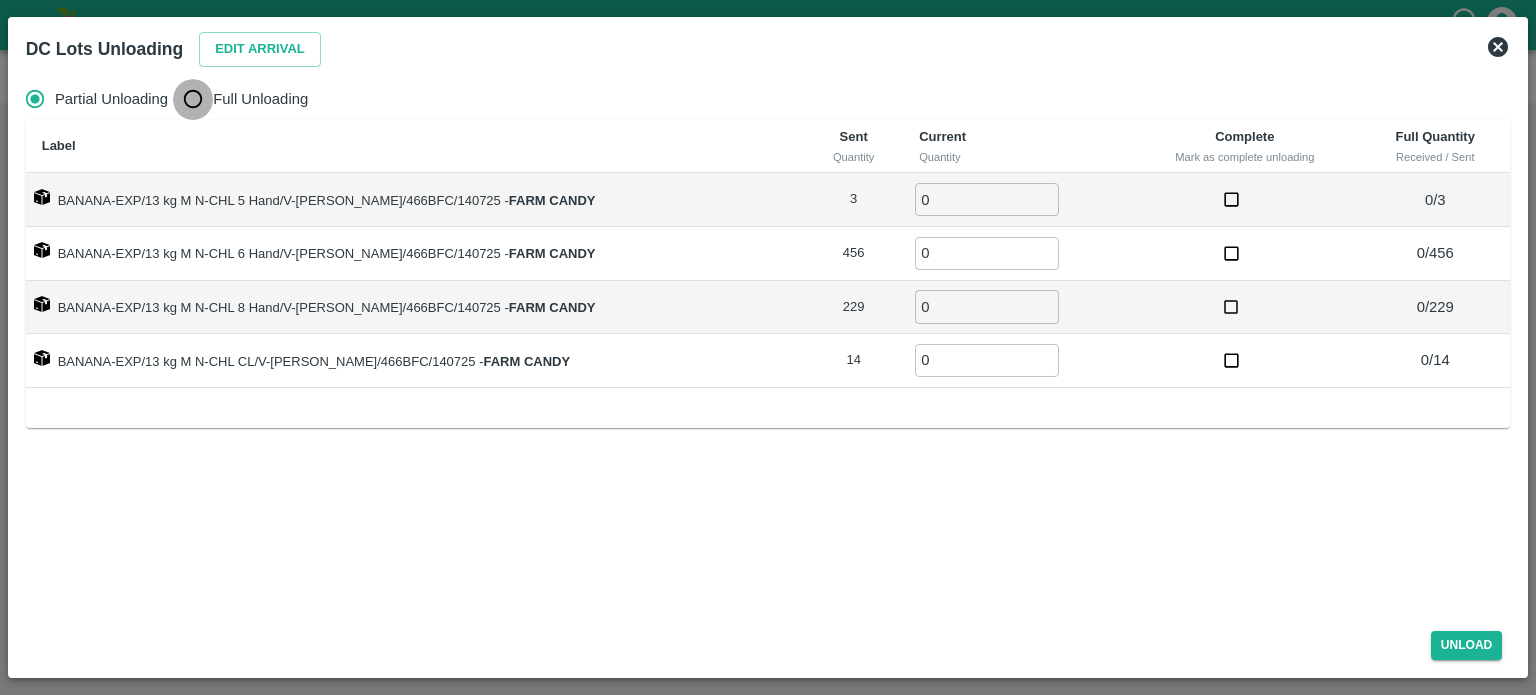 click on "Full Unloading" at bounding box center (193, 99) 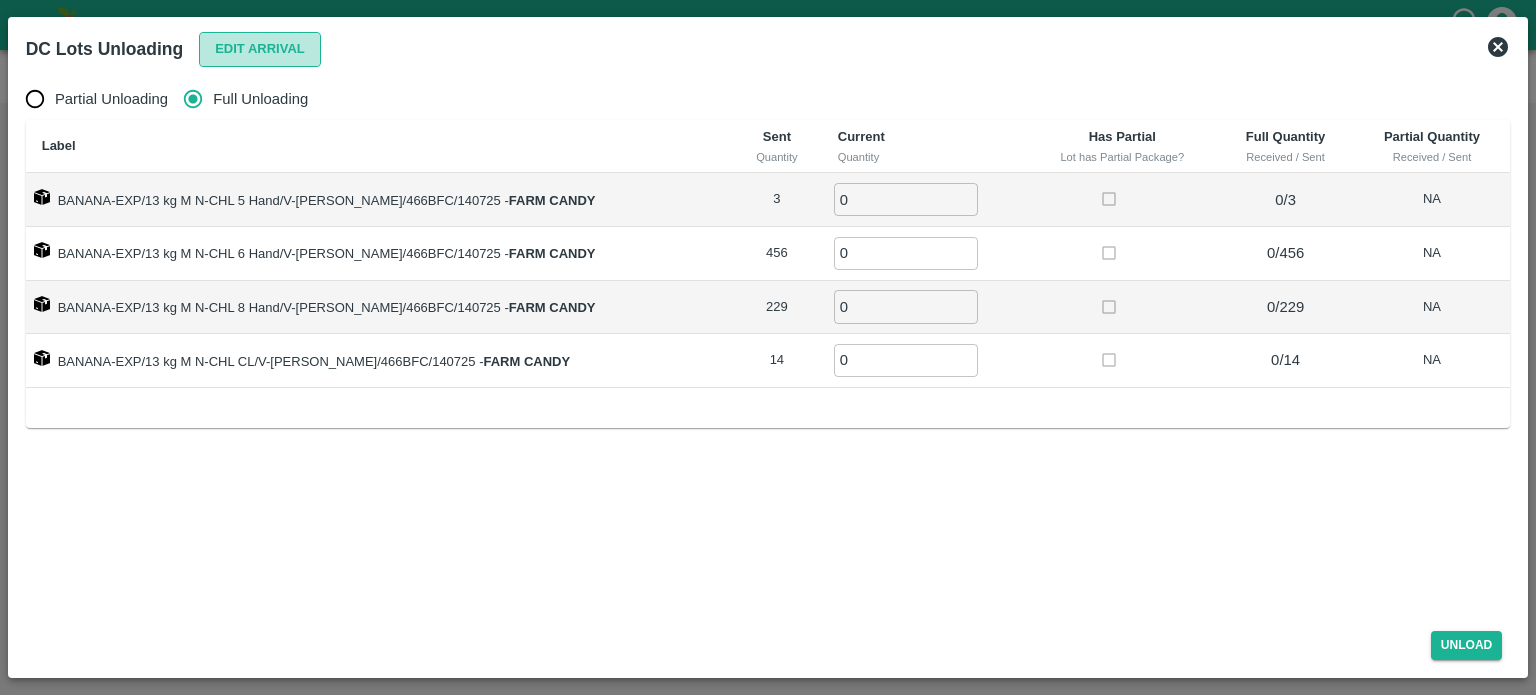 click on "Edit Arrival" at bounding box center [260, 49] 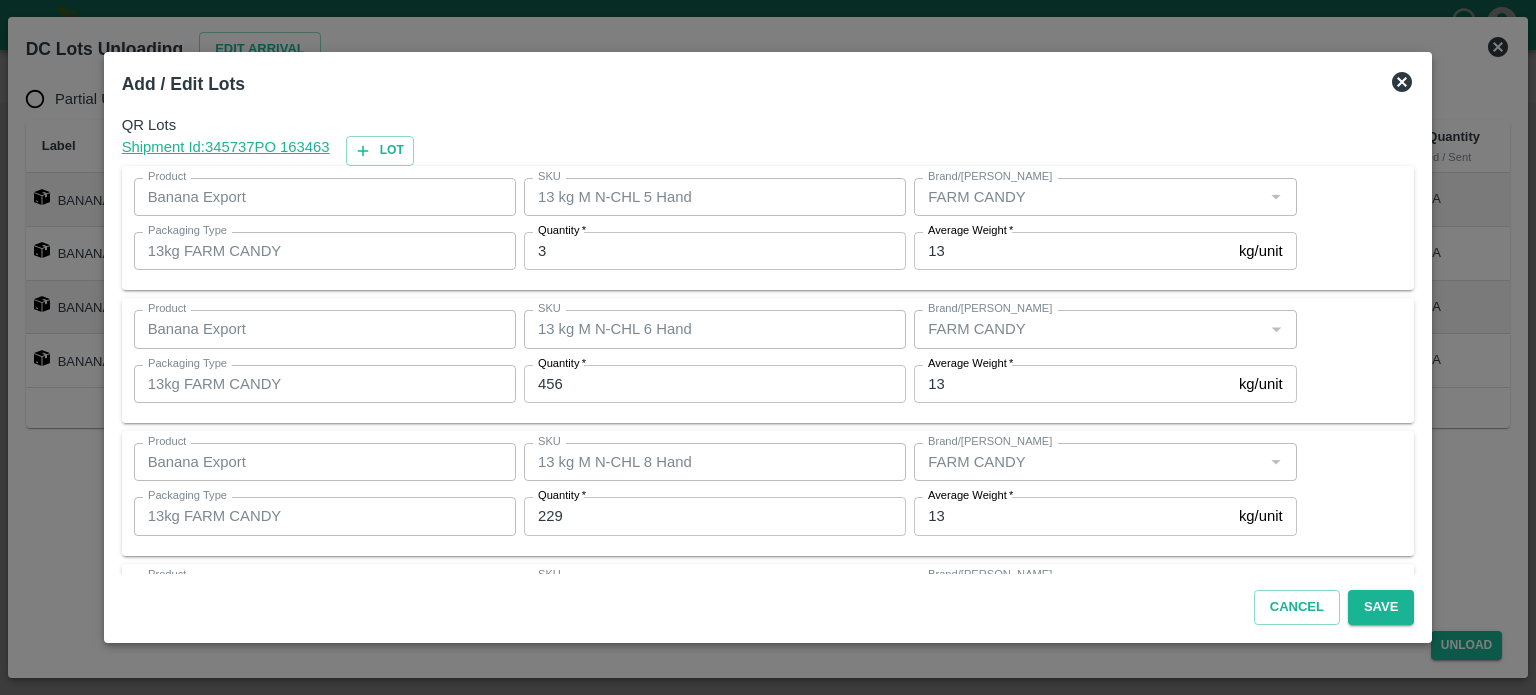 click on "456" at bounding box center [715, 384] 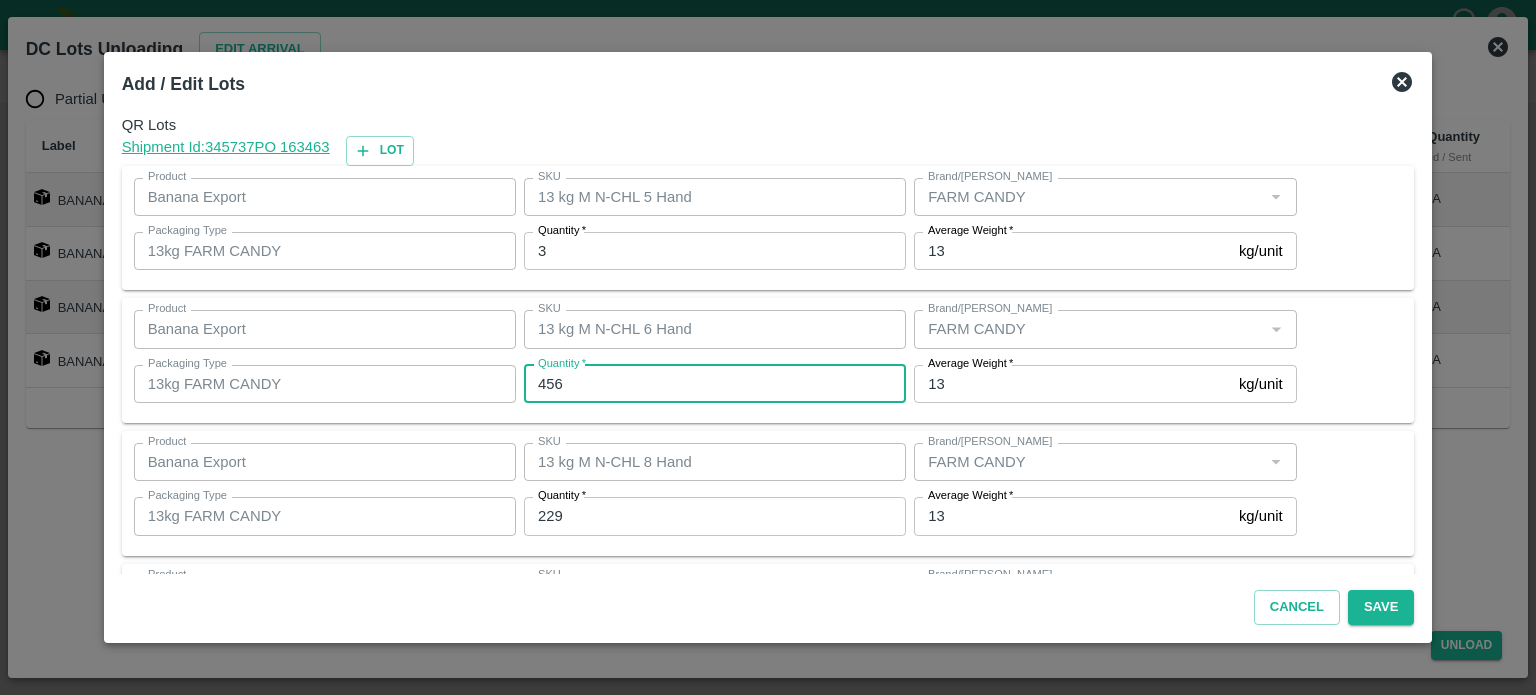 click on "456" at bounding box center (715, 384) 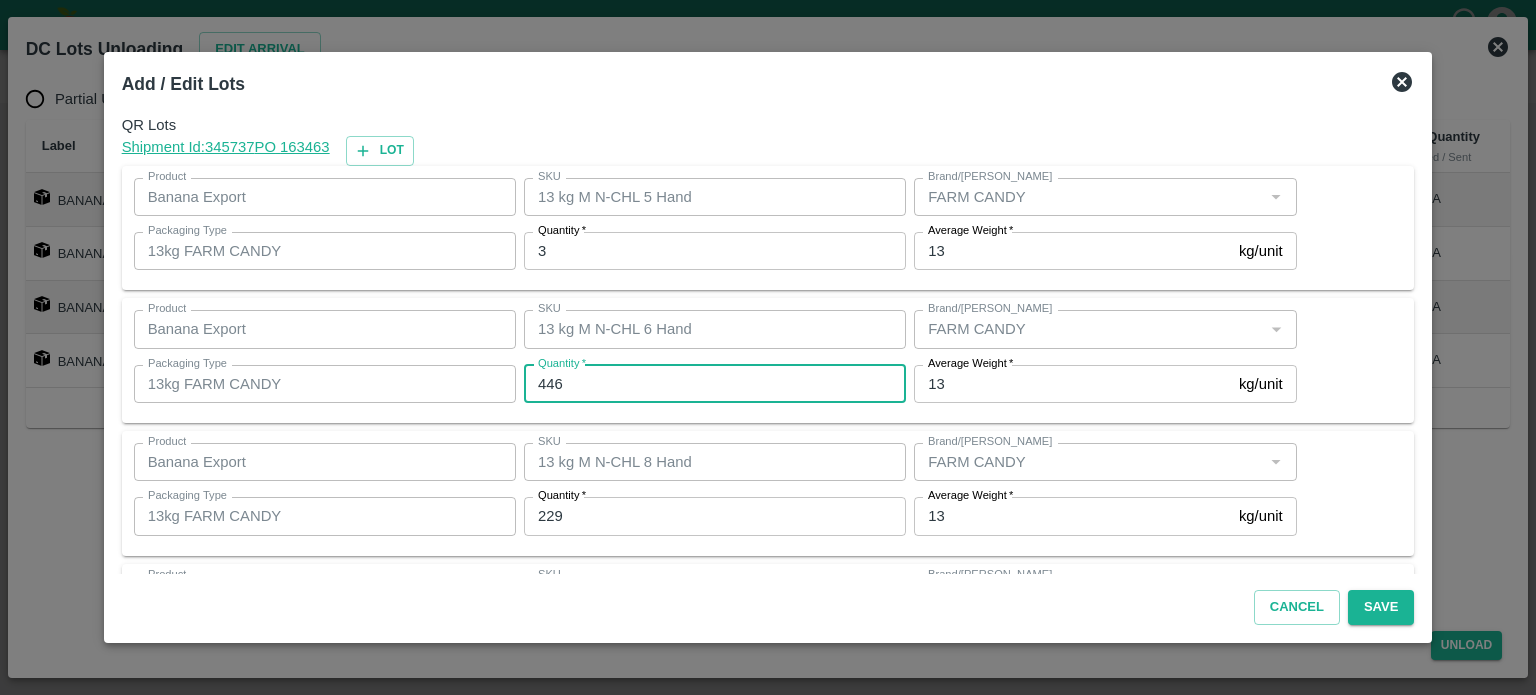 type on "446" 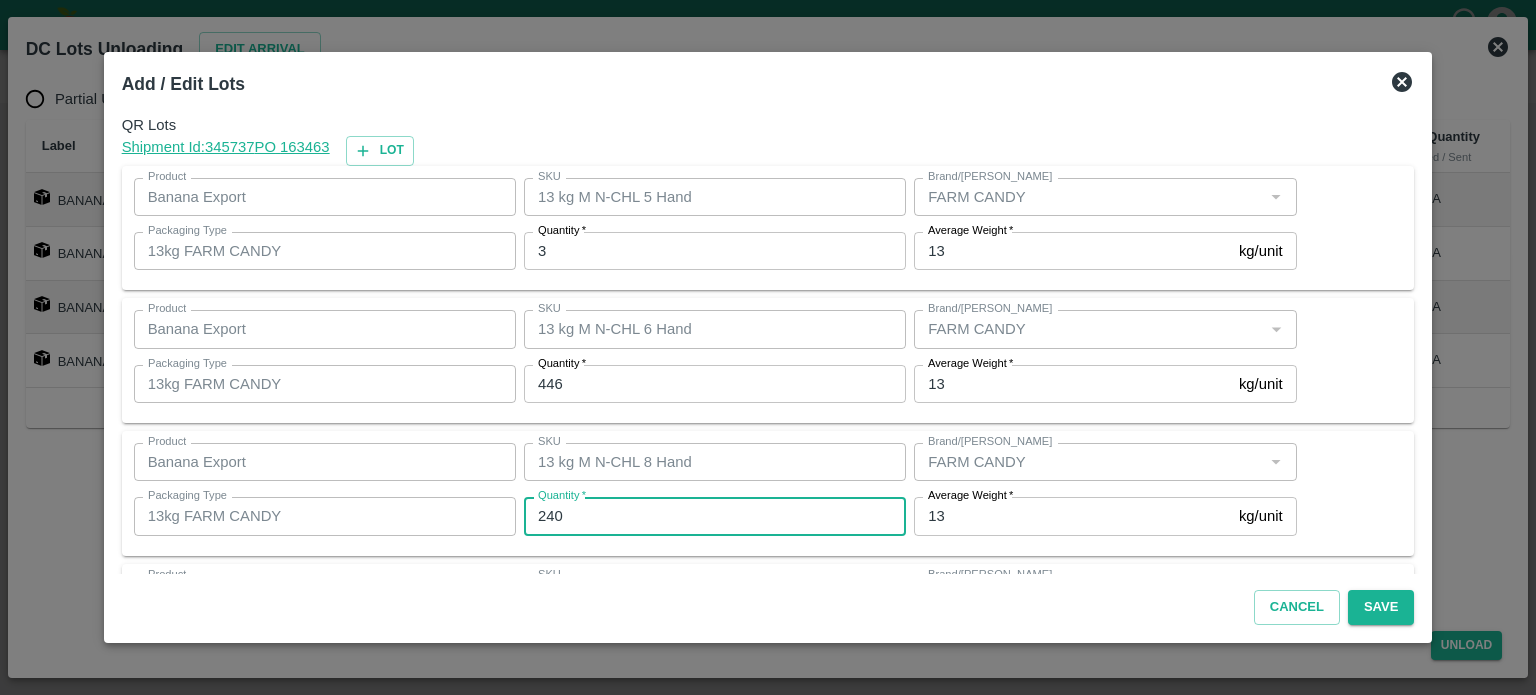 type on "240" 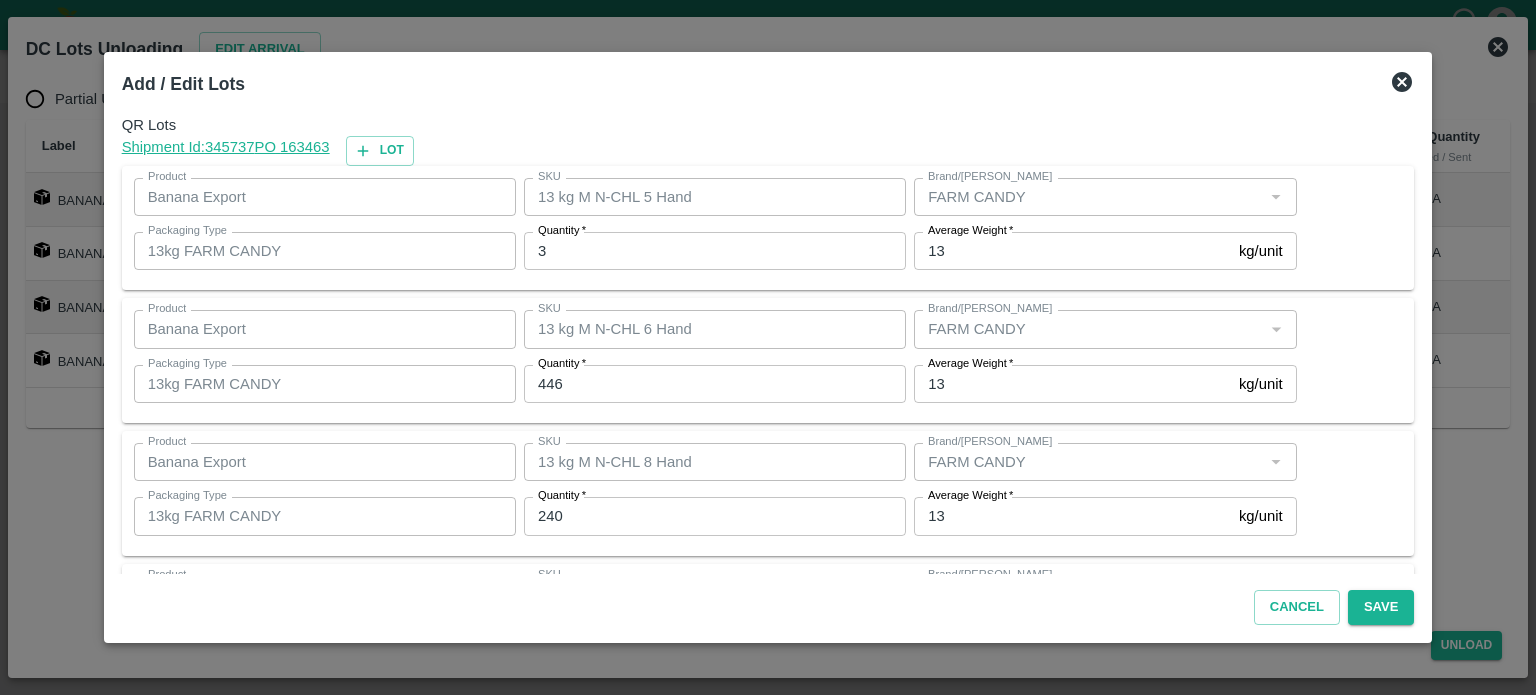scroll, scrollTop: 129, scrollLeft: 0, axis: vertical 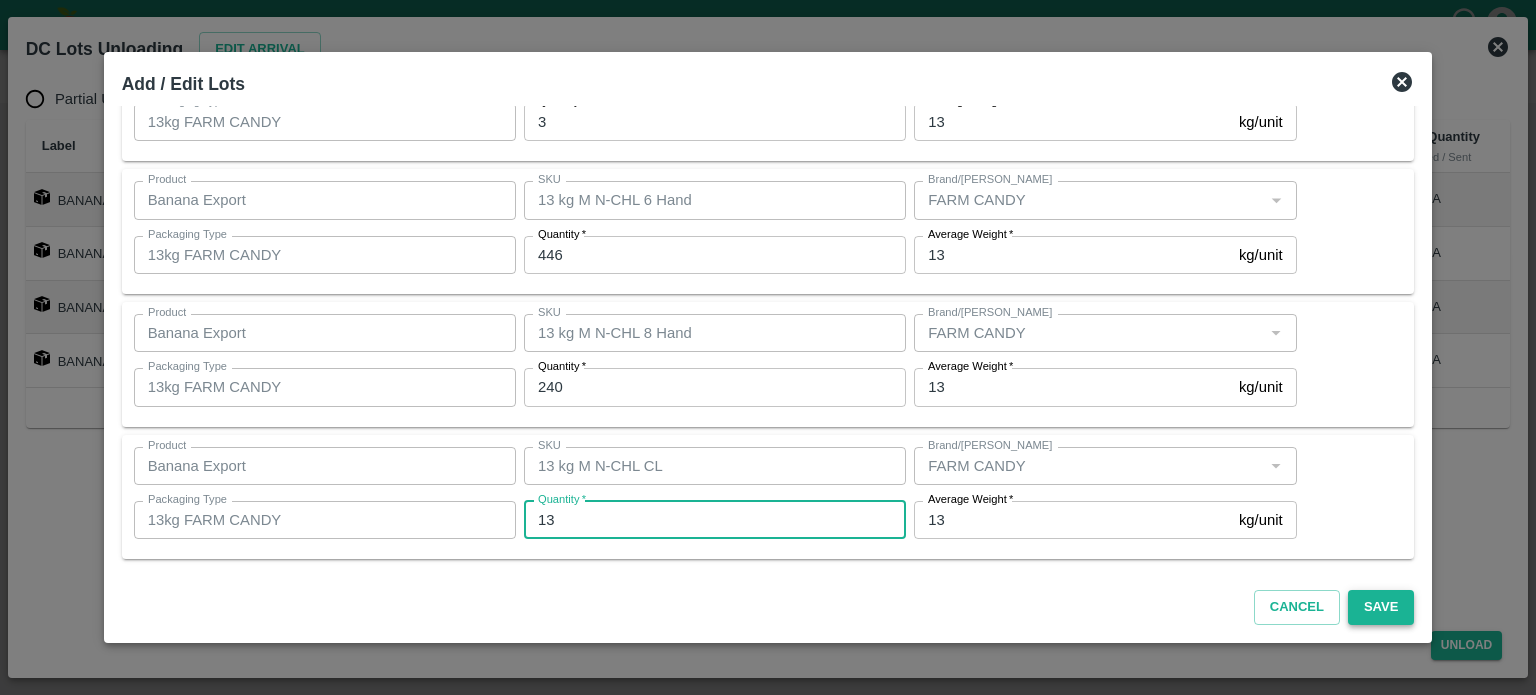 type on "13" 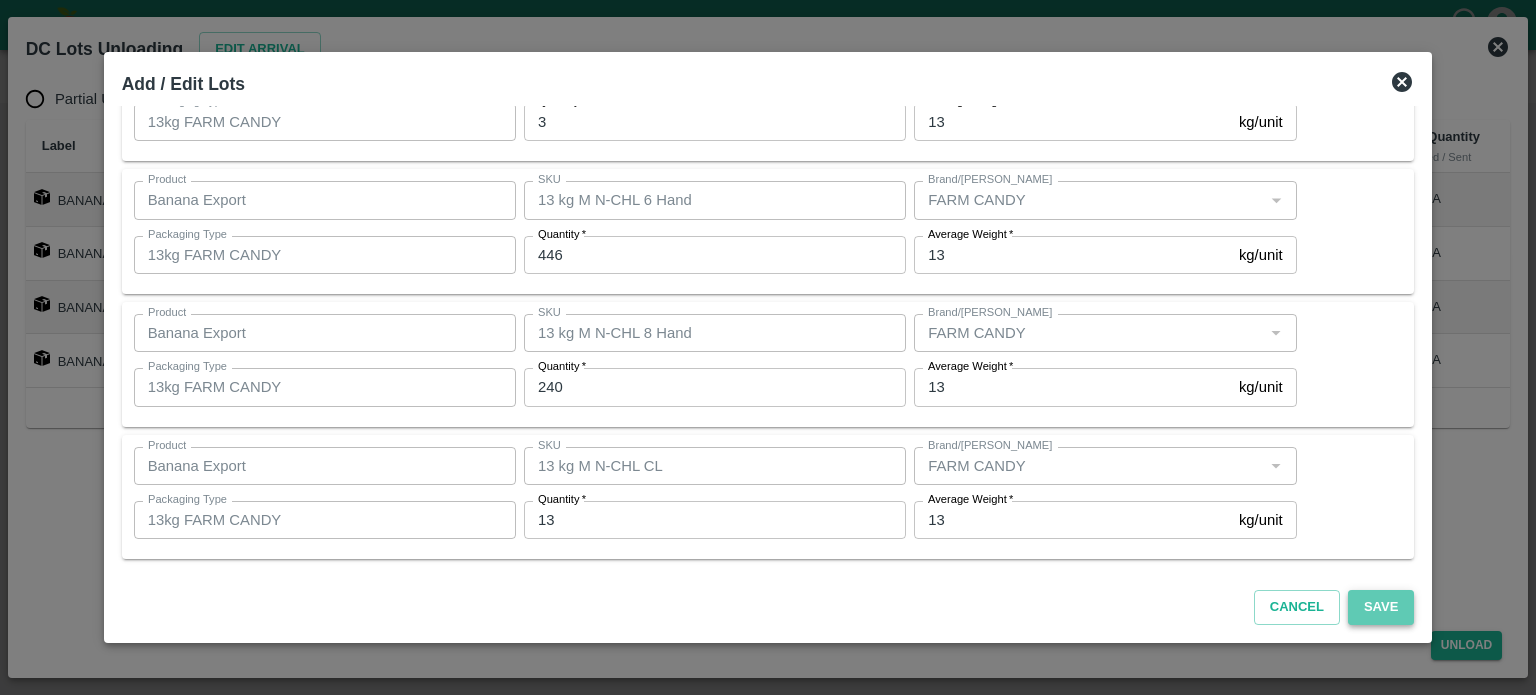 click on "Save" at bounding box center (1381, 607) 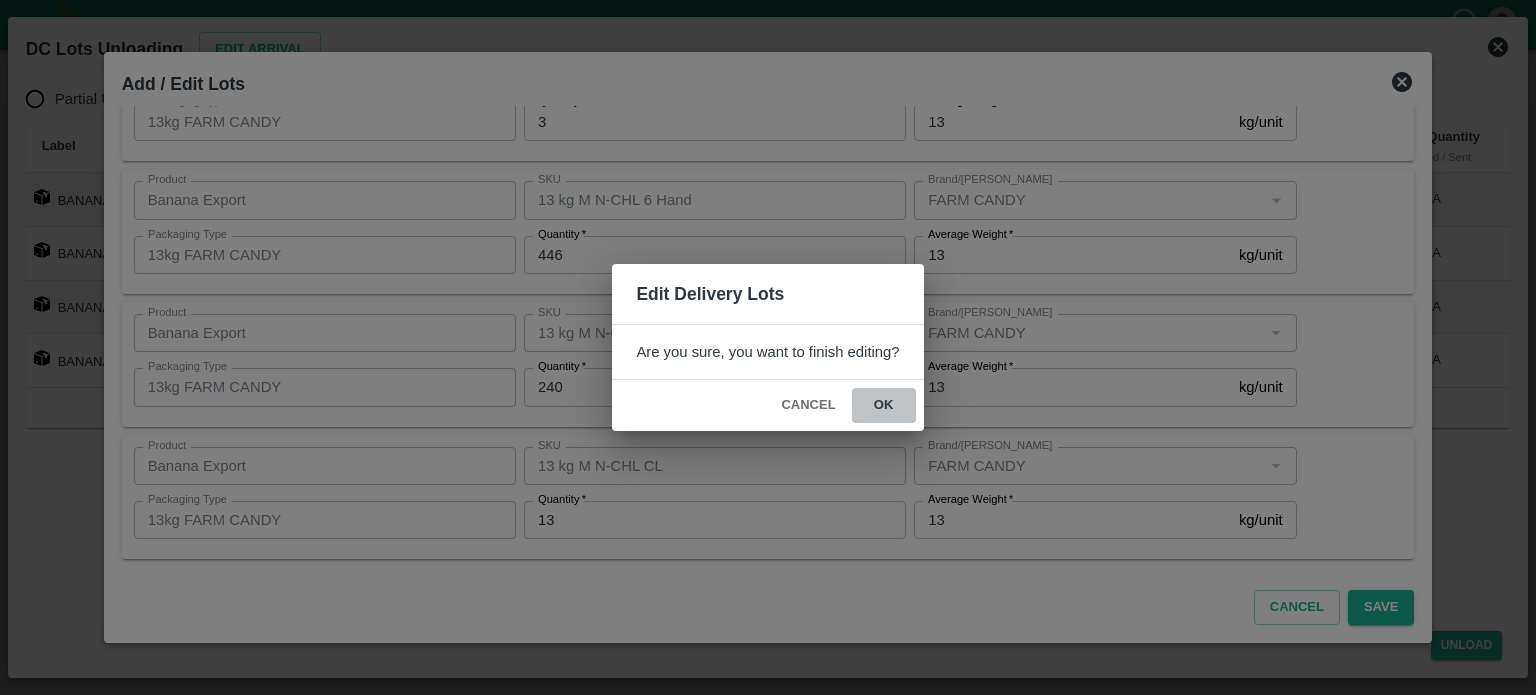 click on "ok" at bounding box center (884, 405) 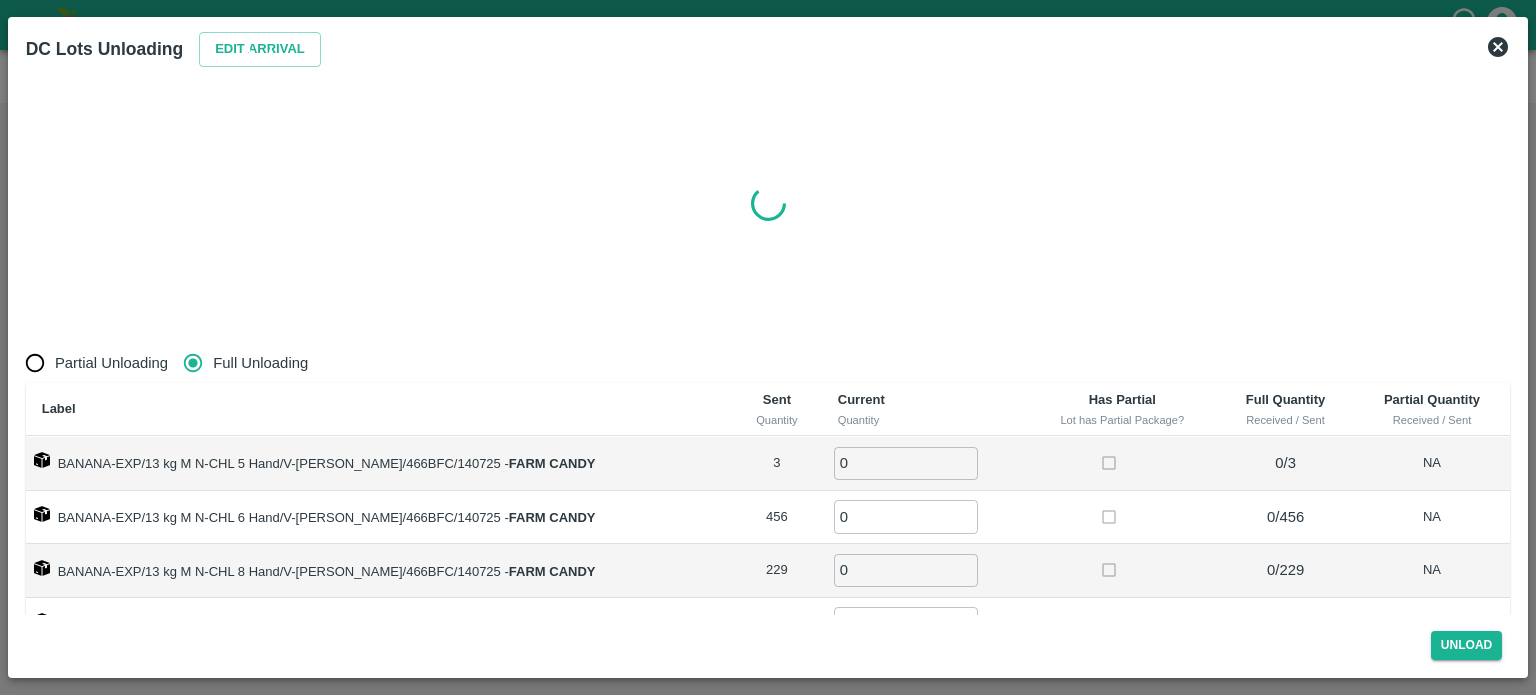 radio on "true" 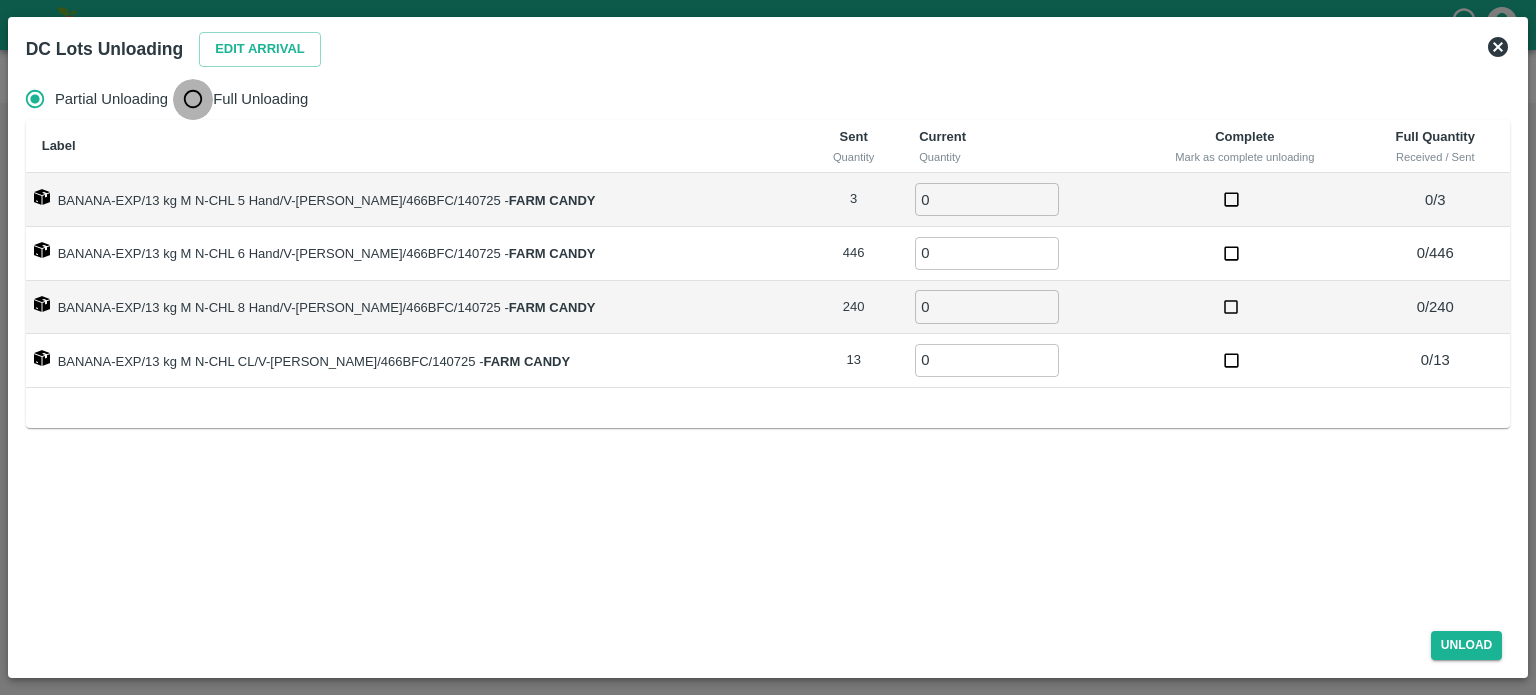 click on "Full Unloading" at bounding box center (193, 99) 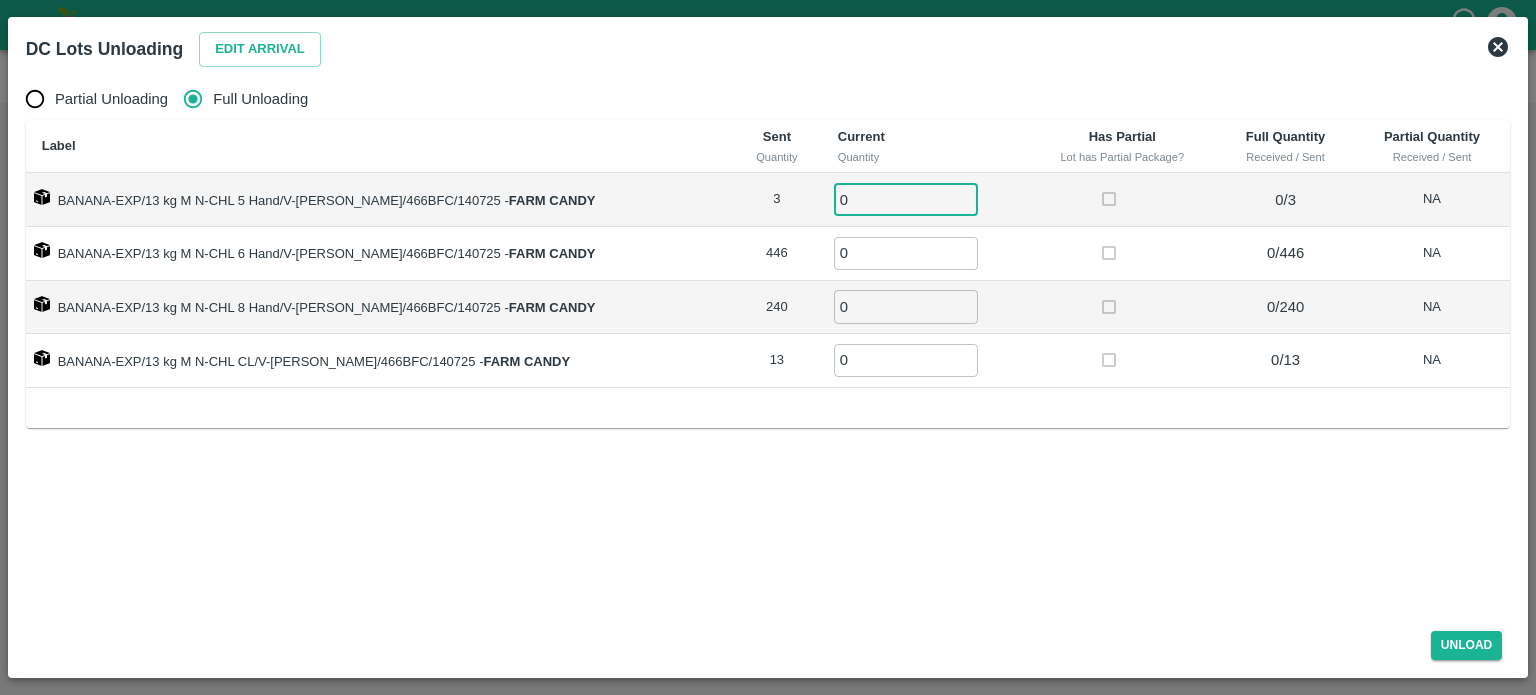 click on "0" at bounding box center (906, 199) 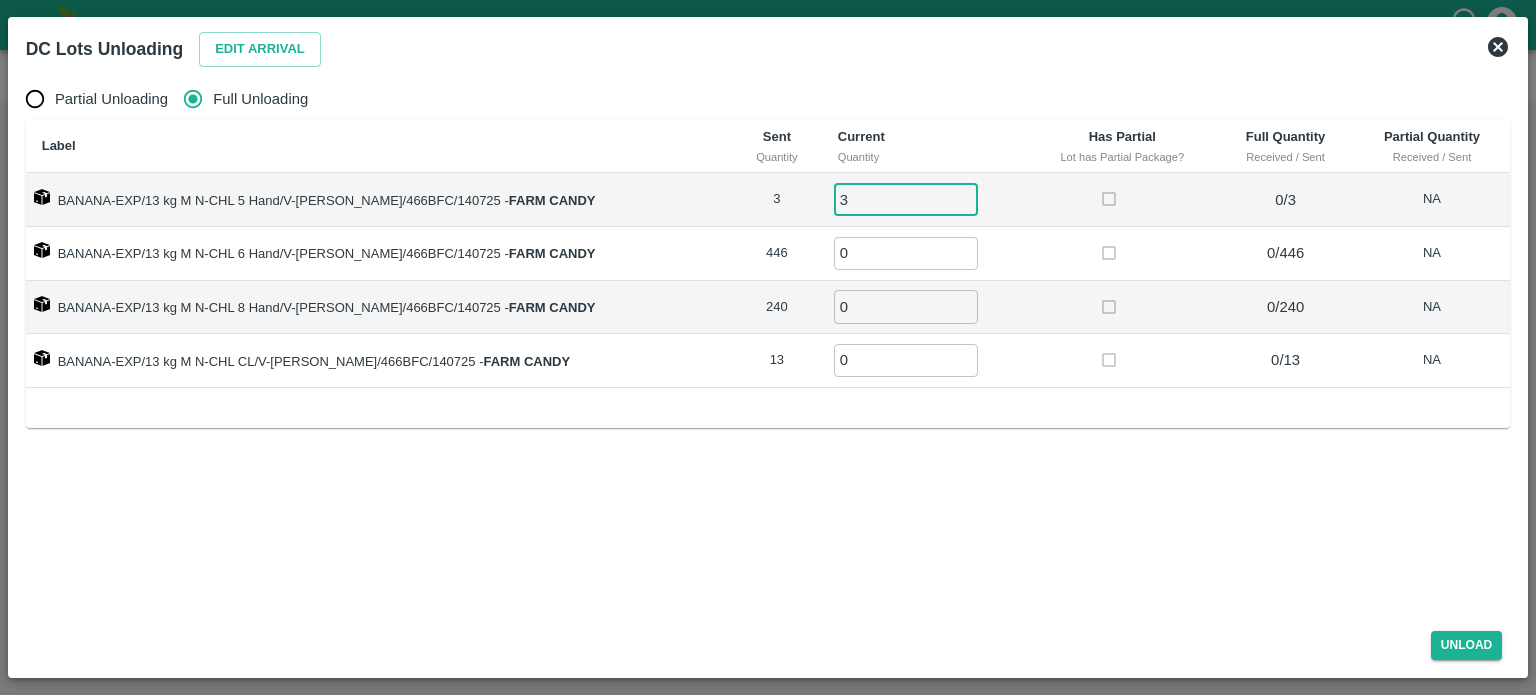 type on "3" 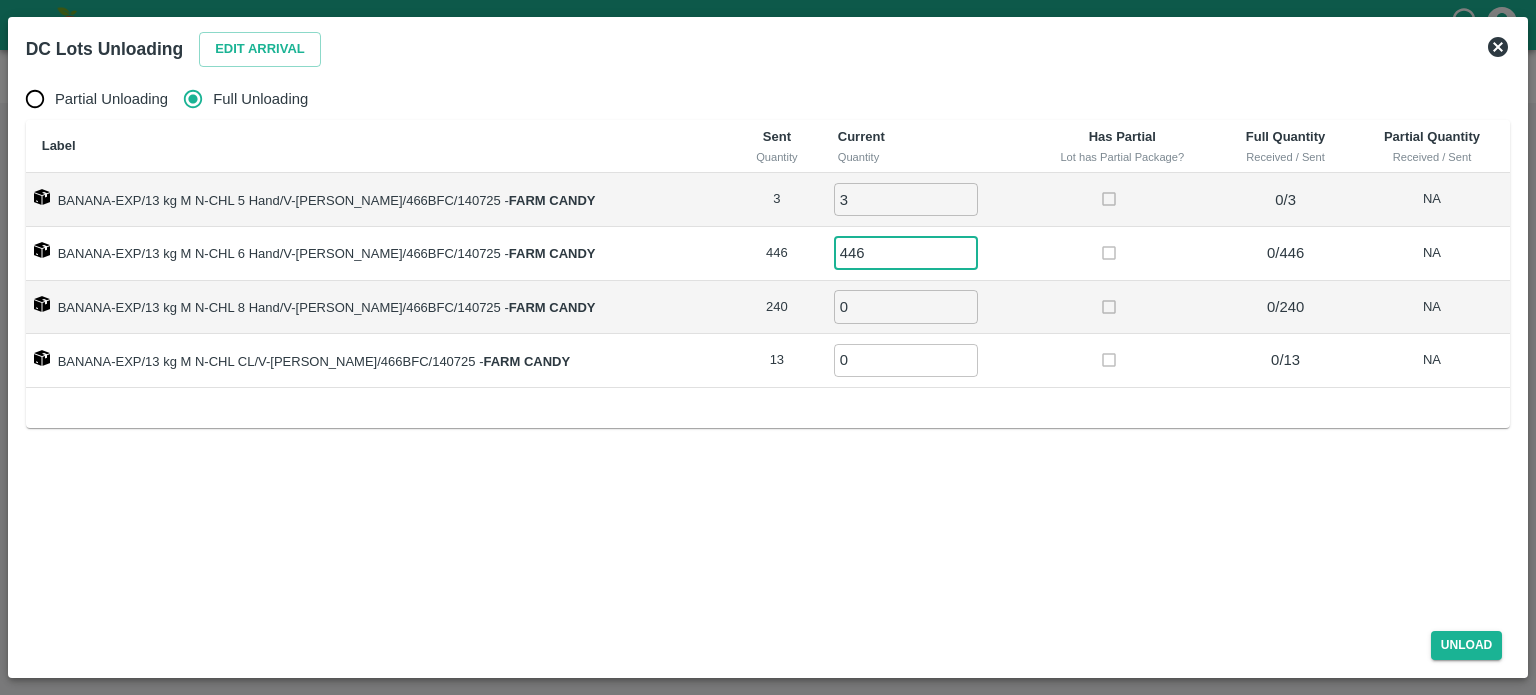 type on "446" 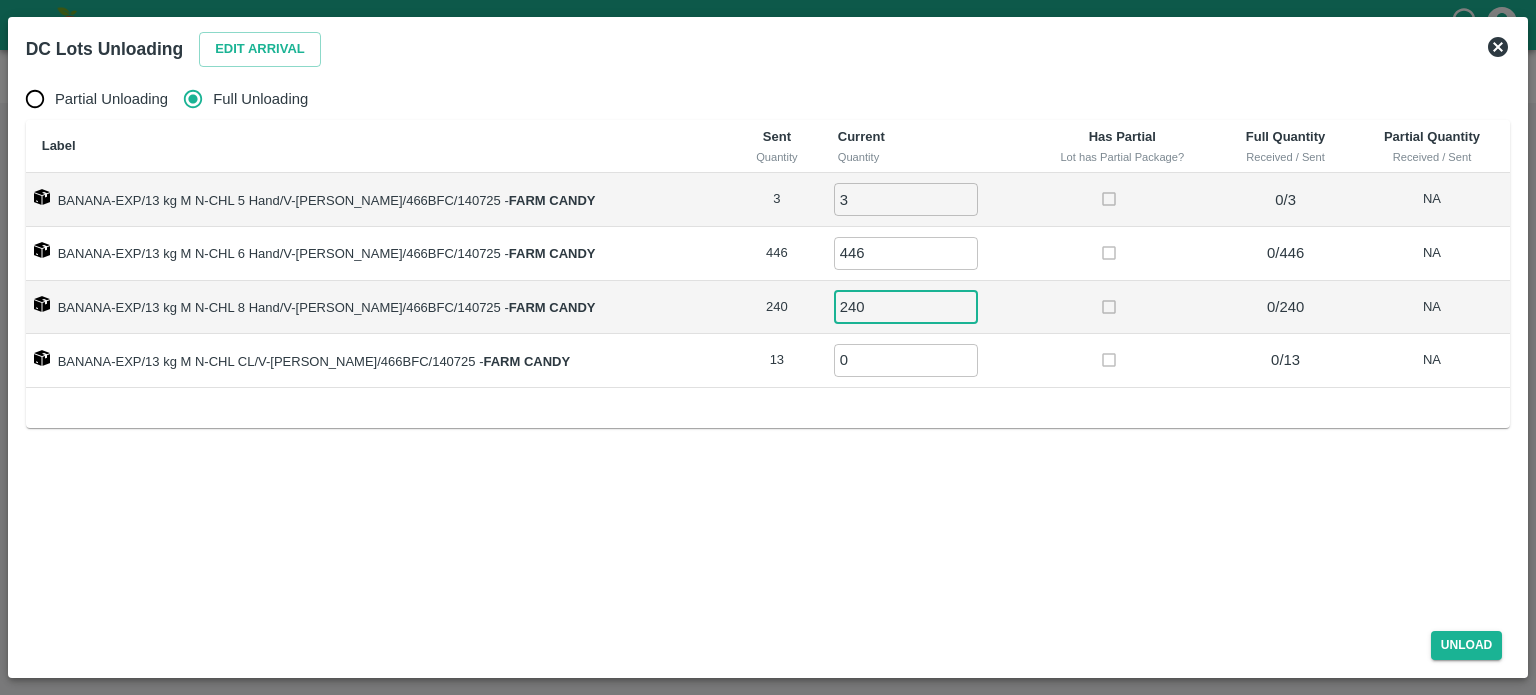 type on "240" 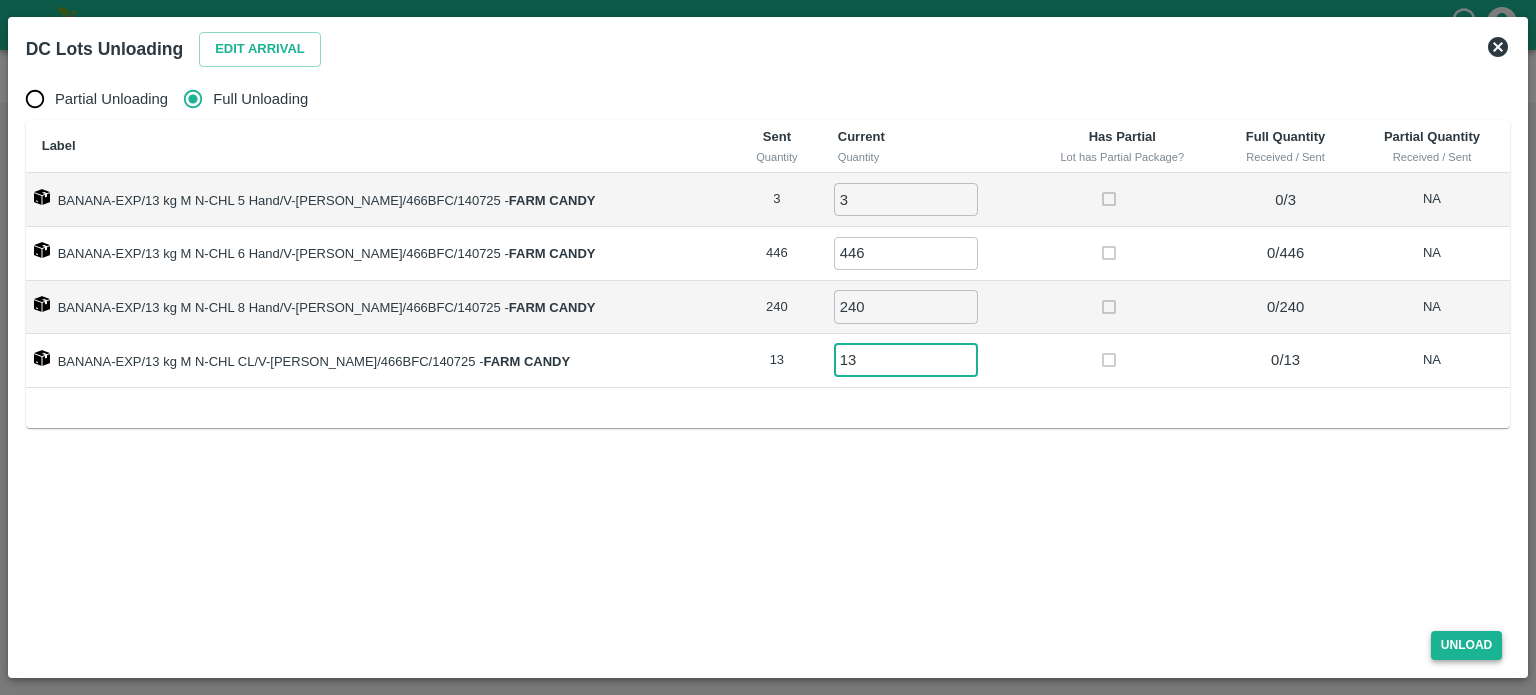 type on "13" 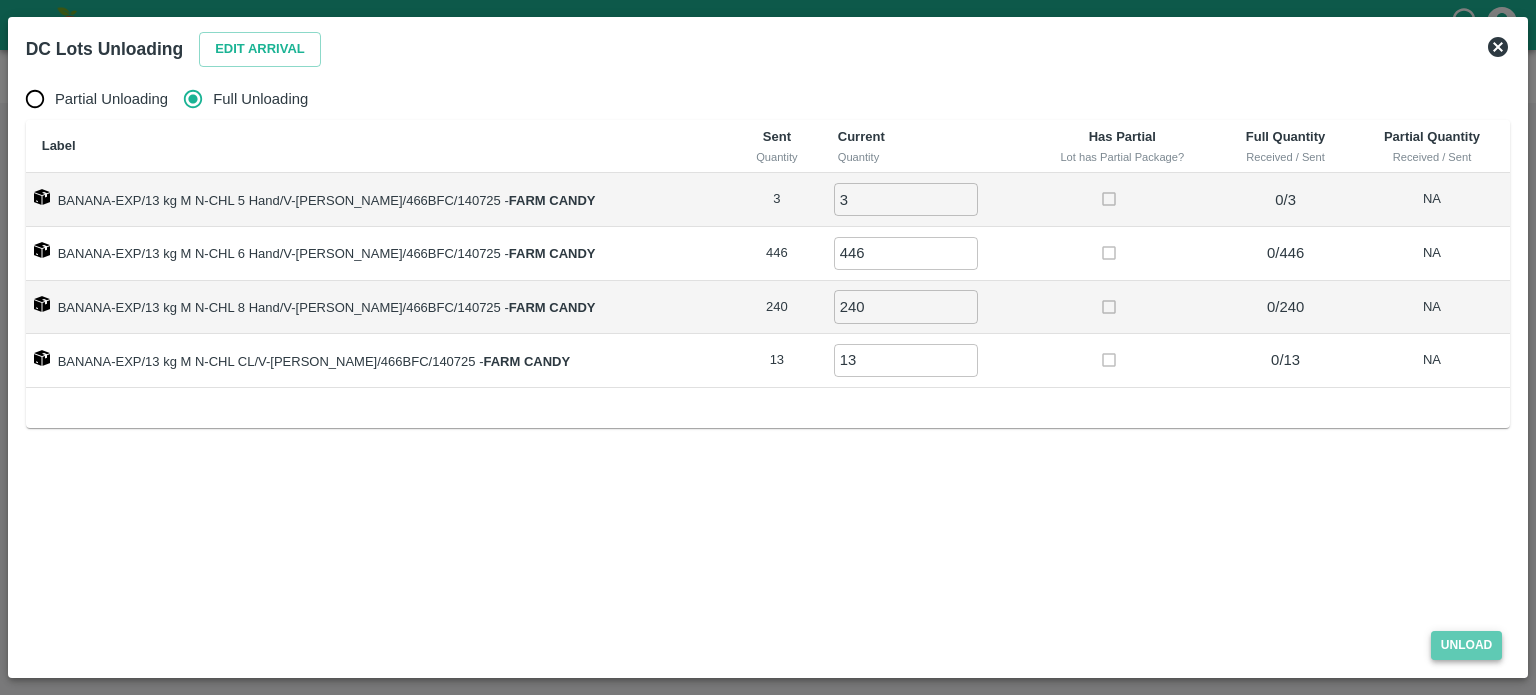 click on "Unload" at bounding box center (1467, 645) 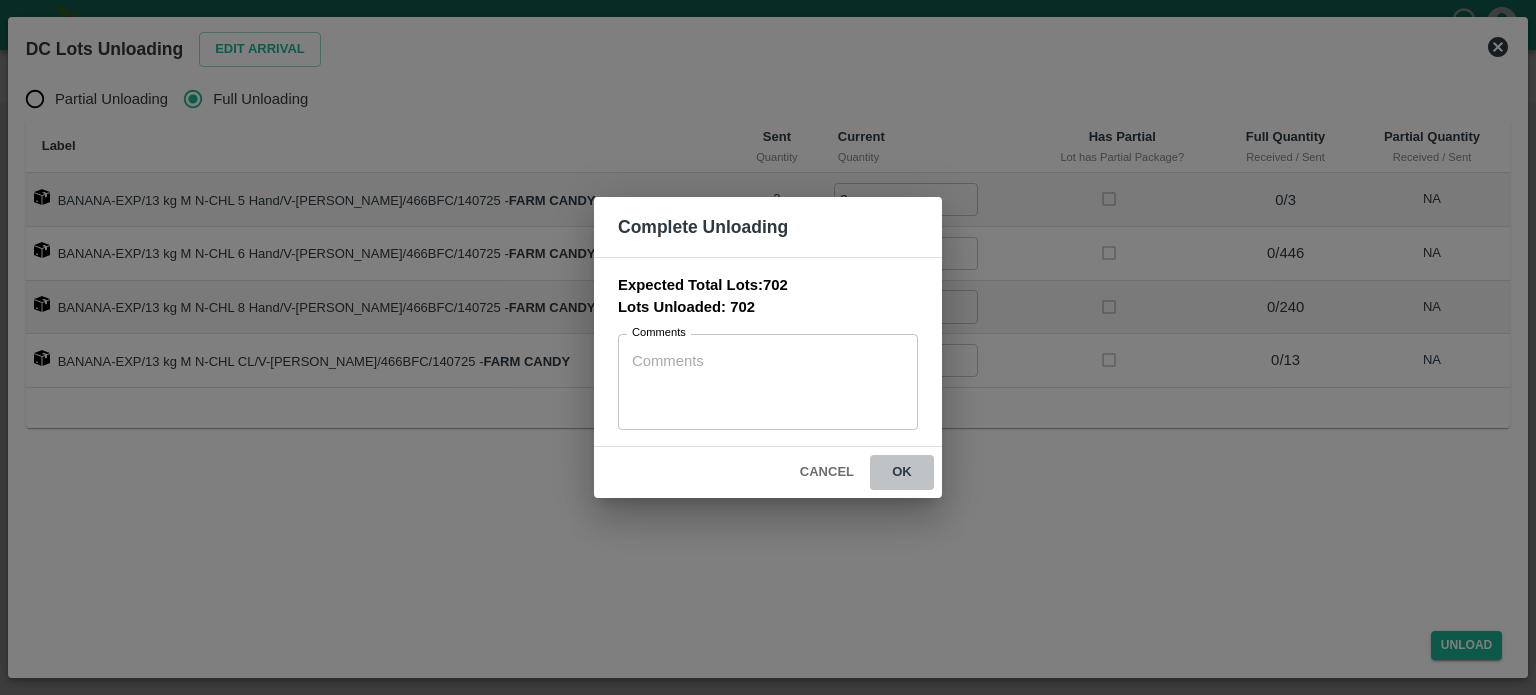 click on "ok" at bounding box center (902, 472) 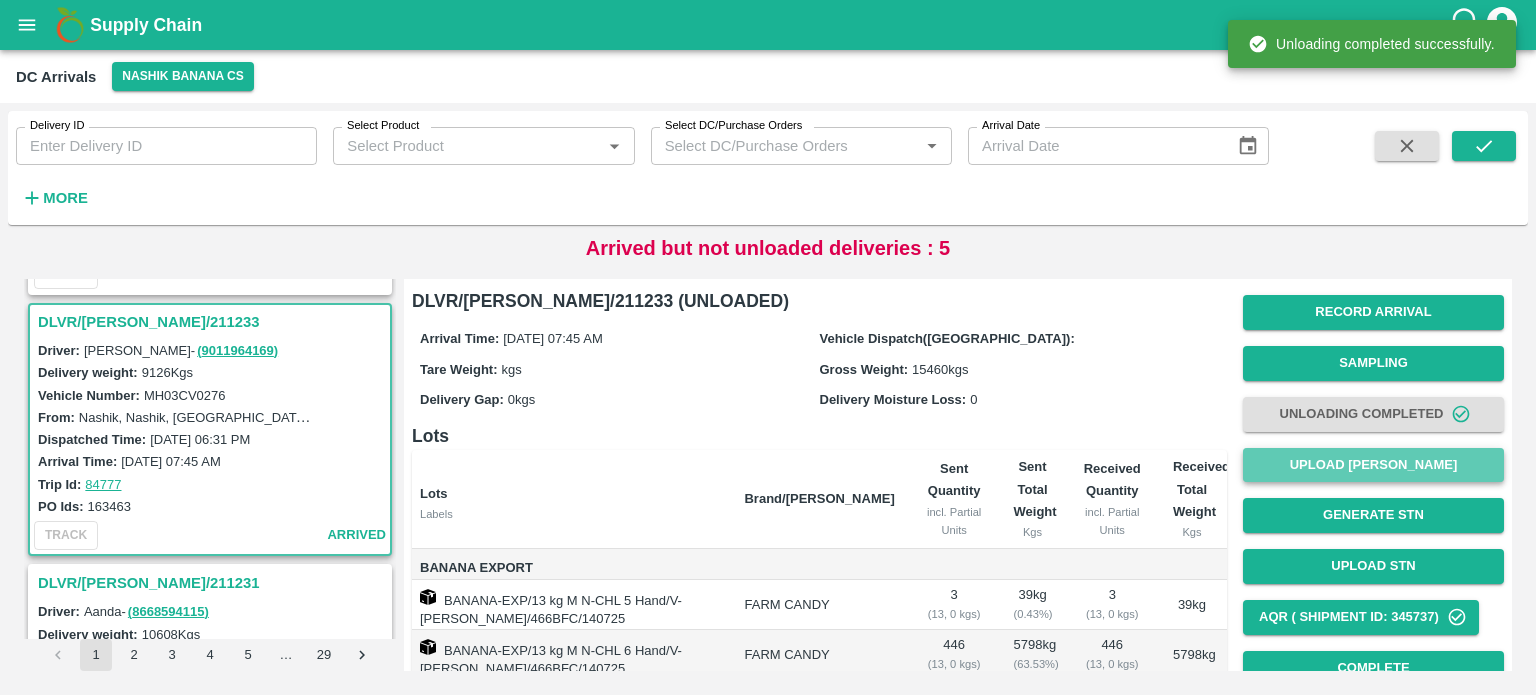 click on "Upload [PERSON_NAME]" at bounding box center (1373, 465) 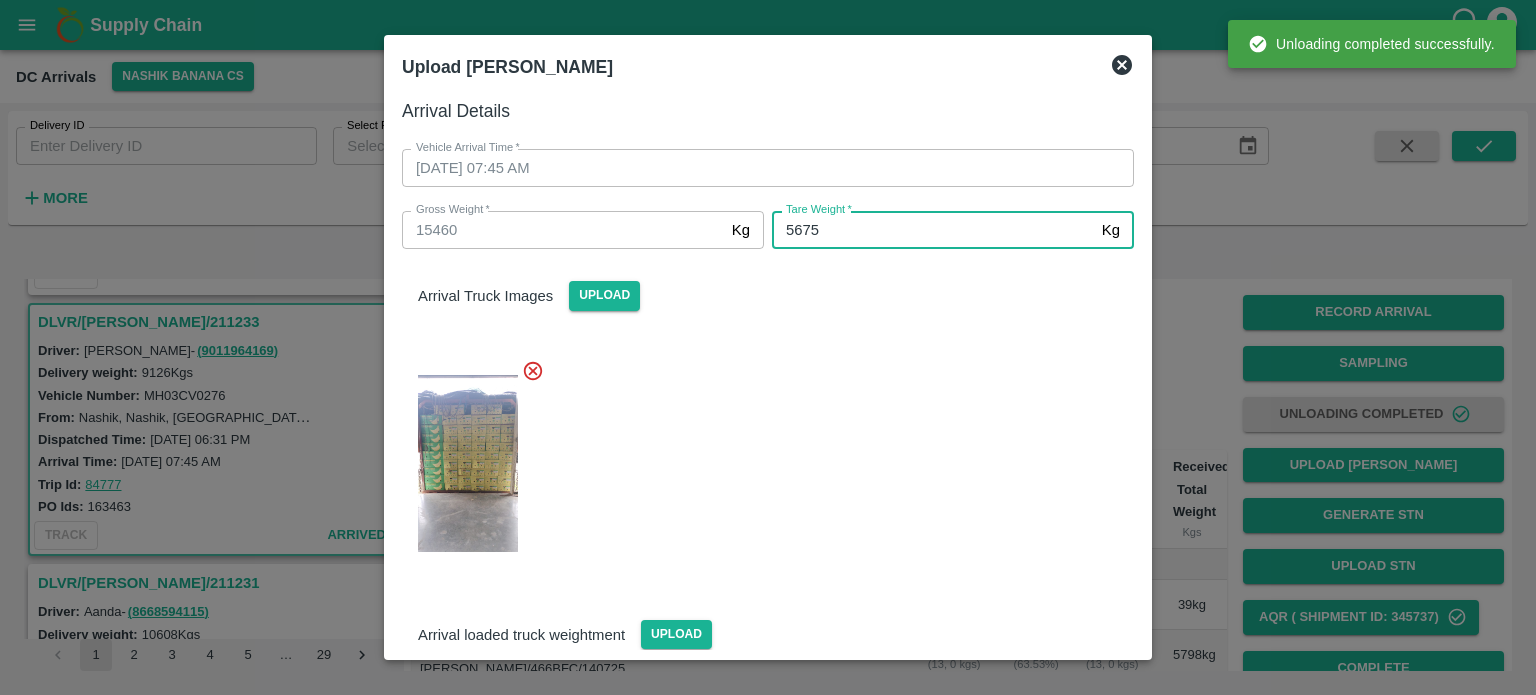 type on "5675" 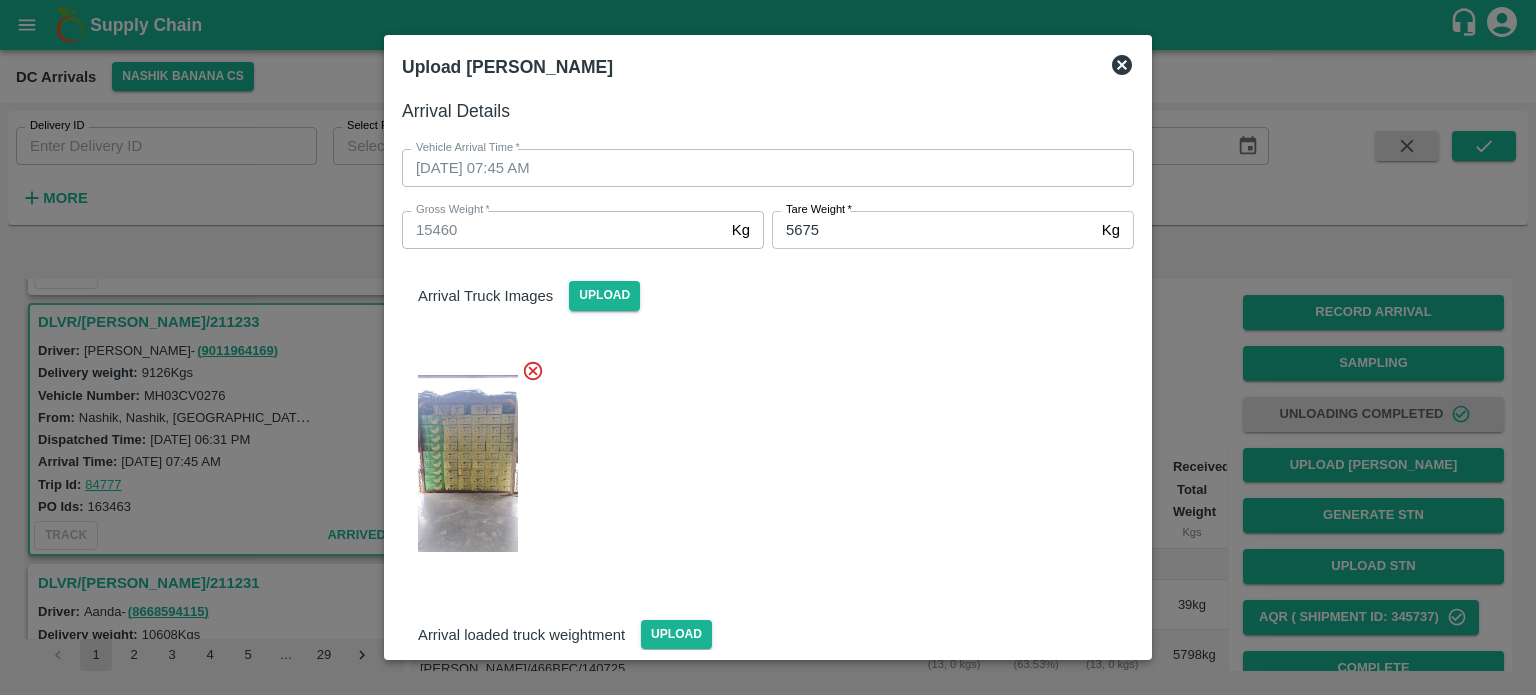 click at bounding box center (760, 458) 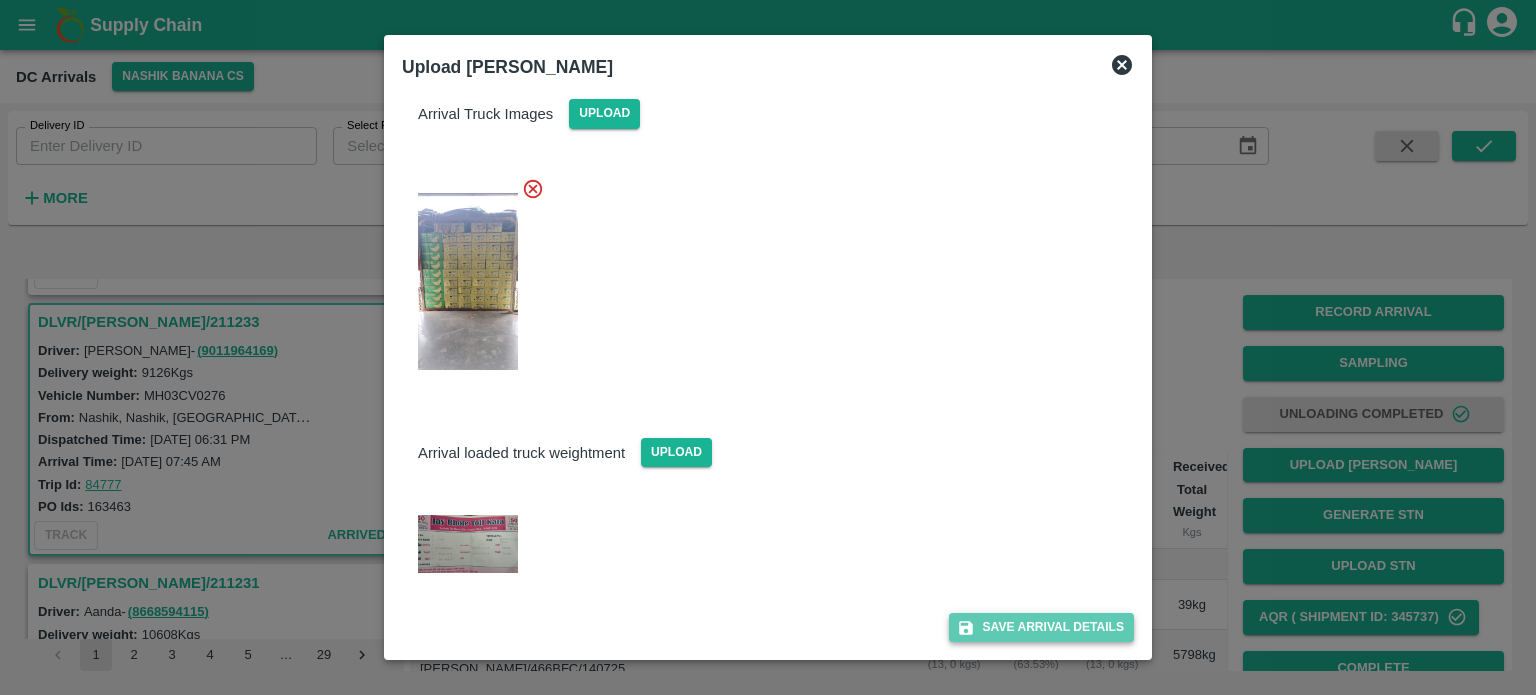 click on "Save Arrival Details" at bounding box center [1041, 627] 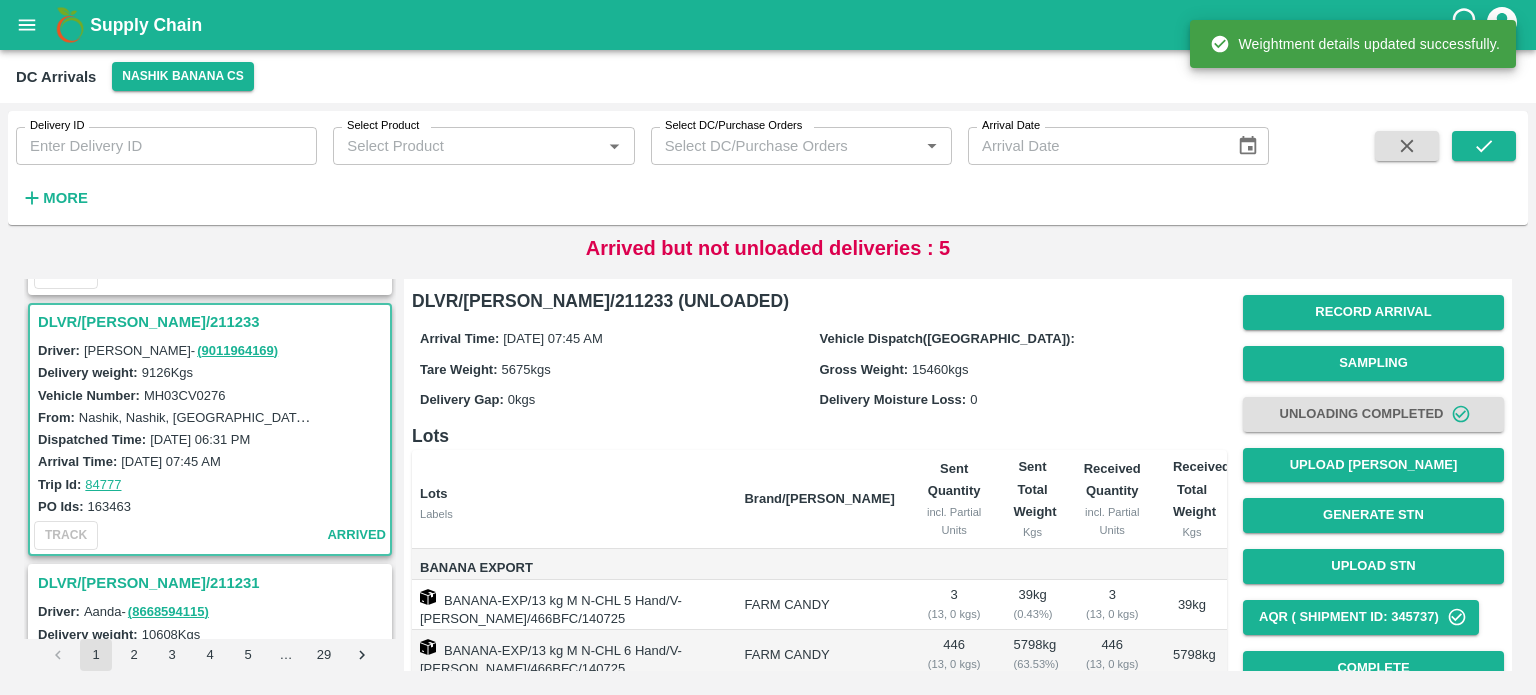 scroll, scrollTop: 238, scrollLeft: 0, axis: vertical 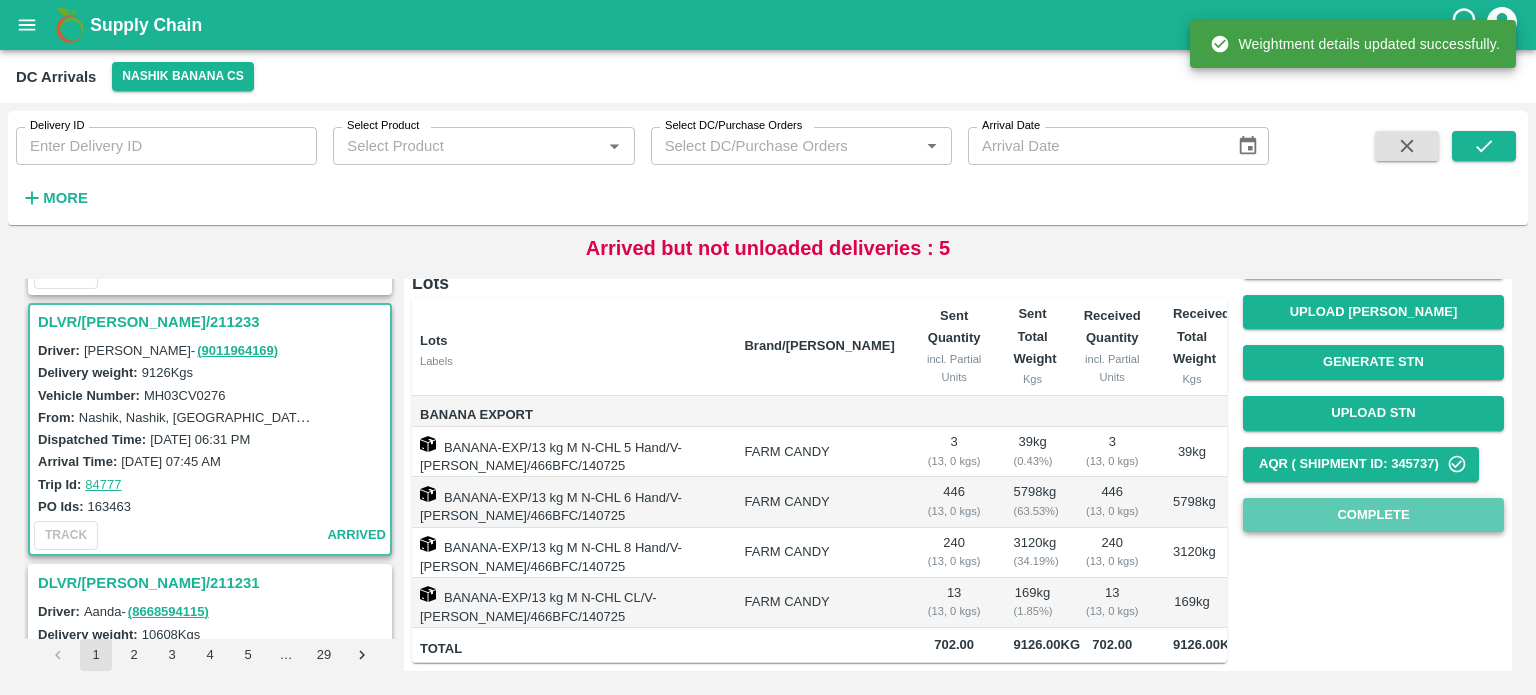 click on "Complete" at bounding box center [1373, 515] 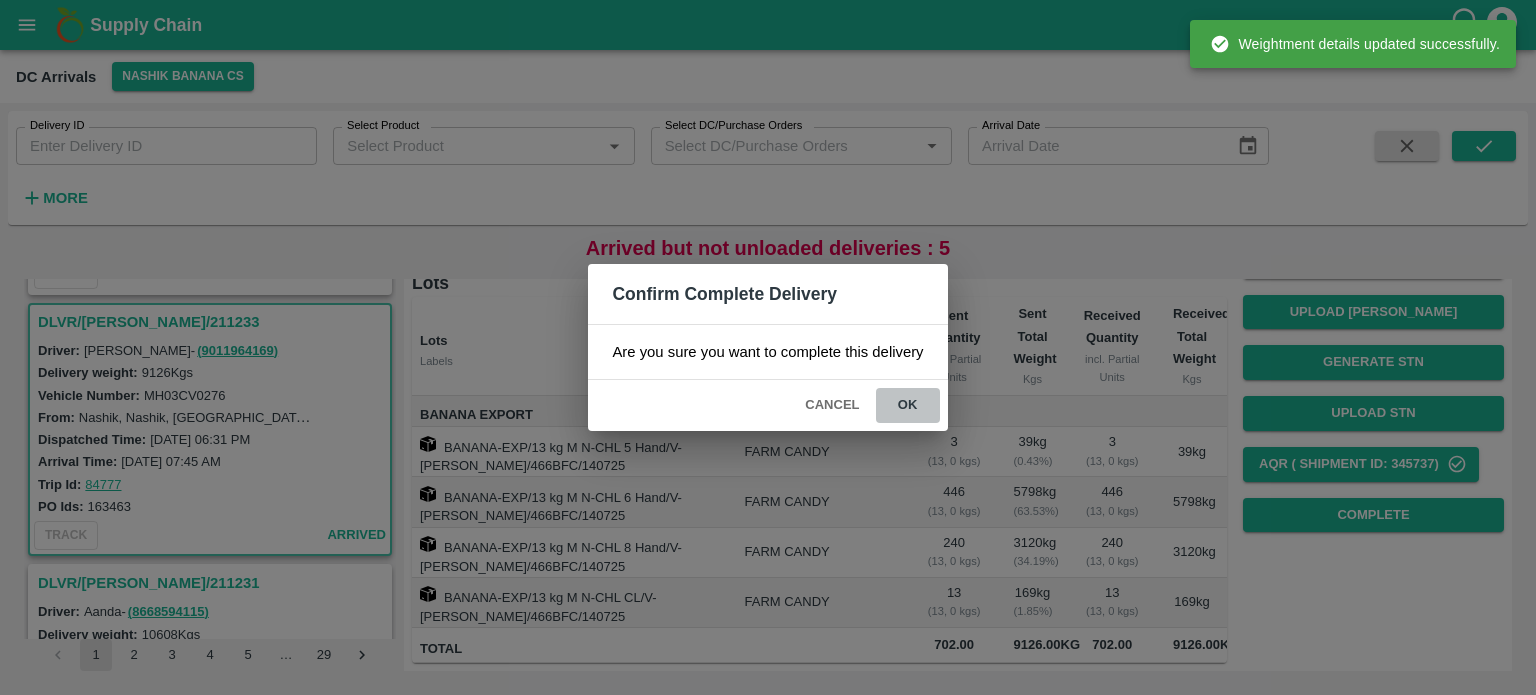 click on "ok" at bounding box center (908, 405) 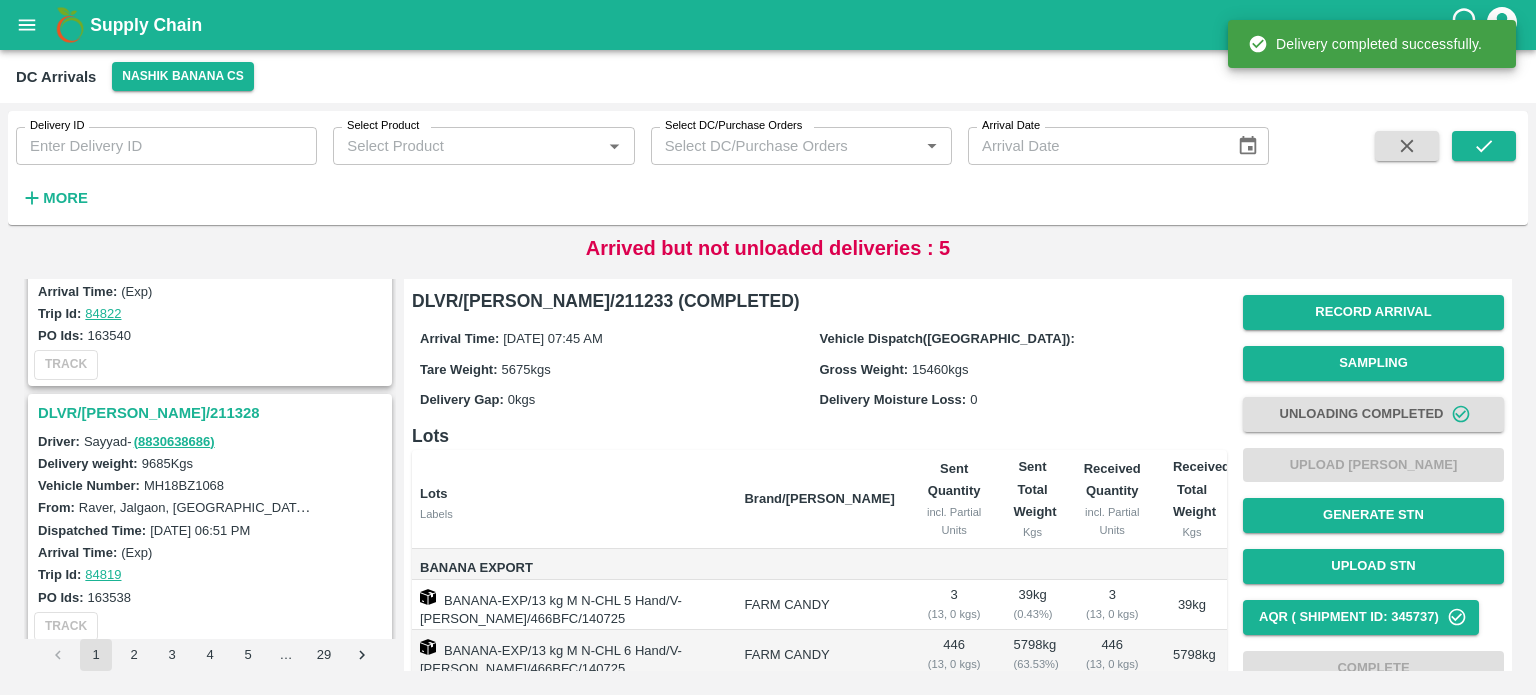 scroll, scrollTop: 4856, scrollLeft: 0, axis: vertical 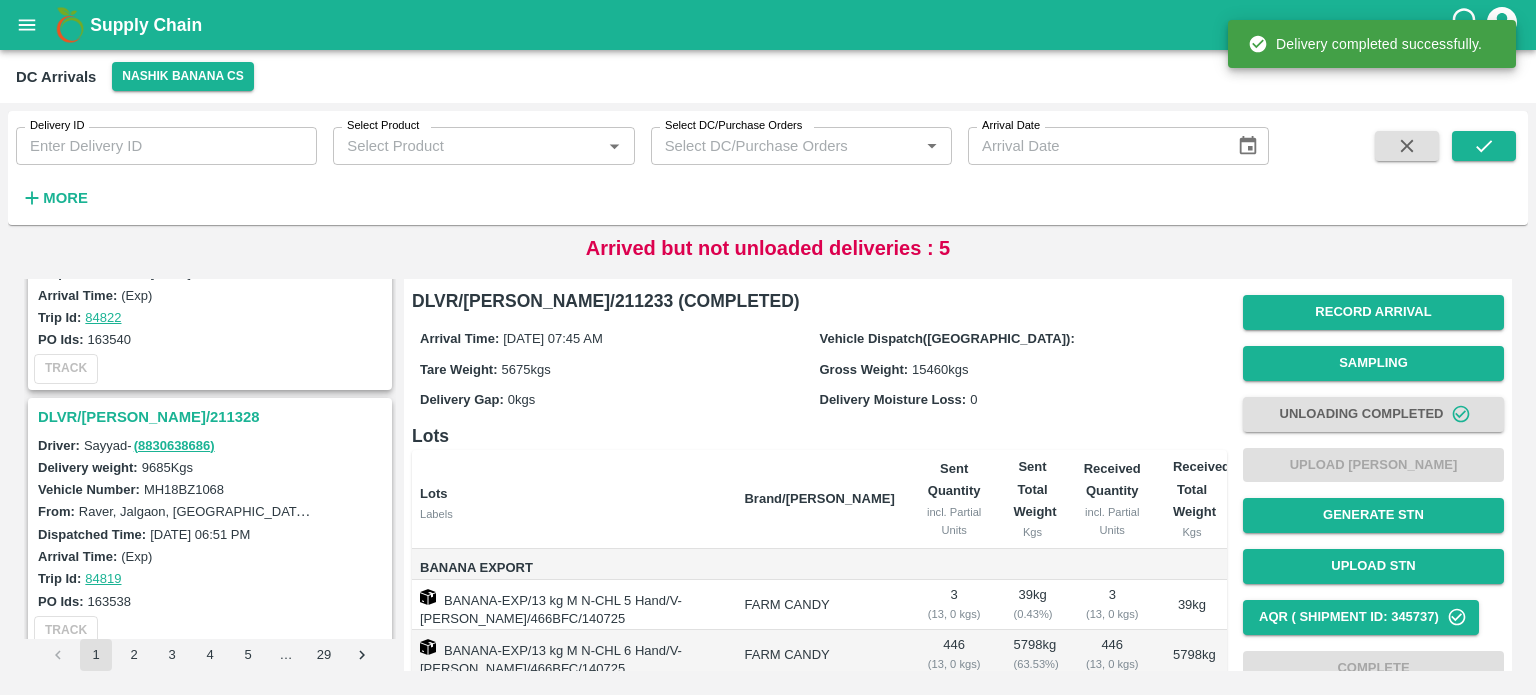 click on "DLVR/[PERSON_NAME]/211328" at bounding box center [213, 417] 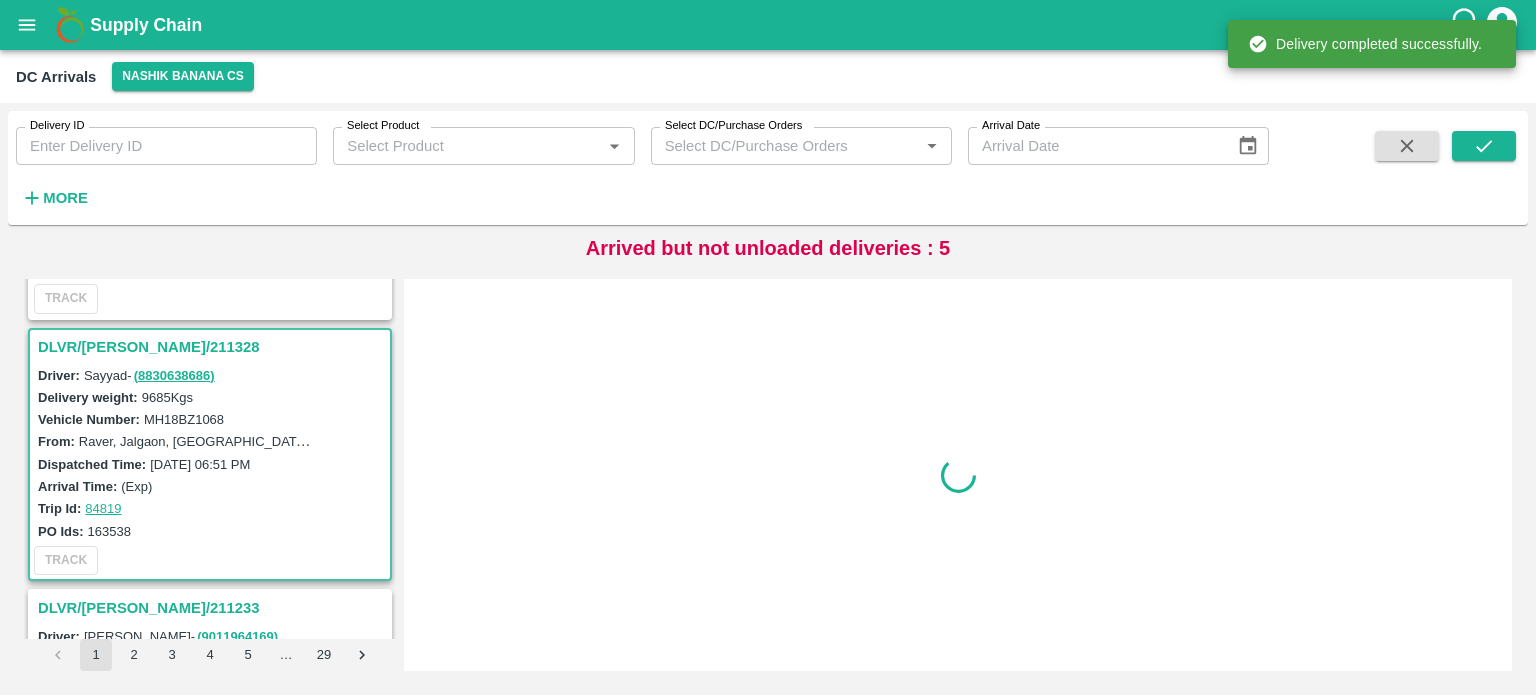 scroll, scrollTop: 4952, scrollLeft: 0, axis: vertical 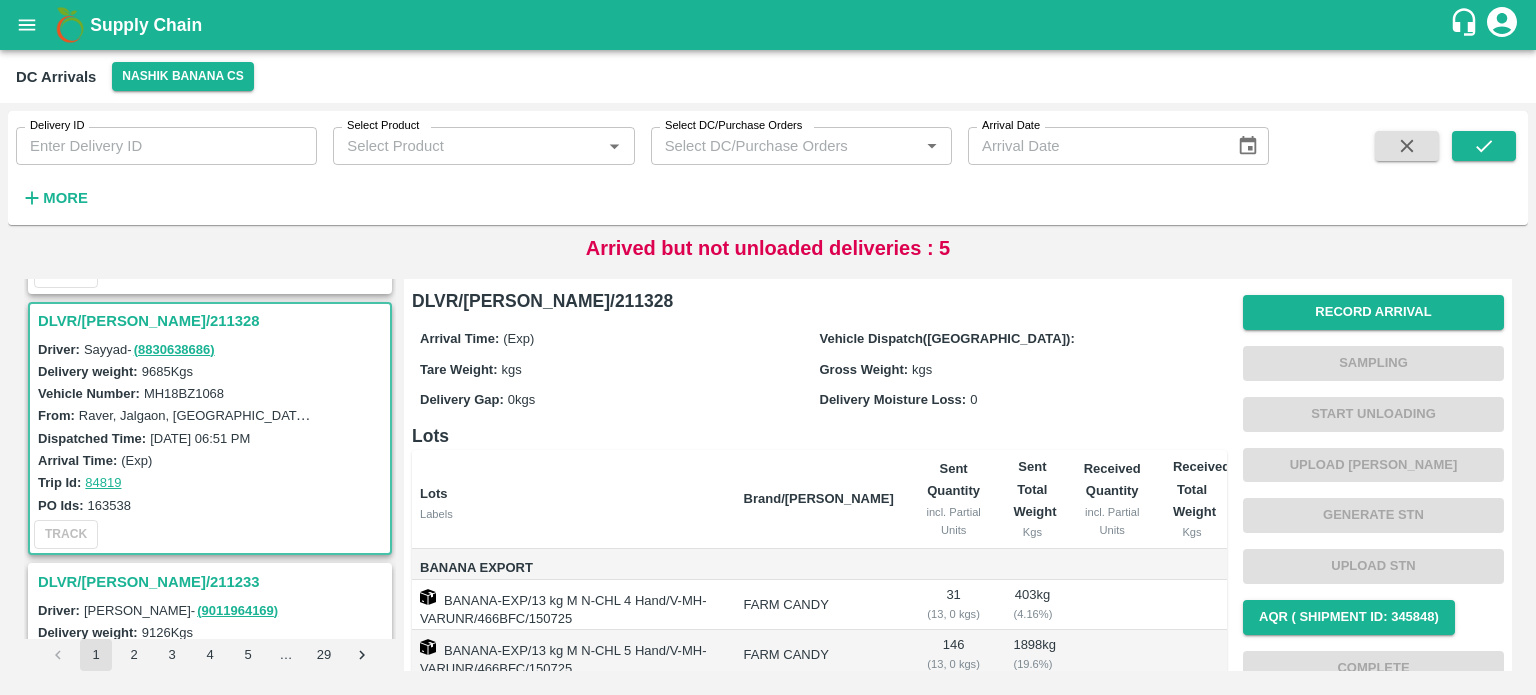 click on "MH18BZ1068" at bounding box center [184, 393] 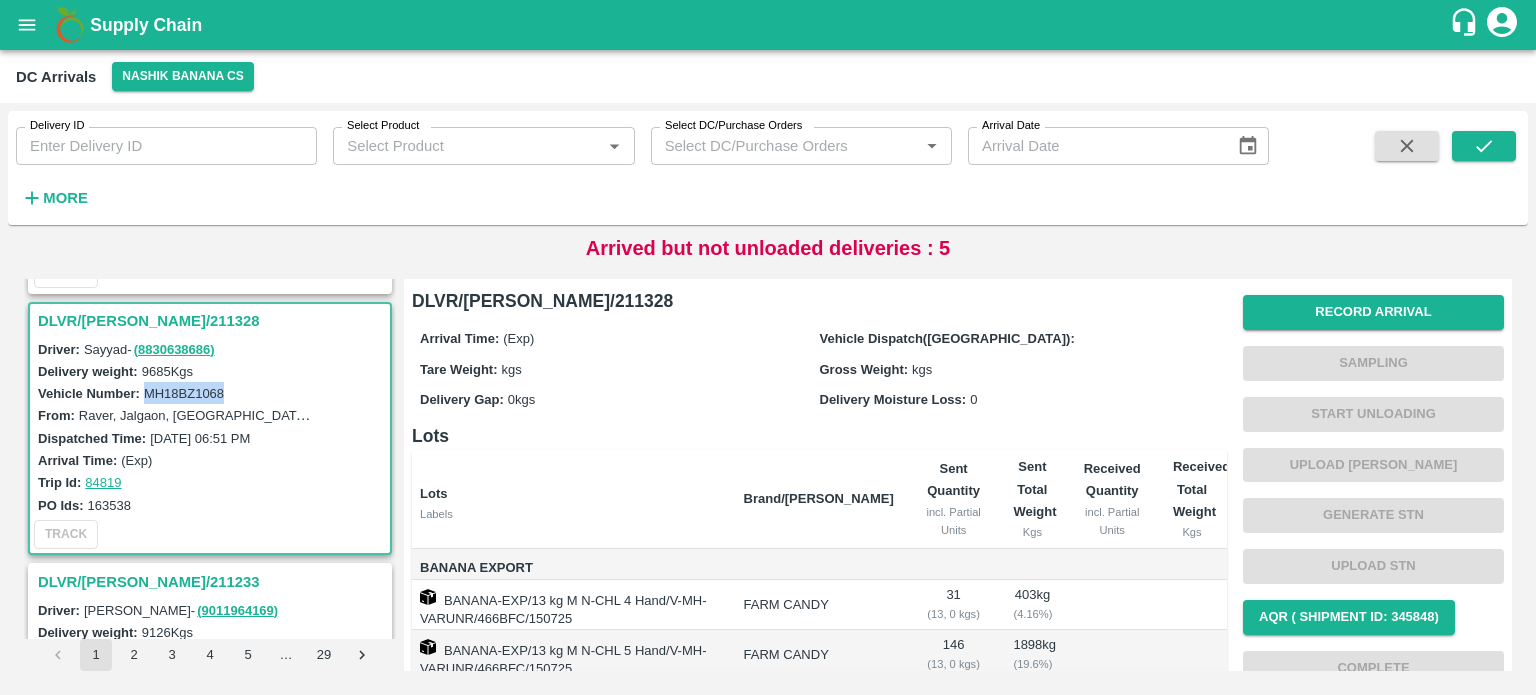 click on "MH18BZ1068" at bounding box center (184, 393) 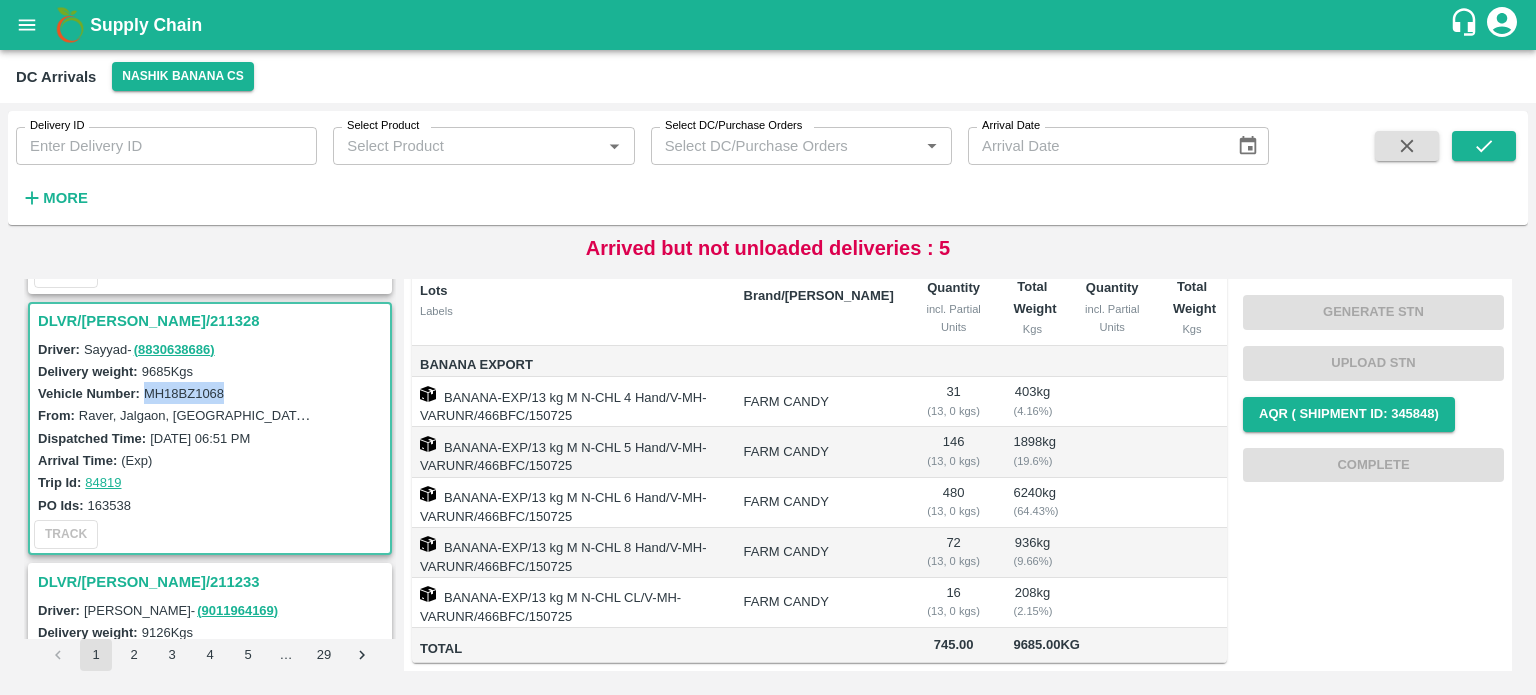 scroll, scrollTop: 0, scrollLeft: 0, axis: both 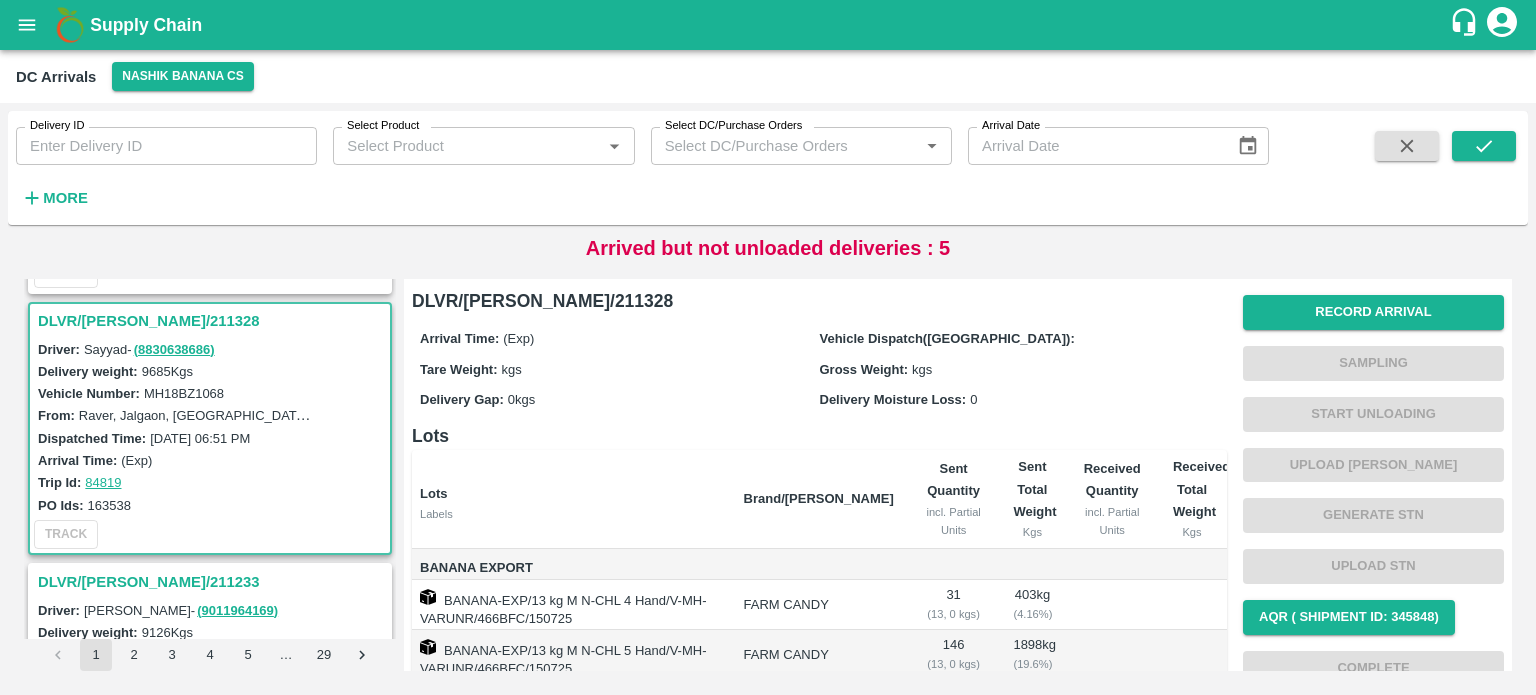click on "Record Arrival Sampling Start Unloading Upload Tare Weight Generate STN Upload STN AQR ( Shipment Id: 345848) Complete" at bounding box center (1373, 490) 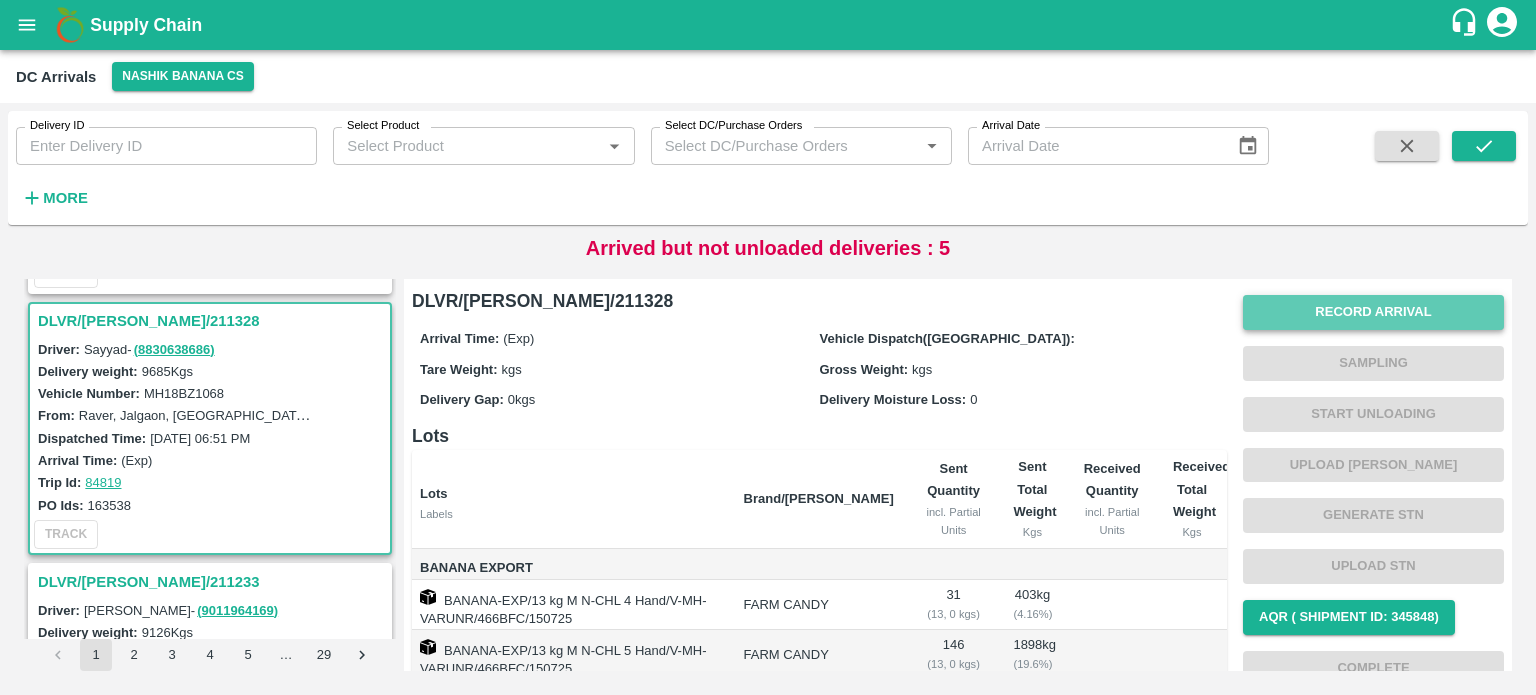 click on "Record Arrival" at bounding box center (1373, 312) 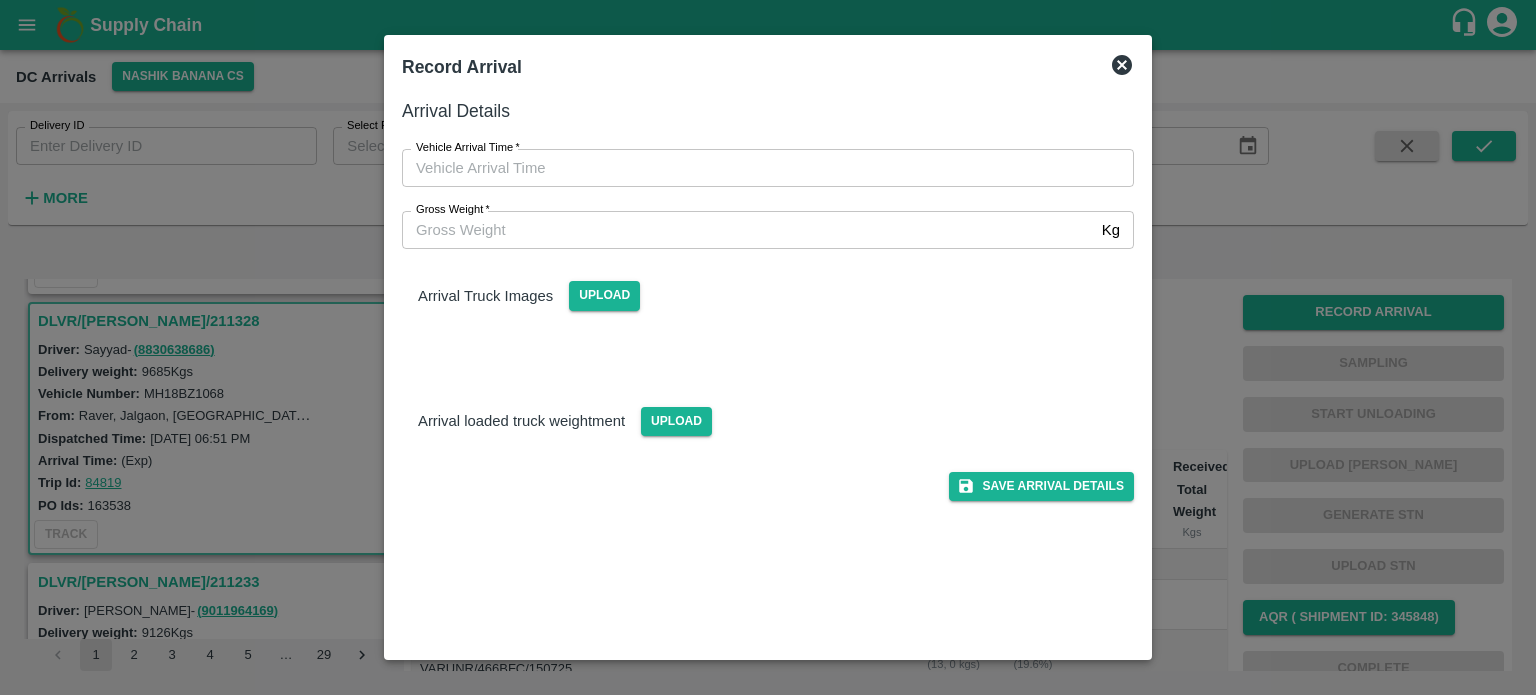 type on "DD/MM/YYYY hh:mm aa" 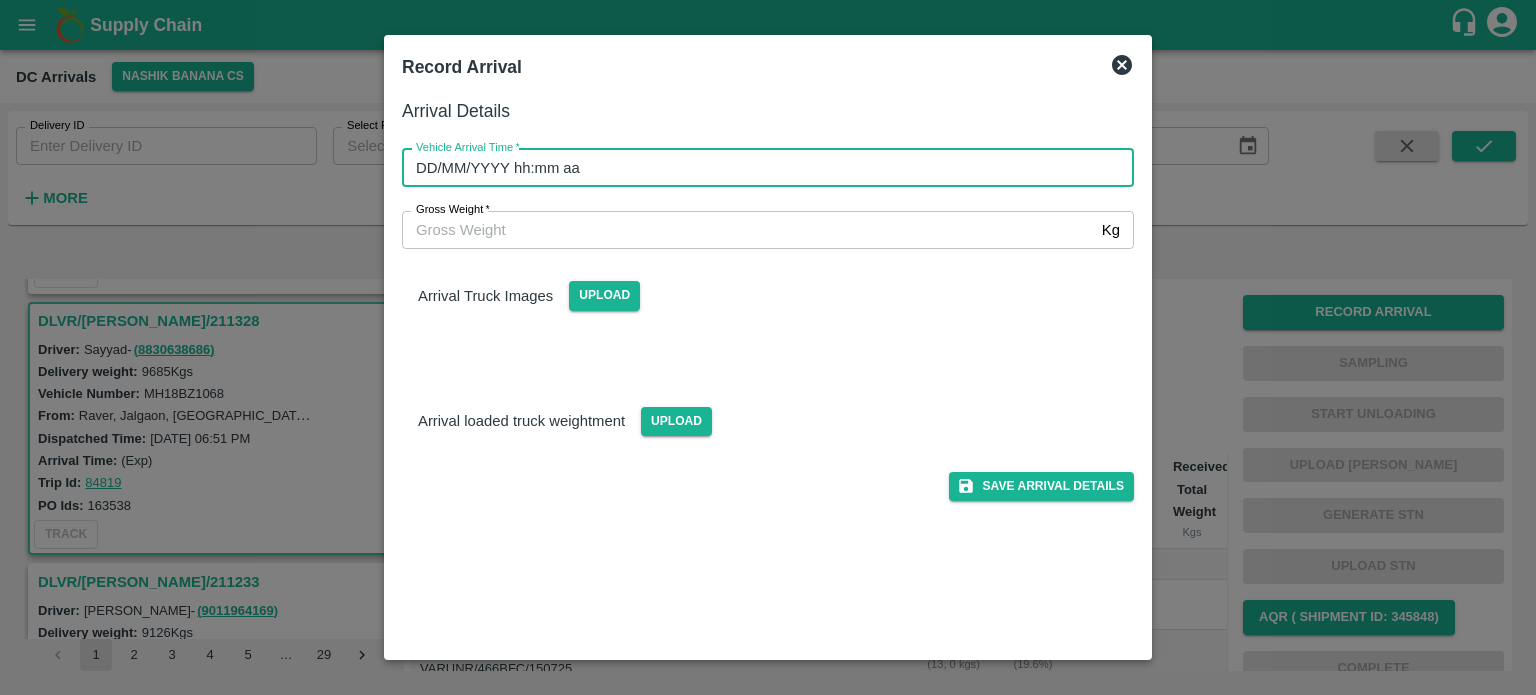 click on "DD/MM/YYYY hh:mm aa" at bounding box center (761, 168) 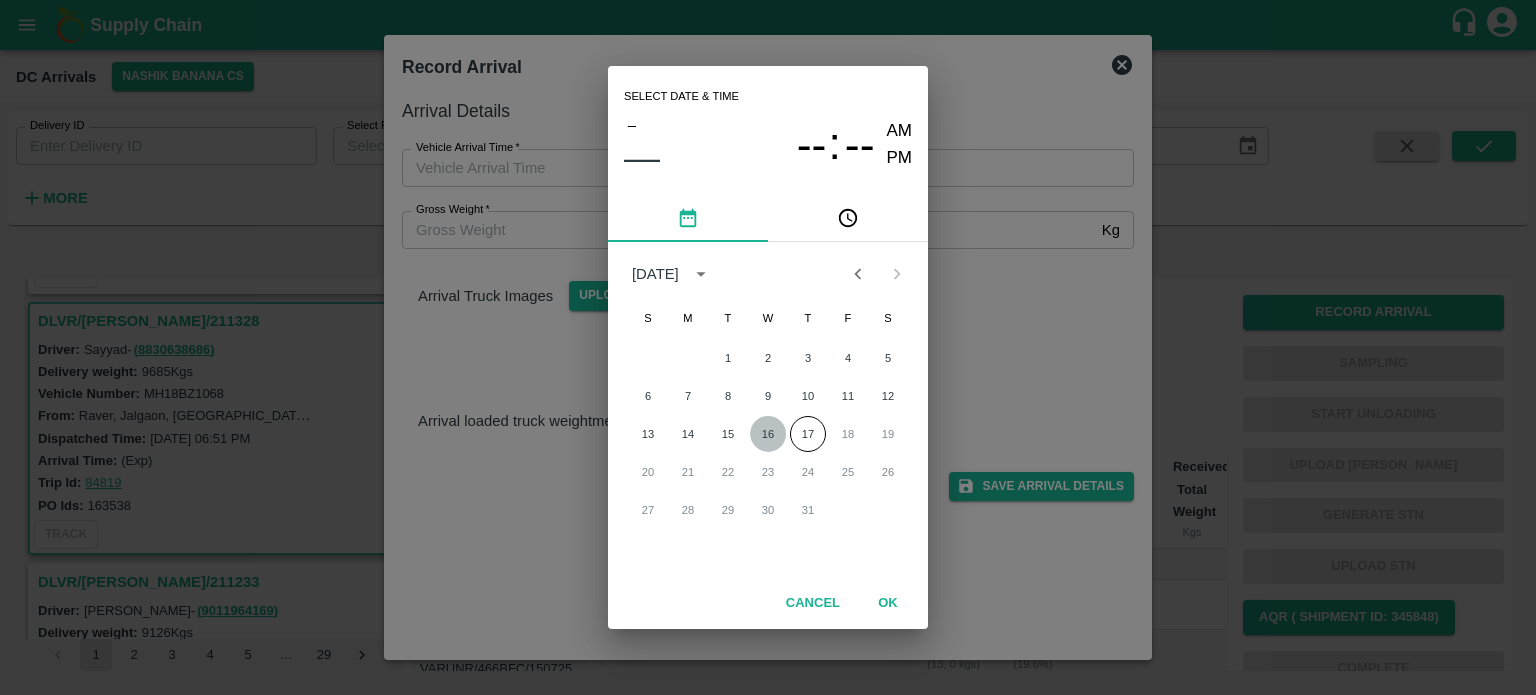 click on "16" at bounding box center [768, 434] 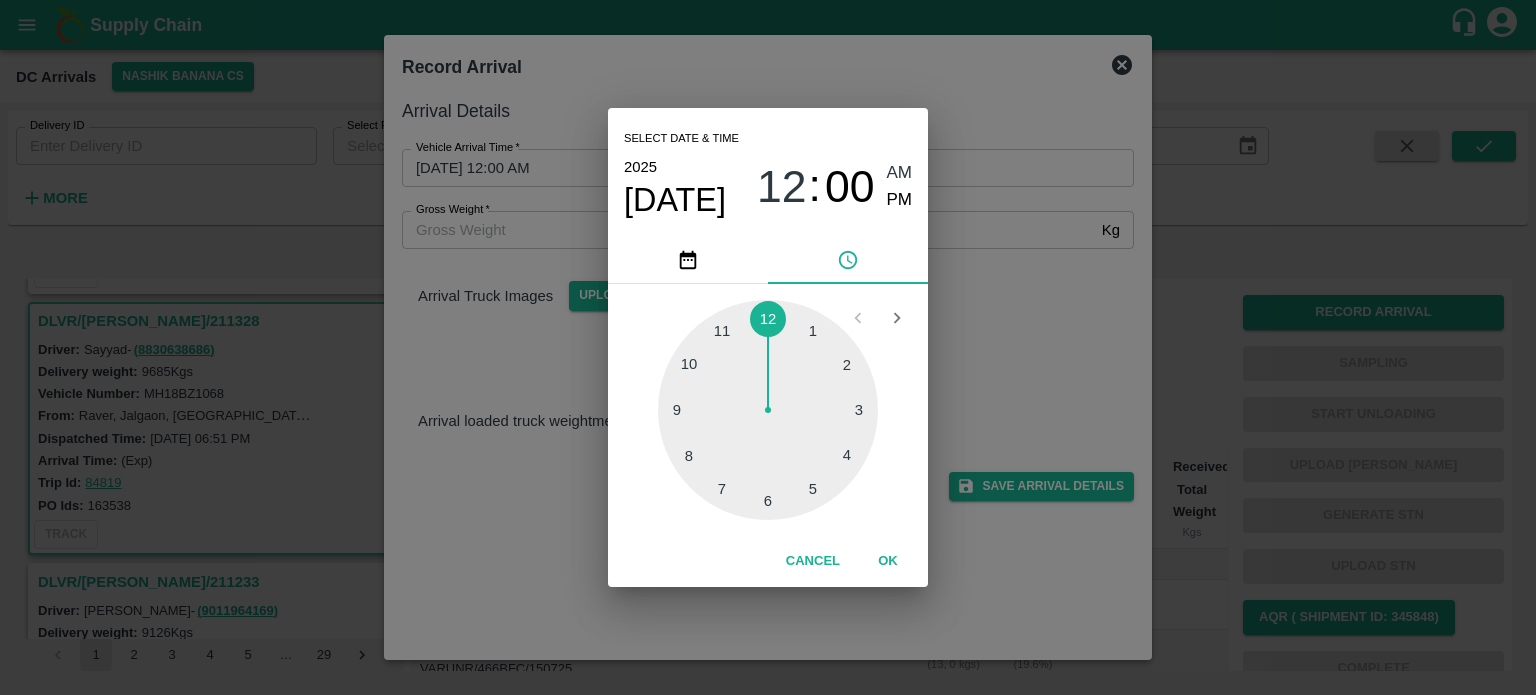 click at bounding box center (768, 410) 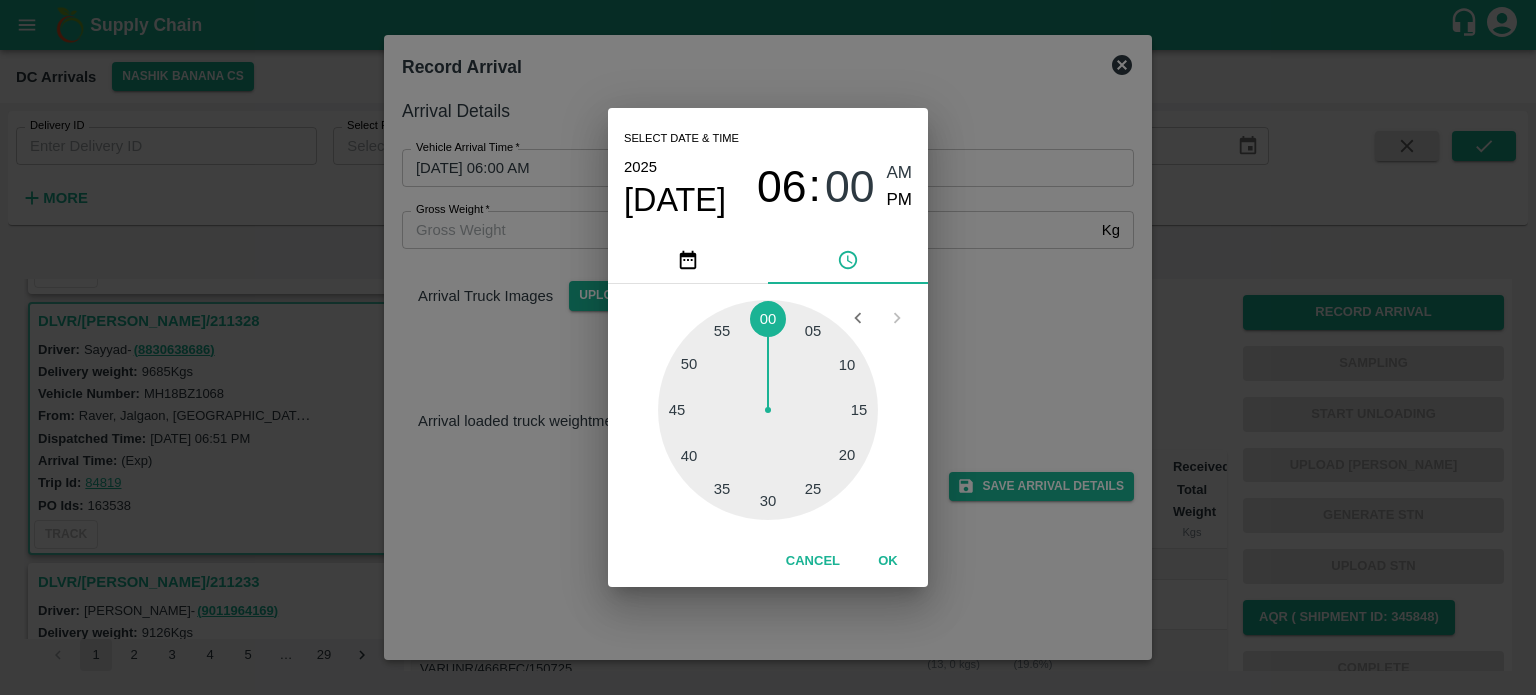 click at bounding box center [768, 410] 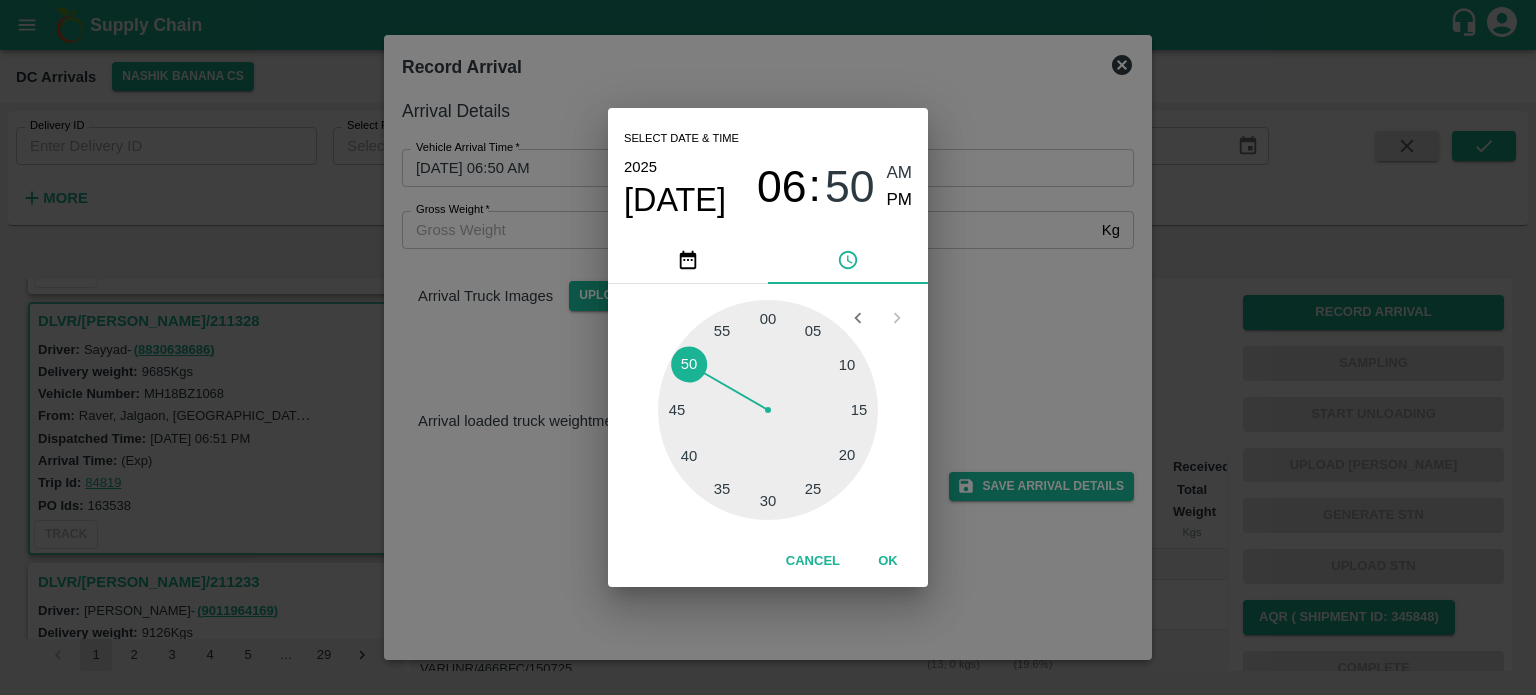 click on "Select date & time [DATE] 06 : 50 AM PM 05 10 15 20 25 30 35 40 45 50 55 00 Cancel OK" at bounding box center [768, 347] 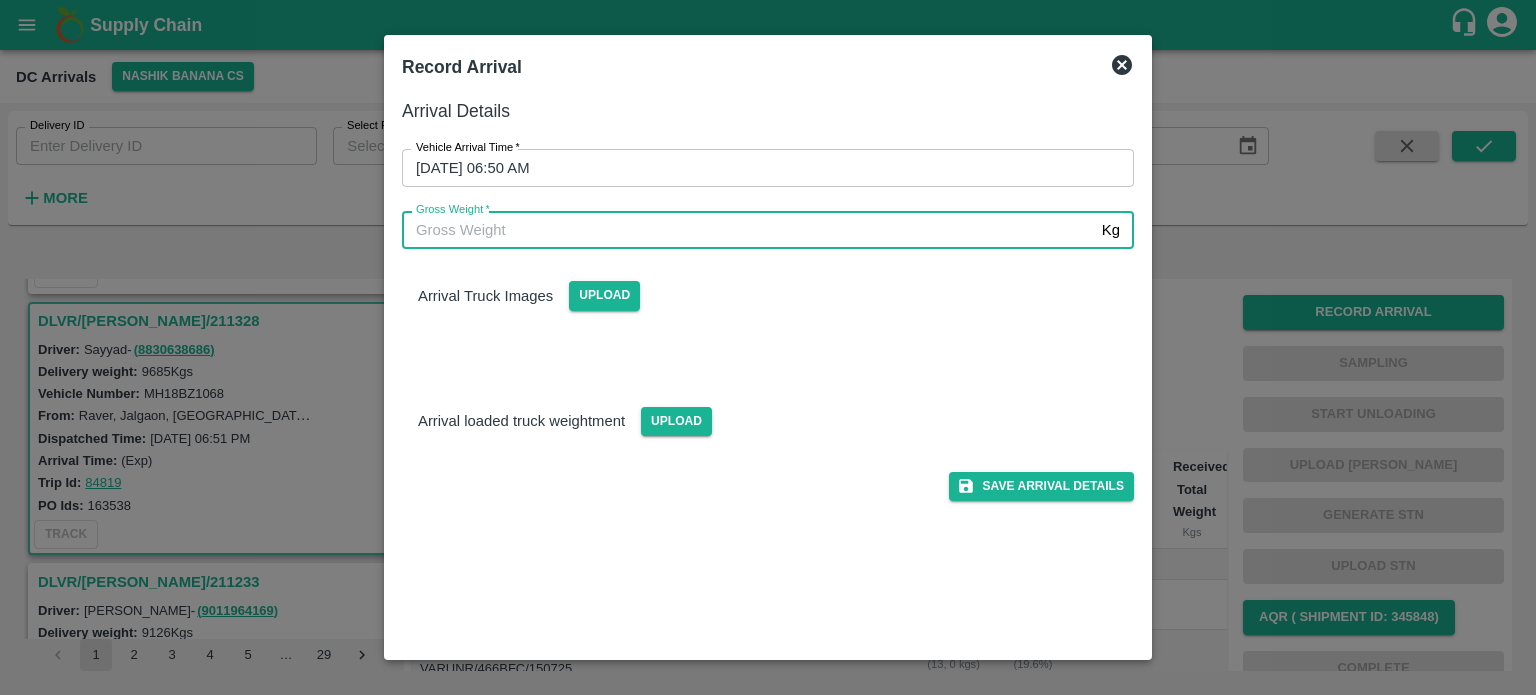click on "Gross Weight   *" at bounding box center (748, 230) 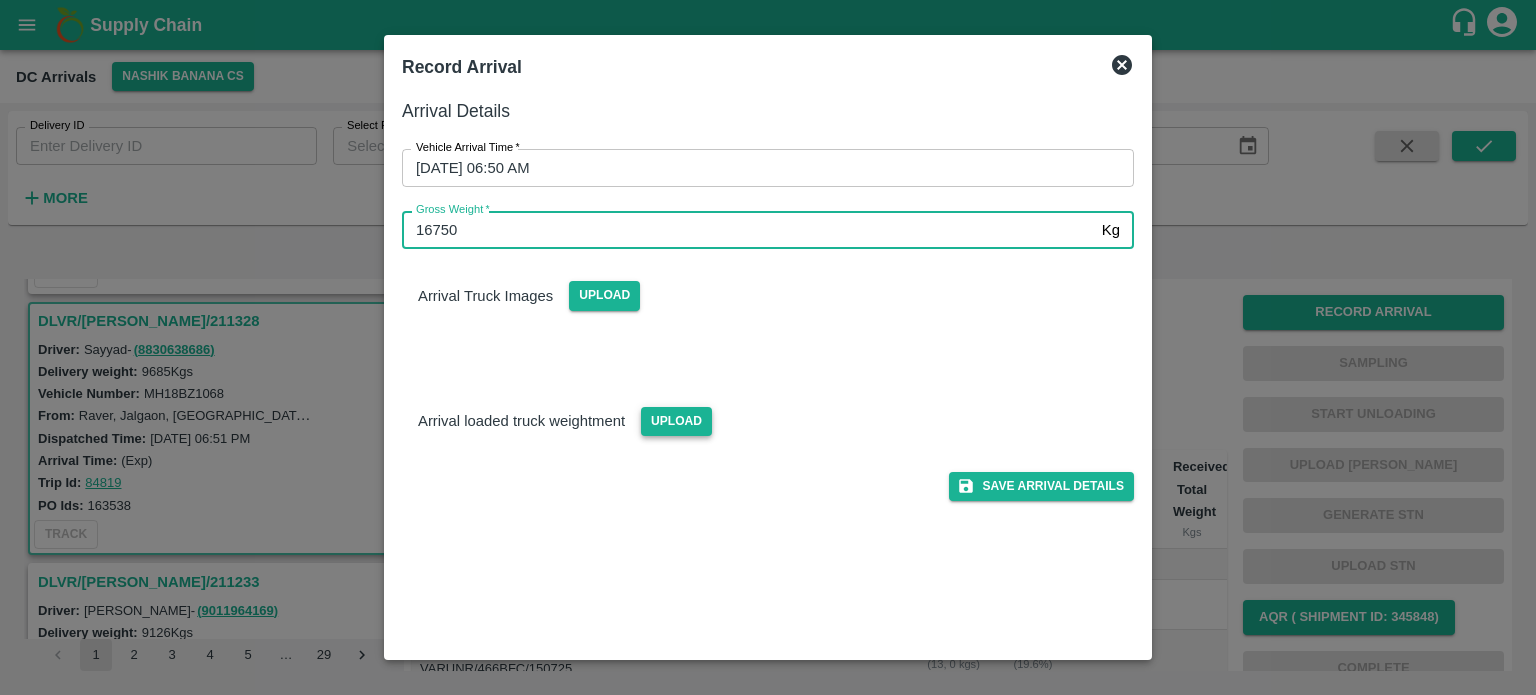 type on "16750" 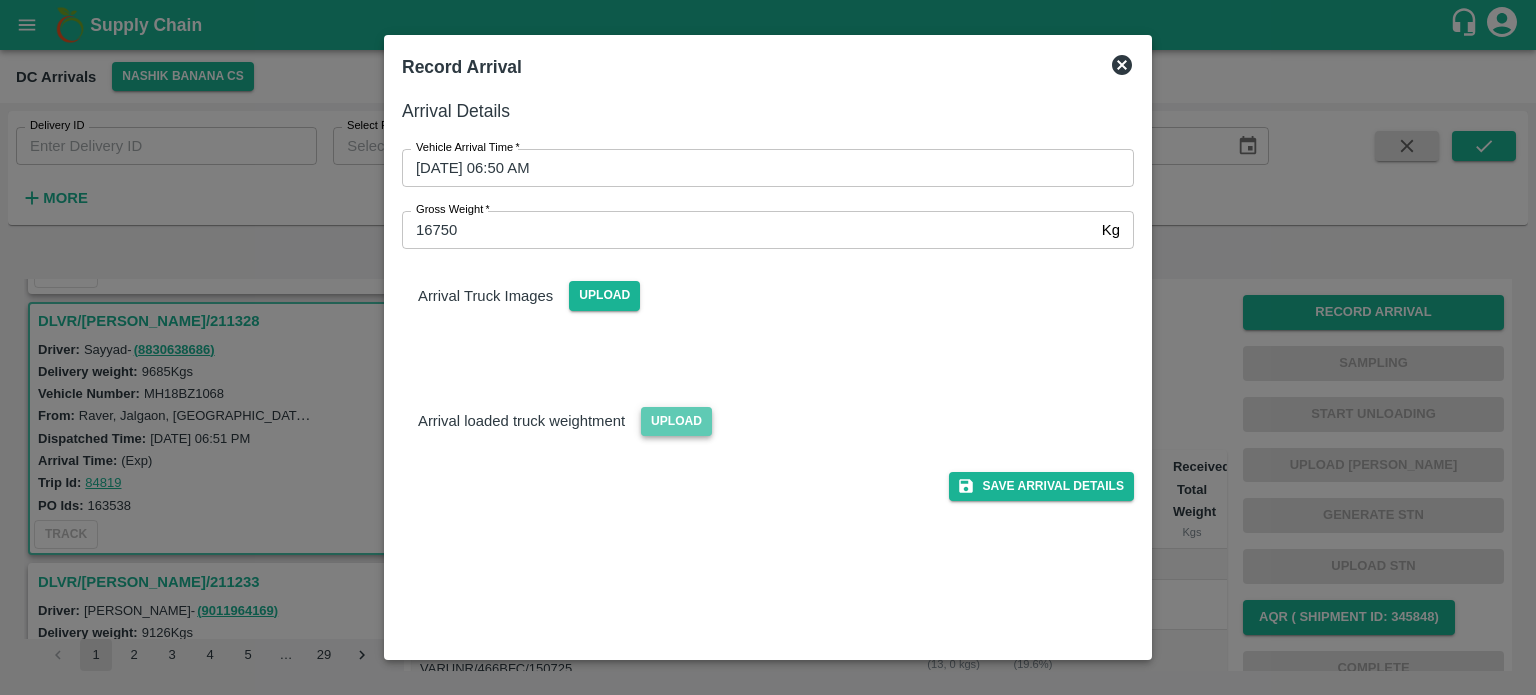 click on "Upload" at bounding box center (676, 421) 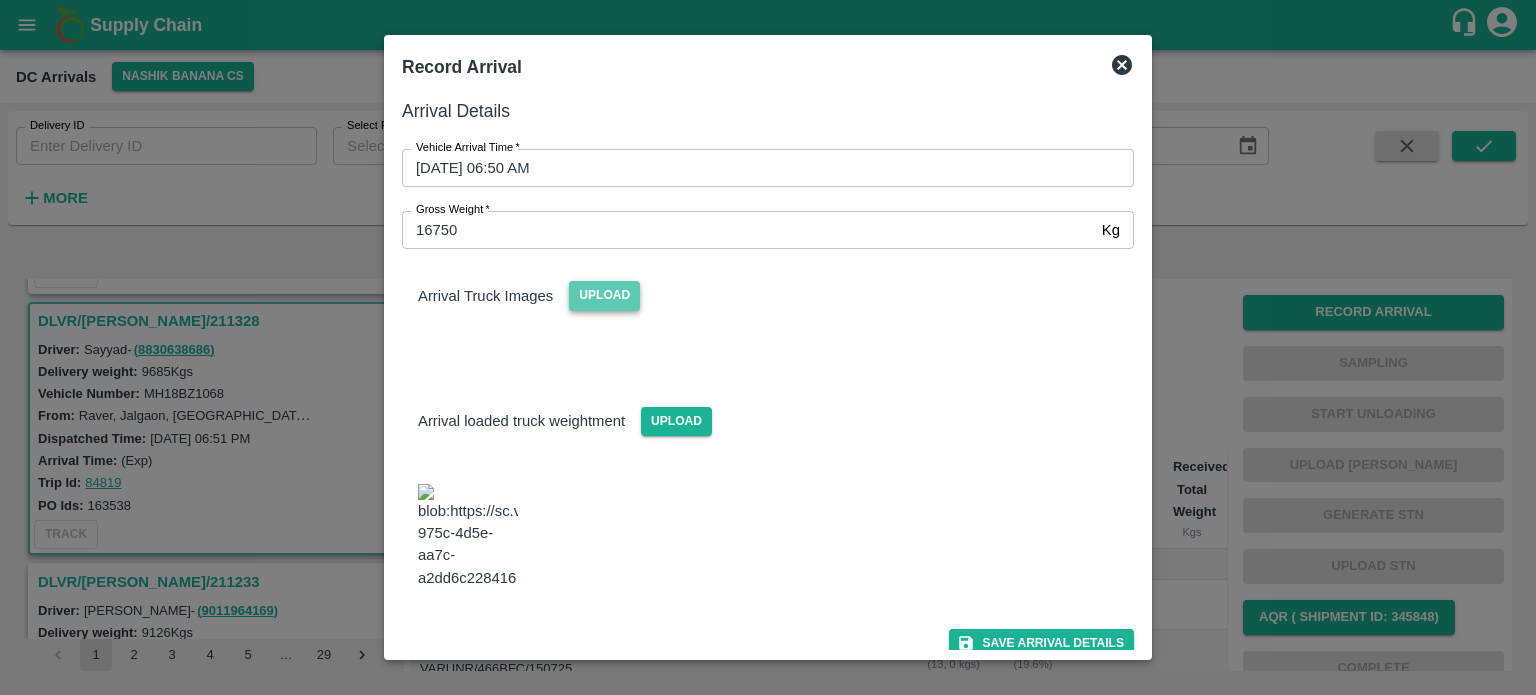 click on "Upload" at bounding box center [604, 295] 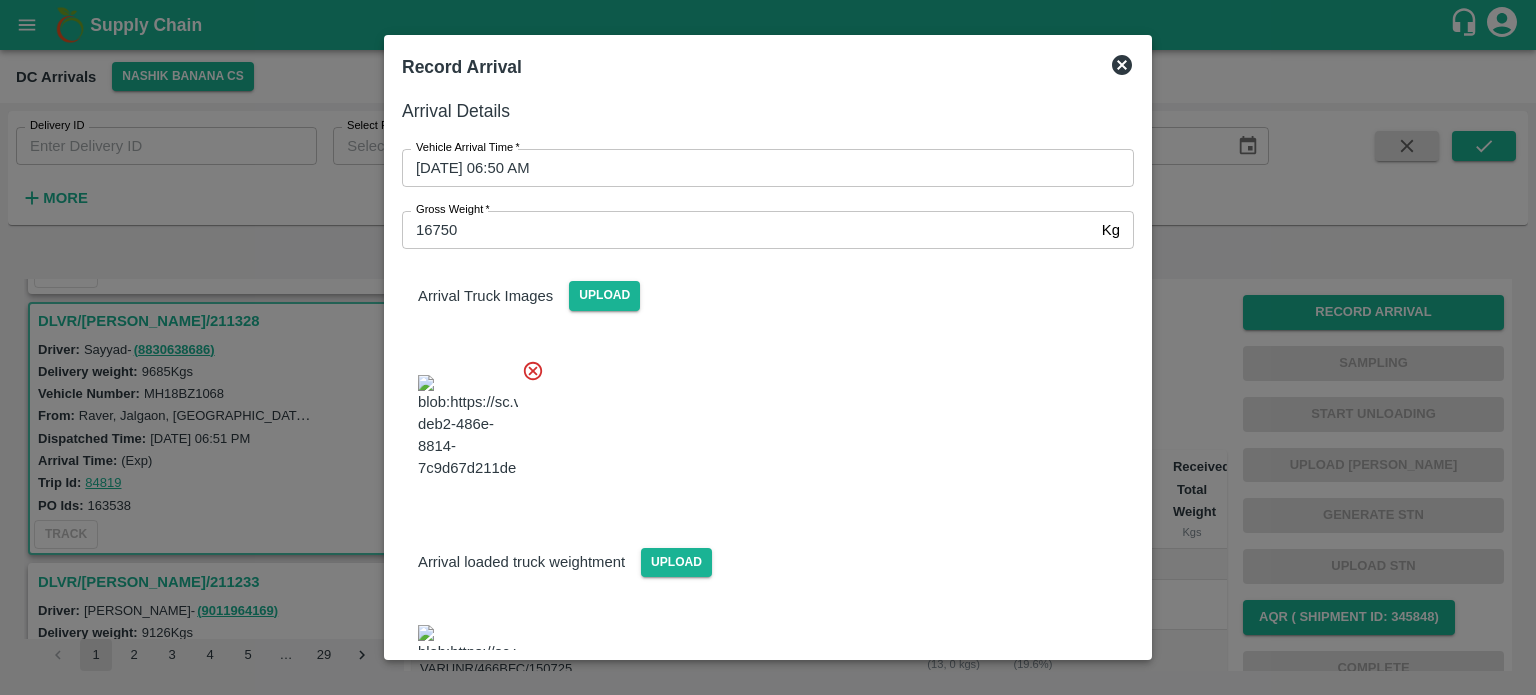 scroll, scrollTop: 165, scrollLeft: 0, axis: vertical 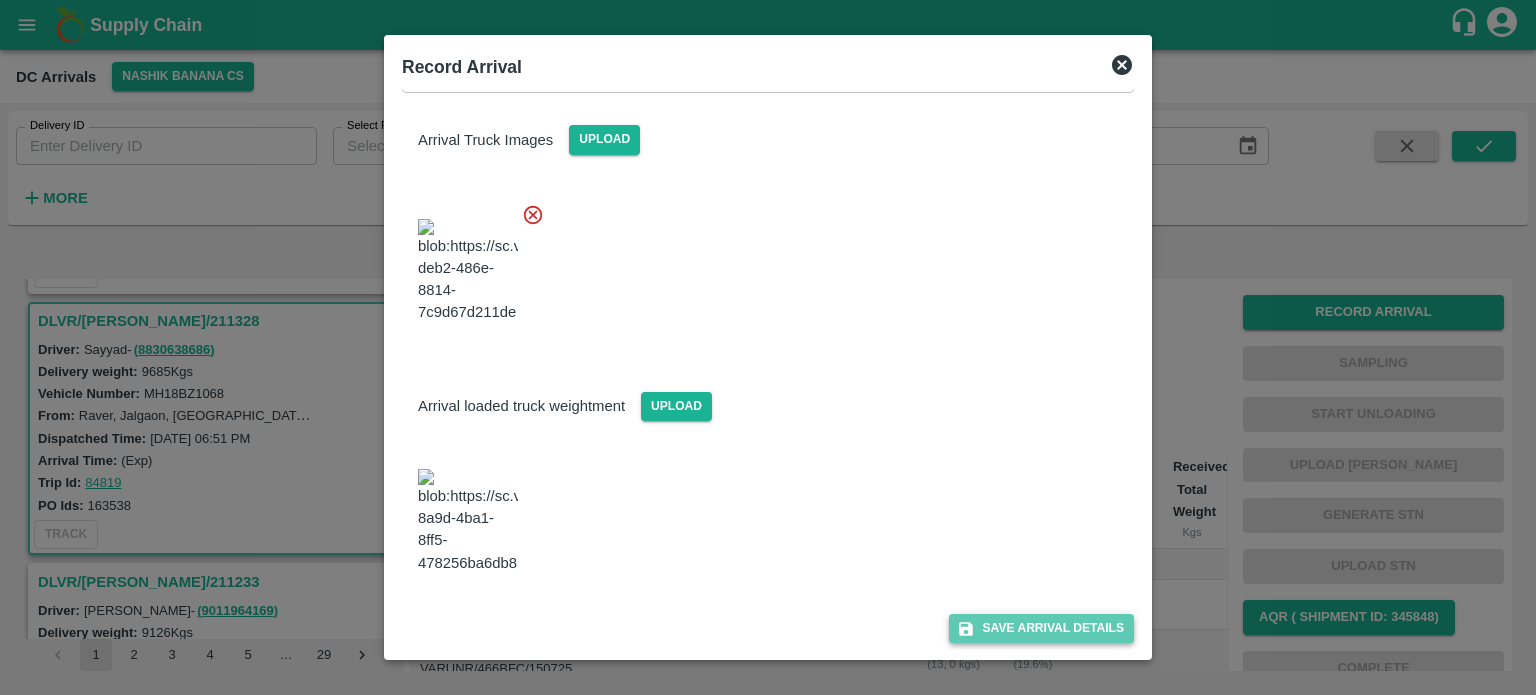 click on "Save Arrival Details" at bounding box center [1041, 628] 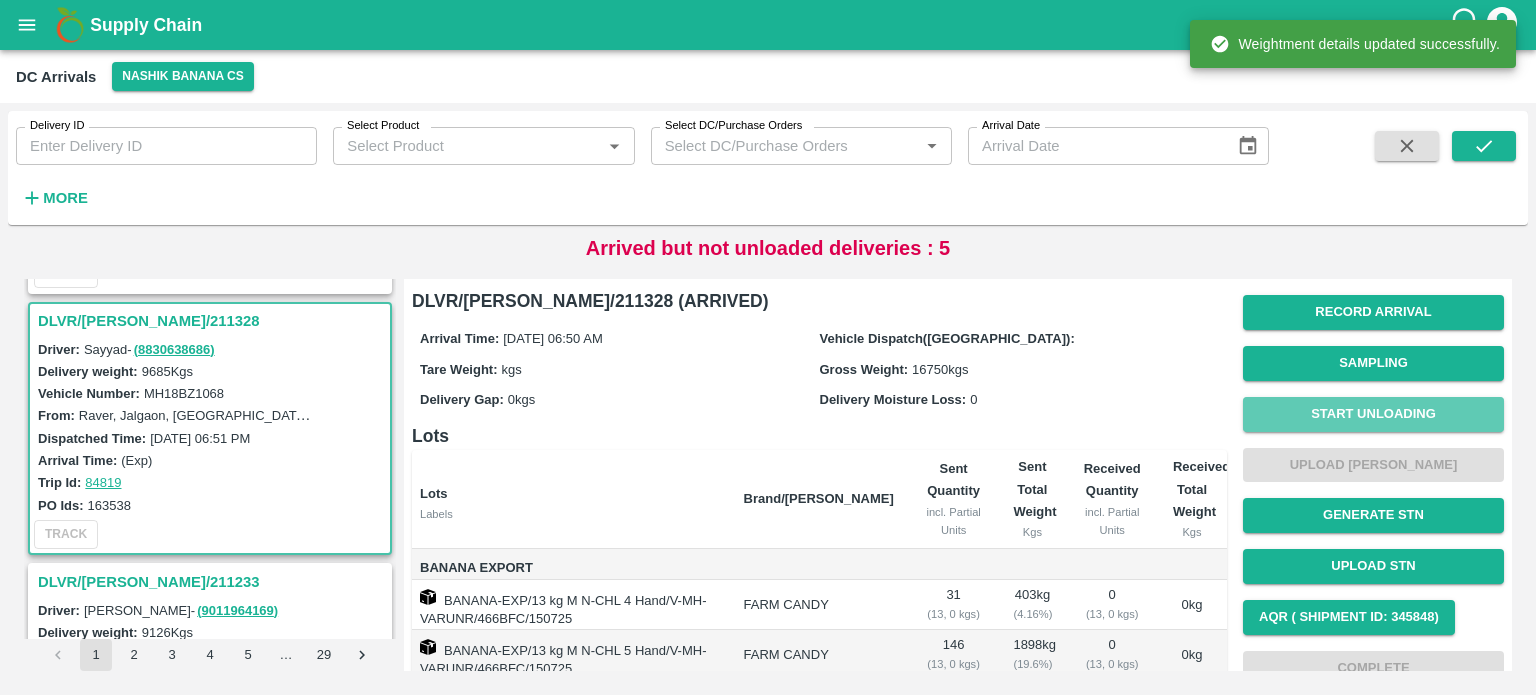 click on "Start Unloading" at bounding box center (1373, 414) 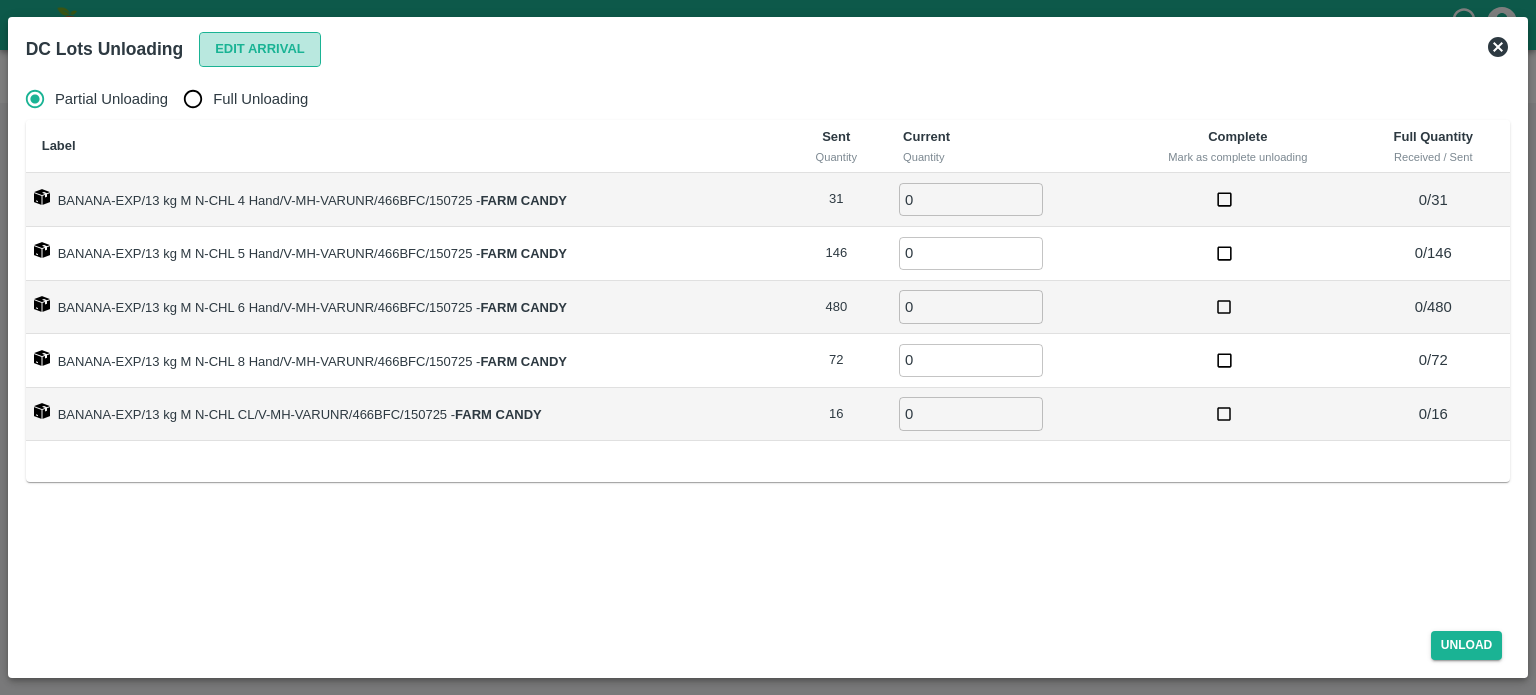 click on "Edit Arrival" at bounding box center (260, 49) 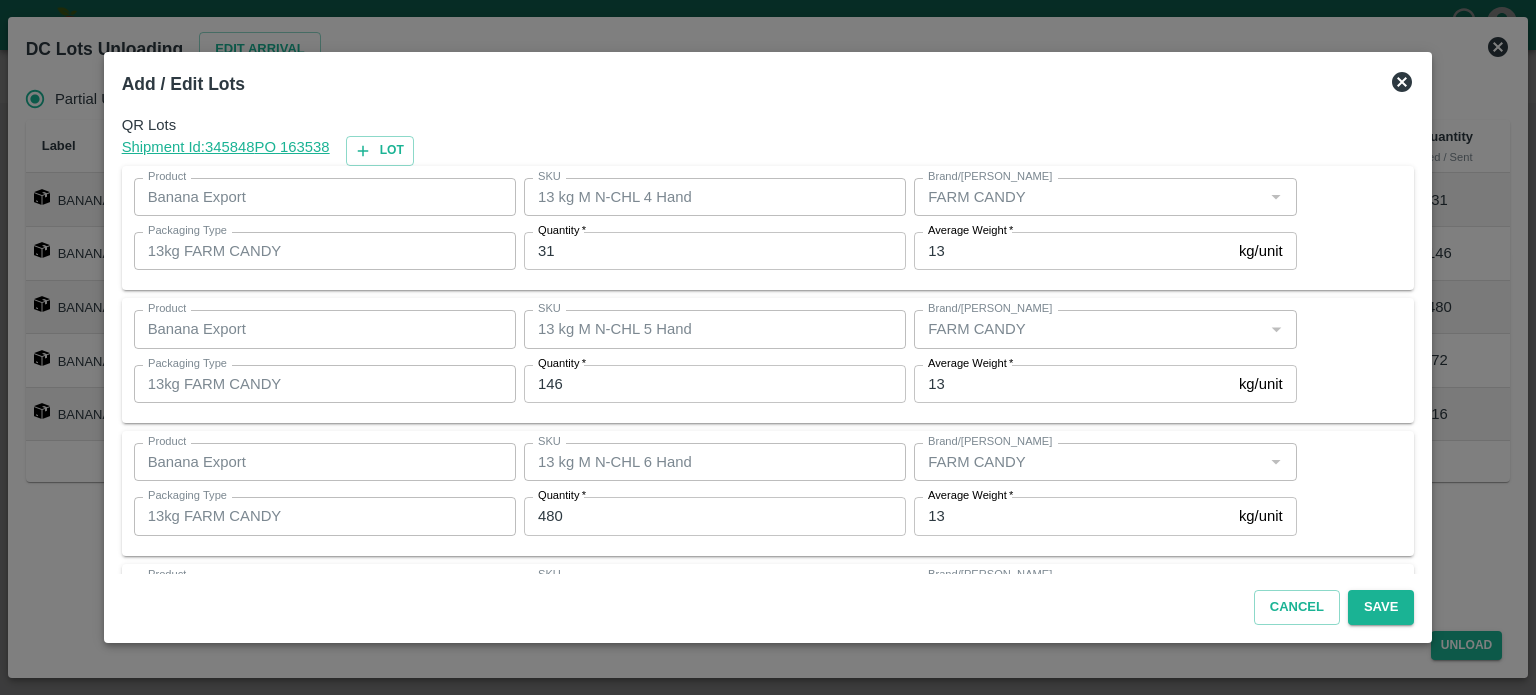 click on "31" at bounding box center [715, 251] 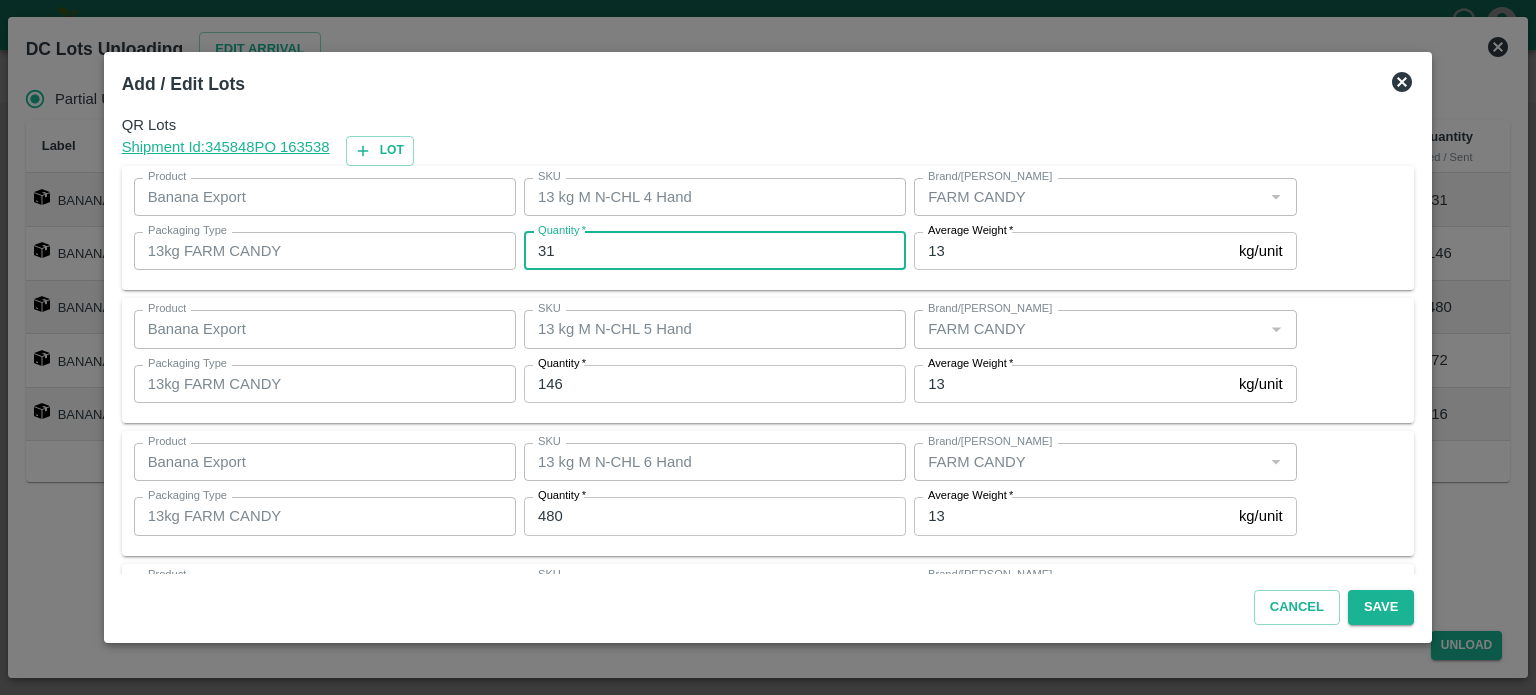 click on "31" at bounding box center [715, 251] 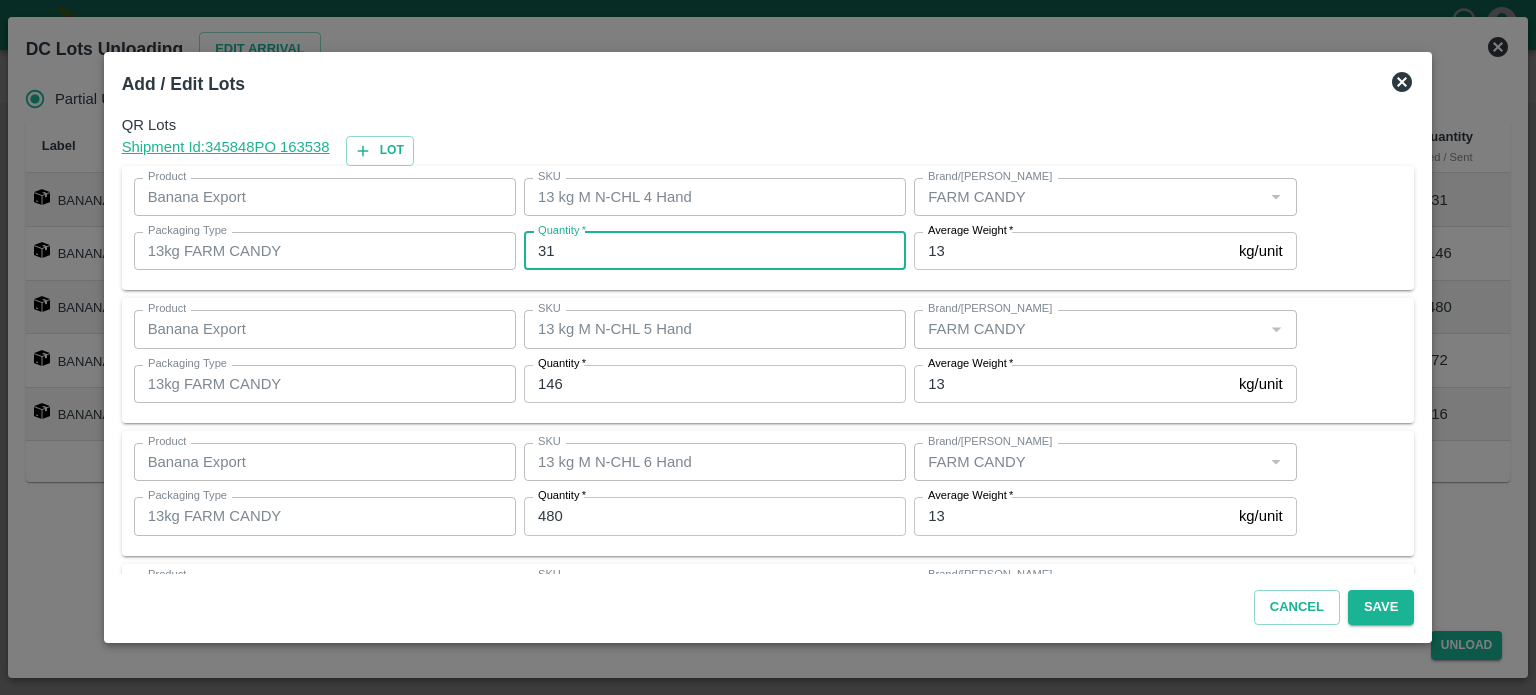 click on "31" at bounding box center [715, 251] 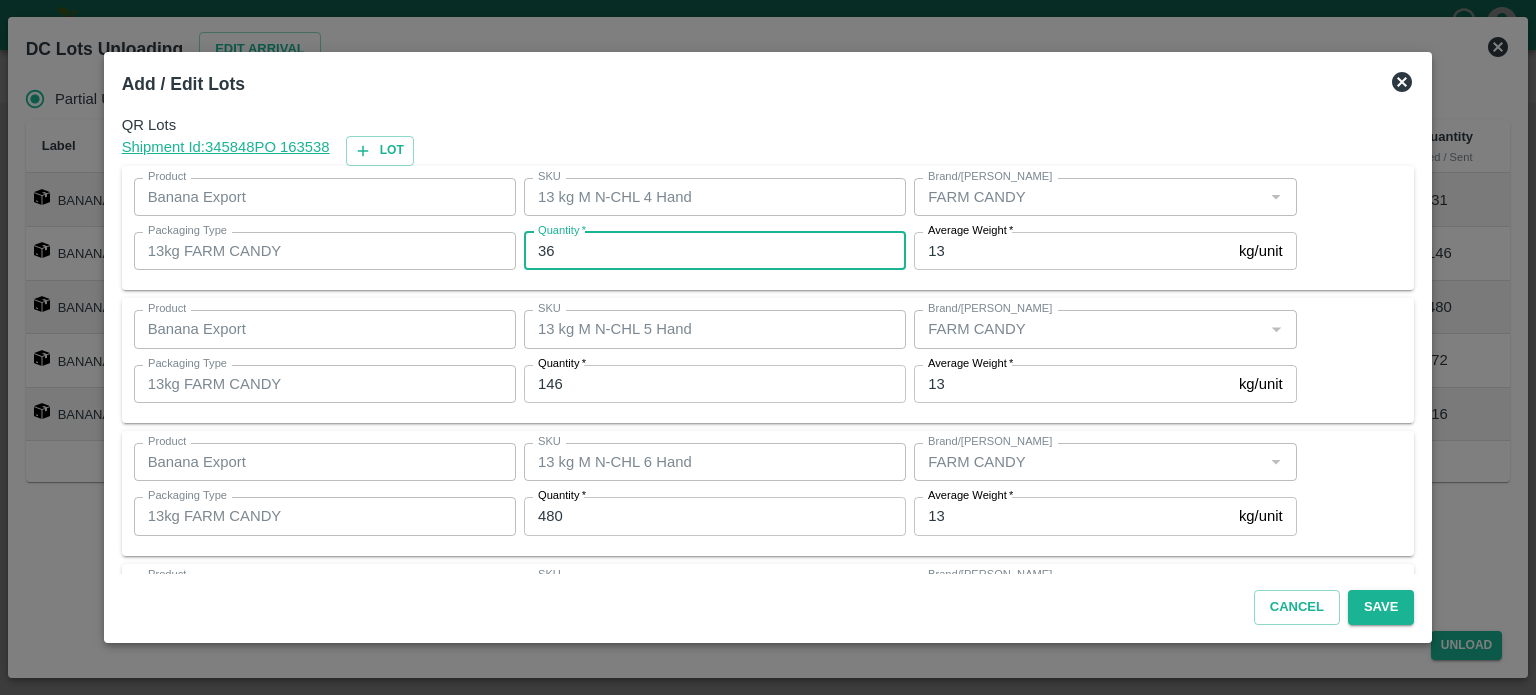 type on "36" 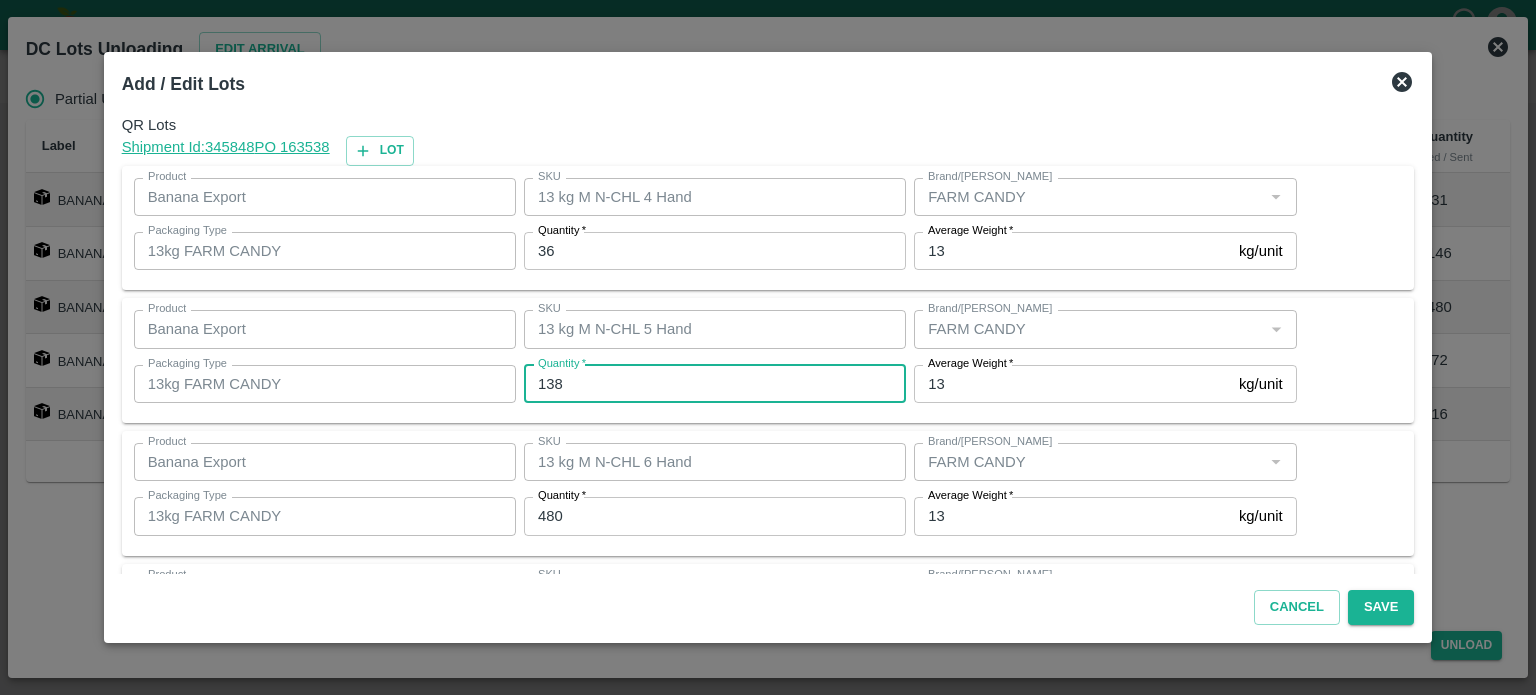 type on "138" 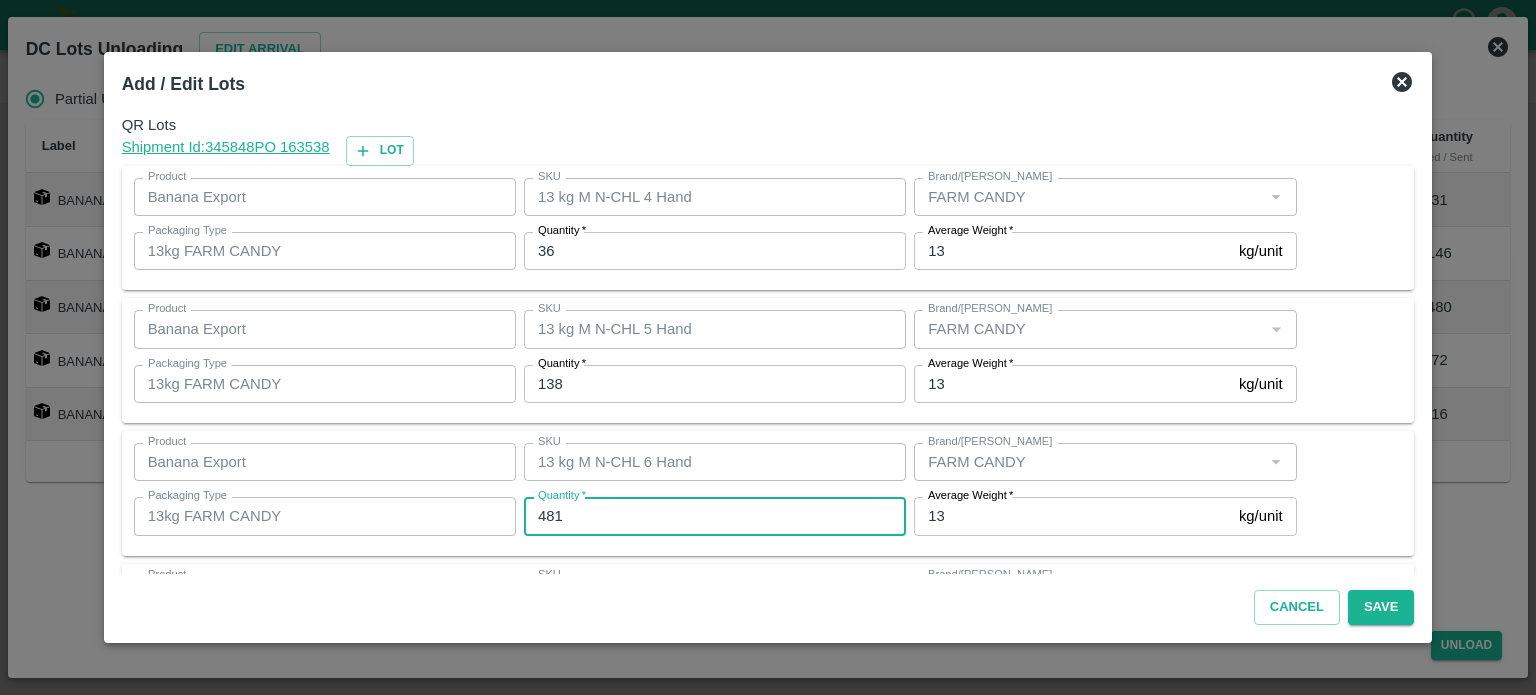 type on "481" 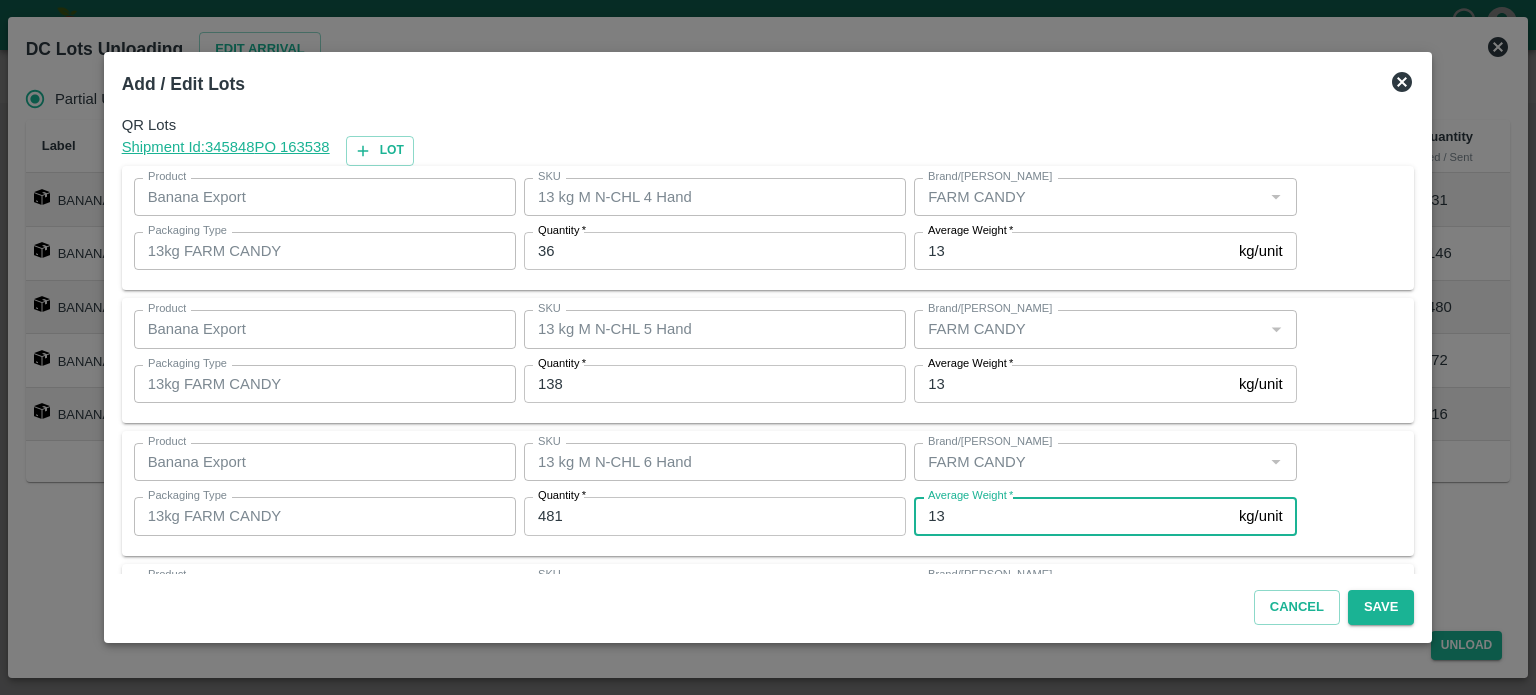 scroll, scrollTop: 262, scrollLeft: 0, axis: vertical 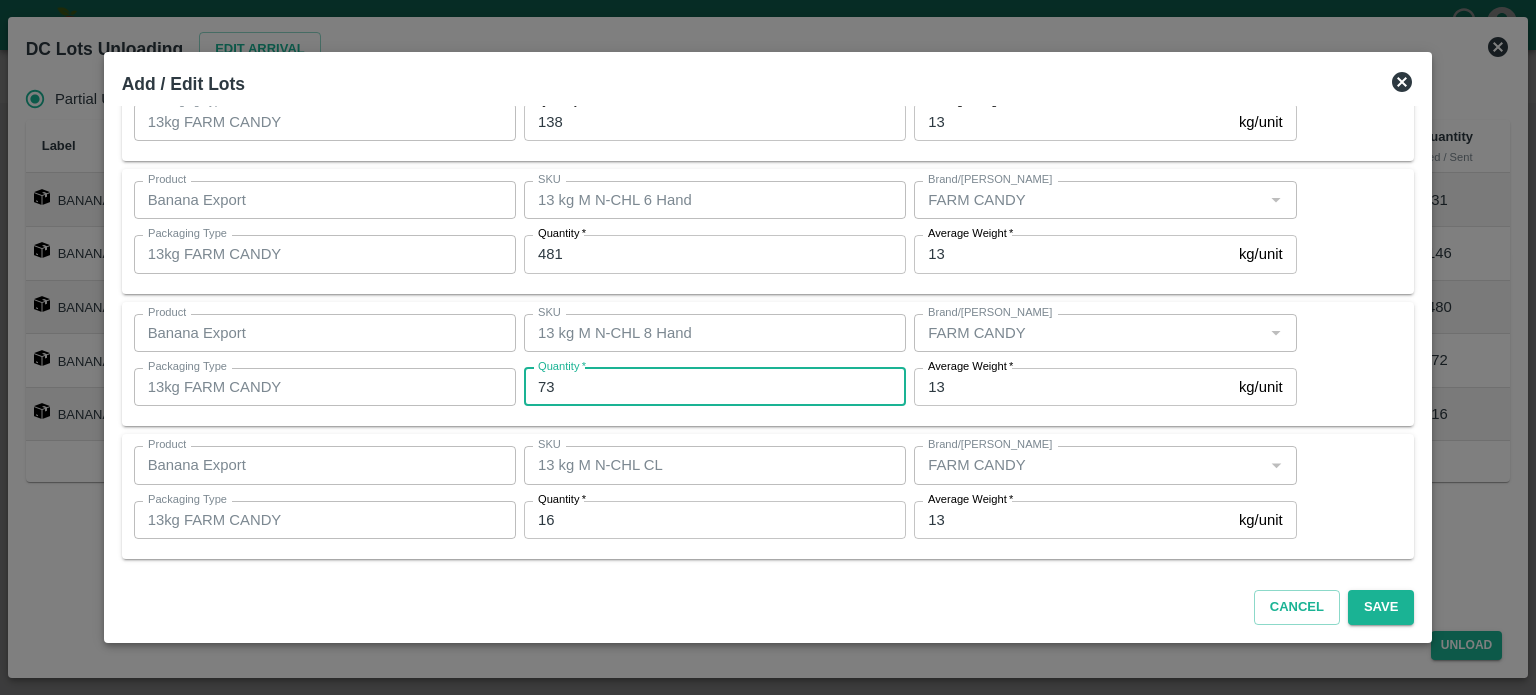 type on "73" 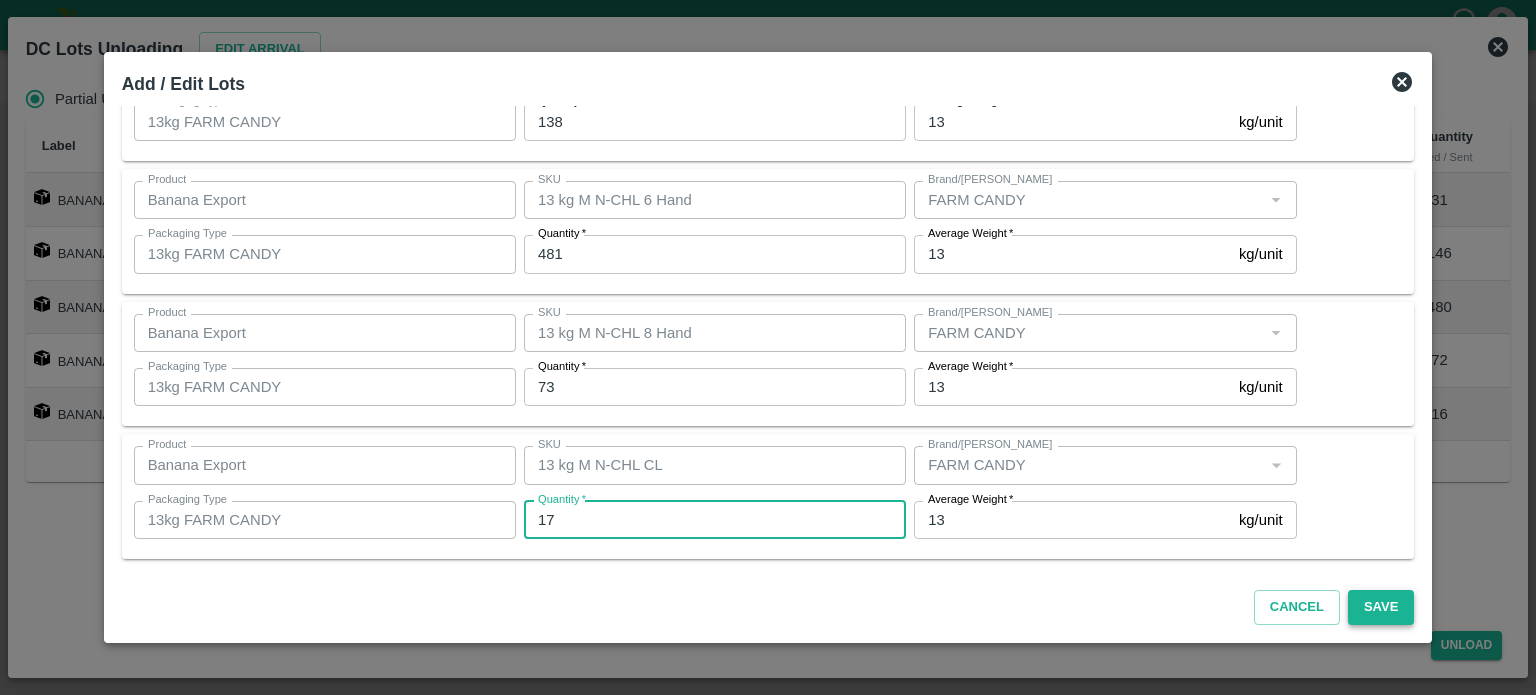 type on "17" 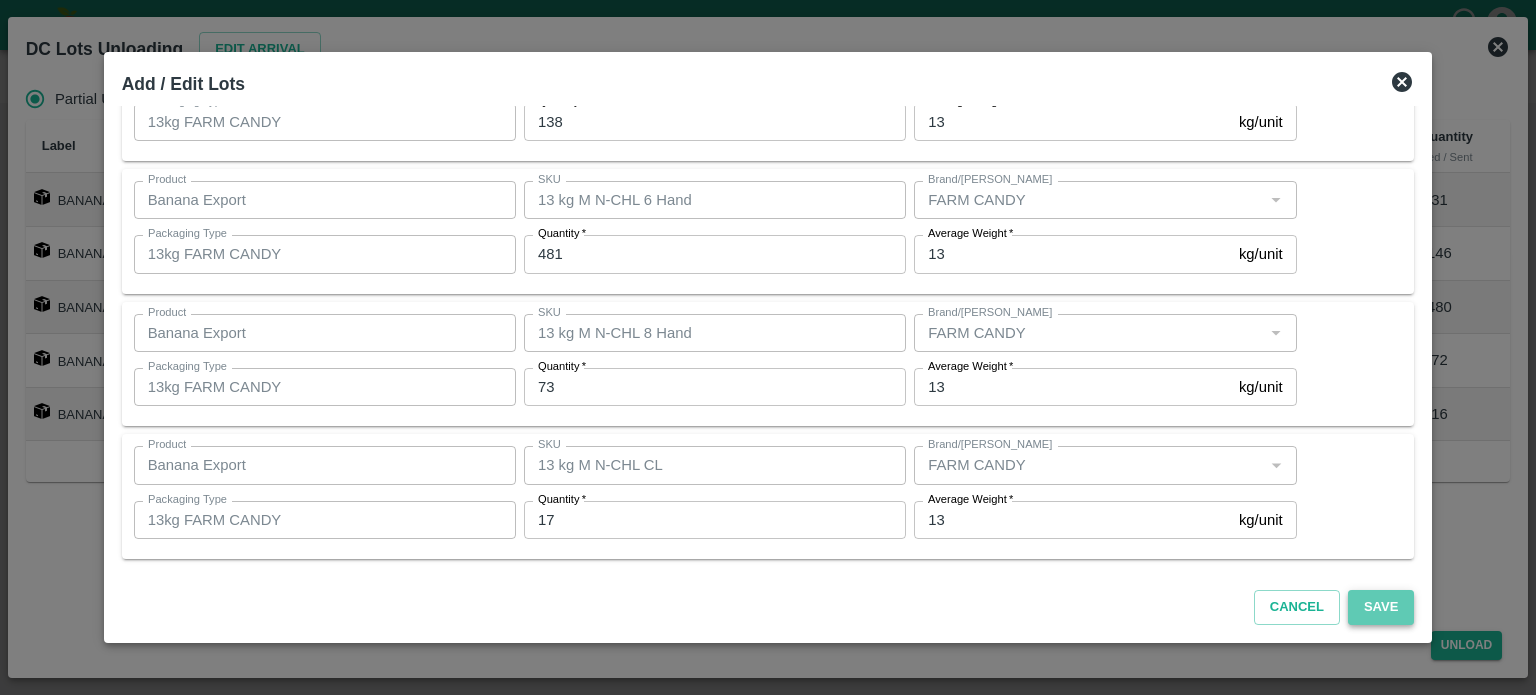 click on "Save" at bounding box center [1381, 607] 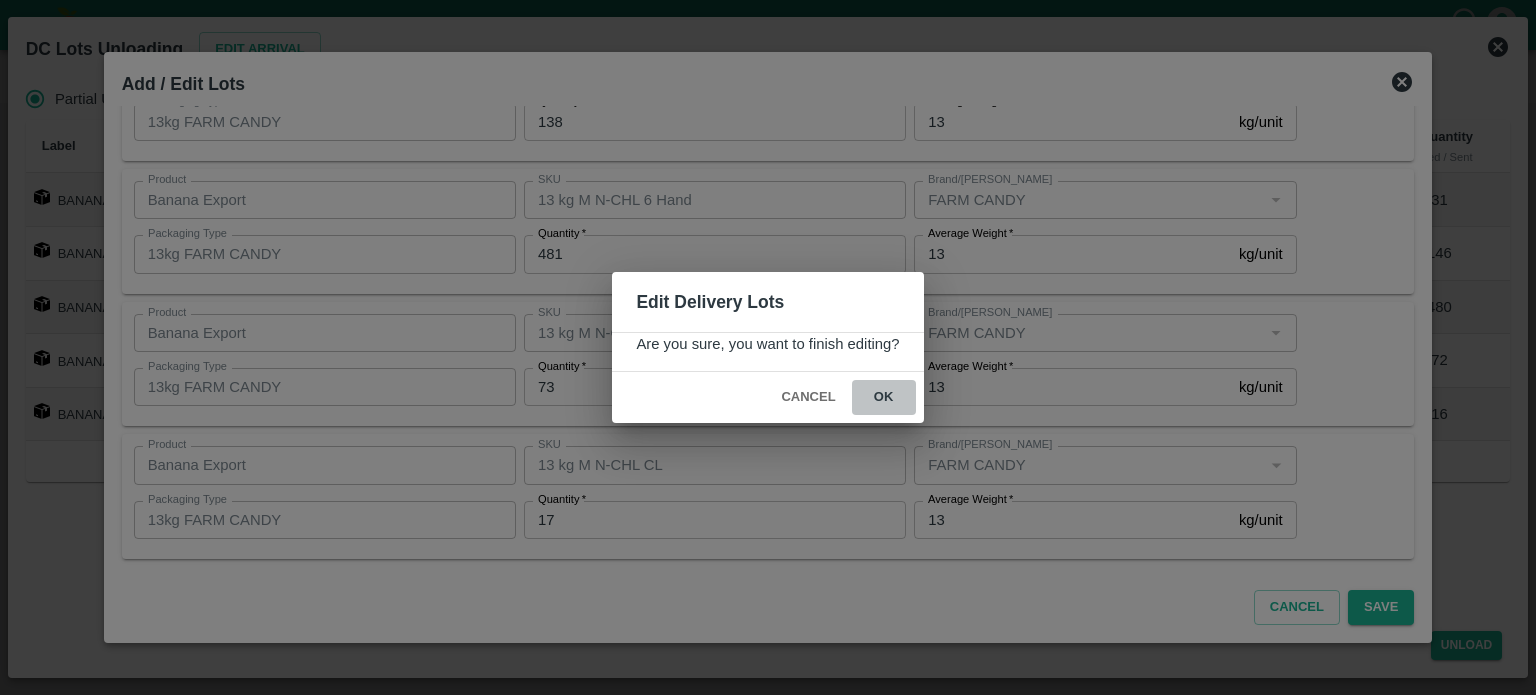 click on "ok" at bounding box center [884, 397] 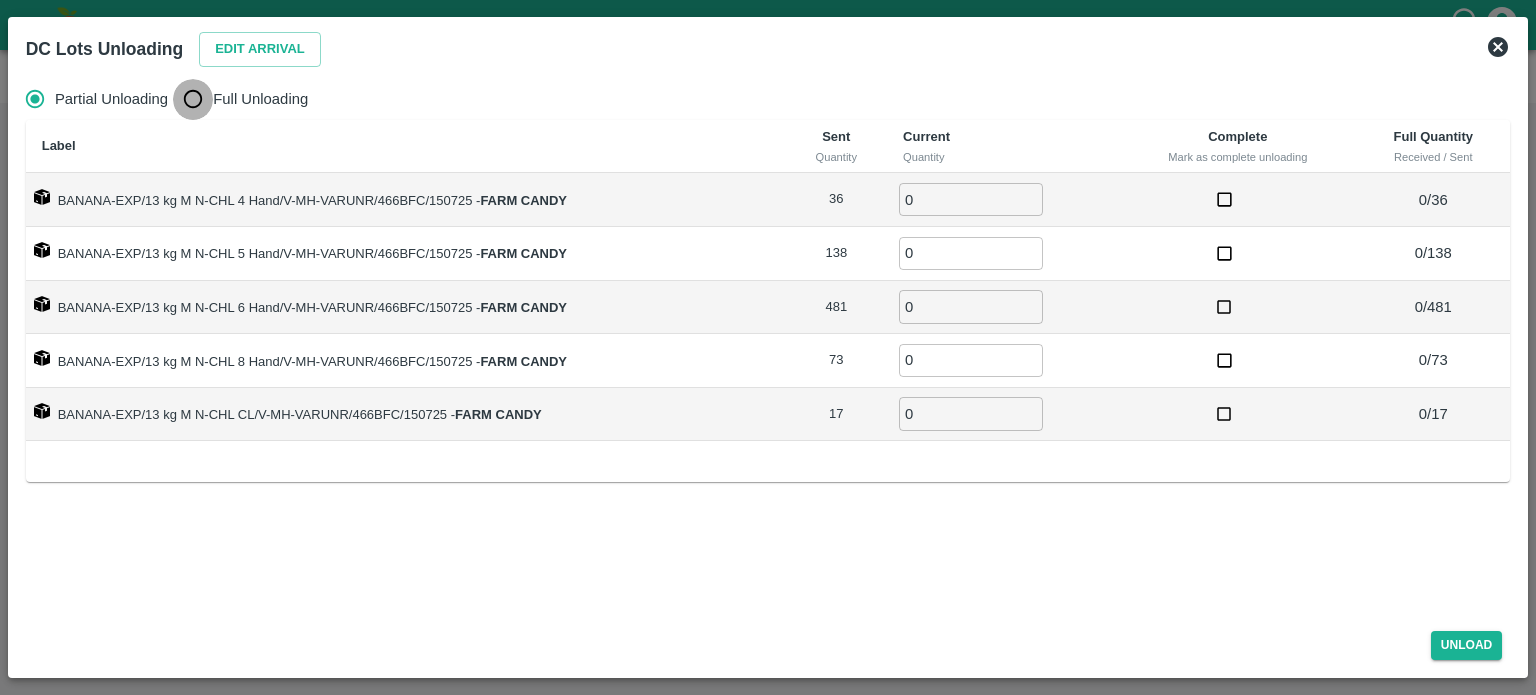 click on "Full Unloading" at bounding box center (193, 99) 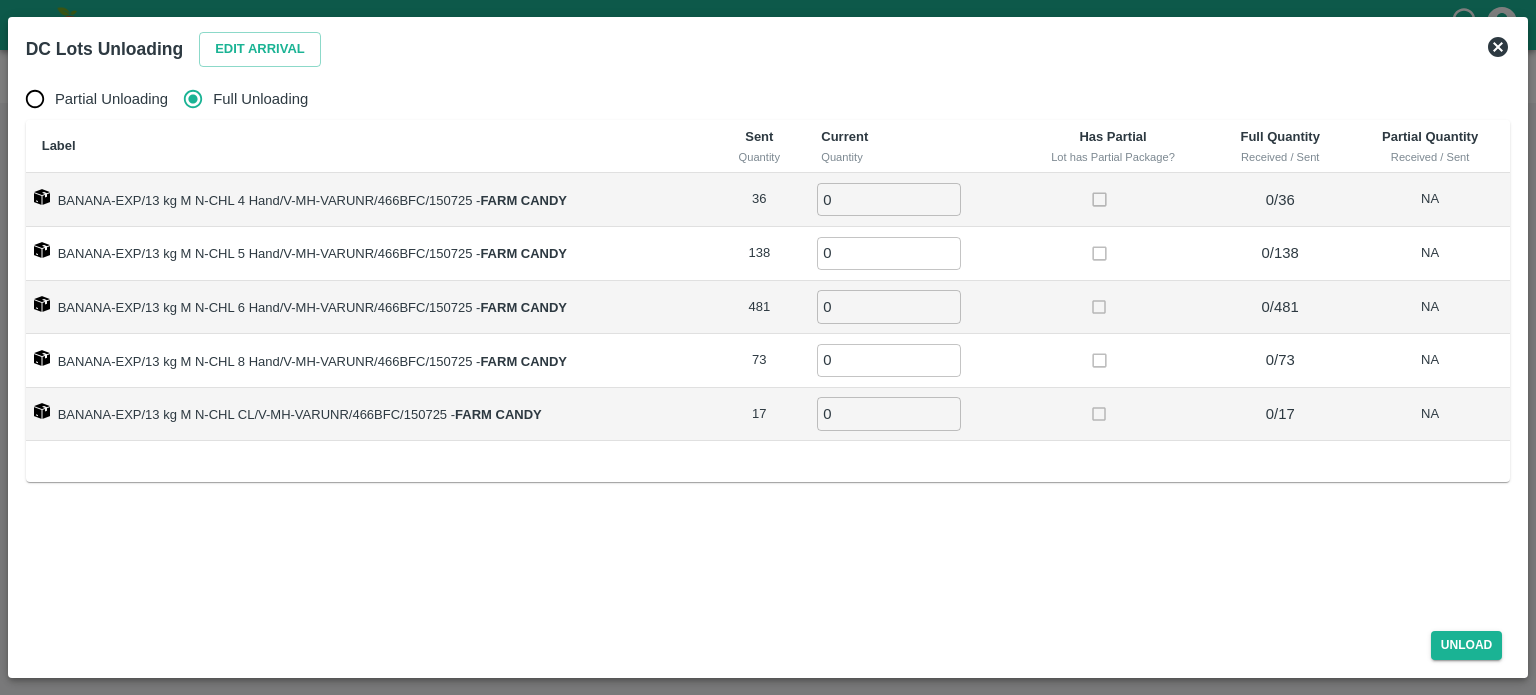 click on "0" at bounding box center (889, 199) 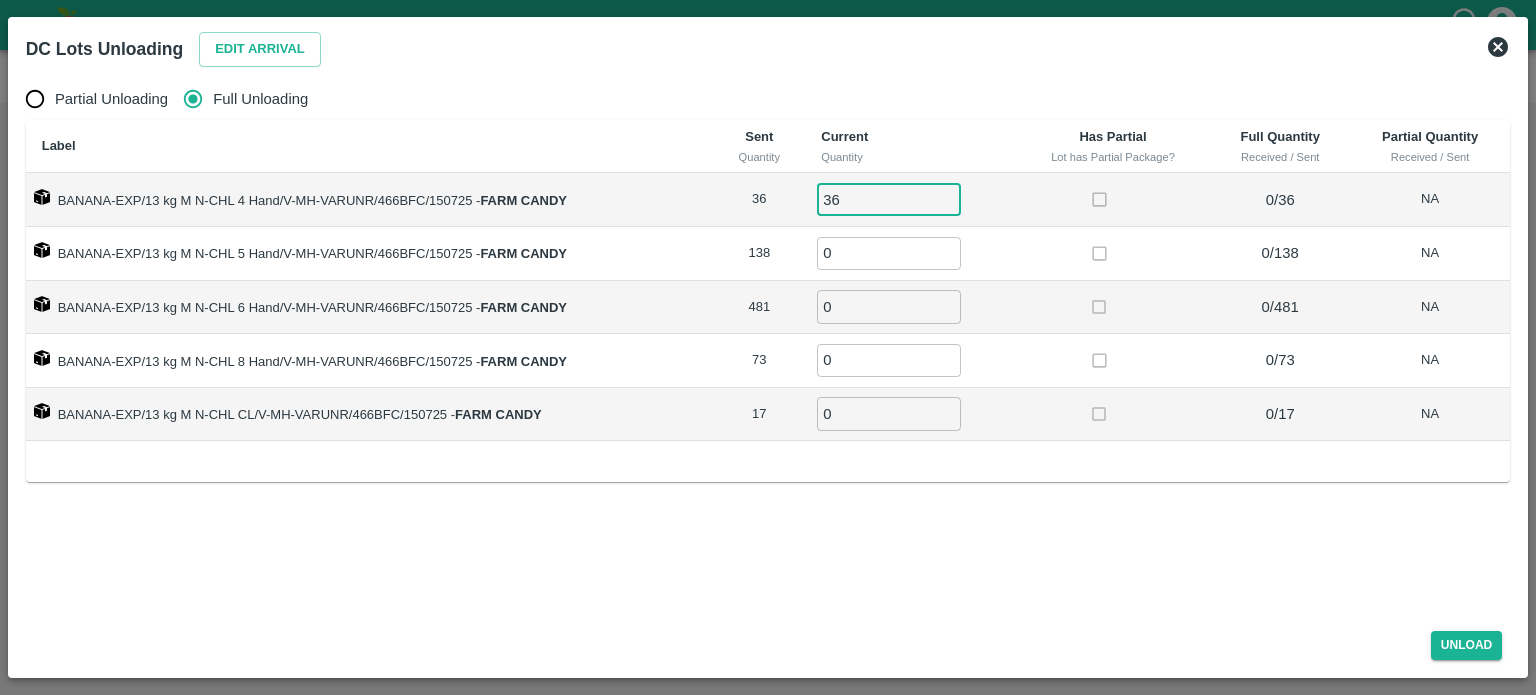 type on "36" 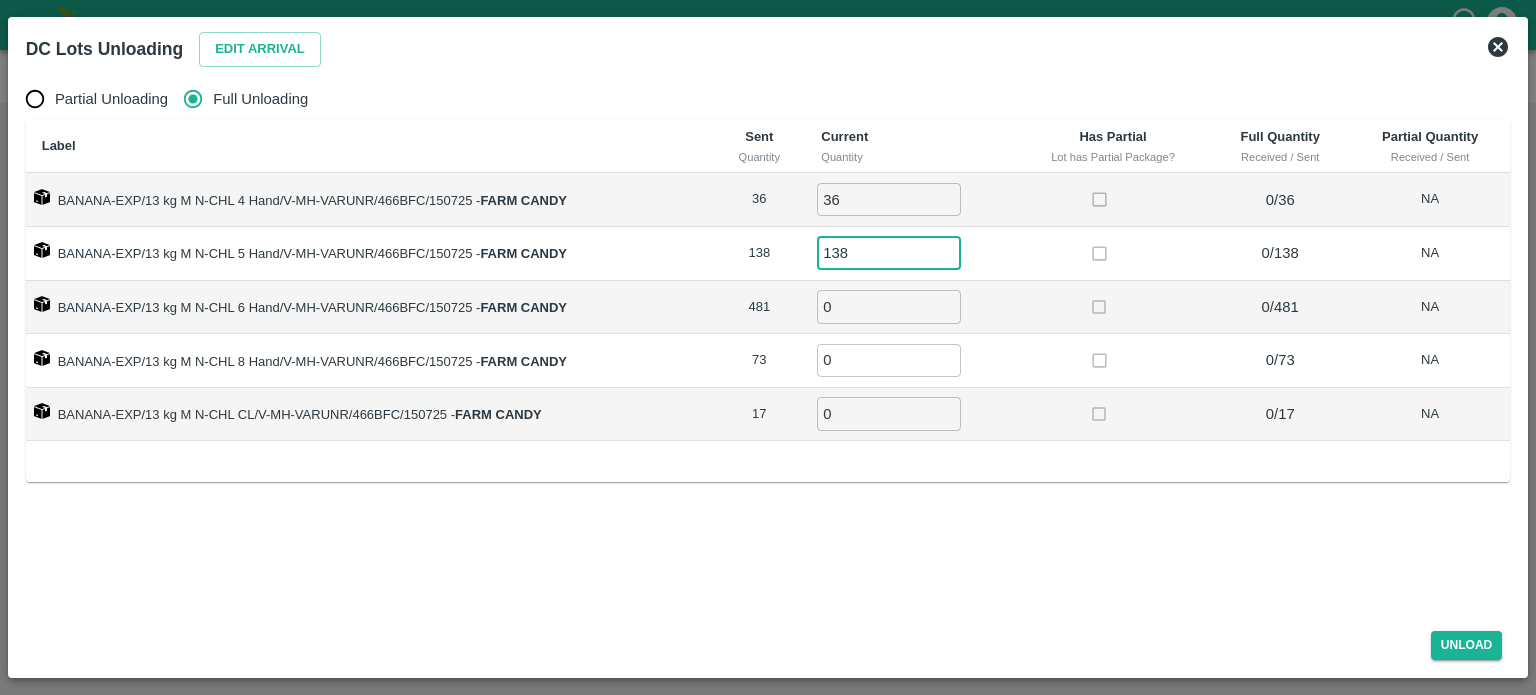 type on "138" 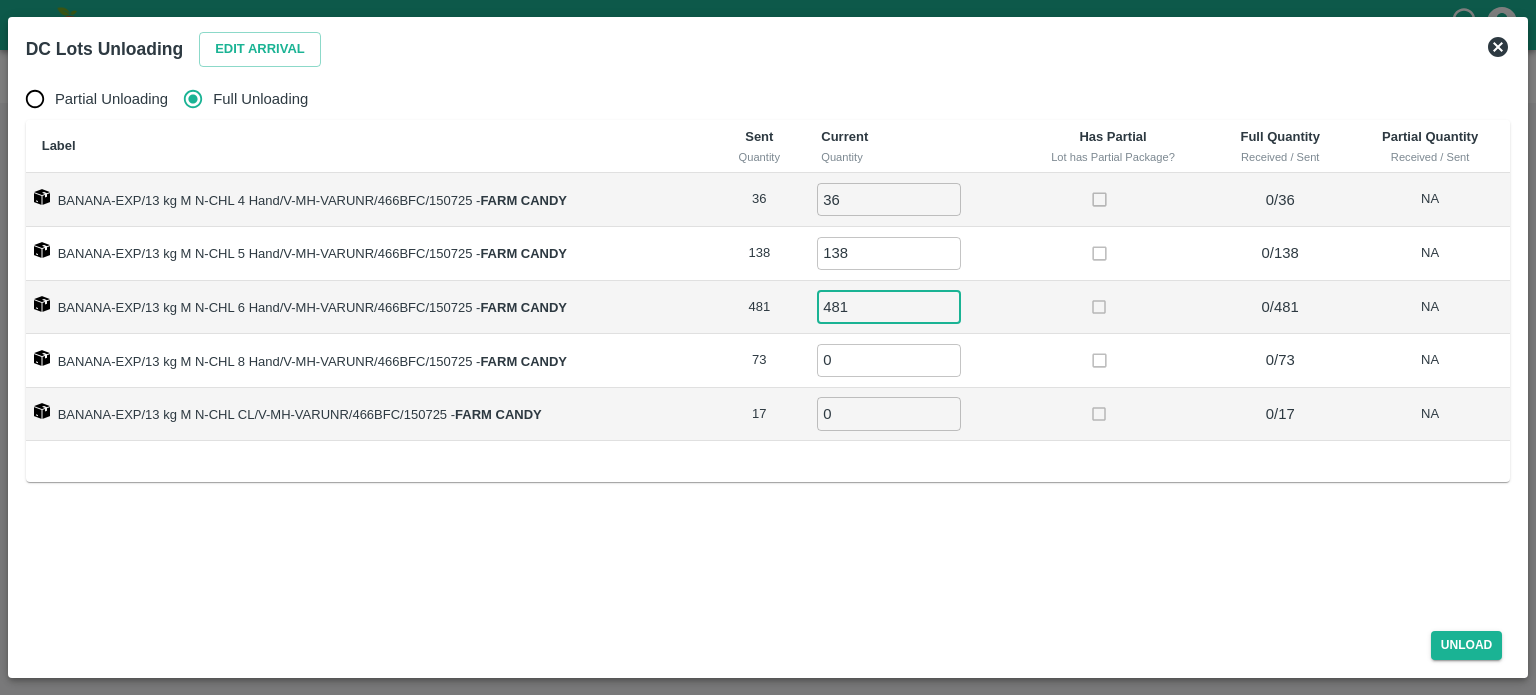 type on "481" 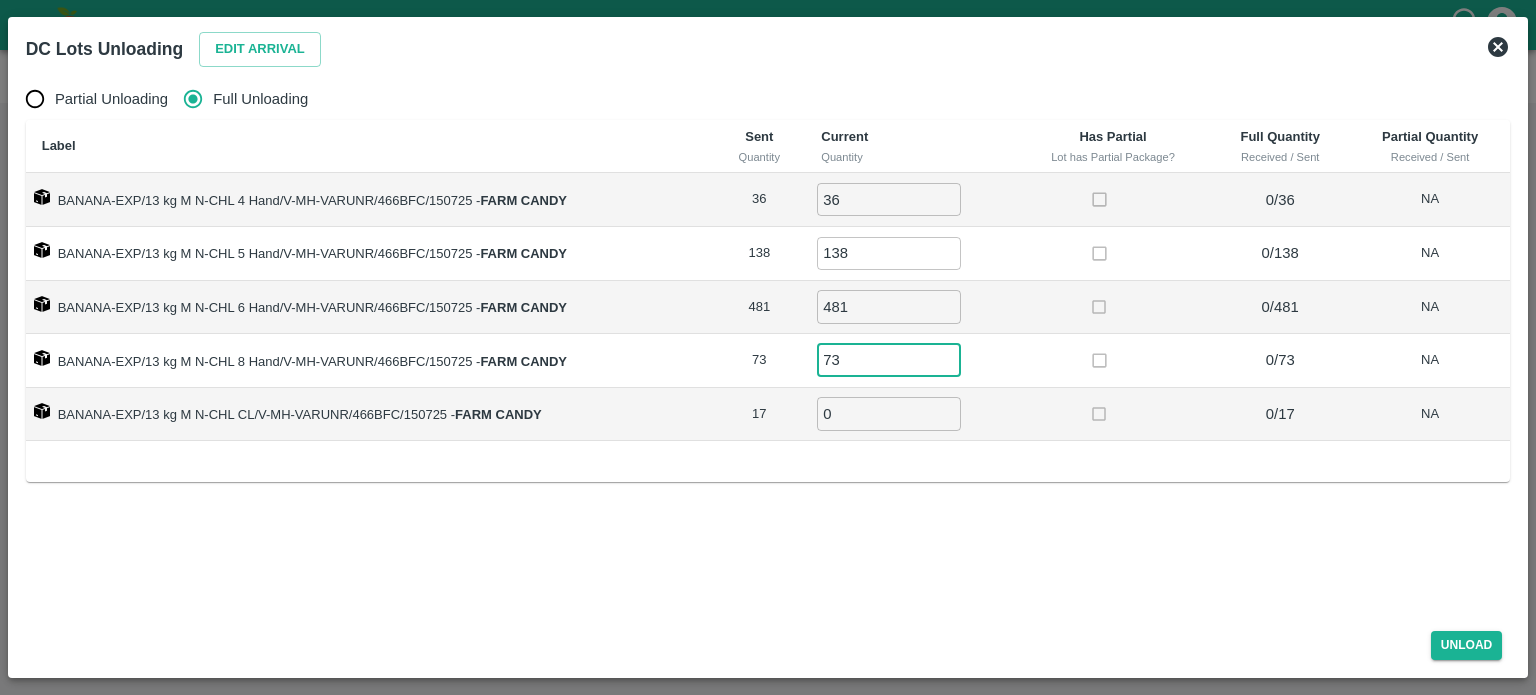 type on "73" 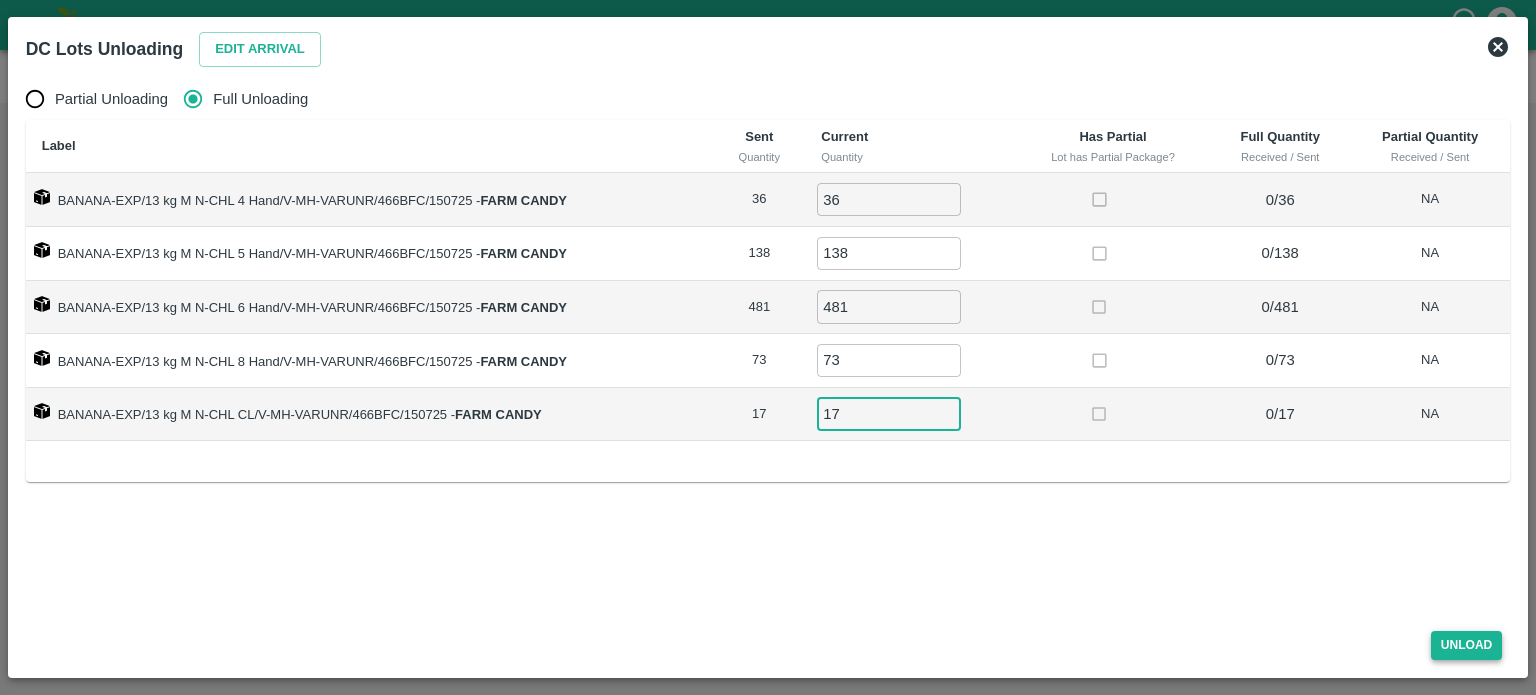 type on "17" 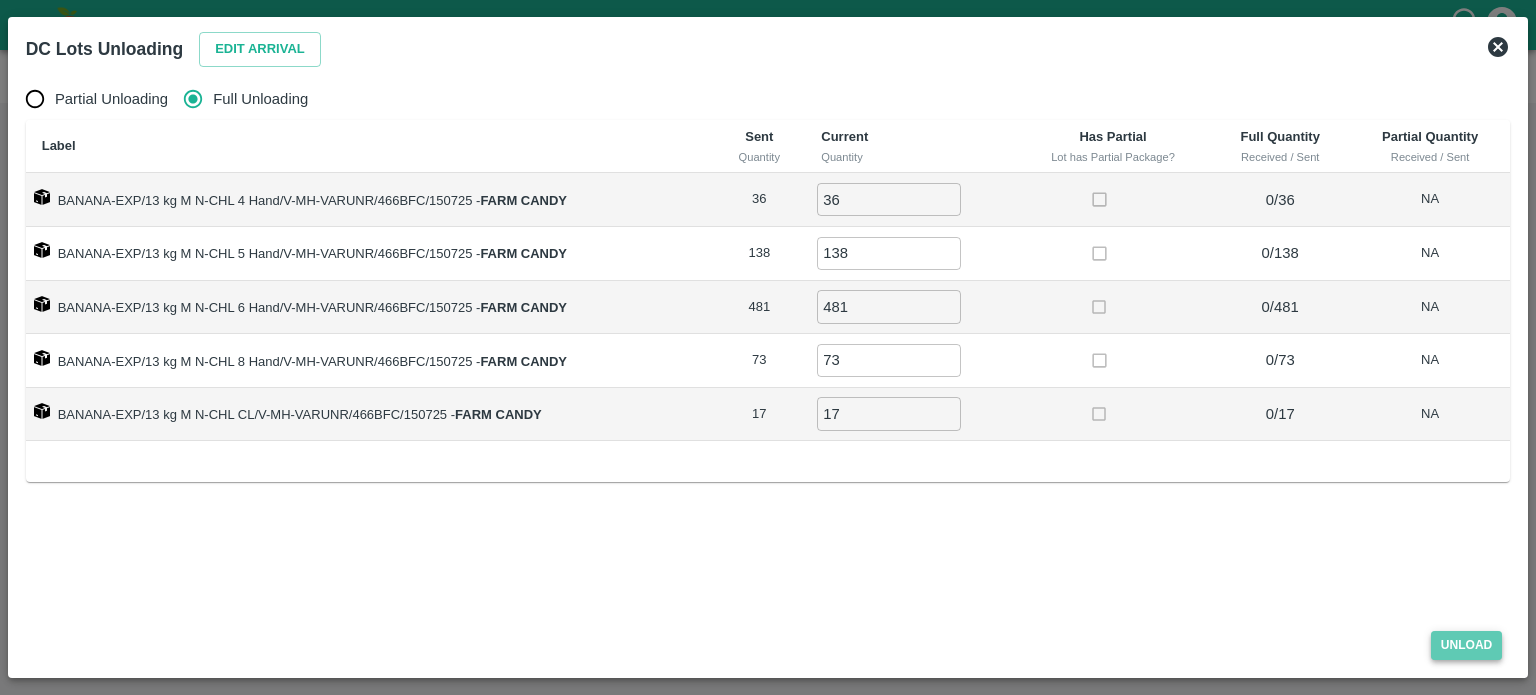 click on "Unload" at bounding box center (1467, 645) 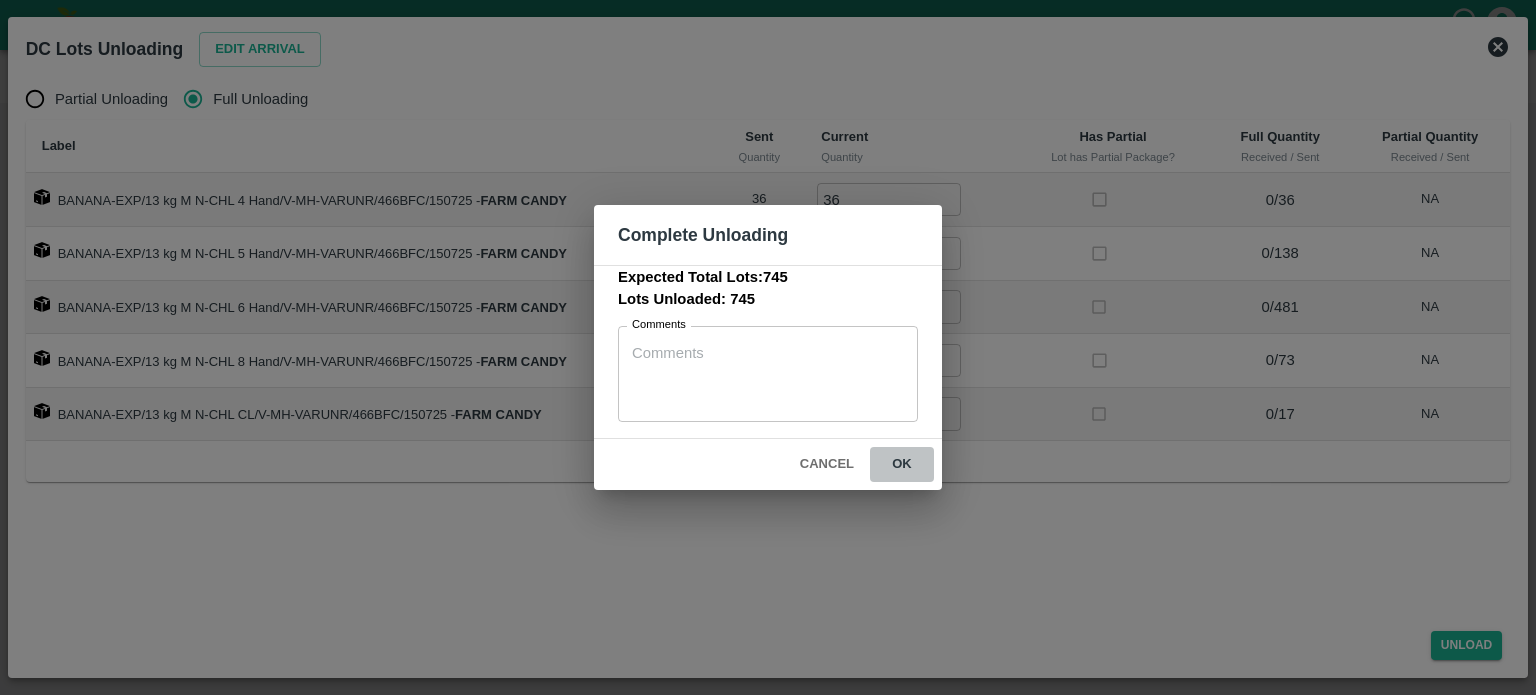 click on "ok" at bounding box center (902, 464) 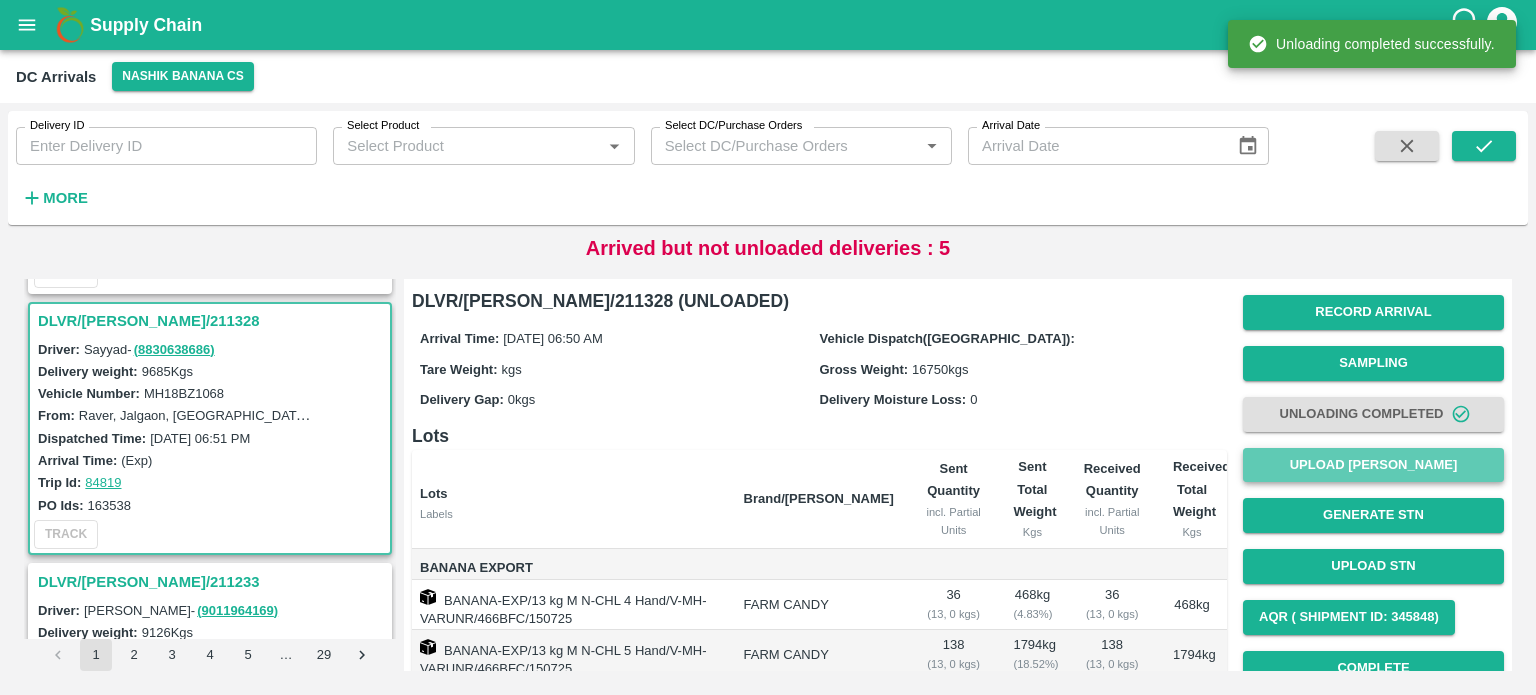 click on "Upload [PERSON_NAME]" at bounding box center [1373, 465] 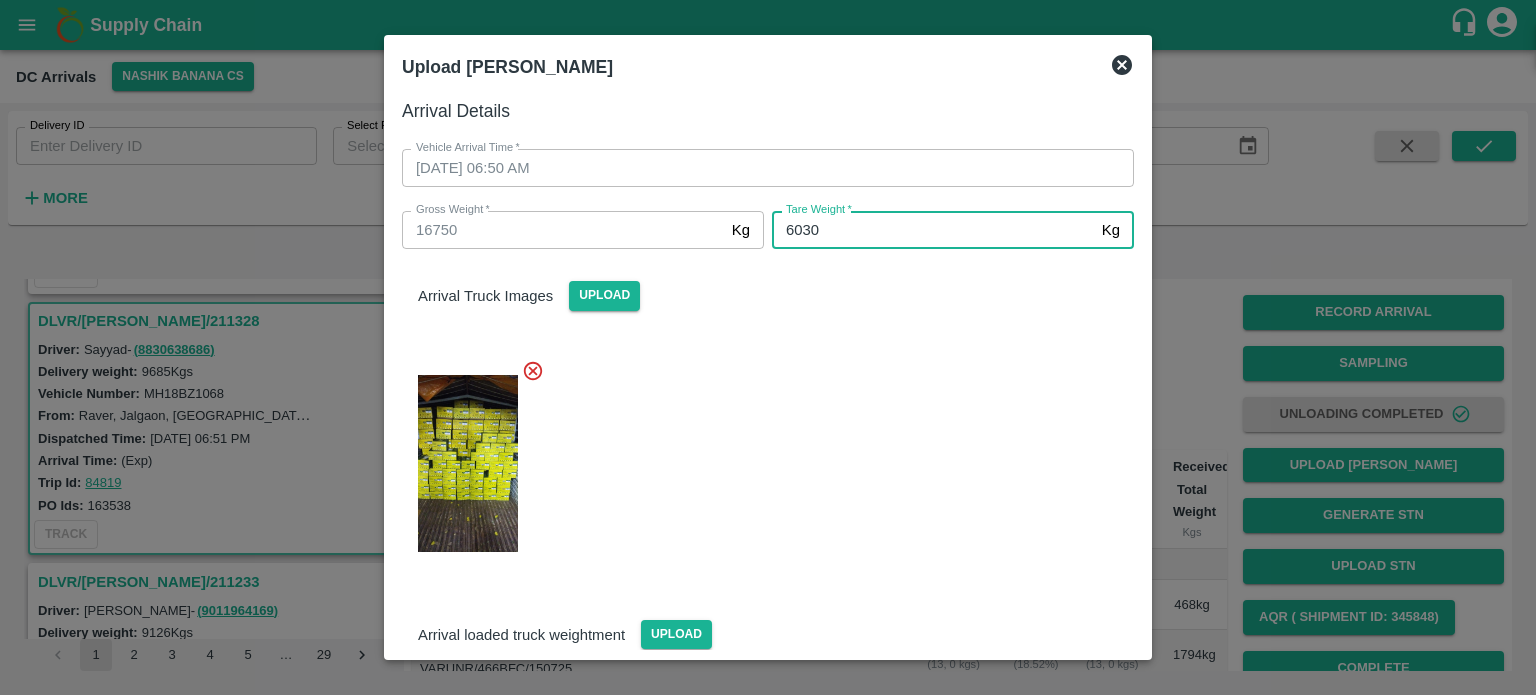 type on "6030" 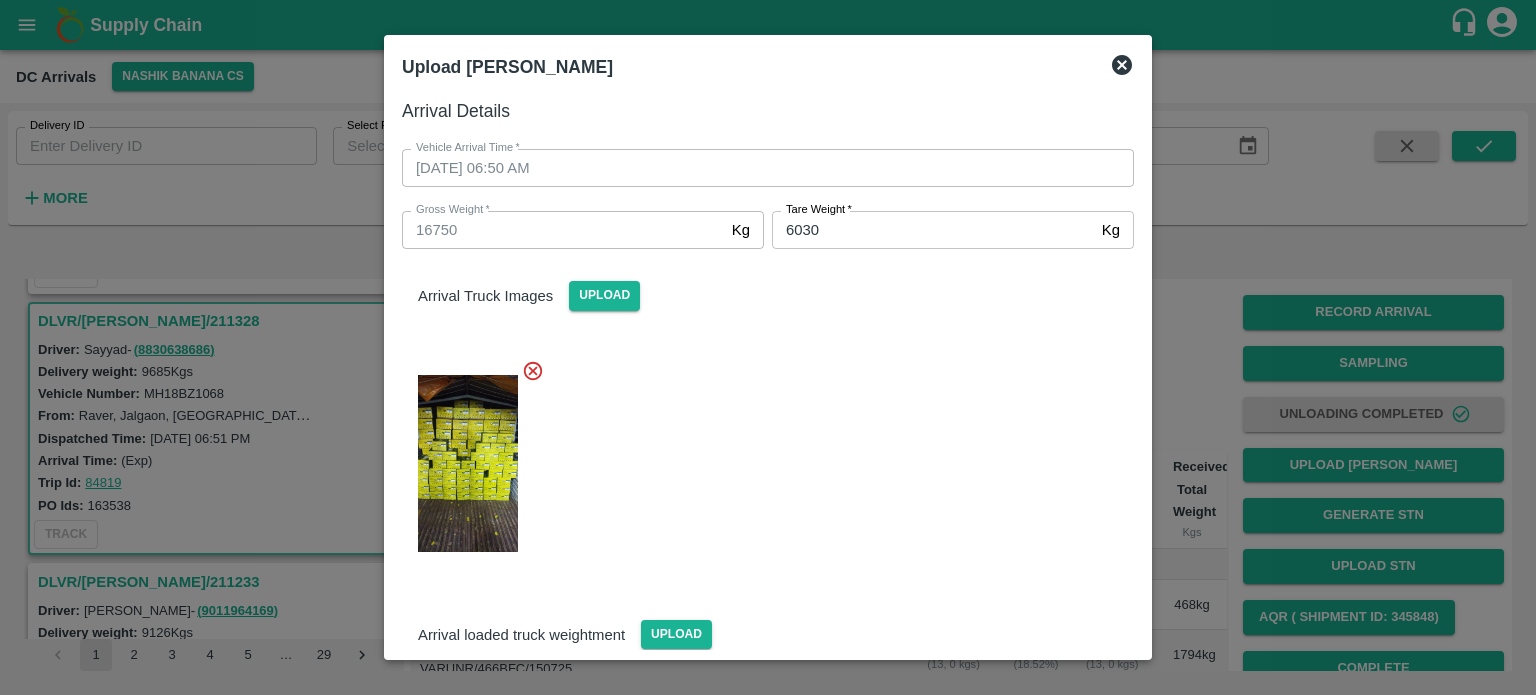 click at bounding box center (760, 458) 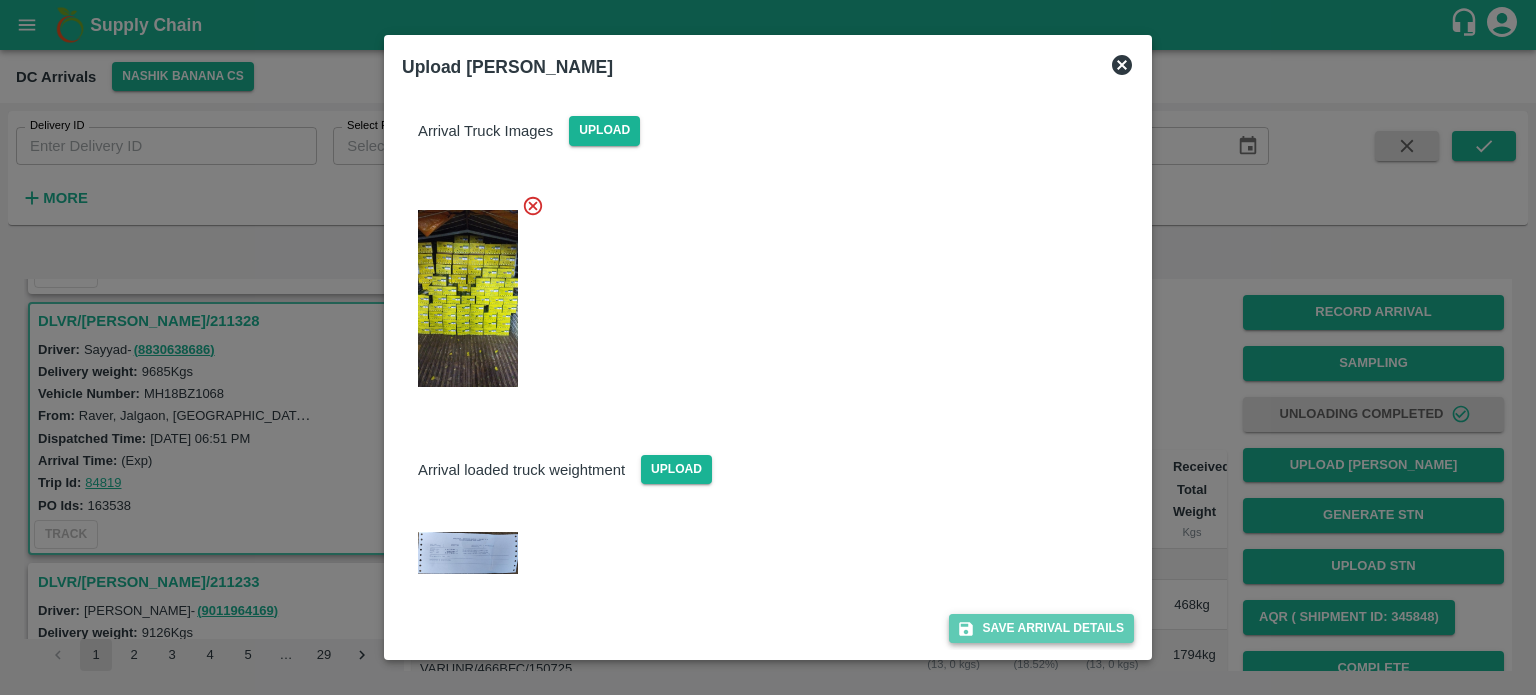 click on "Save Arrival Details" at bounding box center (1041, 628) 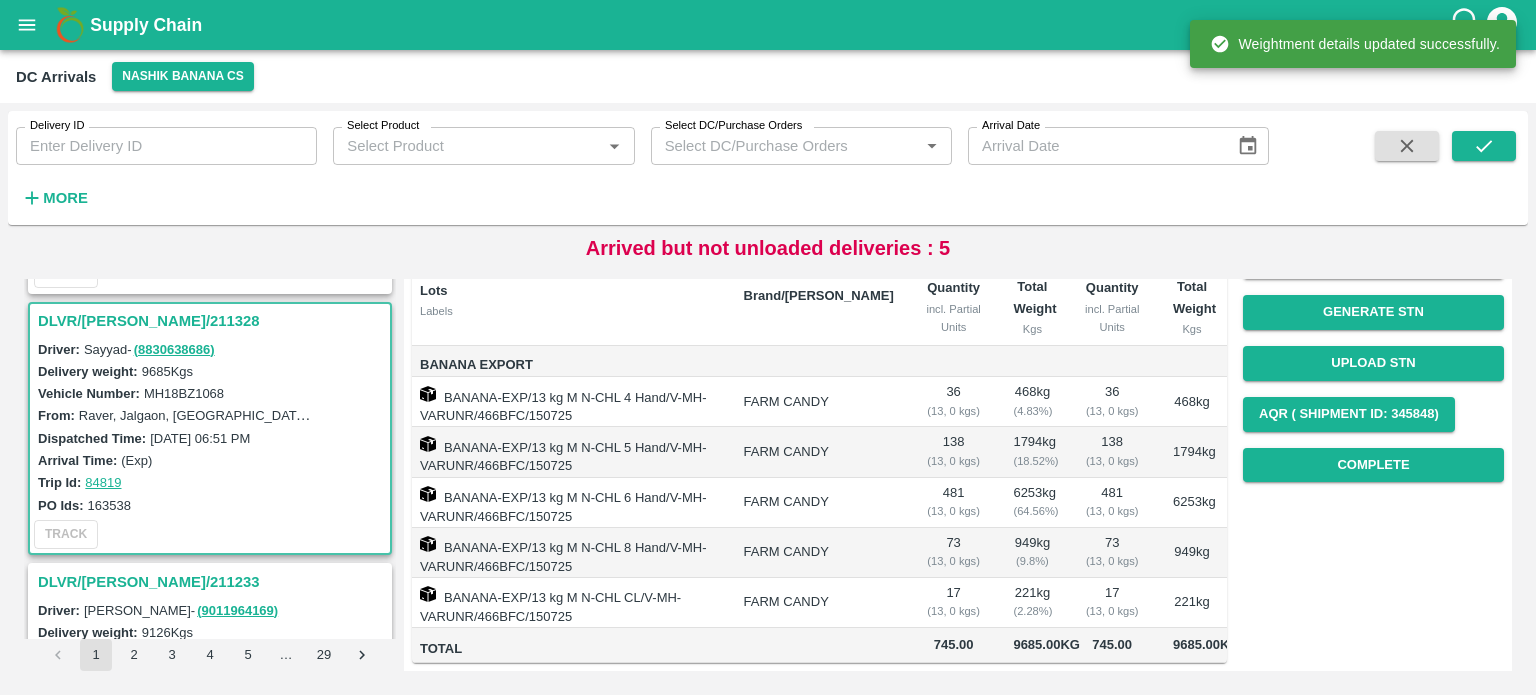 scroll, scrollTop: 251, scrollLeft: 0, axis: vertical 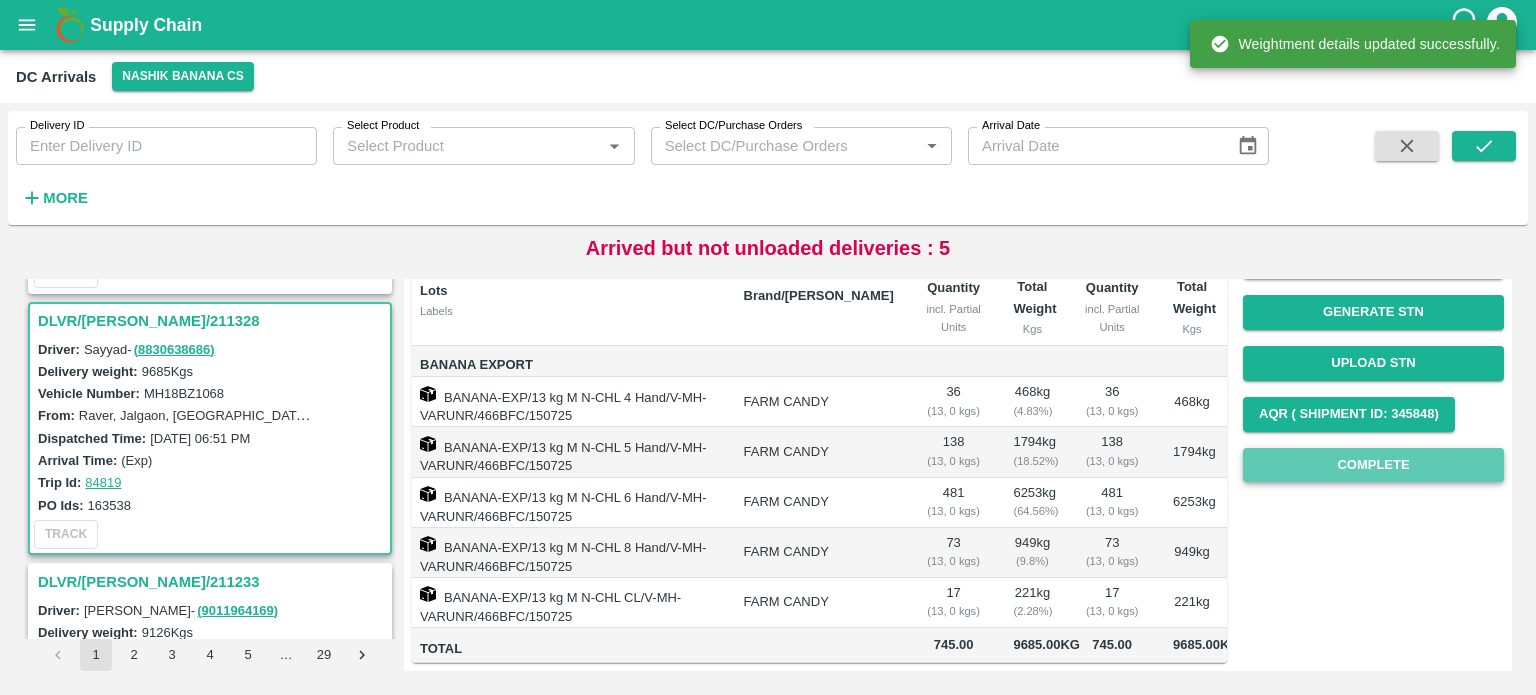 click on "Complete" at bounding box center (1373, 465) 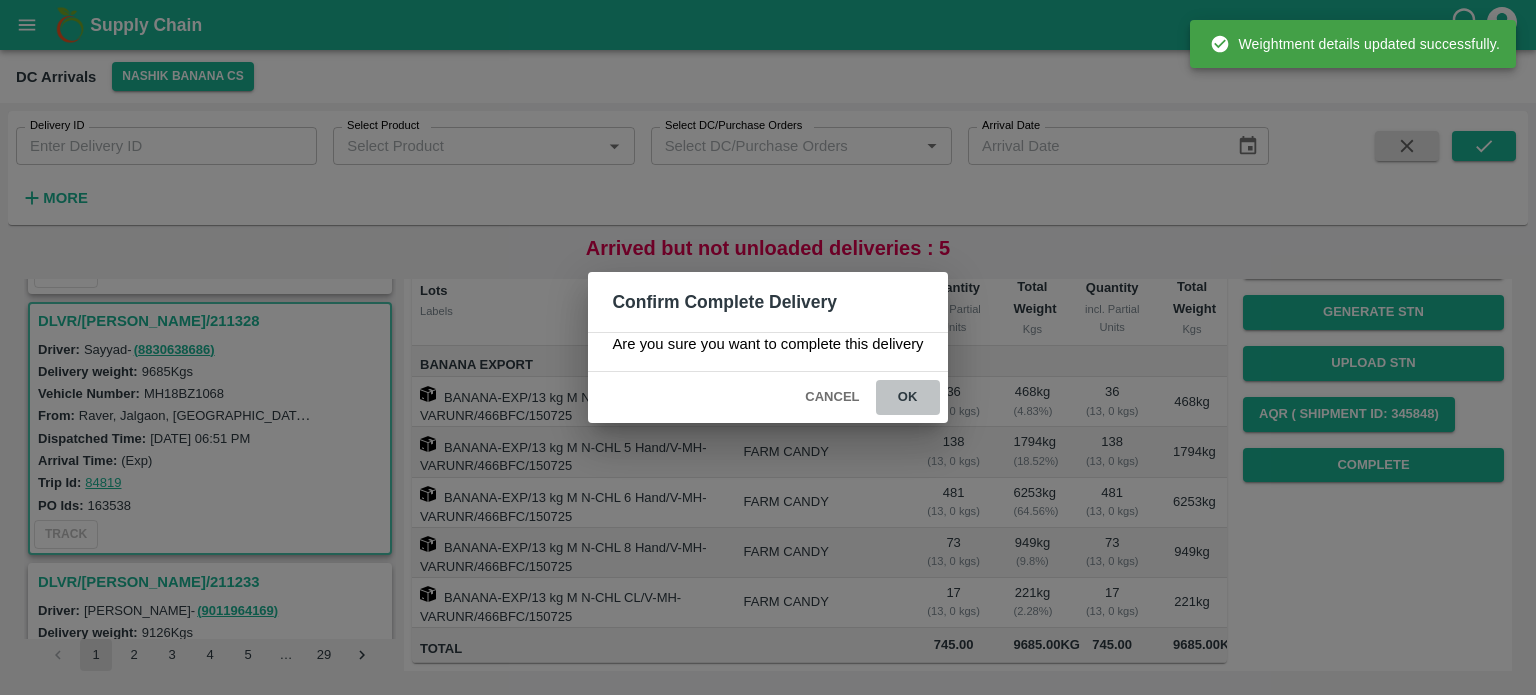 click on "ok" at bounding box center [908, 397] 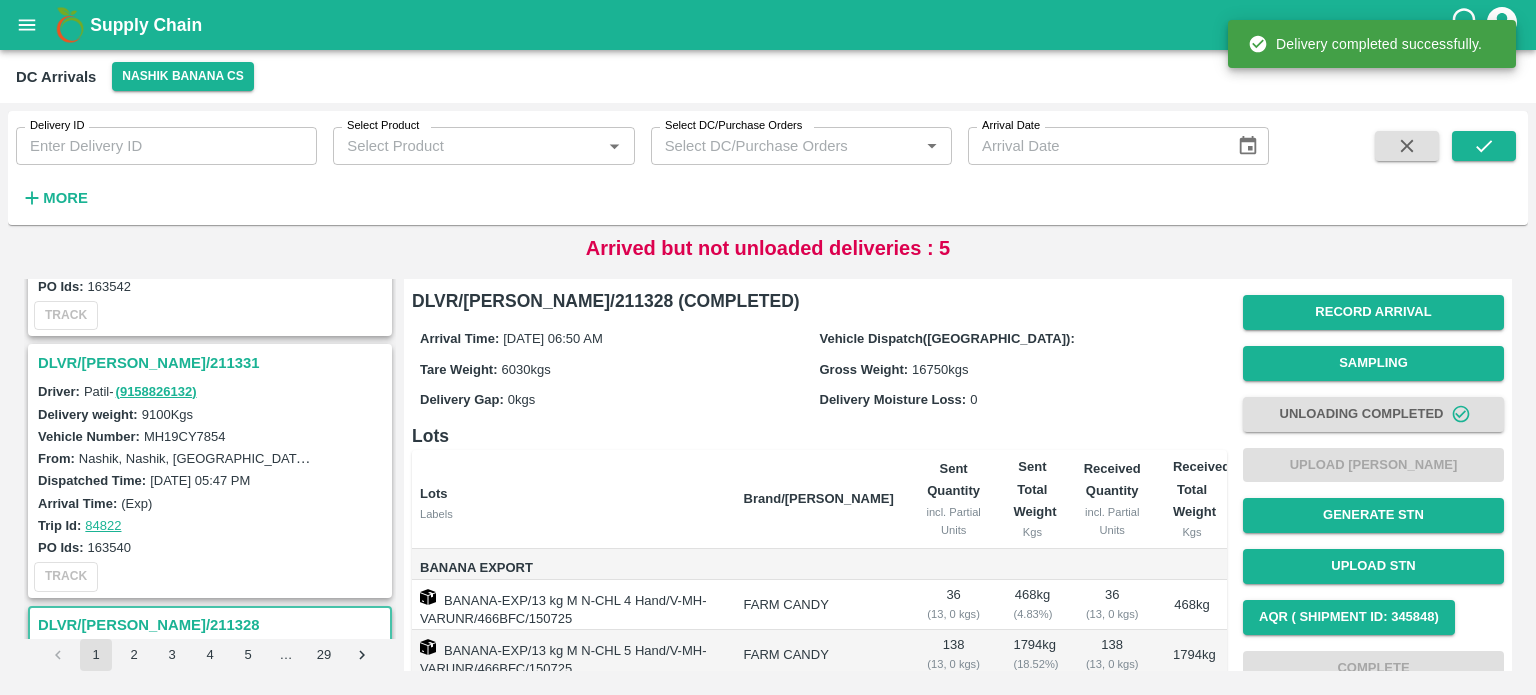 scroll, scrollTop: 4612, scrollLeft: 0, axis: vertical 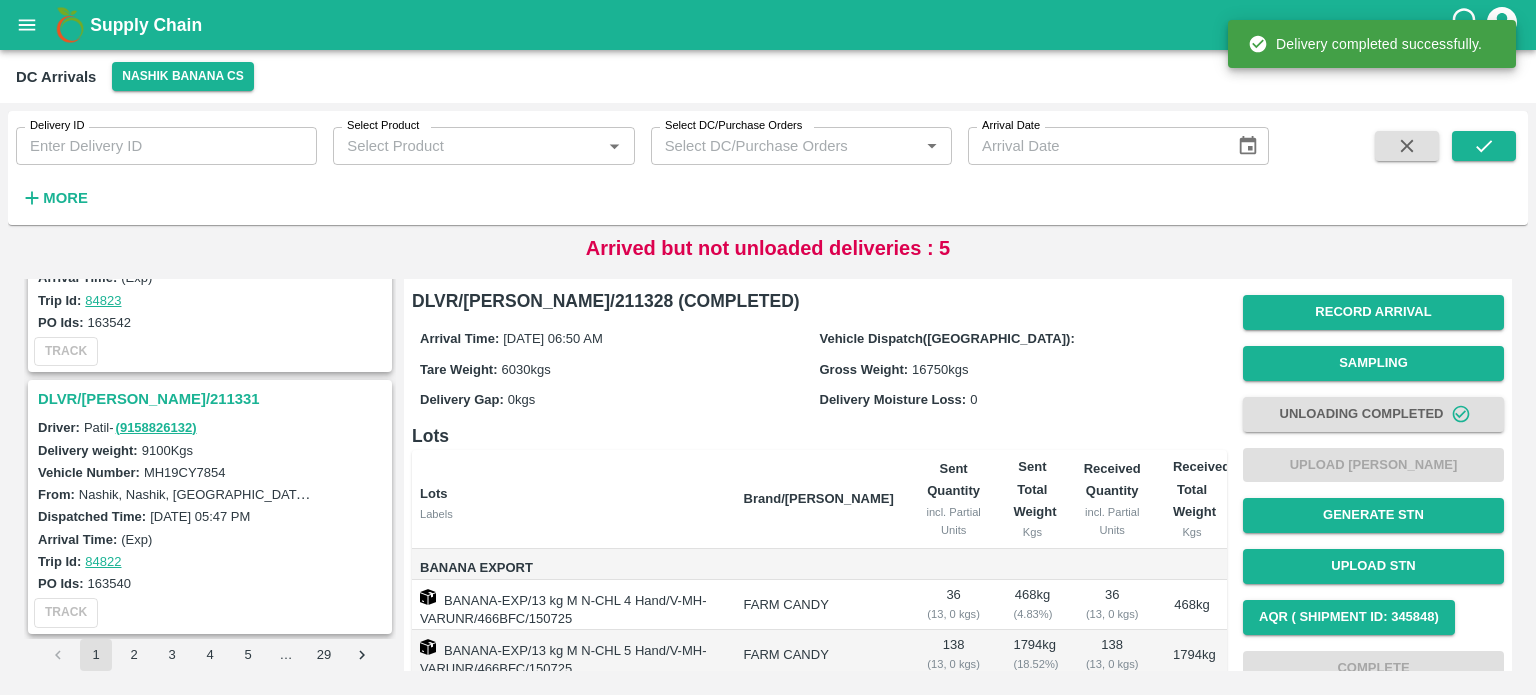 click on "DLVR/[PERSON_NAME]/211331" at bounding box center (213, 399) 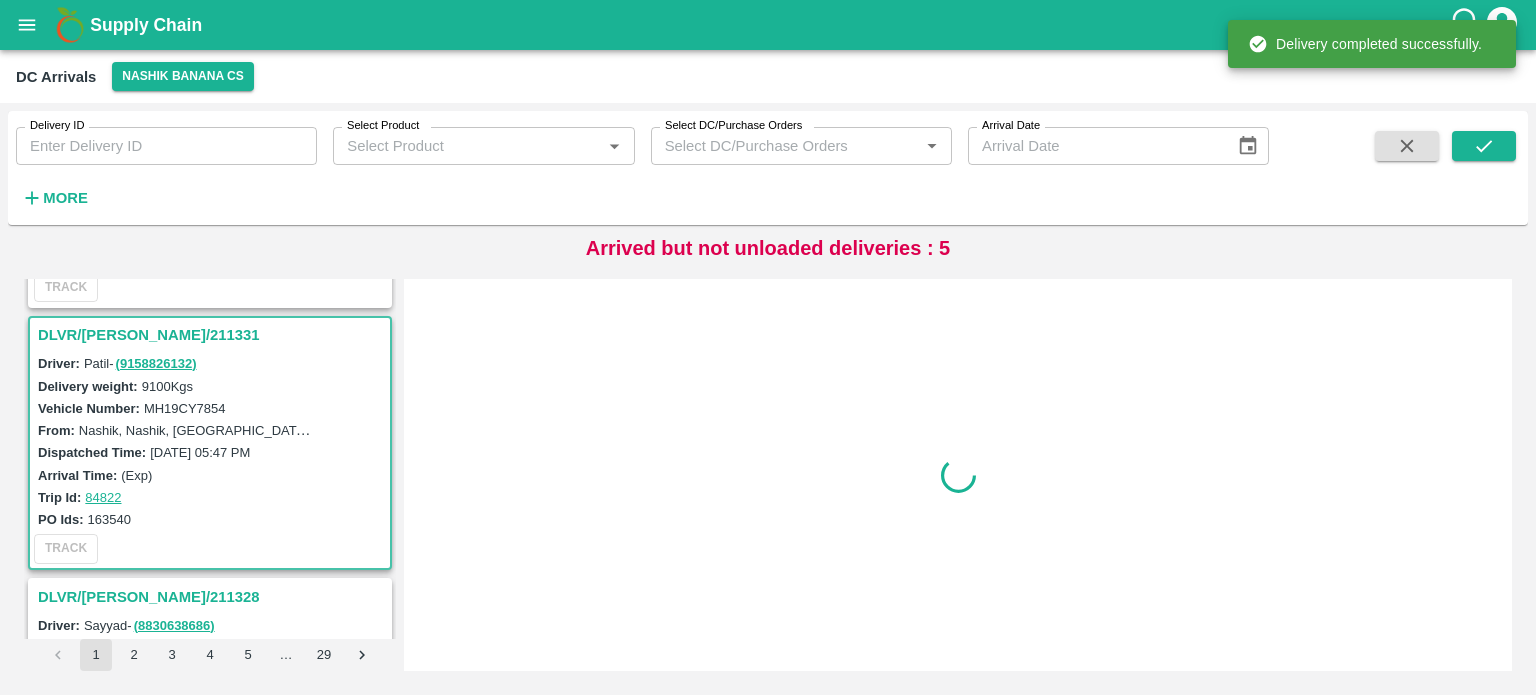 scroll, scrollTop: 4692, scrollLeft: 0, axis: vertical 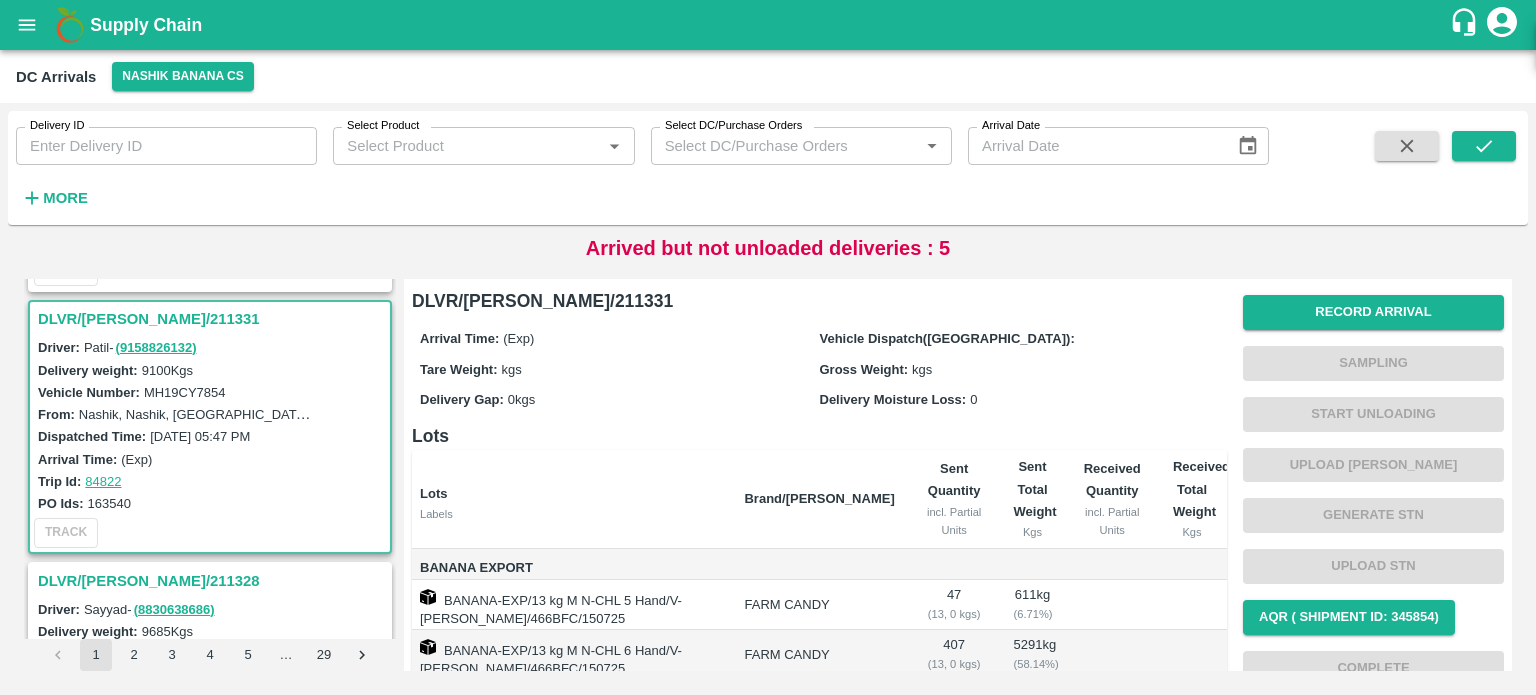 click on "MH19CY7854" at bounding box center (185, 392) 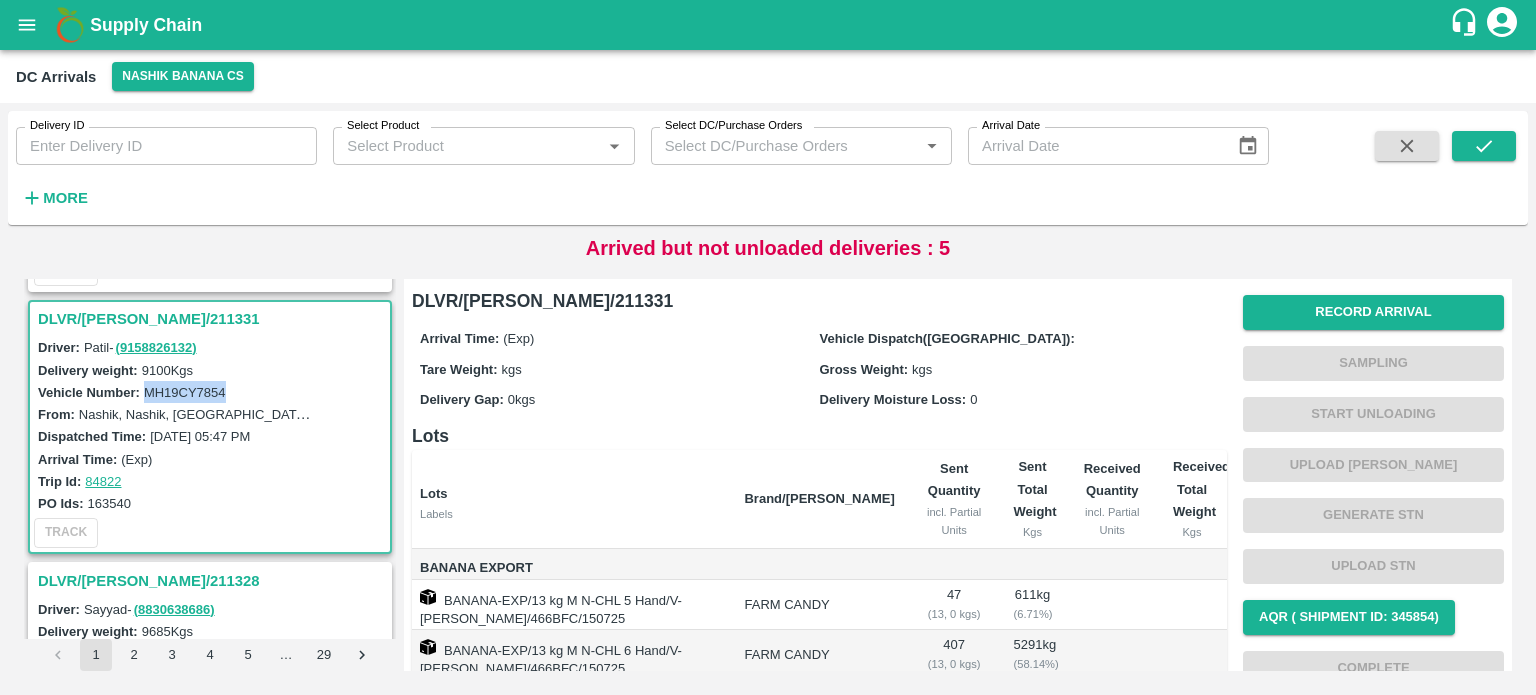 copy on "MH19CY7854" 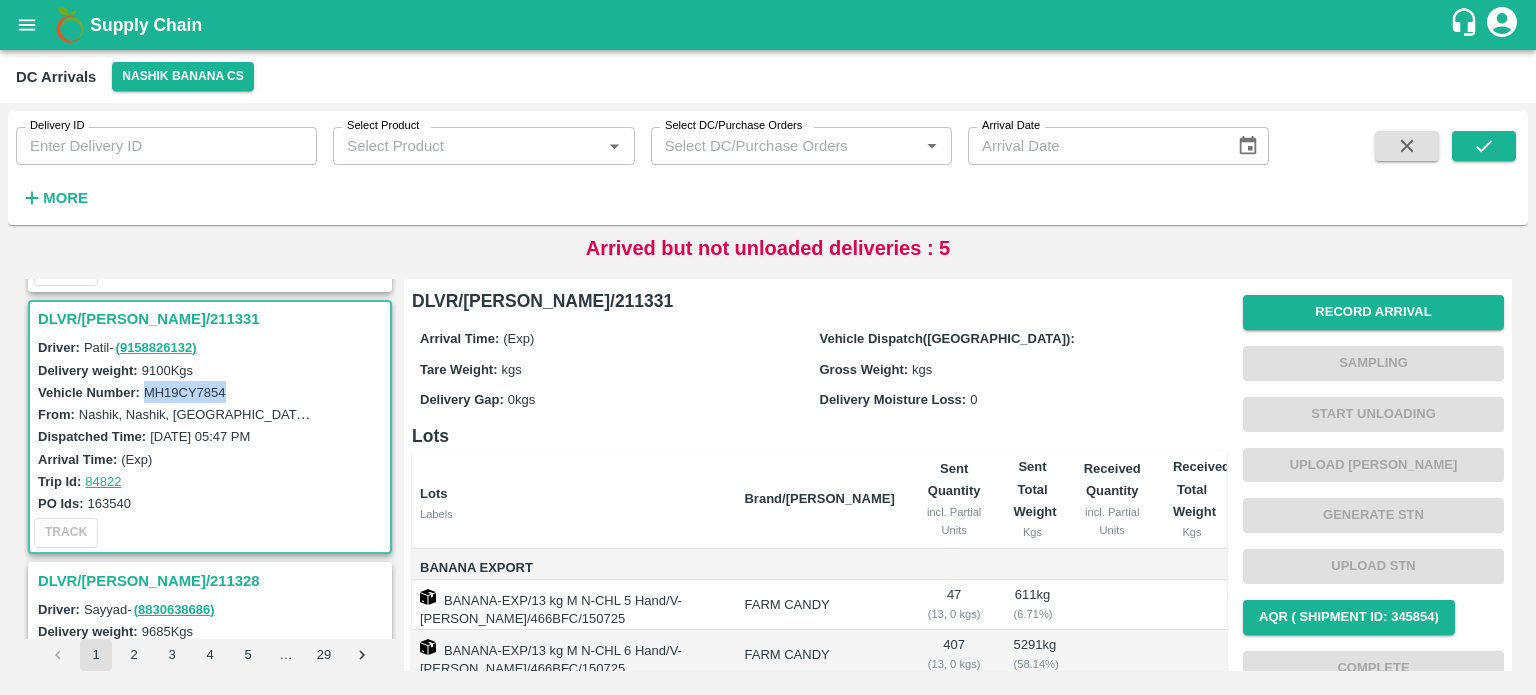 copy on "MH19CY7854" 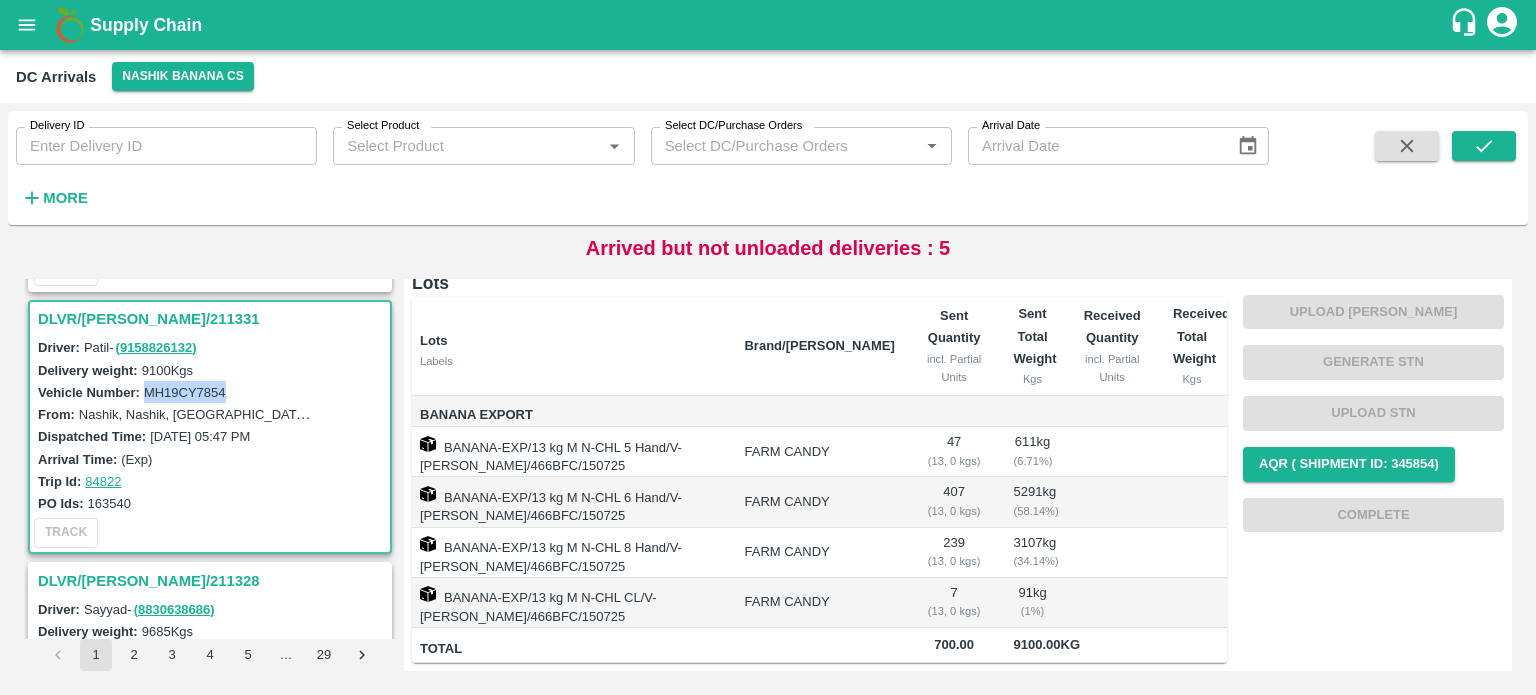 scroll, scrollTop: 0, scrollLeft: 0, axis: both 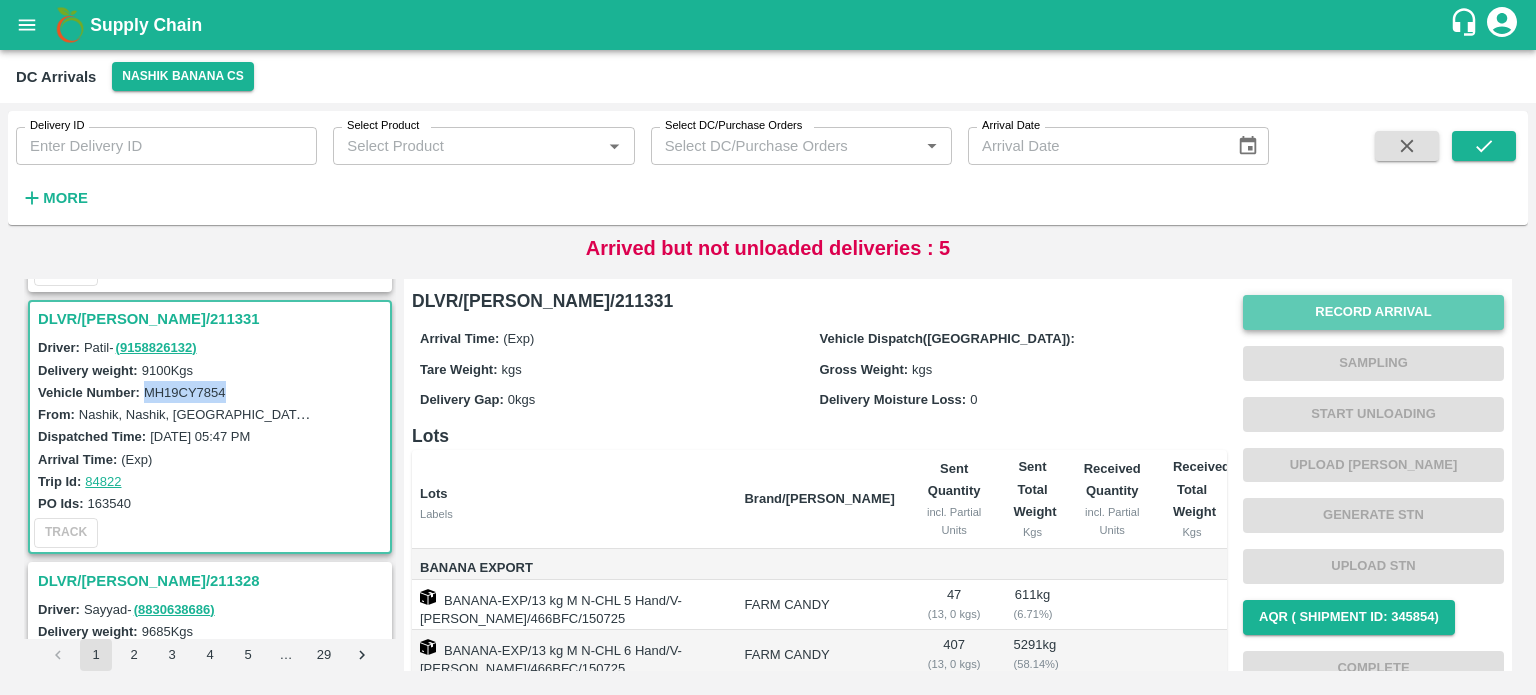 click on "Record Arrival" at bounding box center [1373, 312] 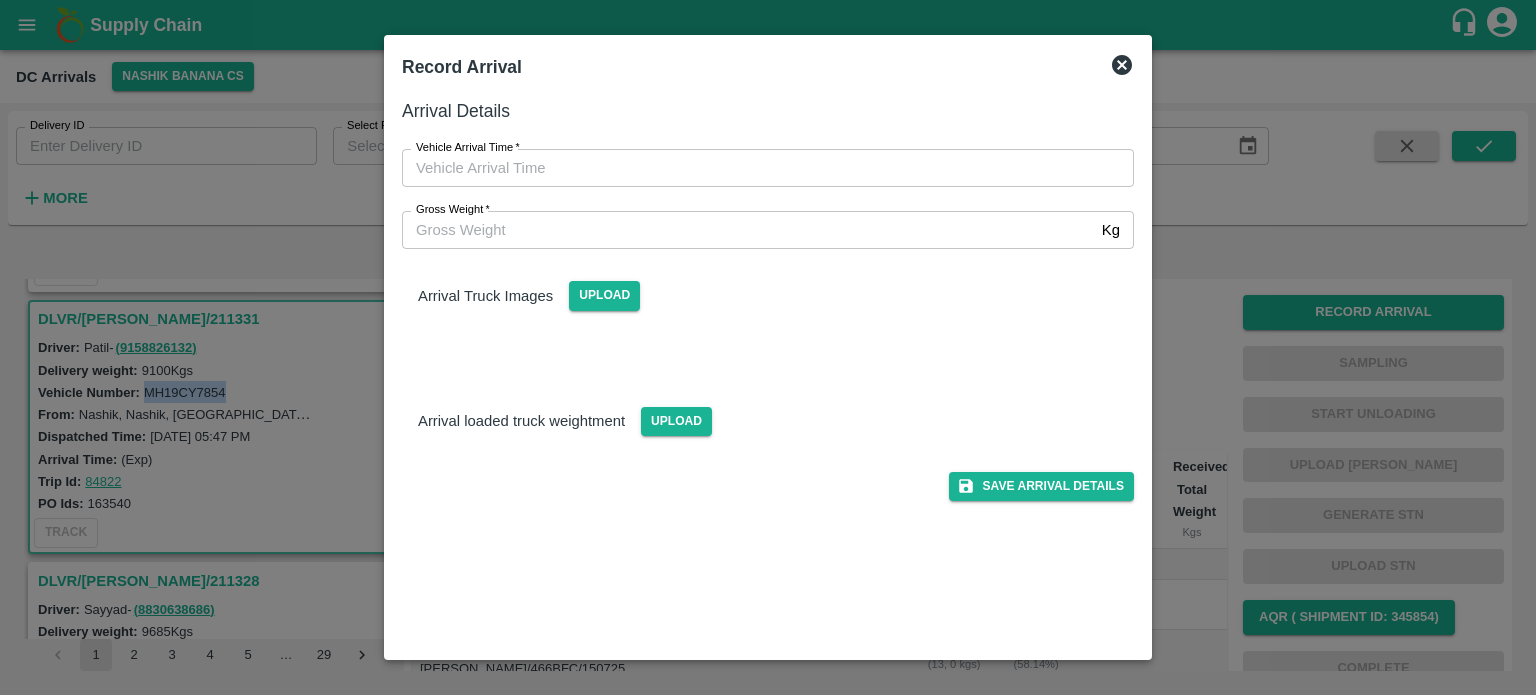 type on "DD/MM/YYYY hh:mm aa" 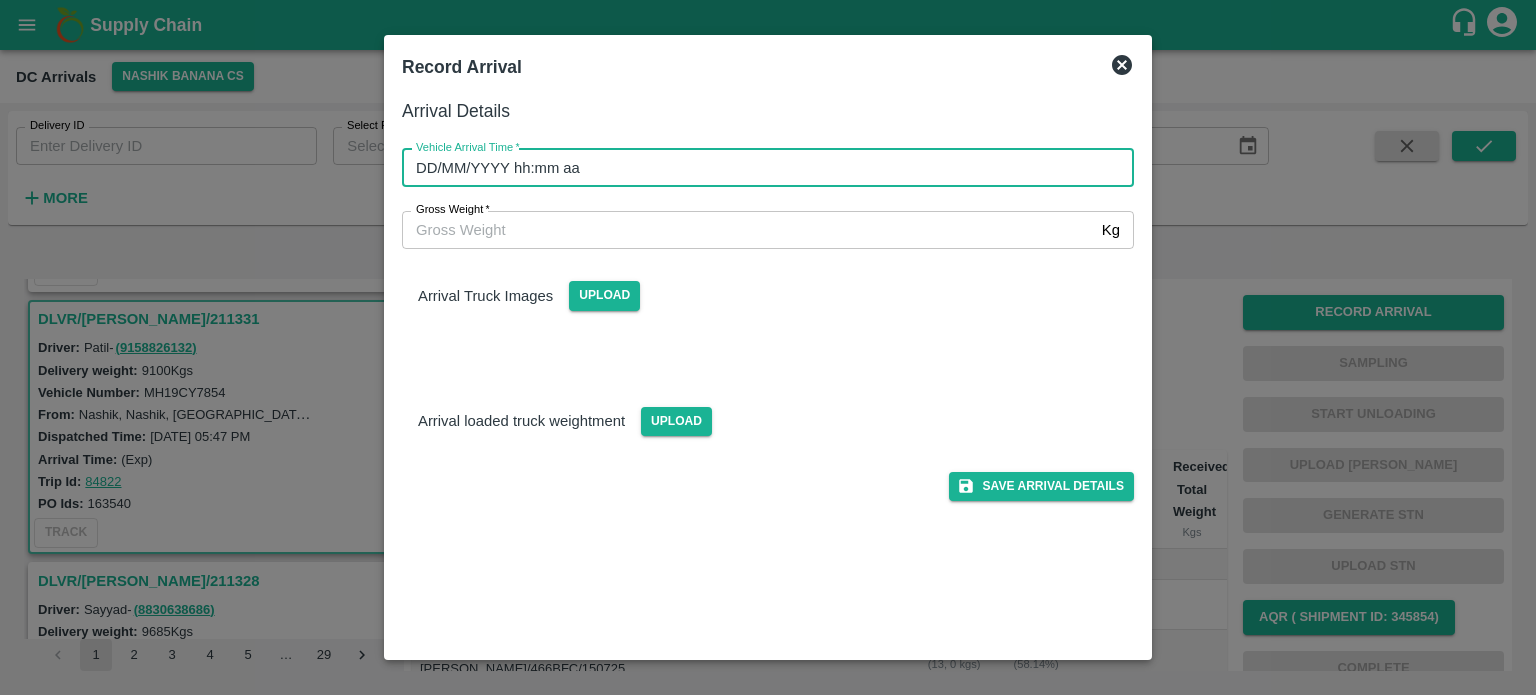 click on "DD/MM/YYYY hh:mm aa" at bounding box center (761, 168) 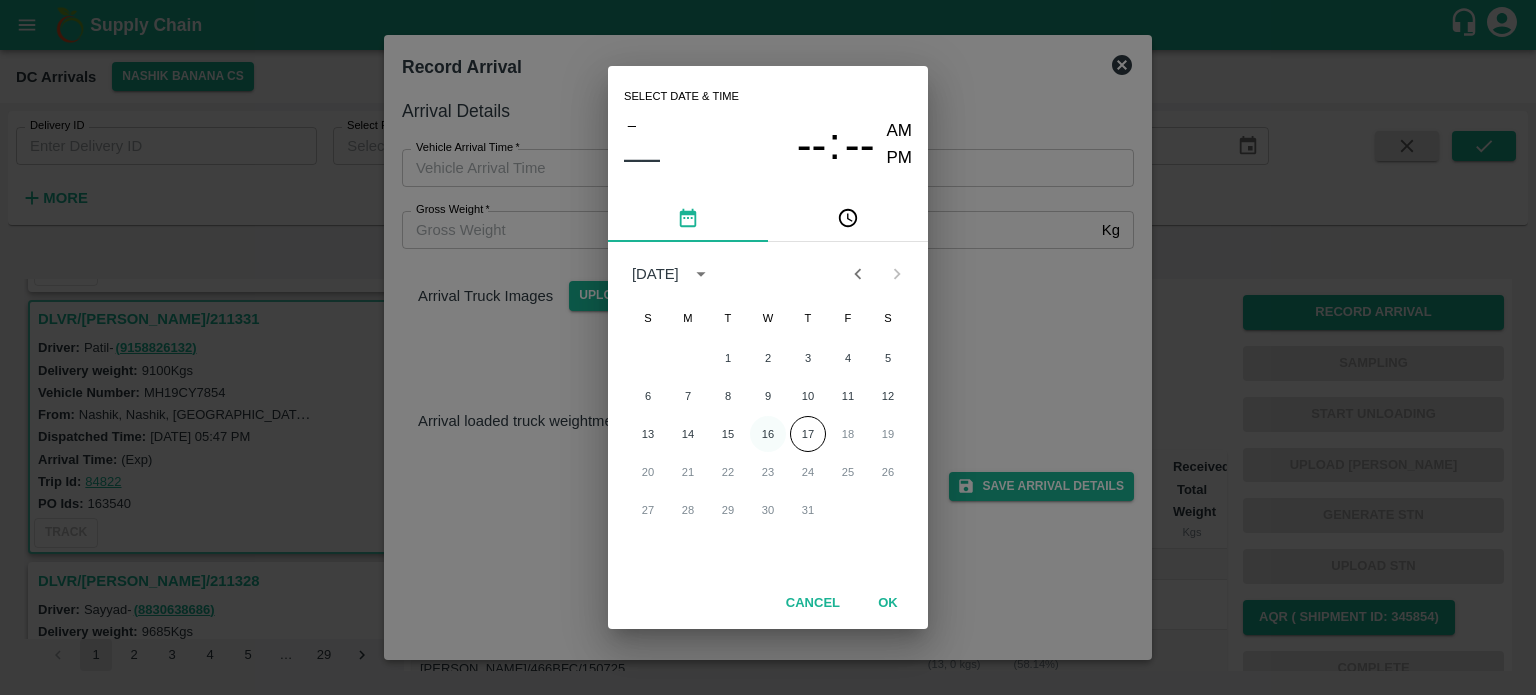 click on "16" at bounding box center (768, 434) 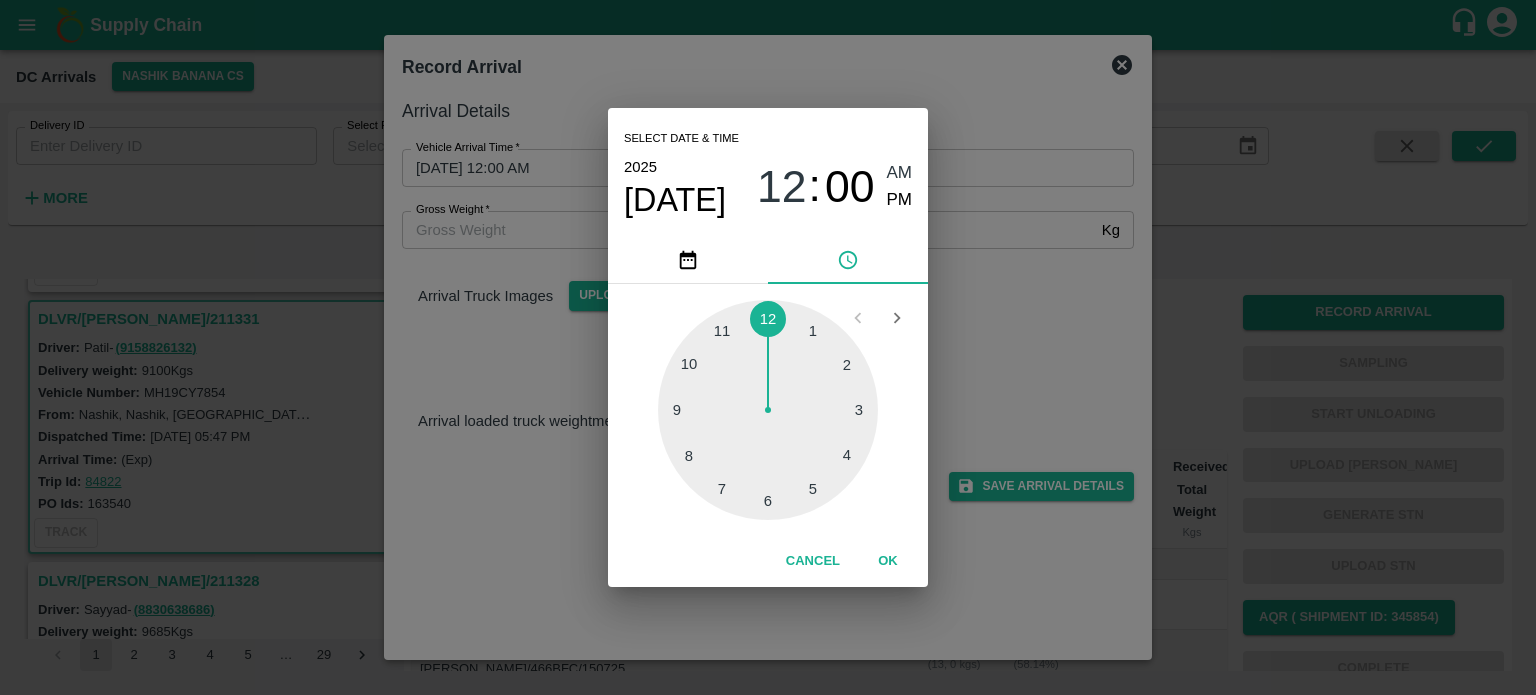 click at bounding box center (768, 410) 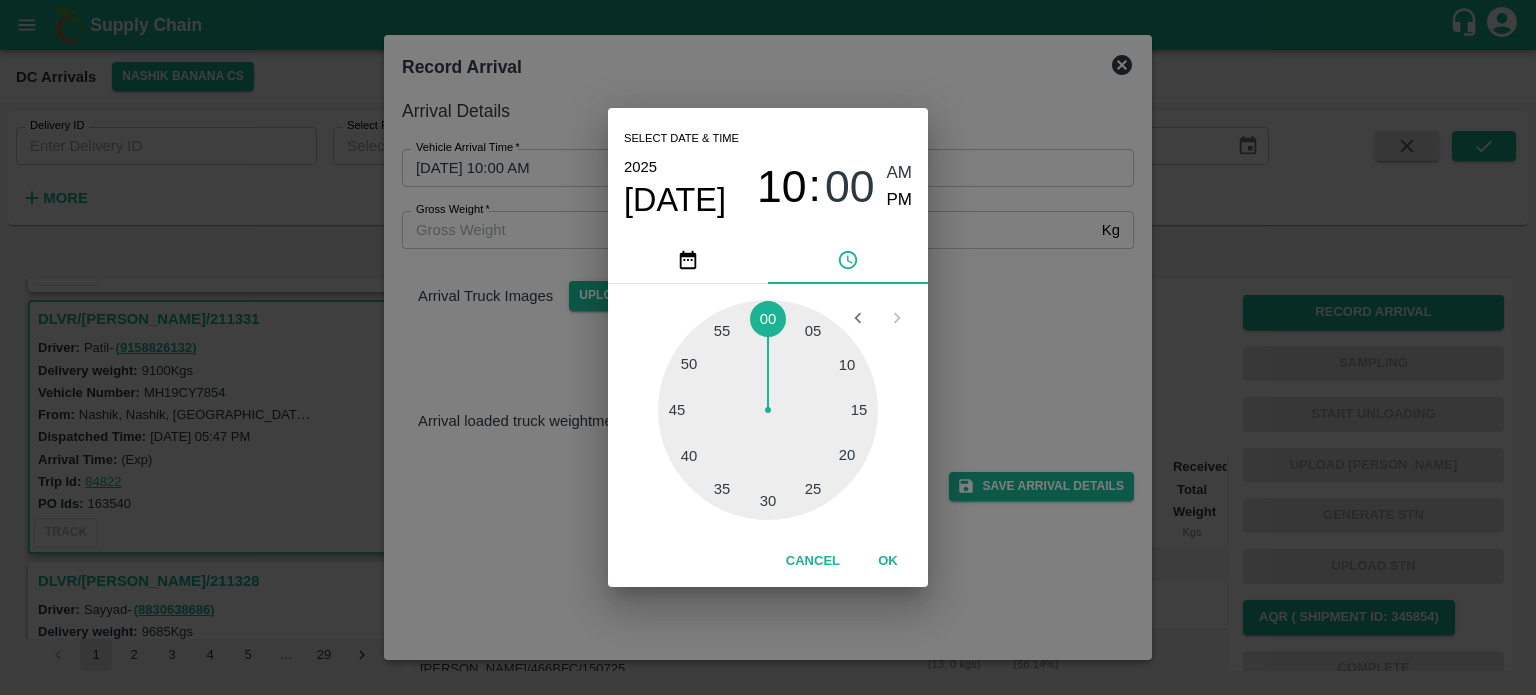 click at bounding box center (768, 410) 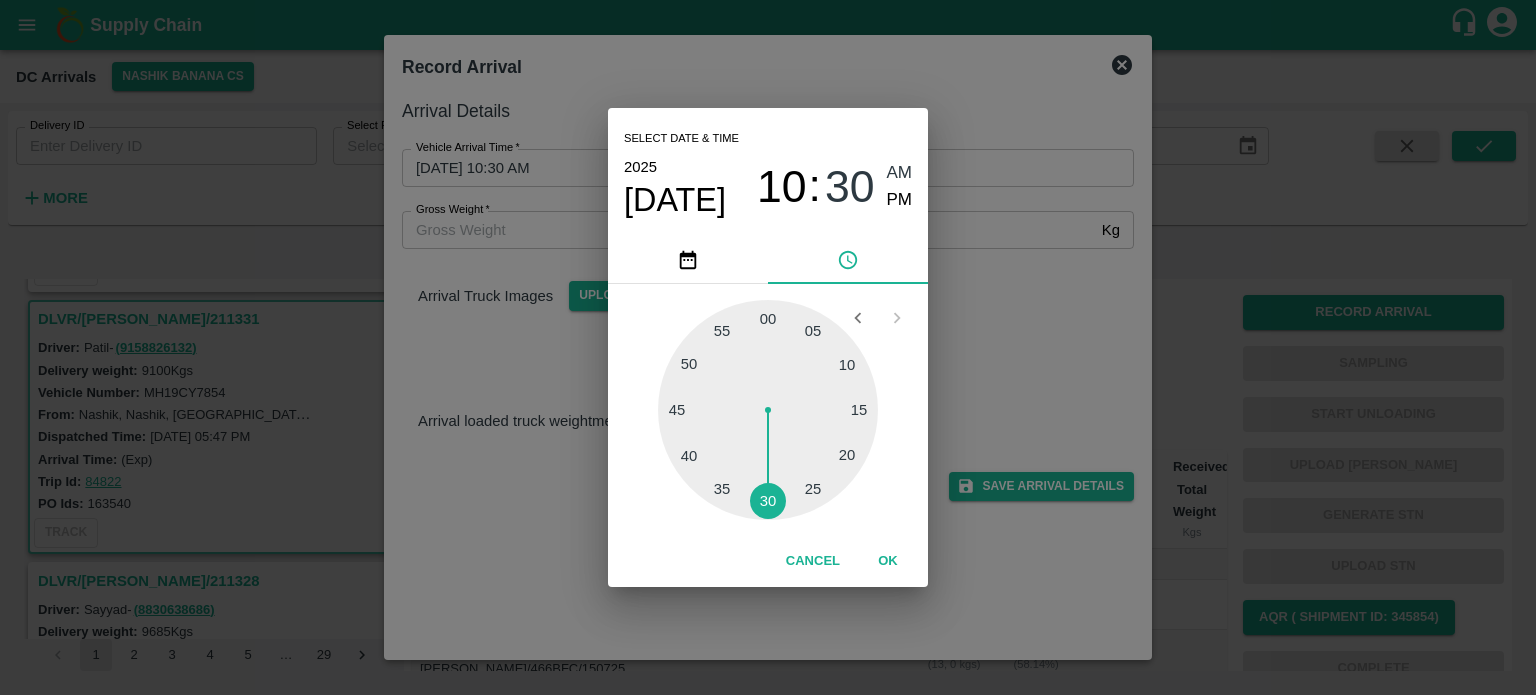 click on "Select date & time [DATE] 10 : 30 AM PM 05 10 15 20 25 30 35 40 45 50 55 00 Cancel OK" at bounding box center (768, 347) 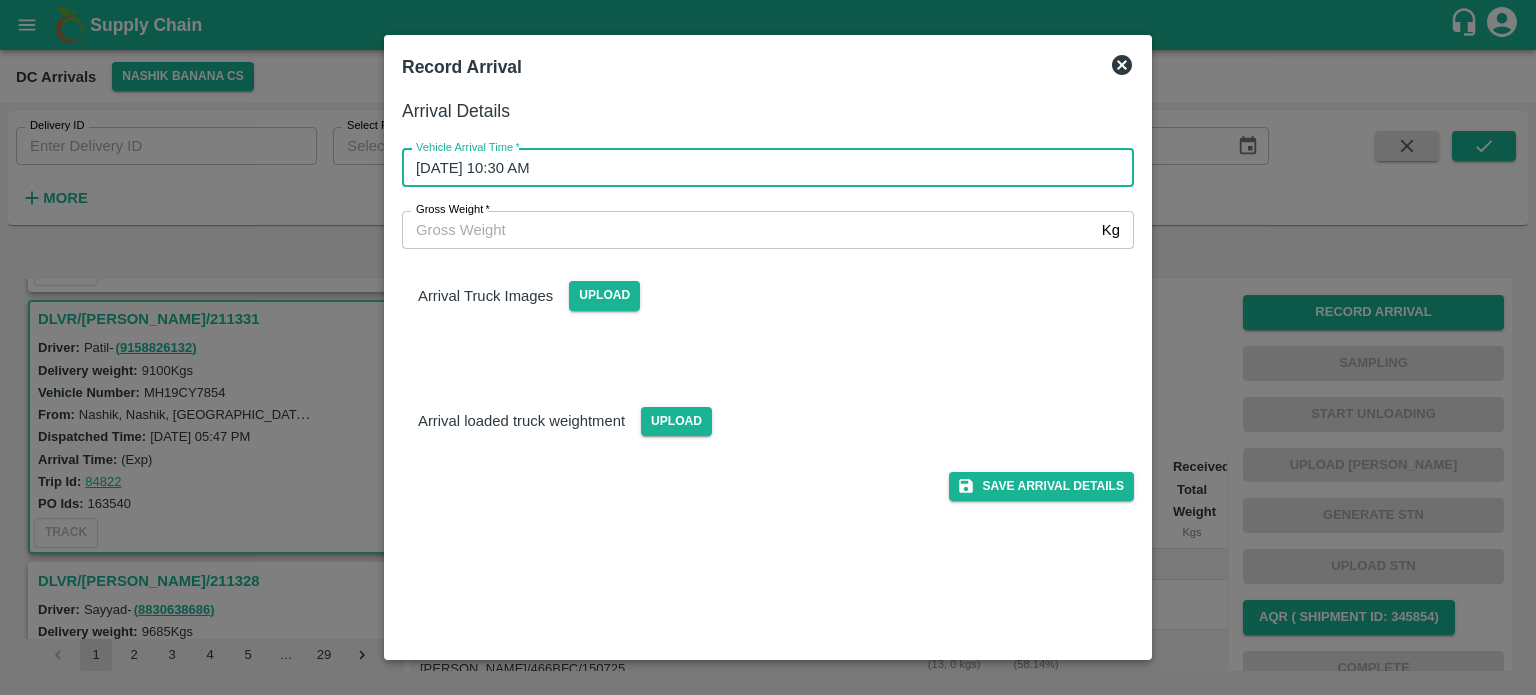 click on "Gross Weight   *" at bounding box center (748, 230) 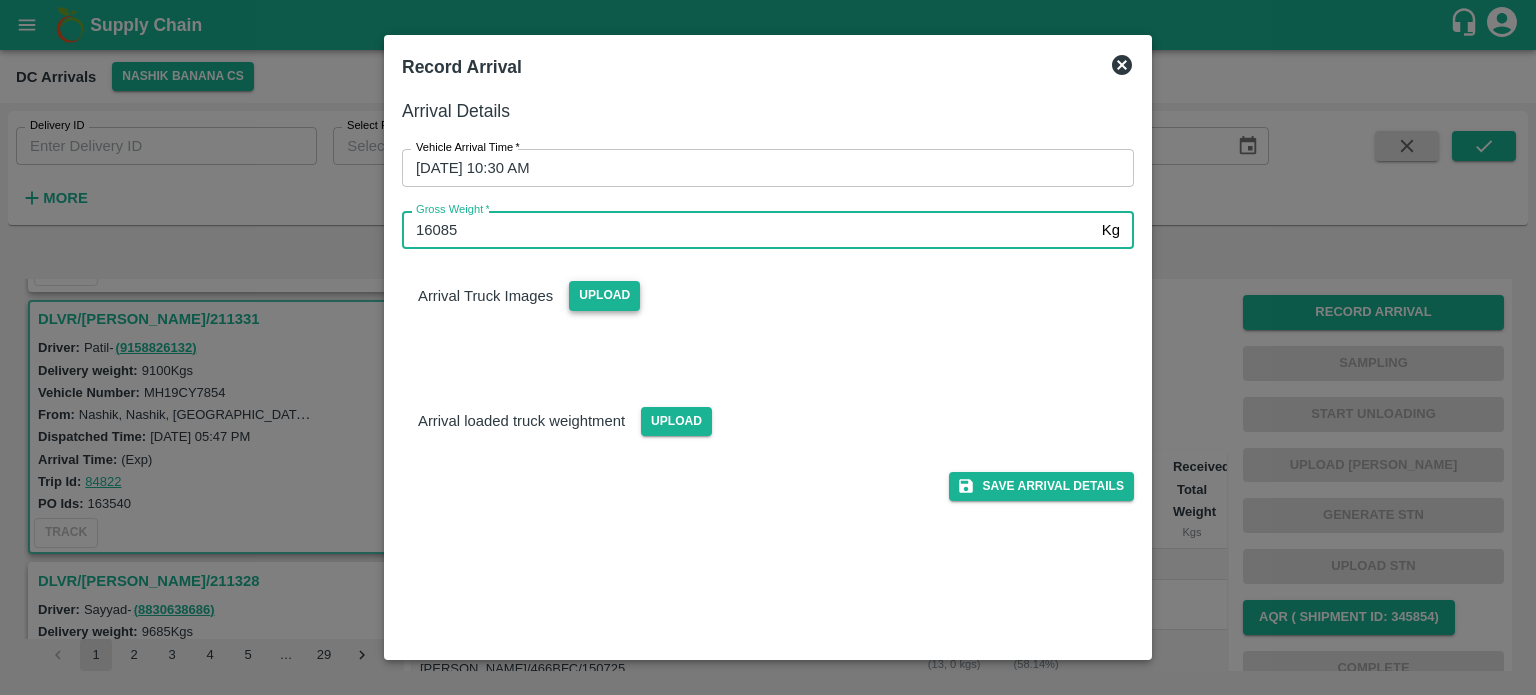 type on "16085" 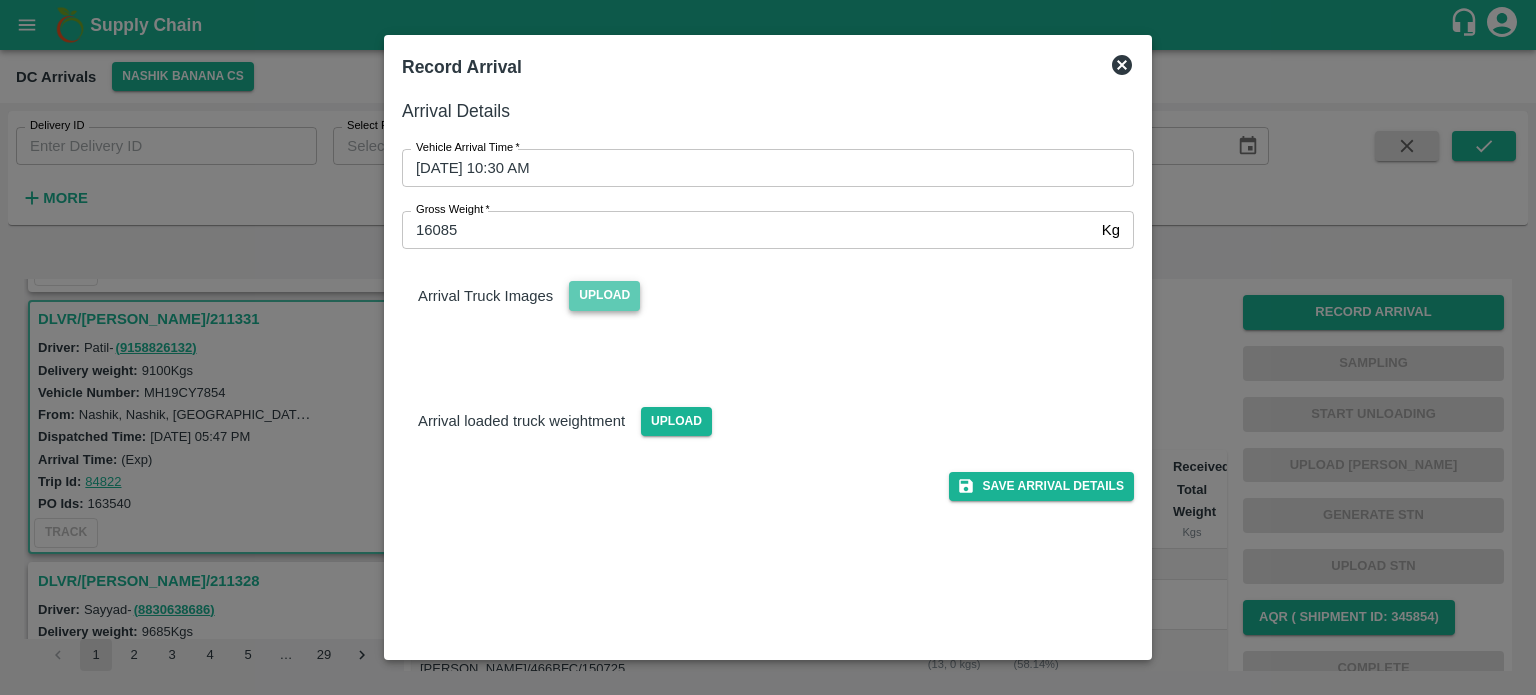 click on "Upload" at bounding box center (604, 295) 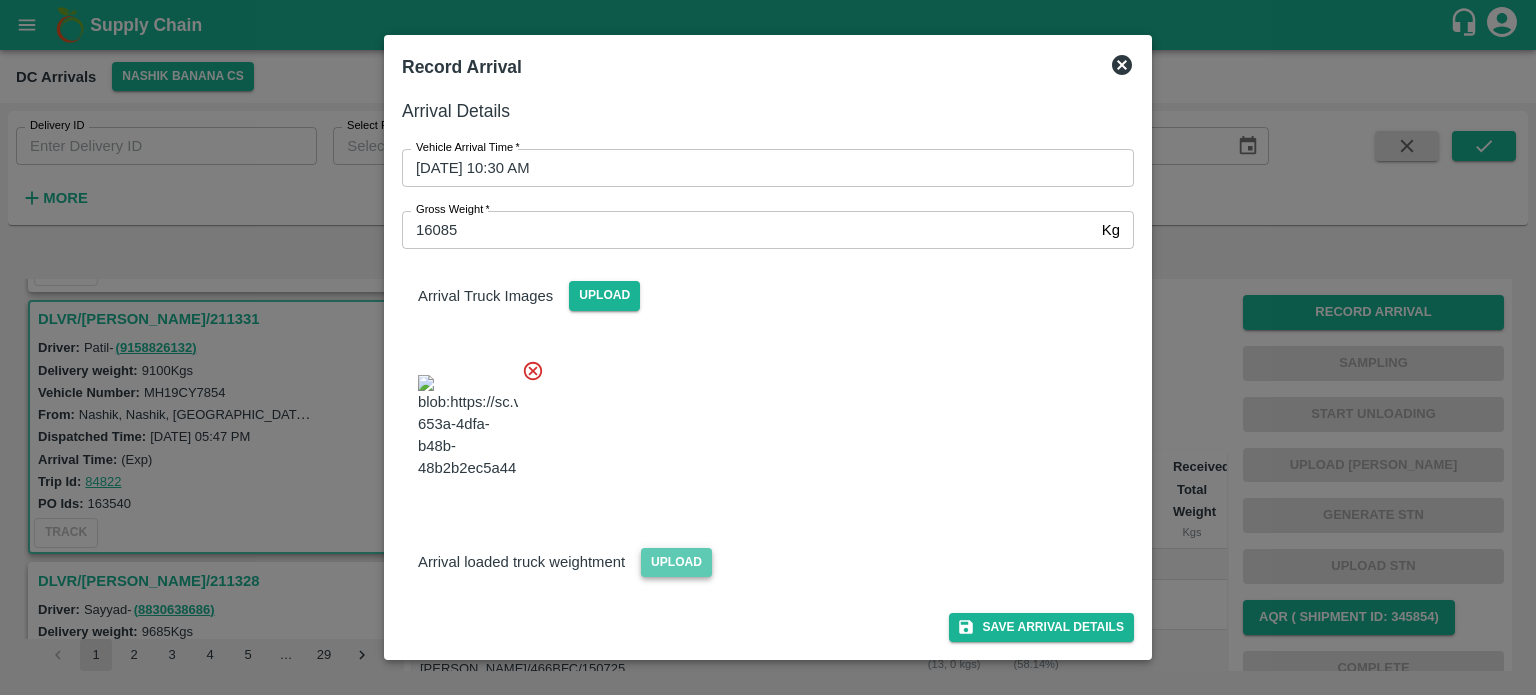 click on "Upload" at bounding box center [676, 562] 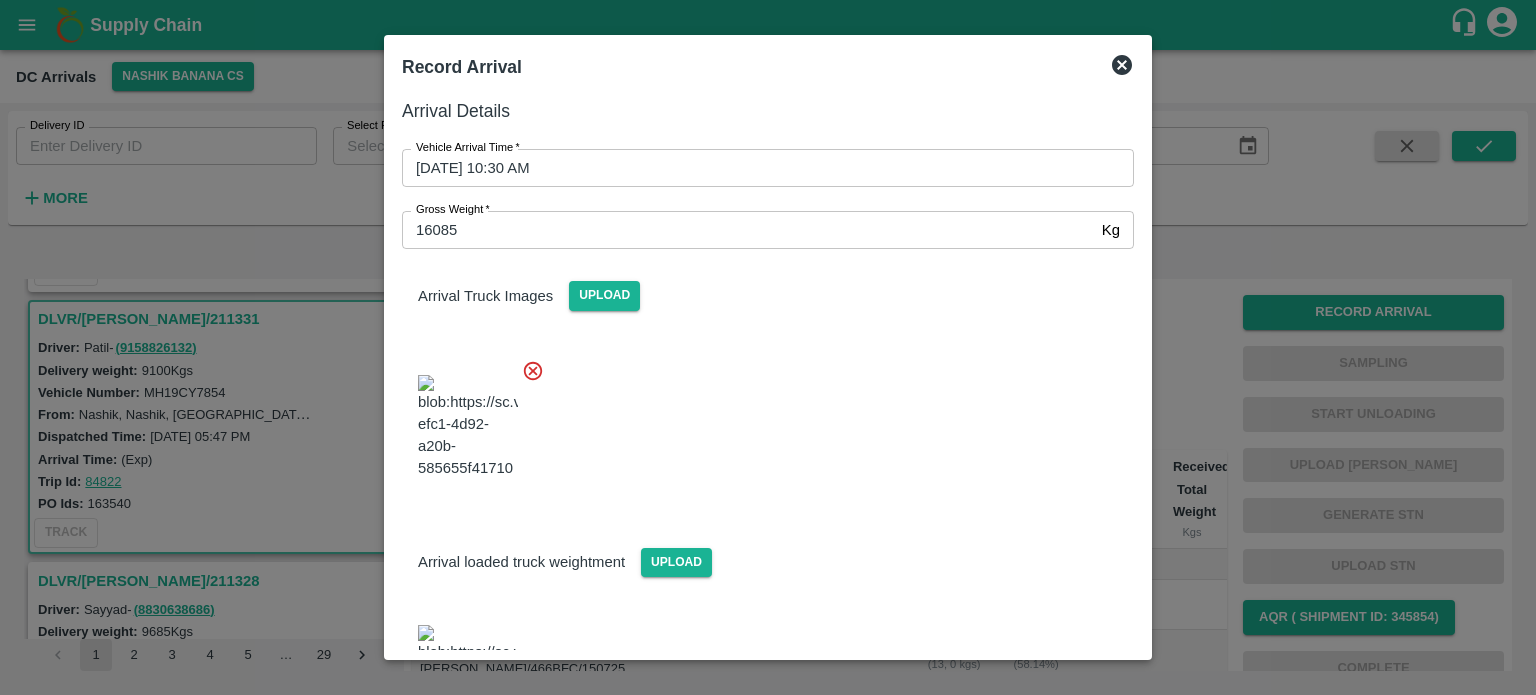 click at bounding box center (760, 421) 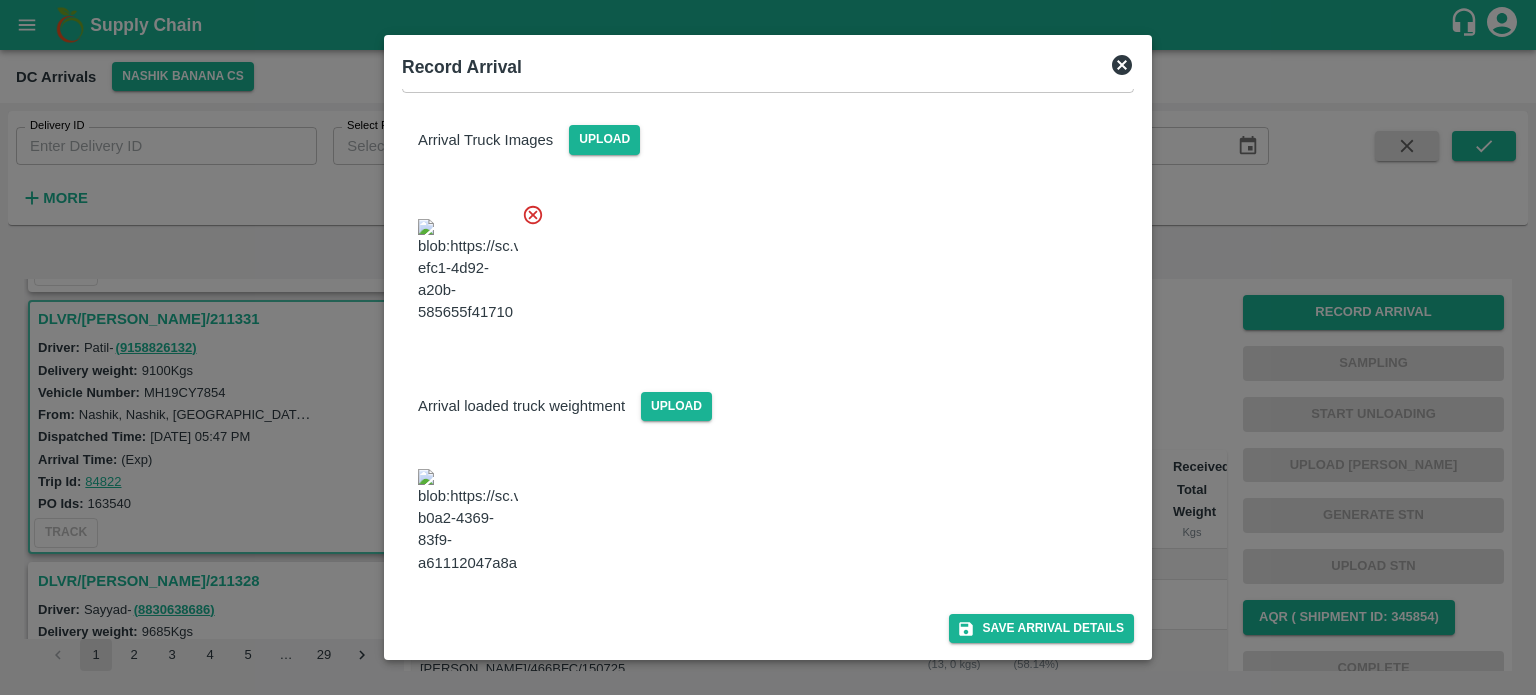 scroll, scrollTop: 165, scrollLeft: 0, axis: vertical 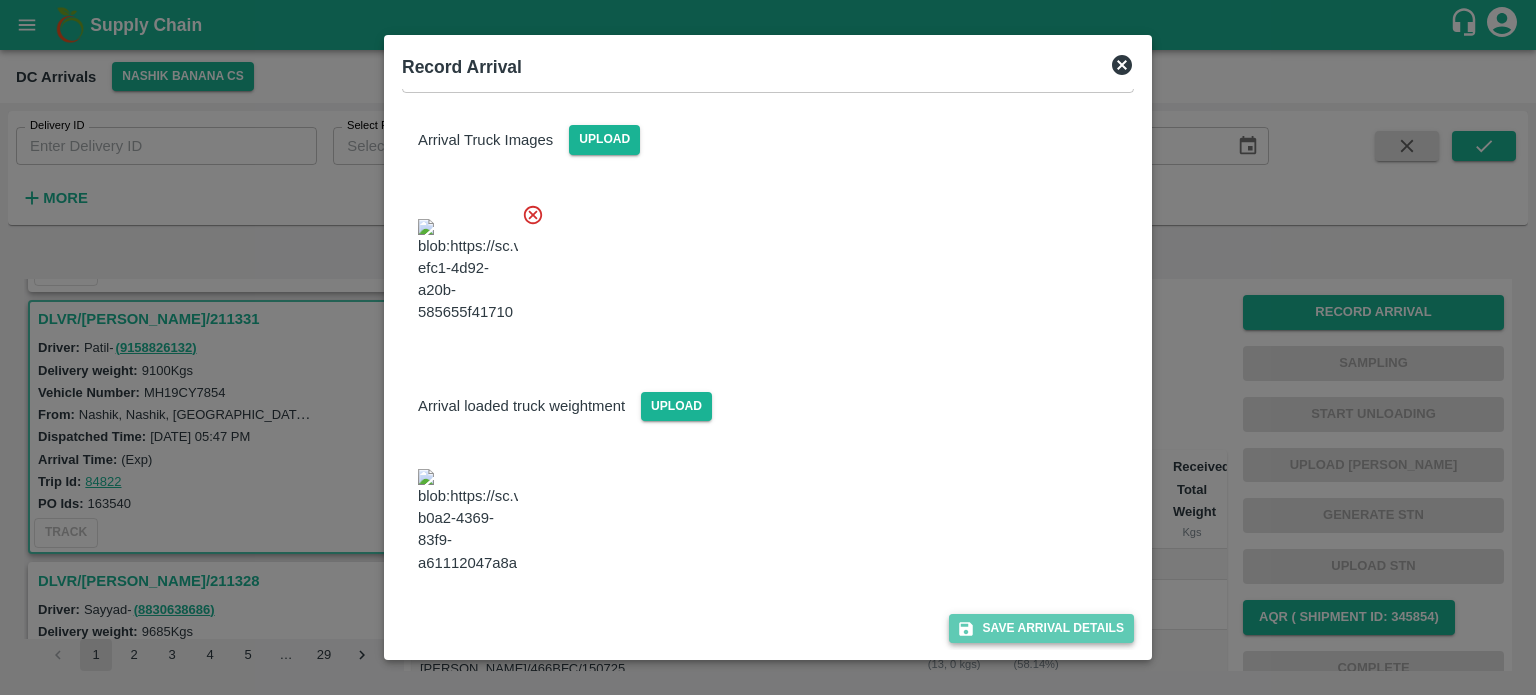 click on "Save Arrival Details" at bounding box center (1041, 628) 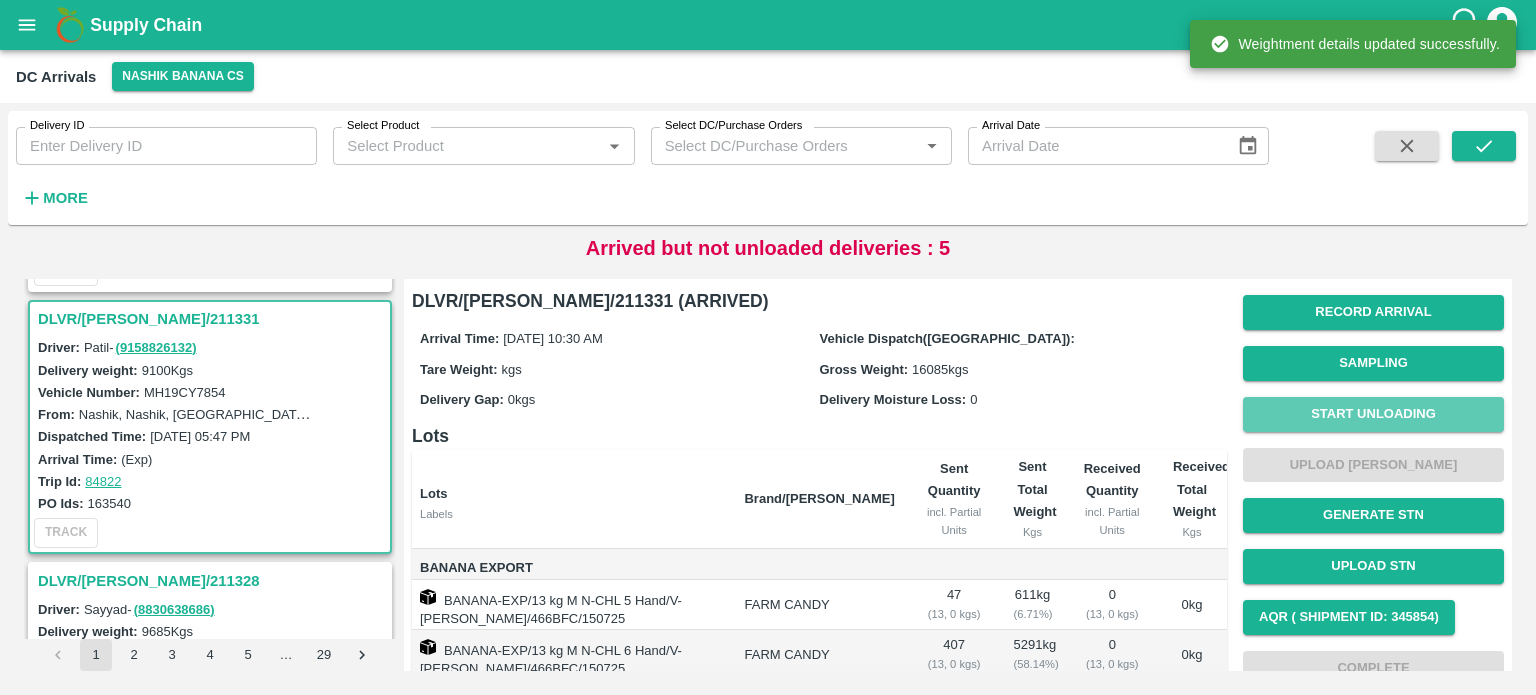 click on "Start Unloading" at bounding box center (1373, 414) 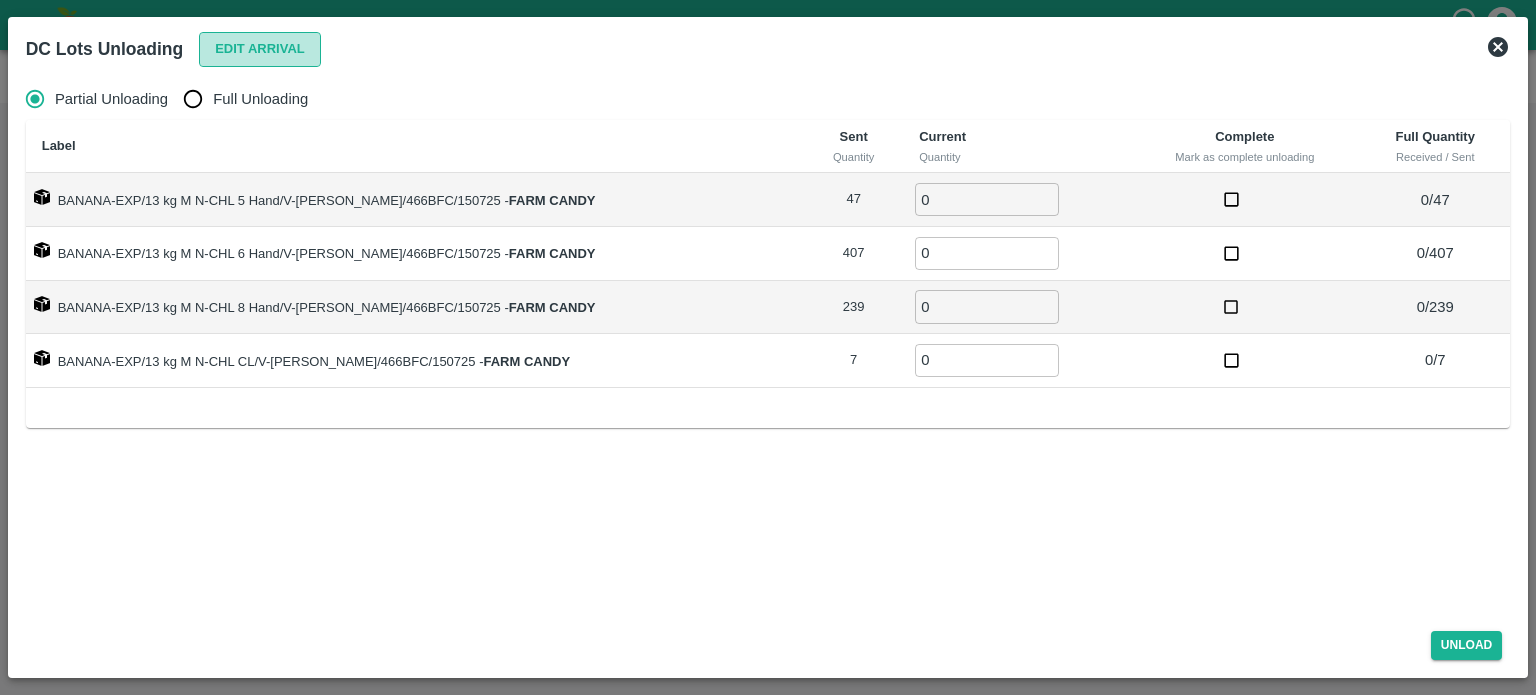 click on "Edit Arrival" at bounding box center [260, 49] 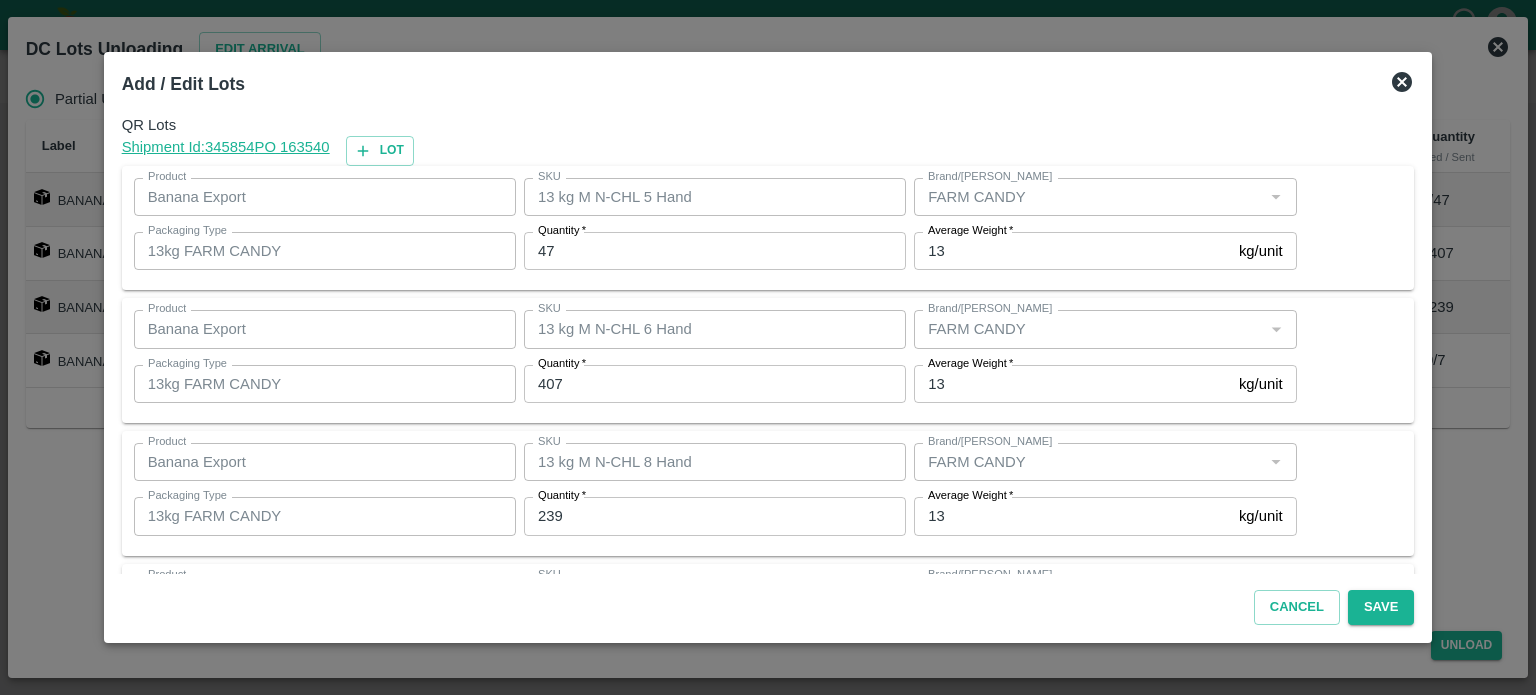 click on "47" at bounding box center (715, 251) 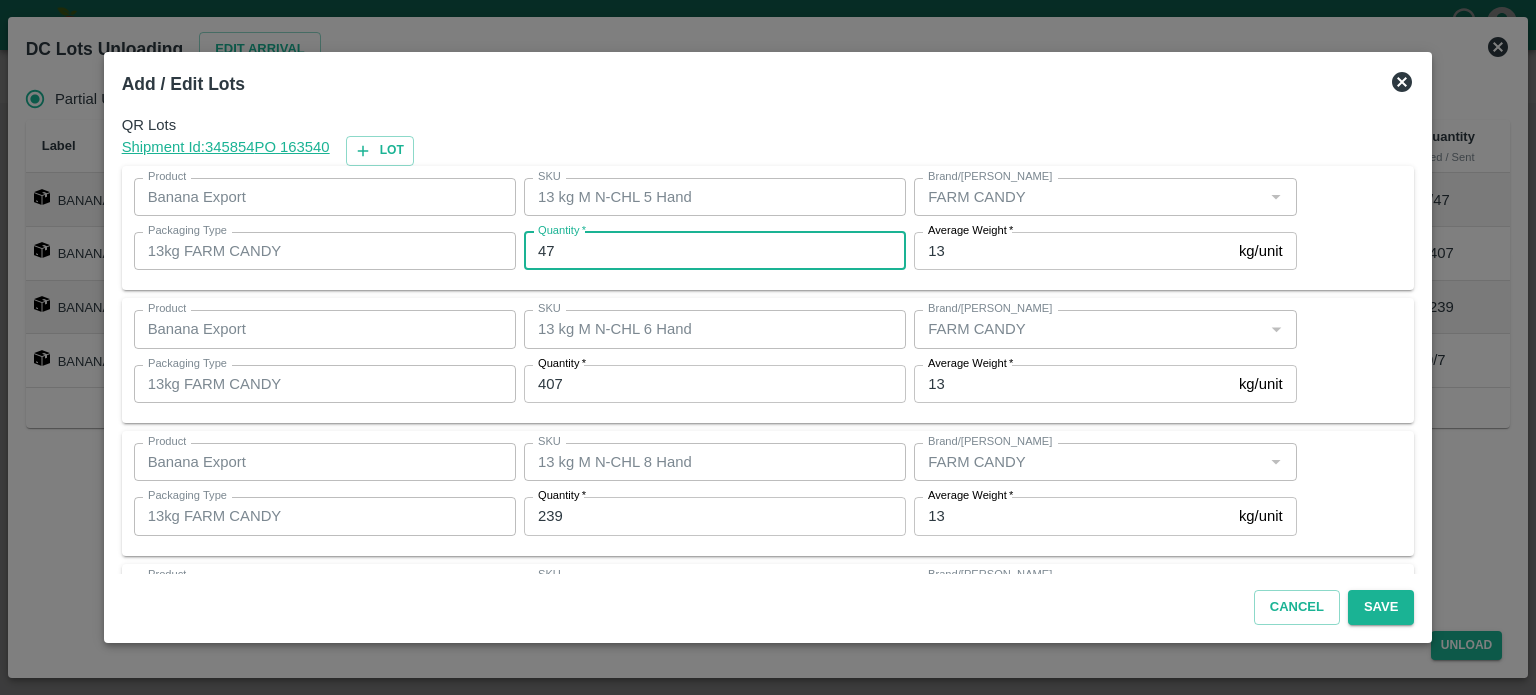 click on "47" at bounding box center (715, 251) 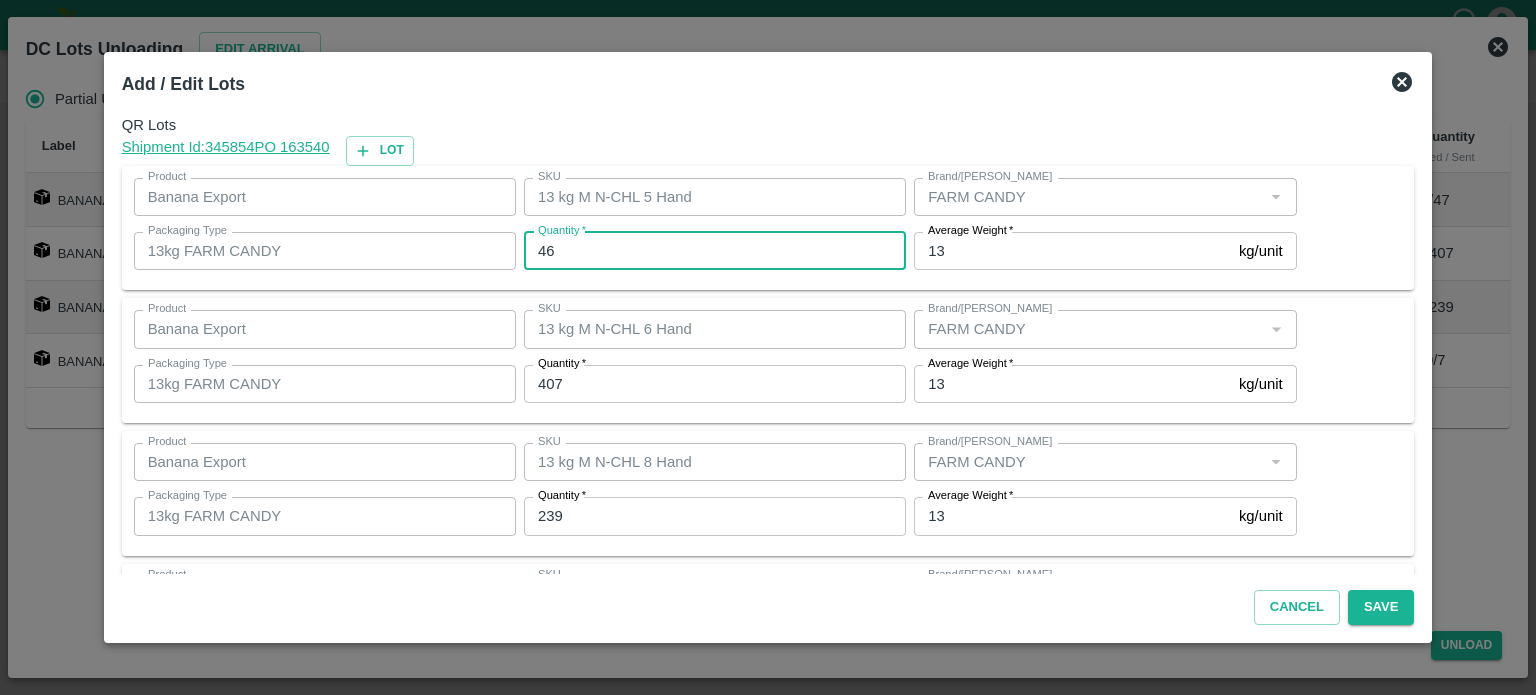 type on "46" 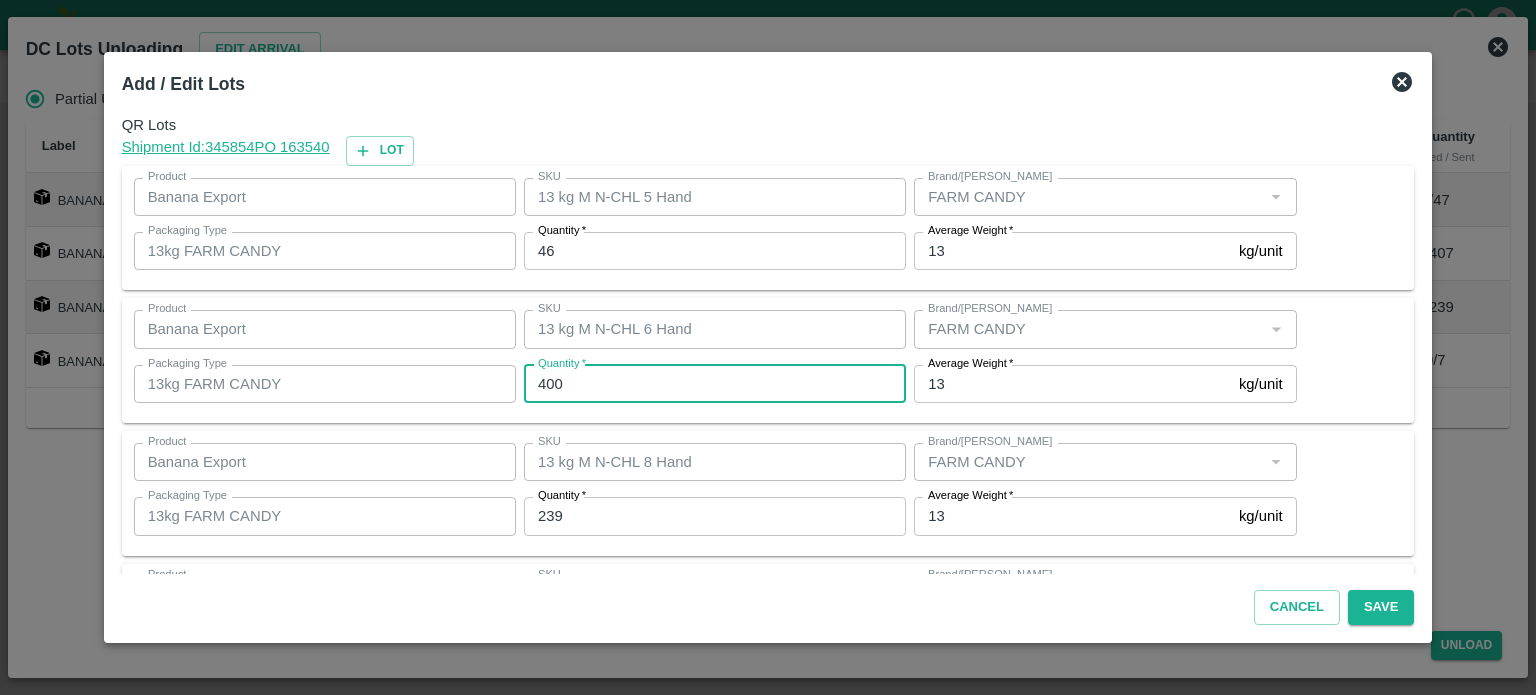 type on "400" 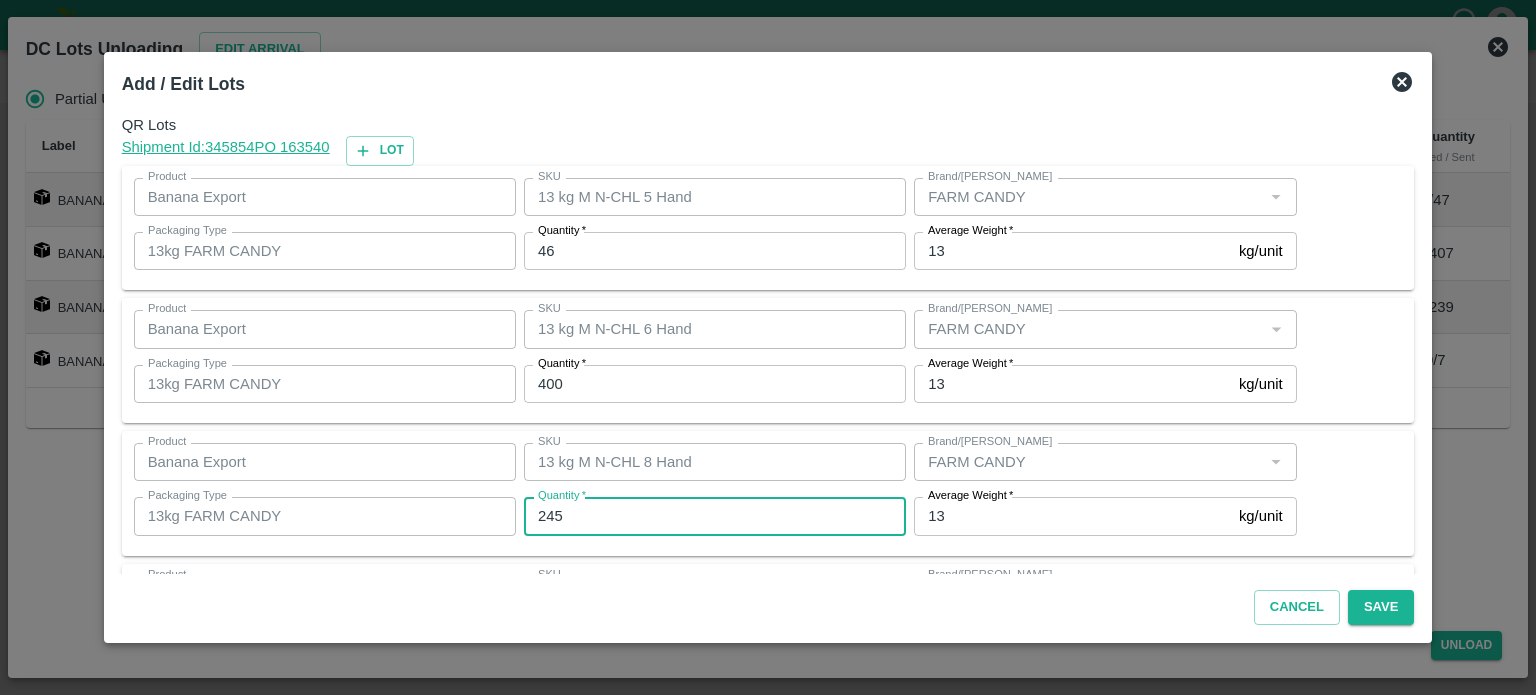 type on "245" 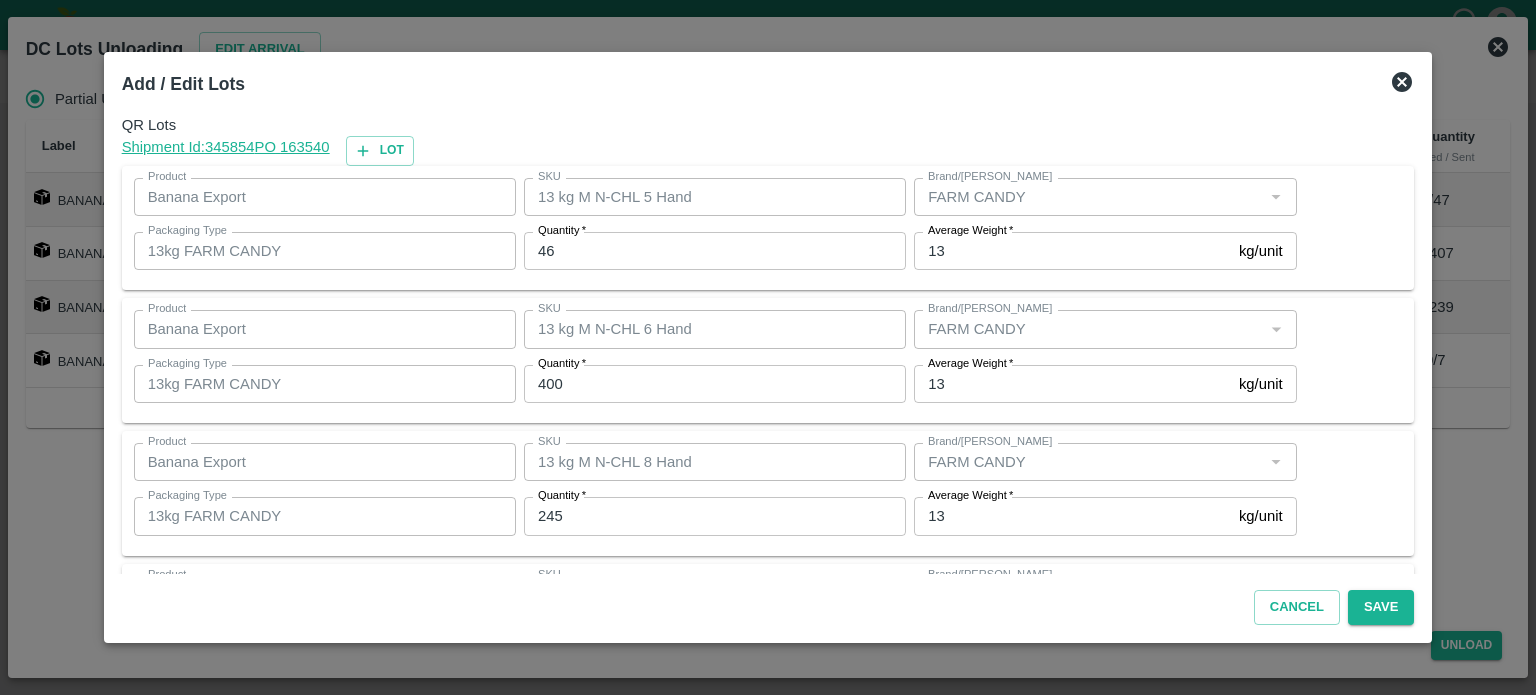 scroll, scrollTop: 129, scrollLeft: 0, axis: vertical 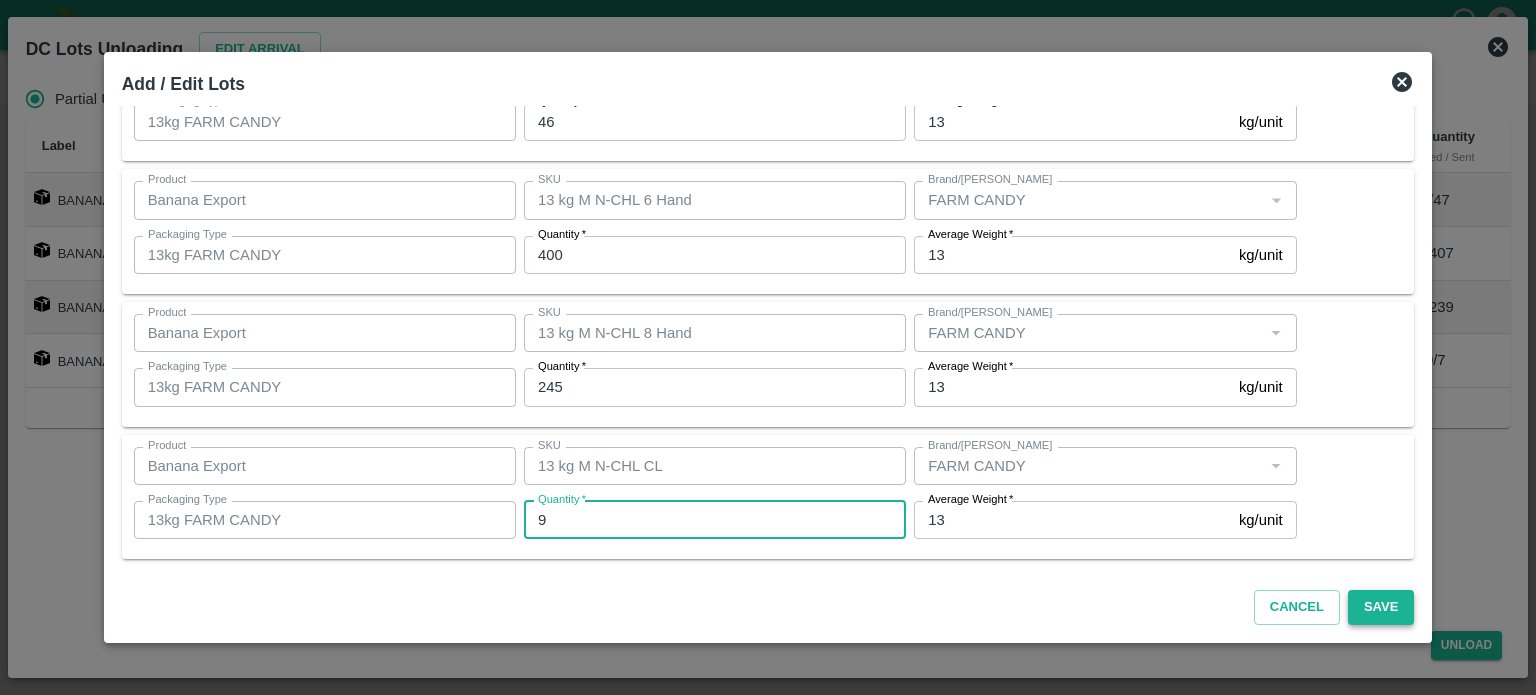 type on "9" 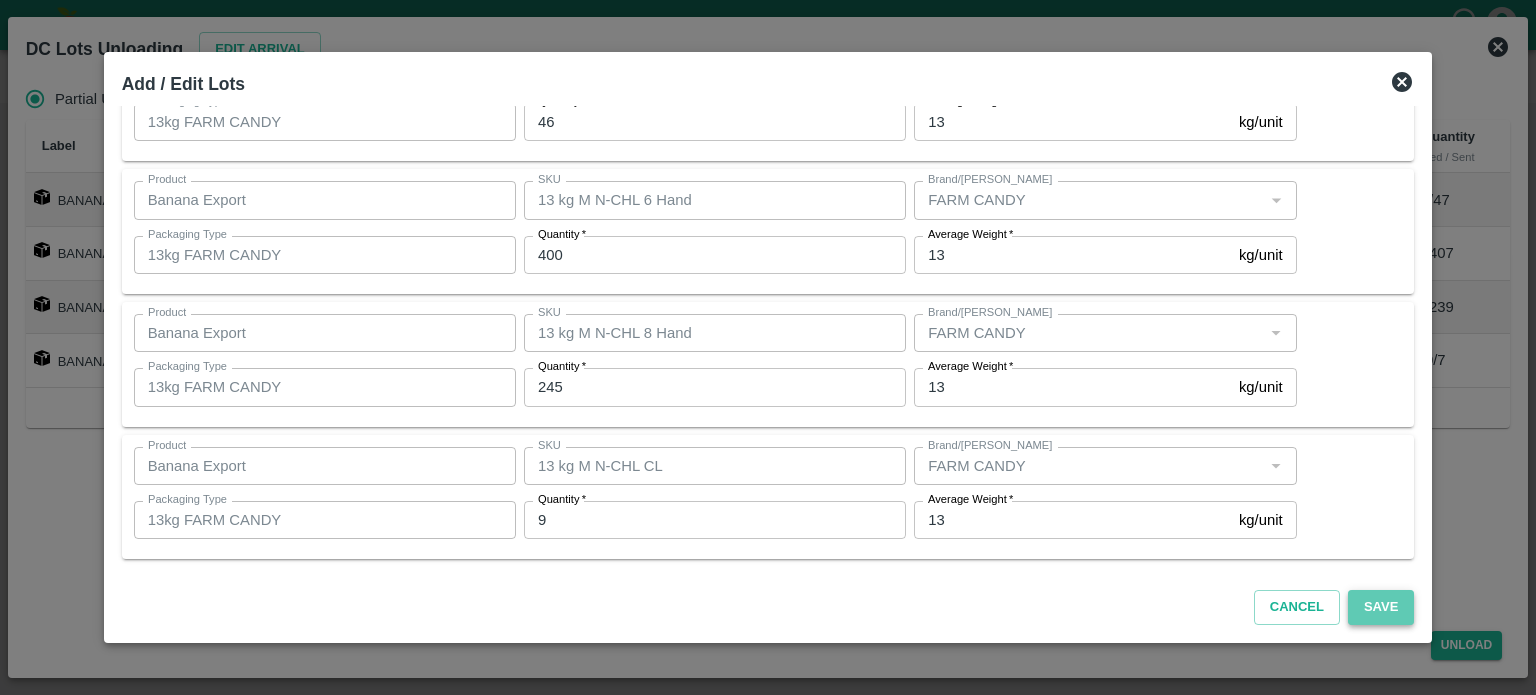 click on "Save" at bounding box center [1381, 607] 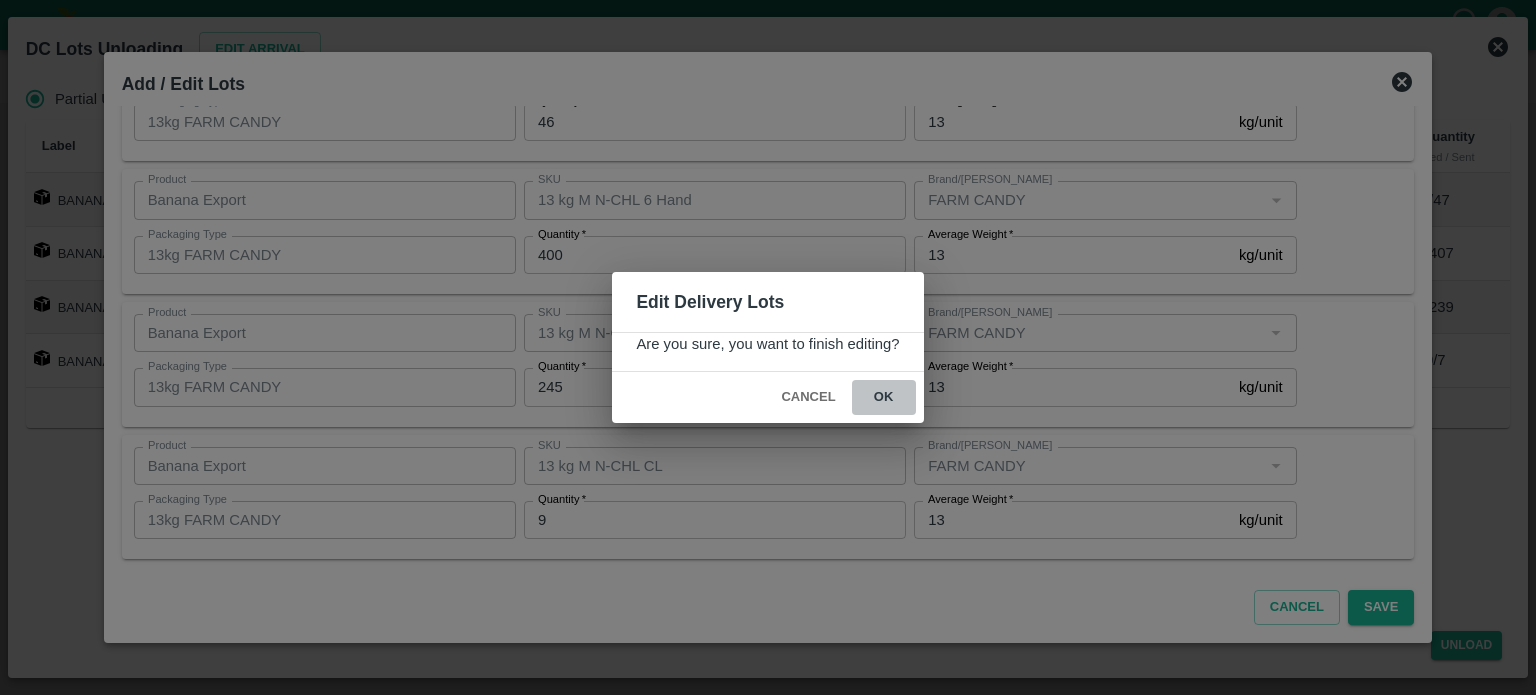 click on "ok" at bounding box center [884, 397] 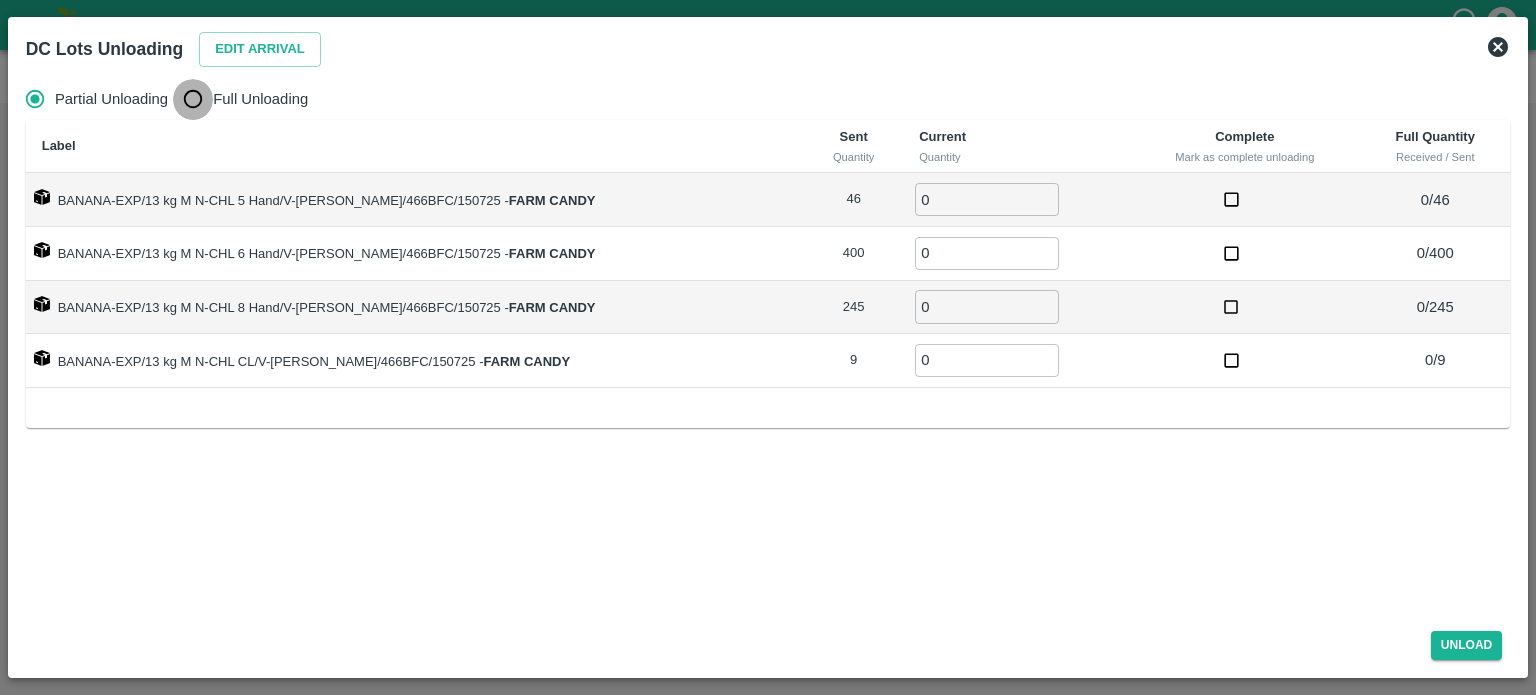 click on "Full Unloading" at bounding box center (193, 99) 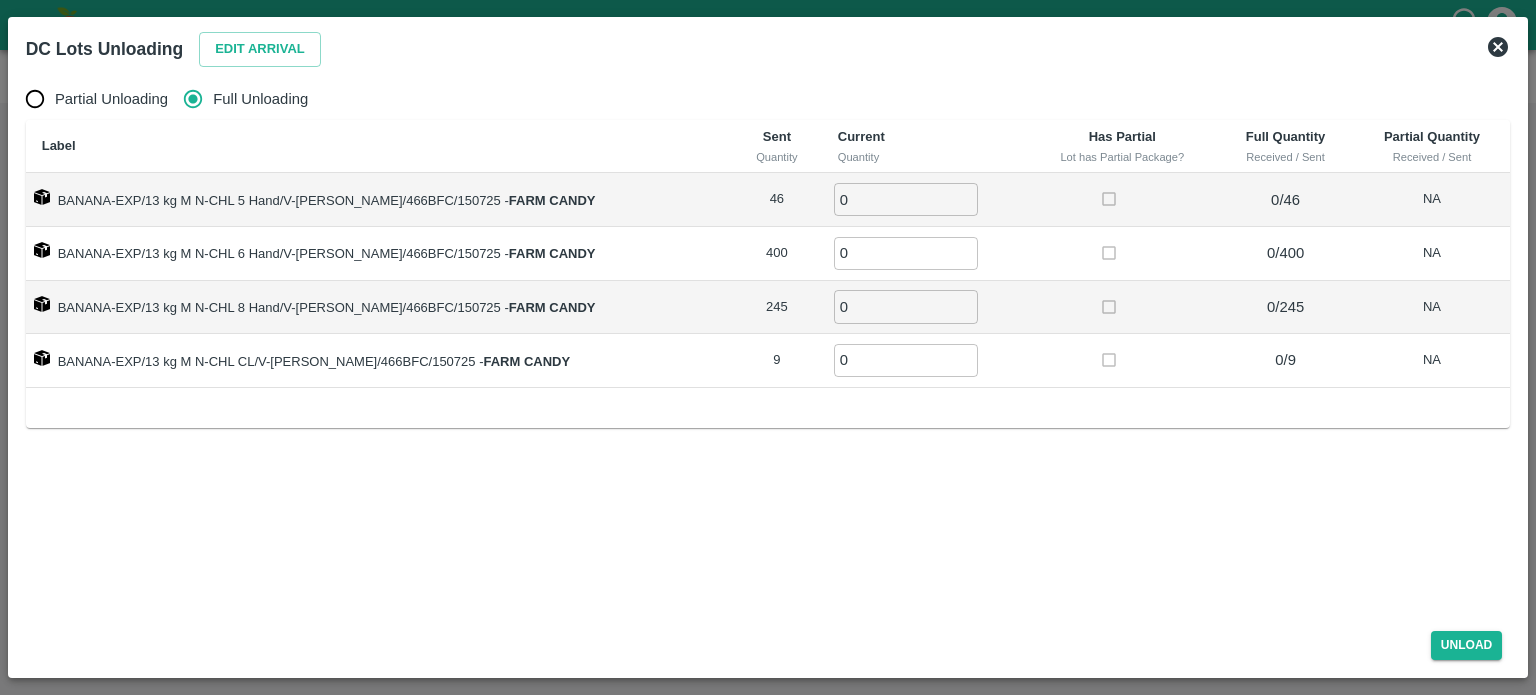 click on "0" at bounding box center [906, 199] 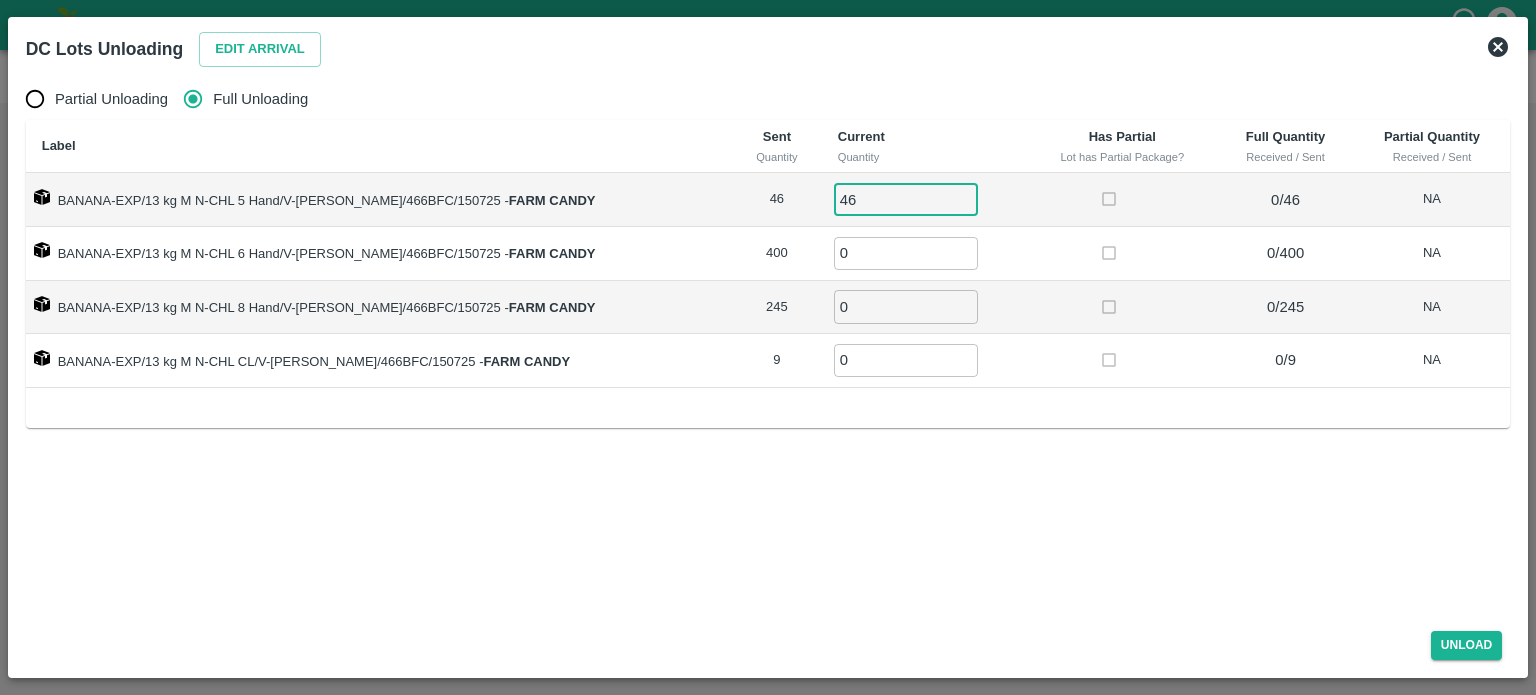 type on "46" 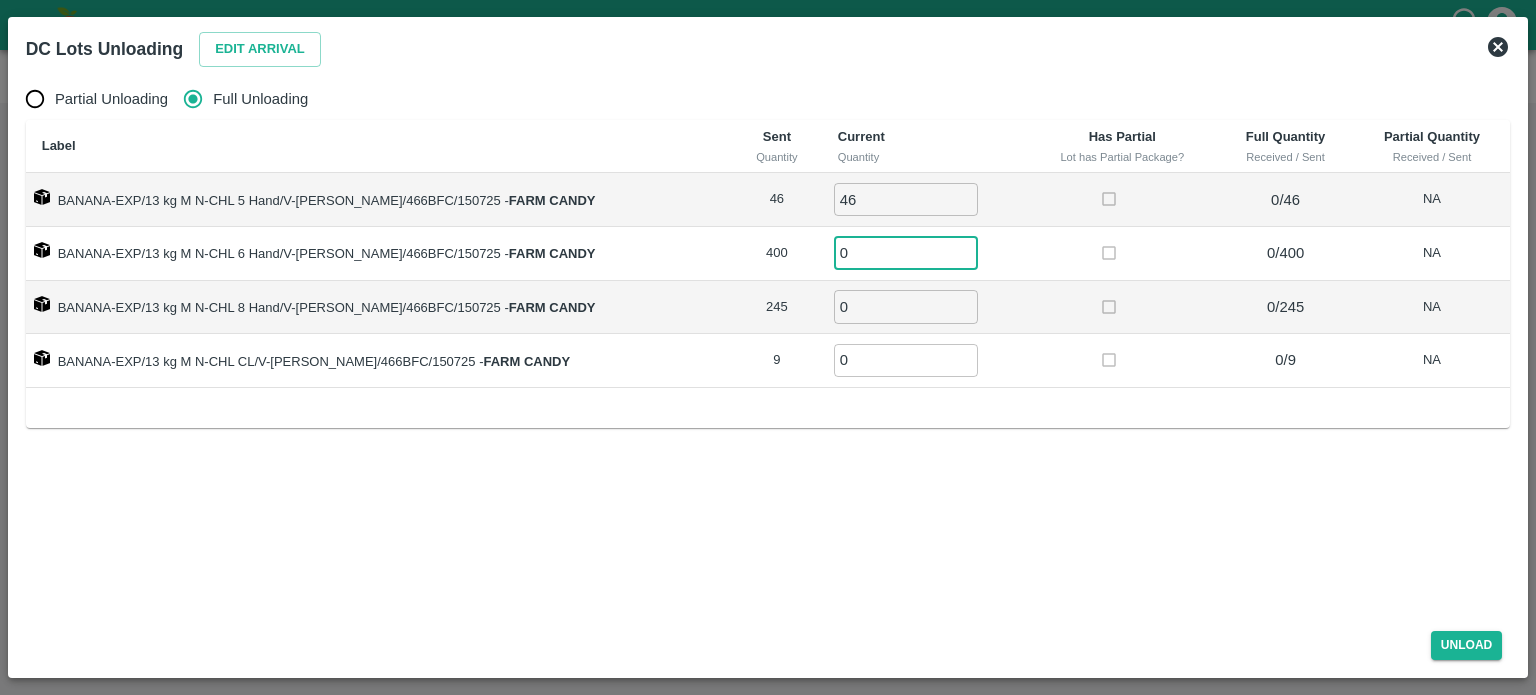 type on "1" 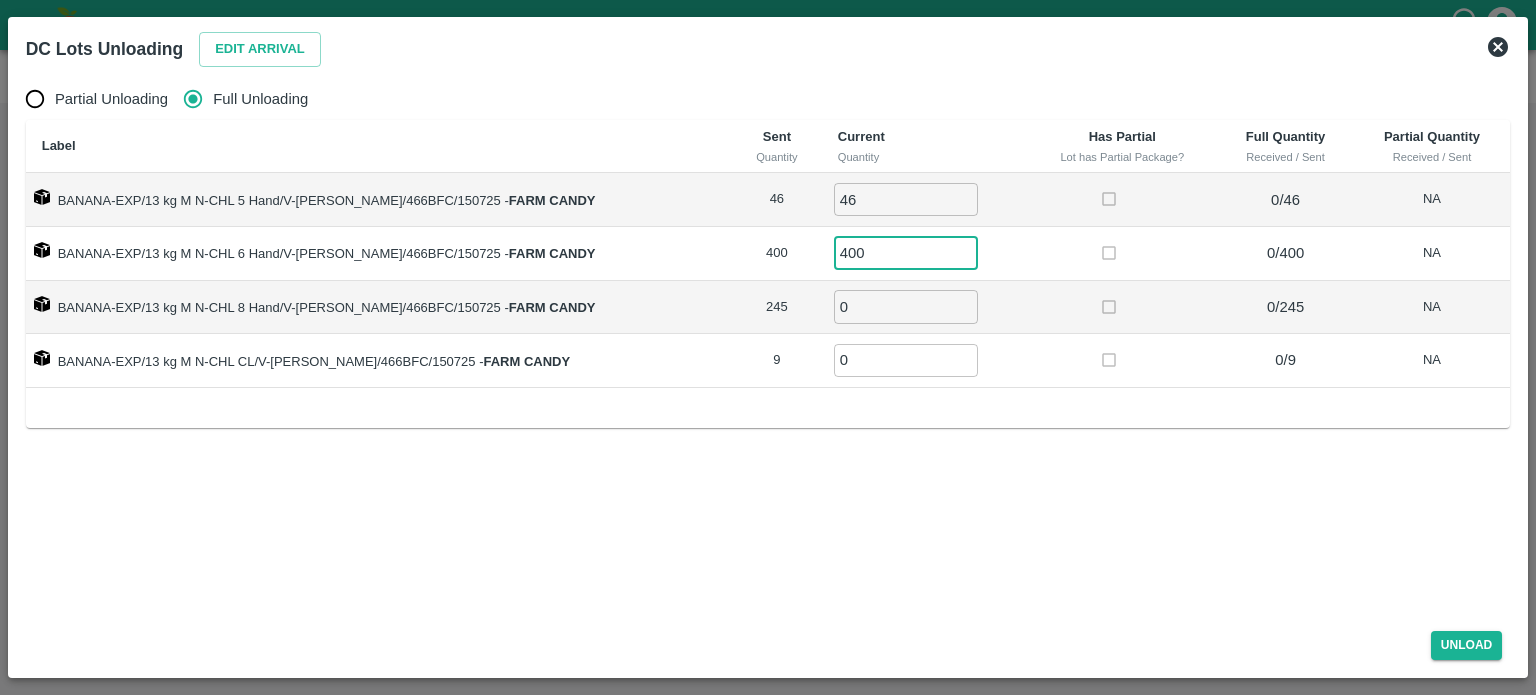 type on "400" 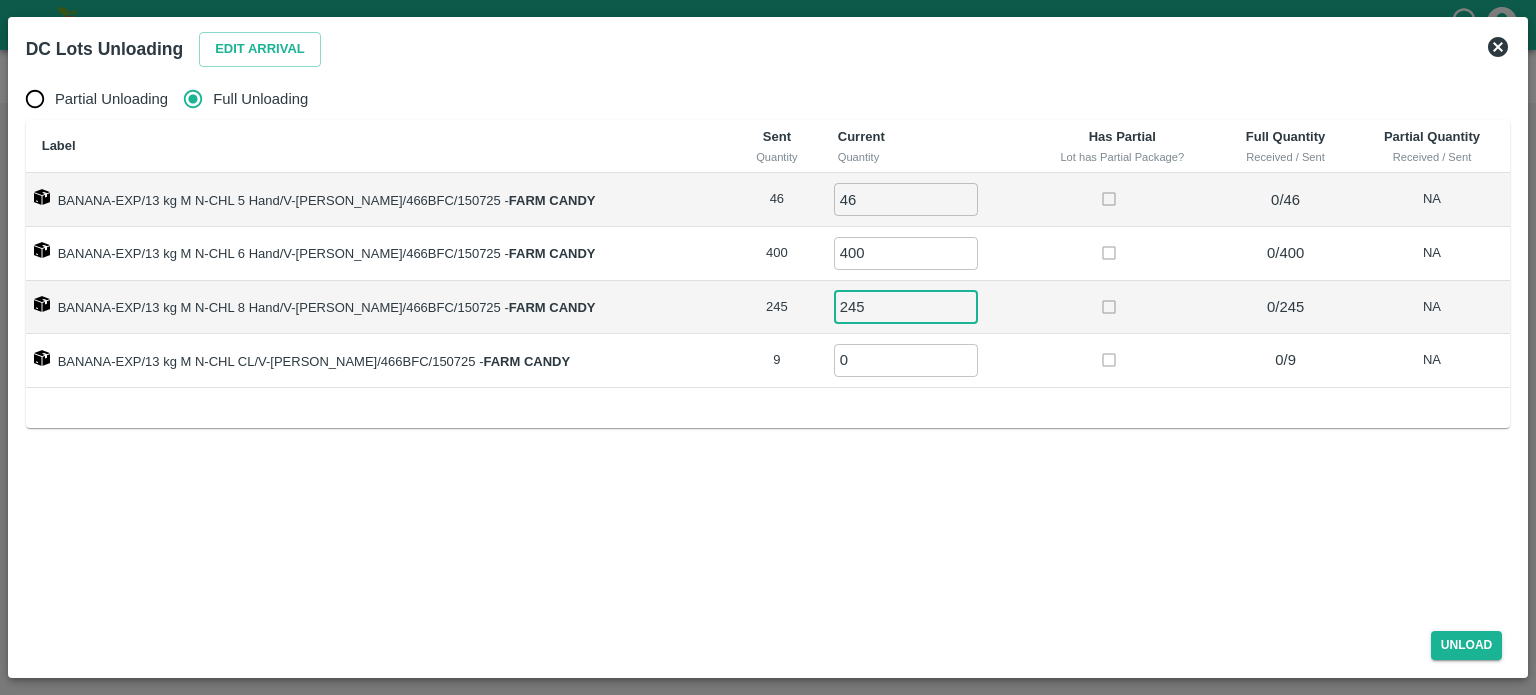 type on "245" 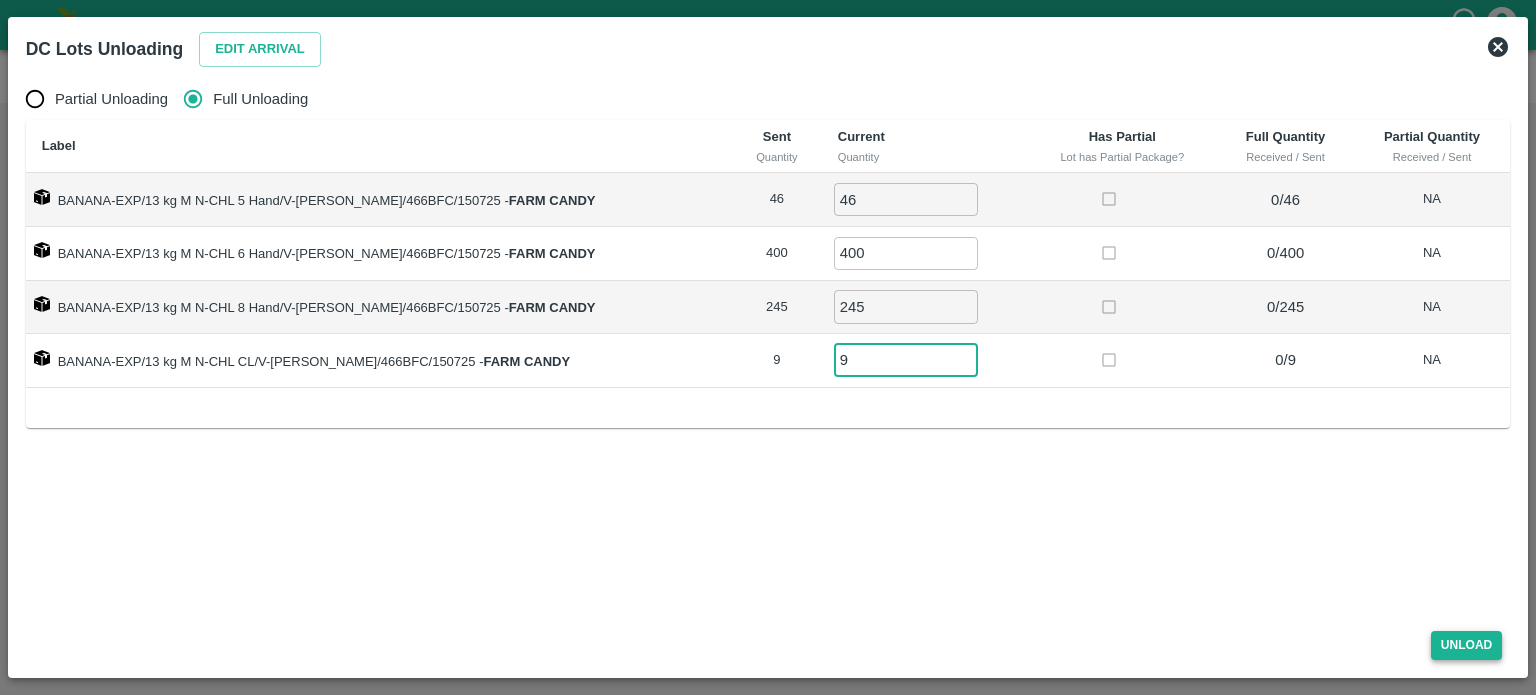 type on "9" 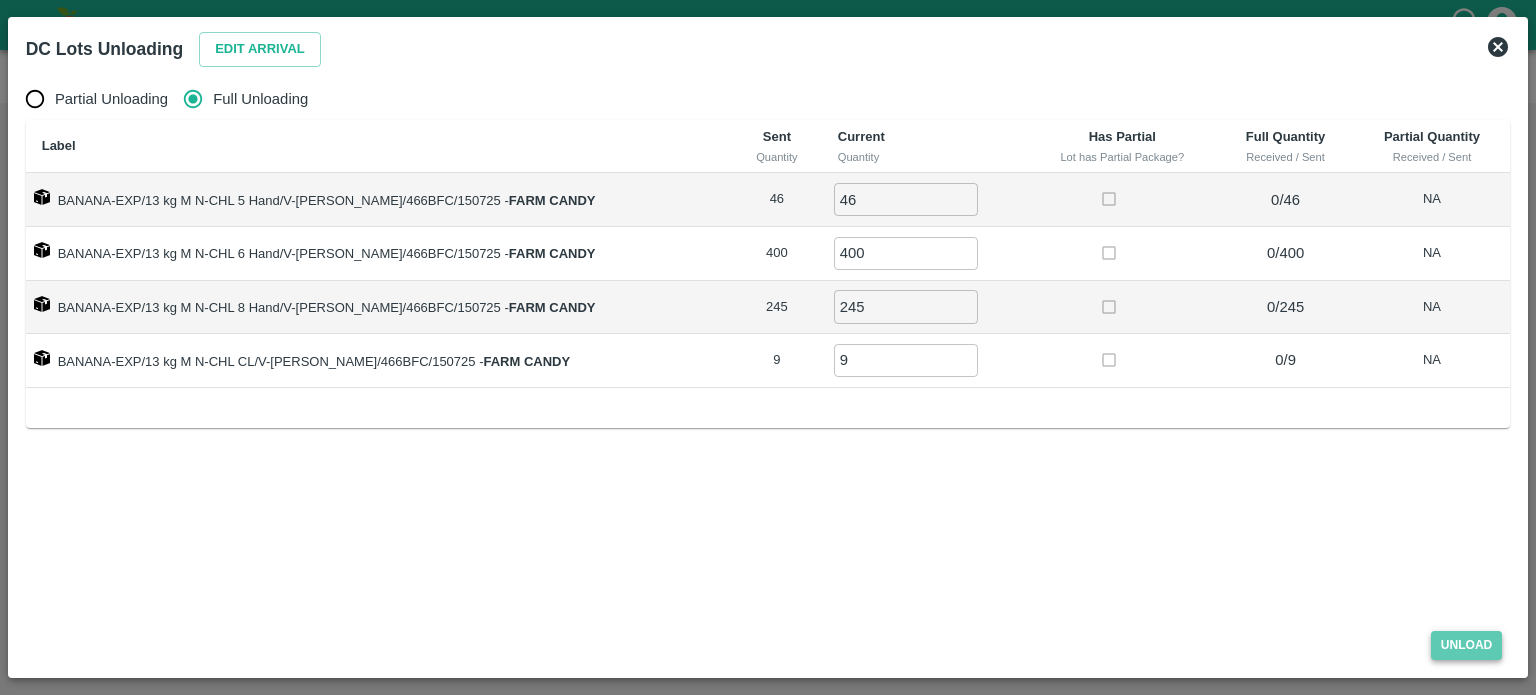 click on "Unload" at bounding box center (1467, 645) 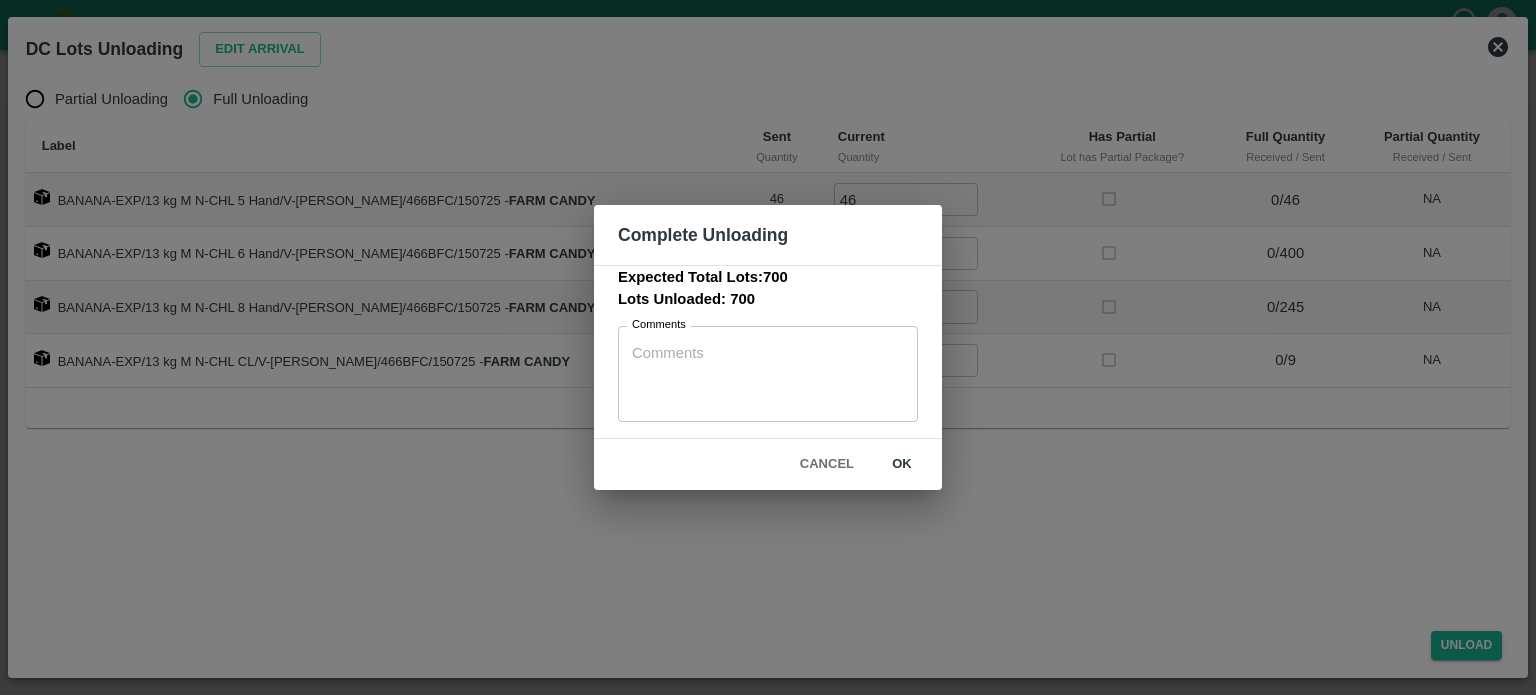 click on "ok" at bounding box center (902, 464) 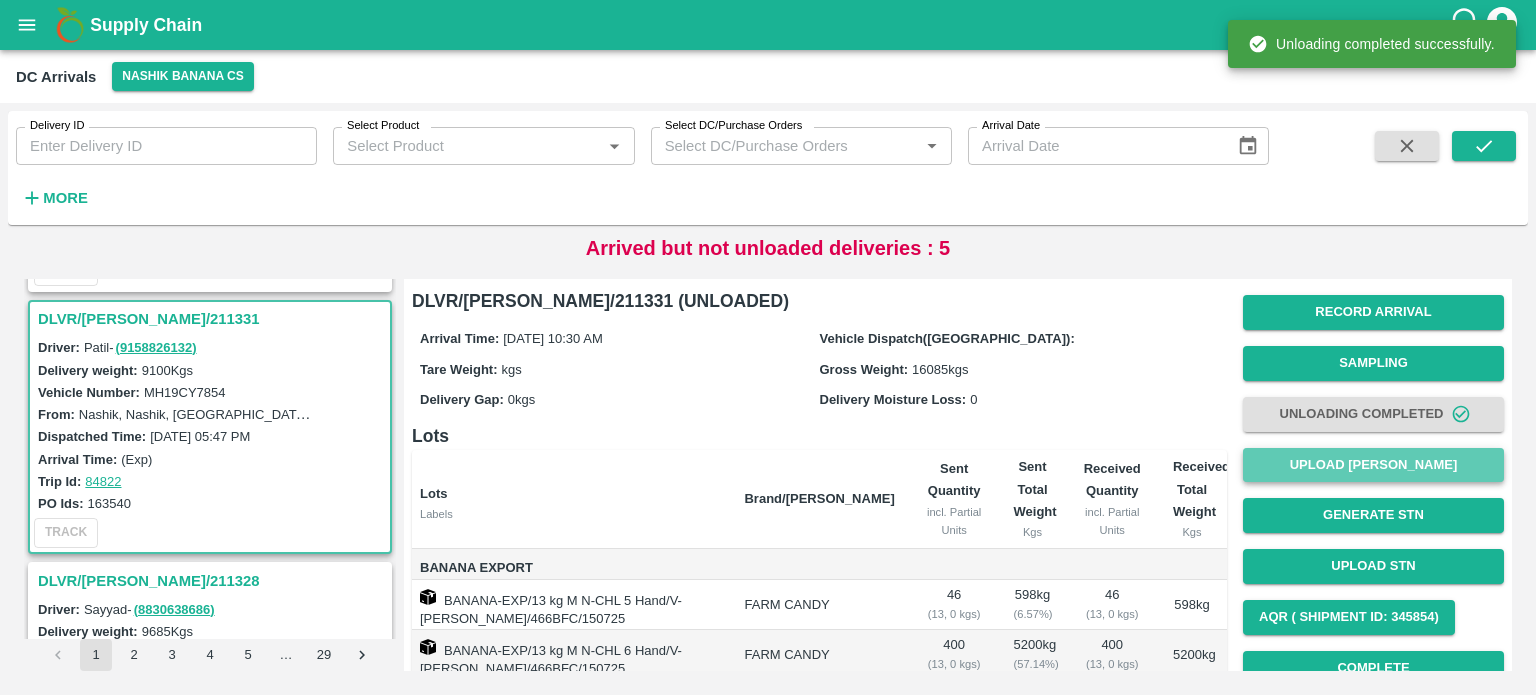 click on "Upload [PERSON_NAME]" at bounding box center (1373, 465) 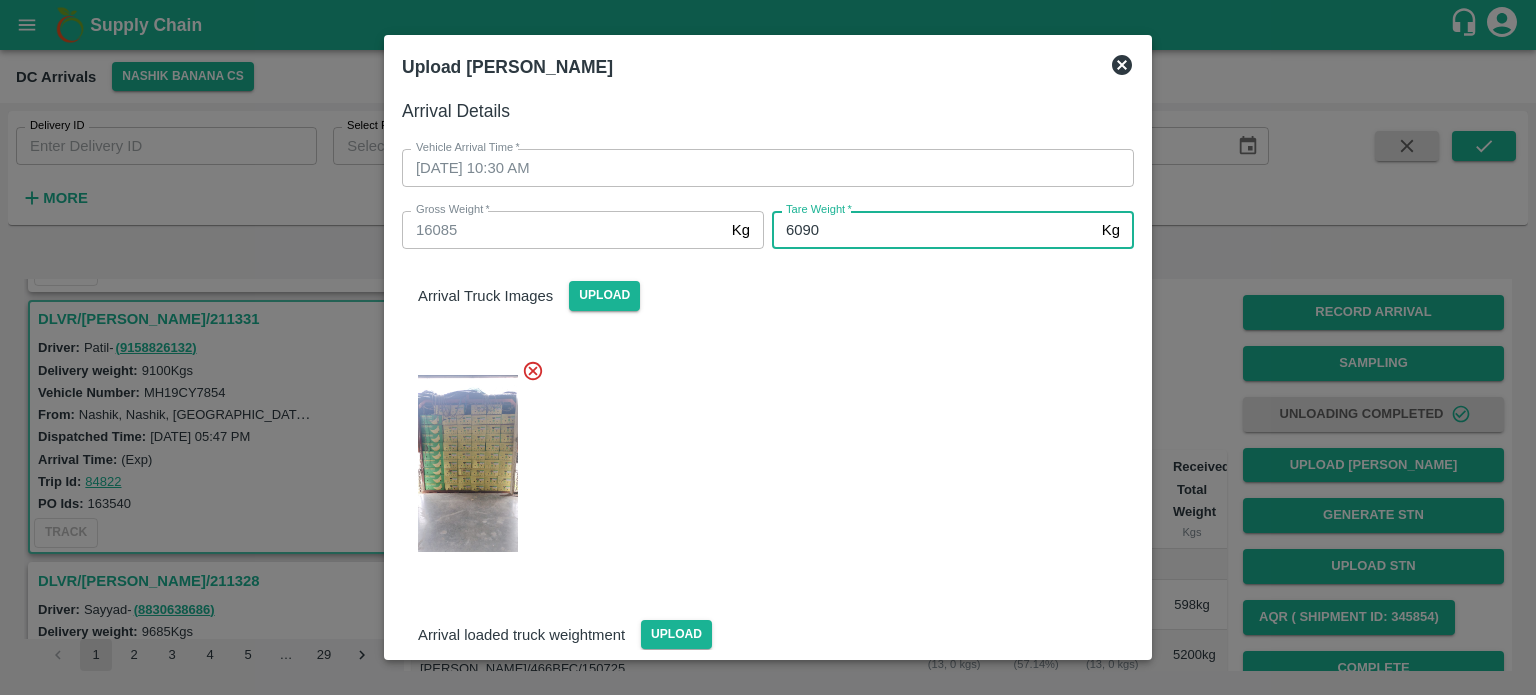 type on "6090" 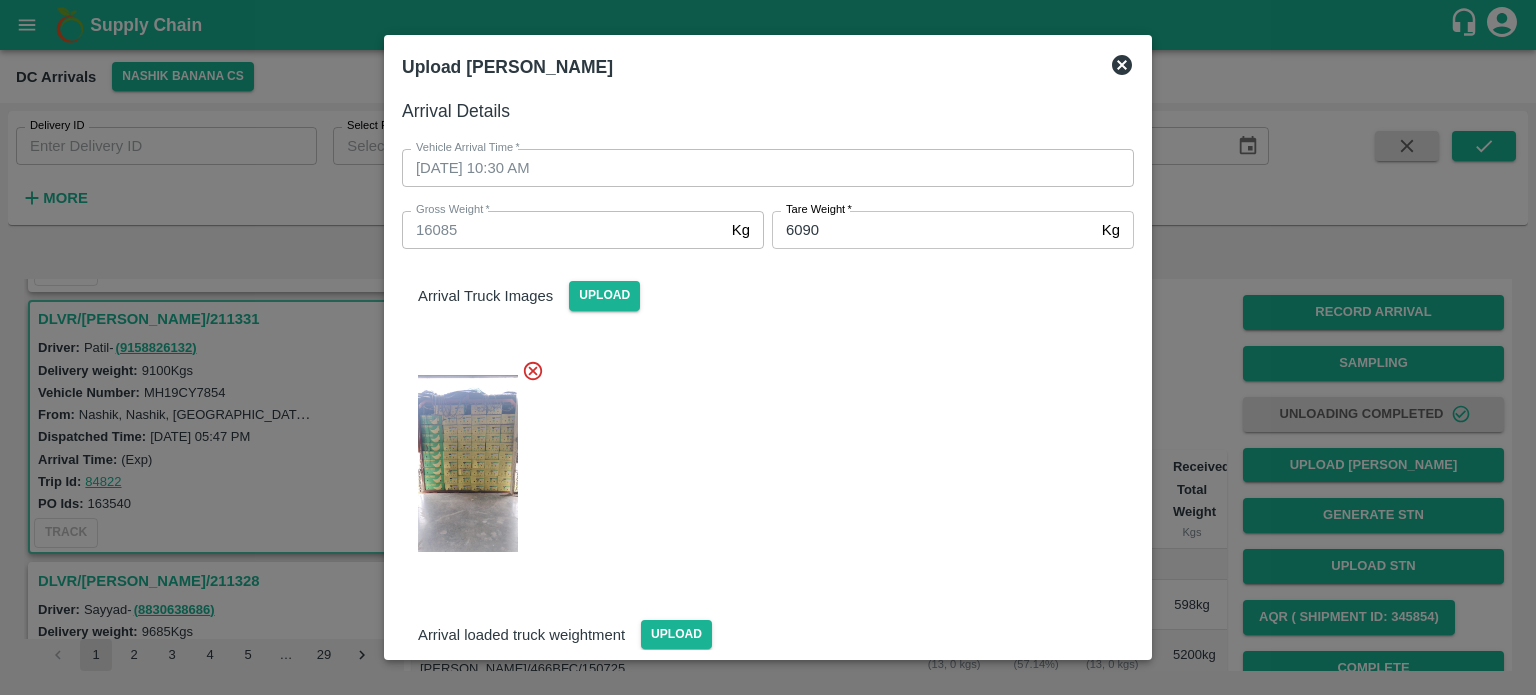 scroll, scrollTop: 166, scrollLeft: 0, axis: vertical 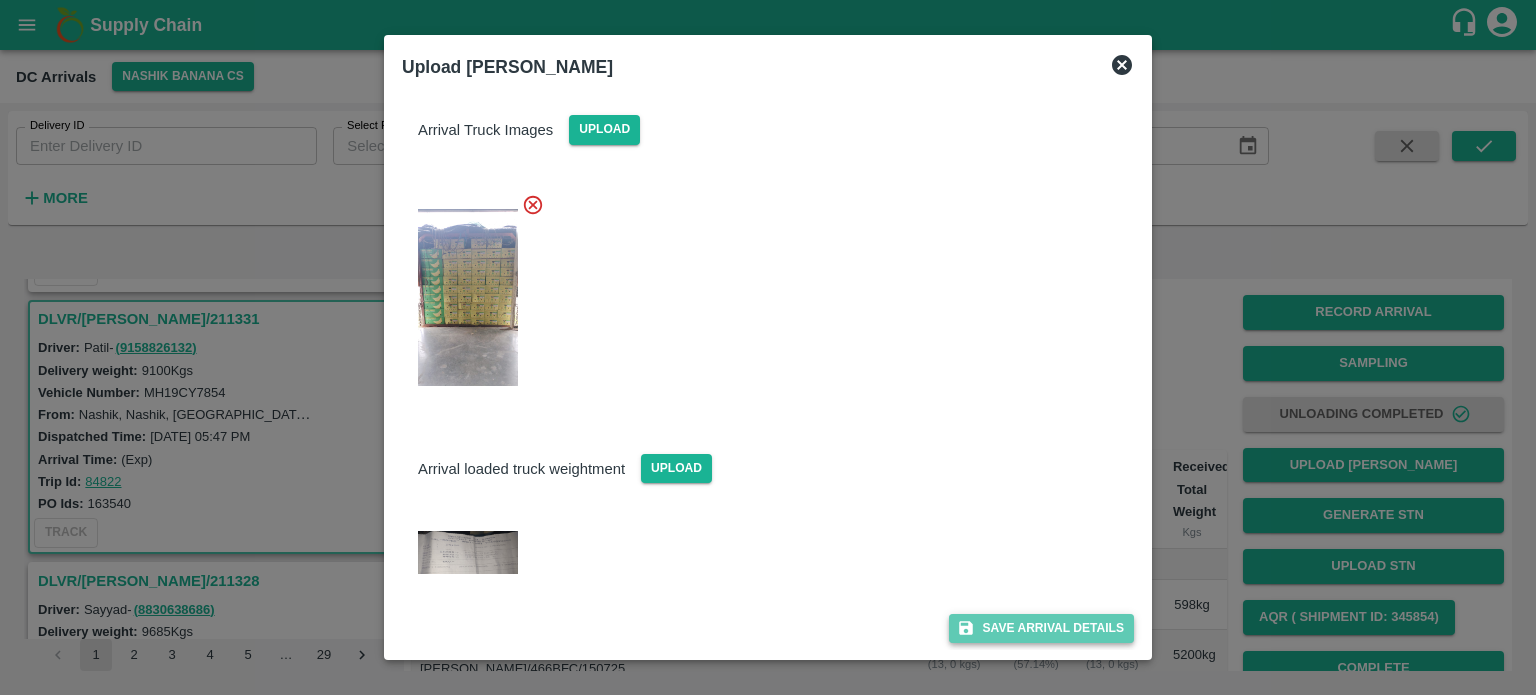 click on "Save Arrival Details" at bounding box center [1041, 628] 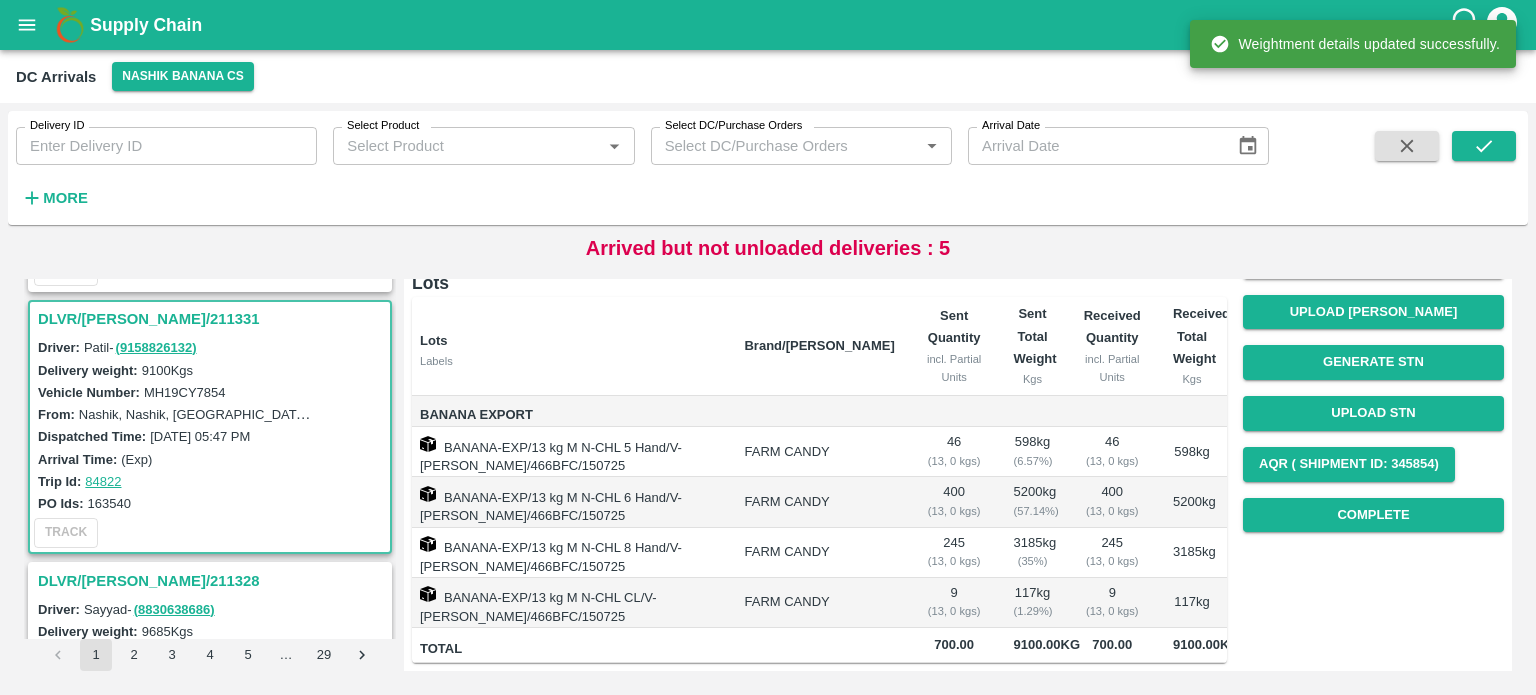 scroll, scrollTop: 203, scrollLeft: 0, axis: vertical 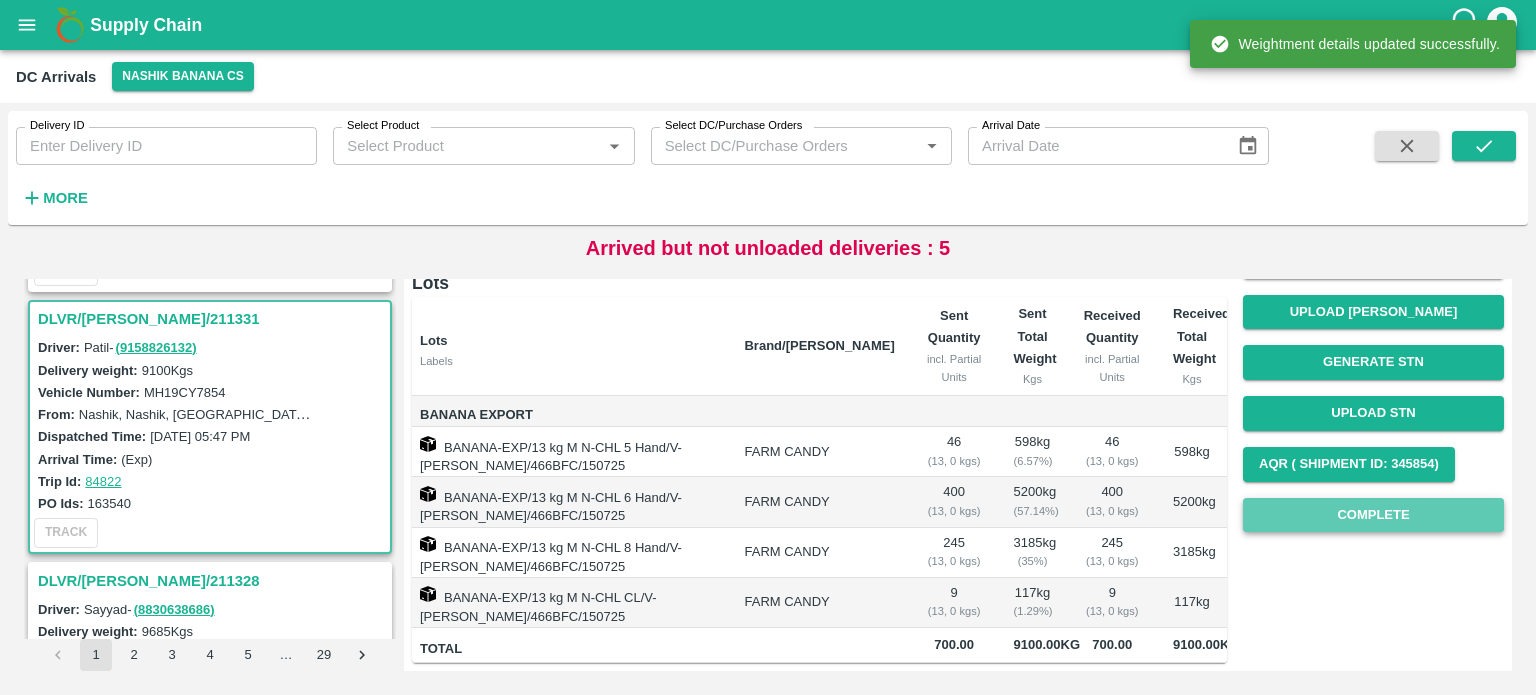 click on "Complete" at bounding box center [1373, 515] 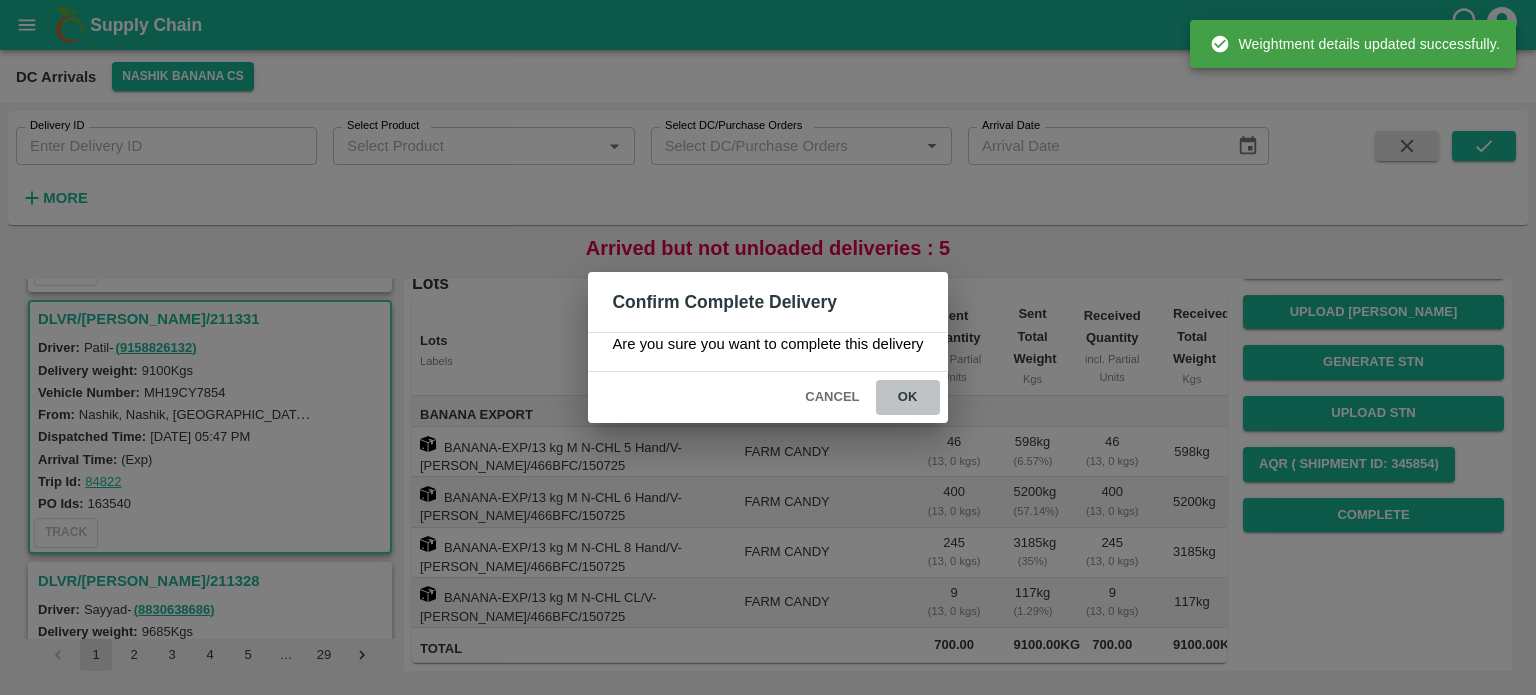 click on "ok" at bounding box center (908, 397) 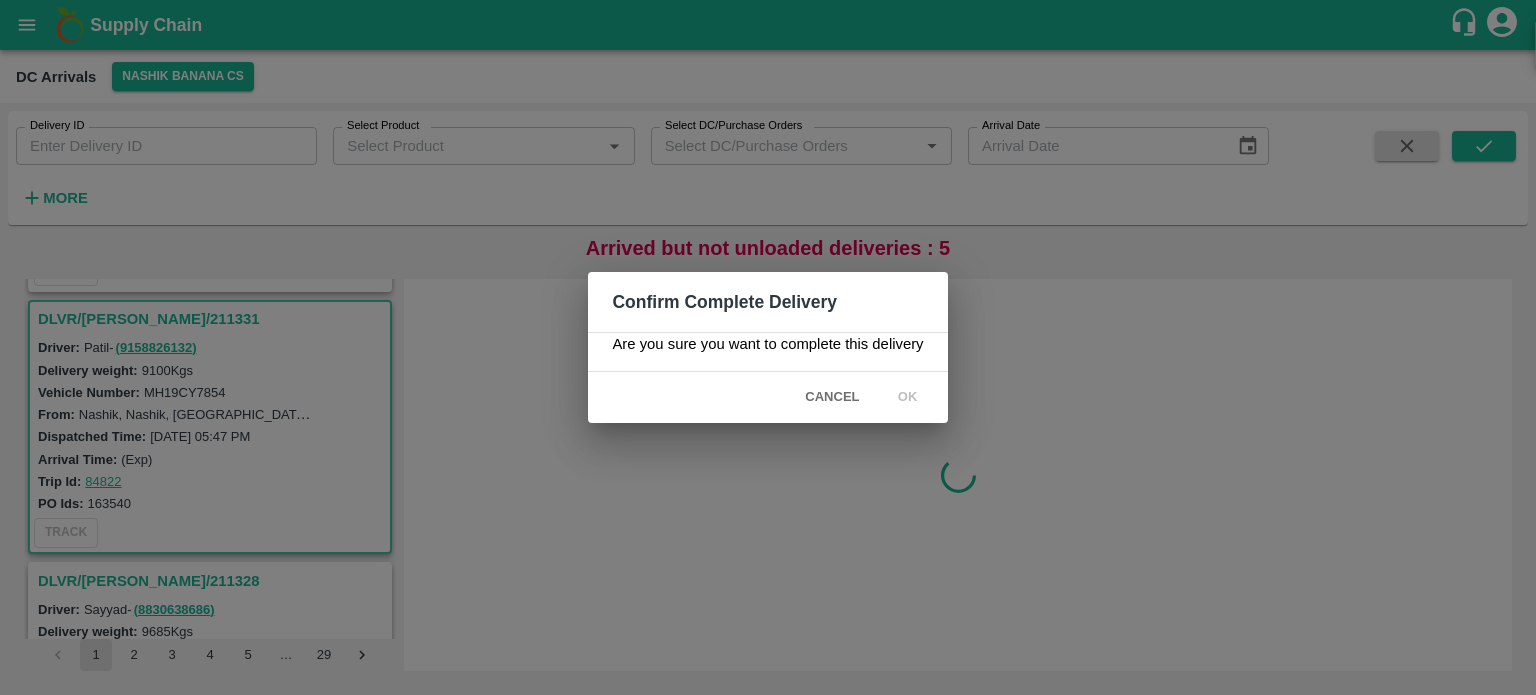 scroll, scrollTop: 0, scrollLeft: 0, axis: both 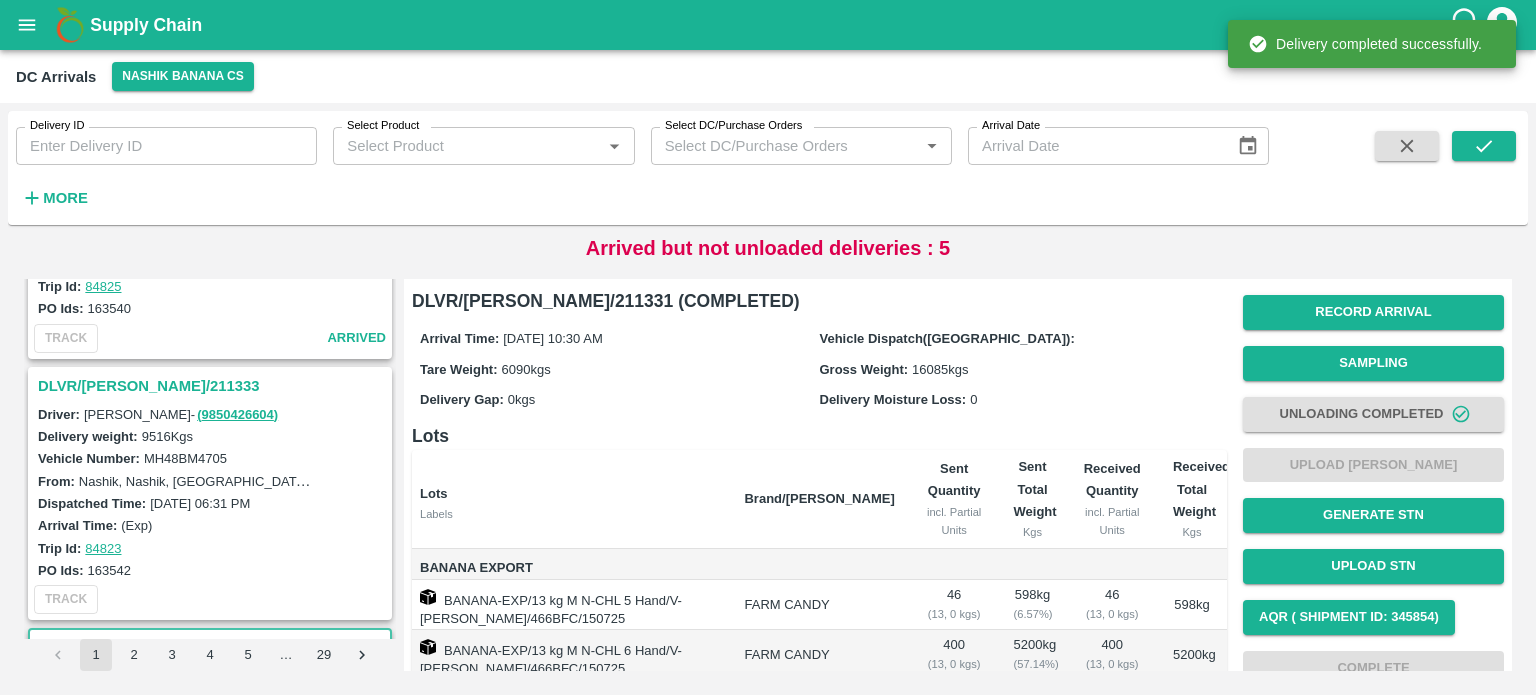 click on "DLVR/[PERSON_NAME]/211333" at bounding box center (213, 386) 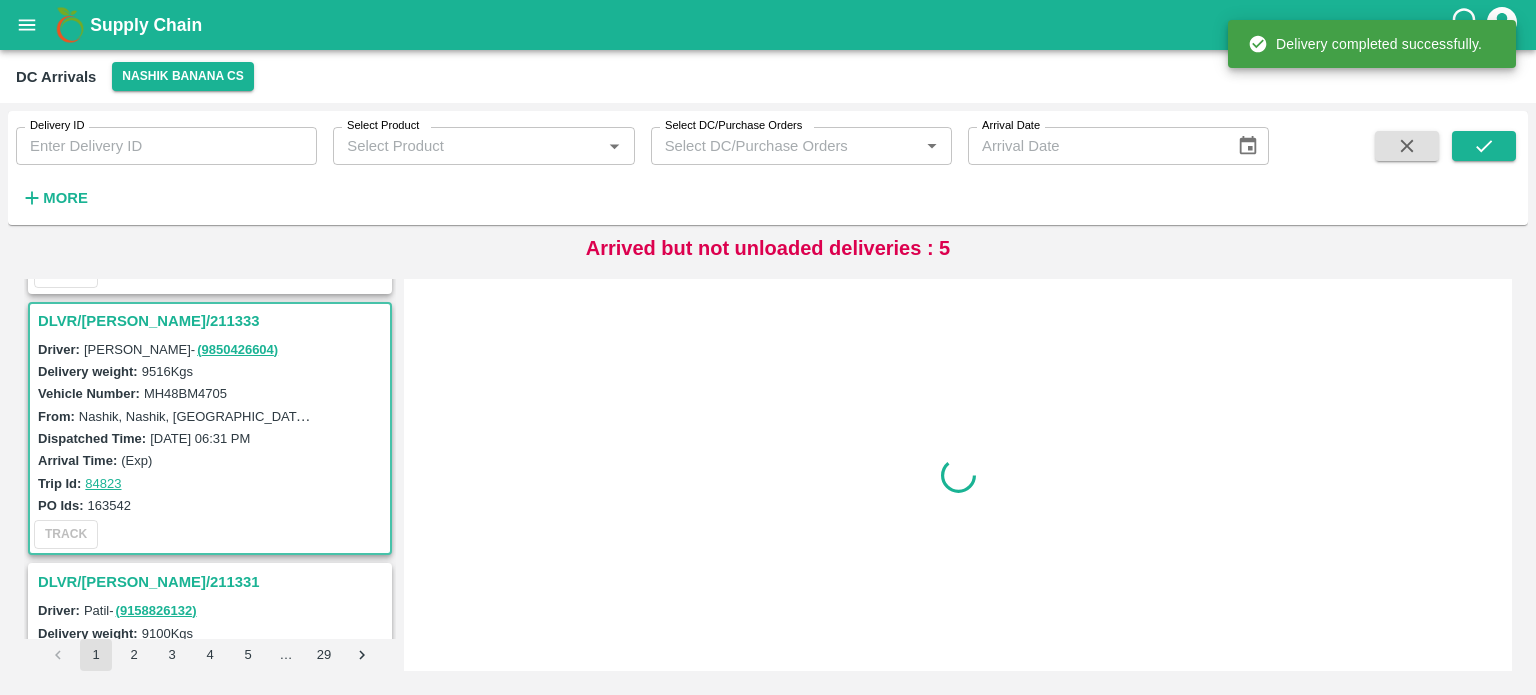 scroll, scrollTop: 4432, scrollLeft: 0, axis: vertical 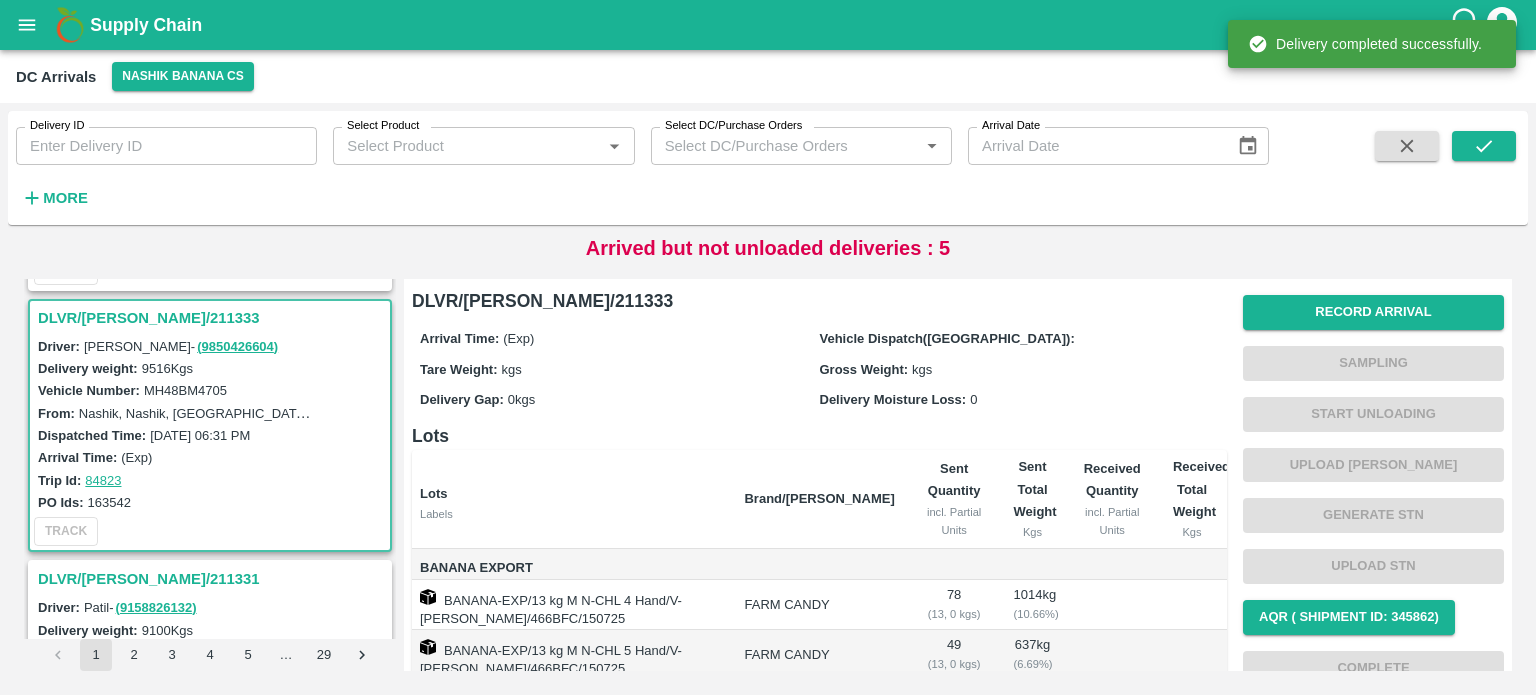 click on "MH48BM4705" at bounding box center (185, 390) 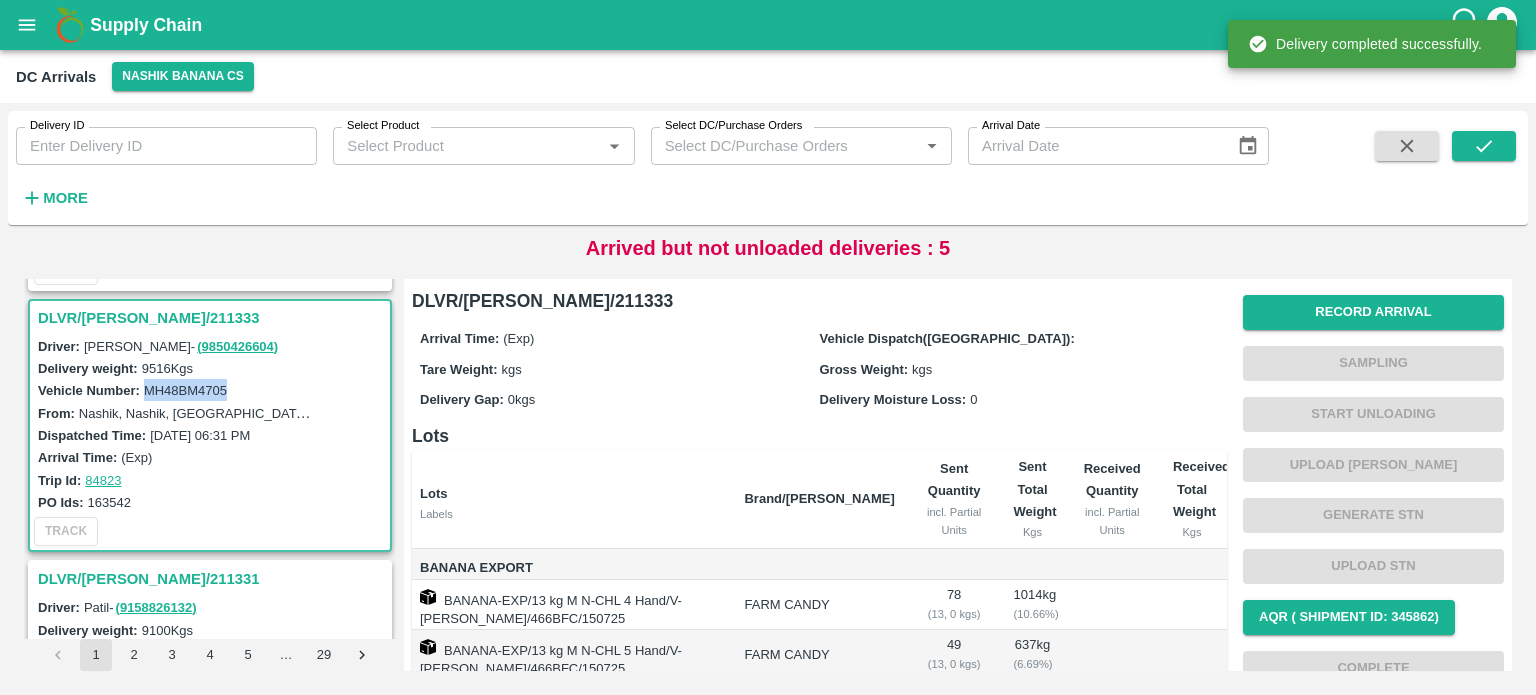 click on "MH48BM4705" at bounding box center [185, 390] 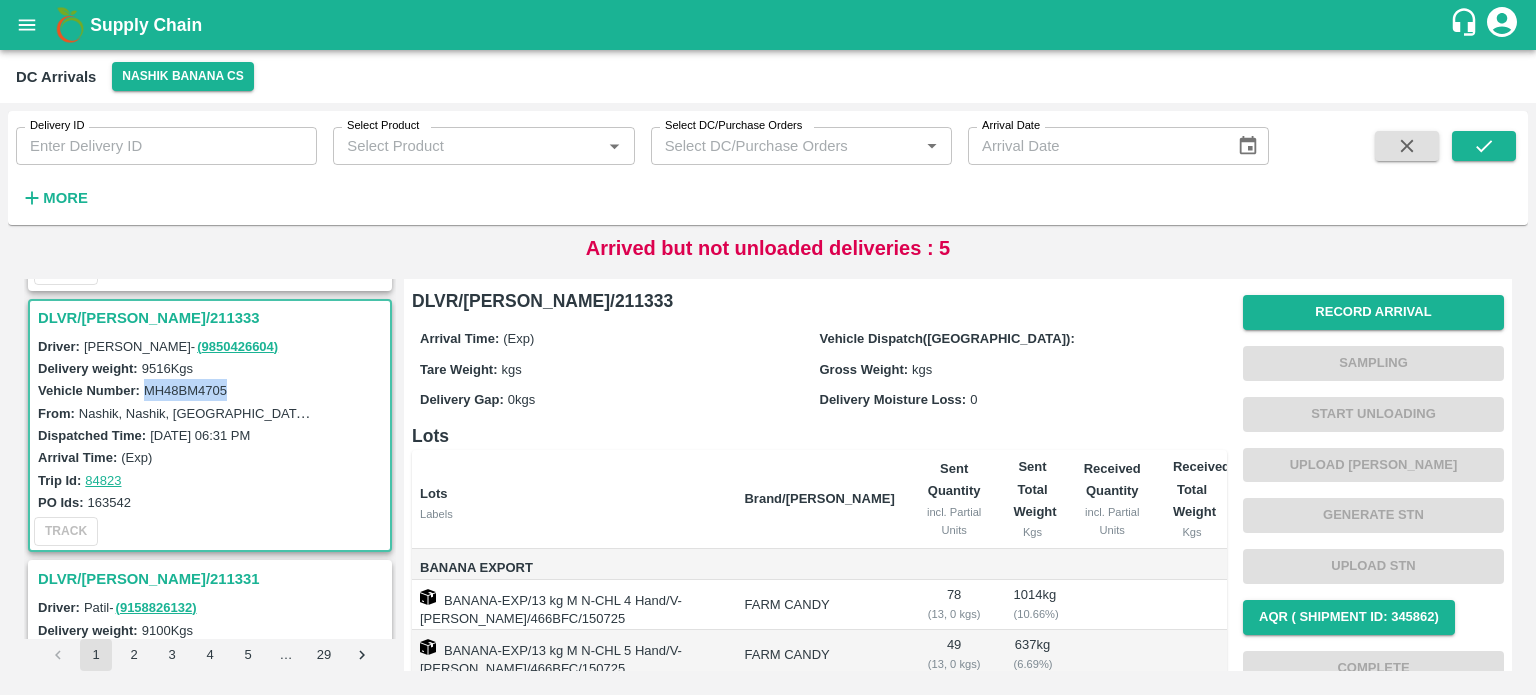copy on "MH48BM4705" 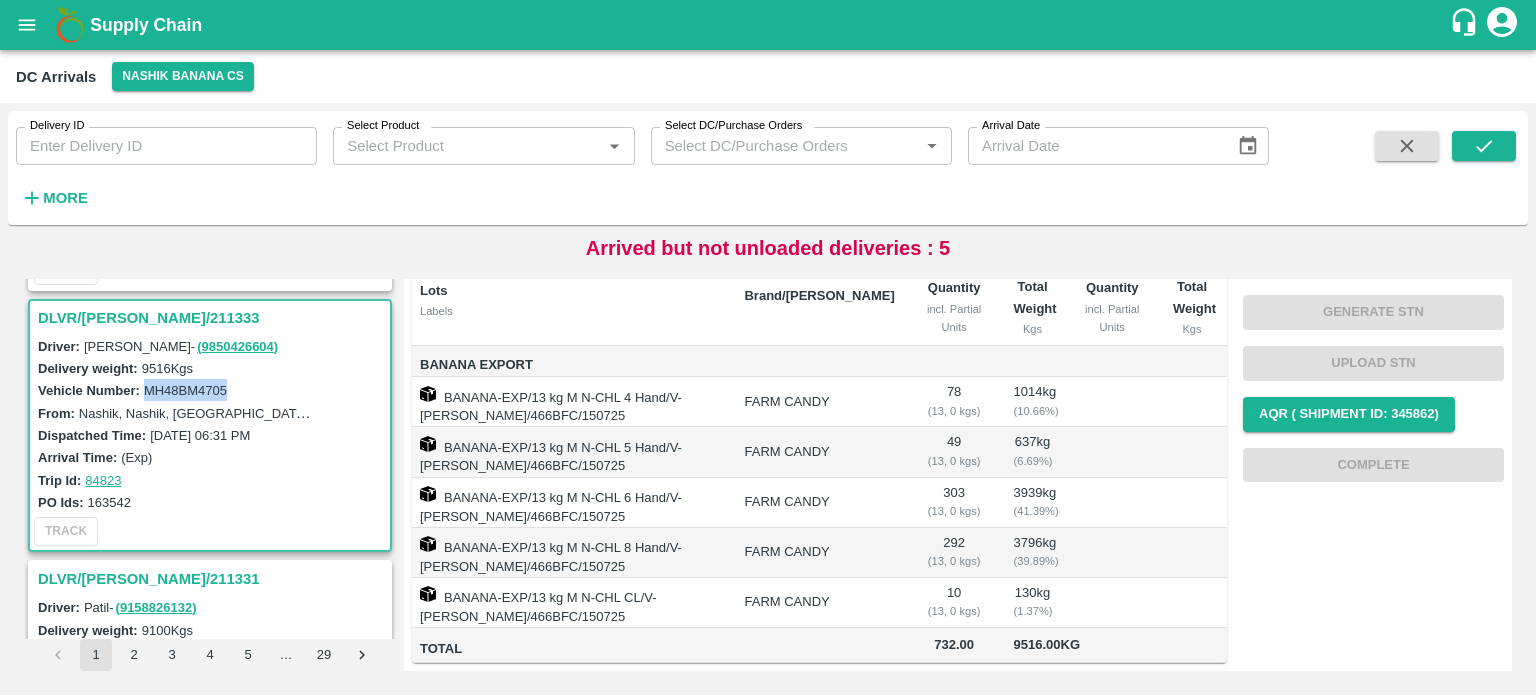 scroll, scrollTop: 0, scrollLeft: 0, axis: both 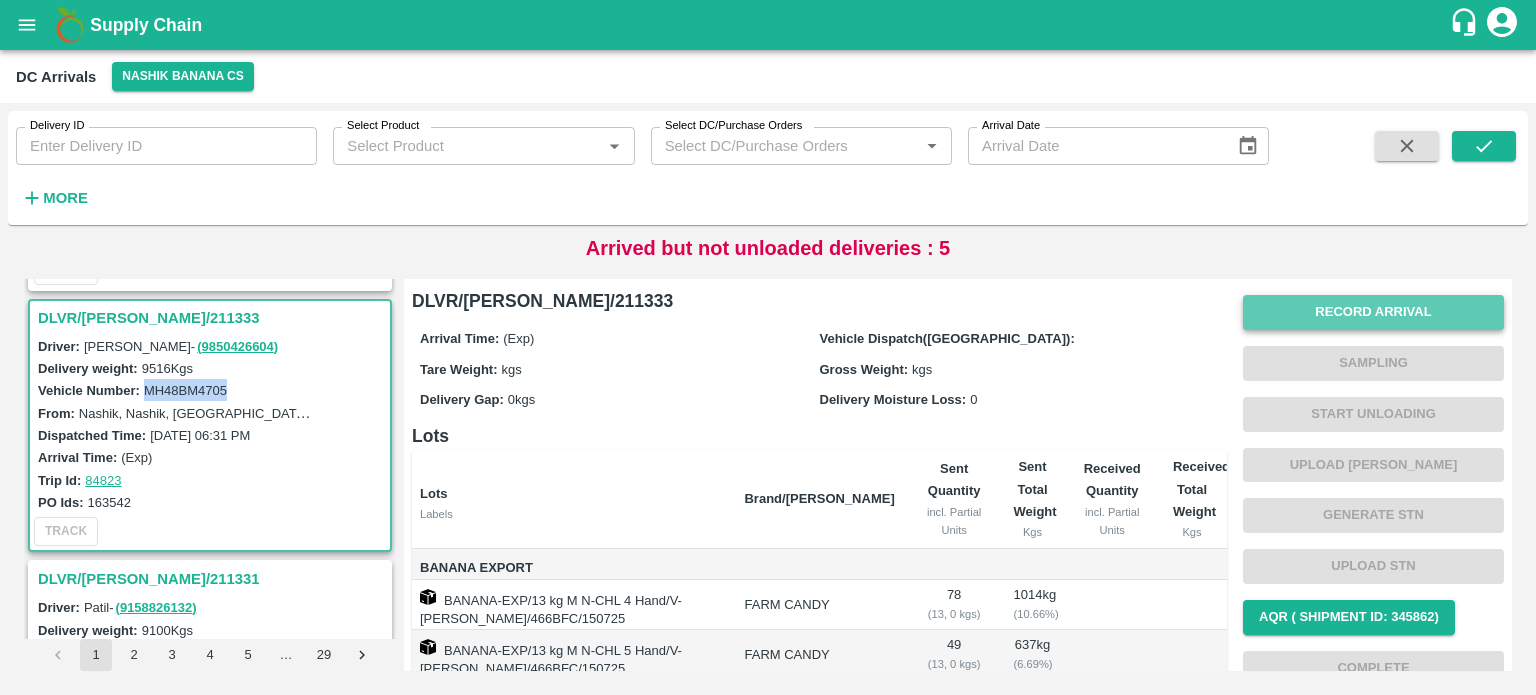 click on "Record Arrival" at bounding box center (1373, 312) 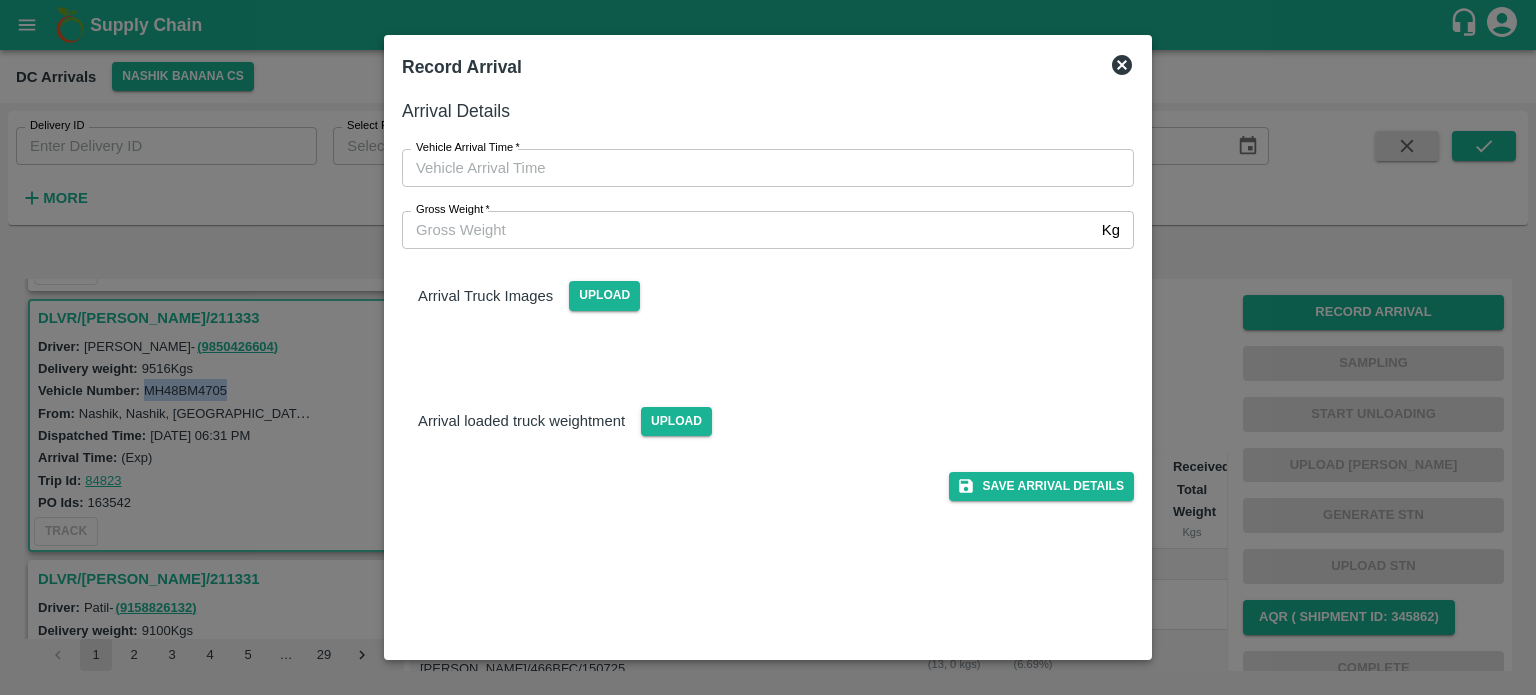 type on "DD/MM/YYYY hh:mm aa" 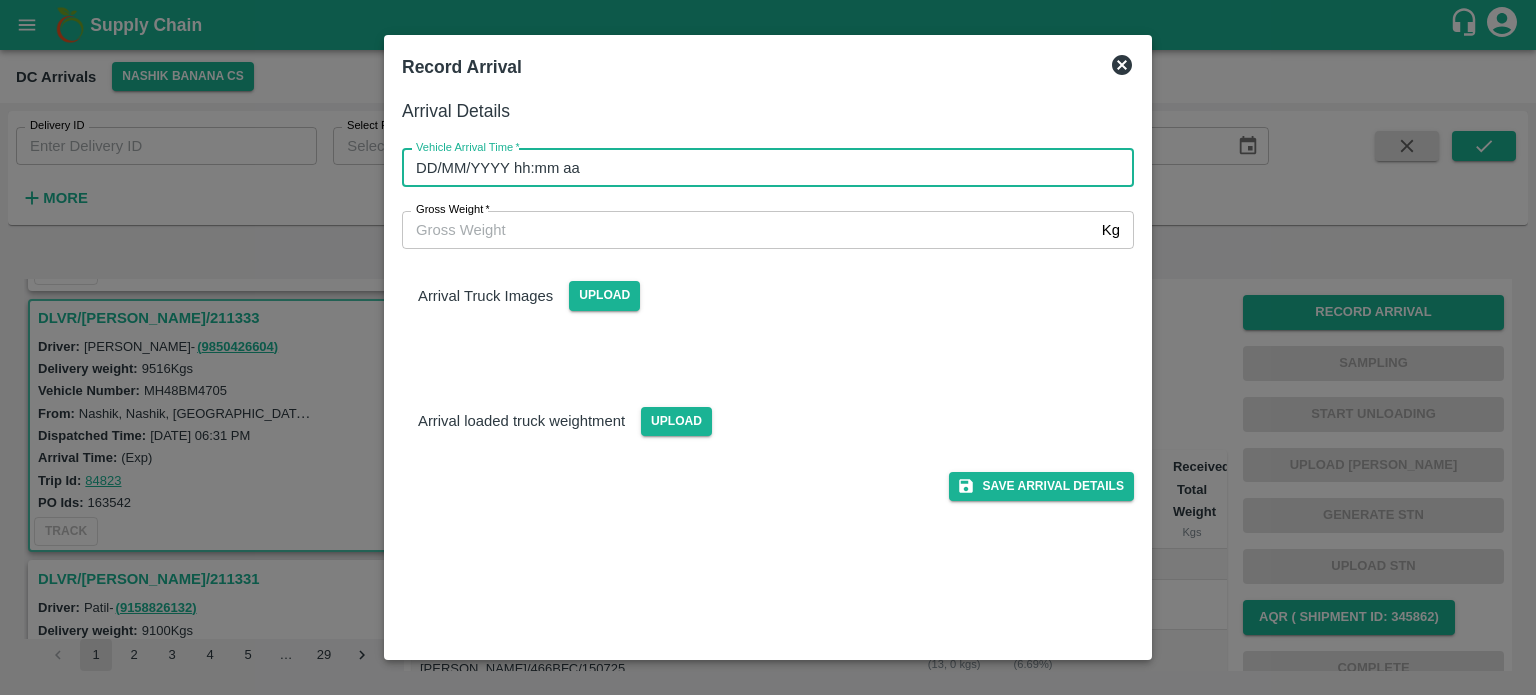 click on "DD/MM/YYYY hh:mm aa" at bounding box center [761, 168] 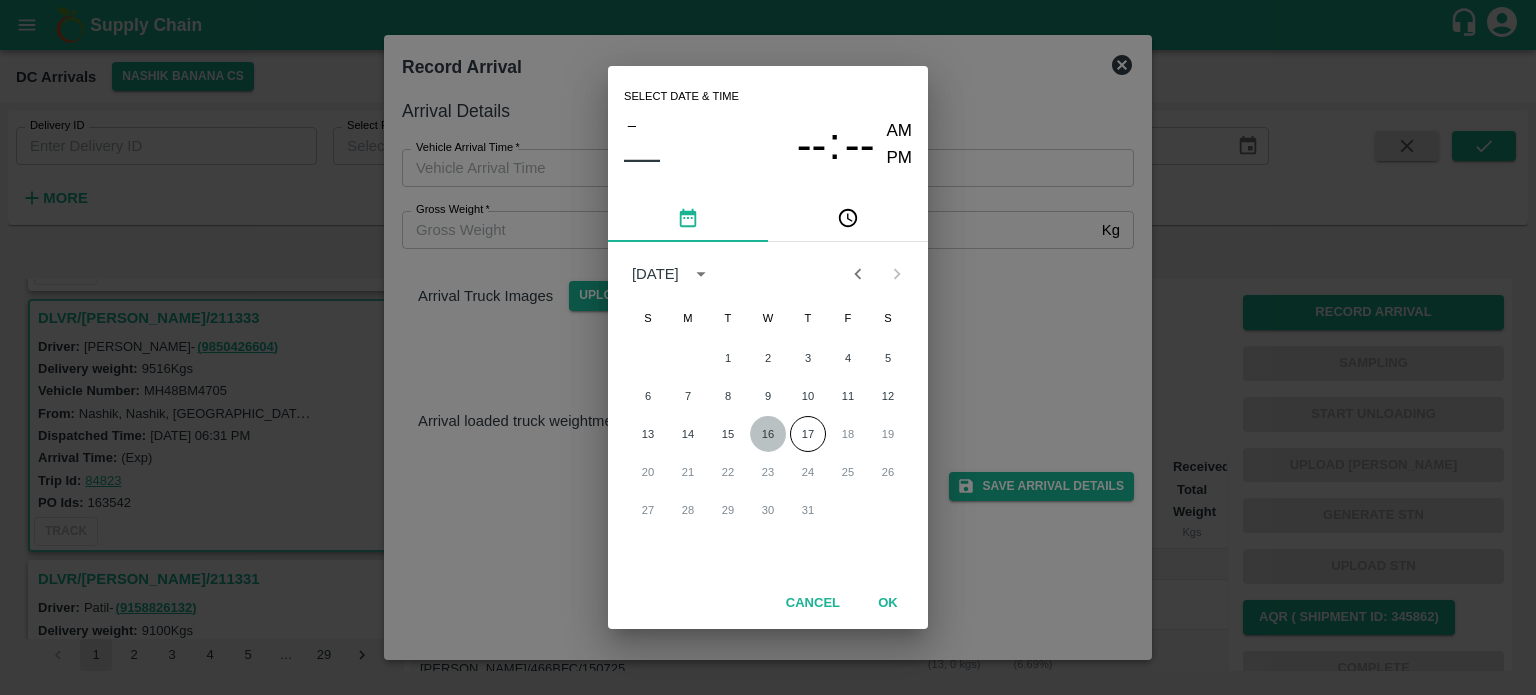 click on "16" at bounding box center [768, 434] 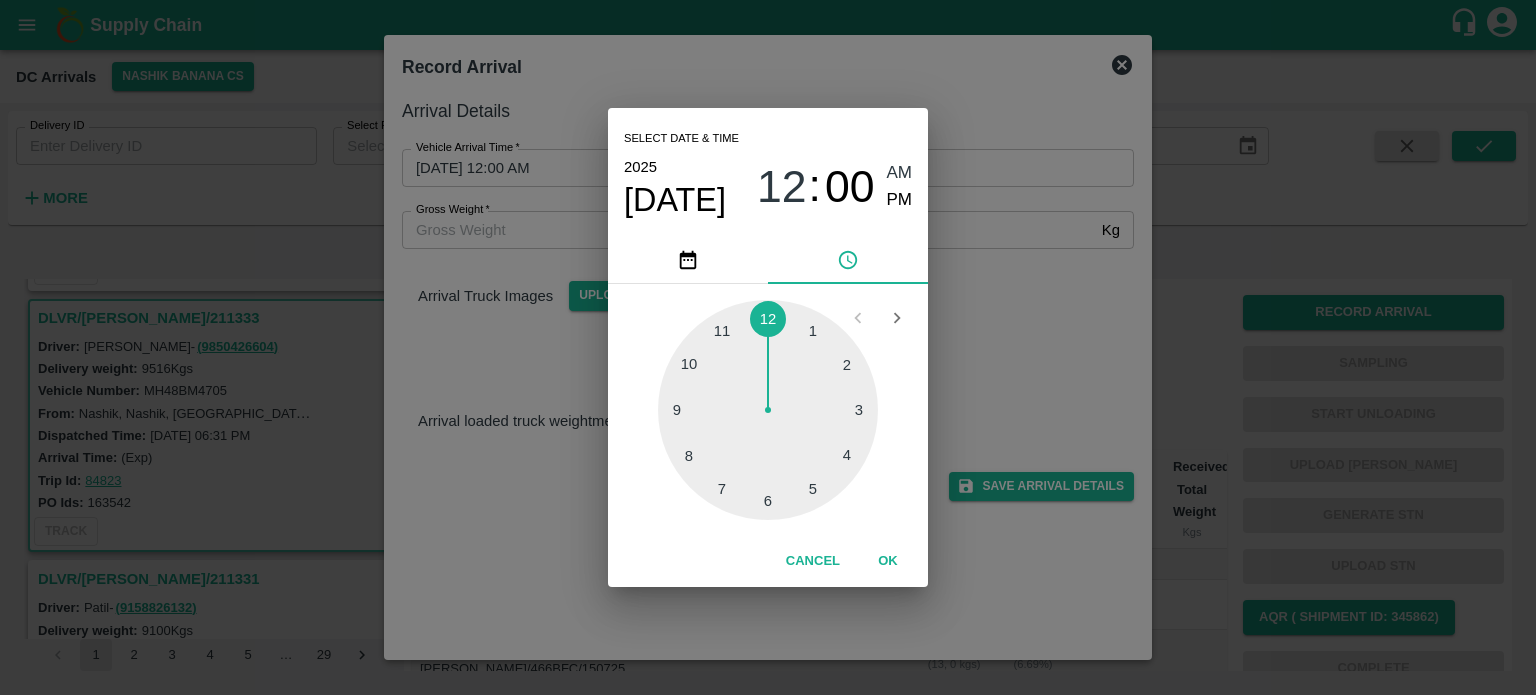 click at bounding box center (768, 410) 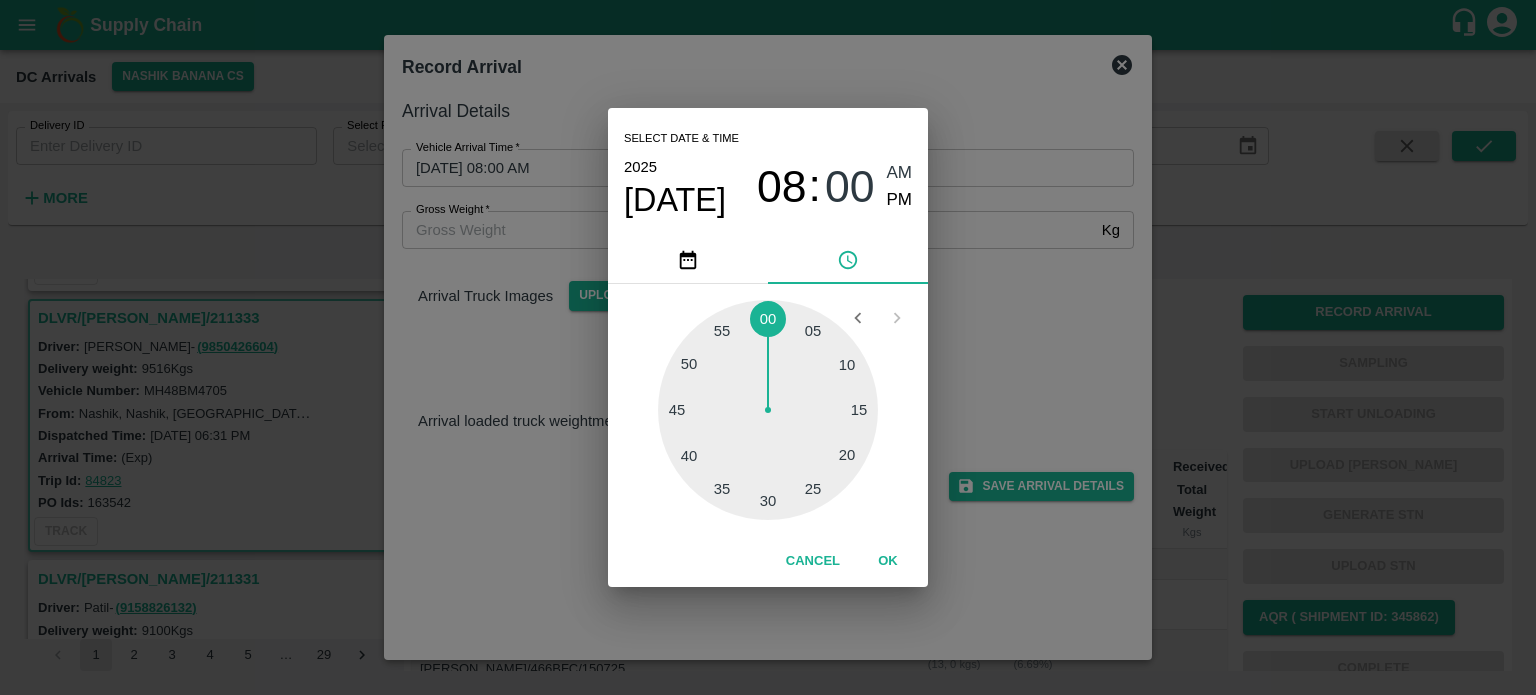 click at bounding box center [768, 410] 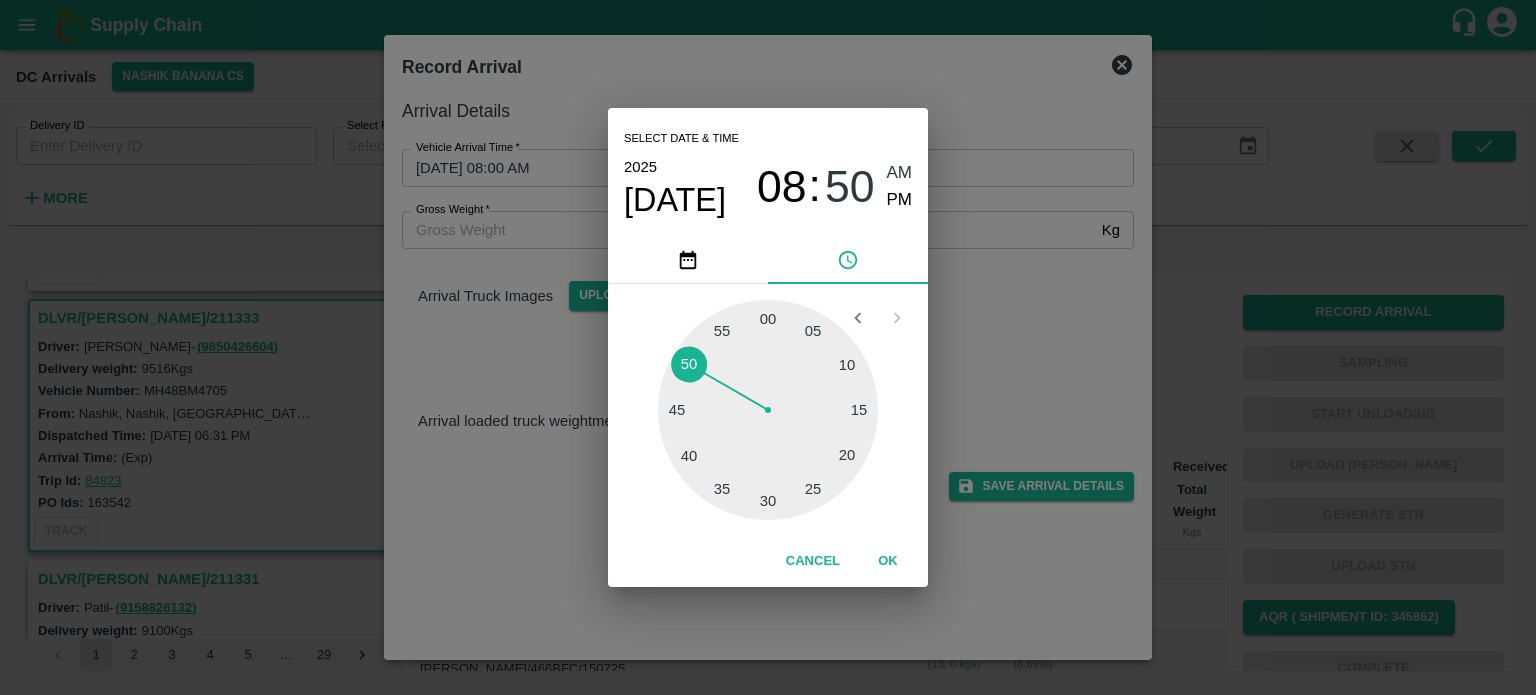 type on "[DATE] 08:50 AM" 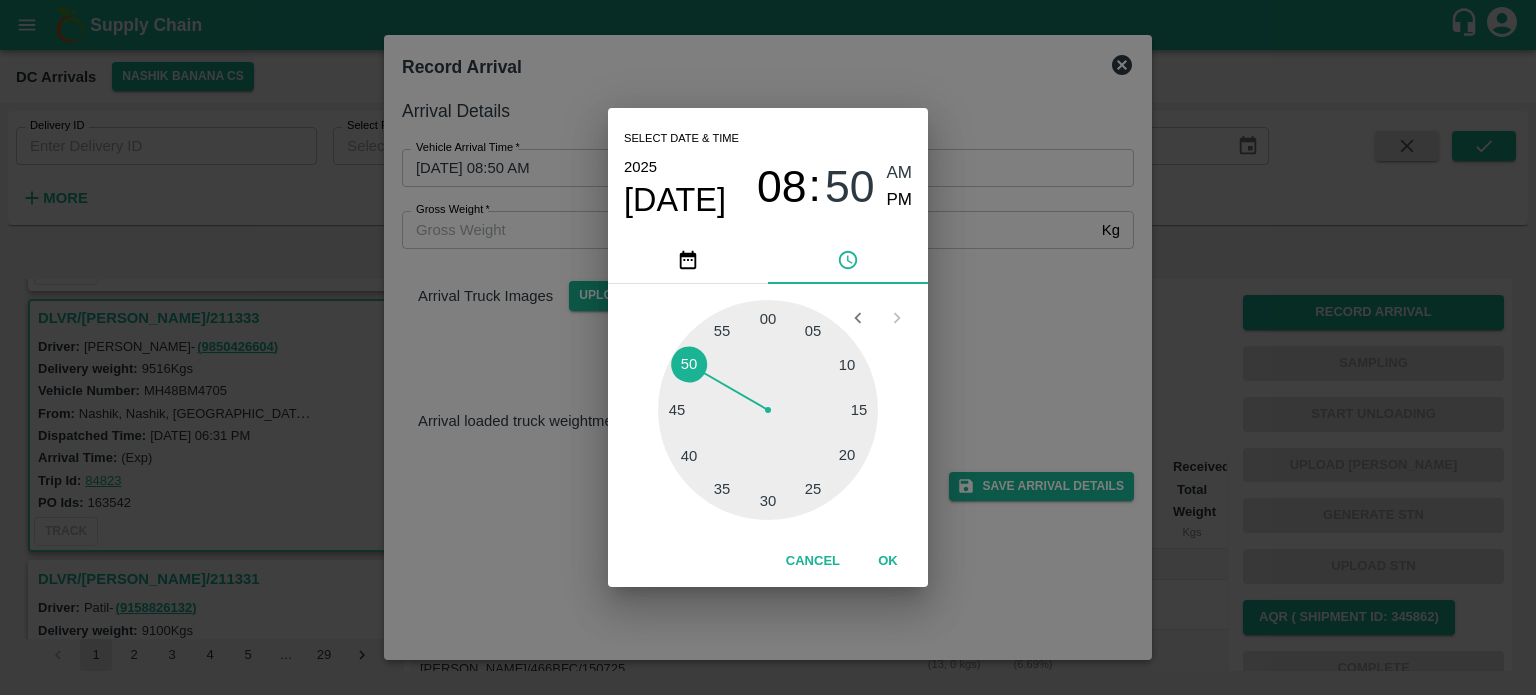 click on "Select date & time [DATE] 08 : 50 AM PM 05 10 15 20 25 30 35 40 45 50 55 00 Cancel OK" at bounding box center (768, 347) 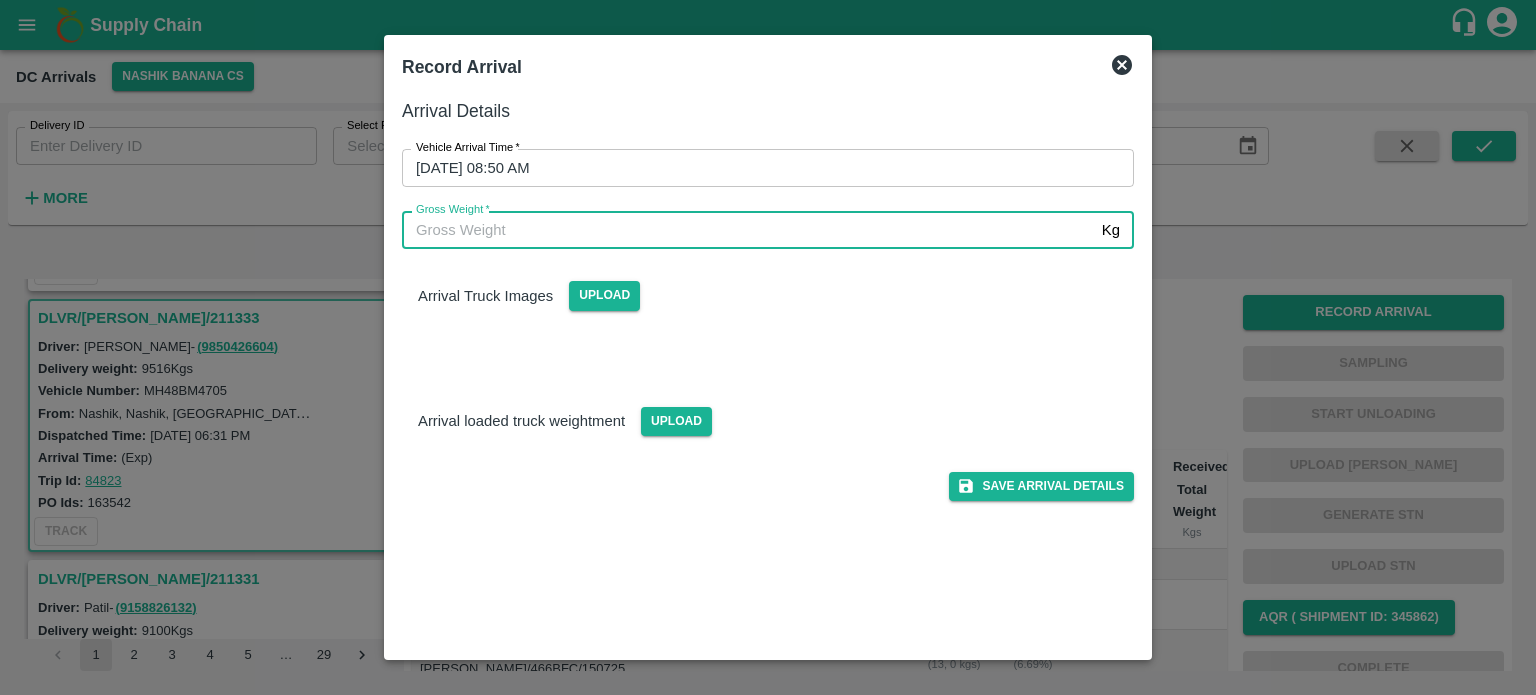 click on "Gross Weight   *" at bounding box center (748, 230) 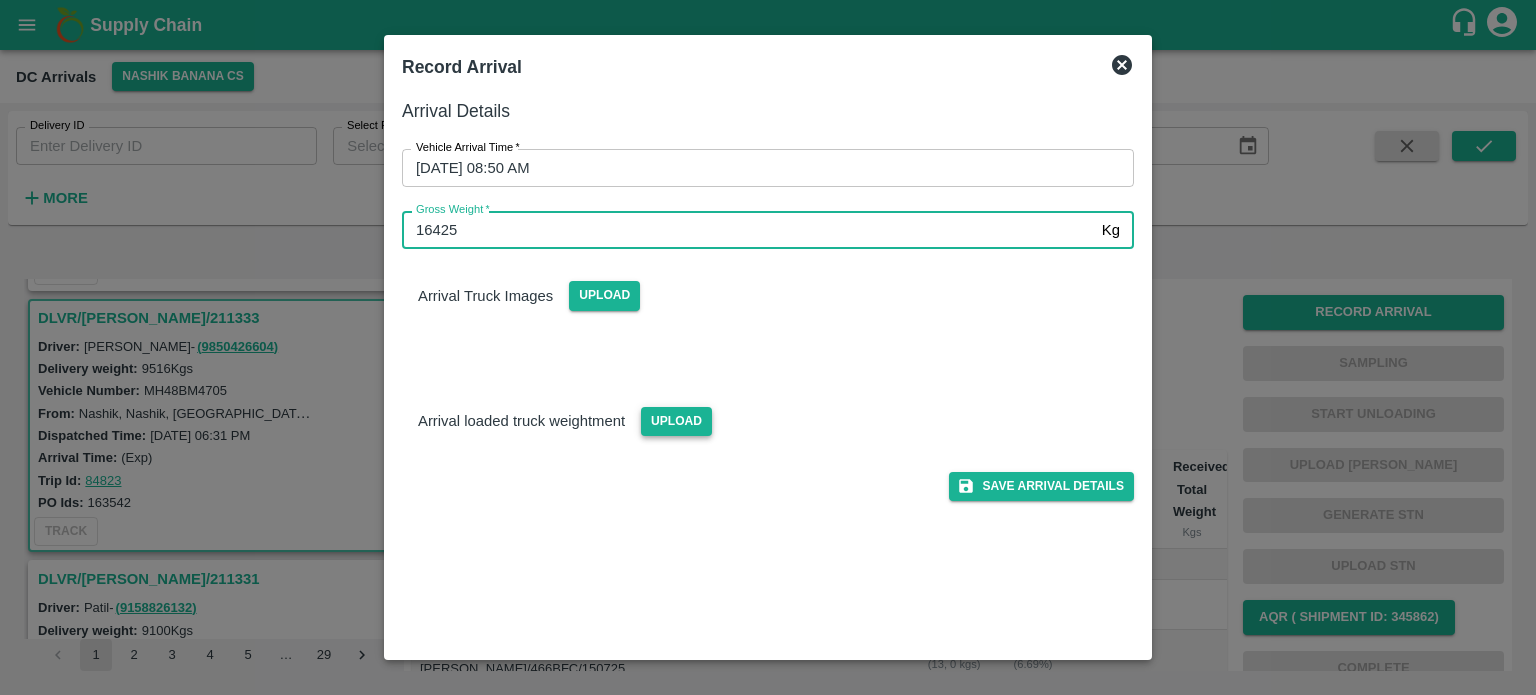 type on "16425" 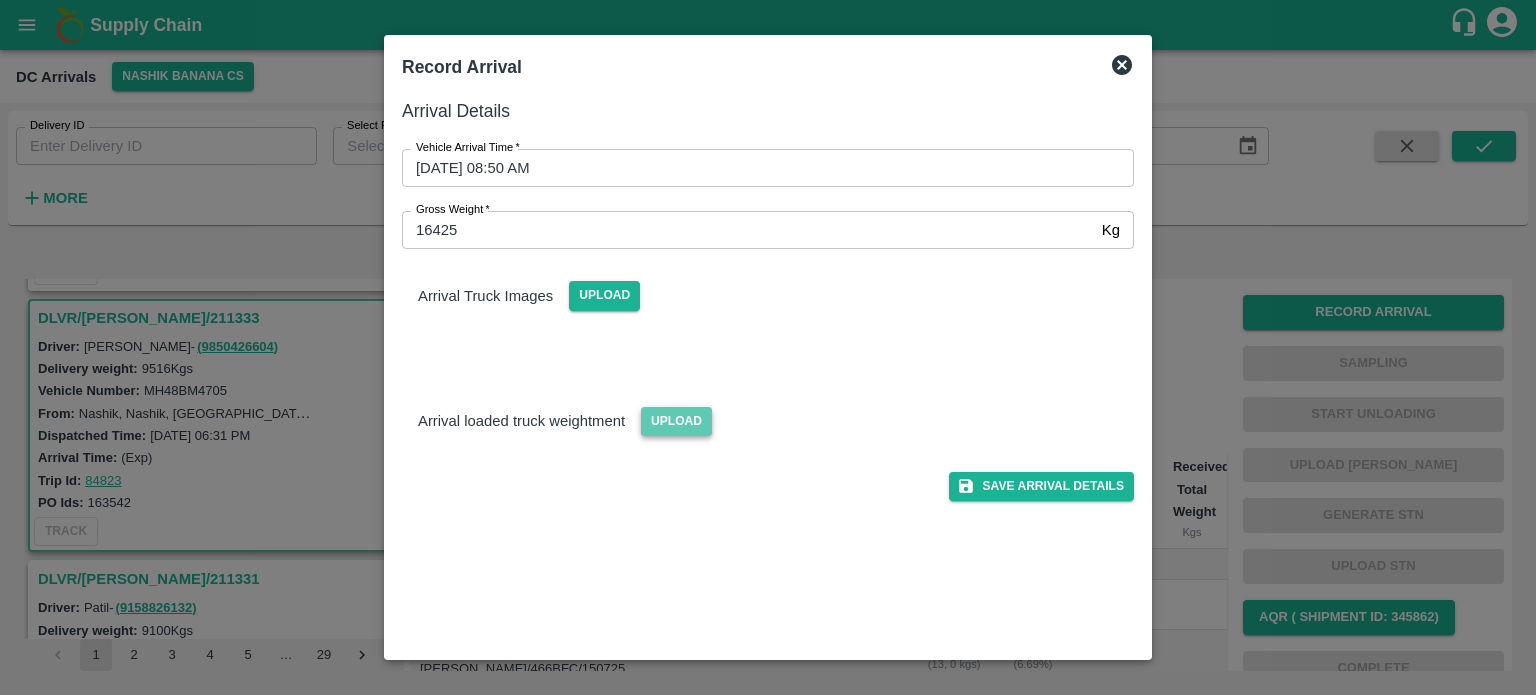 click on "Upload" at bounding box center [676, 421] 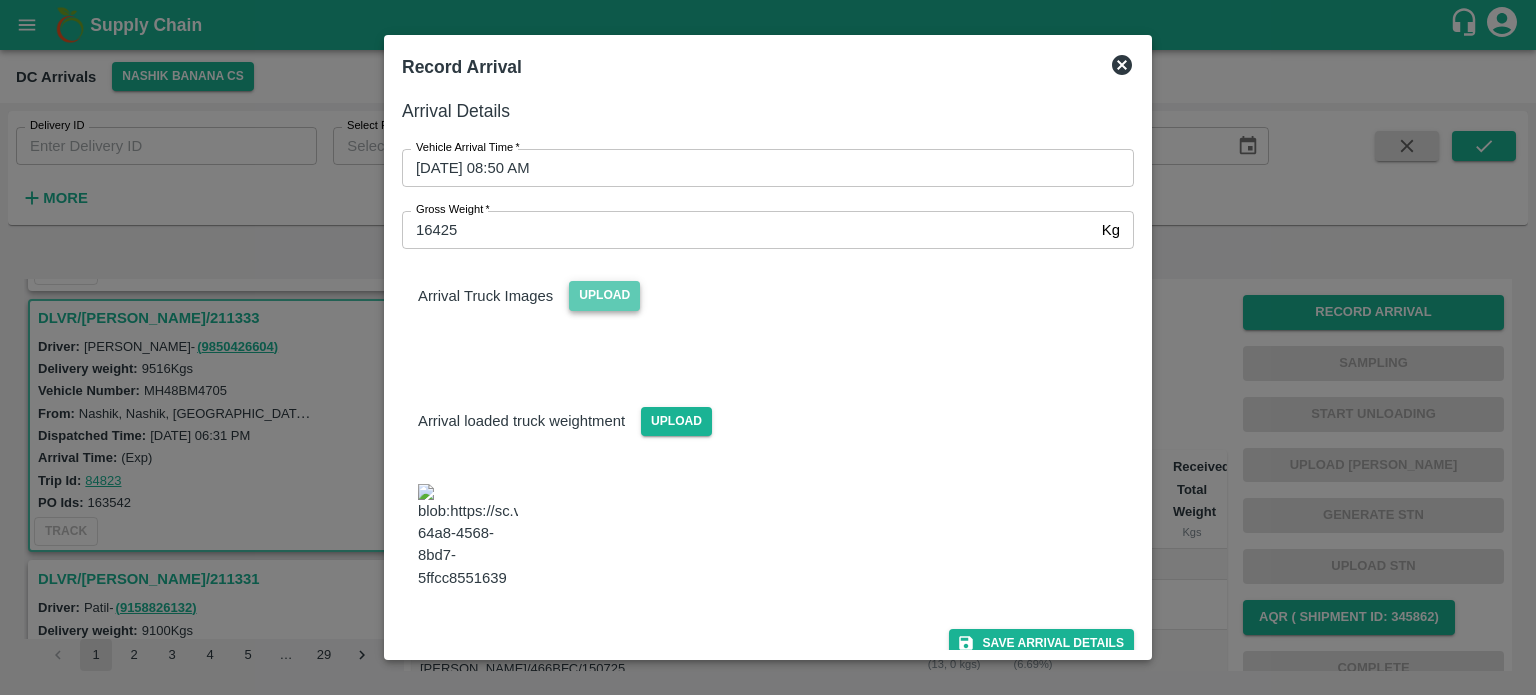 click on "Upload" at bounding box center (604, 295) 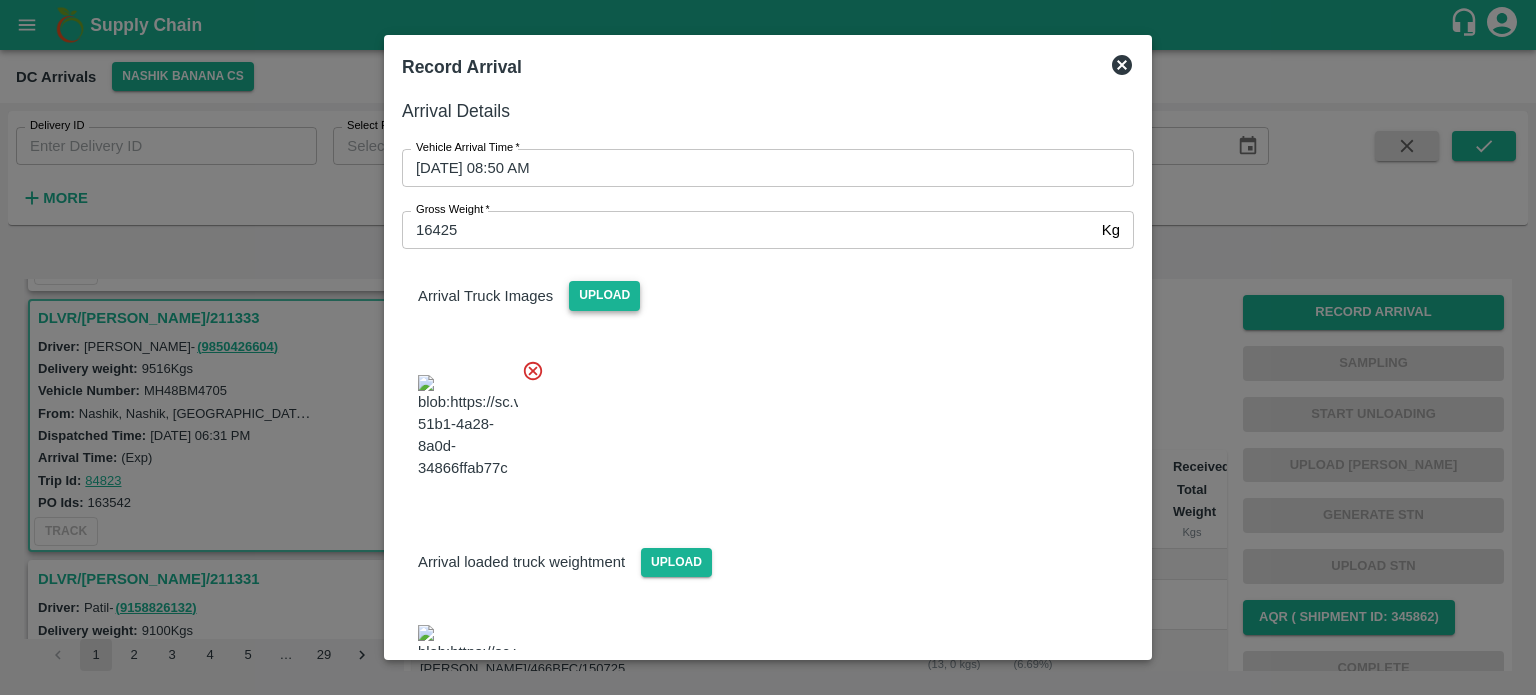 scroll, scrollTop: 154, scrollLeft: 0, axis: vertical 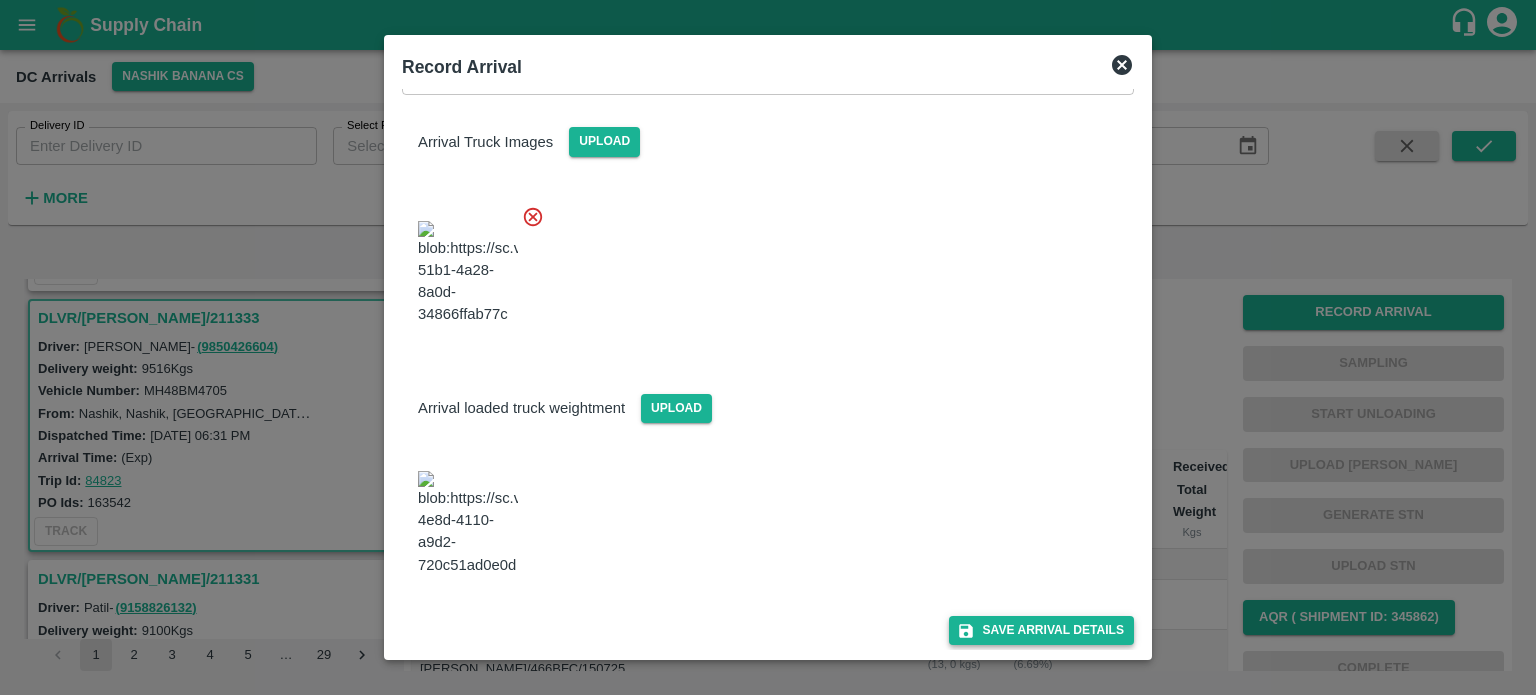 click on "Save Arrival Details" at bounding box center [1041, 630] 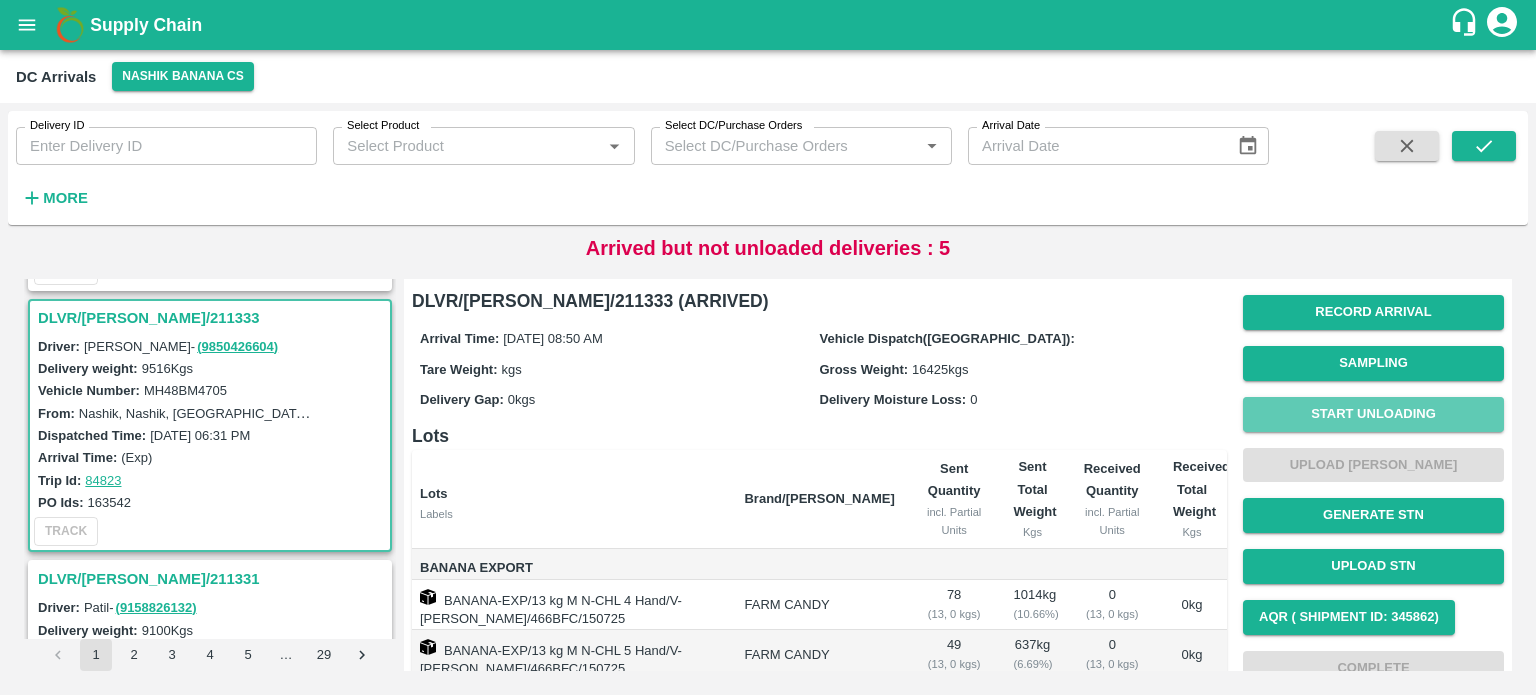 click on "Start Unloading" at bounding box center [1373, 414] 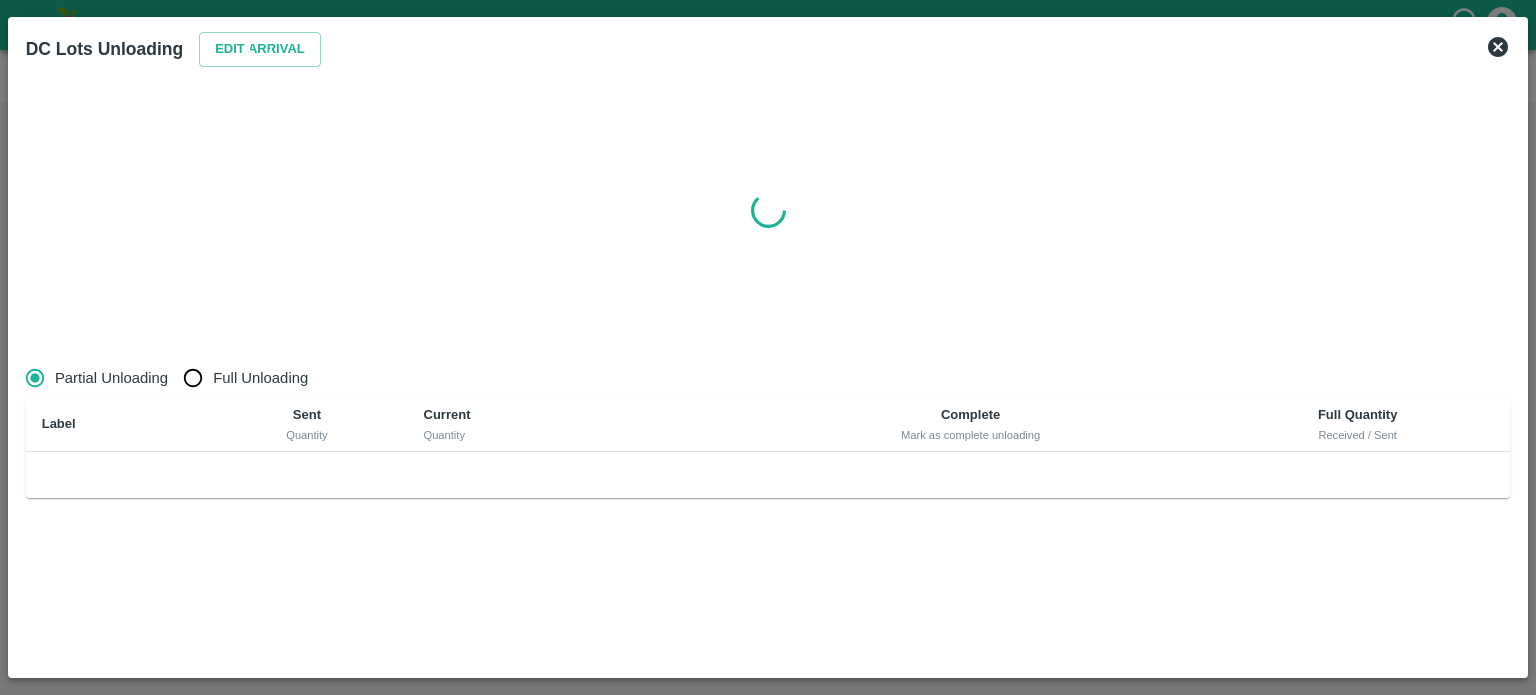 click 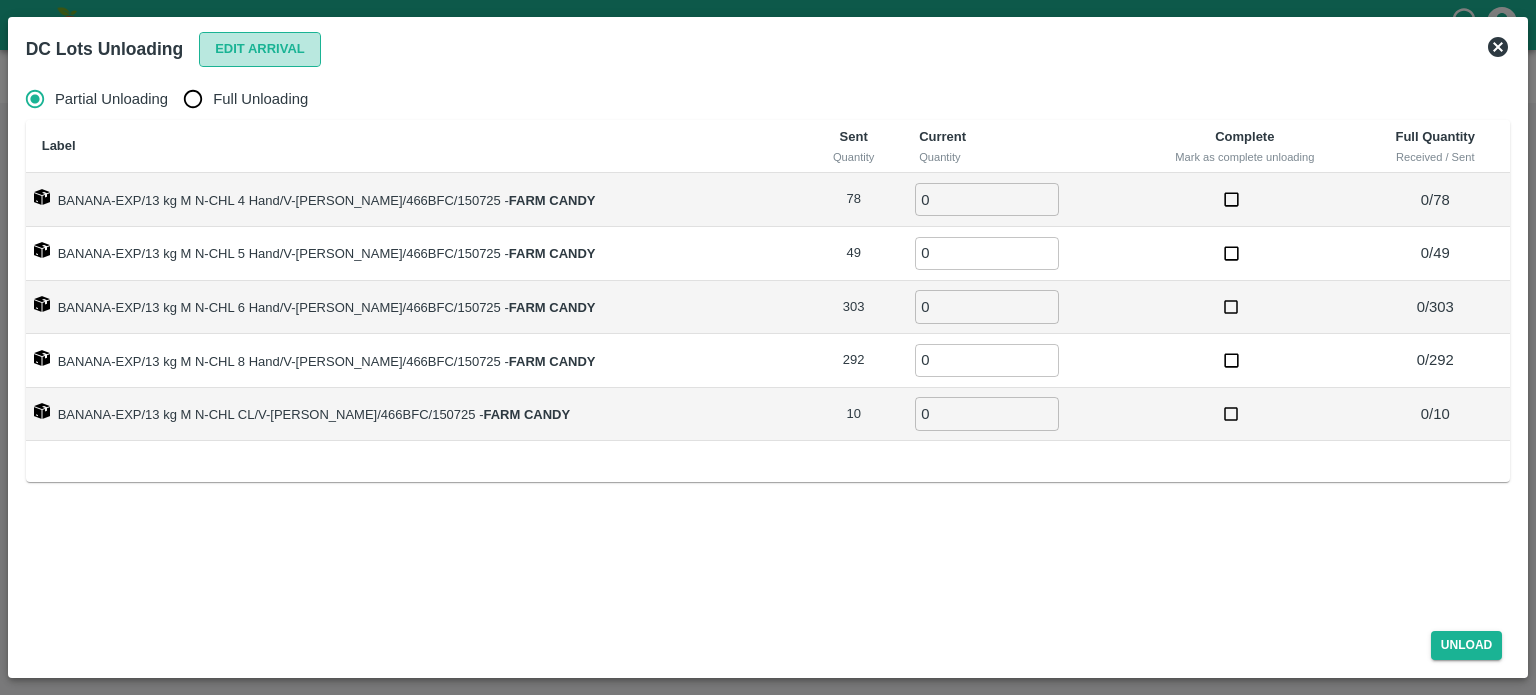 click on "Edit Arrival" at bounding box center (260, 49) 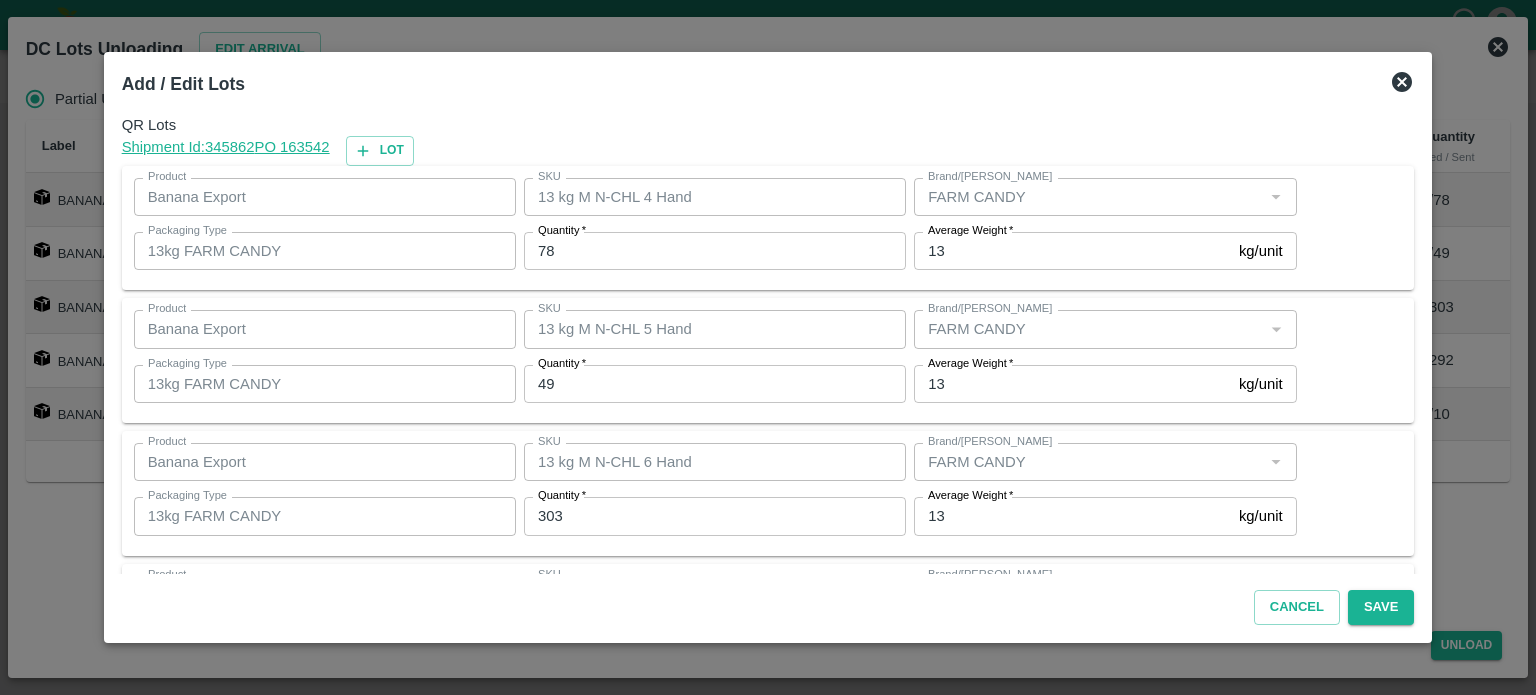 click on "78" at bounding box center (715, 251) 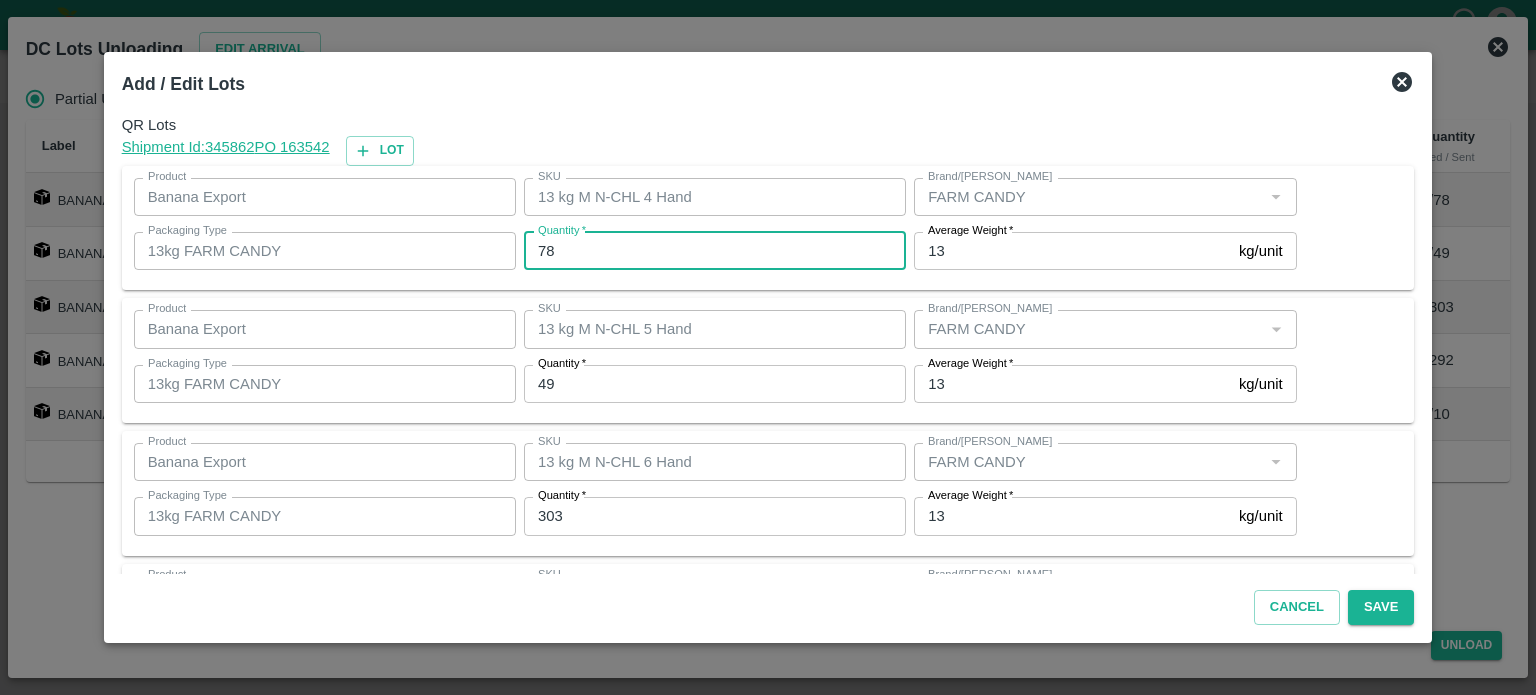 click on "78" at bounding box center (715, 251) 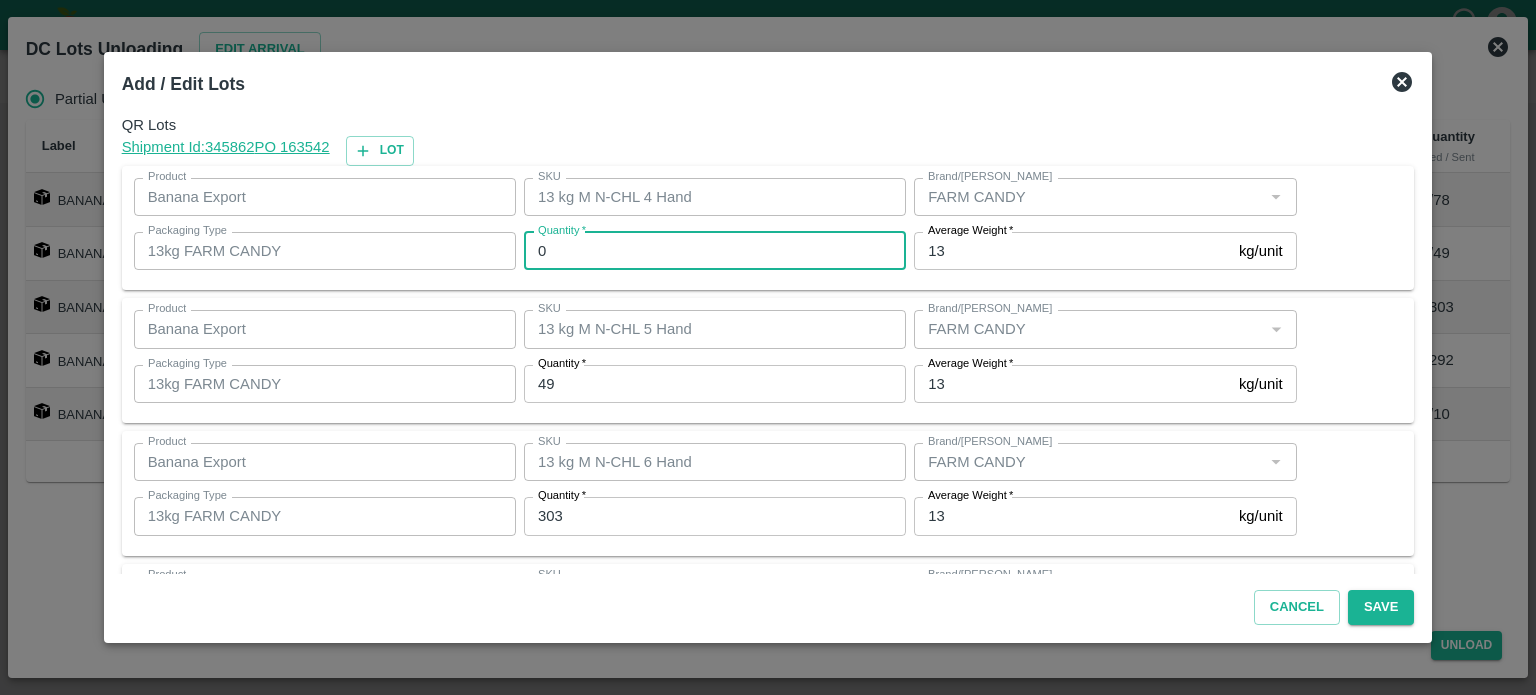 type on "0" 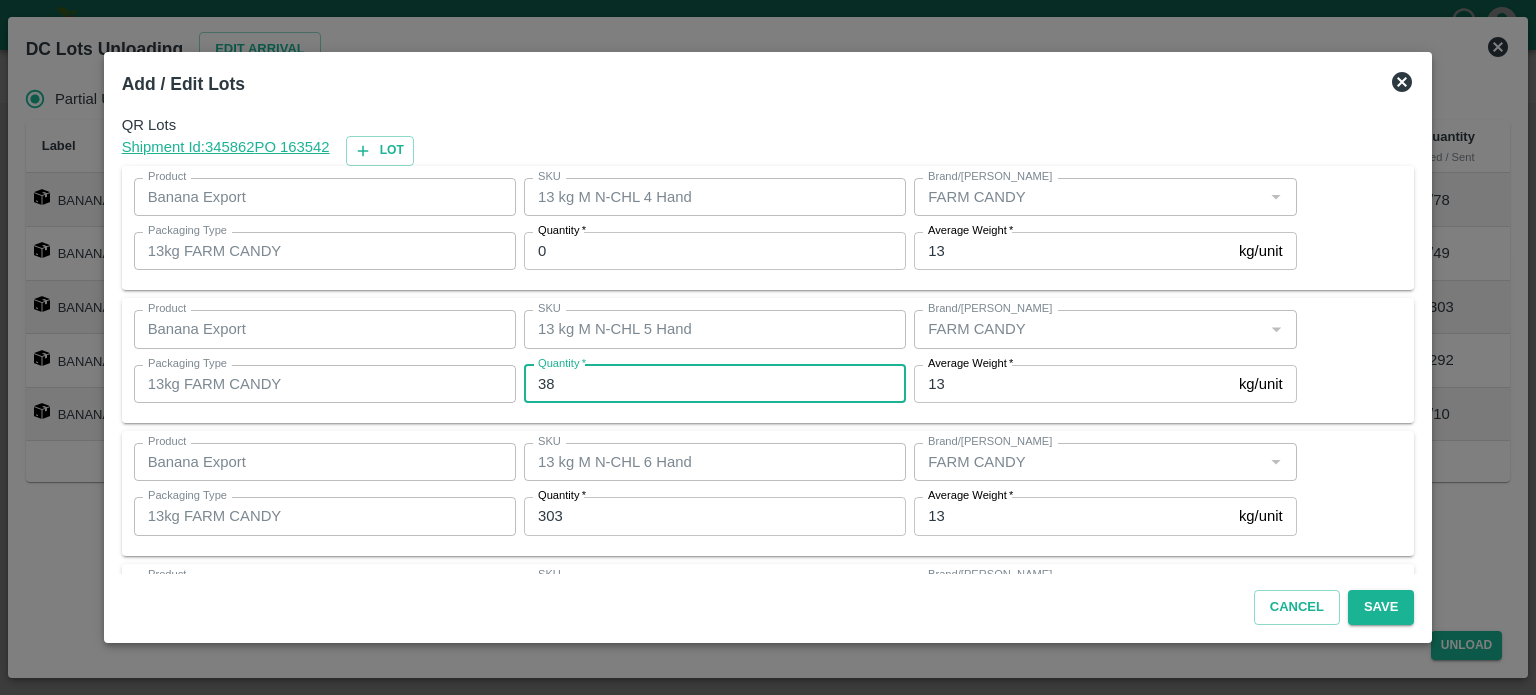 type on "38" 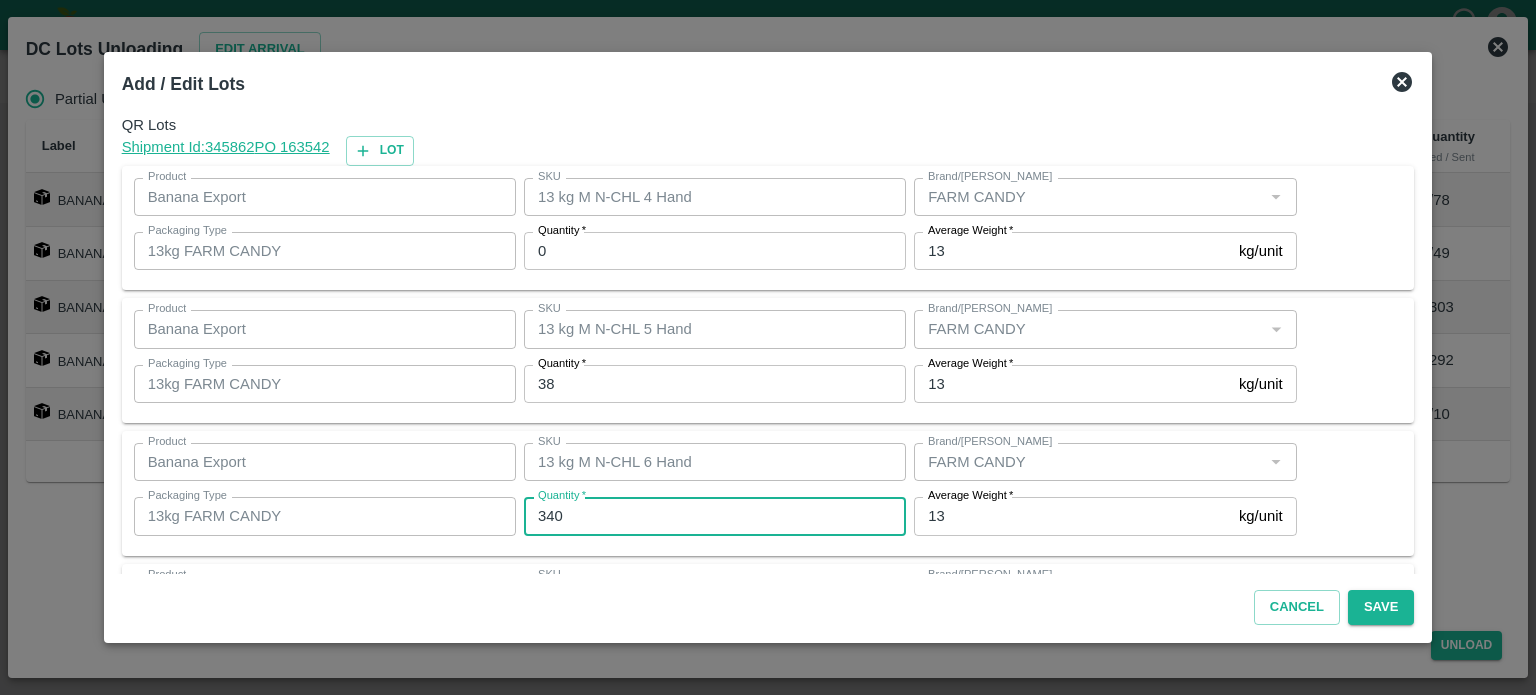 type on "340" 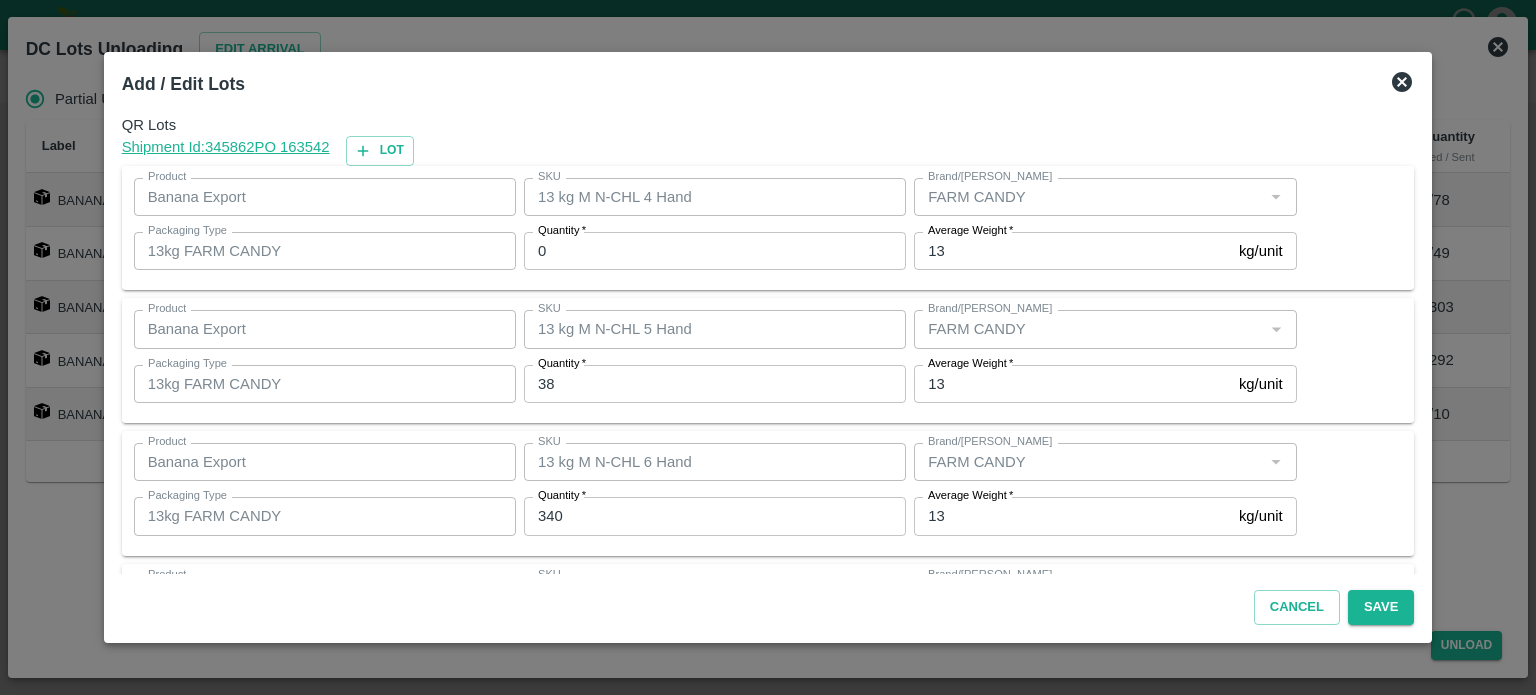 scroll, scrollTop: 262, scrollLeft: 0, axis: vertical 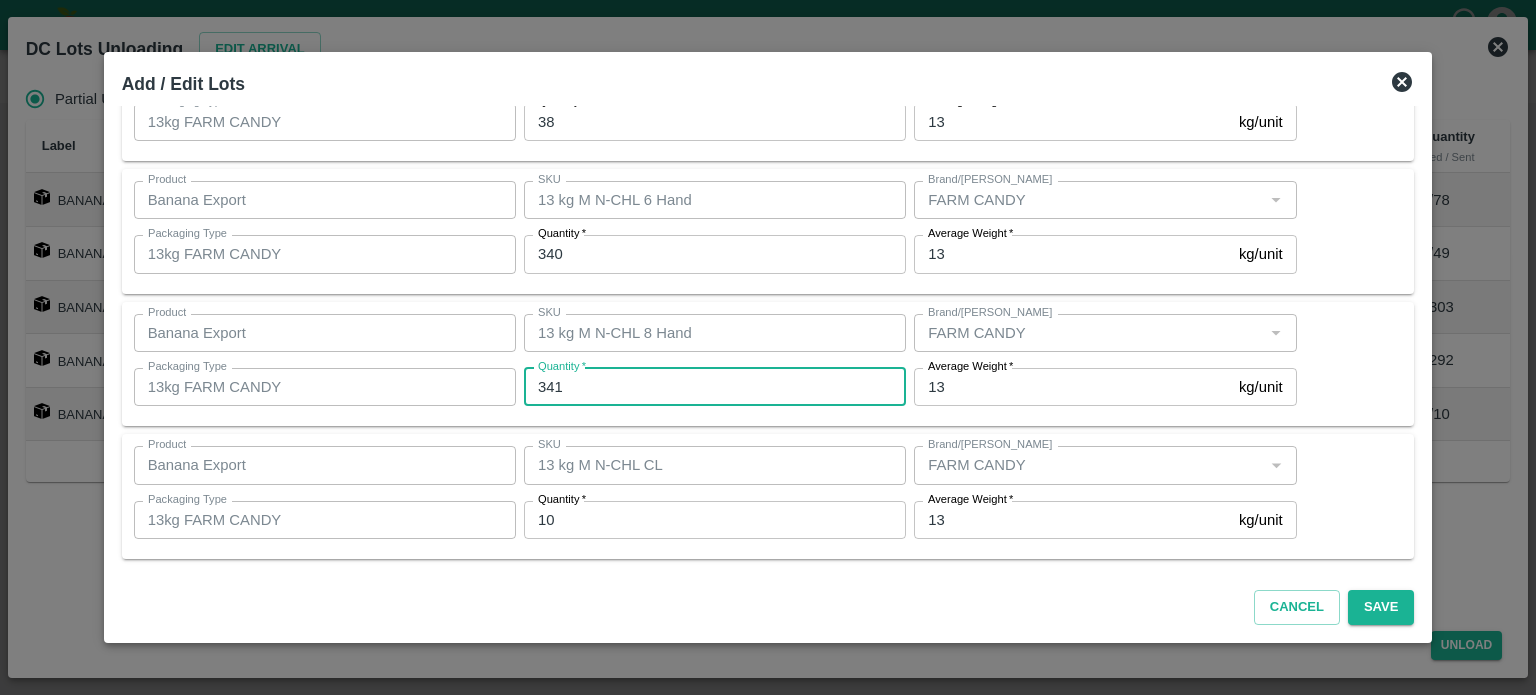 type on "341" 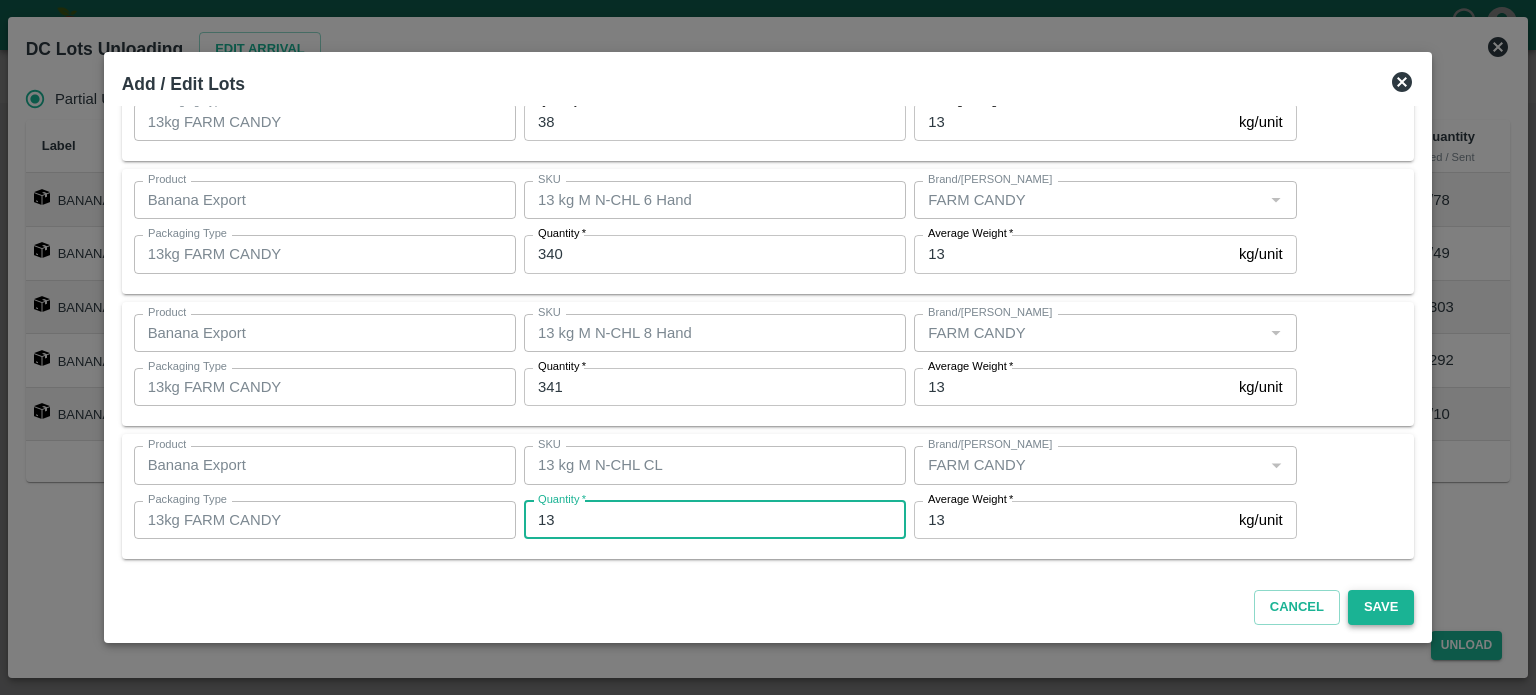 type on "13" 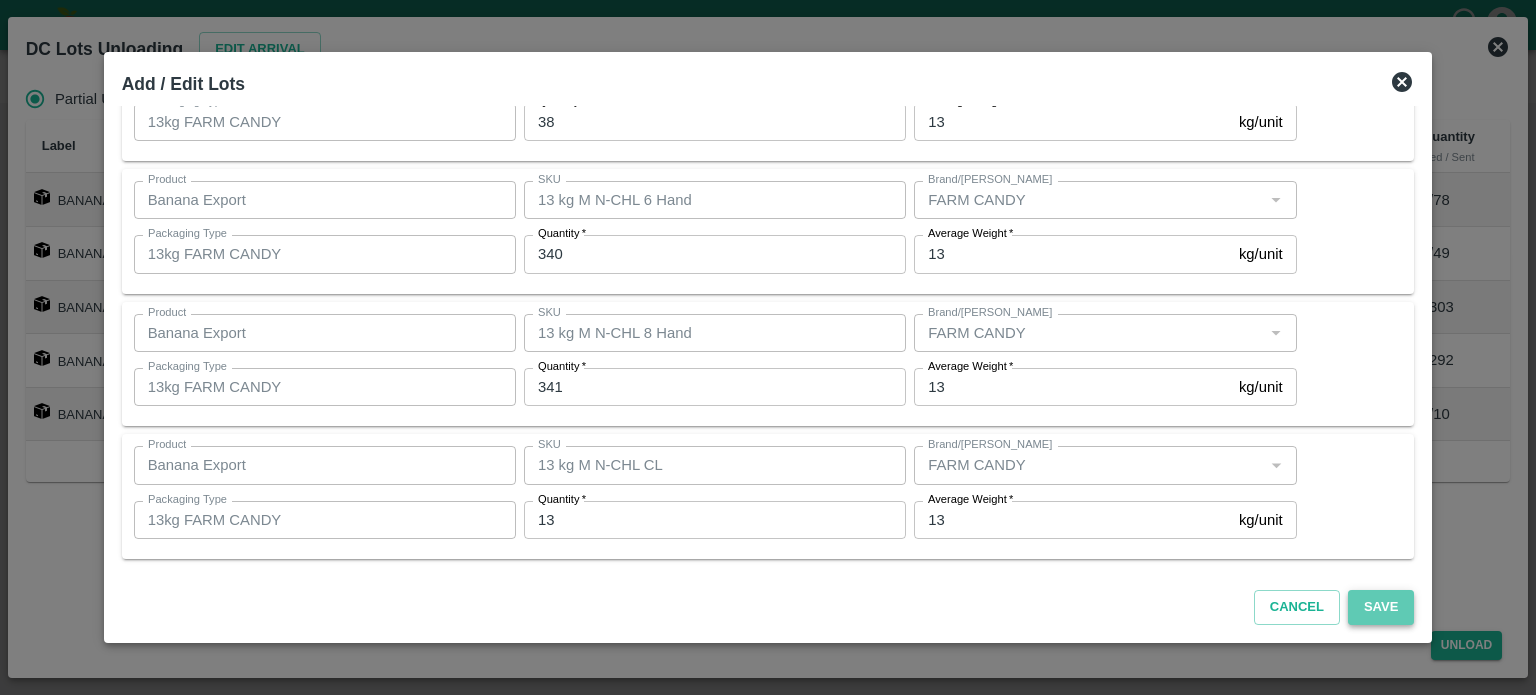 click on "Save" at bounding box center [1381, 607] 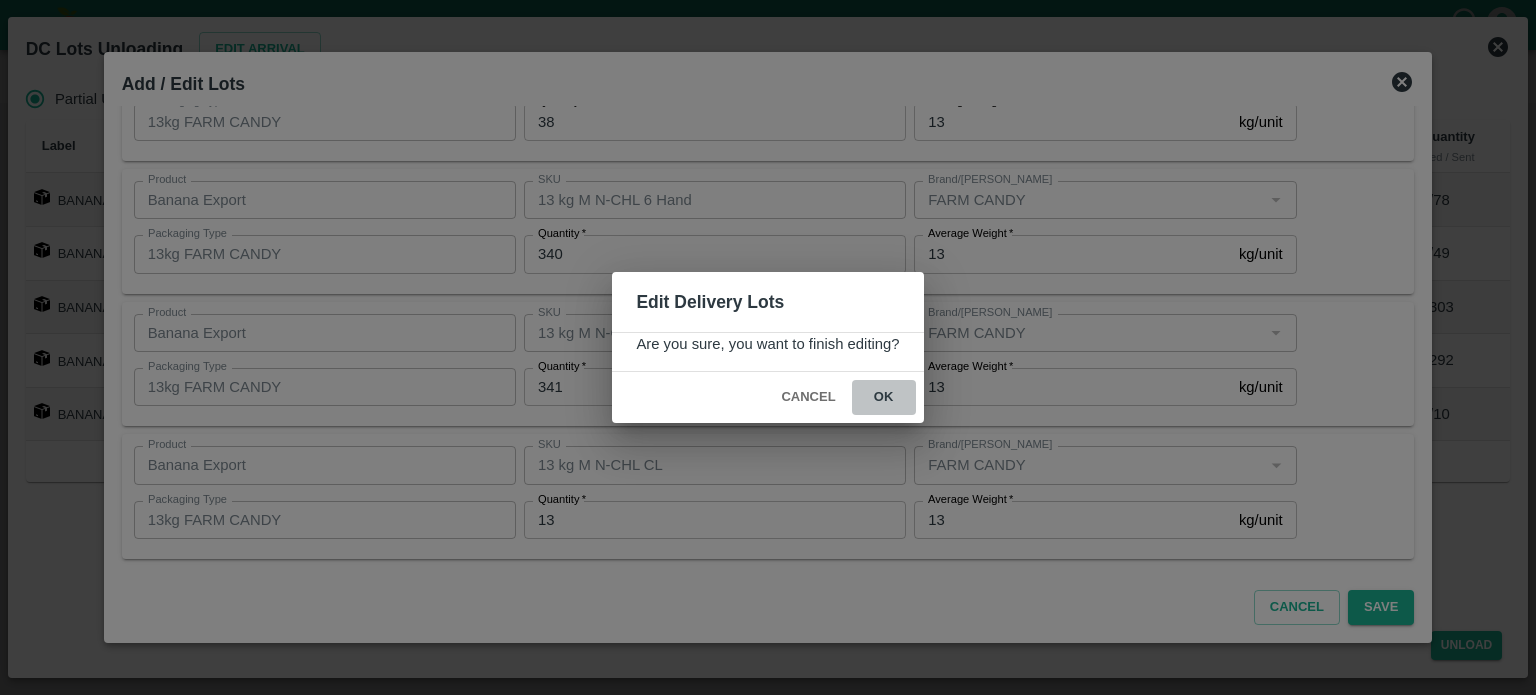 click on "ok" at bounding box center [884, 397] 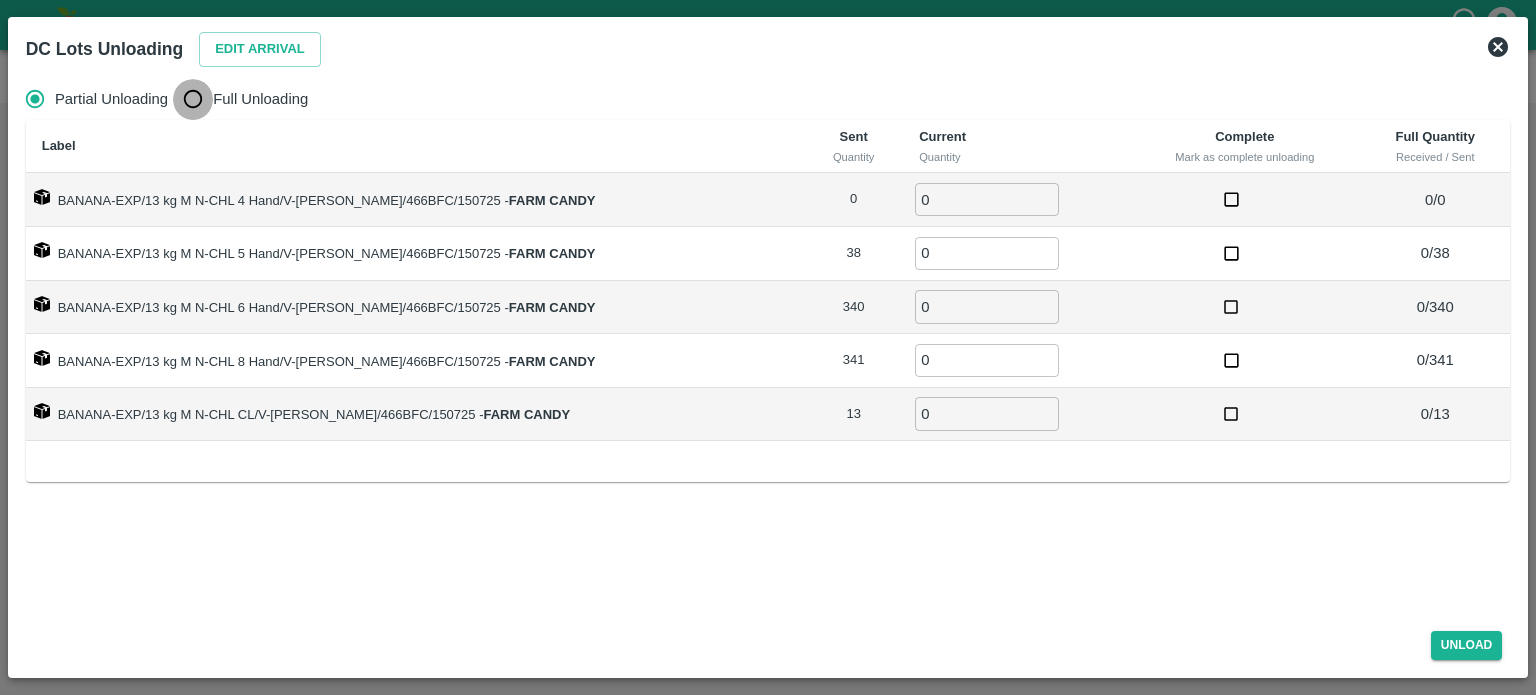 click on "Full Unloading" at bounding box center (193, 99) 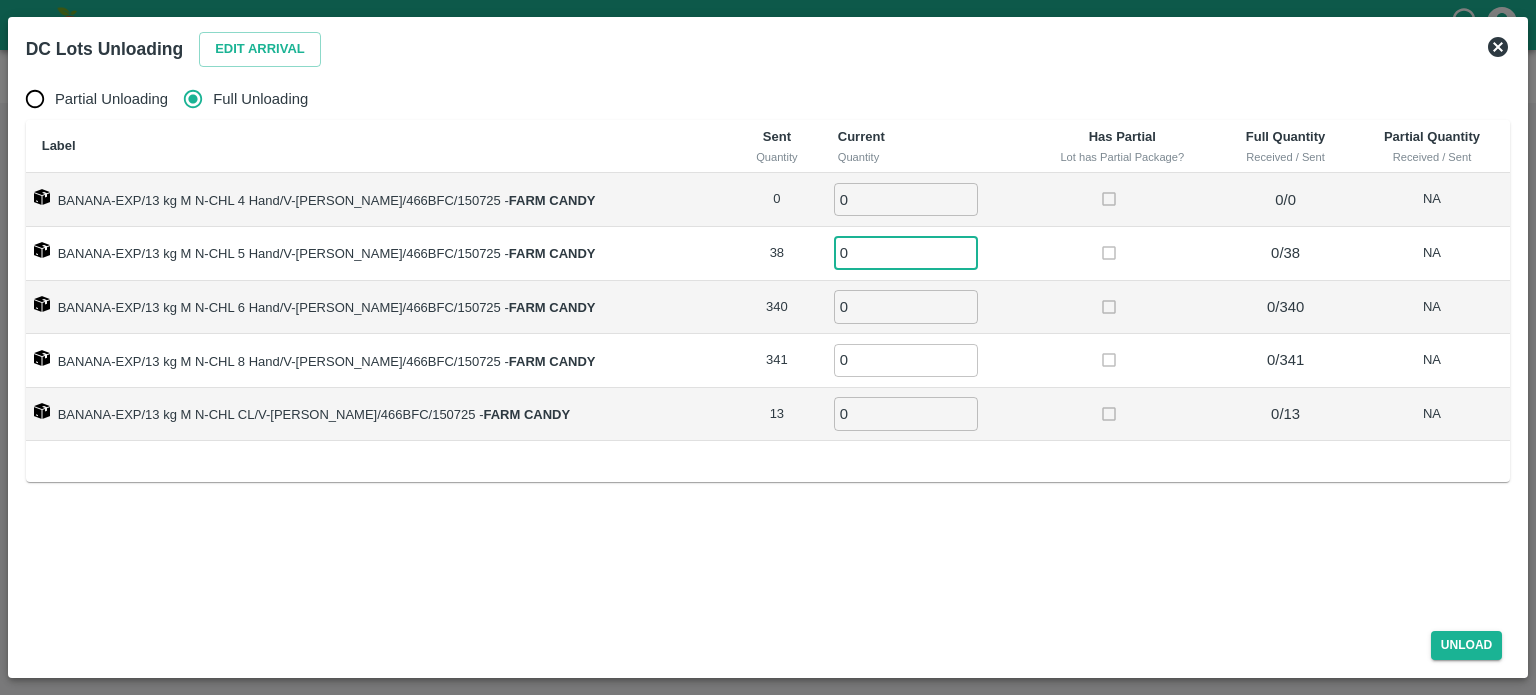 click on "0" at bounding box center [906, 253] 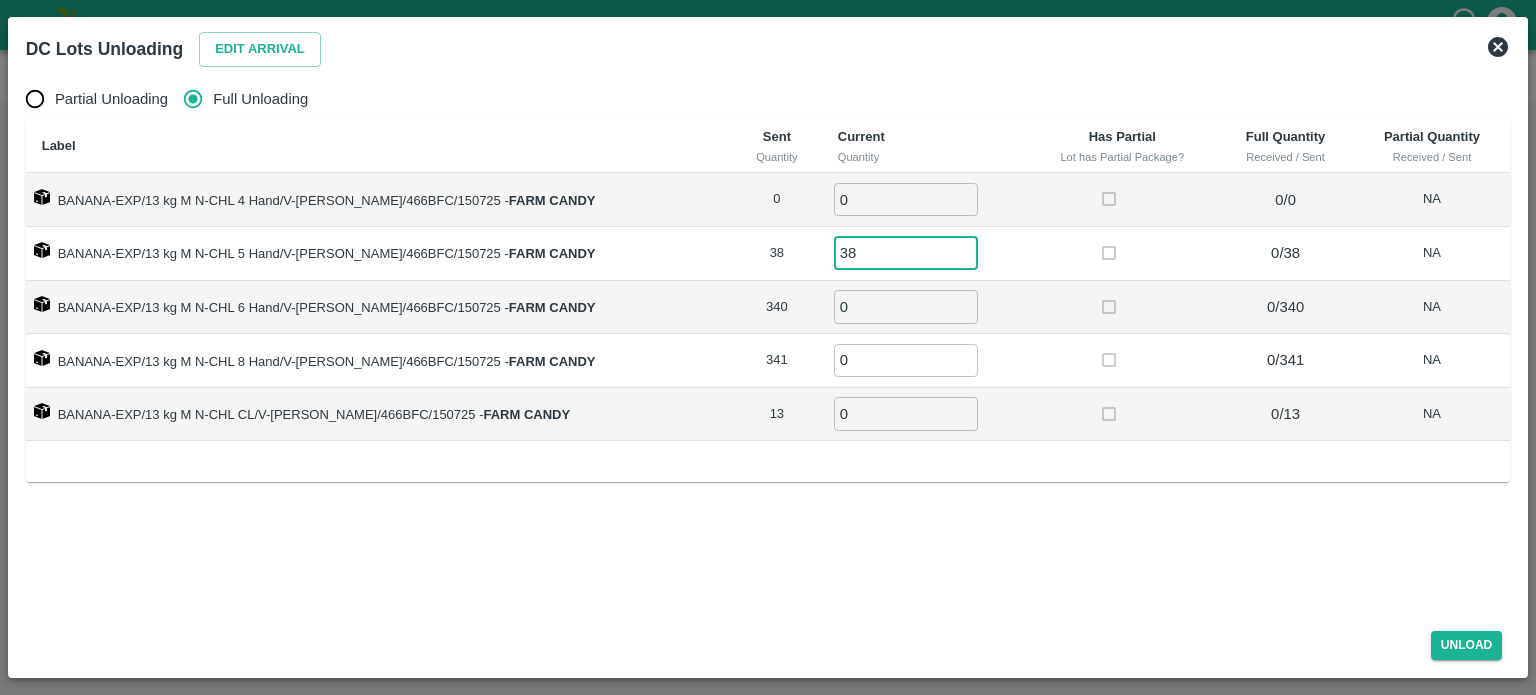 type on "38" 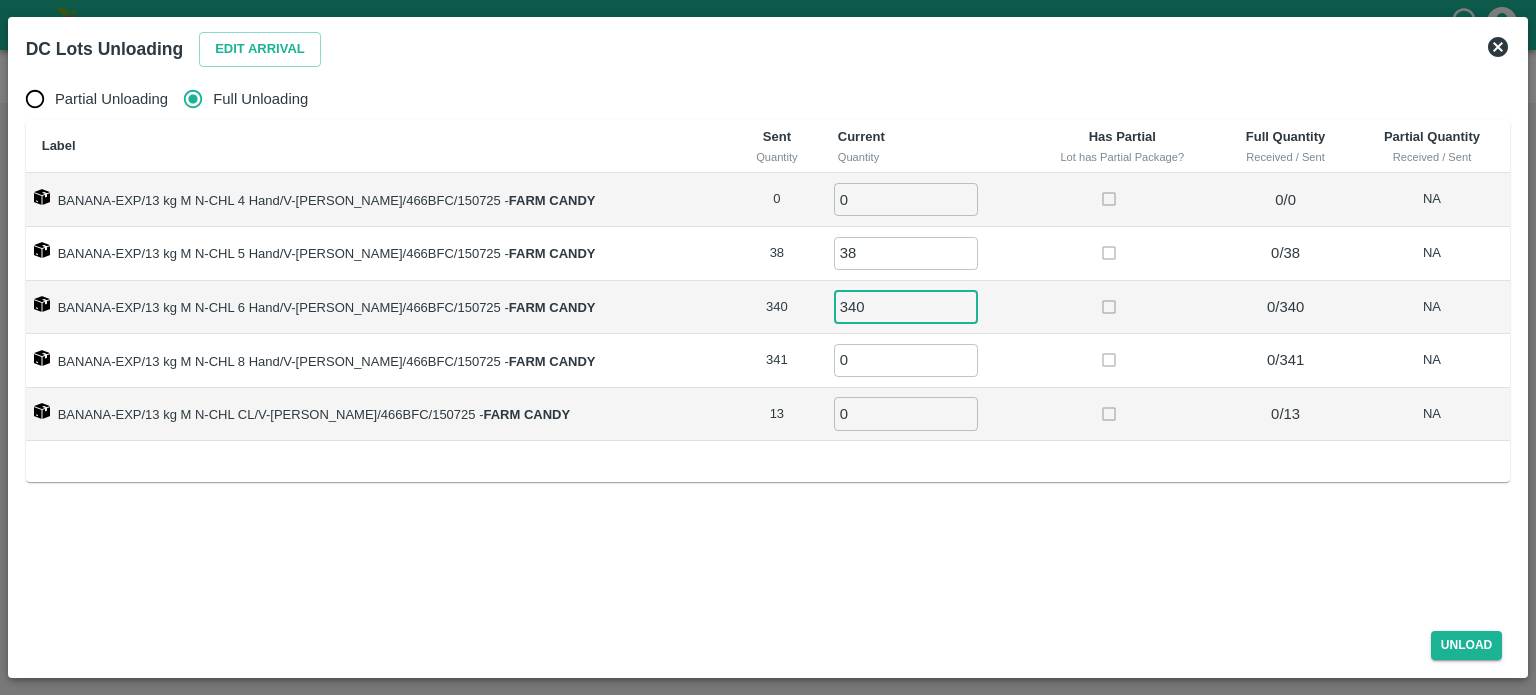 type on "340" 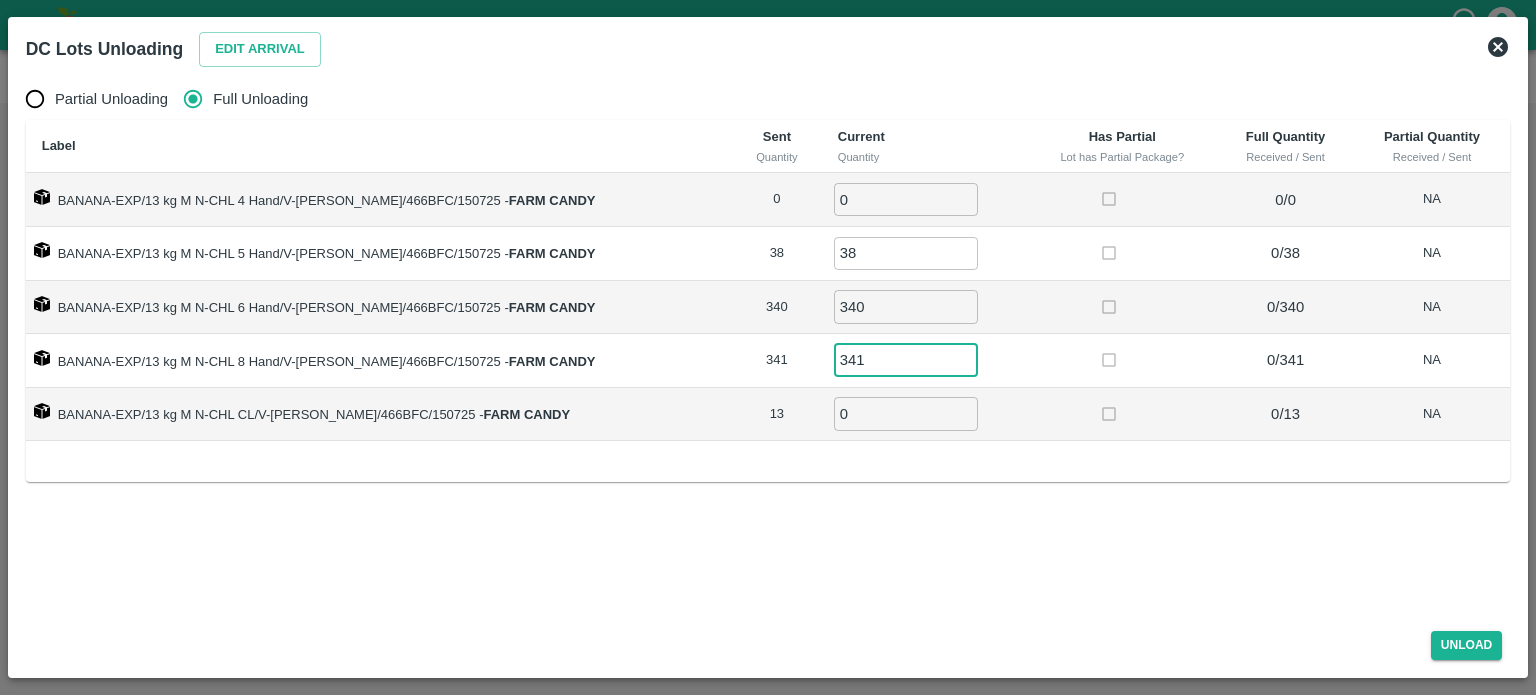 type on "341" 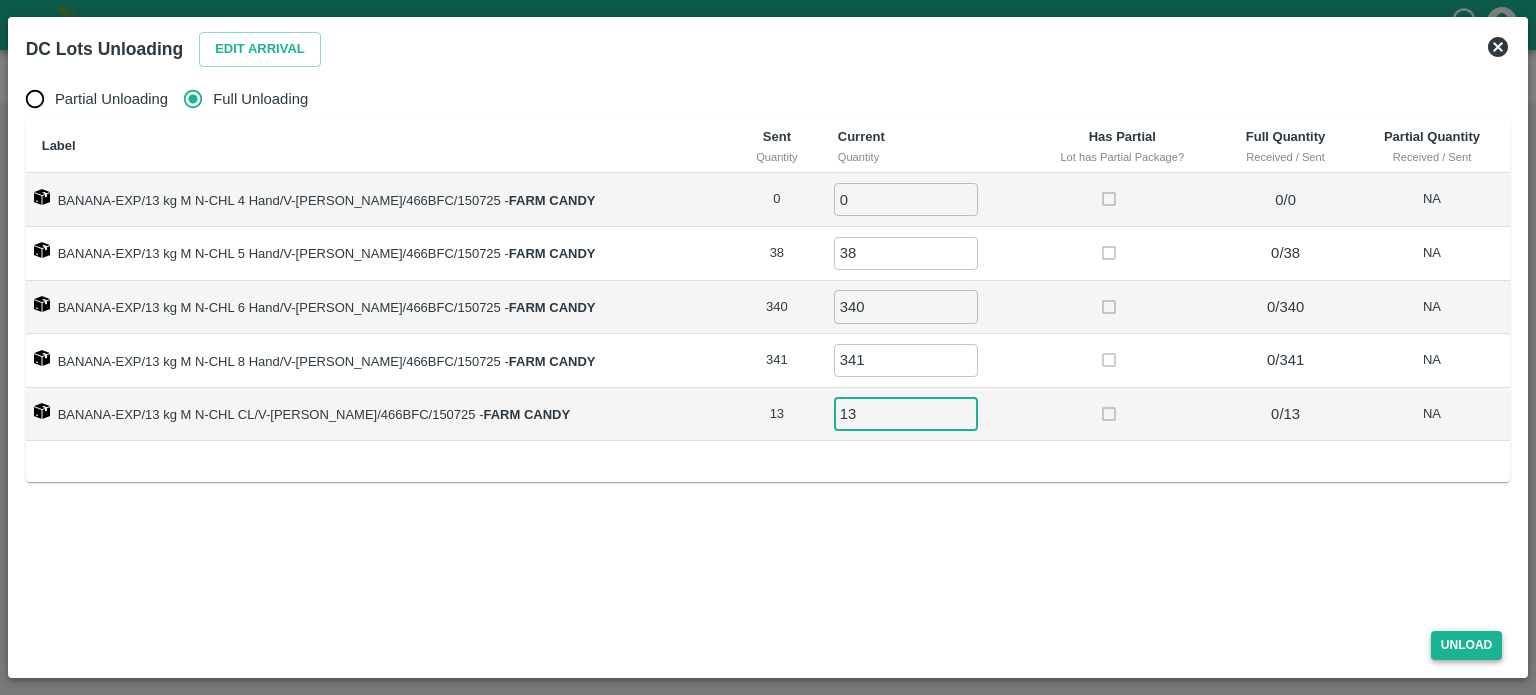 type on "13" 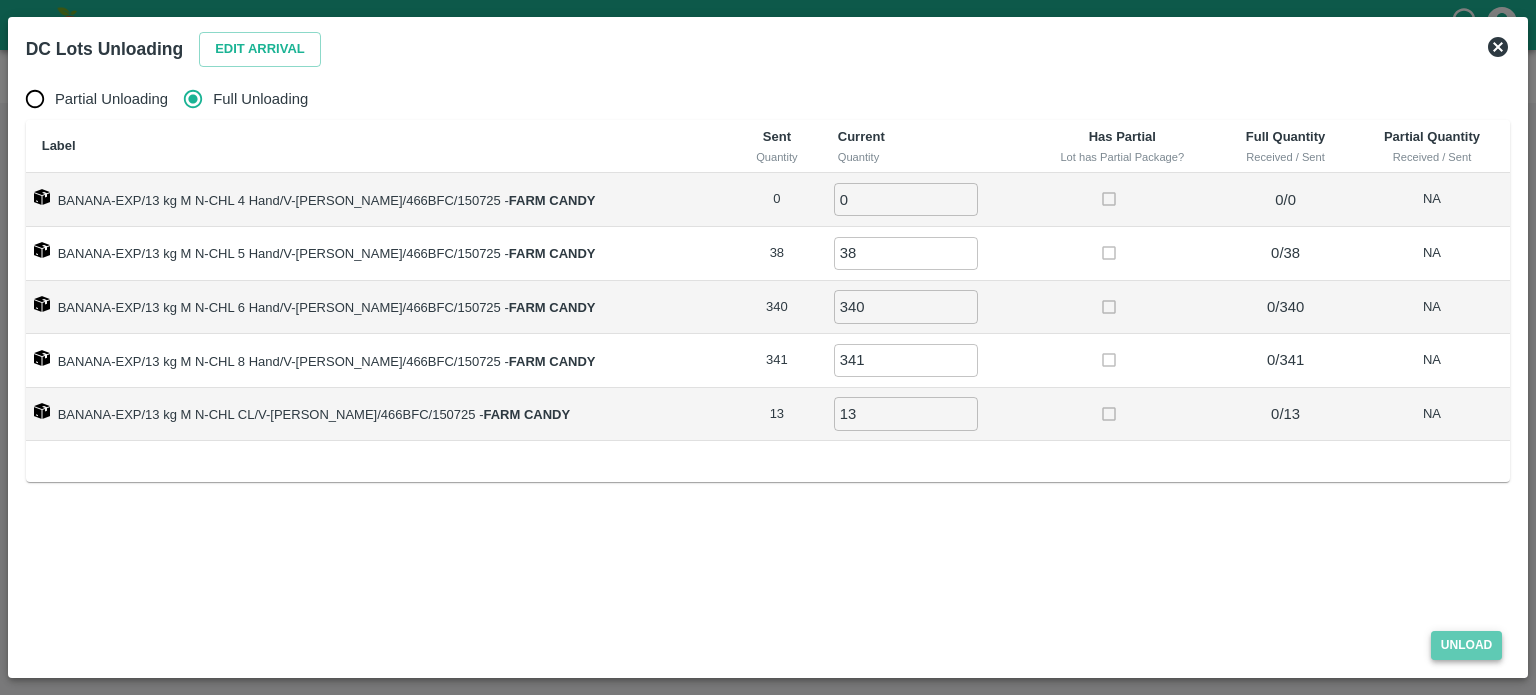 click on "Unload" at bounding box center [1467, 645] 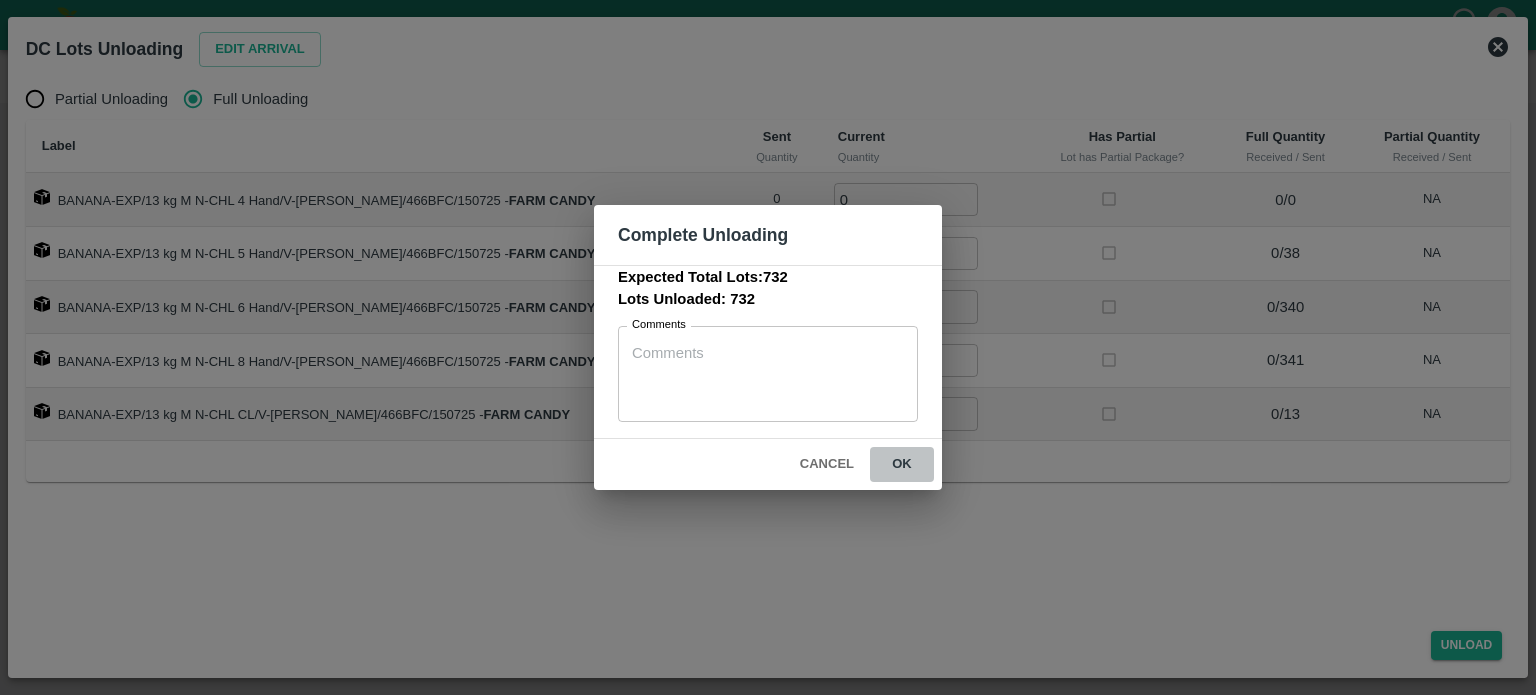 click on "ok" at bounding box center [902, 464] 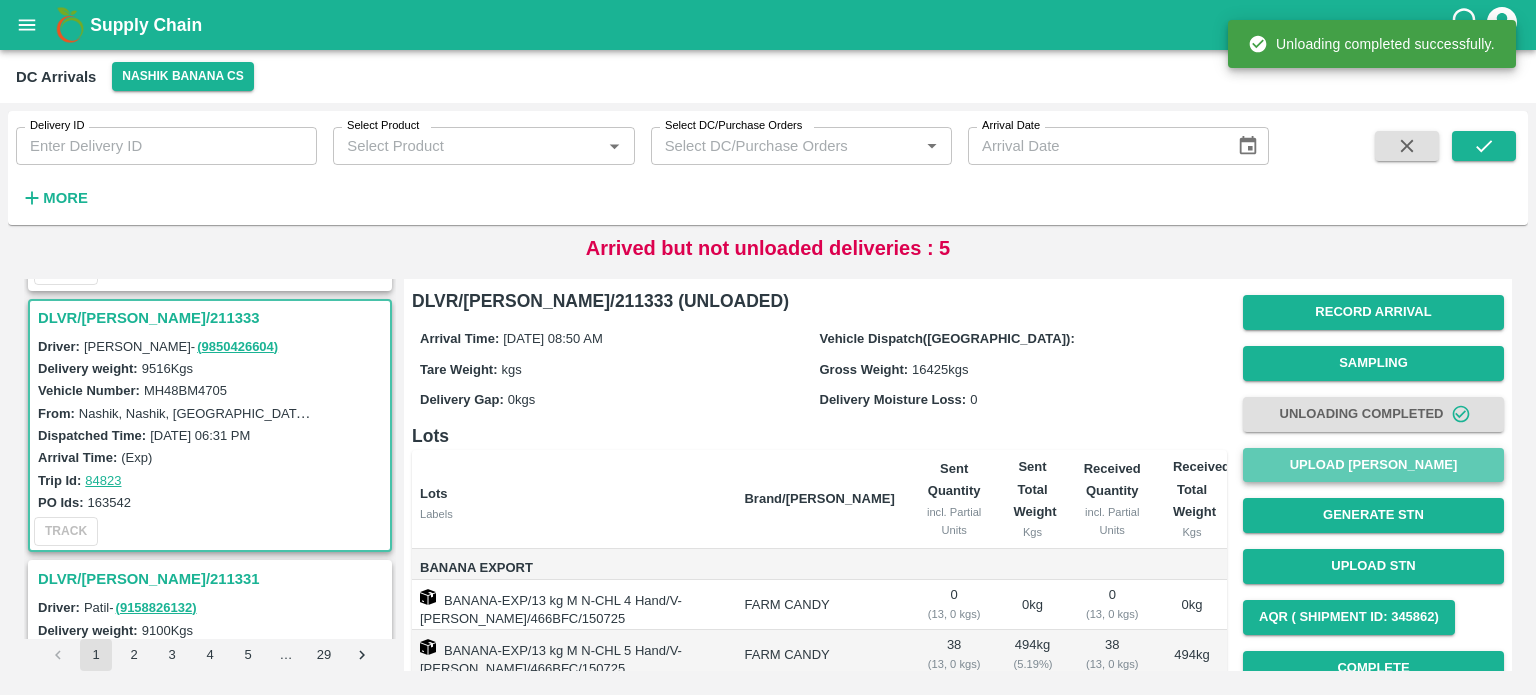 click on "Upload [PERSON_NAME]" at bounding box center (1373, 465) 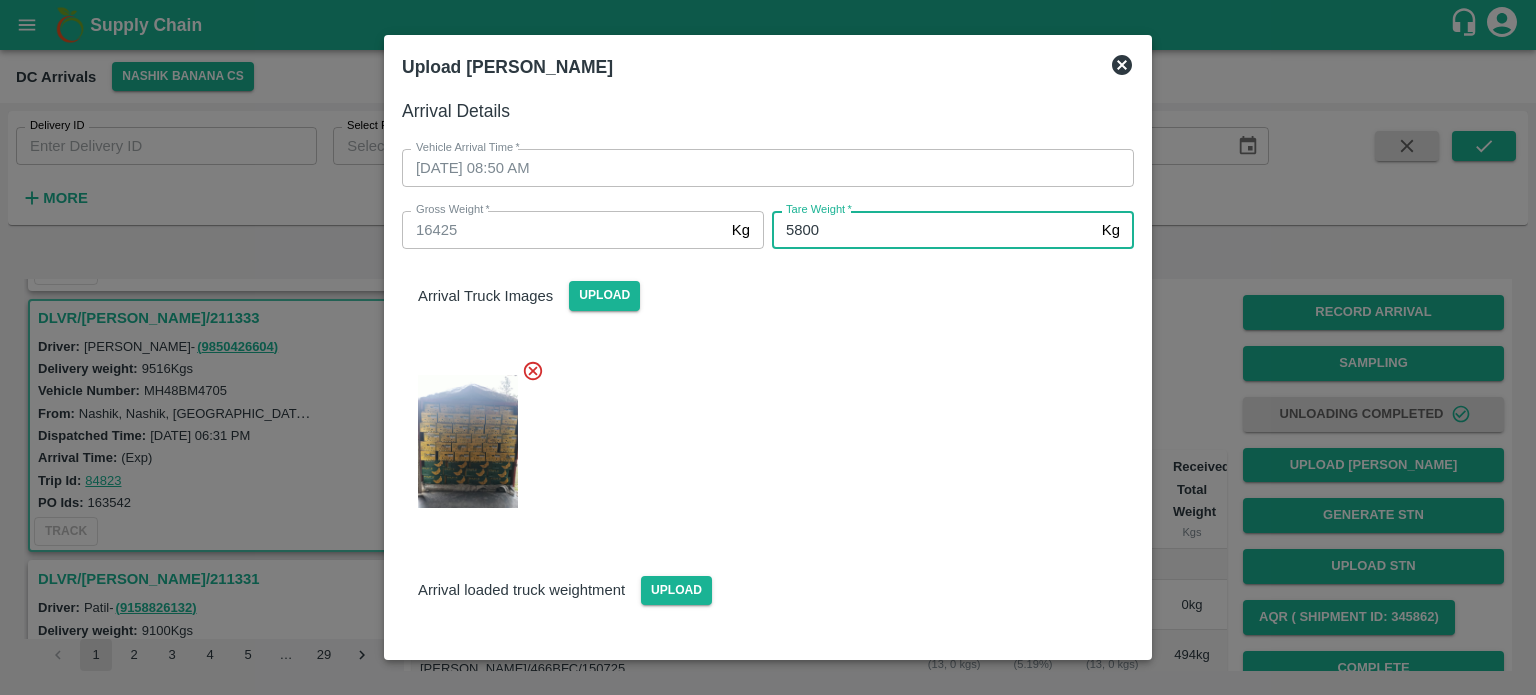type on "5800" 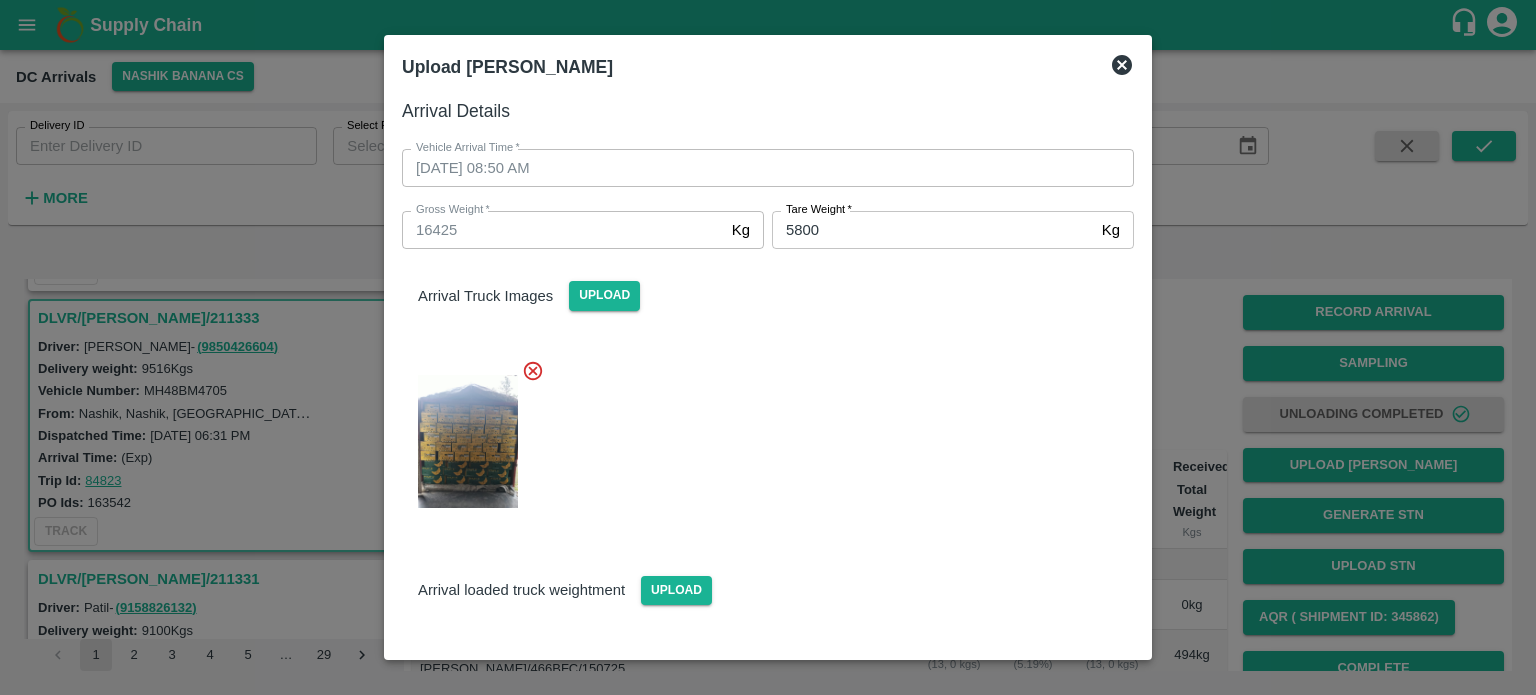 click on "Save Arrival Details" at bounding box center [1041, 782] 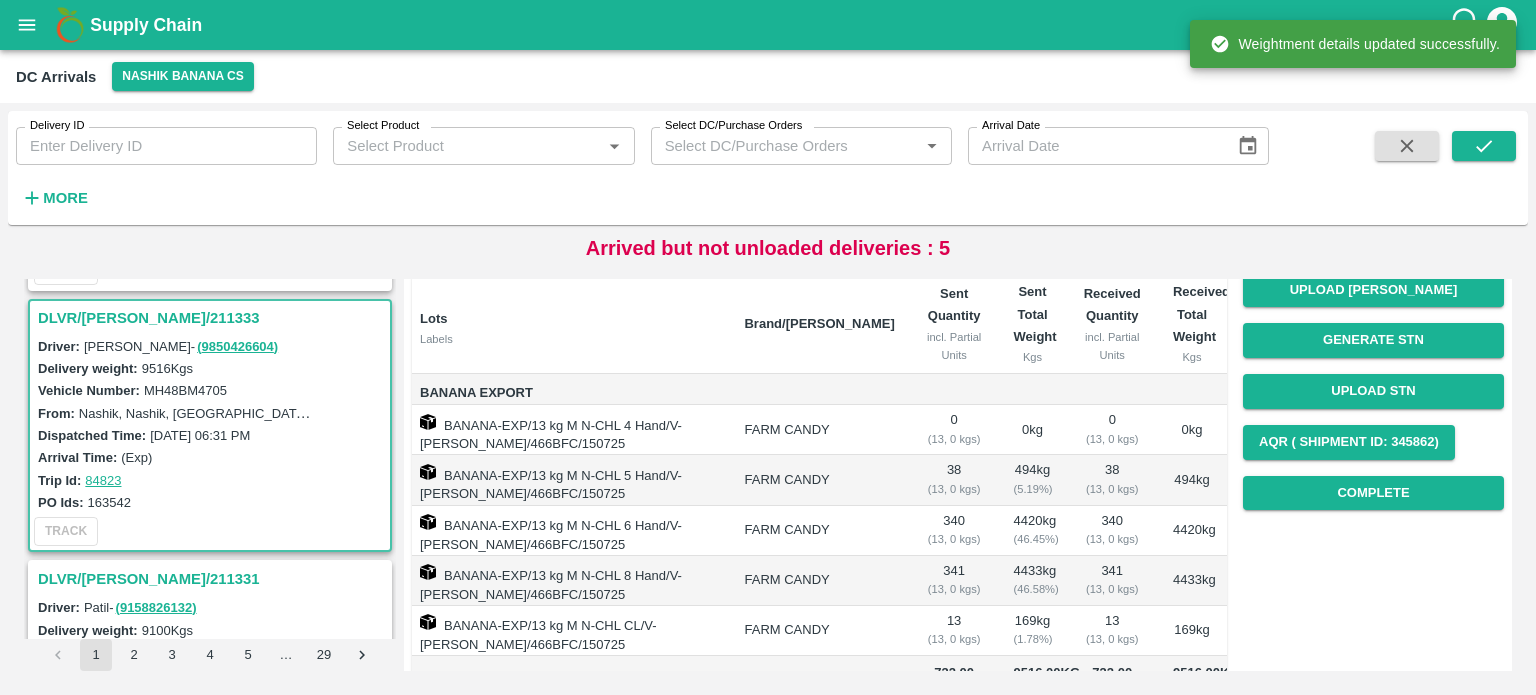 scroll, scrollTop: 172, scrollLeft: 0, axis: vertical 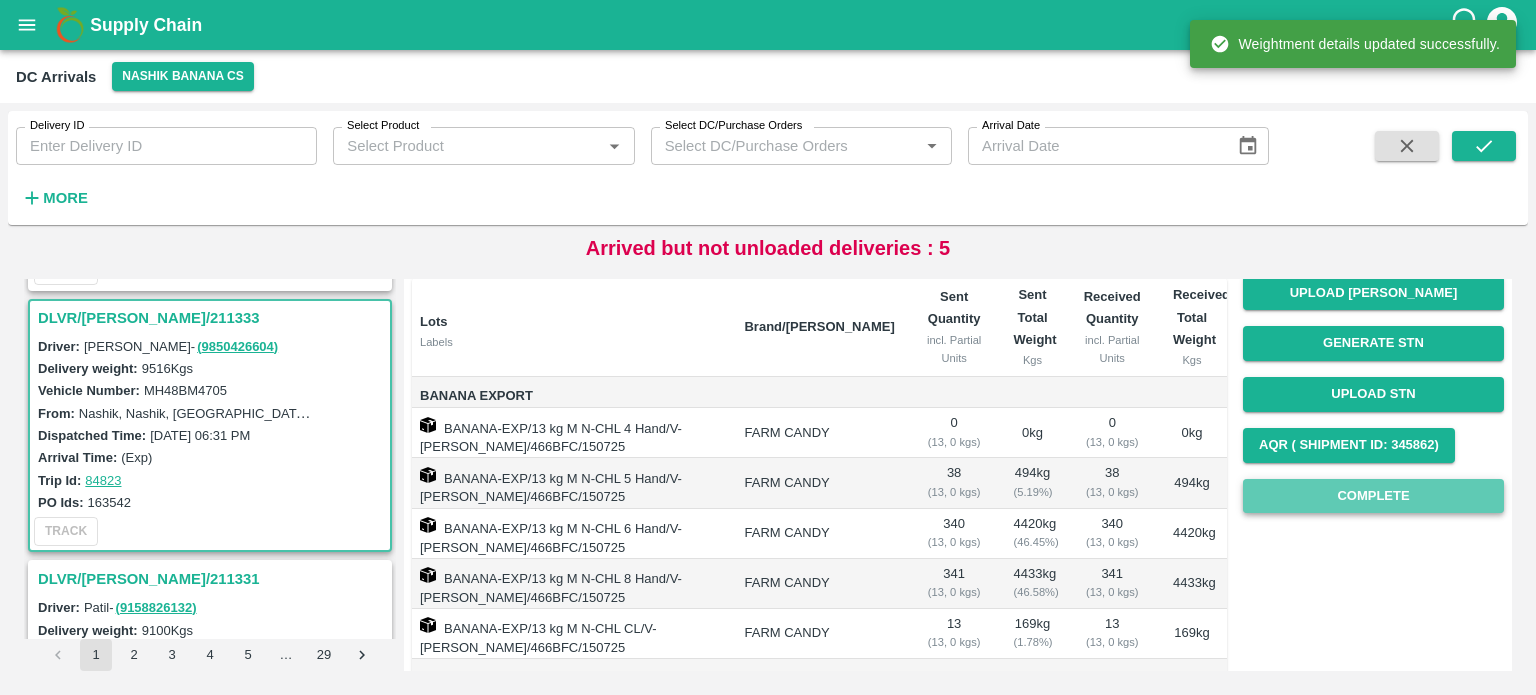 click on "Complete" at bounding box center (1373, 496) 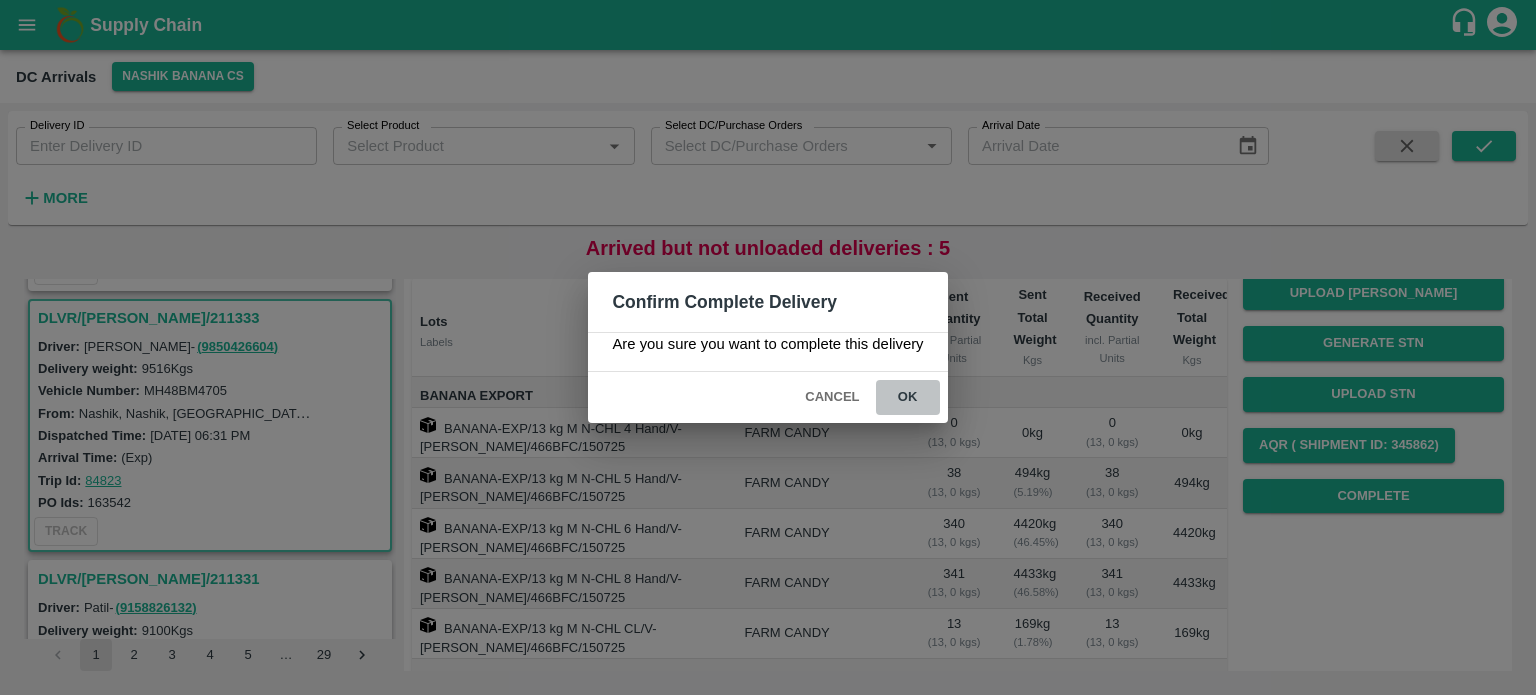 click on "ok" at bounding box center (908, 397) 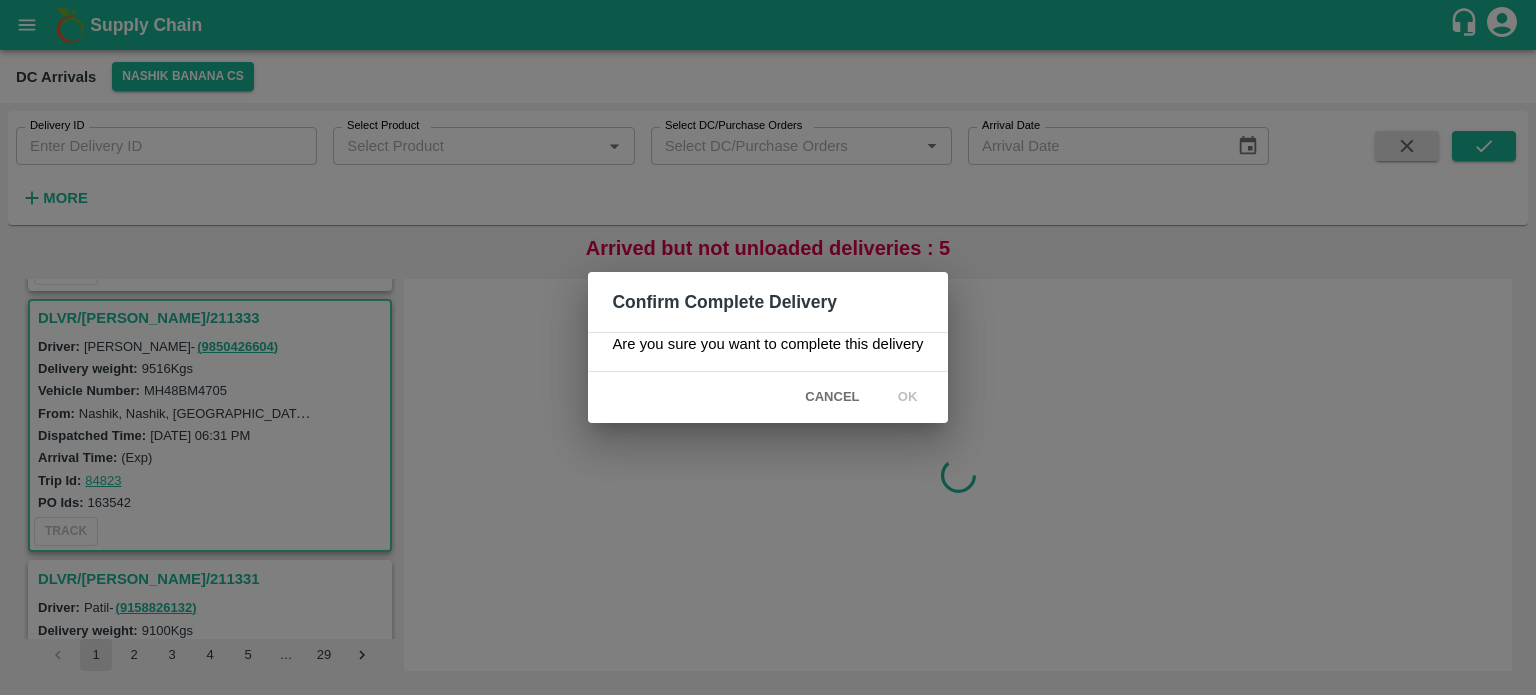 scroll, scrollTop: 0, scrollLeft: 0, axis: both 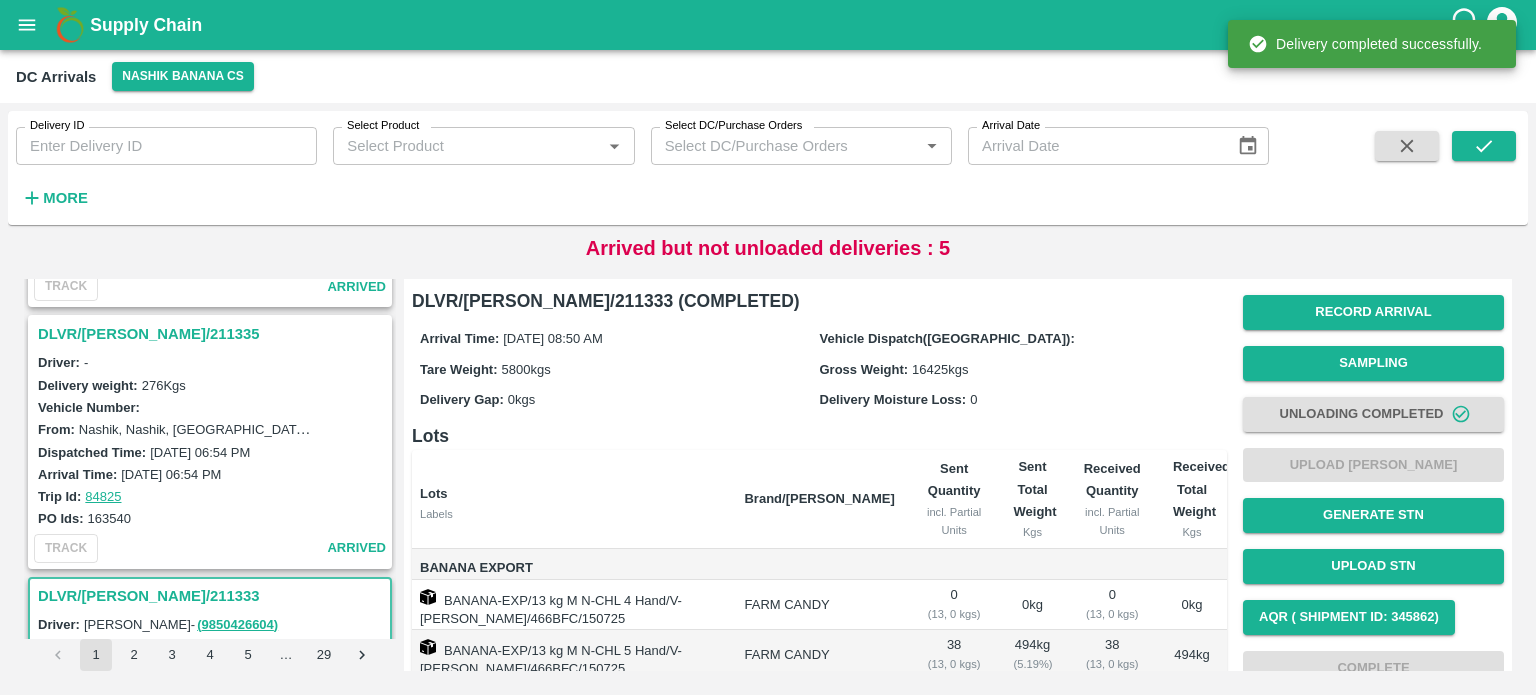 click on "DLVR/[PERSON_NAME]/211335" at bounding box center (213, 334) 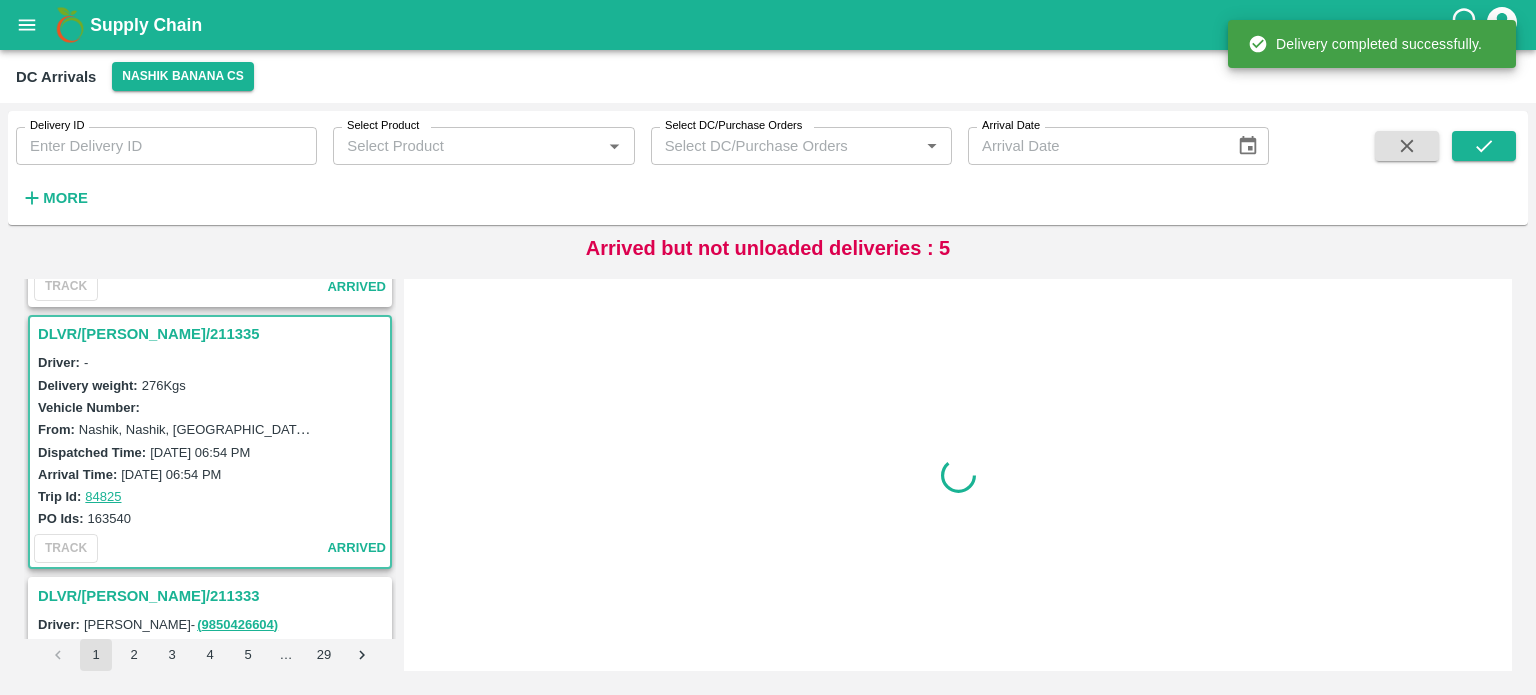 scroll, scrollTop: 4172, scrollLeft: 0, axis: vertical 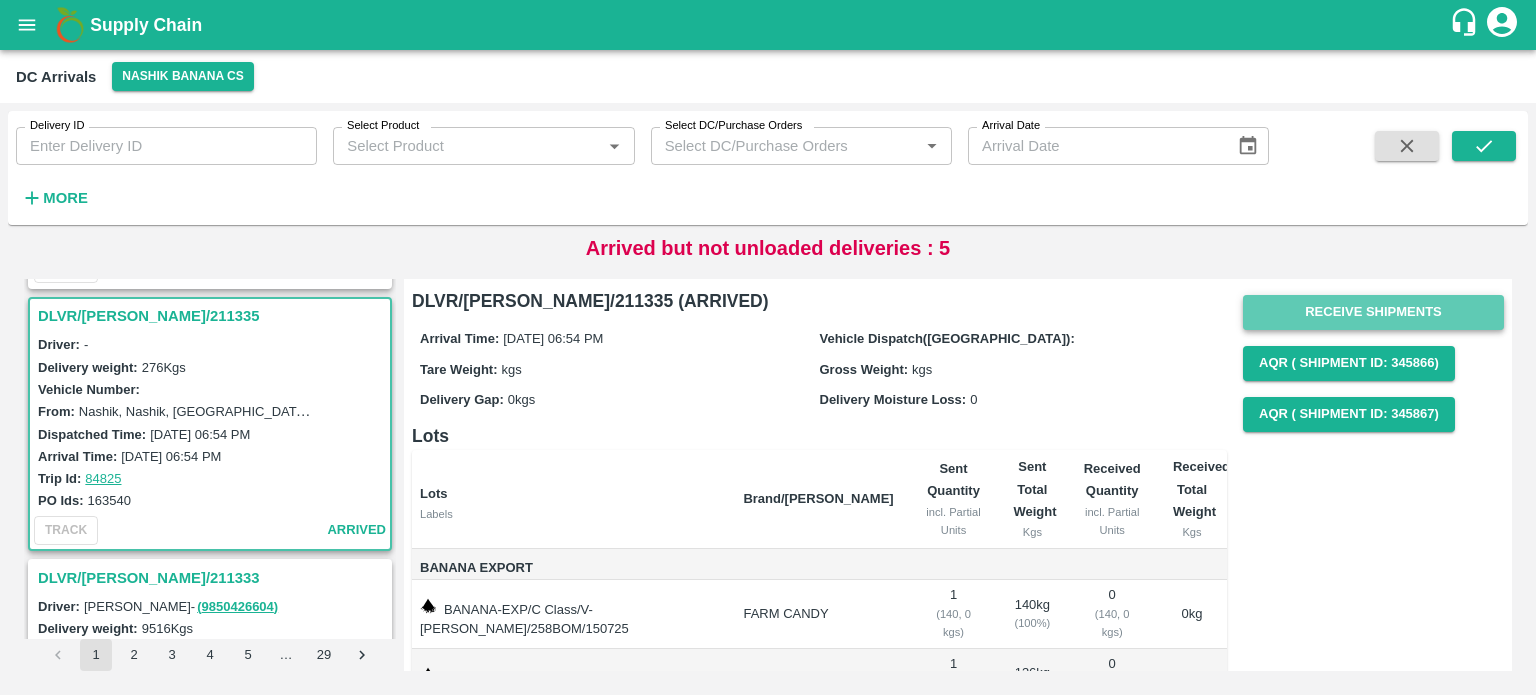 click on "Receive Shipments" at bounding box center [1373, 312] 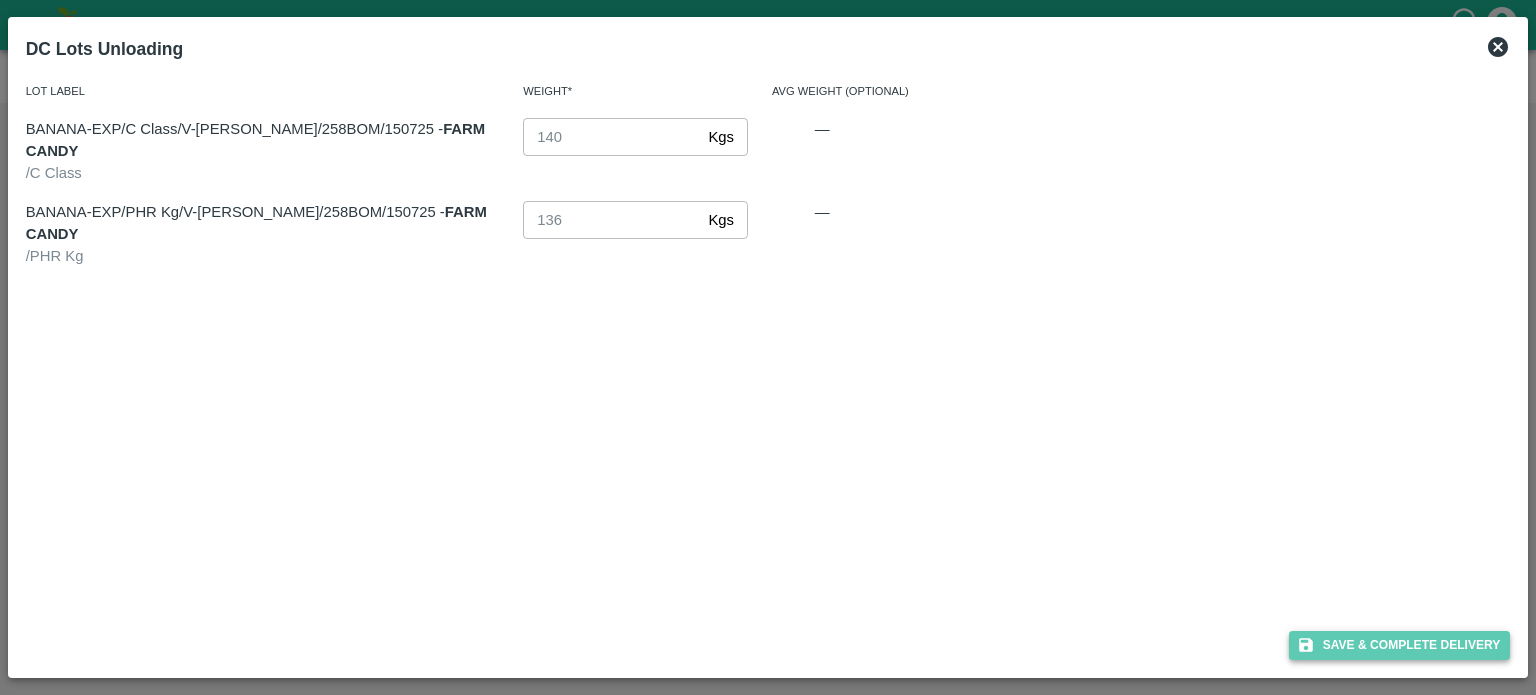 click on "Save & Complete Delivery" at bounding box center (1400, 645) 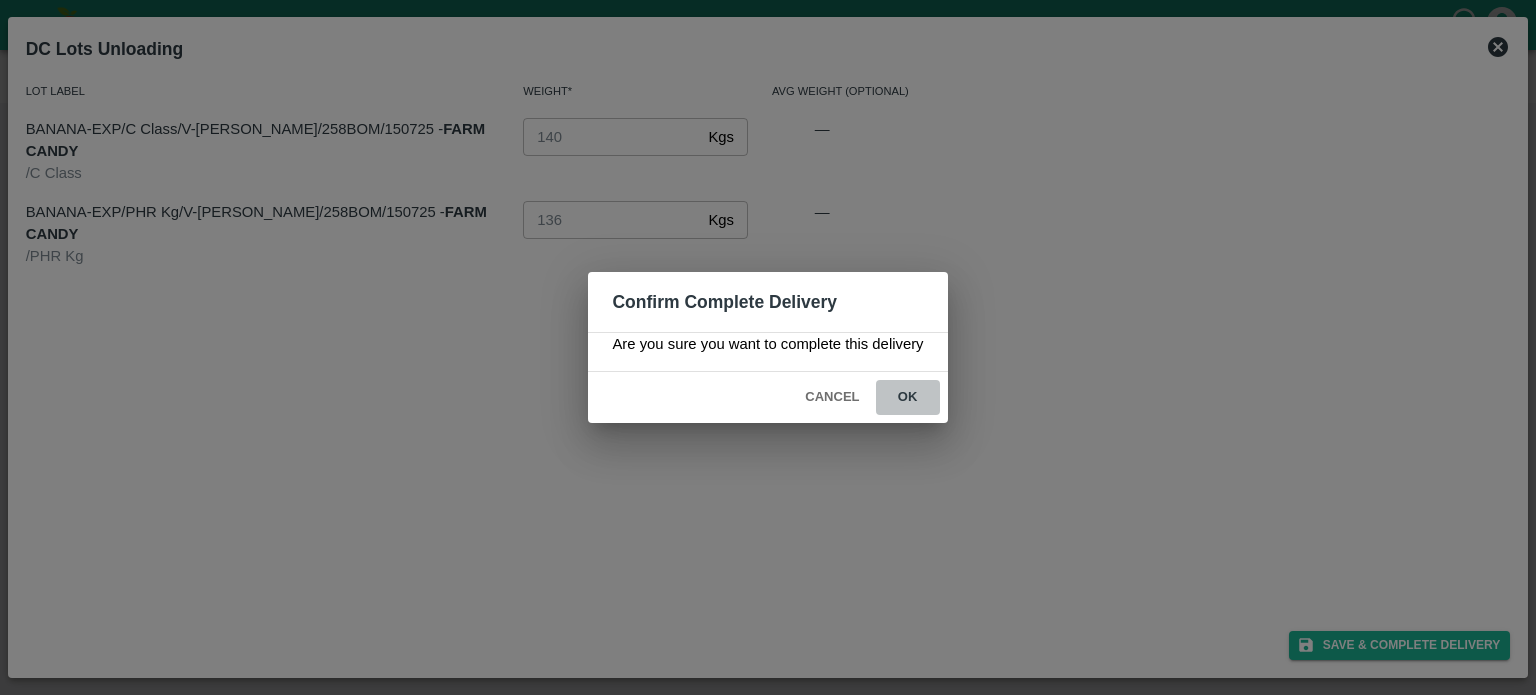 click on "ok" at bounding box center [908, 397] 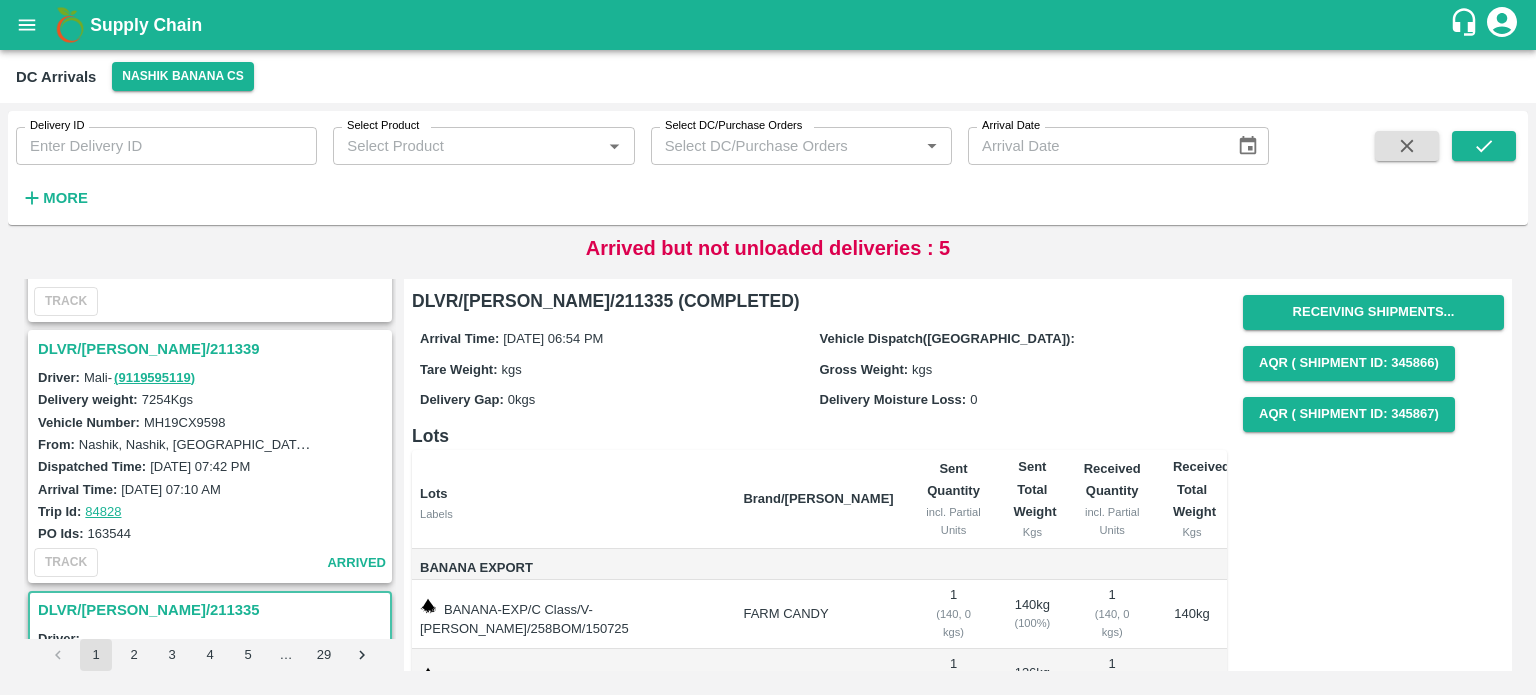 scroll, scrollTop: 3802, scrollLeft: 0, axis: vertical 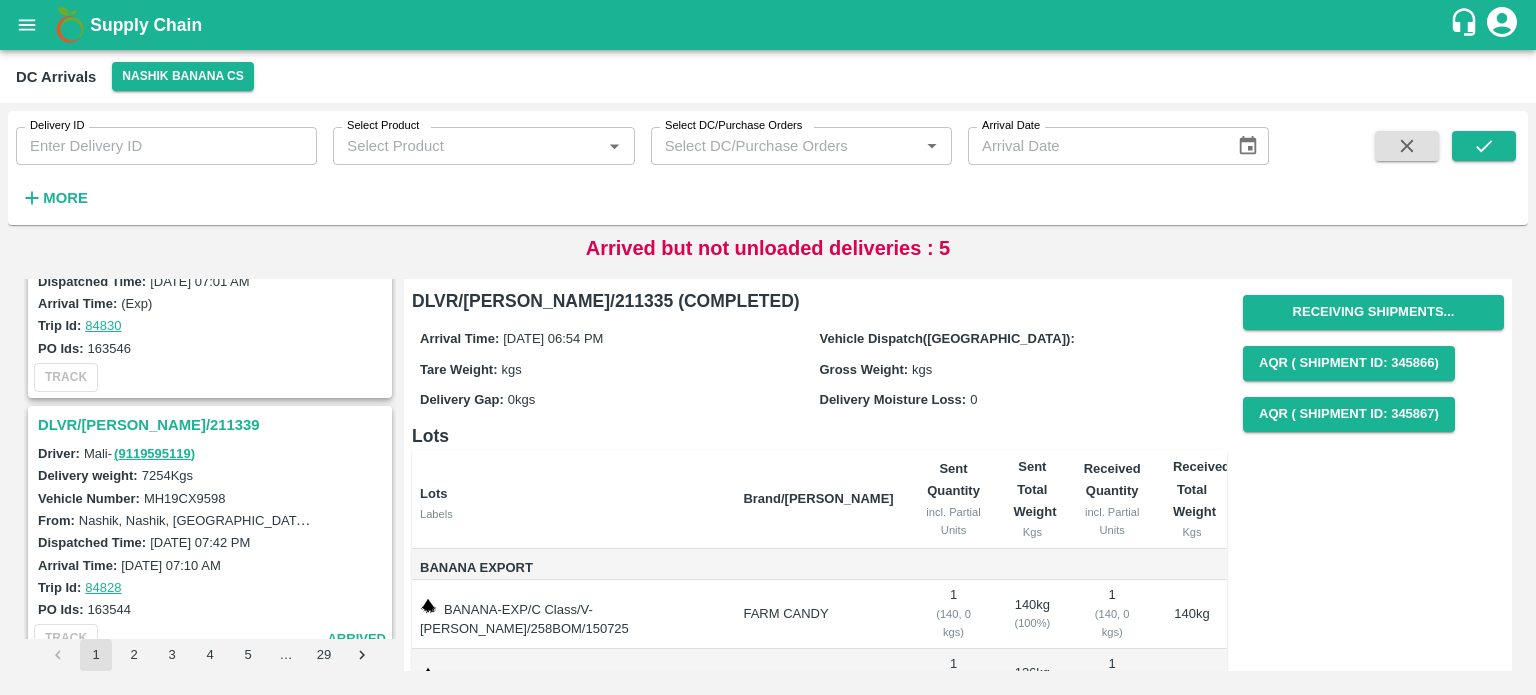 click on "DLVR/[PERSON_NAME]/211339" at bounding box center (213, 425) 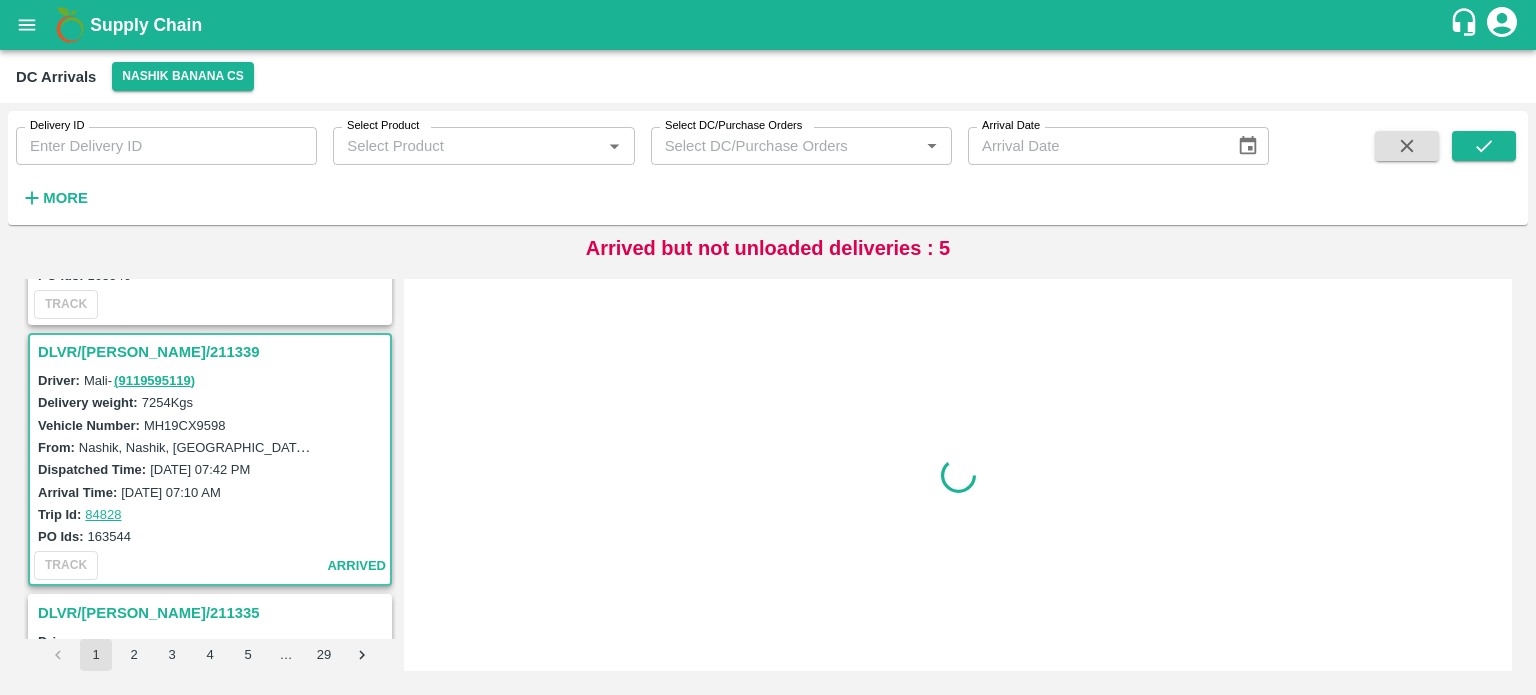 scroll, scrollTop: 3911, scrollLeft: 0, axis: vertical 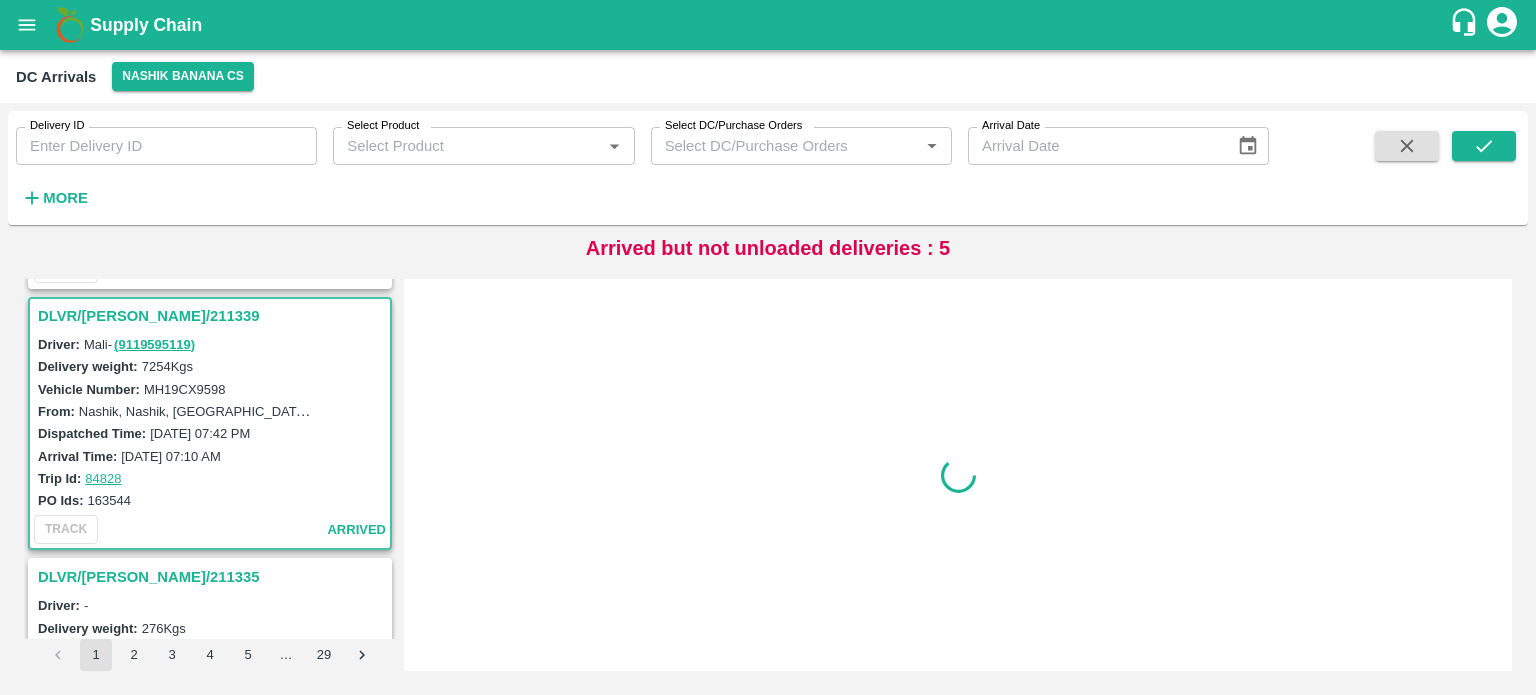 click on "MH19CX9598" at bounding box center (185, 389) 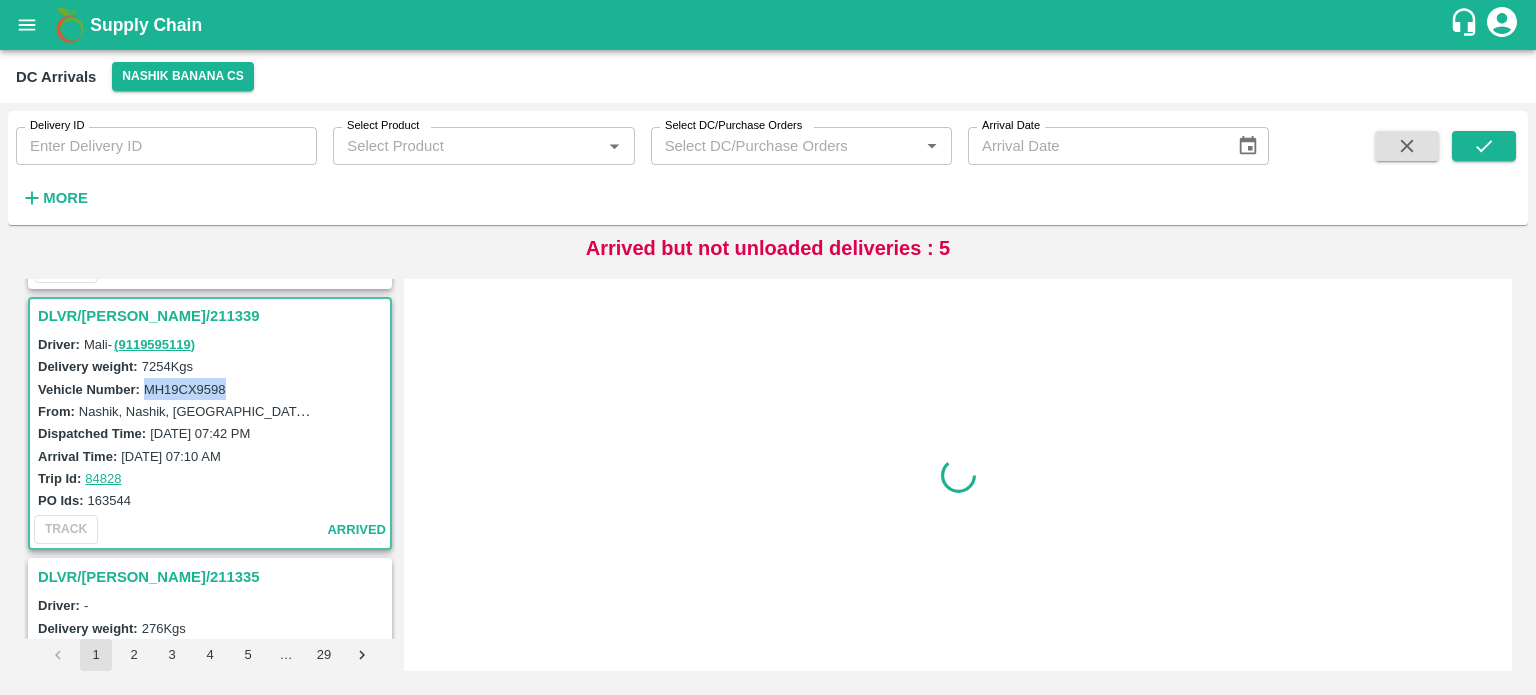 click on "MH19CX9598" at bounding box center [185, 389] 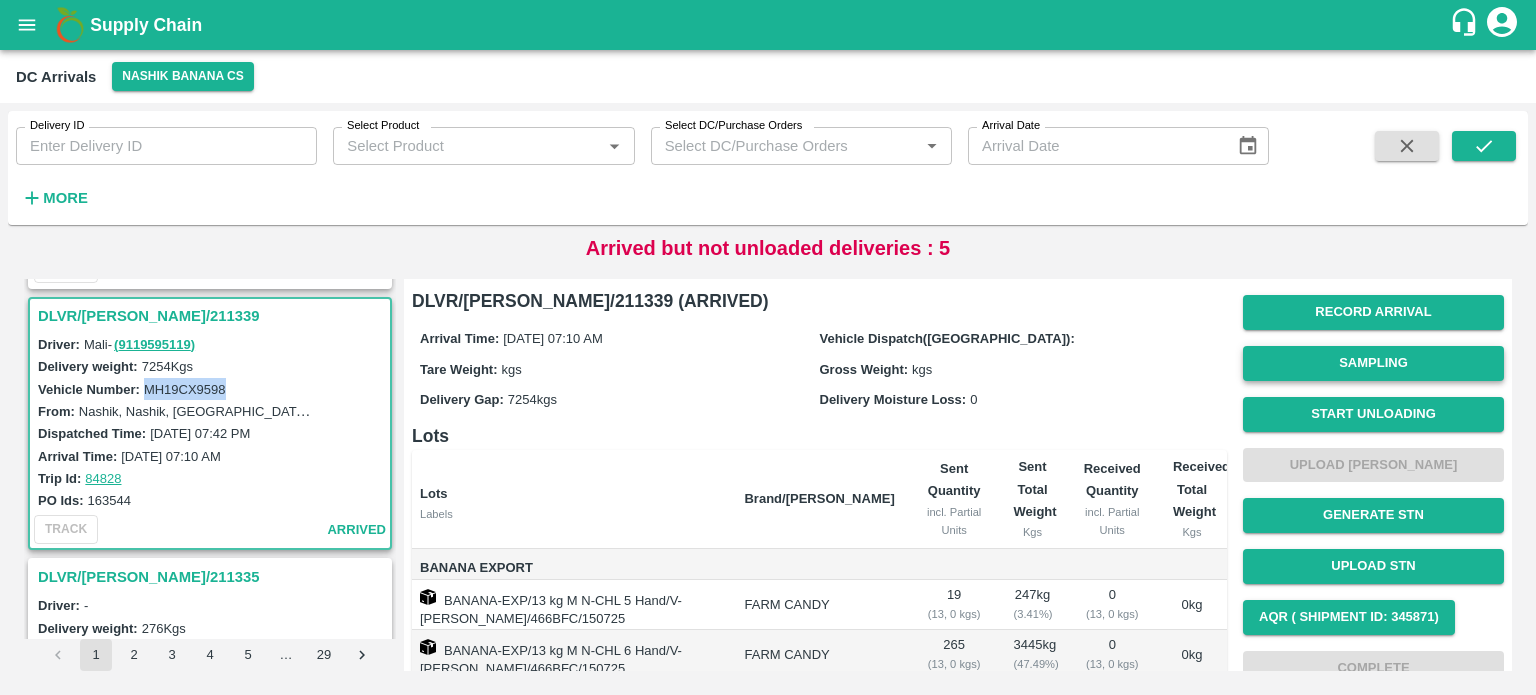 scroll, scrollTop: 0, scrollLeft: 0, axis: both 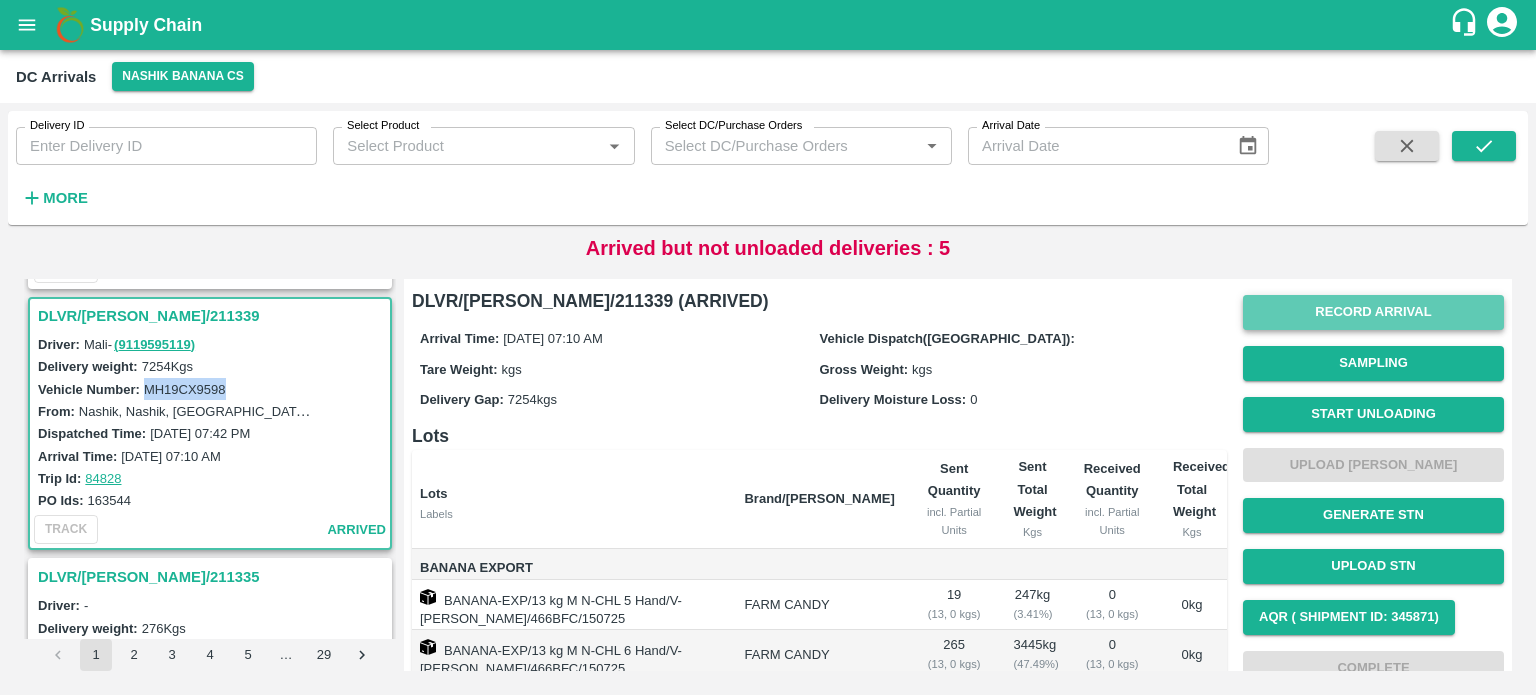 click on "Record Arrival" at bounding box center [1373, 312] 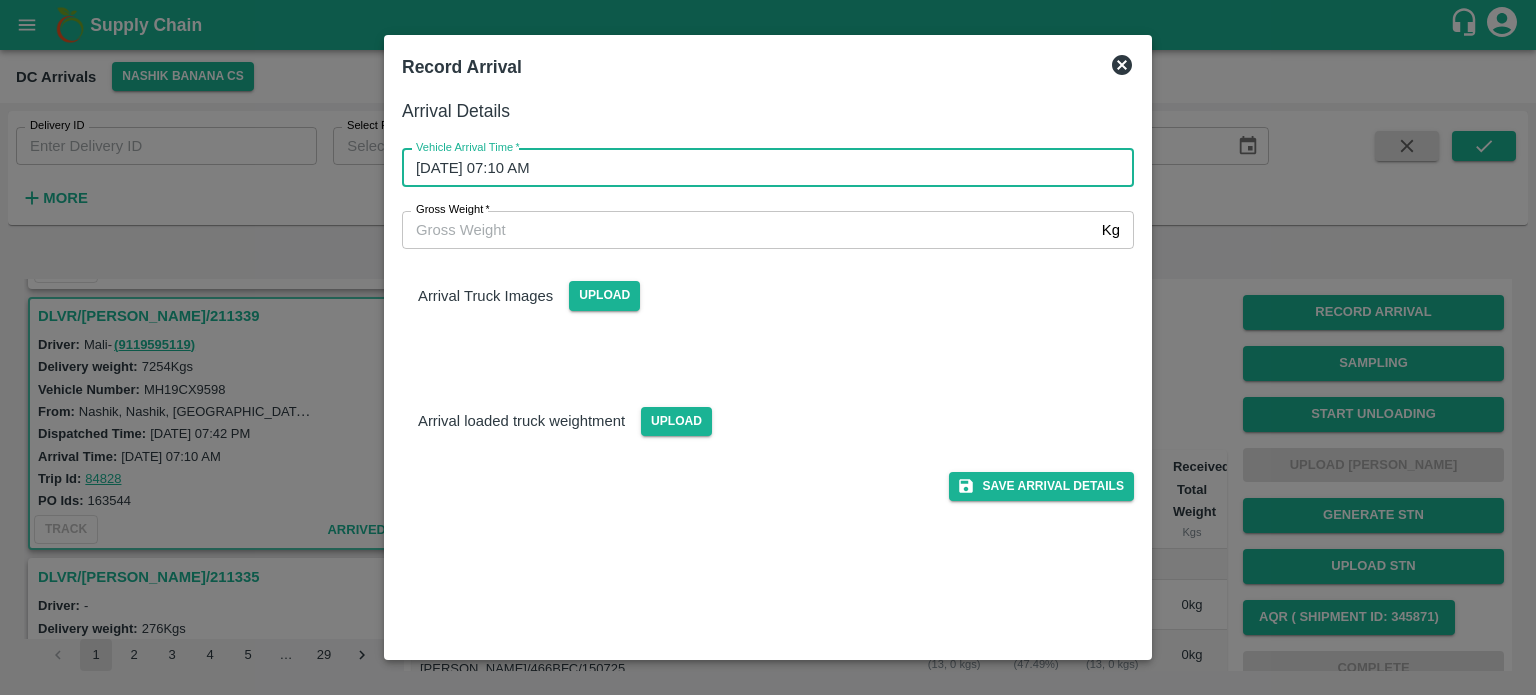click on "[DATE] 07:10 AM" at bounding box center (761, 168) 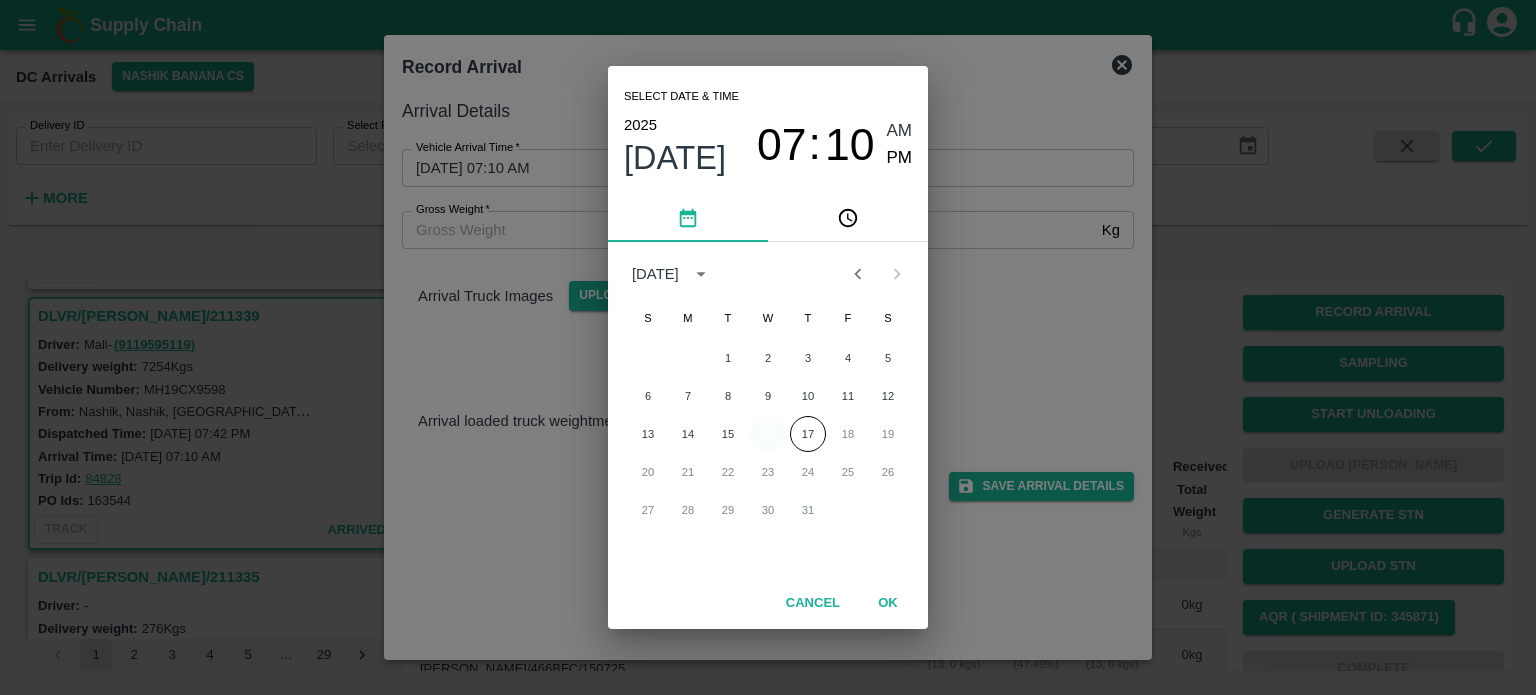 click on "16" at bounding box center [768, 434] 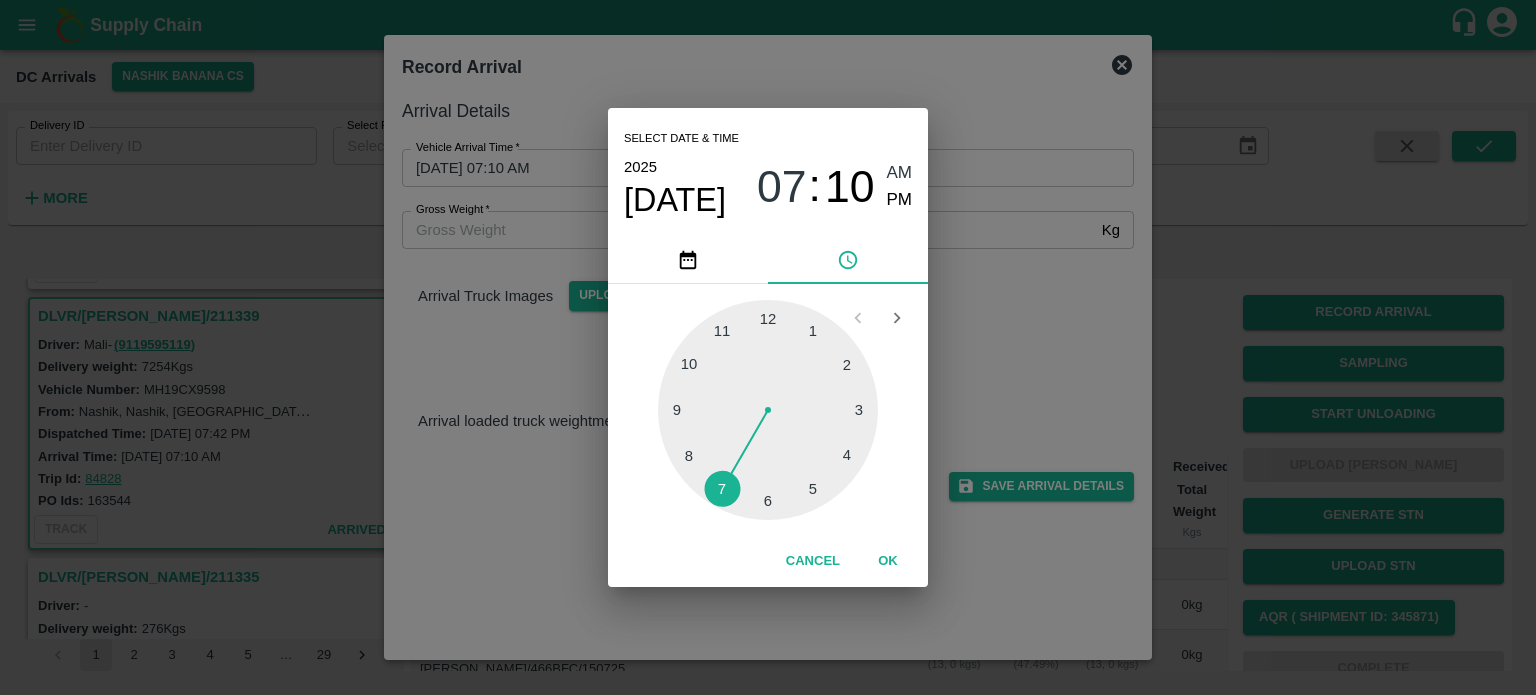 click at bounding box center [768, 410] 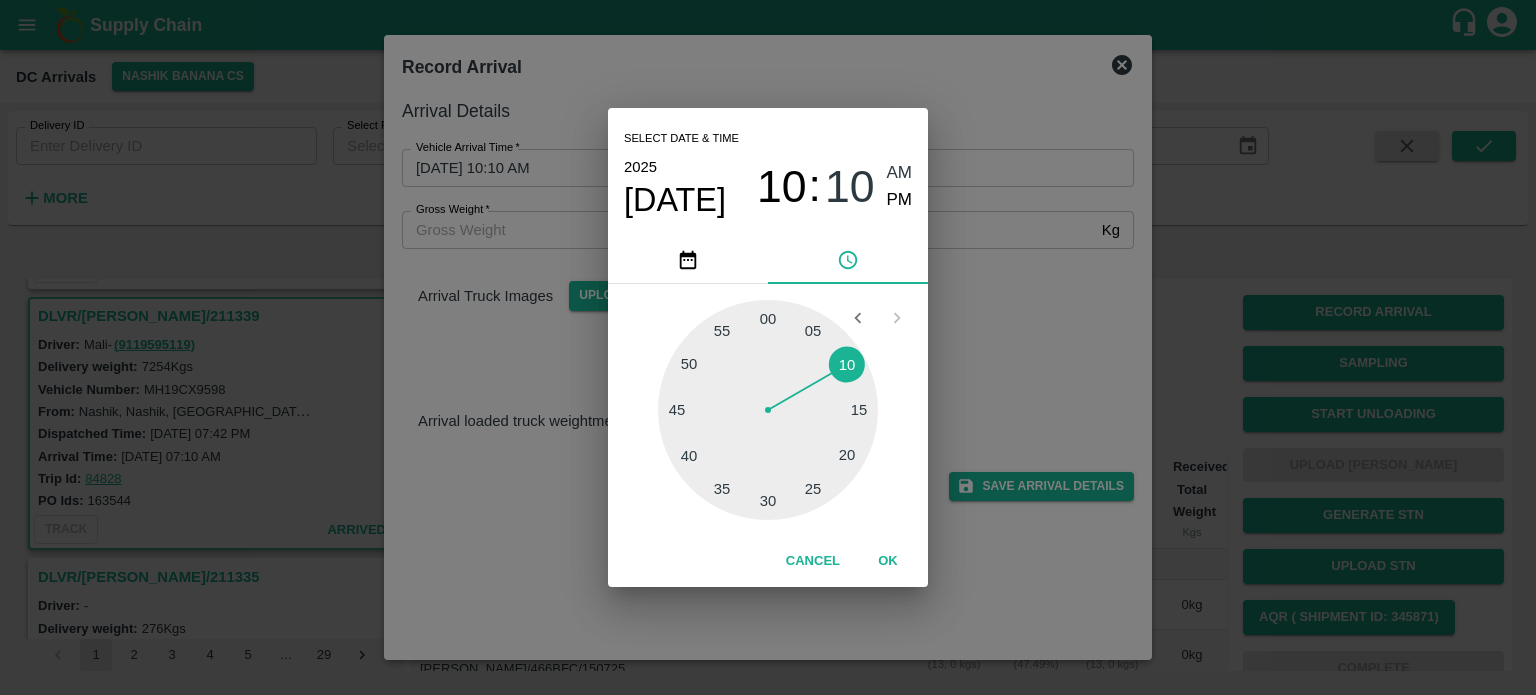click on "Select date & time [DATE] 10 : 10 AM PM 05 10 15 20 25 30 35 40 45 50 55 00 Cancel OK" at bounding box center [768, 347] 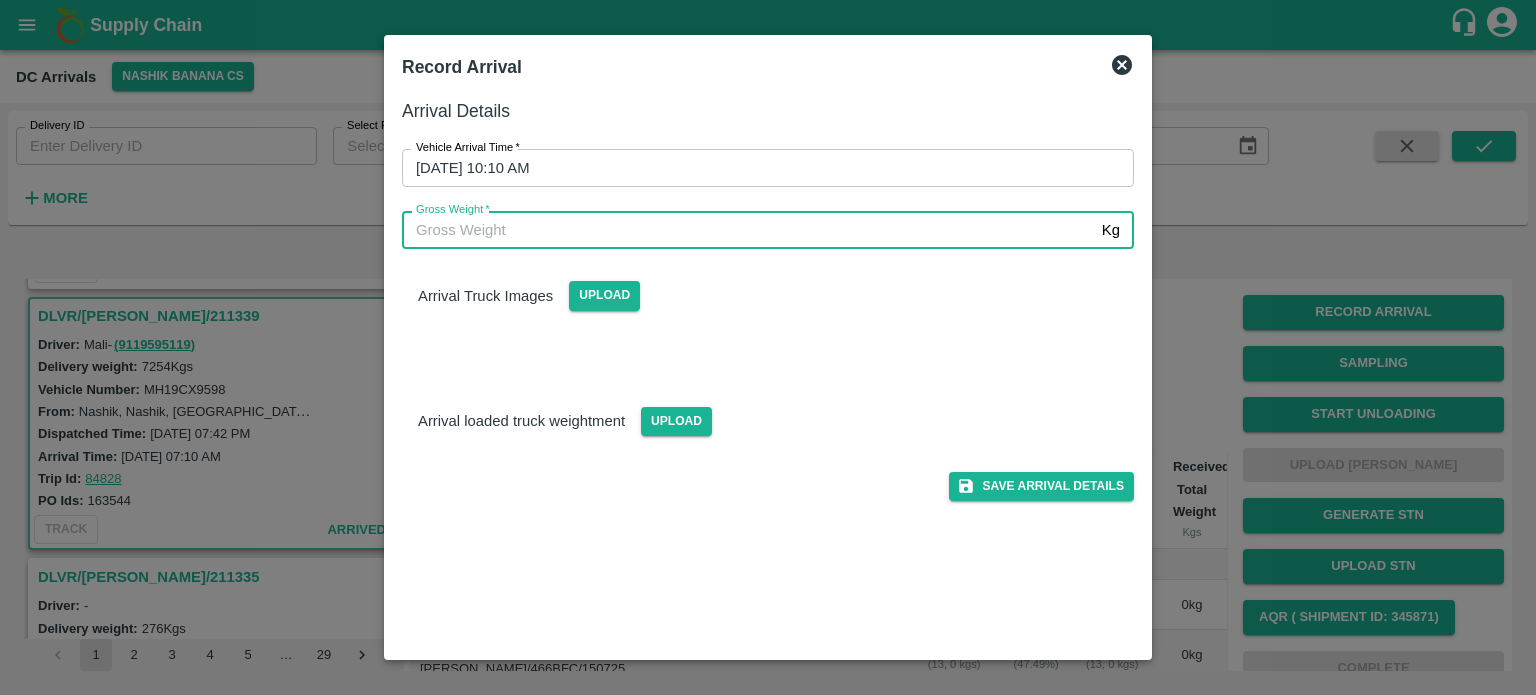 click on "Gross Weight   *" at bounding box center (748, 230) 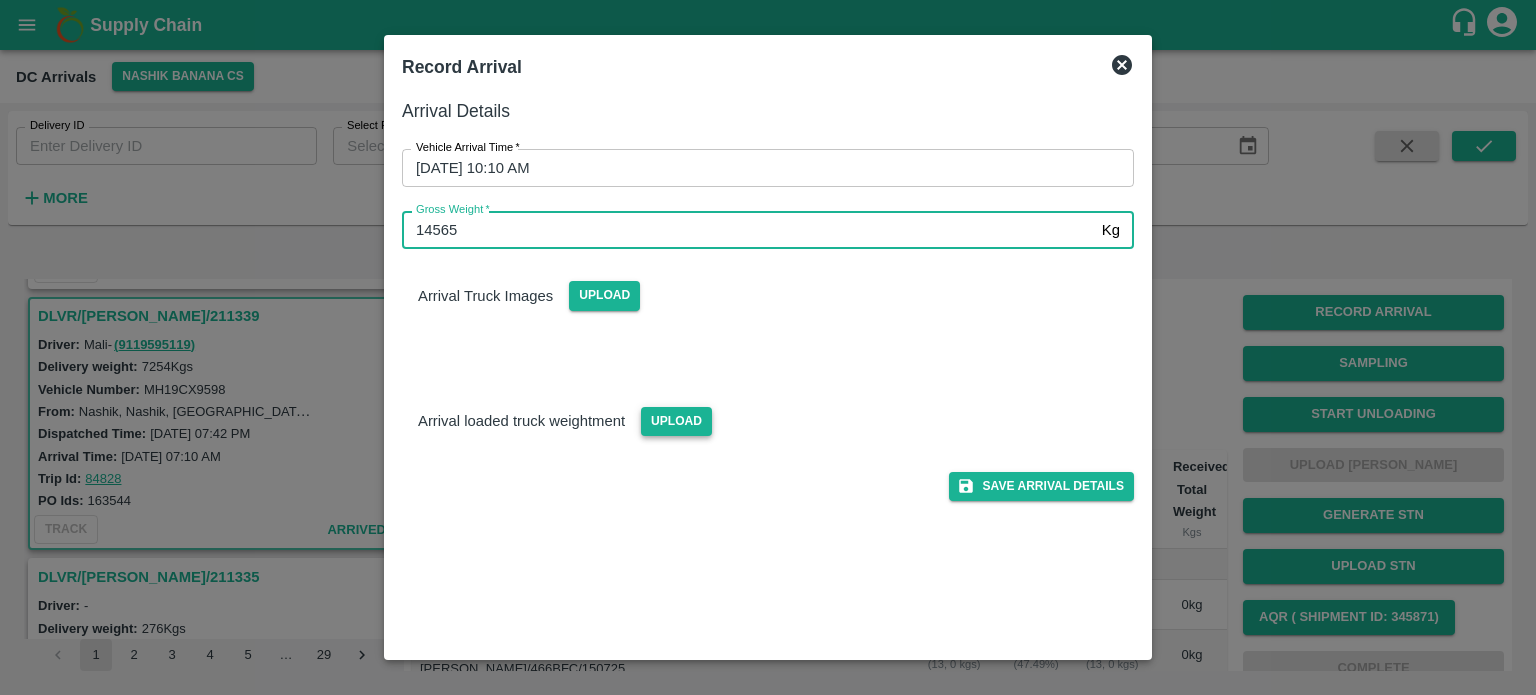 type on "14565" 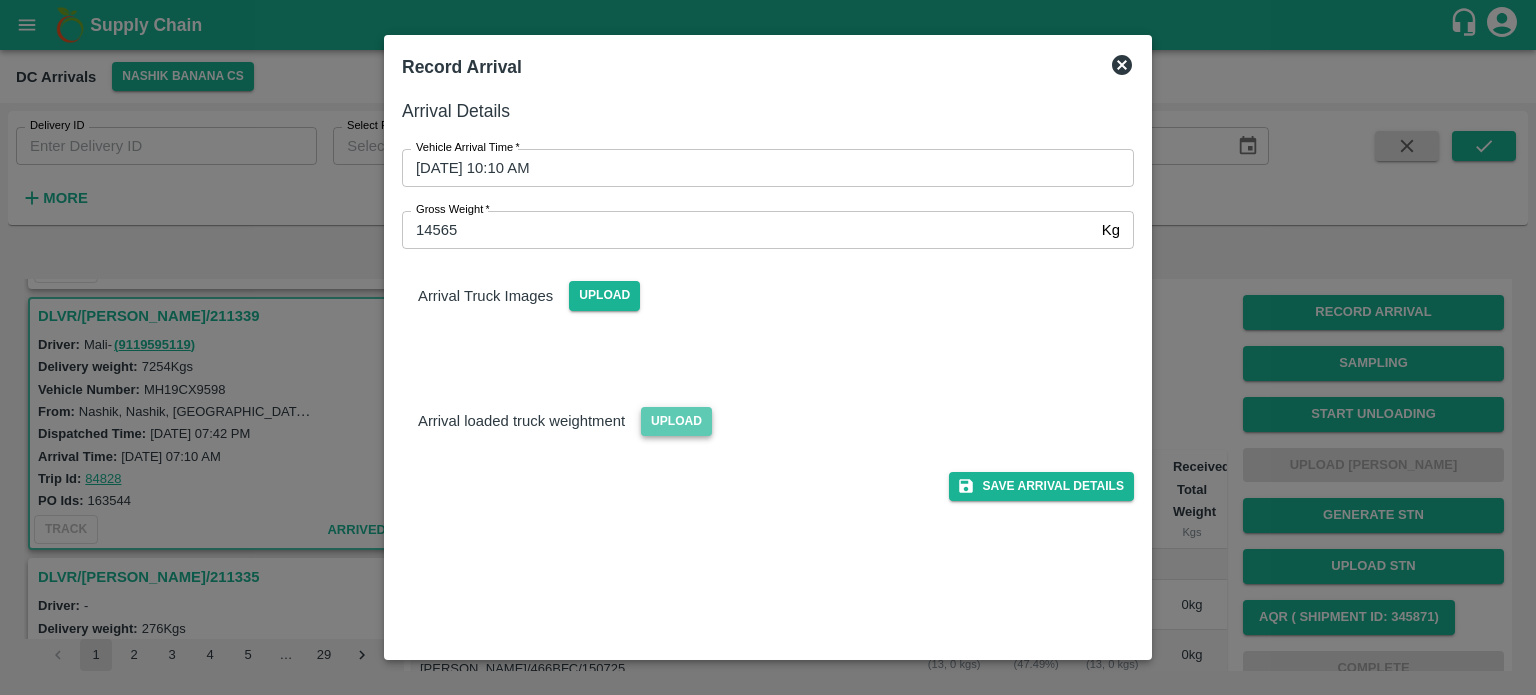 click on "Upload" at bounding box center (676, 421) 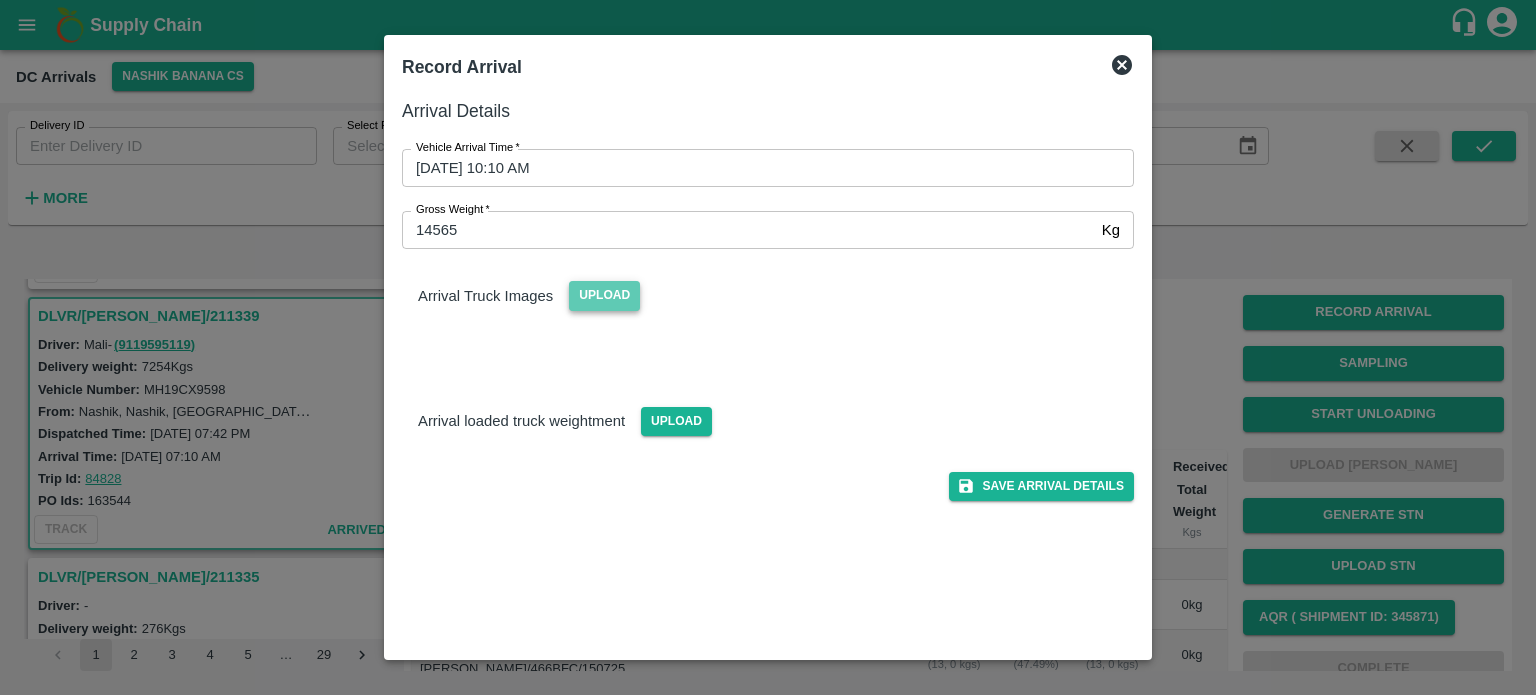 click on "Upload" at bounding box center [604, 295] 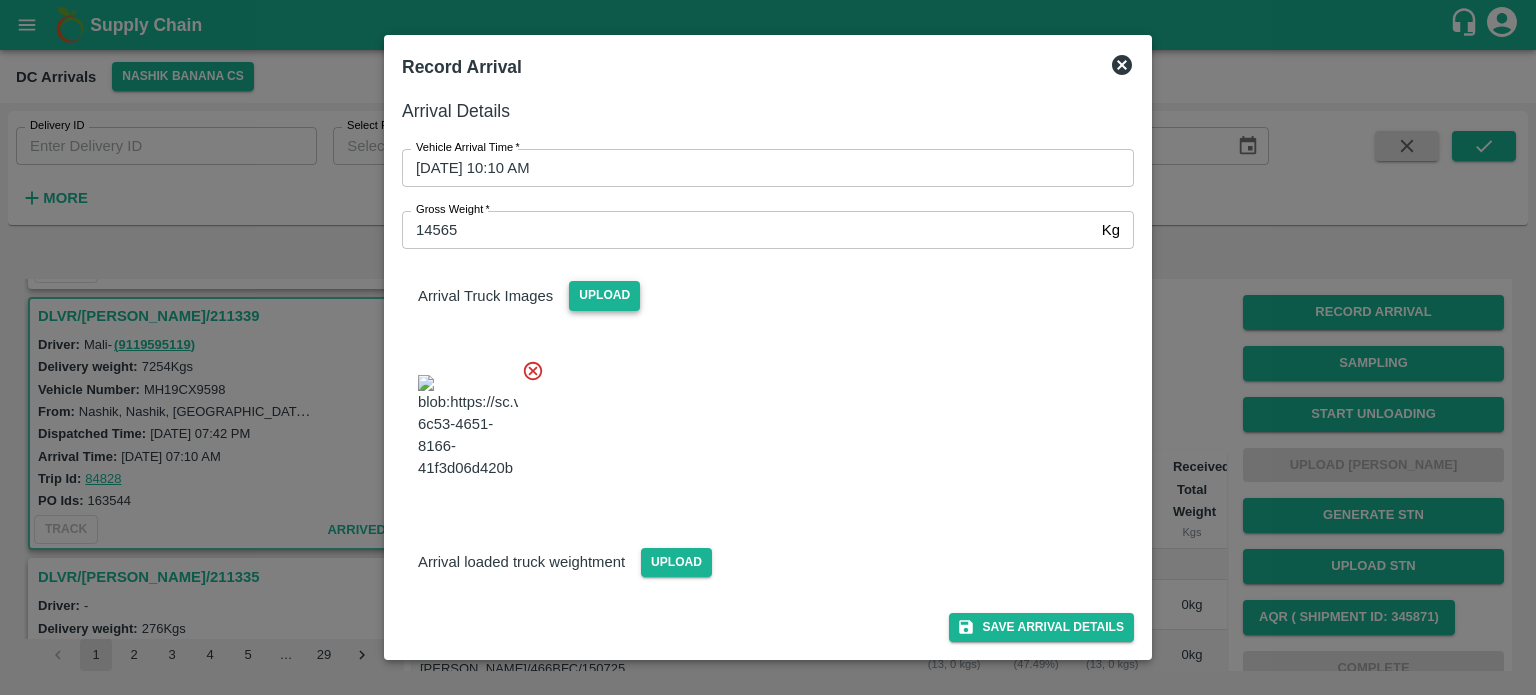 scroll, scrollTop: 28, scrollLeft: 0, axis: vertical 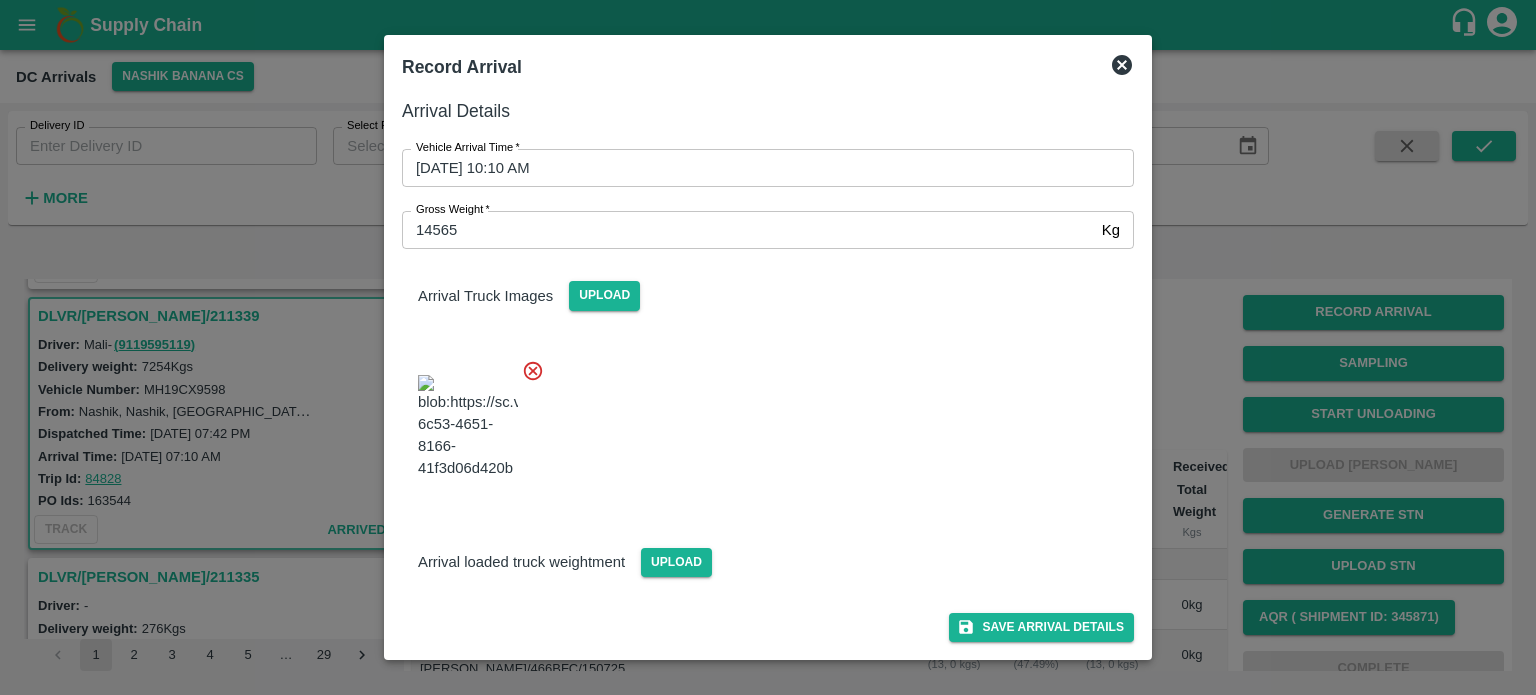 click on "Save Arrival Details" at bounding box center (760, 609) 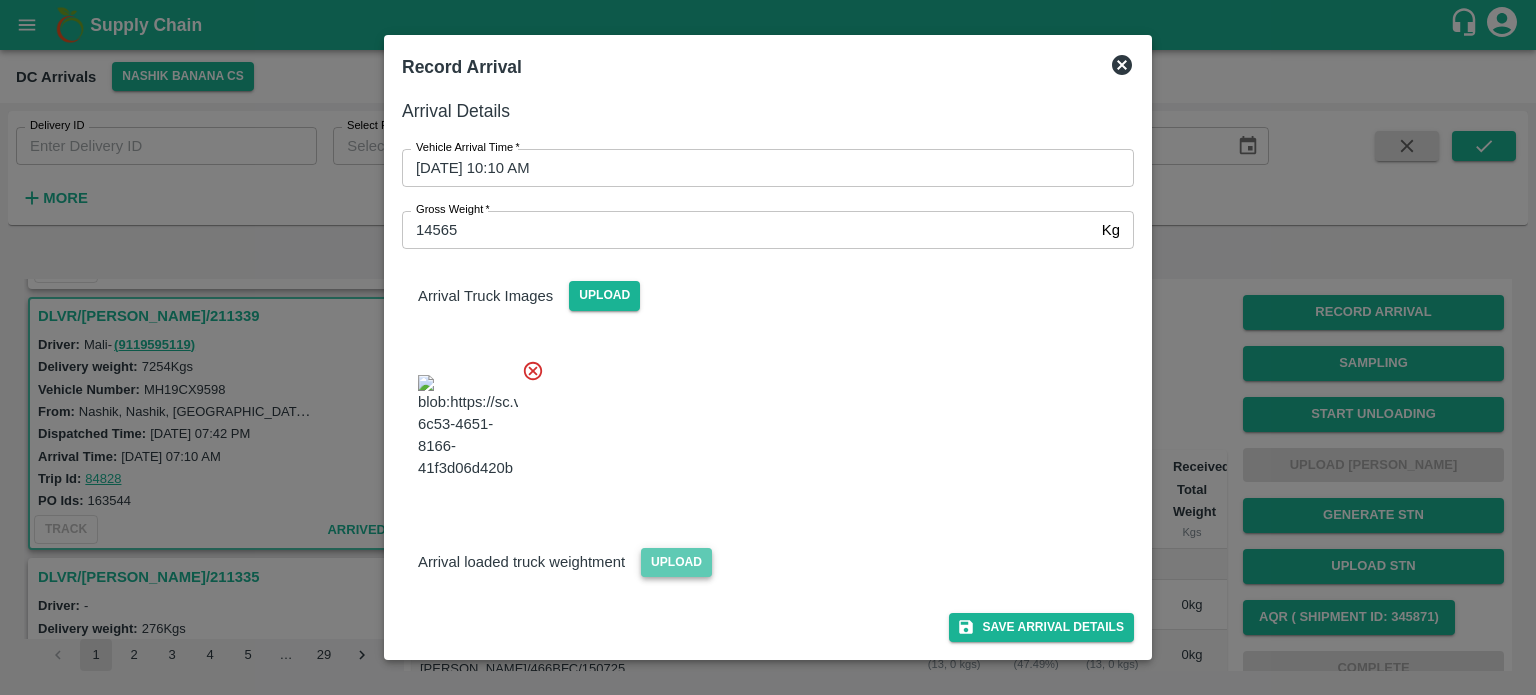 click on "Upload" at bounding box center (676, 562) 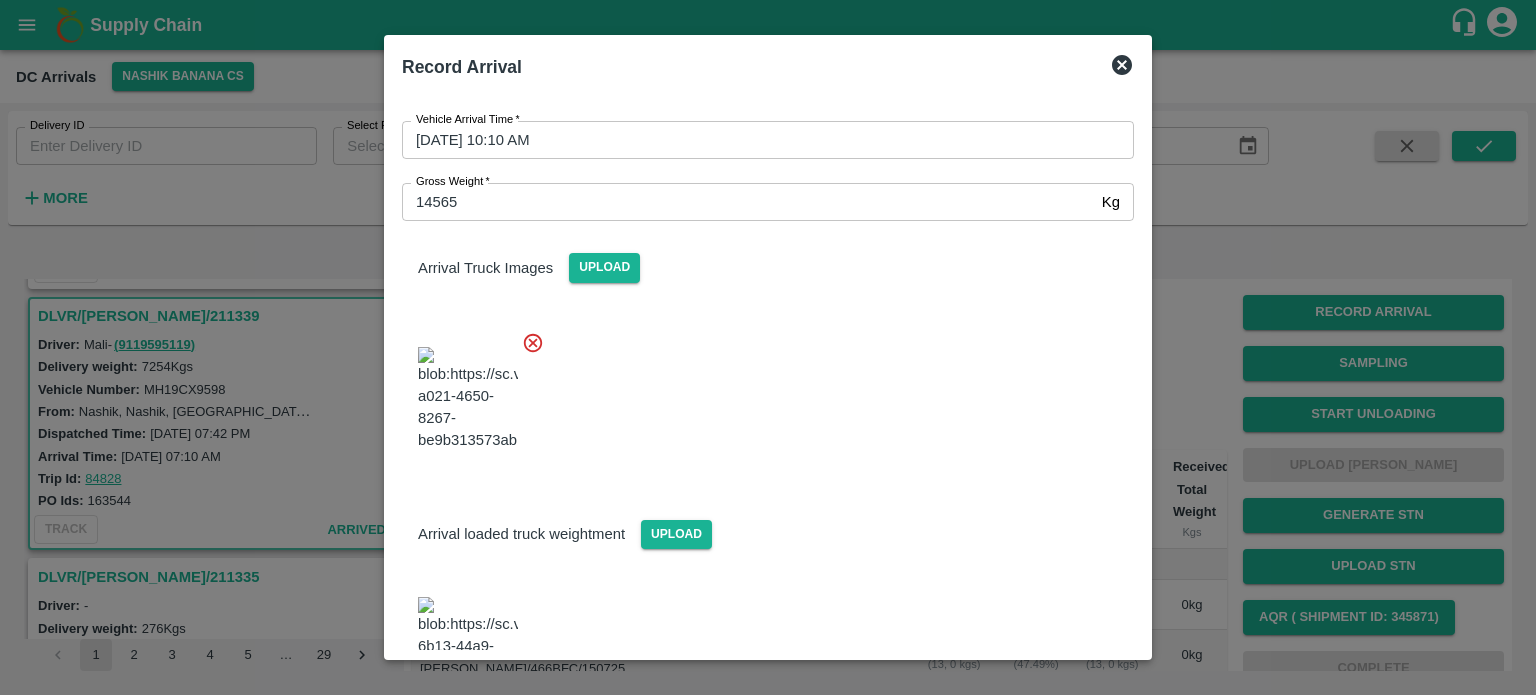scroll, scrollTop: 119, scrollLeft: 0, axis: vertical 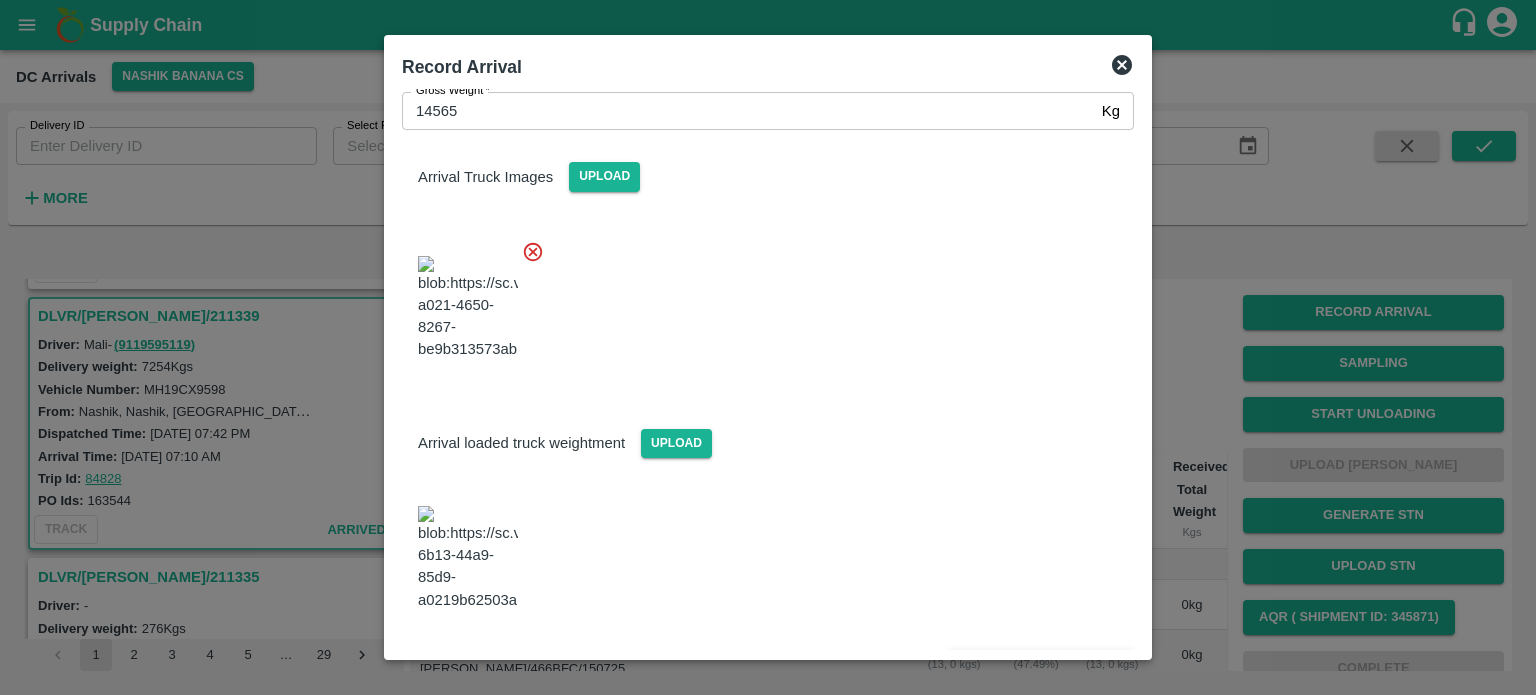 click on "Save Arrival Details" at bounding box center (1041, 665) 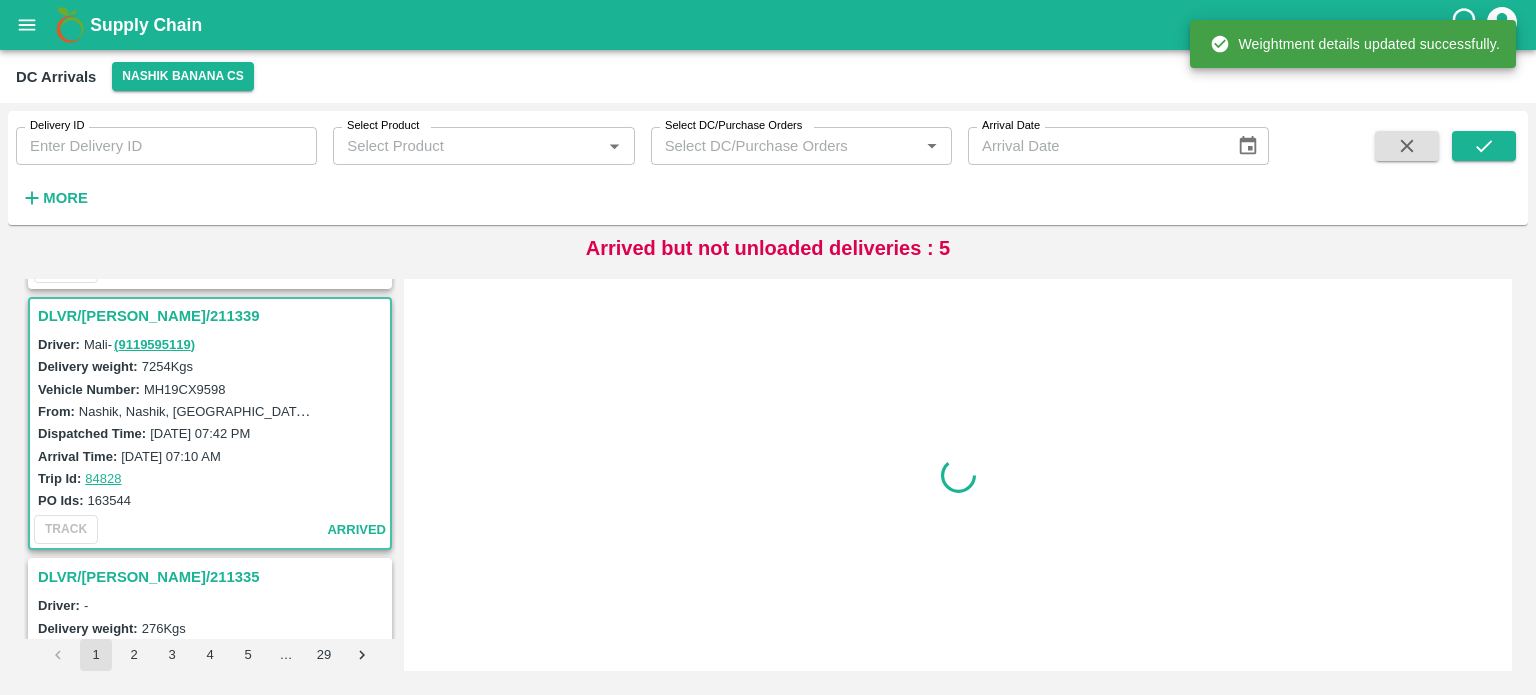 scroll, scrollTop: 0, scrollLeft: 0, axis: both 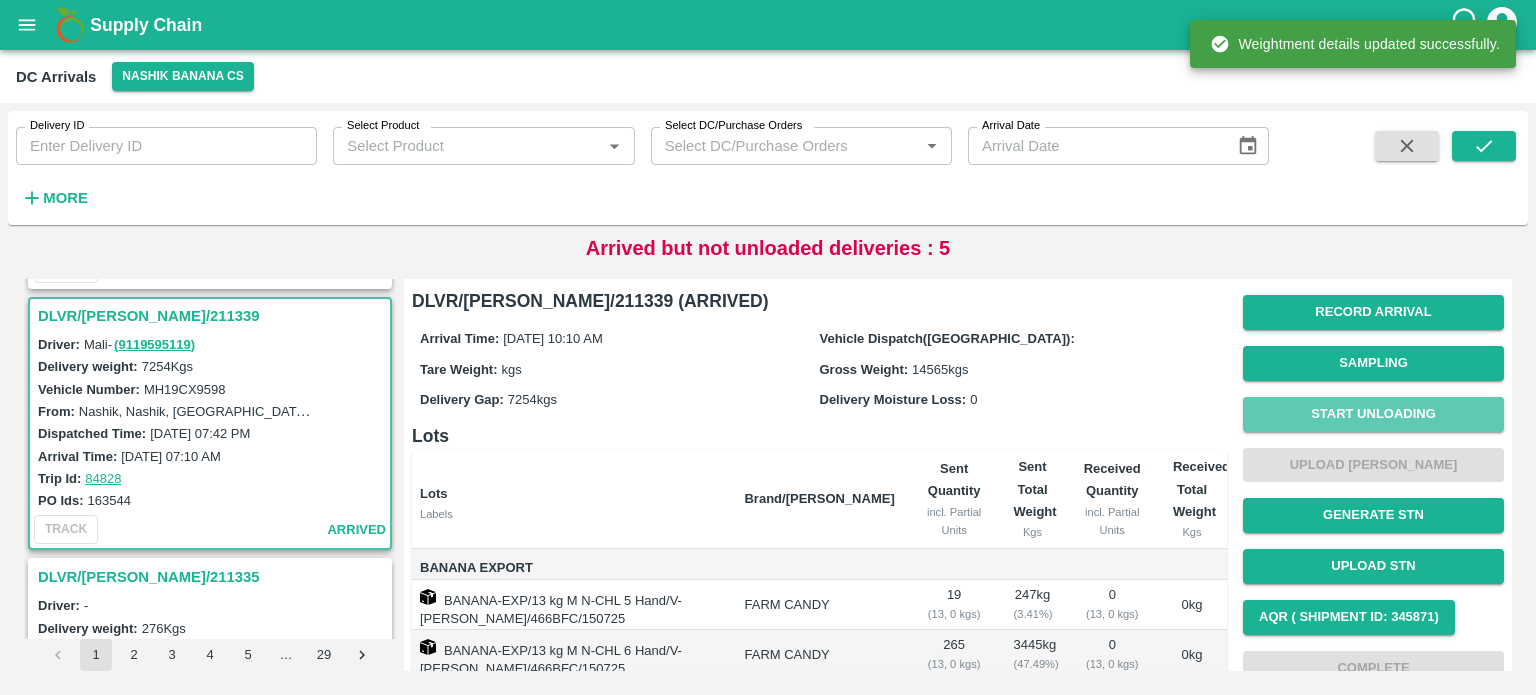 click on "Start Unloading" at bounding box center (1373, 414) 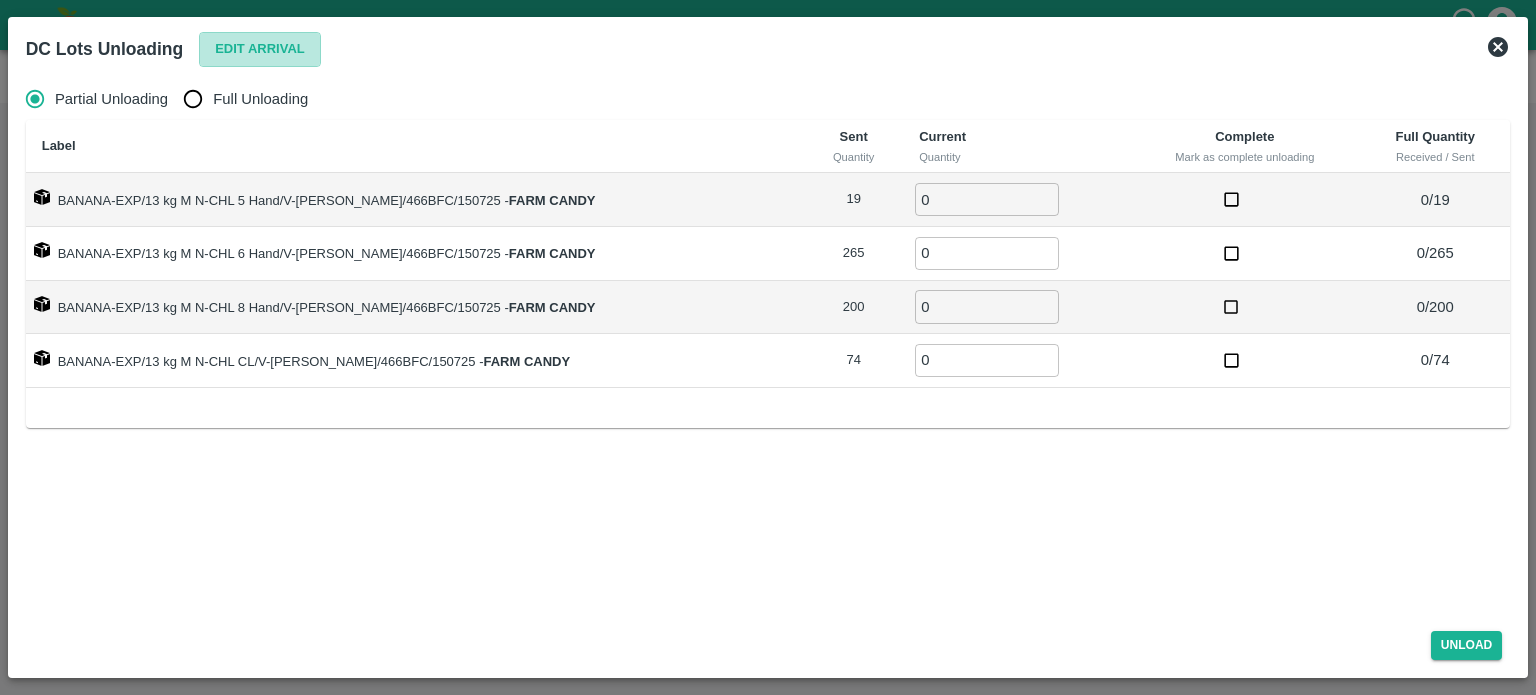 click on "Edit Arrival" at bounding box center (260, 49) 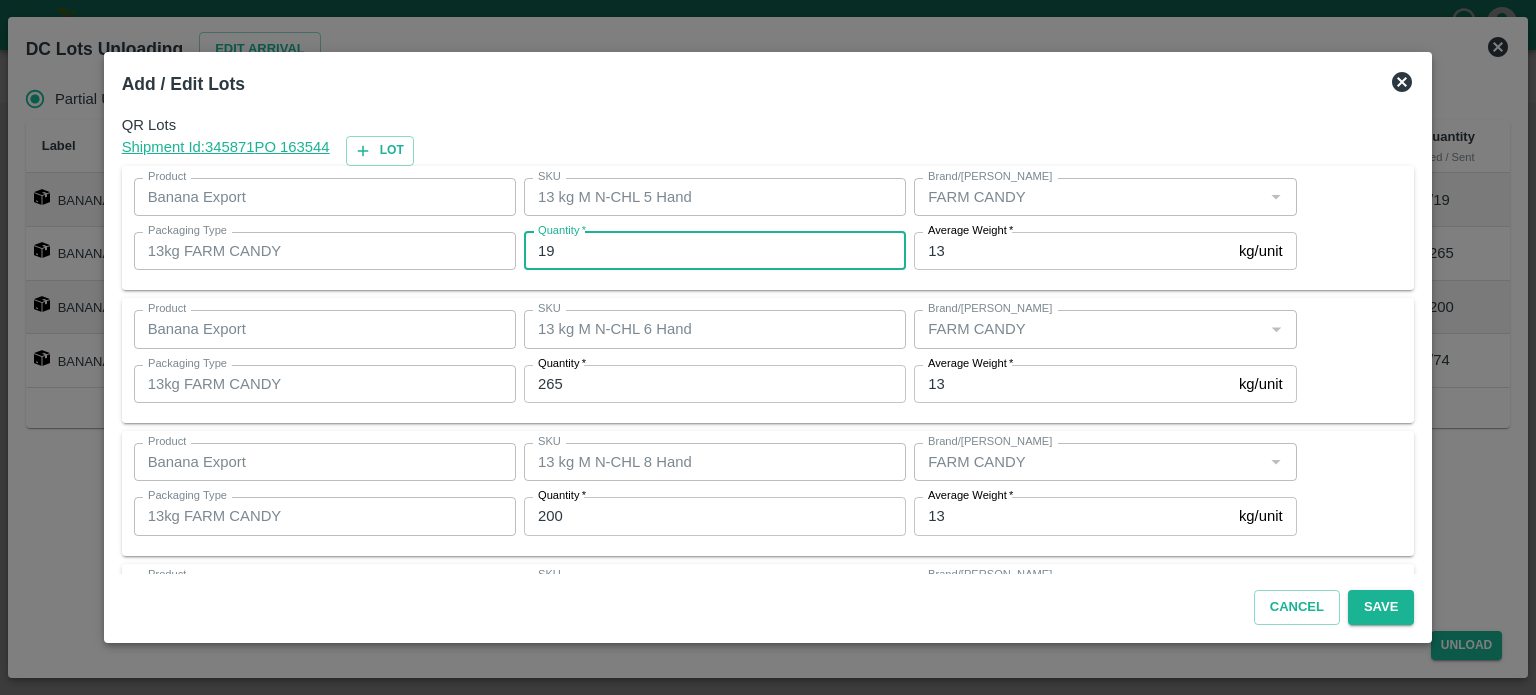 click on "19" at bounding box center (715, 251) 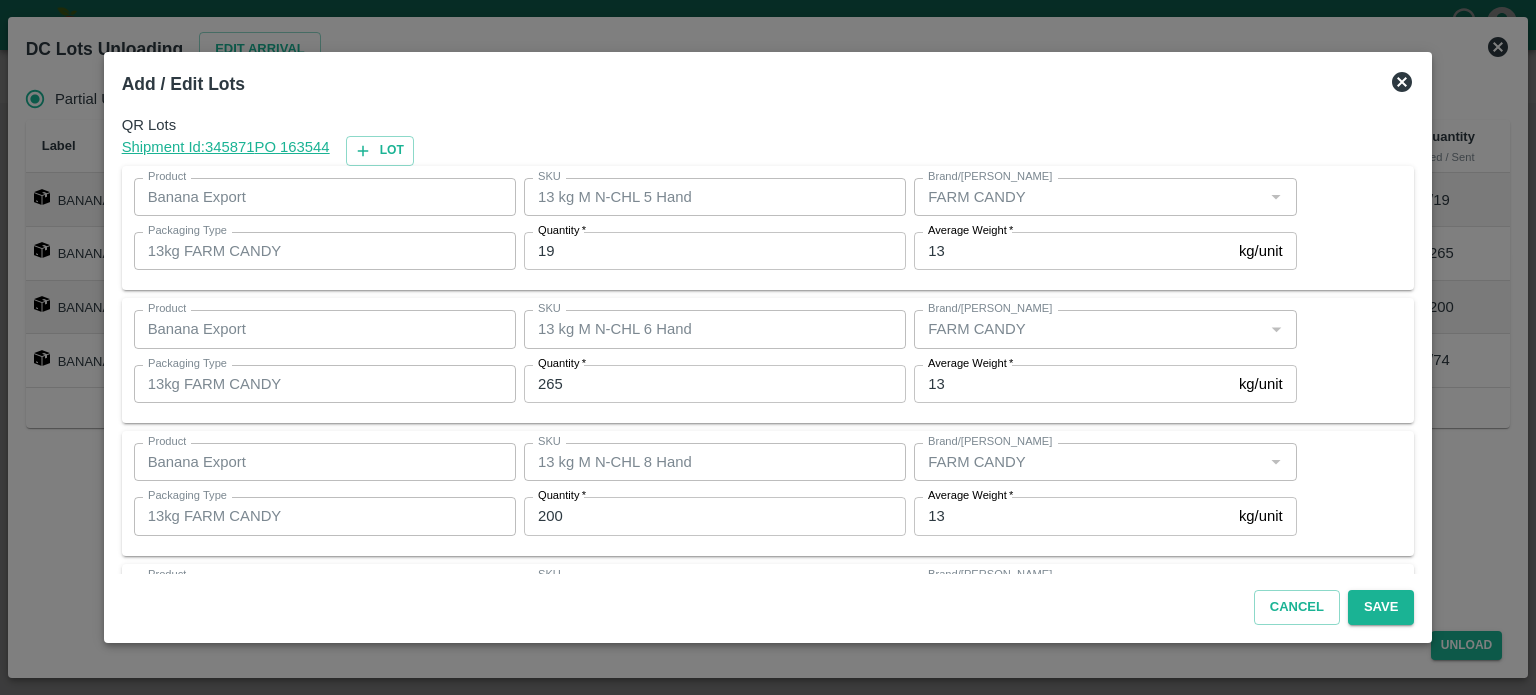 click 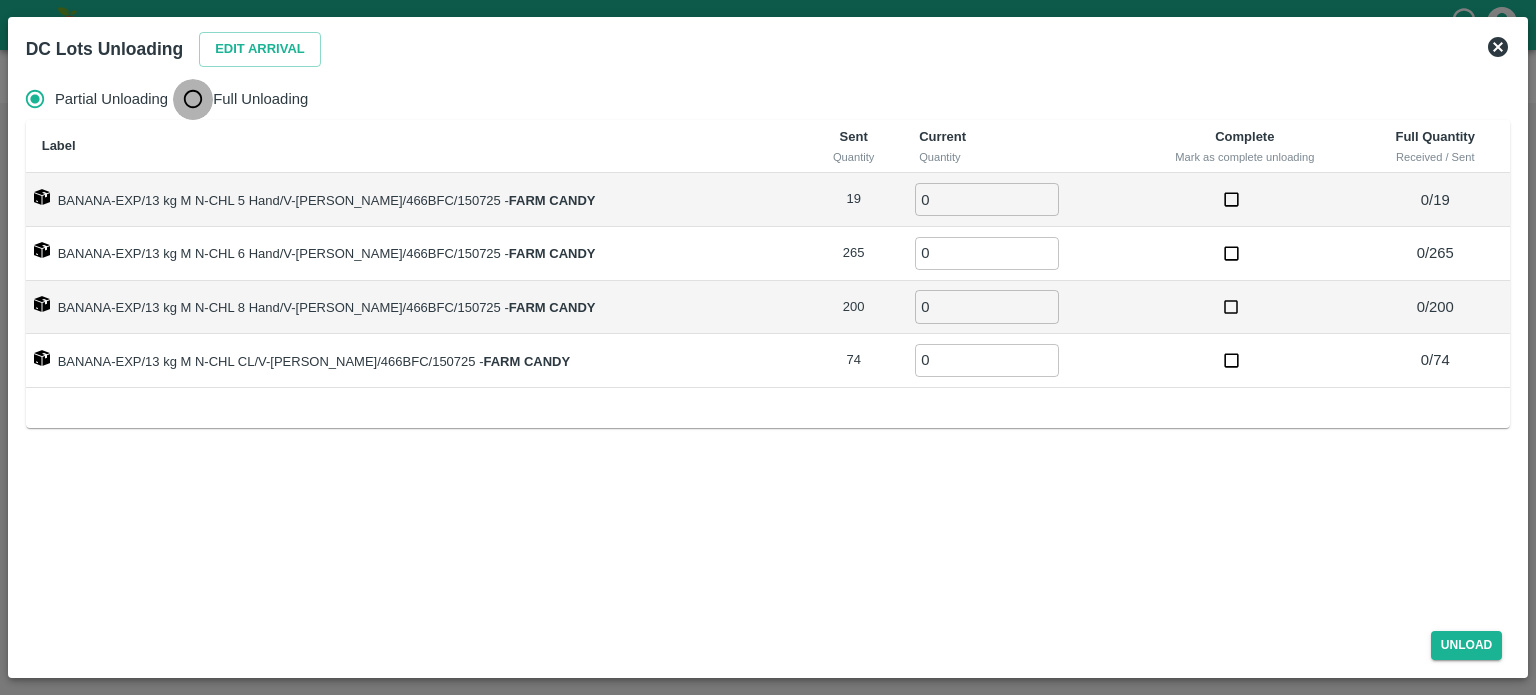 click on "Full Unloading" at bounding box center [193, 99] 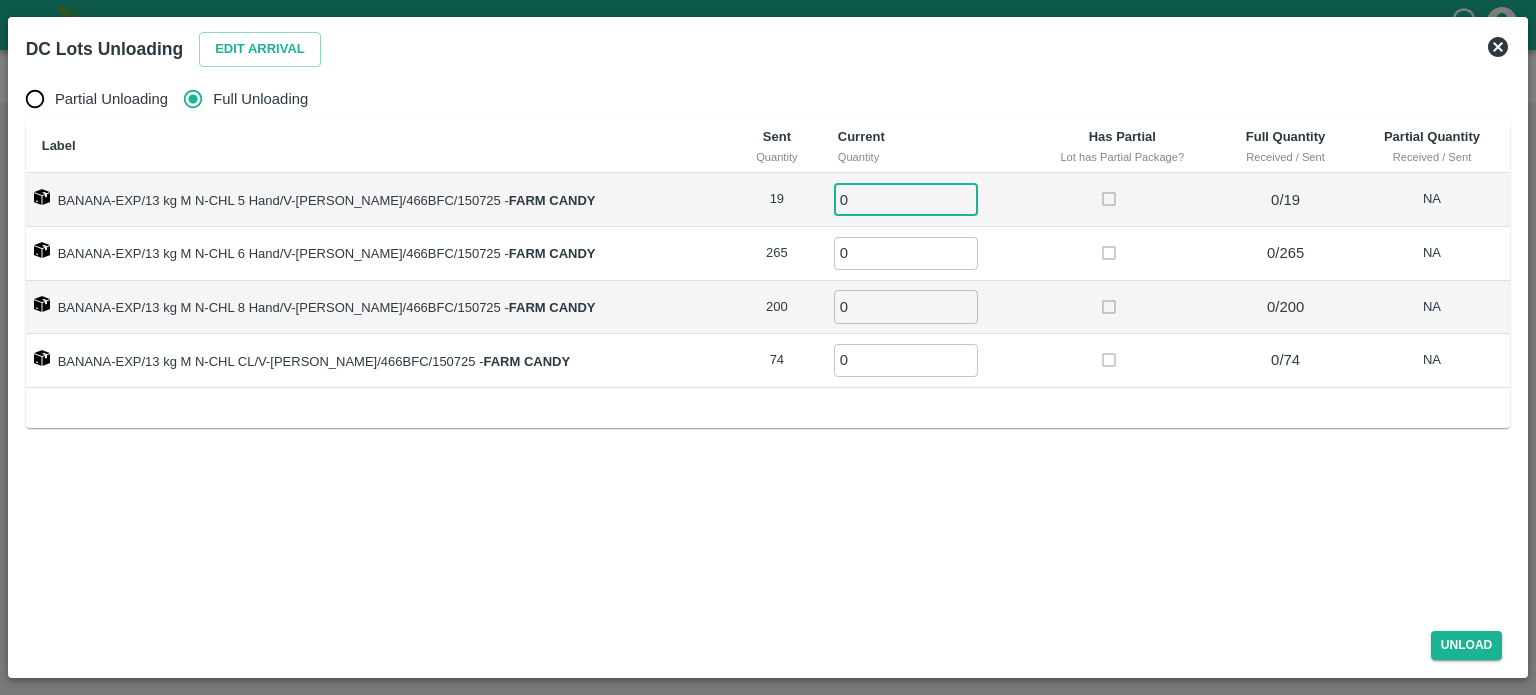 click on "0" at bounding box center (906, 199) 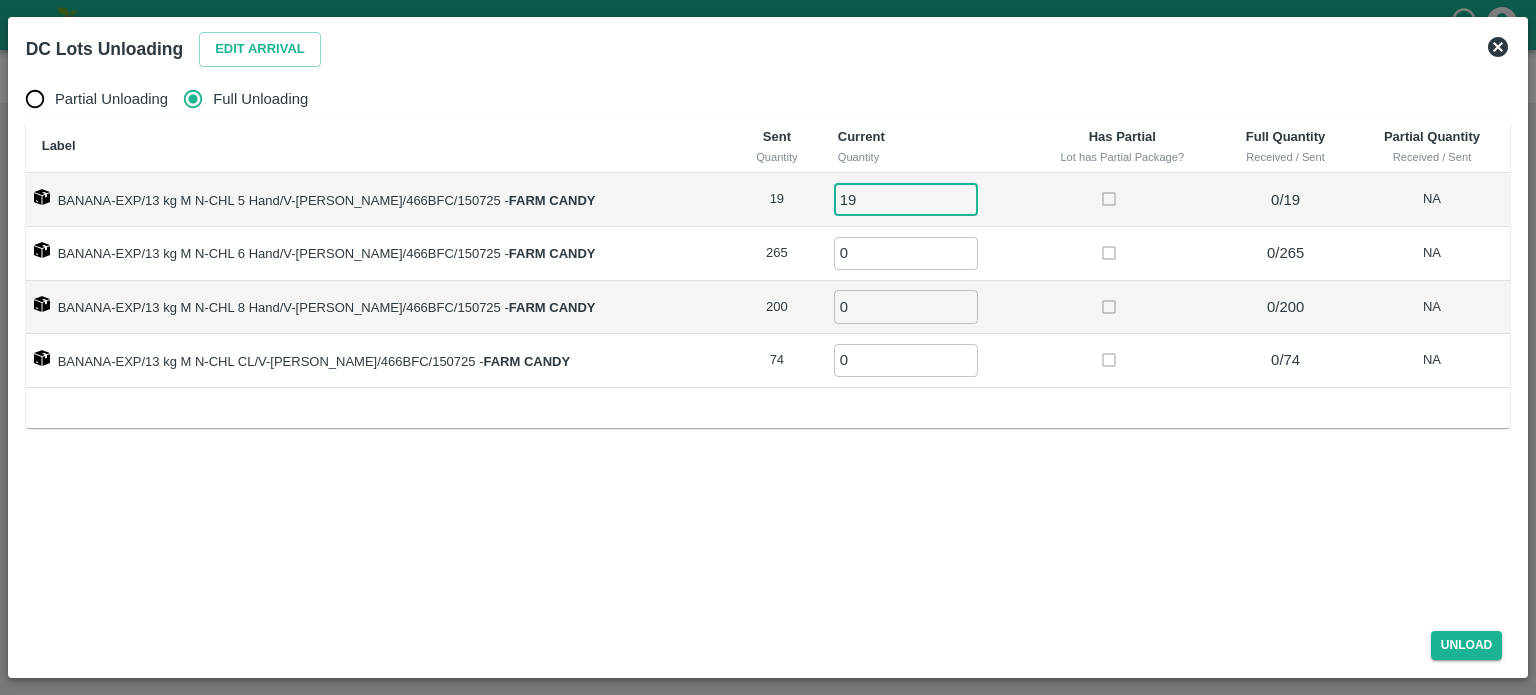 type on "19" 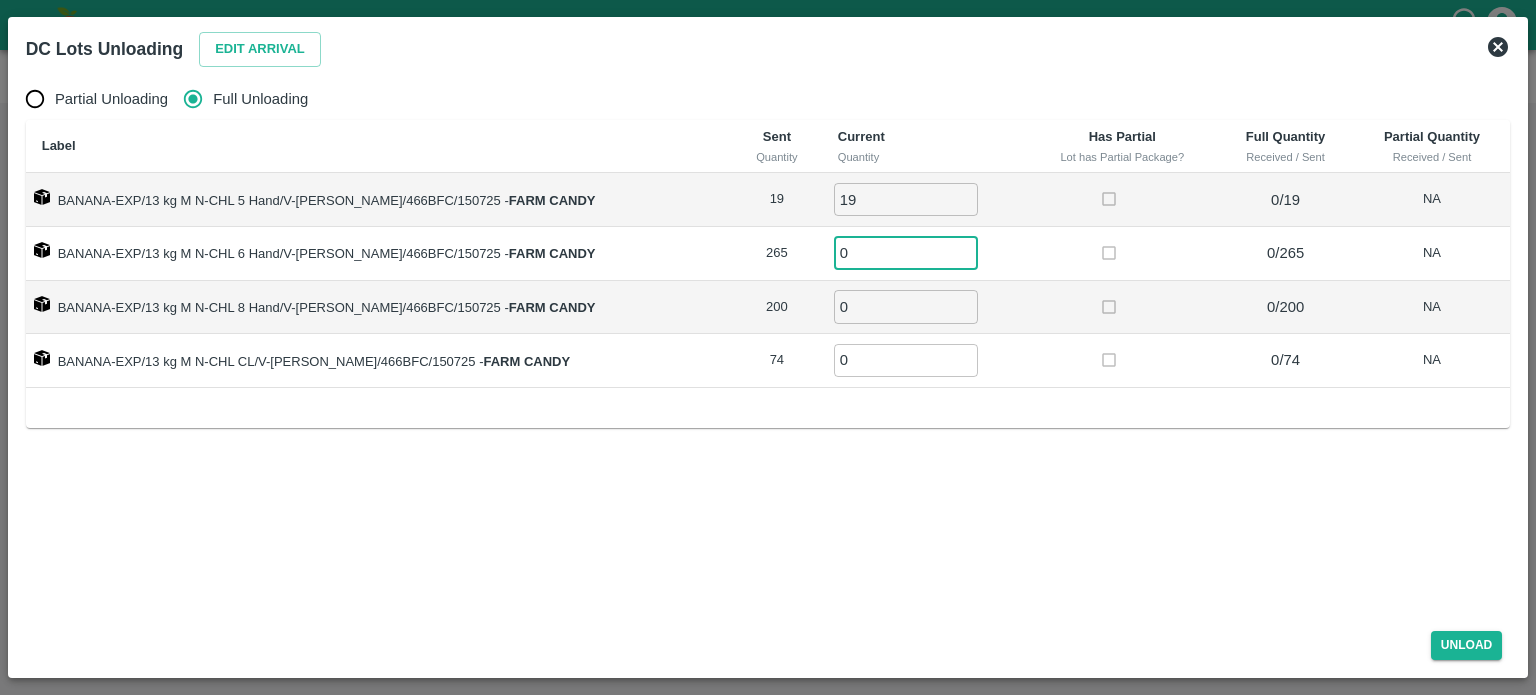 type on "2" 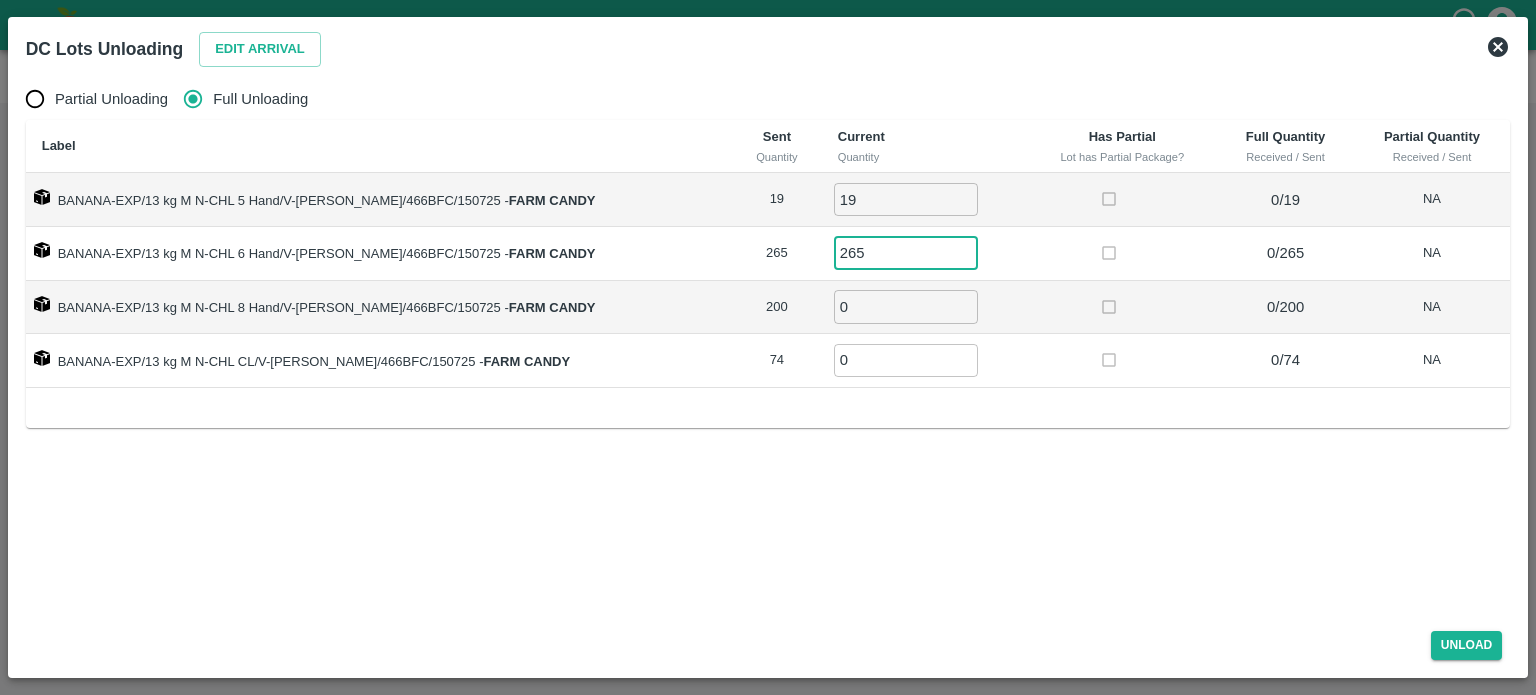 type on "265" 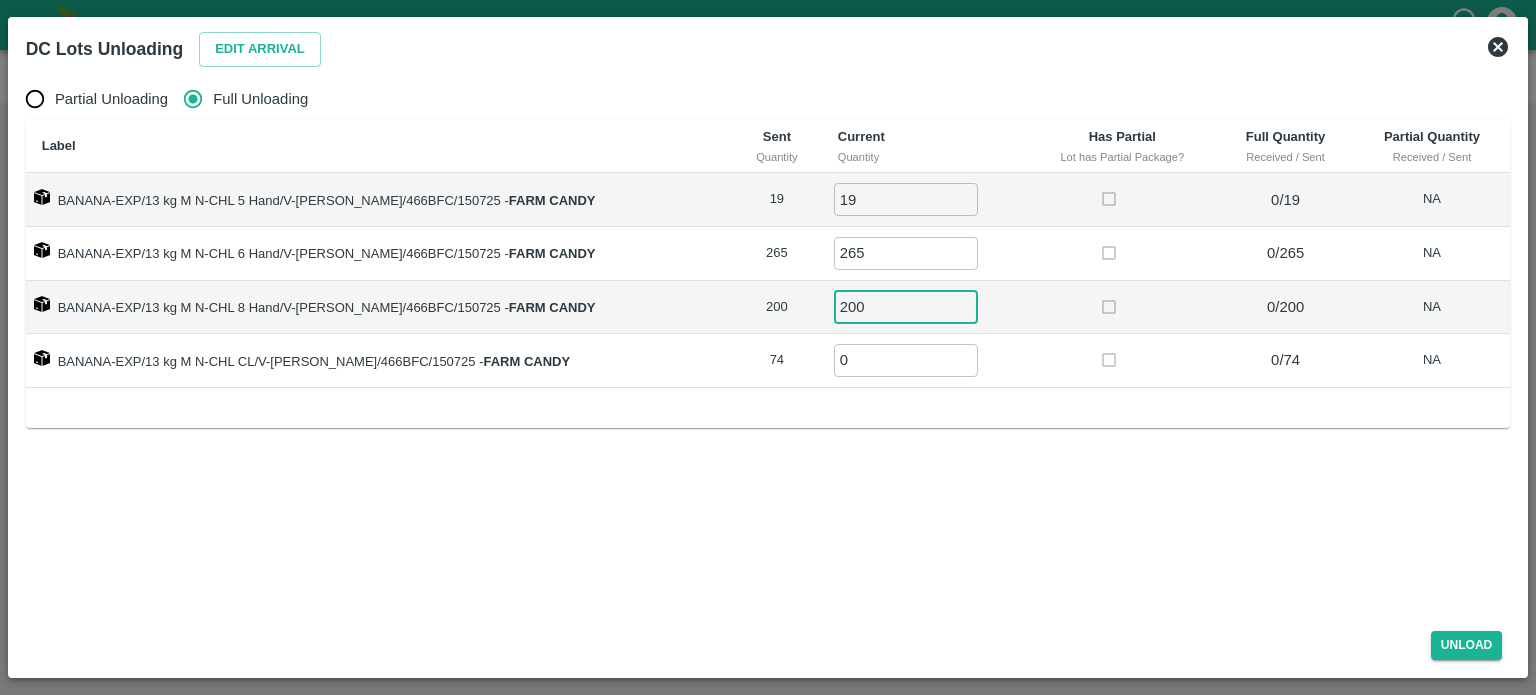 type on "200" 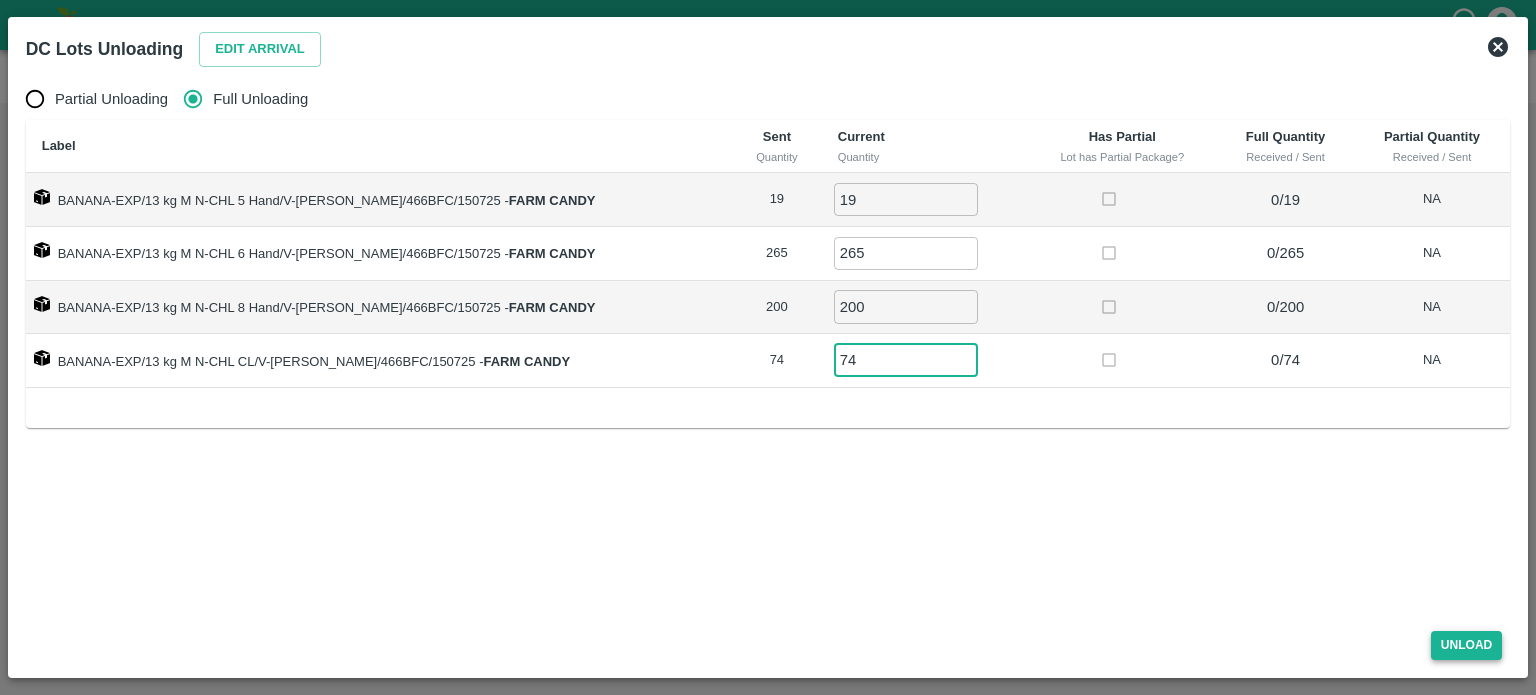 type on "74" 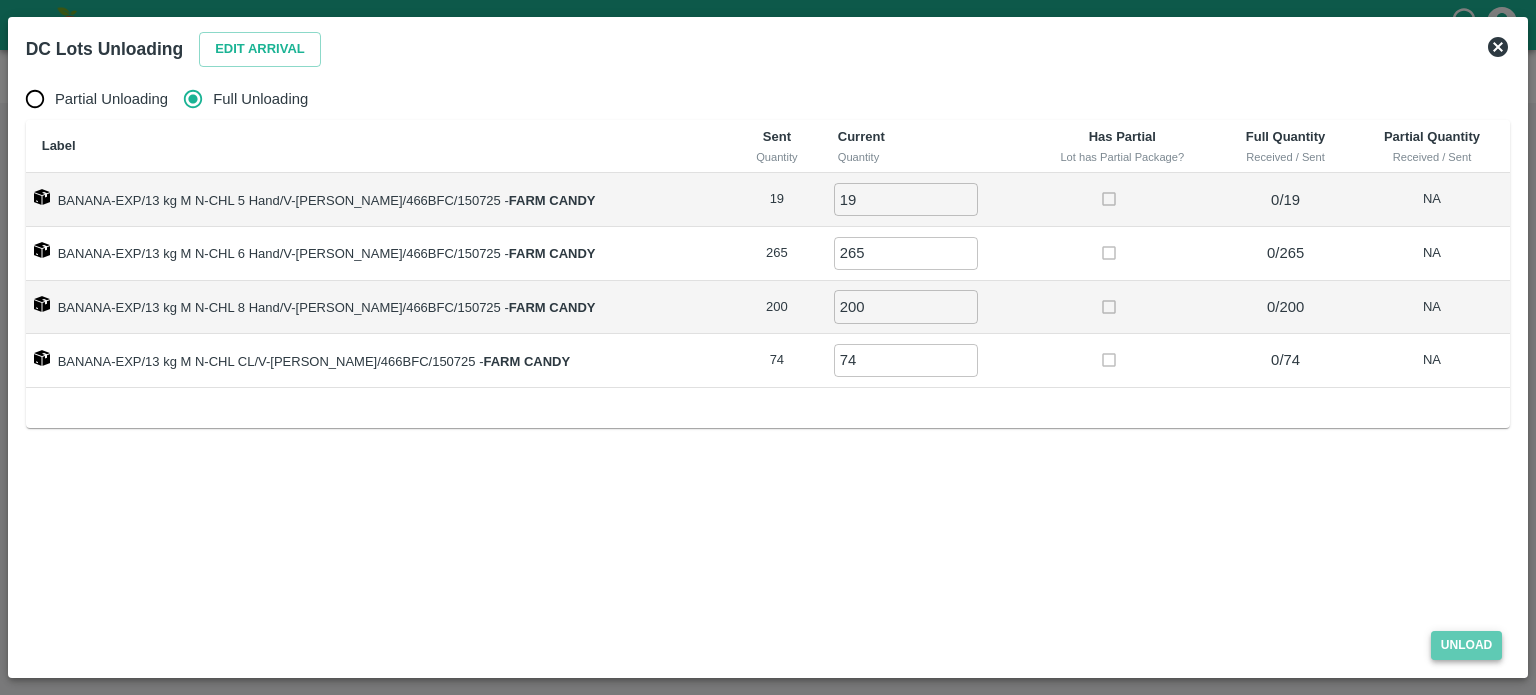 click on "Unload" at bounding box center [1467, 645] 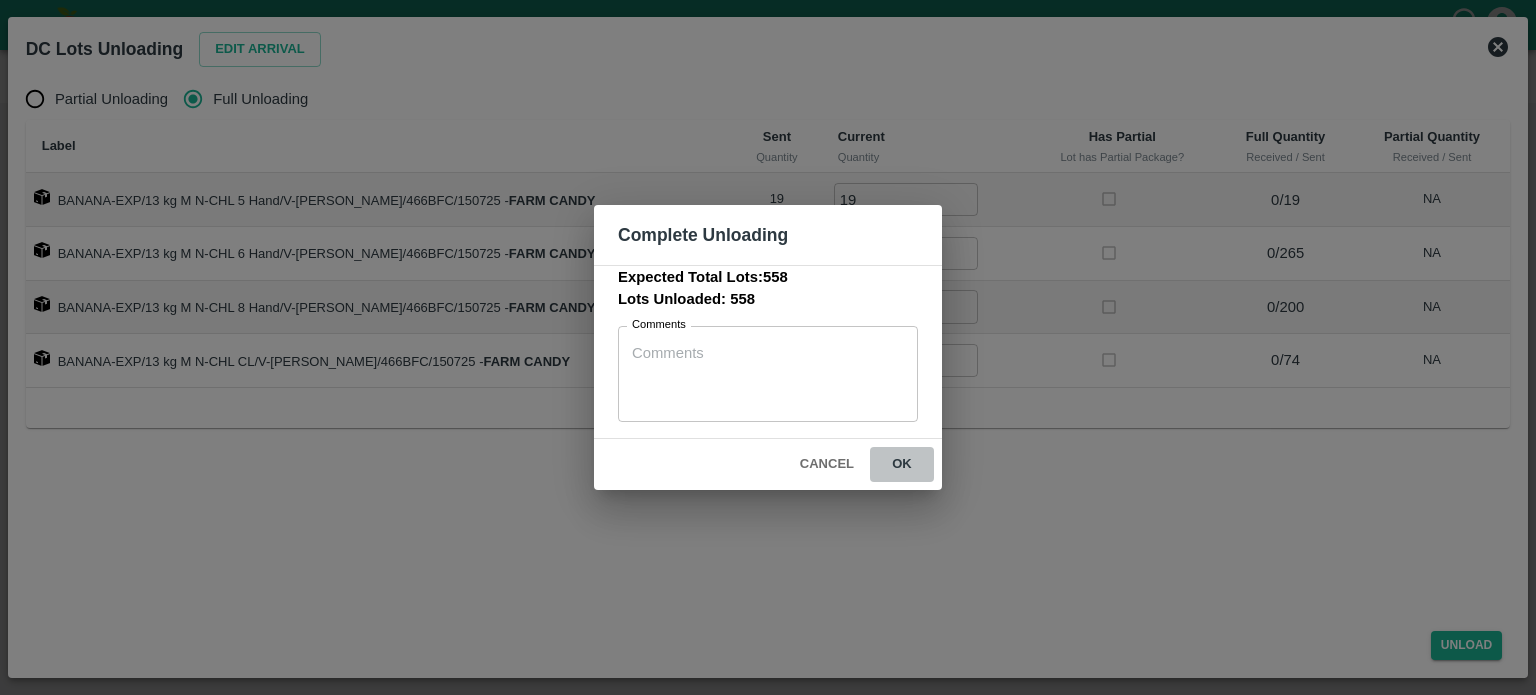 click on "ok" at bounding box center (902, 464) 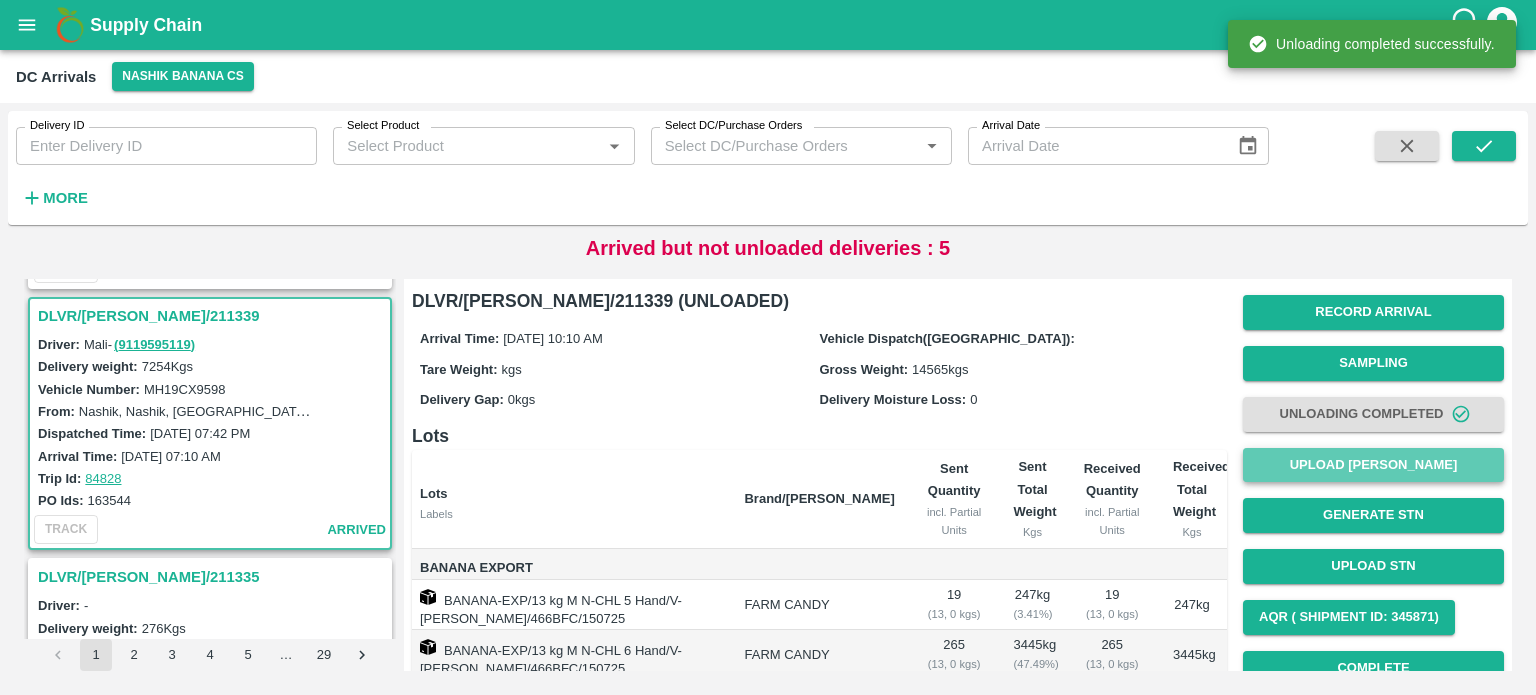 click on "Upload [PERSON_NAME]" at bounding box center (1373, 465) 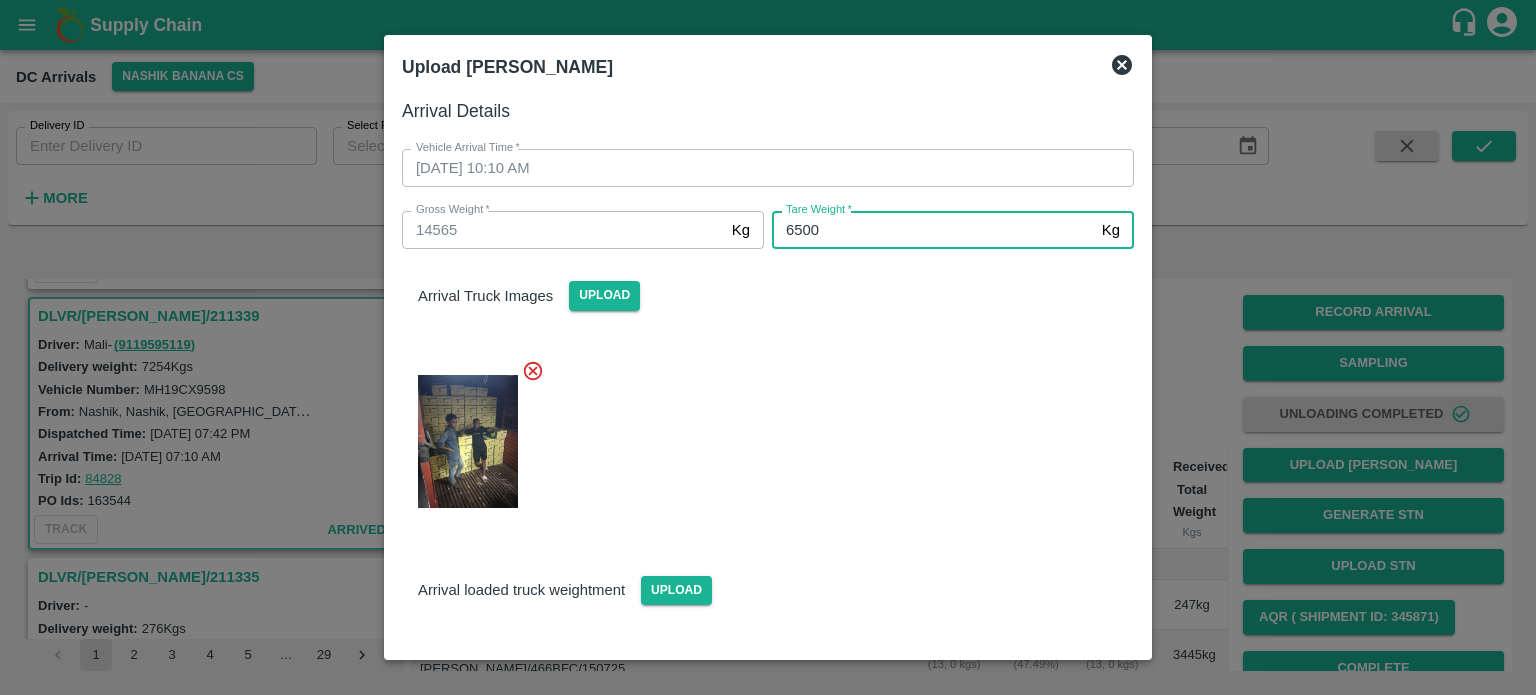 type on "6500" 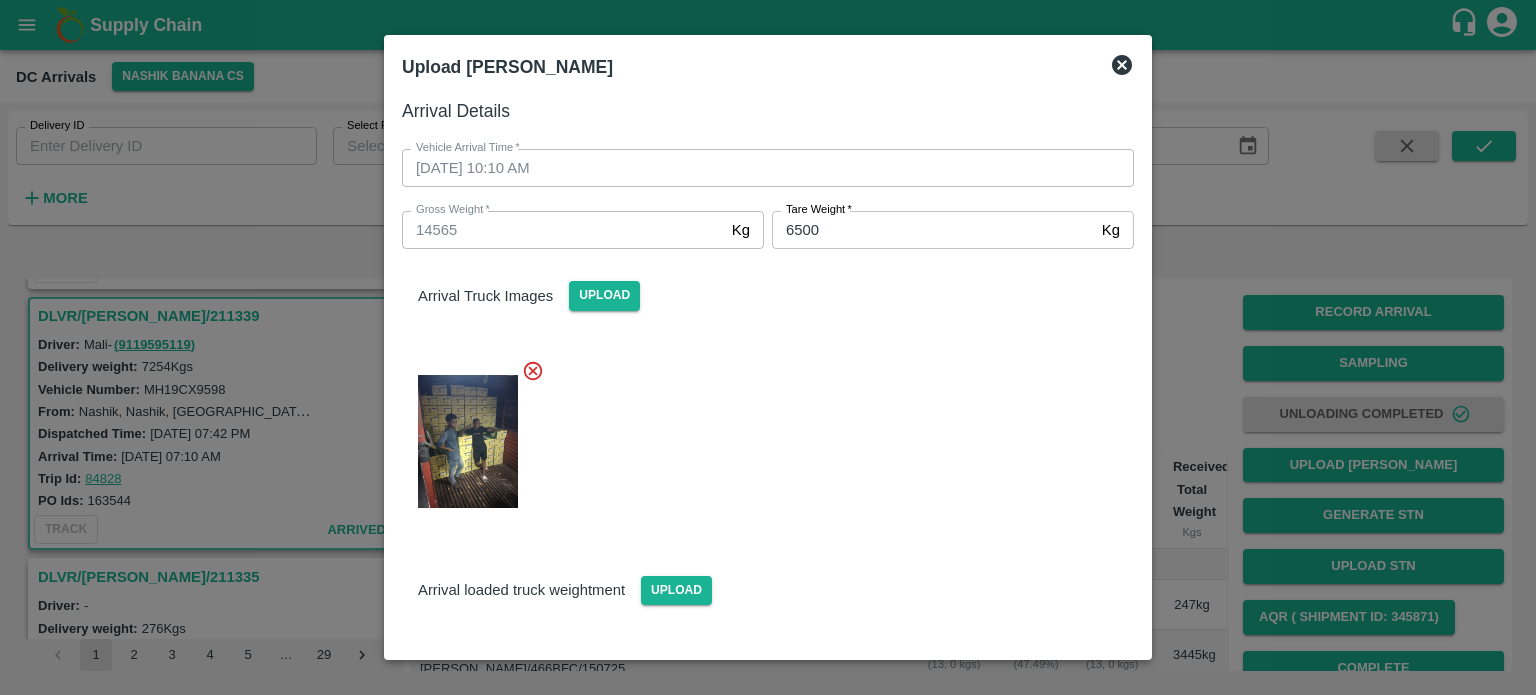 click on "Arrival loaded truck weightment Upload" at bounding box center (768, 574) 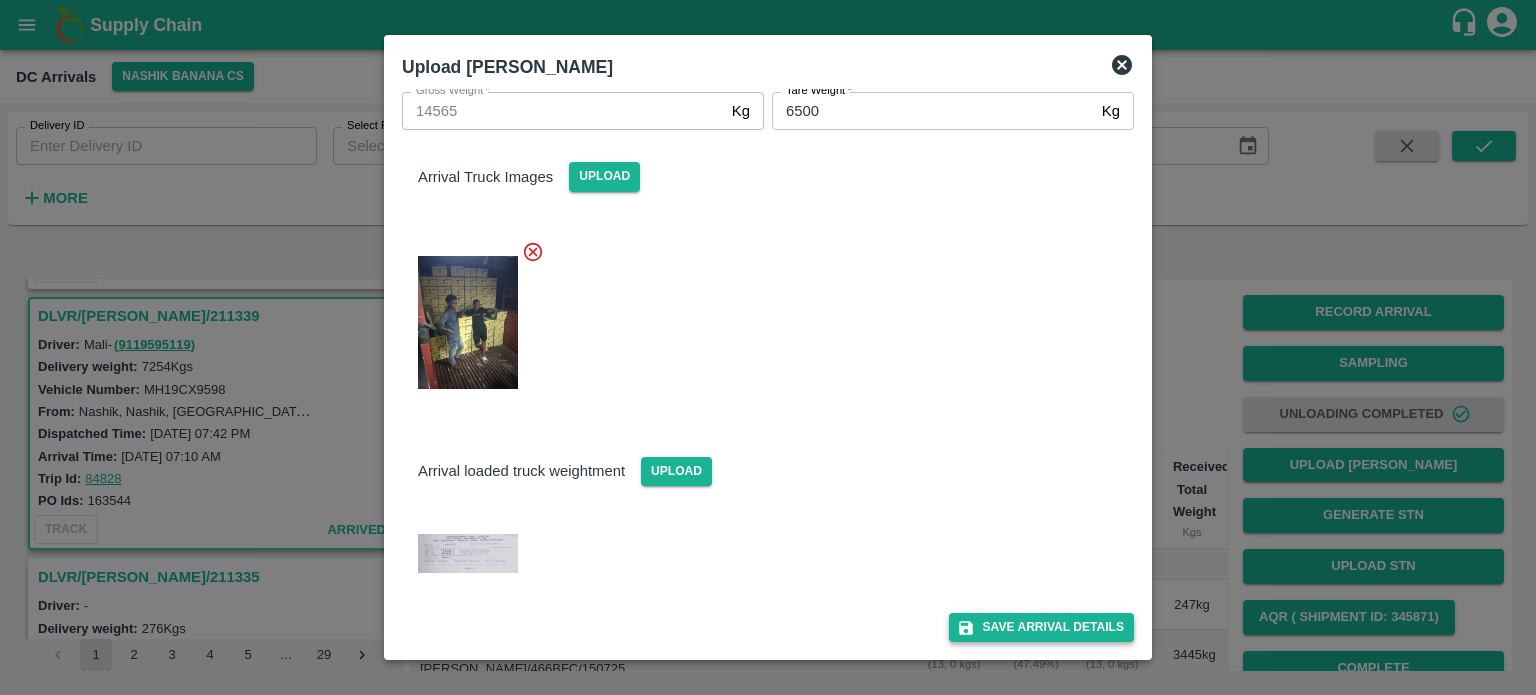 click on "Save Arrival Details" at bounding box center (1041, 627) 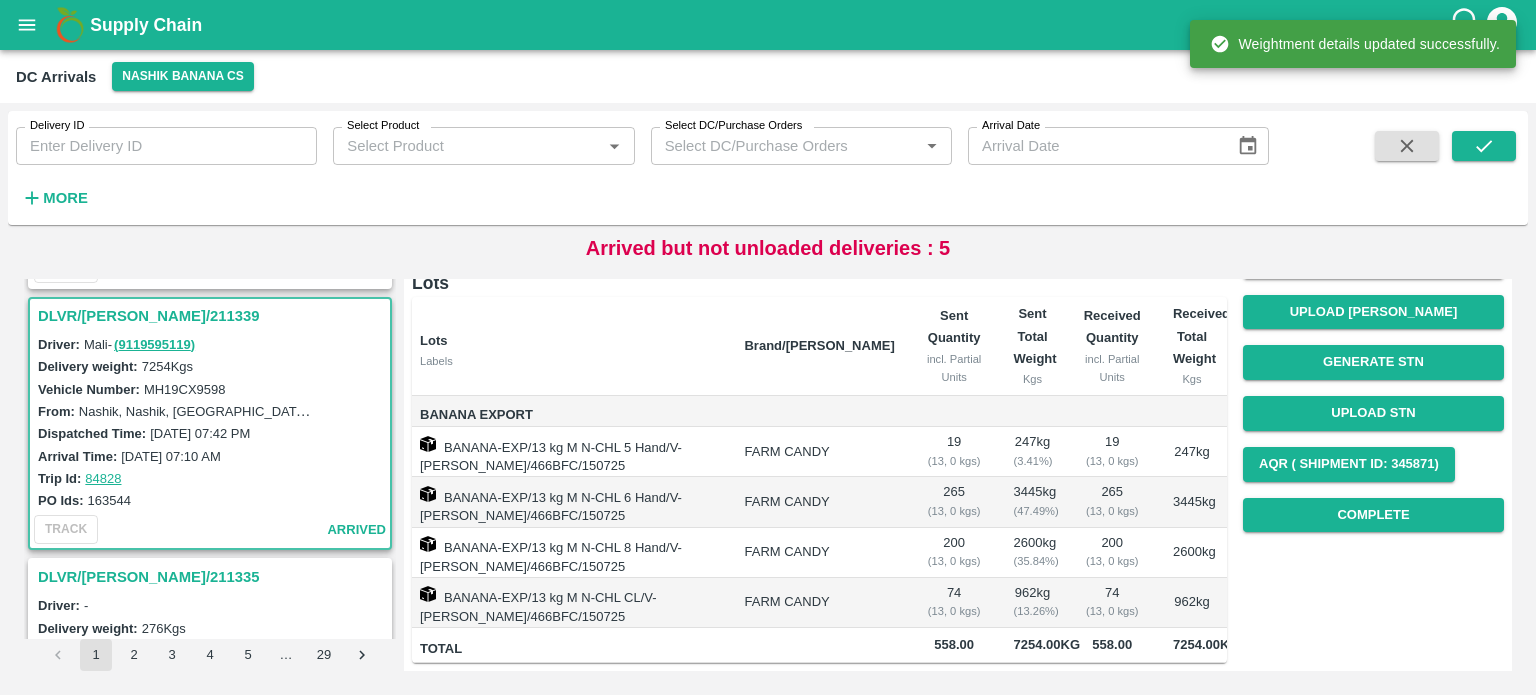 scroll, scrollTop: 256, scrollLeft: 0, axis: vertical 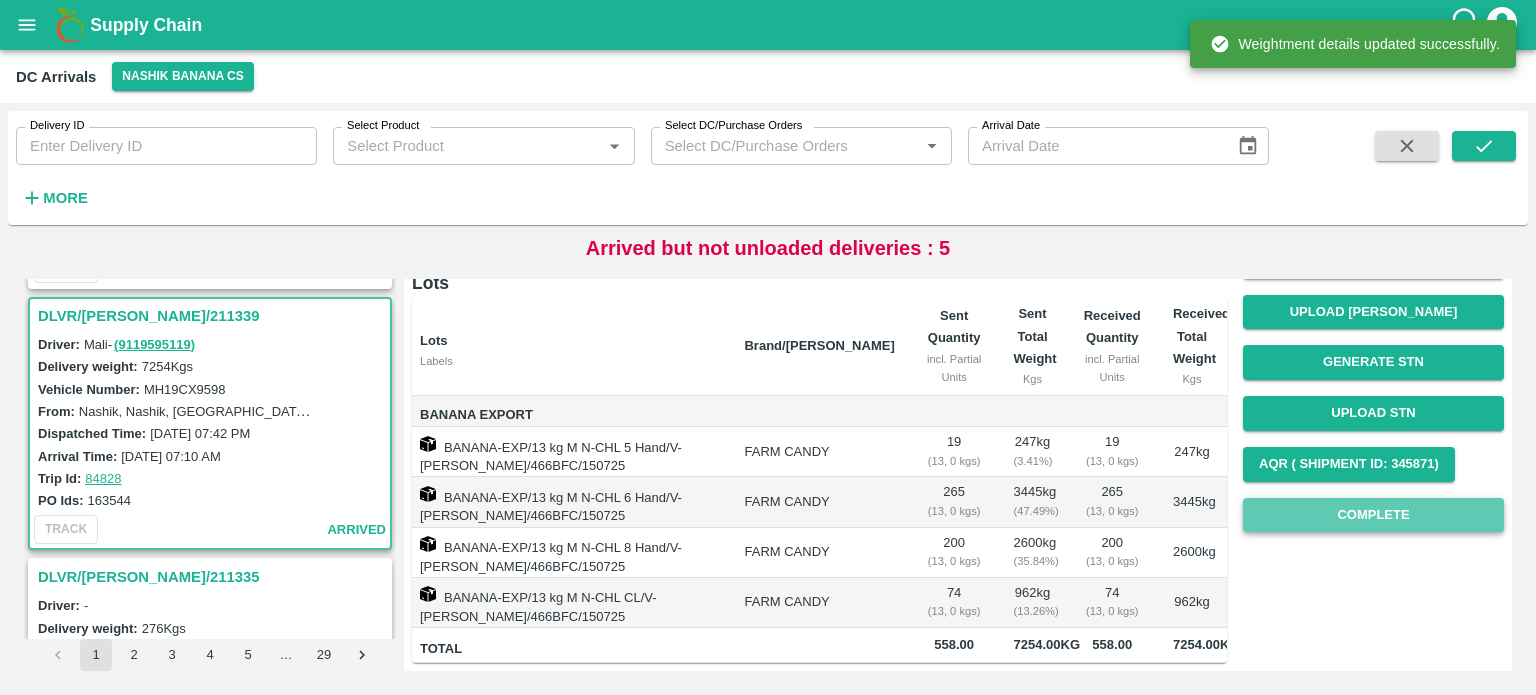 click on "Complete" at bounding box center [1373, 515] 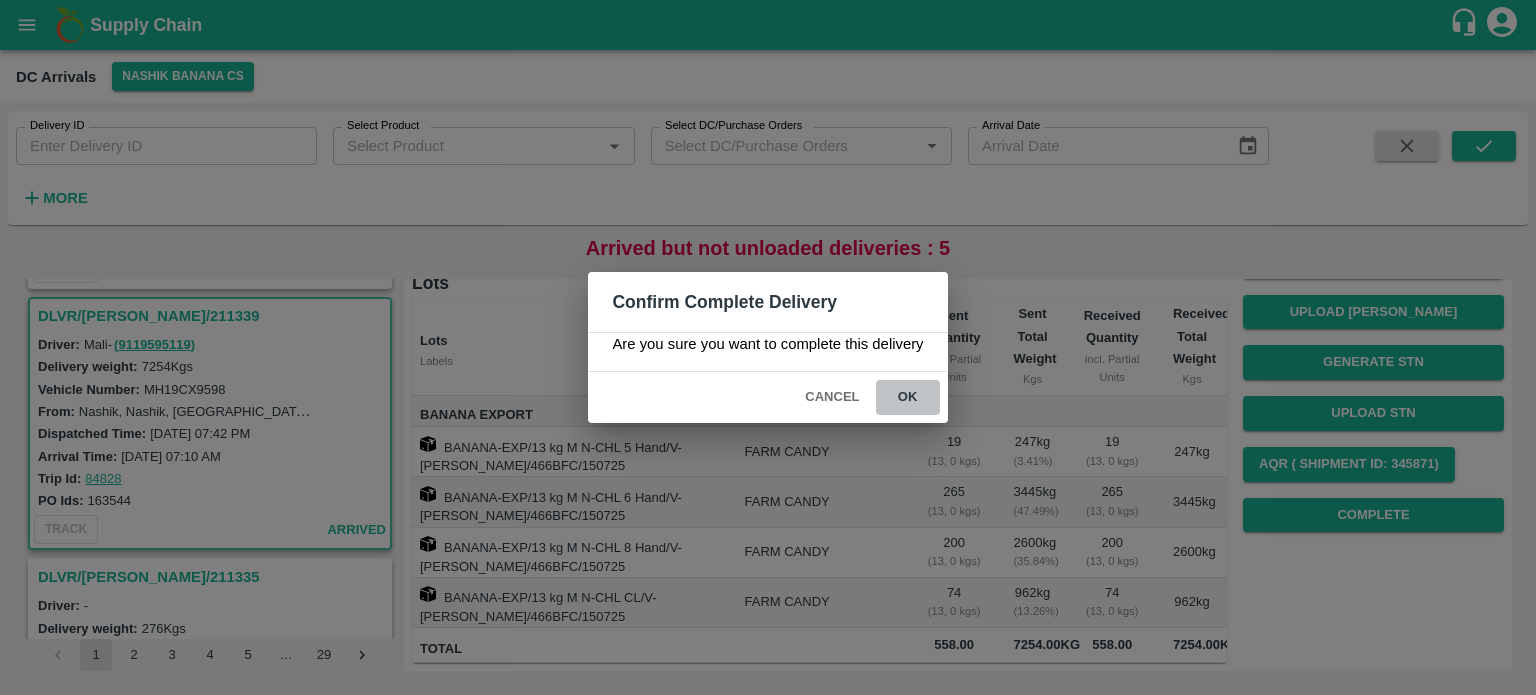 click on "ok" at bounding box center [908, 397] 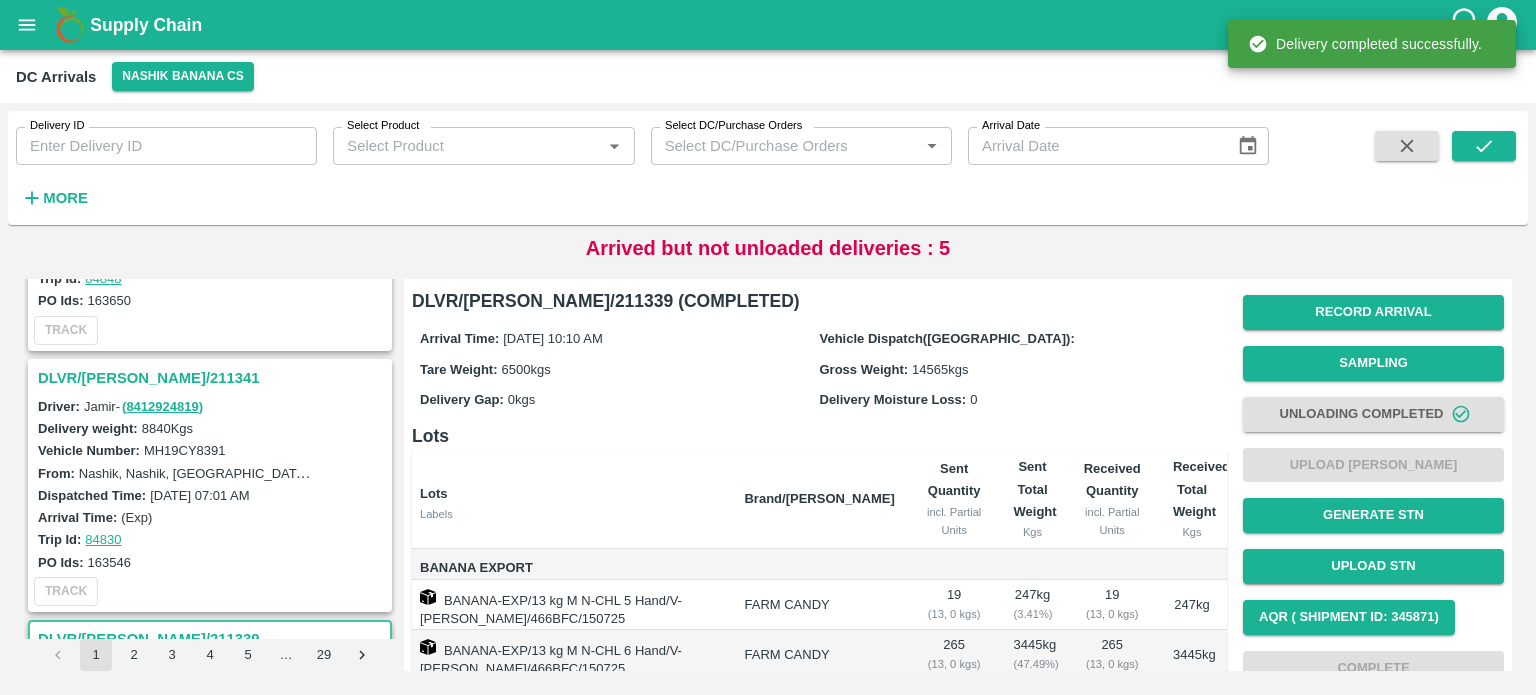 scroll, scrollTop: 3587, scrollLeft: 0, axis: vertical 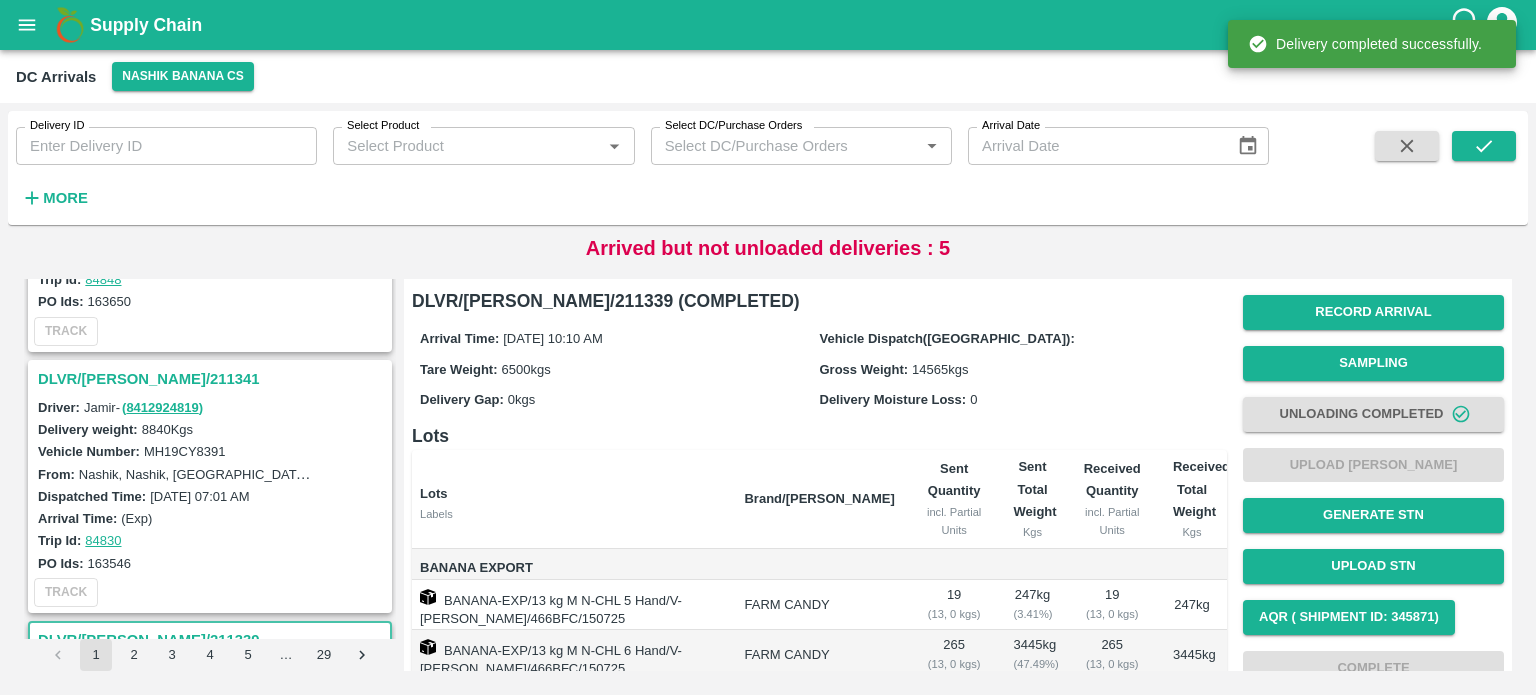 click on "DLVR/[PERSON_NAME]/211341" at bounding box center (213, 379) 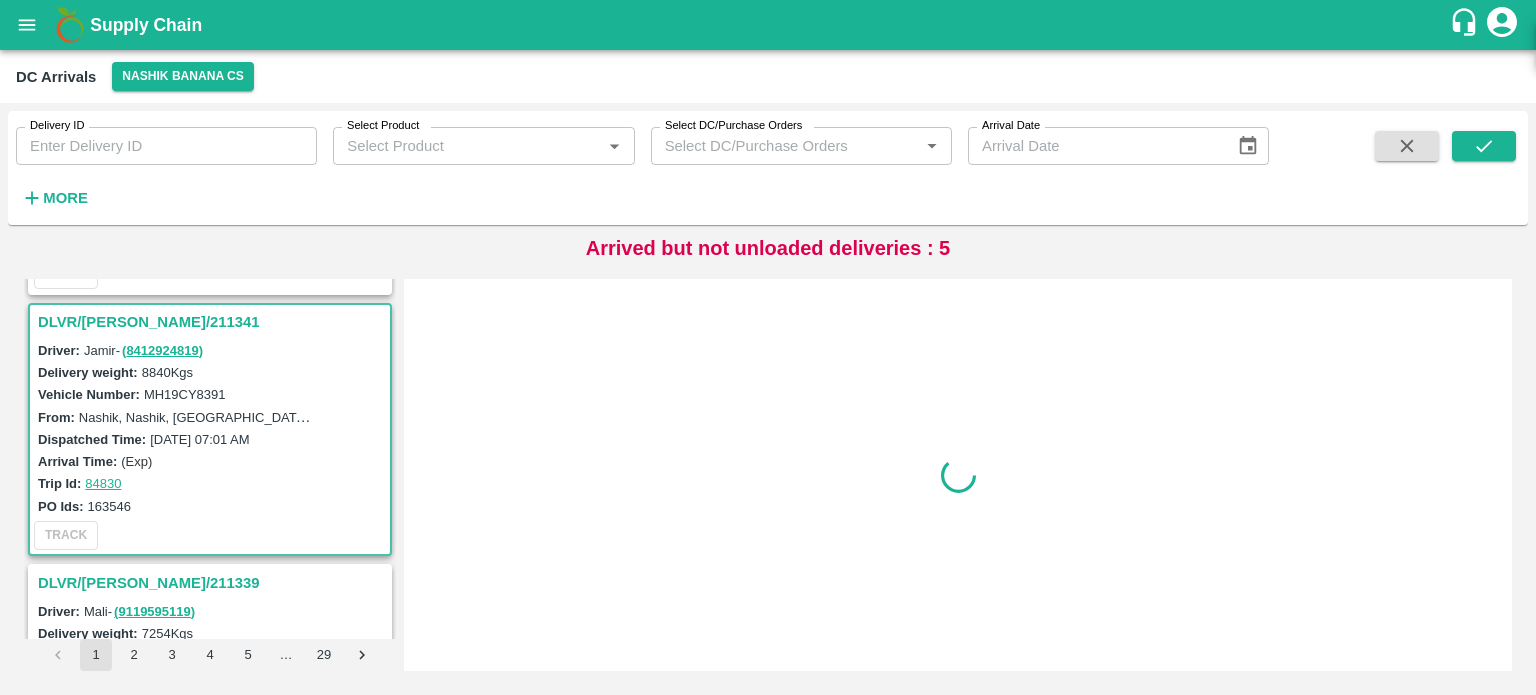 scroll, scrollTop: 3651, scrollLeft: 0, axis: vertical 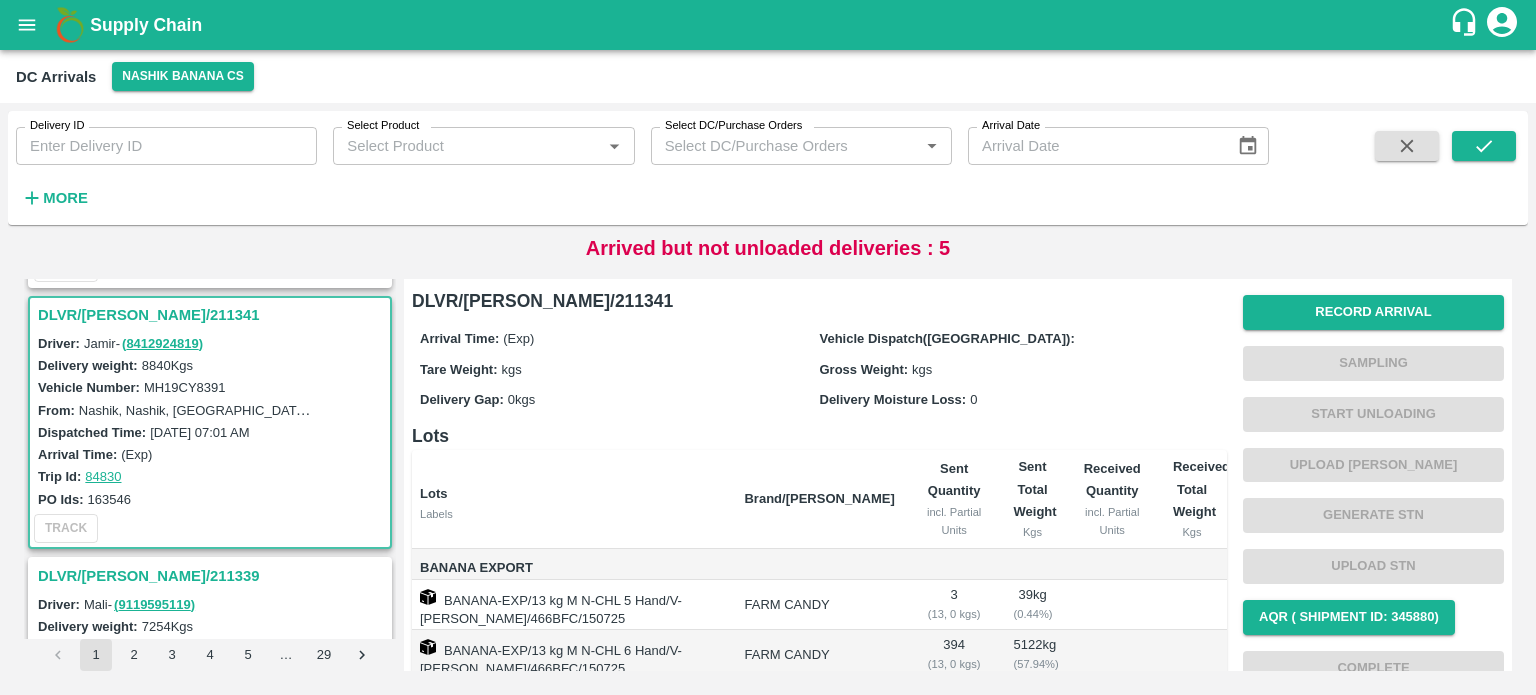 click on "MH19CY8391" at bounding box center [185, 387] 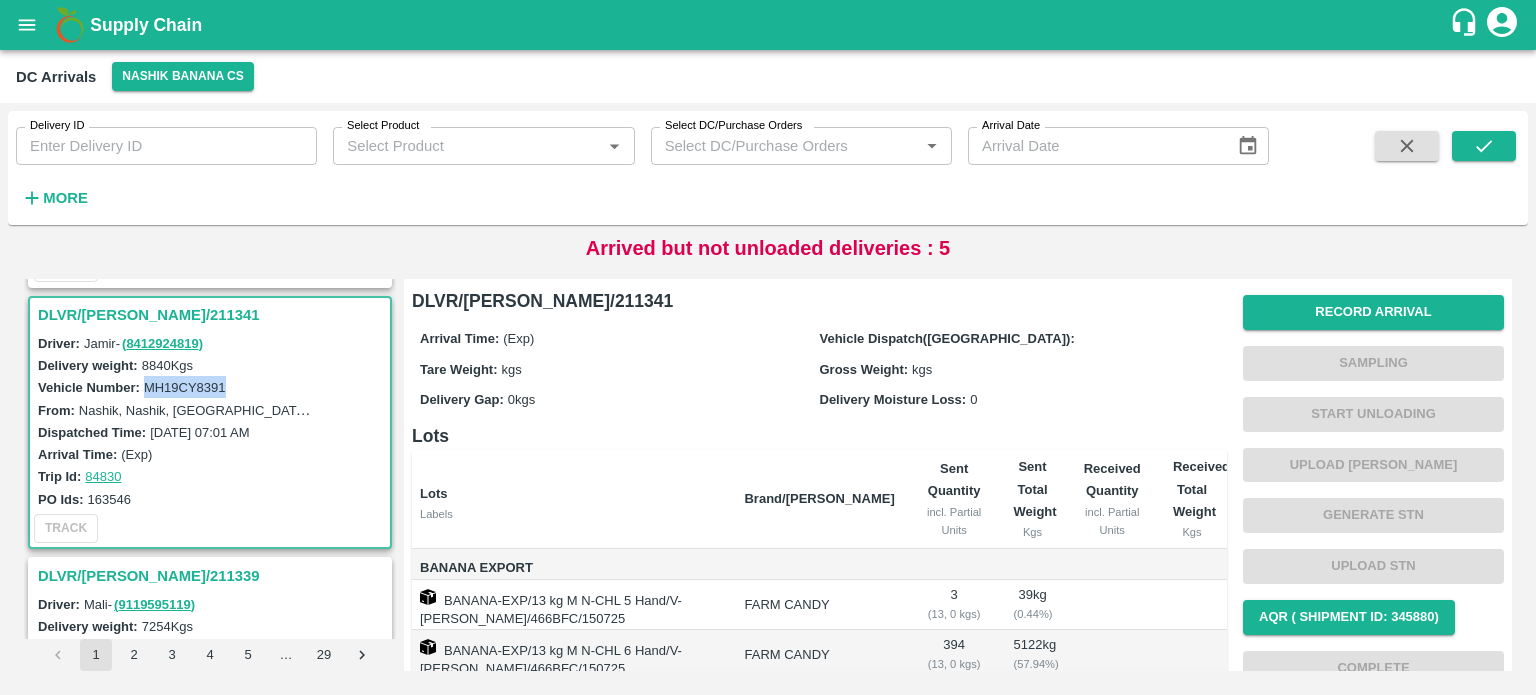 click on "MH19CY8391" at bounding box center [185, 387] 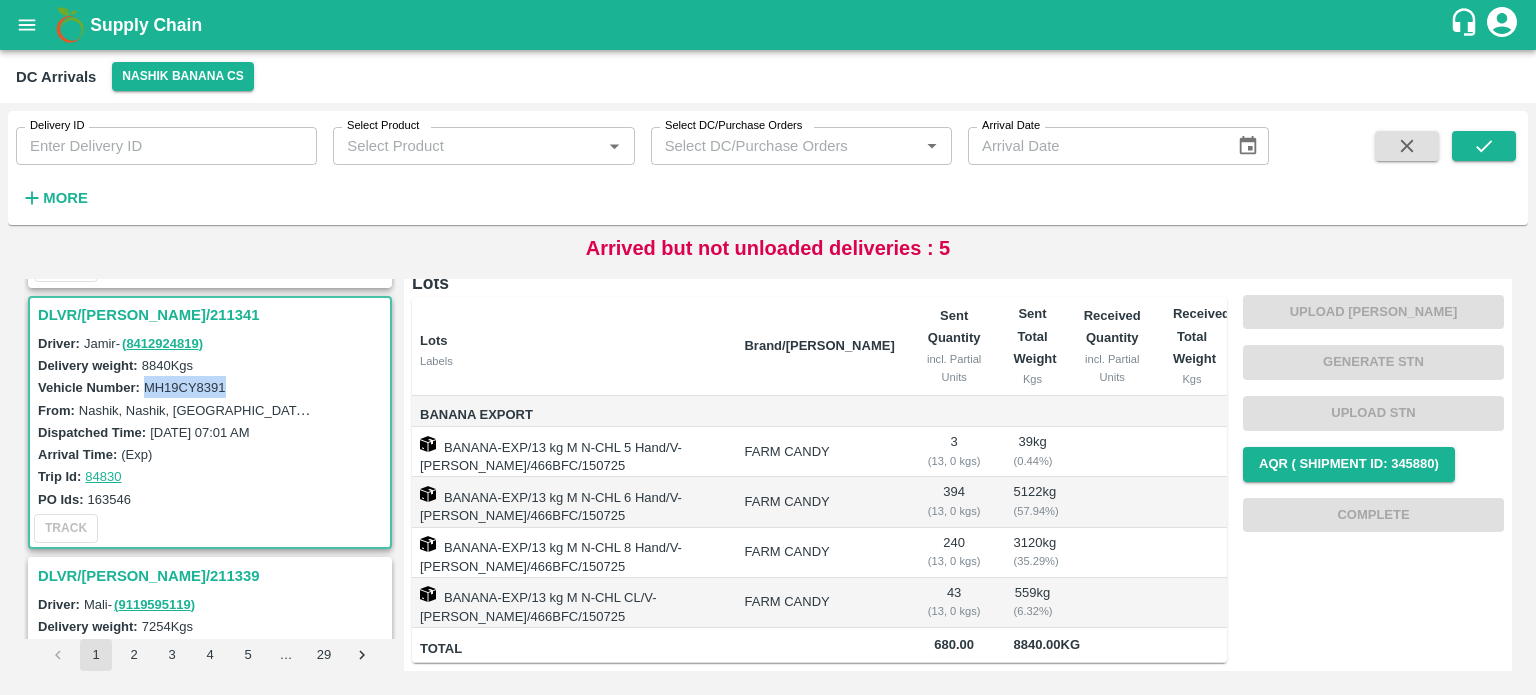 scroll, scrollTop: 0, scrollLeft: 0, axis: both 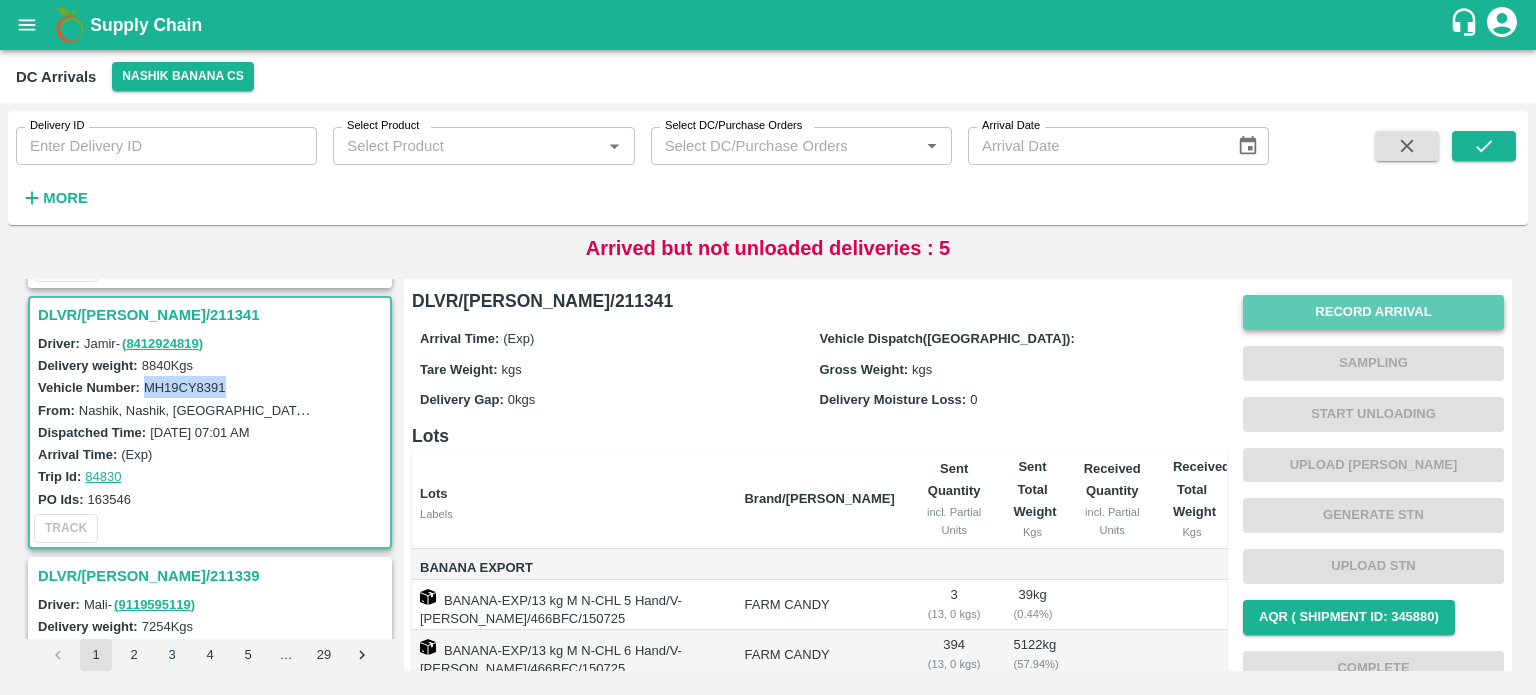 click on "Record Arrival" at bounding box center (1373, 312) 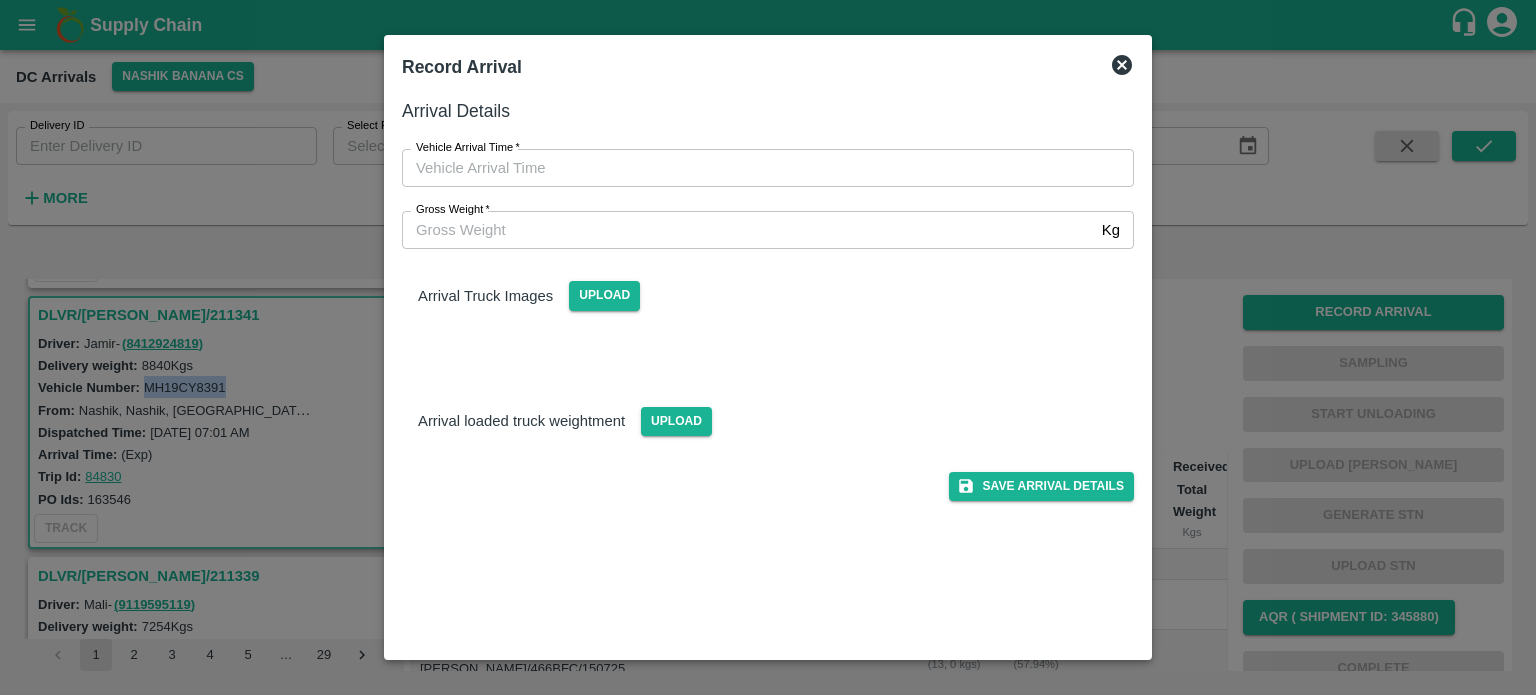 type on "DD/MM/YYYY hh:mm aa" 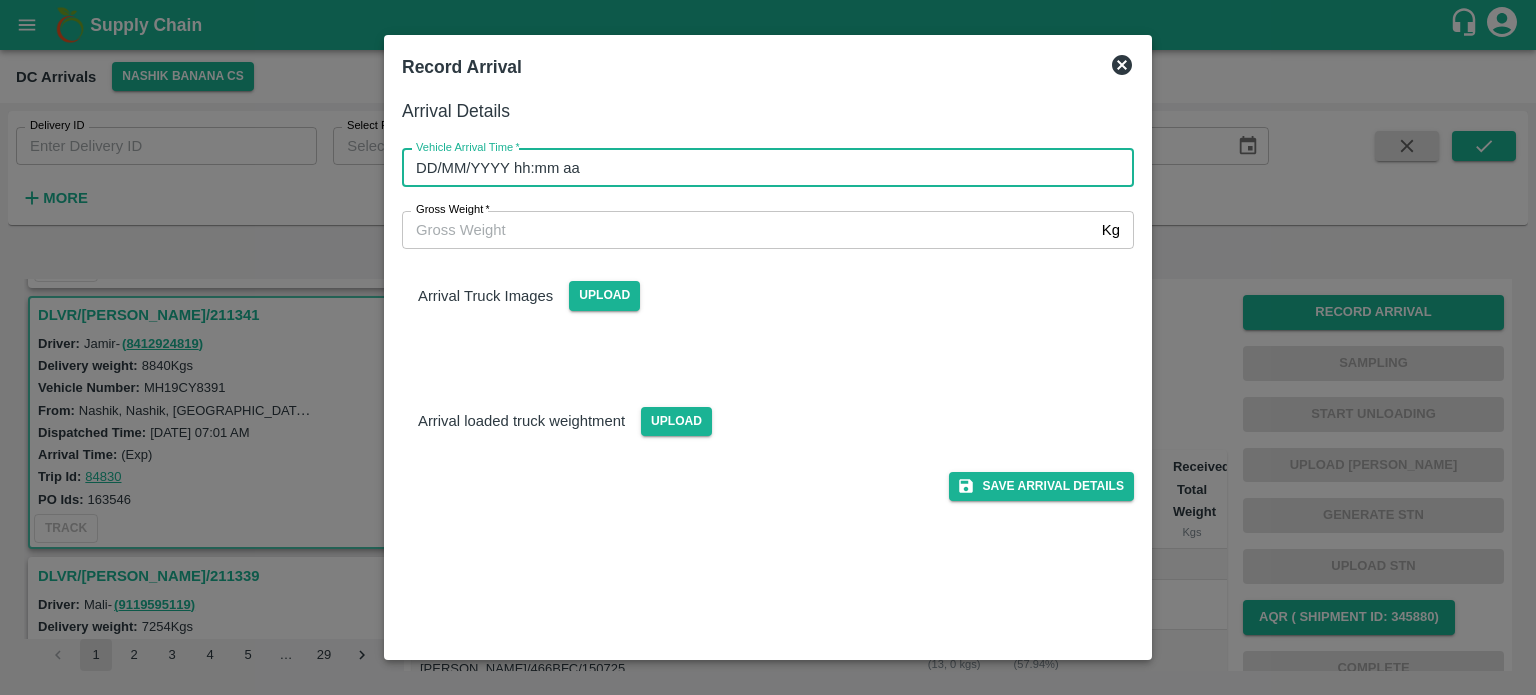 click on "DD/MM/YYYY hh:mm aa" at bounding box center [761, 168] 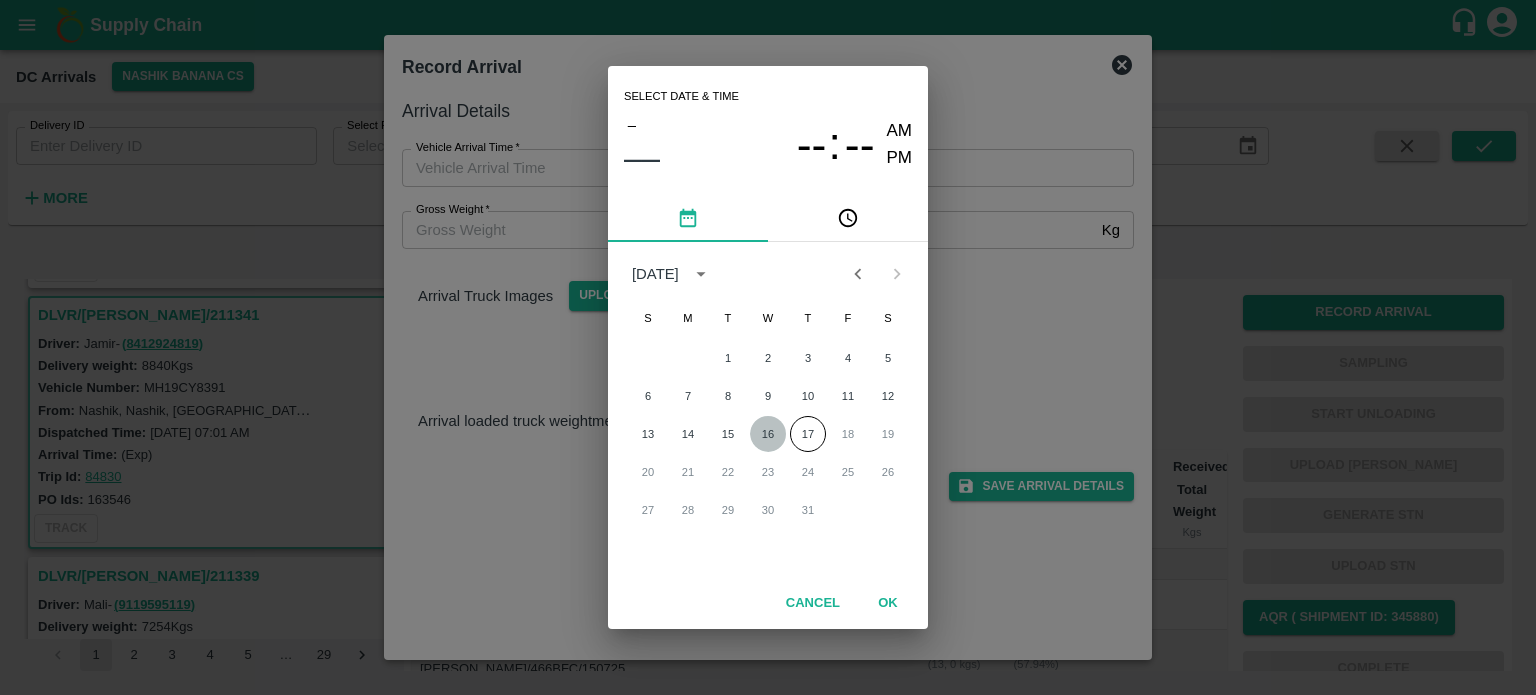 click on "16" at bounding box center [768, 434] 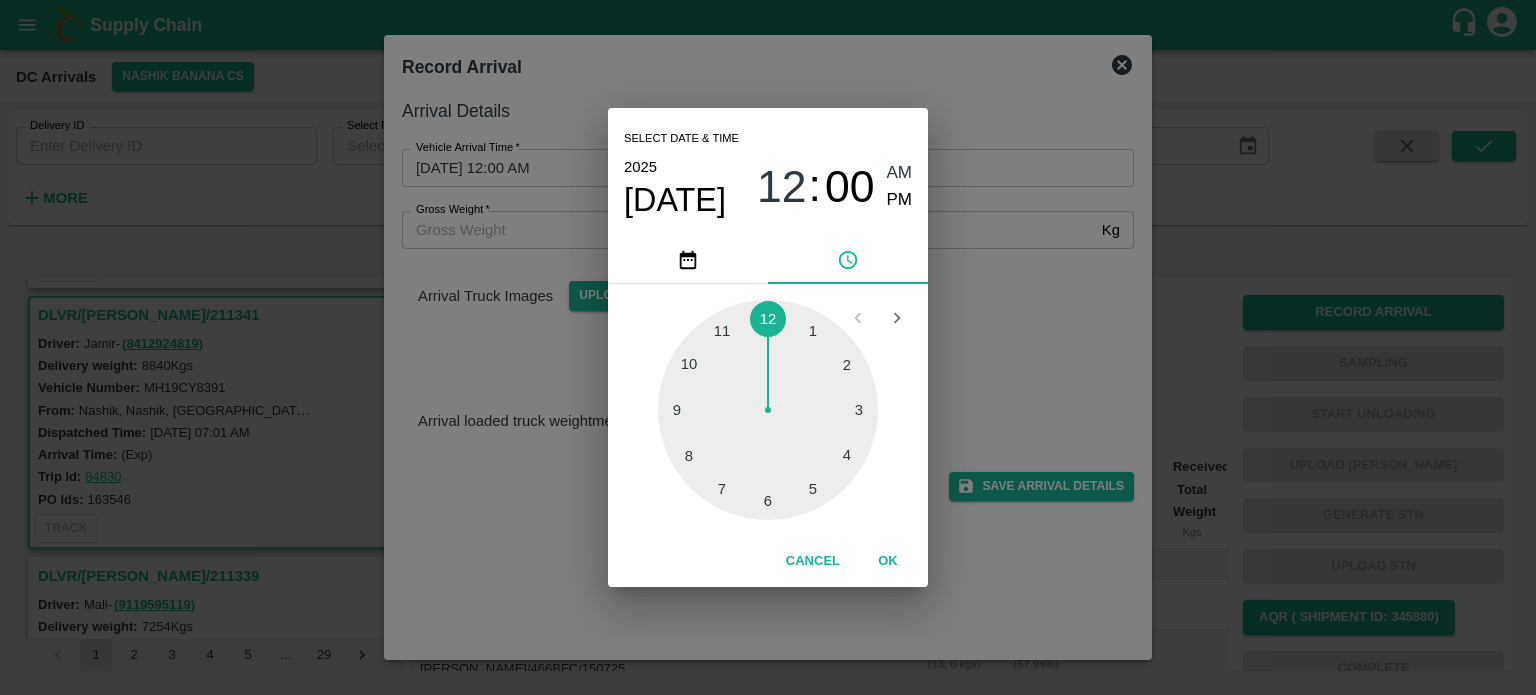 click at bounding box center [768, 410] 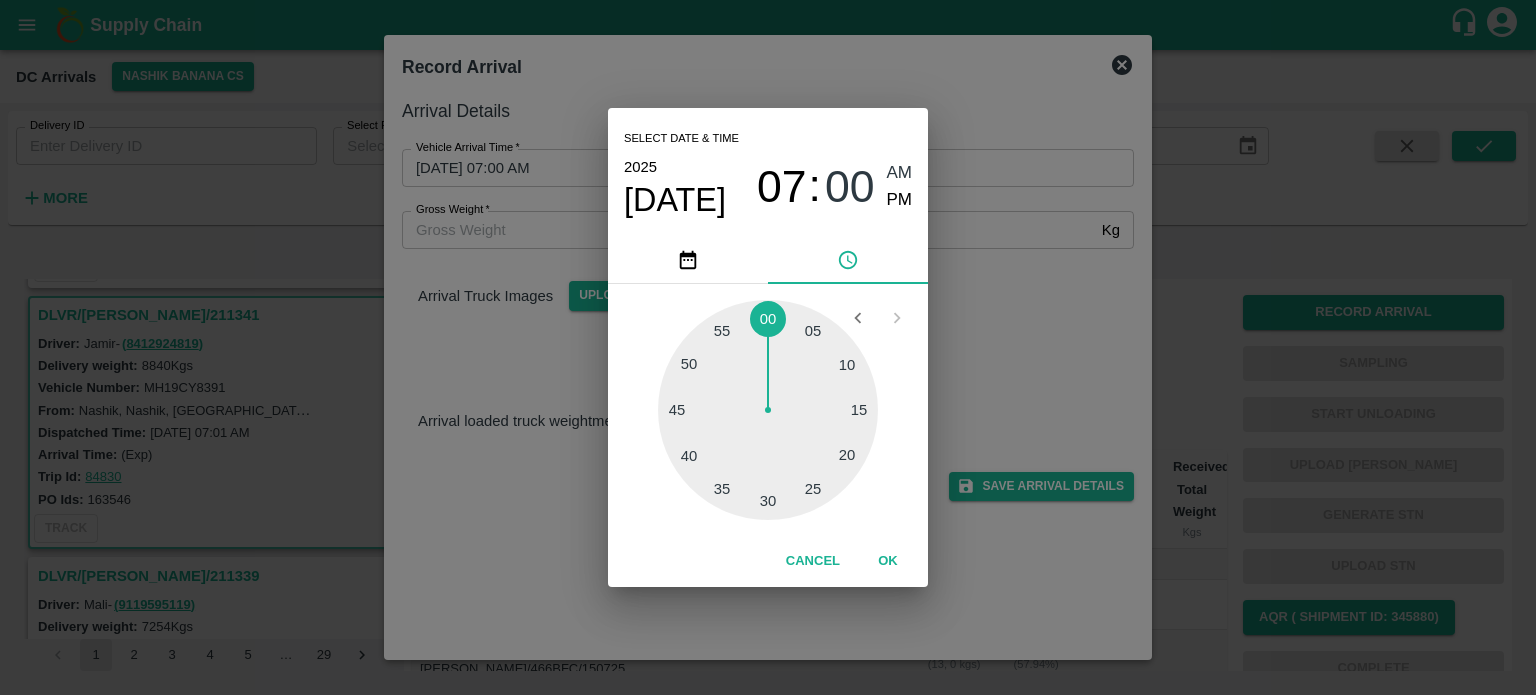 click at bounding box center [768, 410] 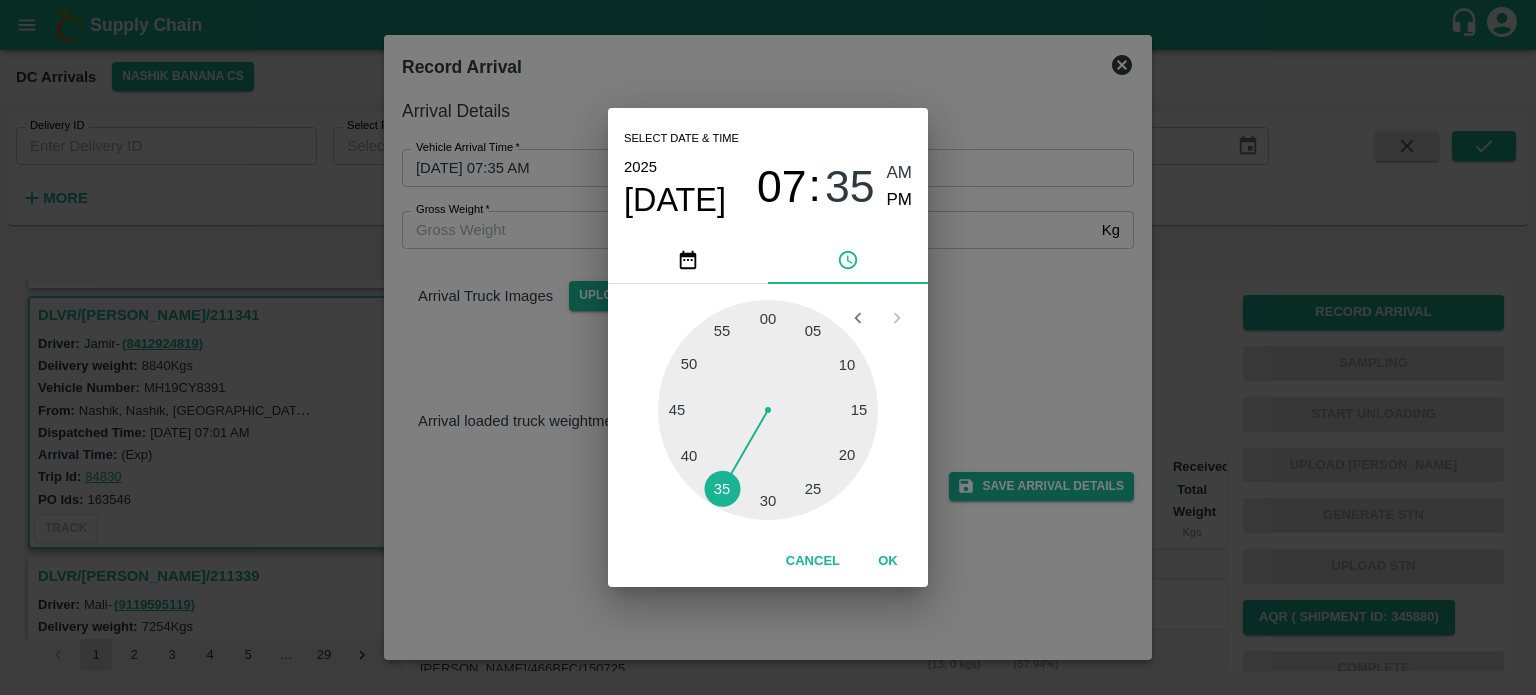 click on "Select date & time [DATE] 07 : 35 AM PM 05 10 15 20 25 30 35 40 45 50 55 00 Cancel OK" at bounding box center [768, 347] 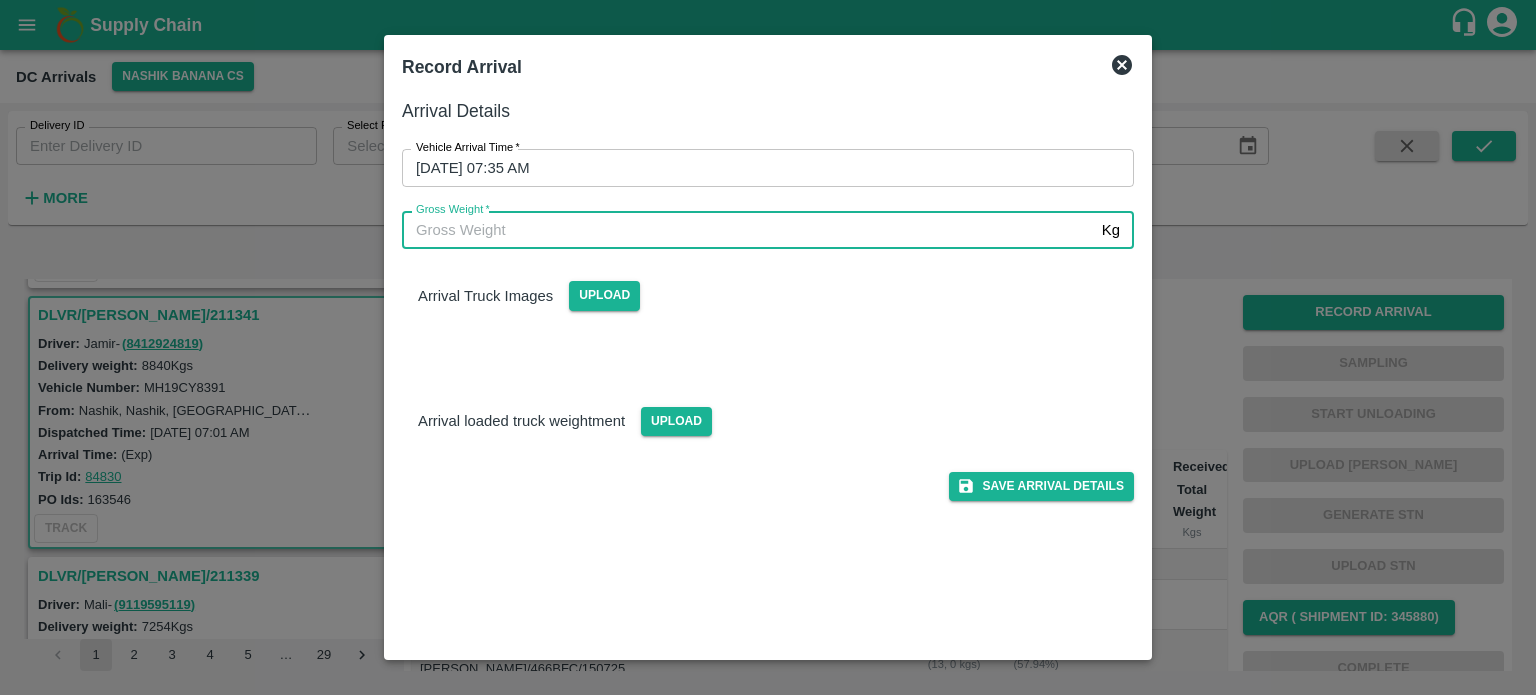 click on "Gross Weight   *" at bounding box center (748, 230) 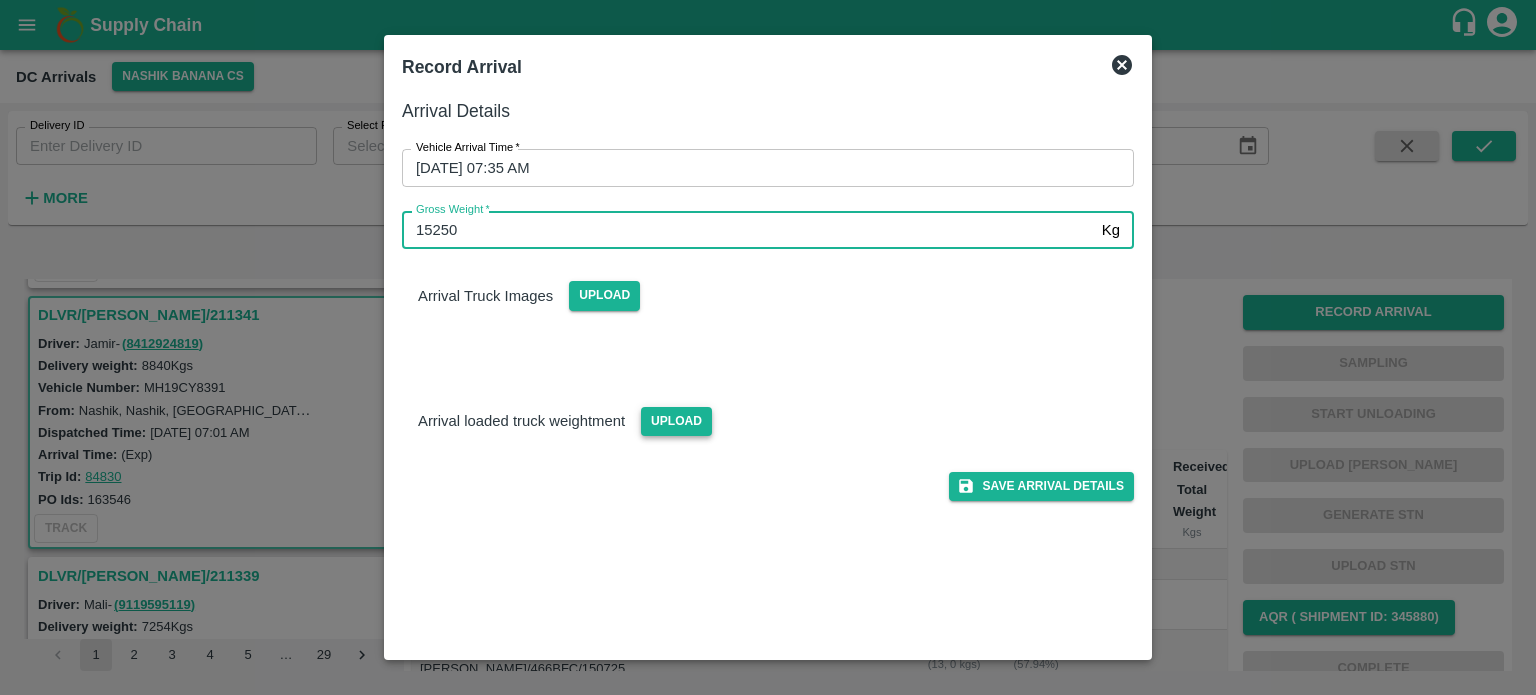 type on "15250" 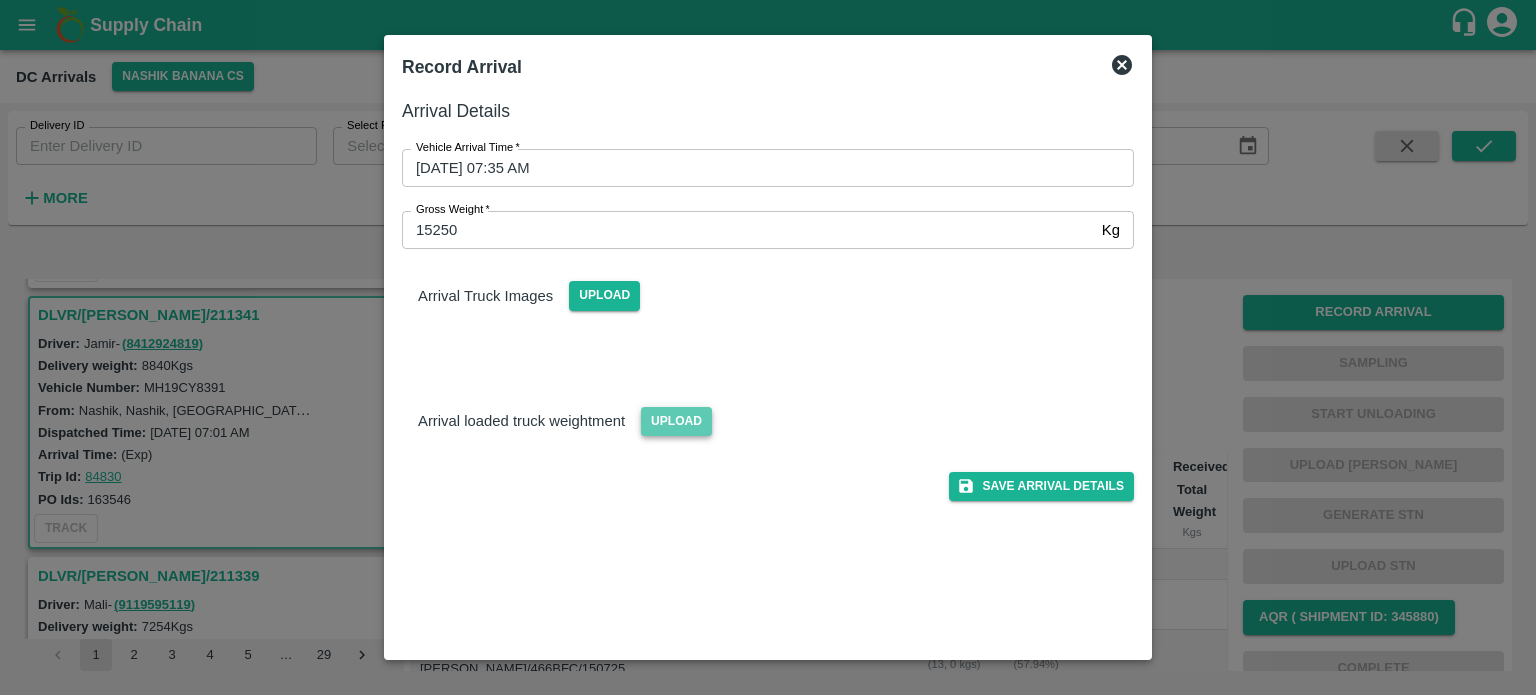 click on "Upload" at bounding box center [676, 421] 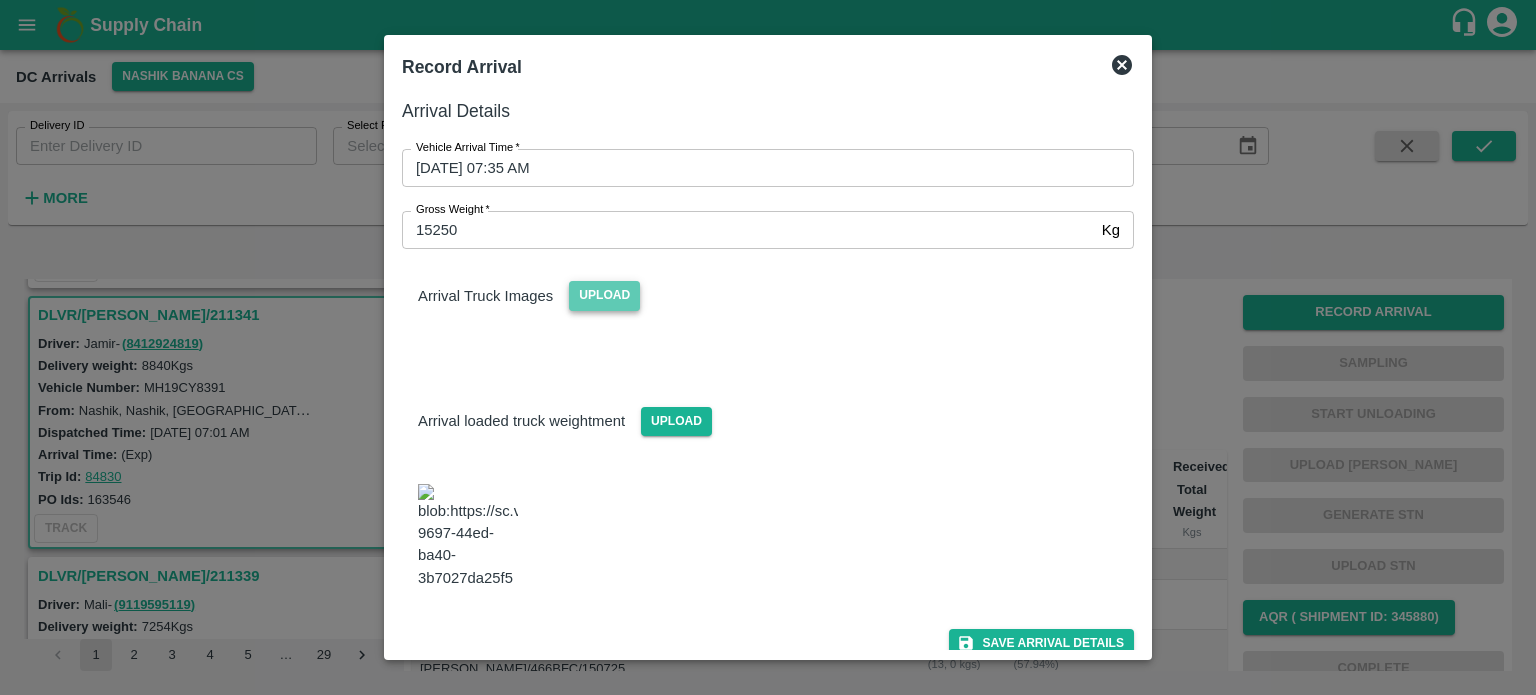 click on "Upload" at bounding box center (604, 295) 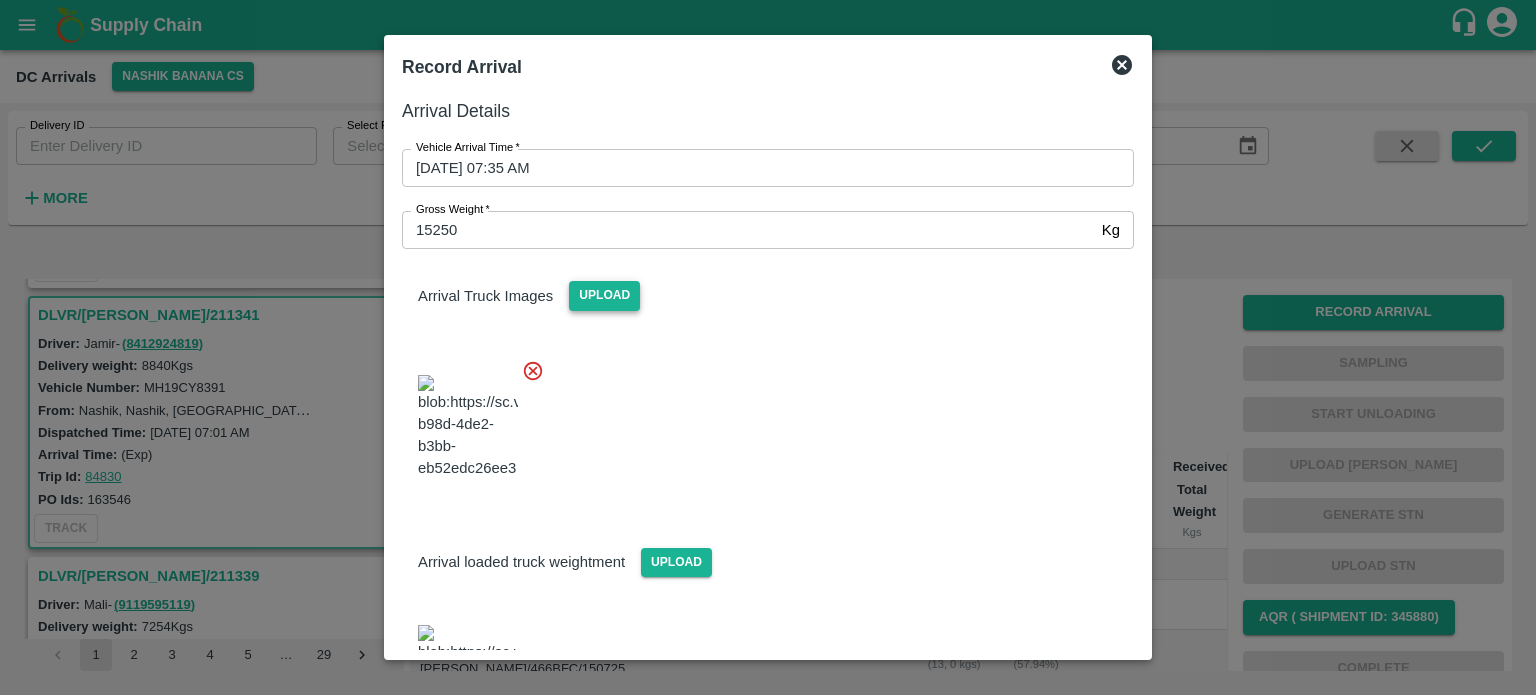 scroll, scrollTop: 124, scrollLeft: 0, axis: vertical 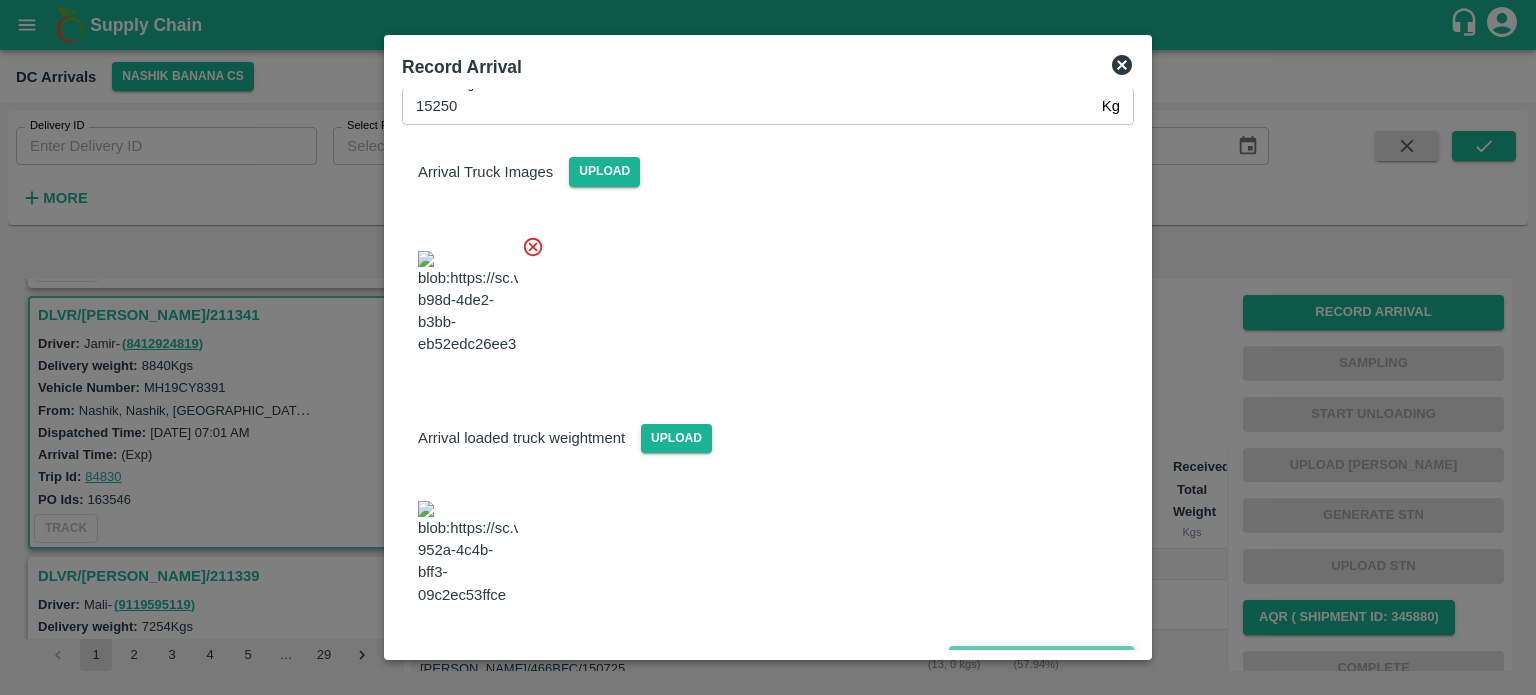click on "Save Arrival Details" at bounding box center [1041, 660] 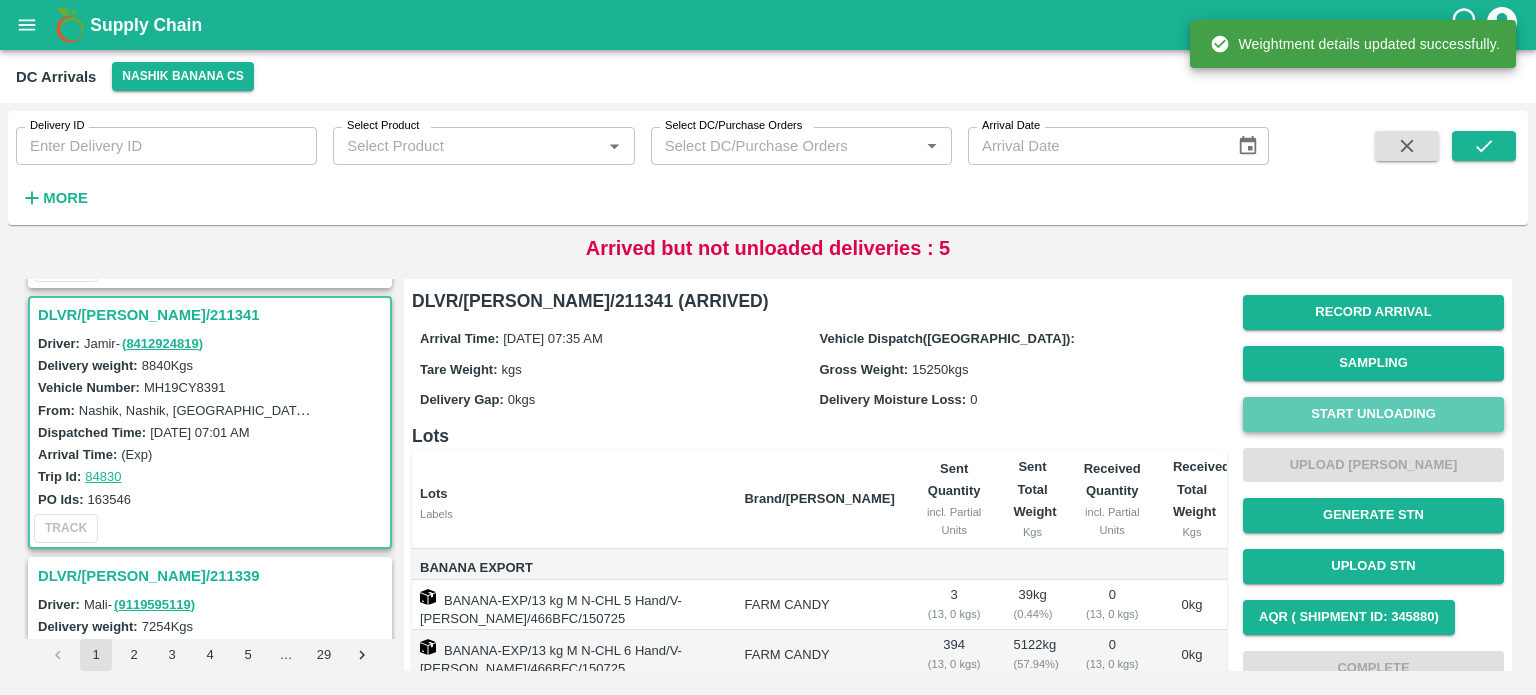 click on "Start Unloading" at bounding box center (1373, 414) 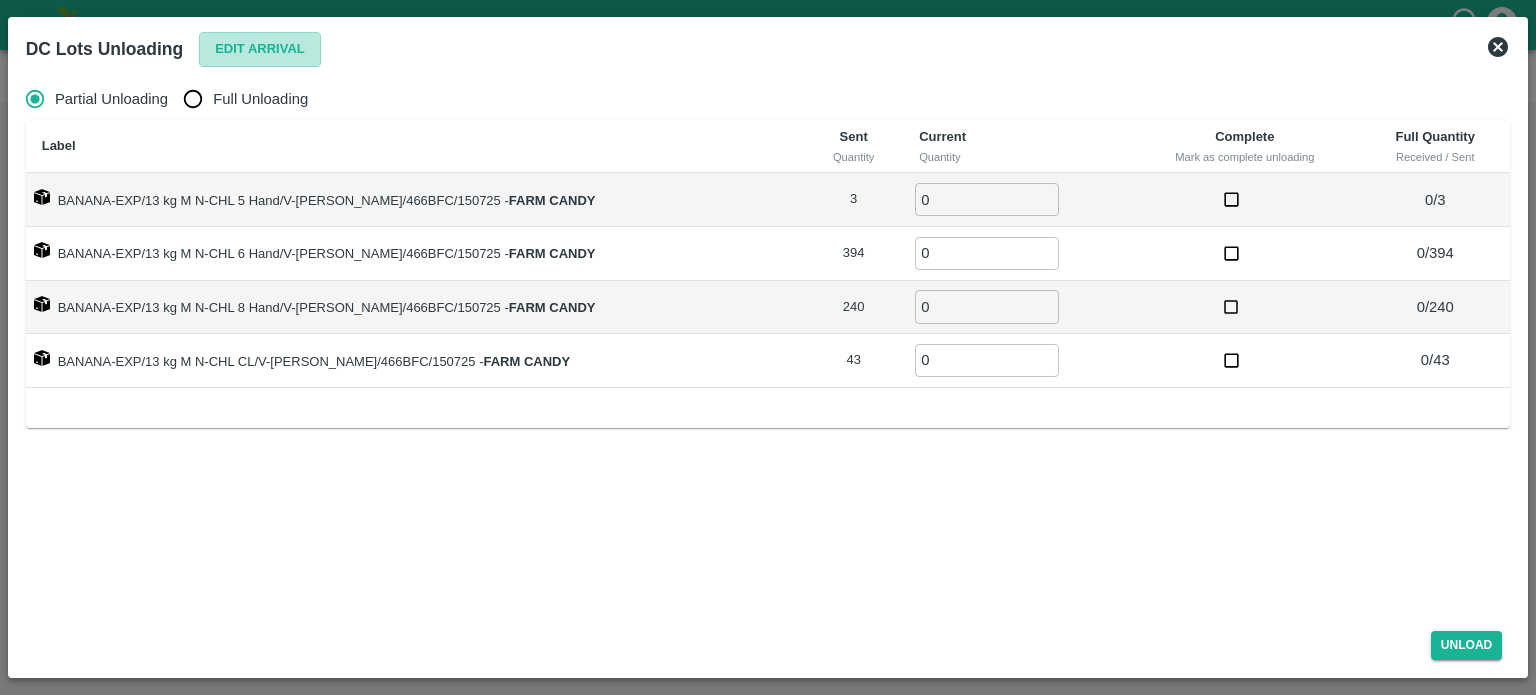 click on "Edit Arrival" at bounding box center [260, 49] 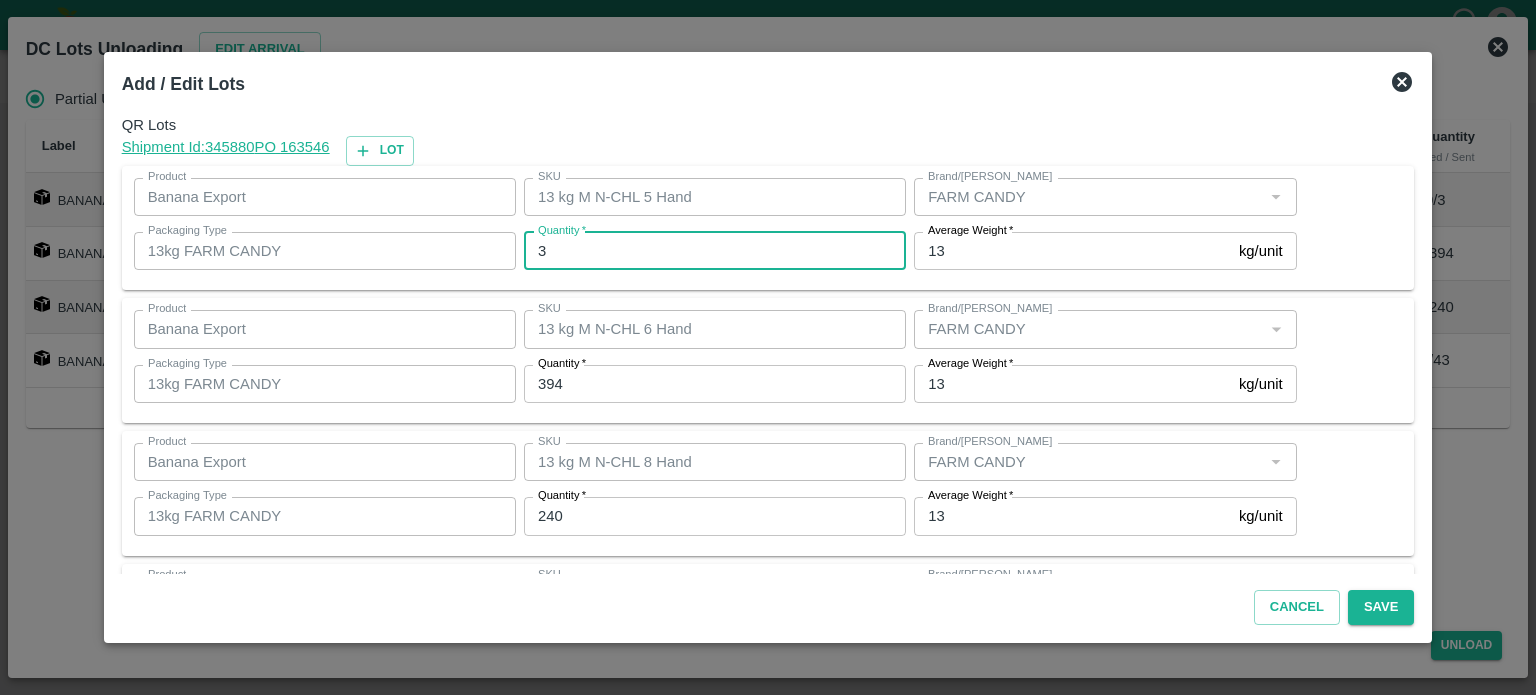 click on "3" at bounding box center [715, 251] 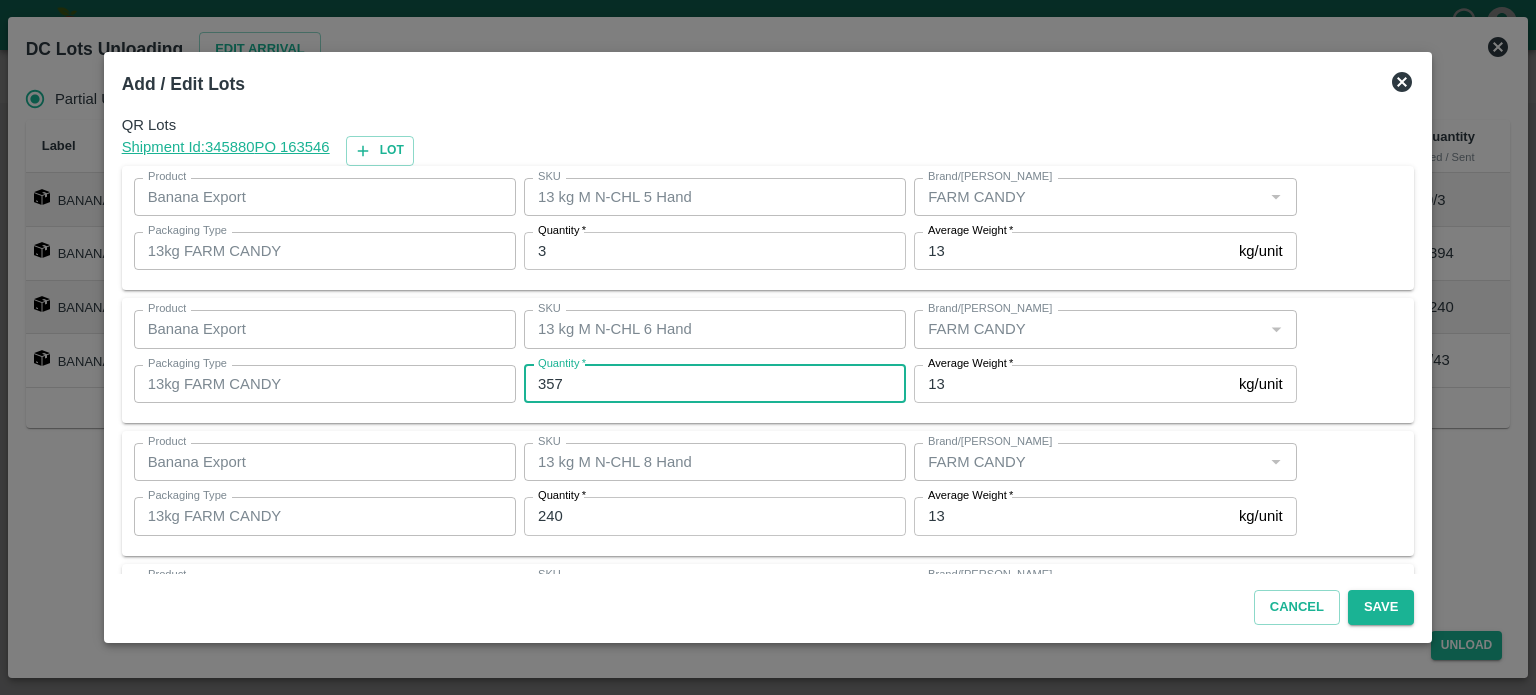 type on "357" 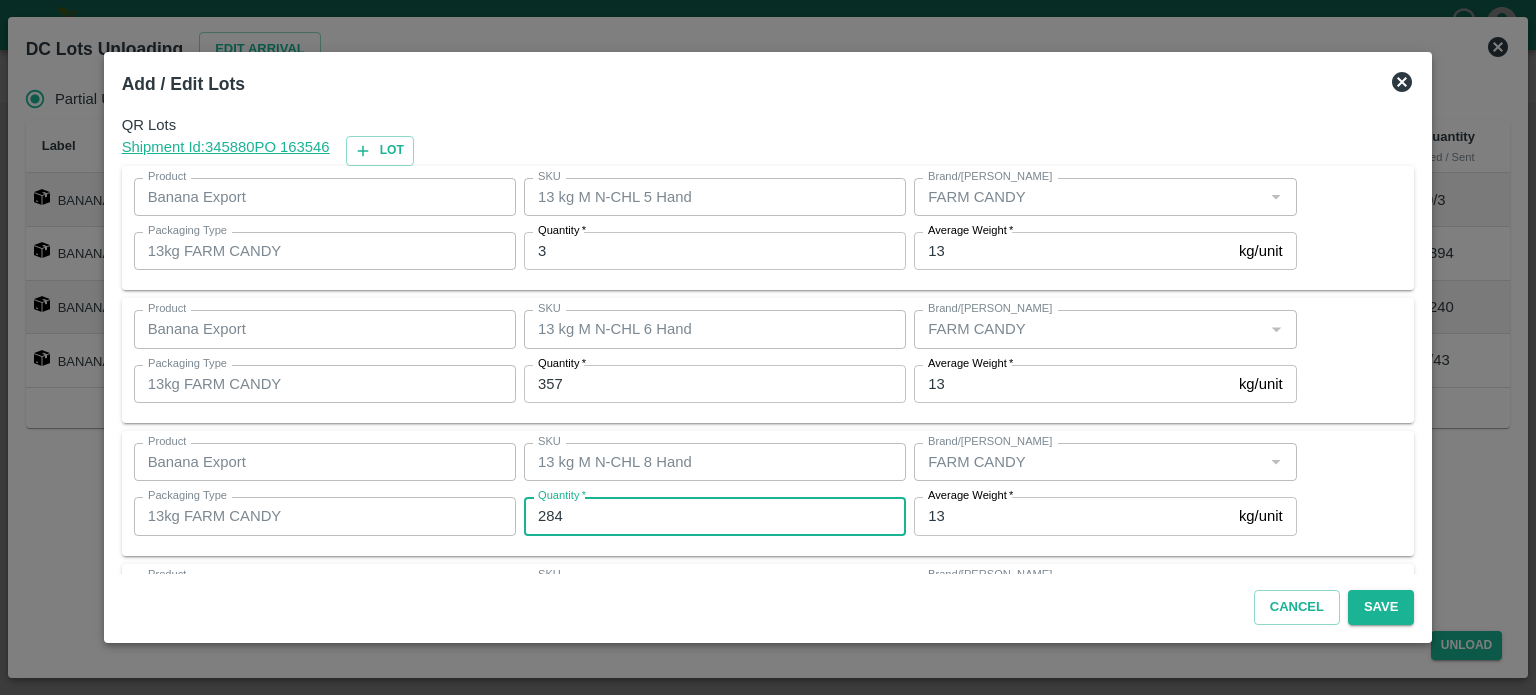 type on "284" 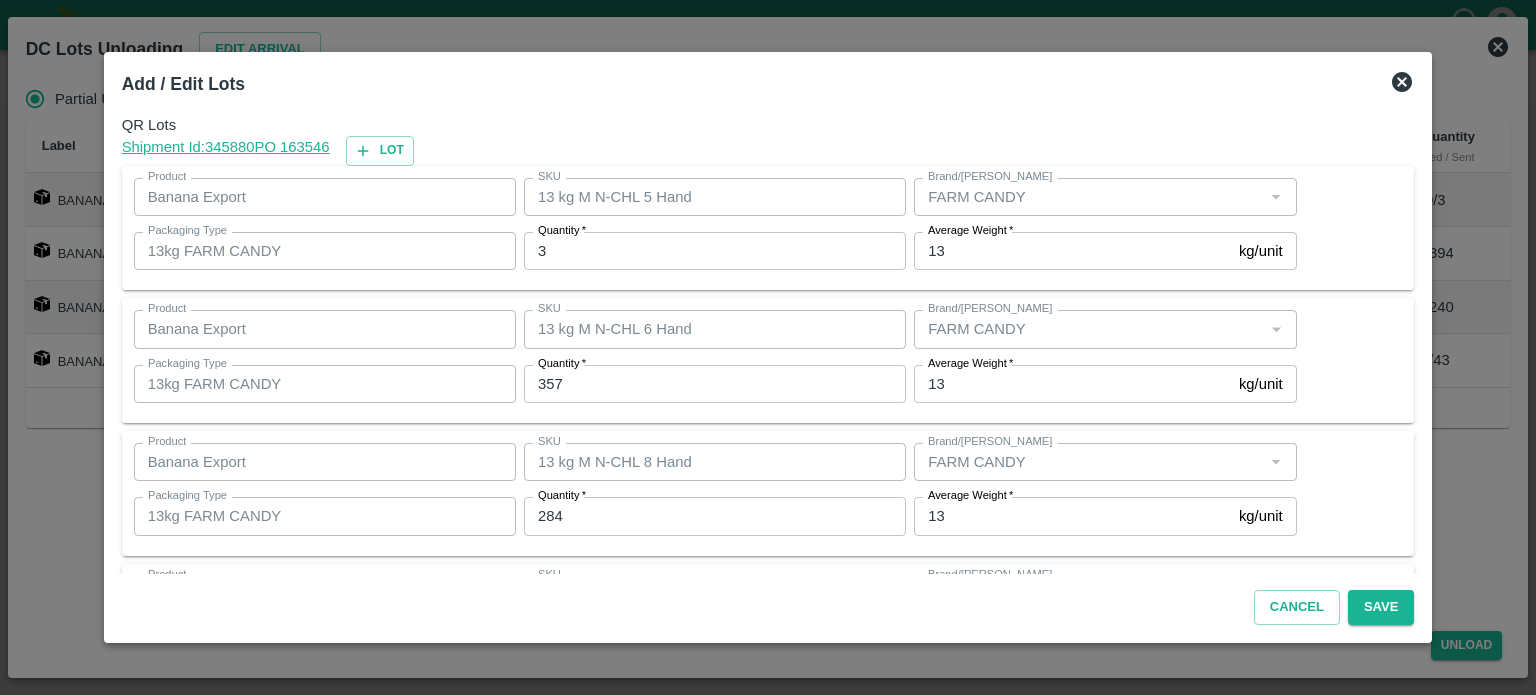 scroll, scrollTop: 129, scrollLeft: 0, axis: vertical 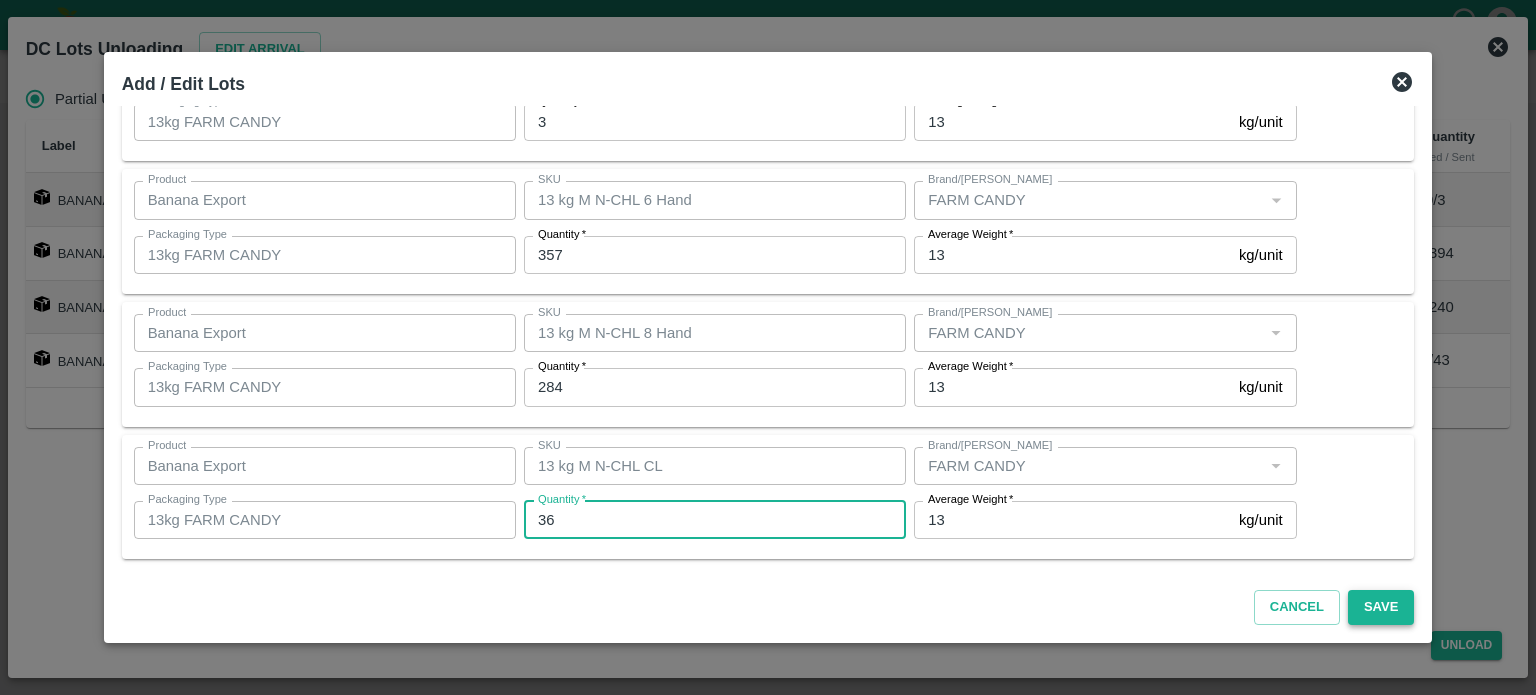 type on "36" 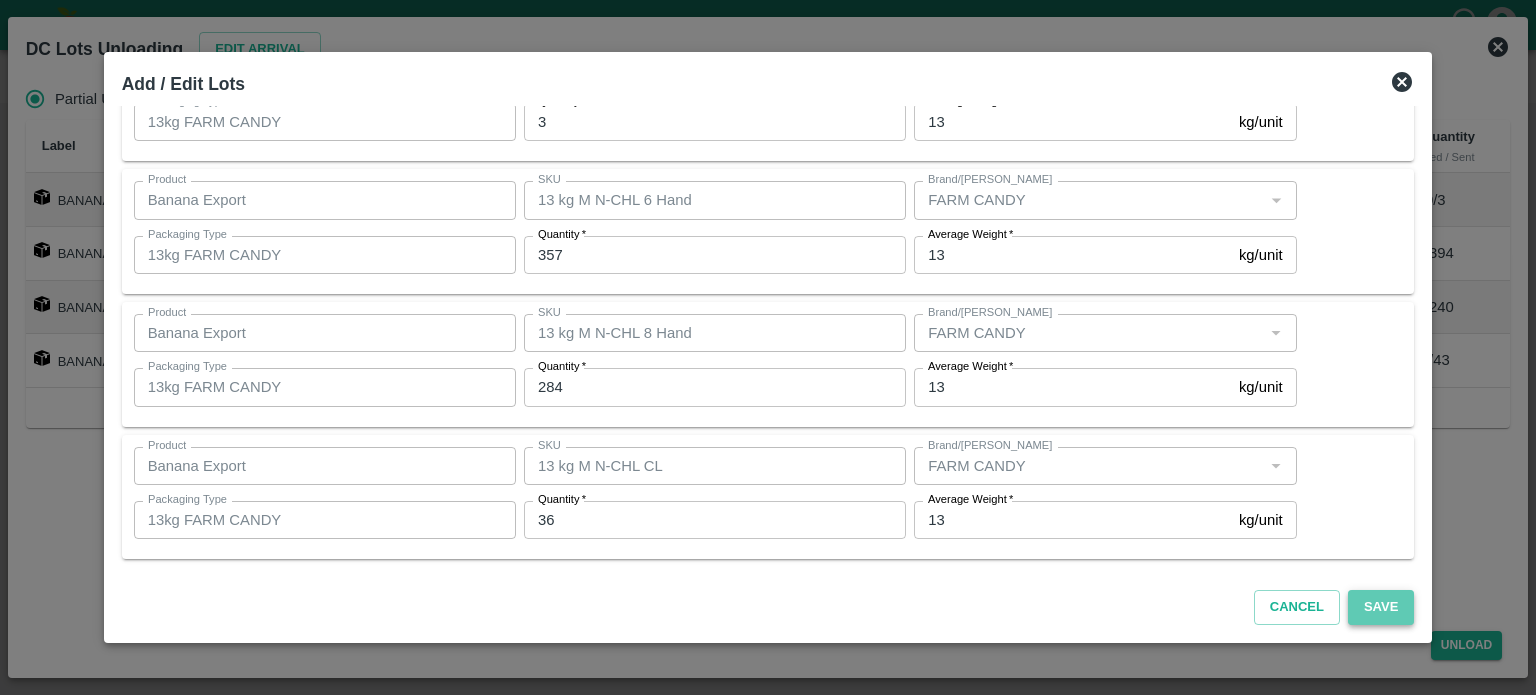 click on "Save" at bounding box center (1381, 607) 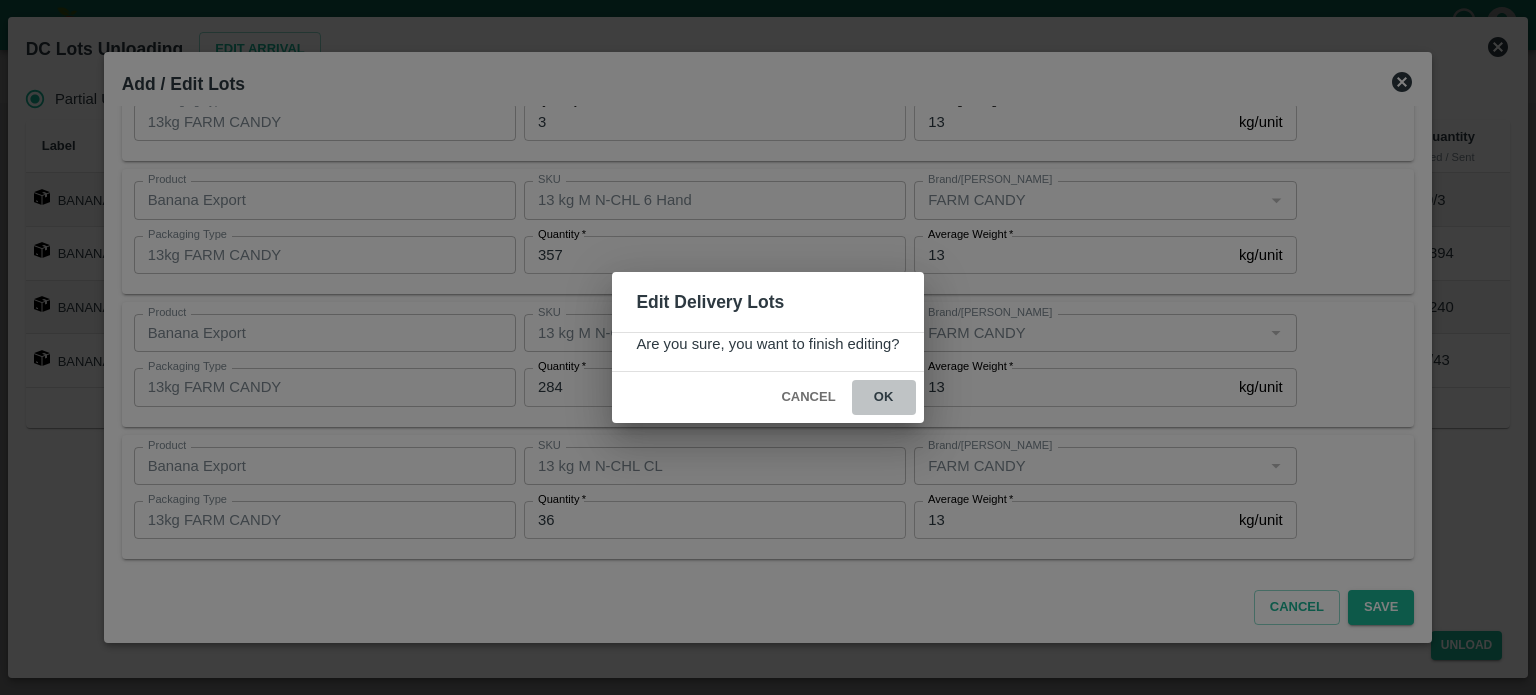 click on "ok" at bounding box center [884, 397] 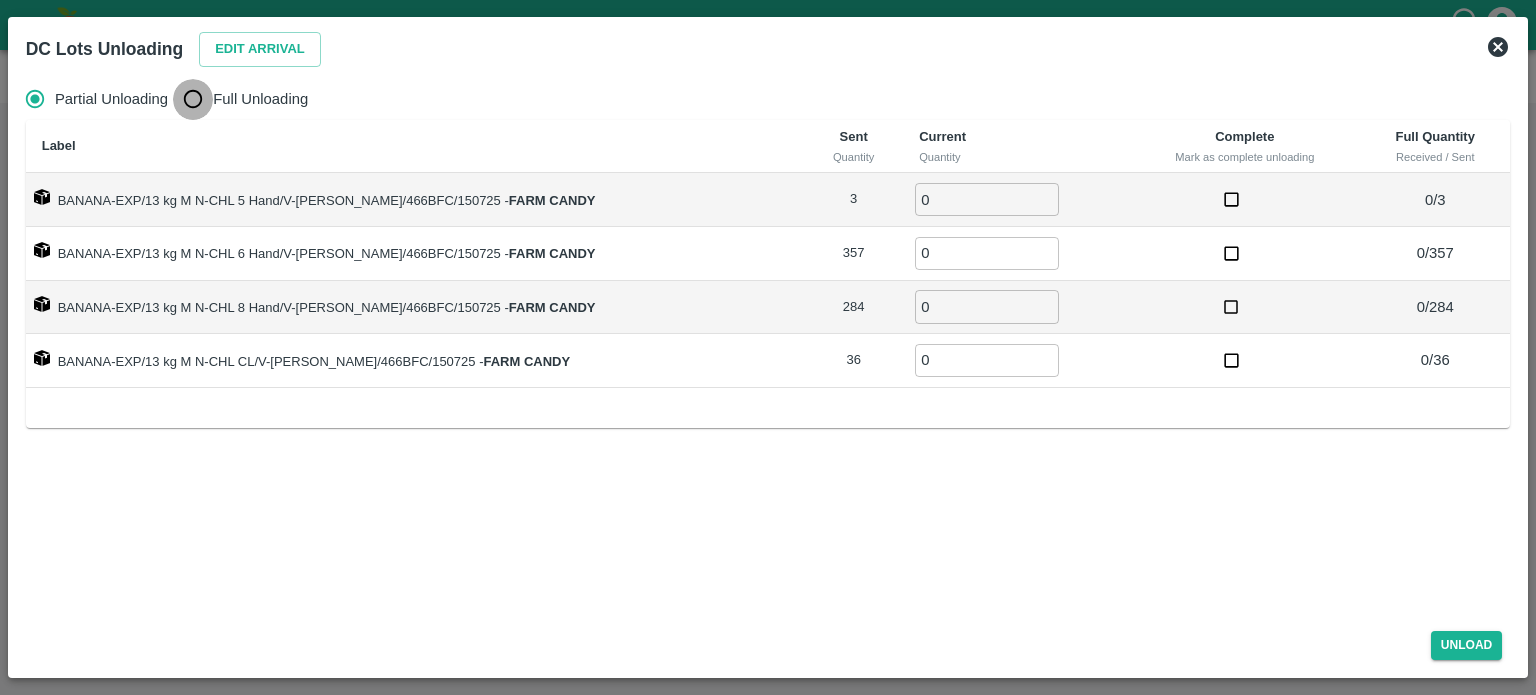 click on "Full Unloading" at bounding box center [193, 99] 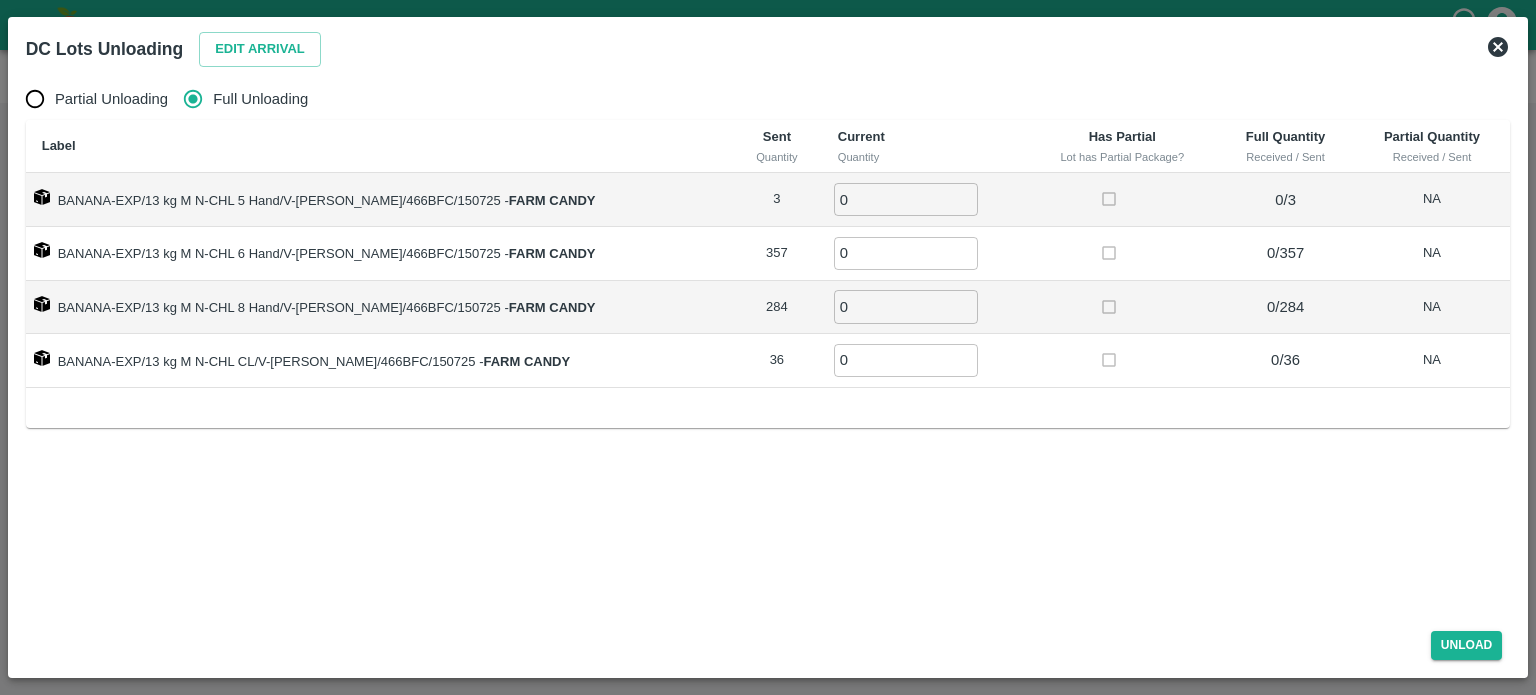 click on "0" at bounding box center [906, 199] 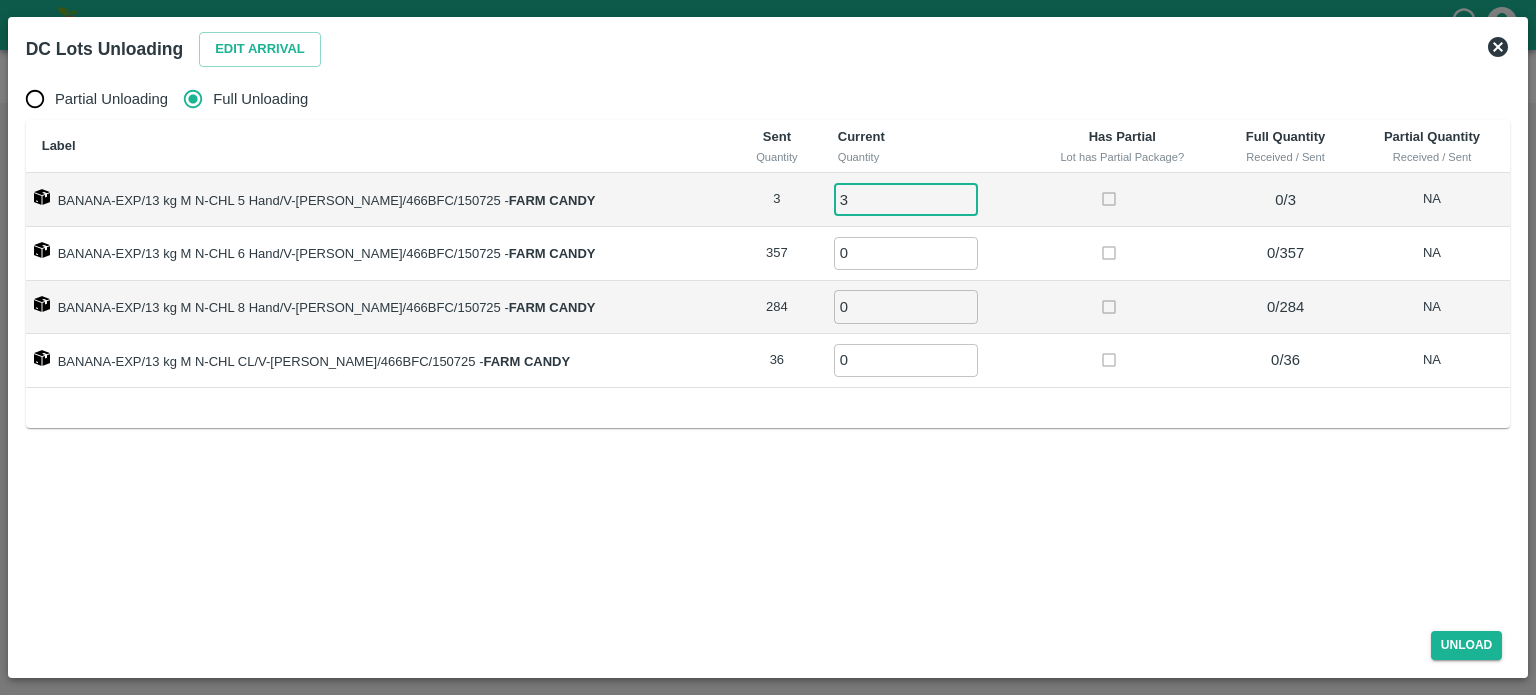 type on "3" 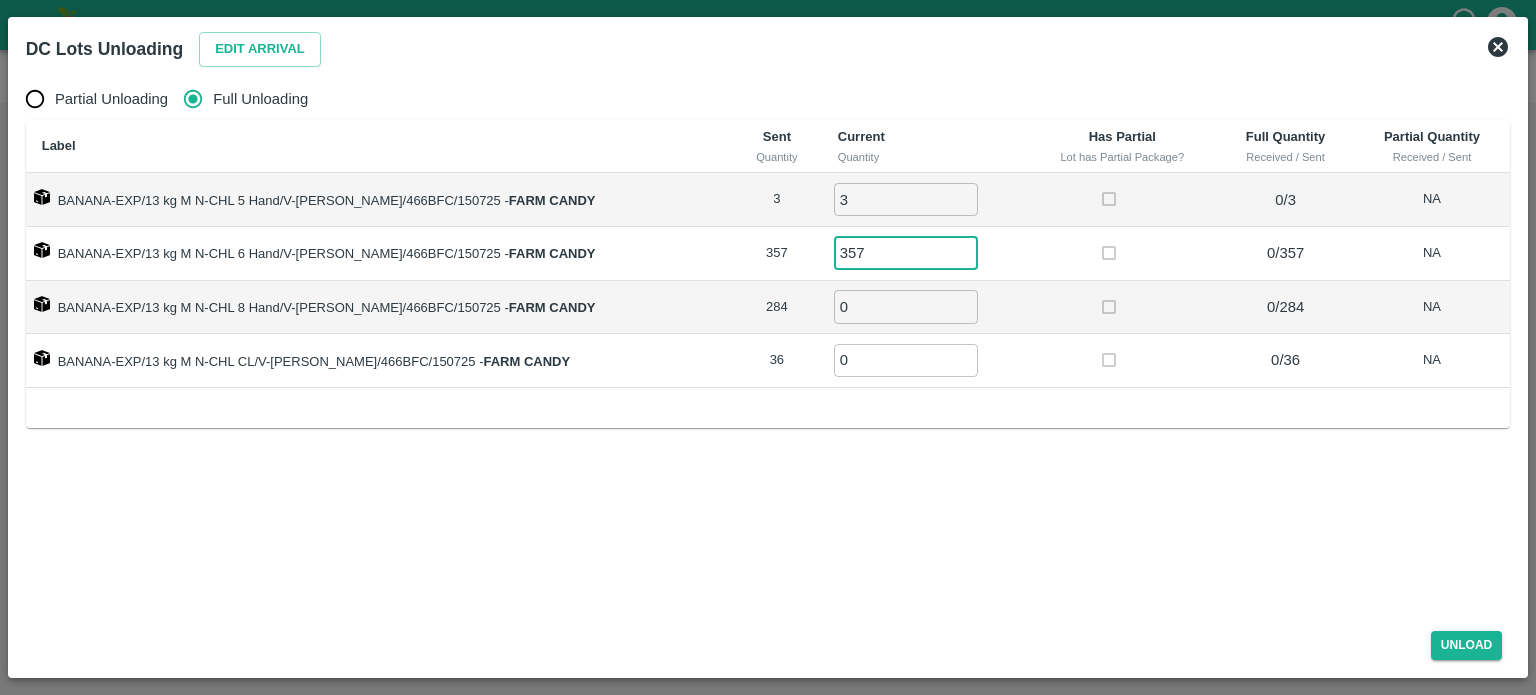 type on "357" 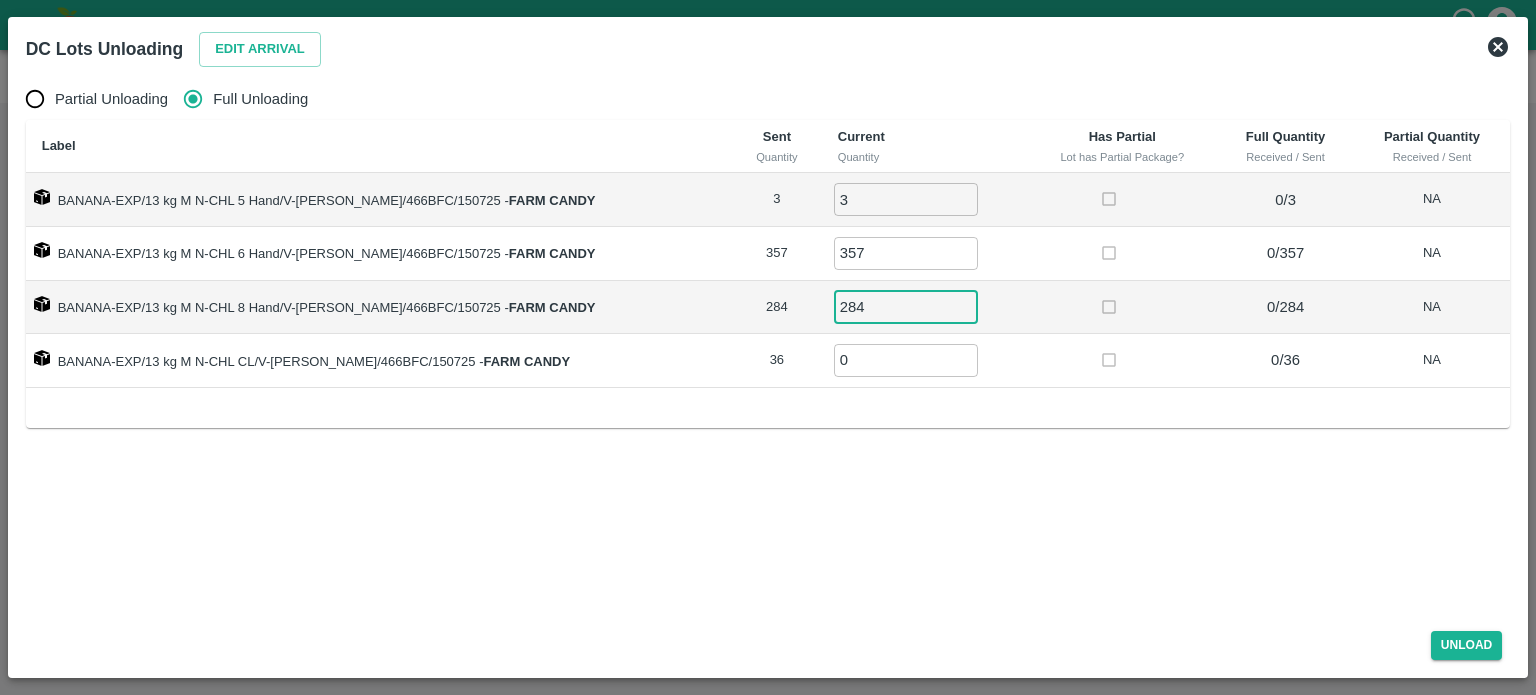type on "284" 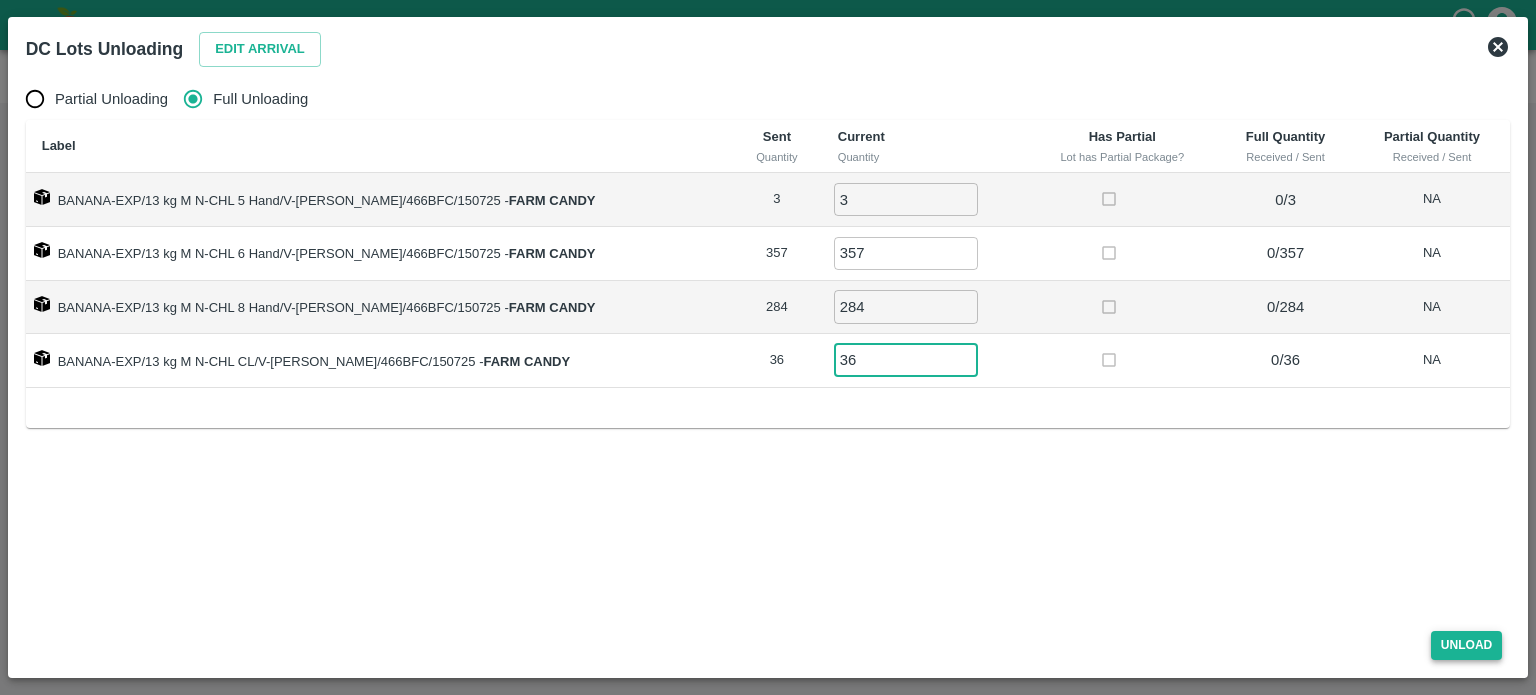 type on "36" 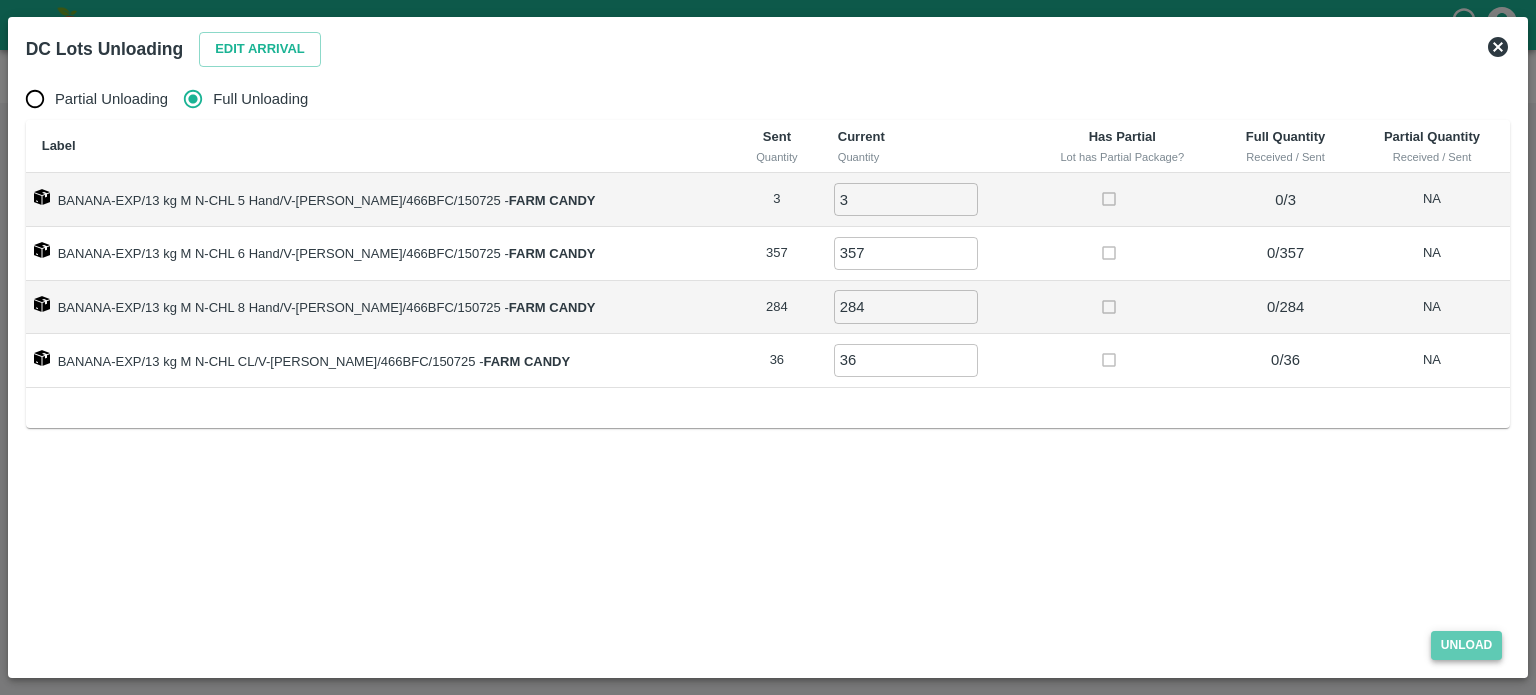 click on "Unload" at bounding box center (1467, 645) 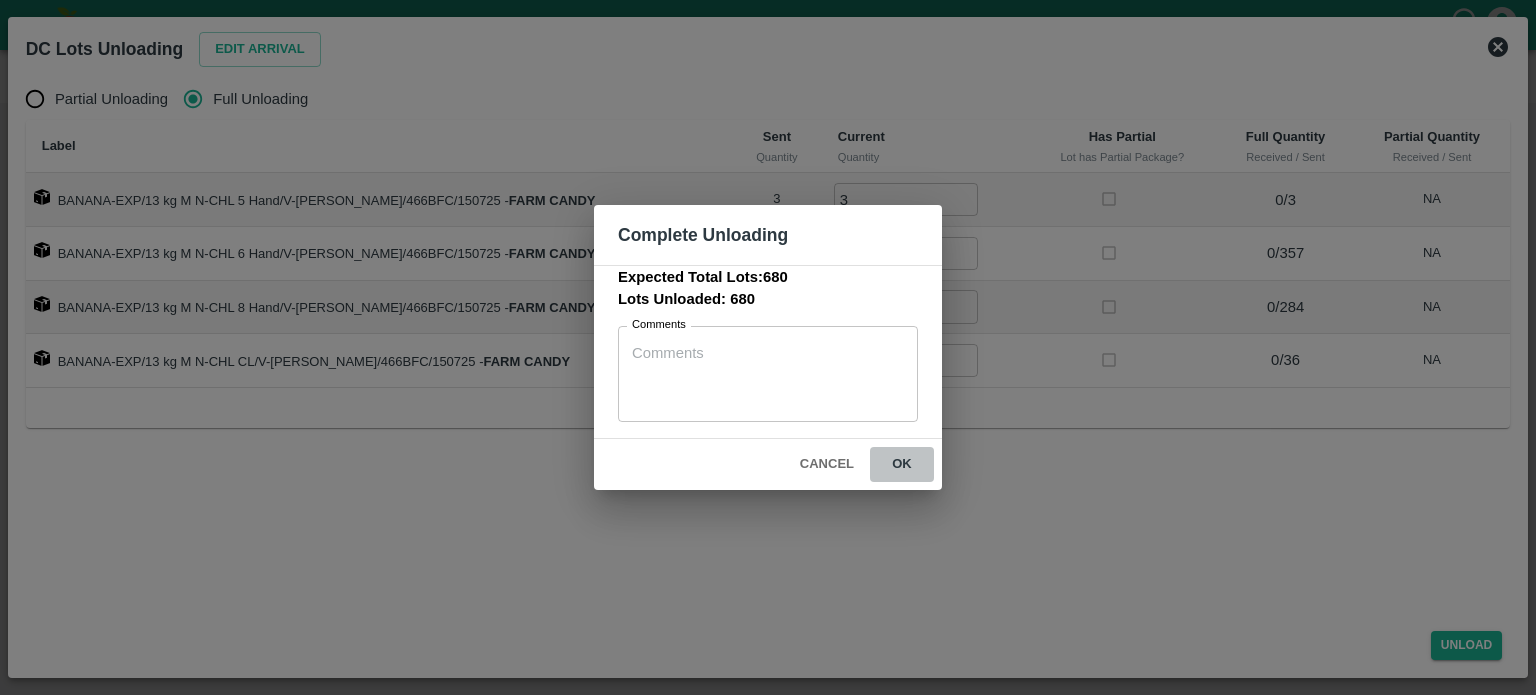 click on "ok" at bounding box center (902, 464) 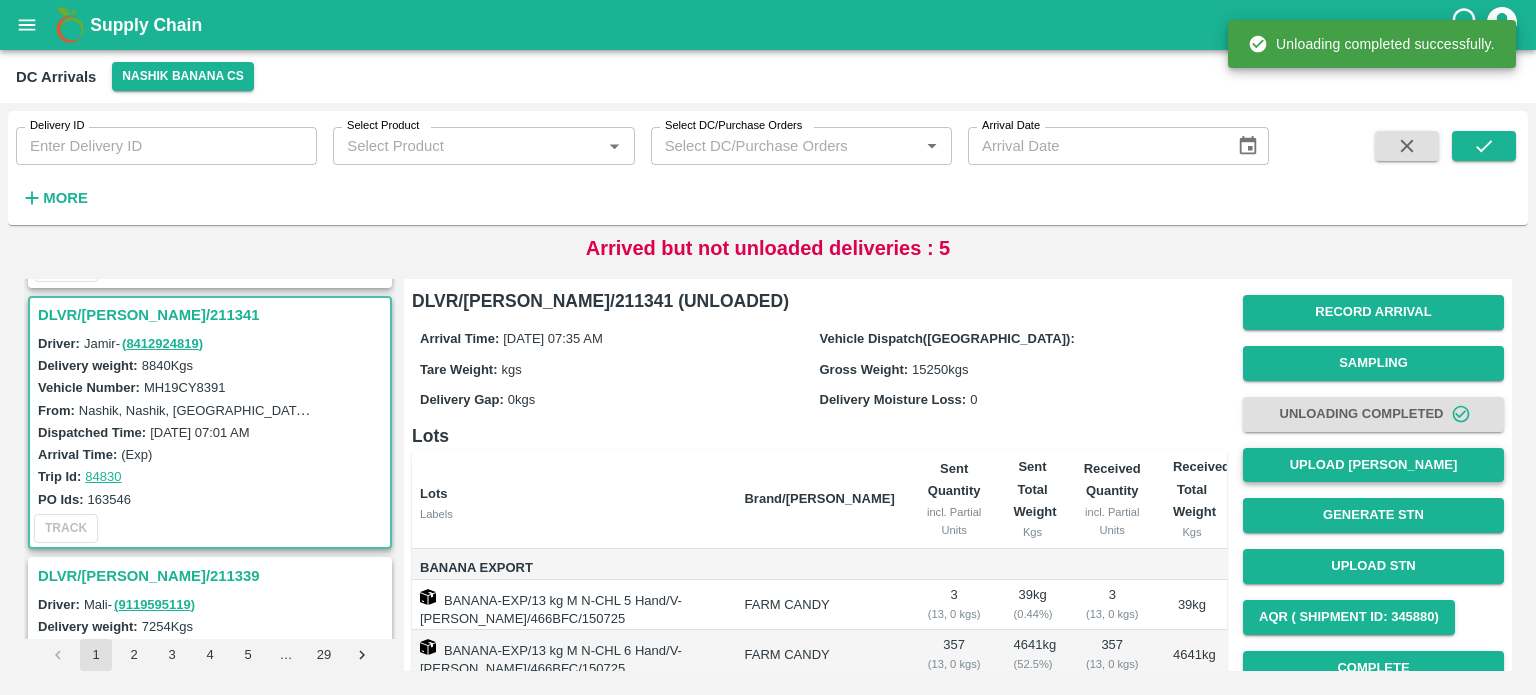 click on "Upload [PERSON_NAME]" at bounding box center [1373, 465] 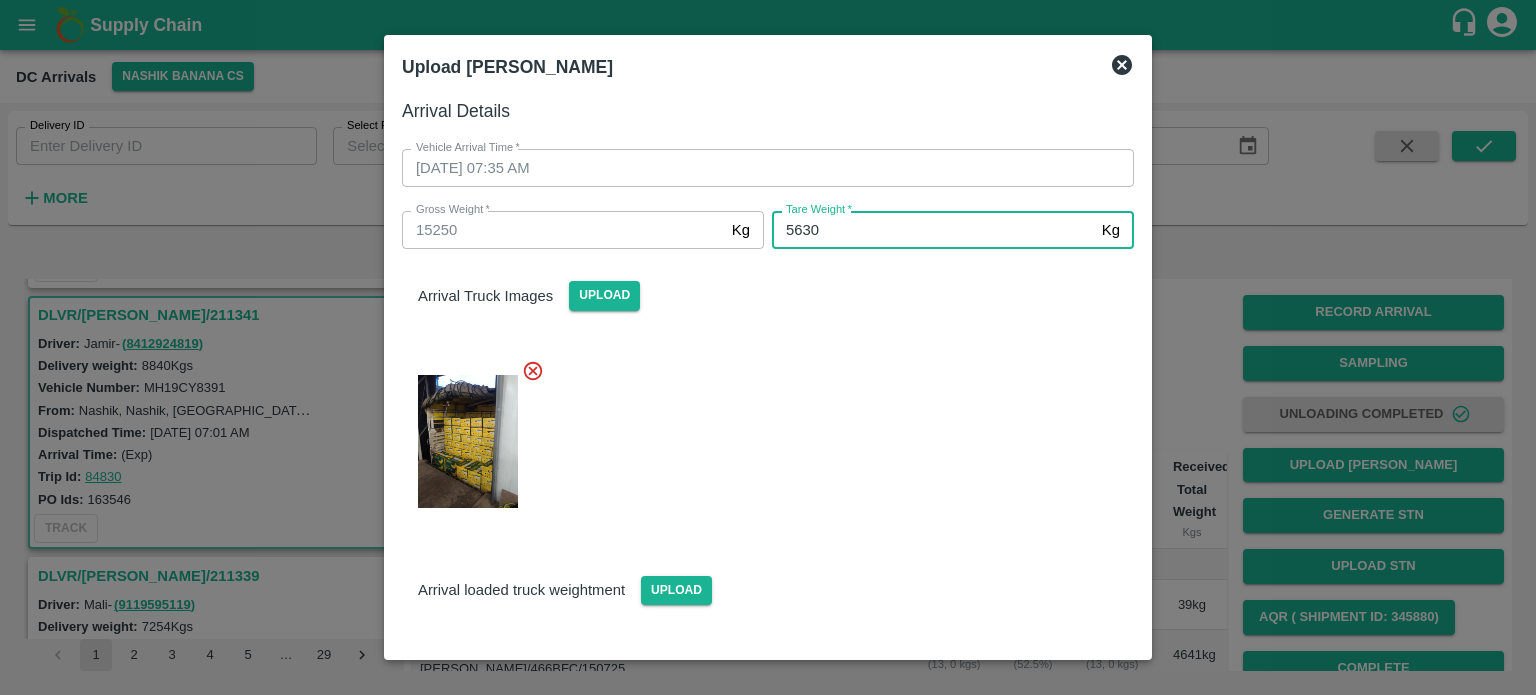 type on "5630" 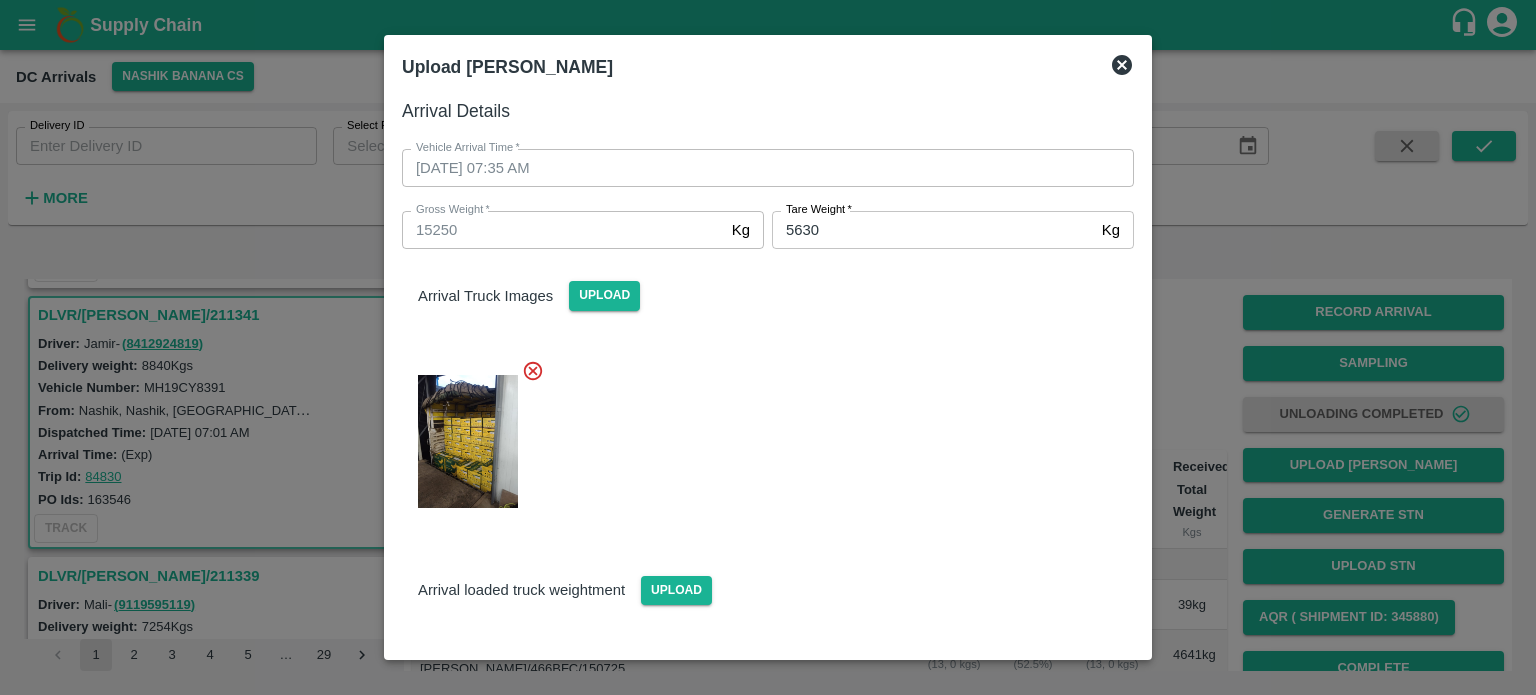 click at bounding box center (760, 435) 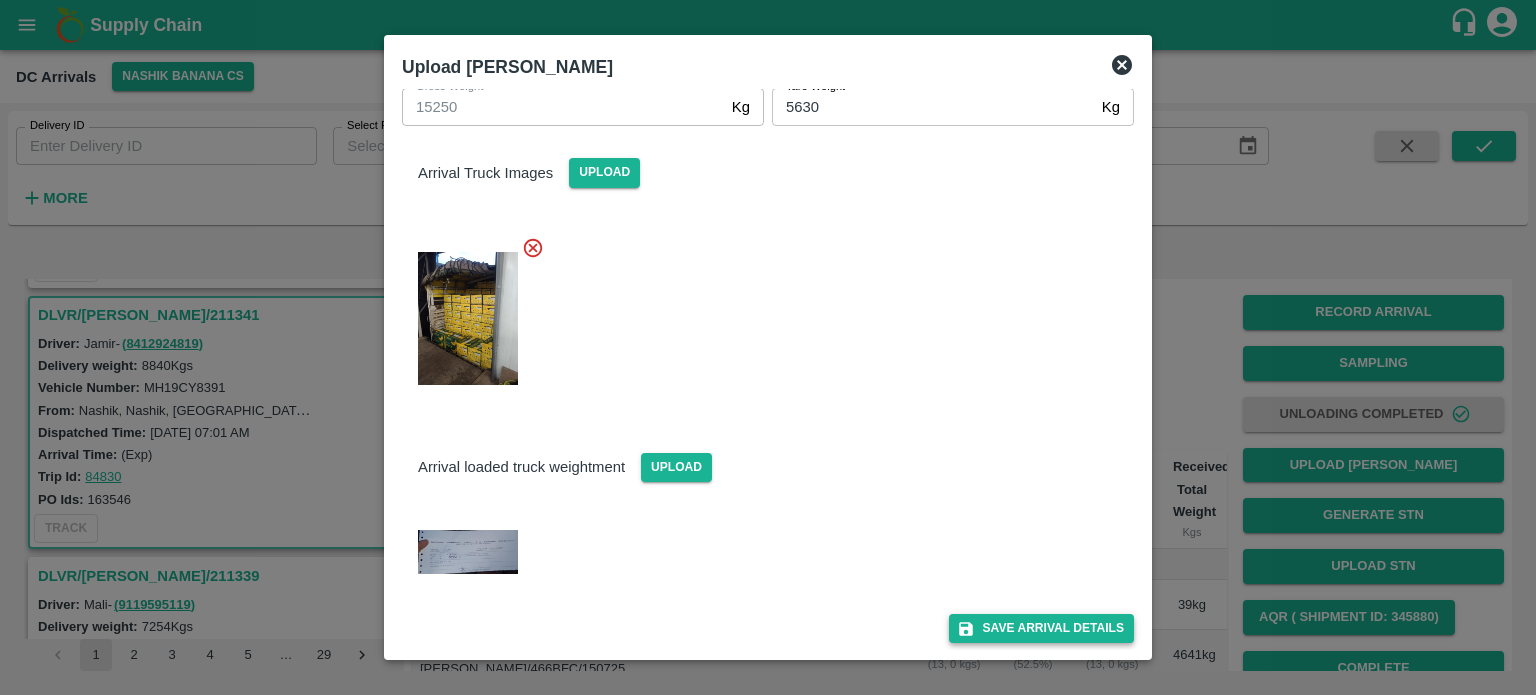 click on "Save Arrival Details" at bounding box center [1041, 628] 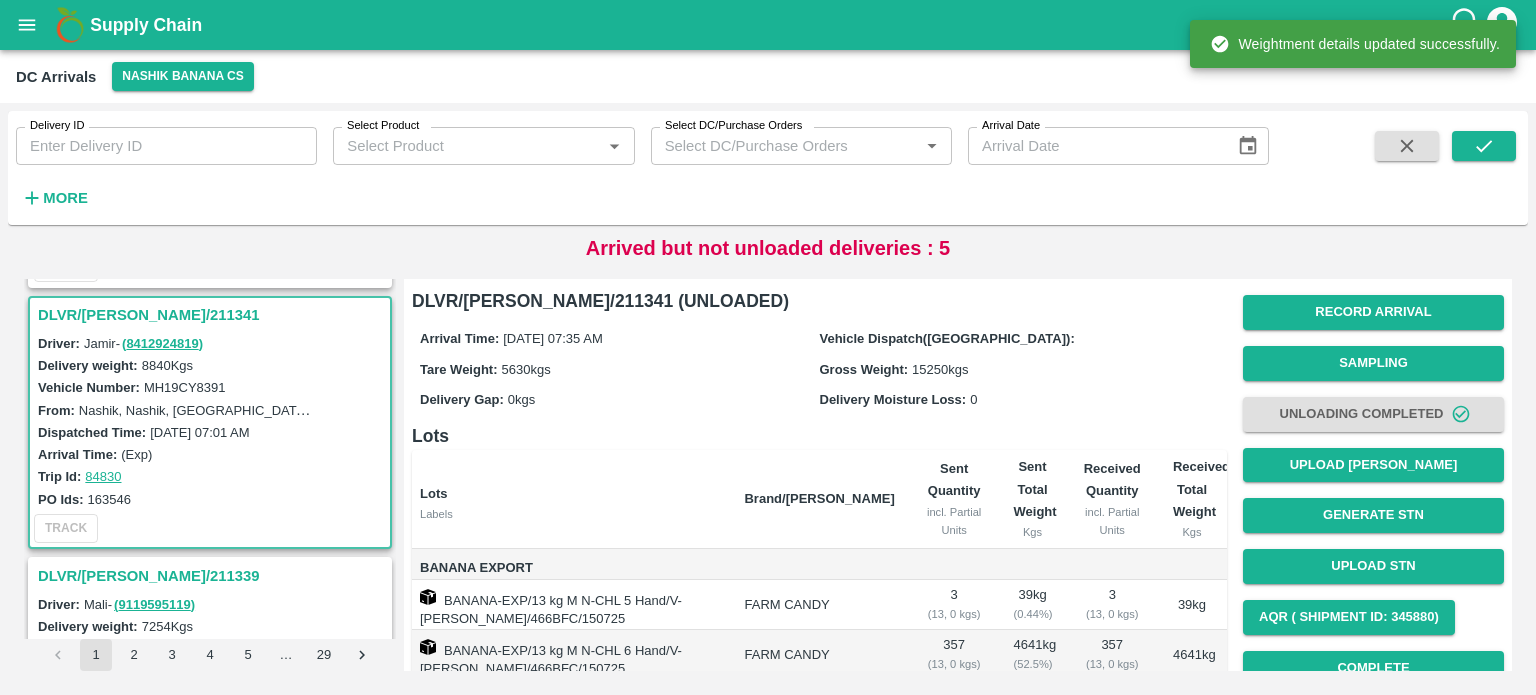 scroll, scrollTop: 238, scrollLeft: 0, axis: vertical 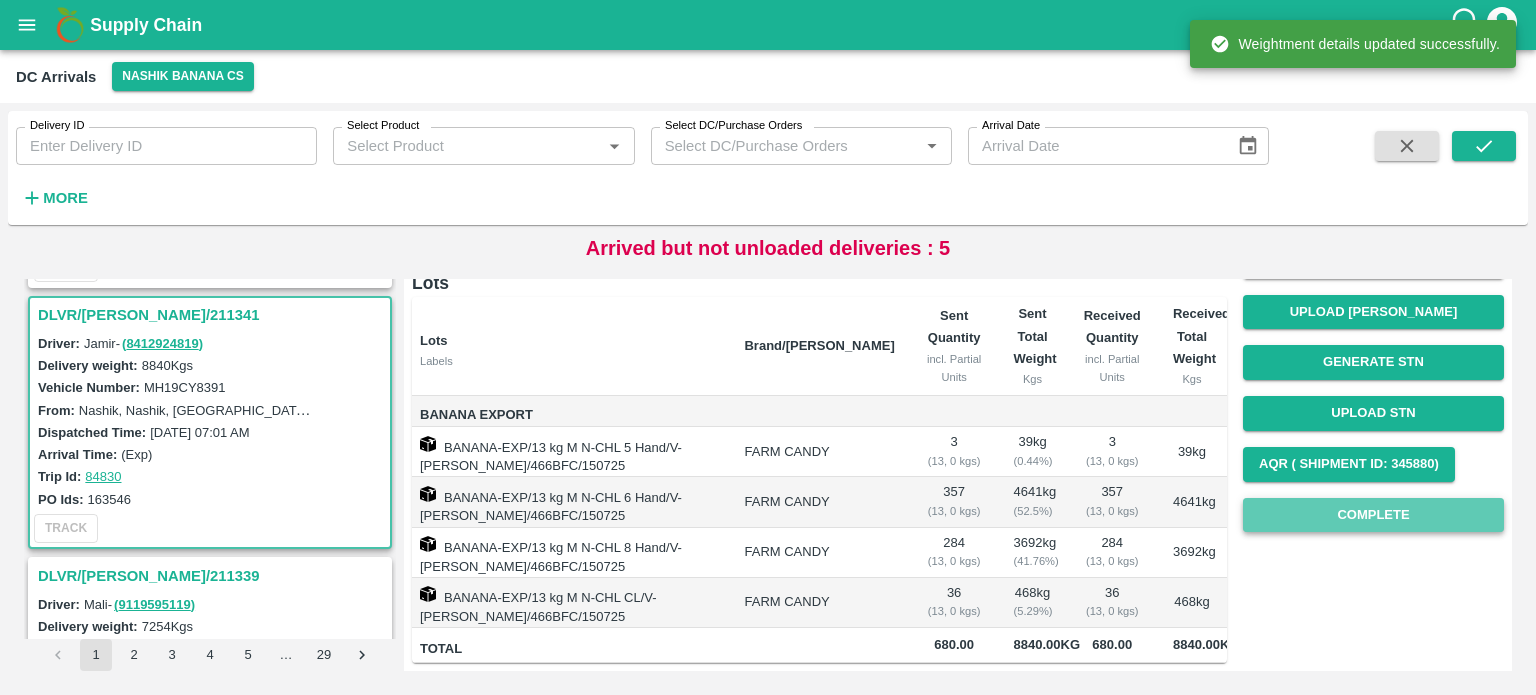 click on "Complete" at bounding box center (1373, 515) 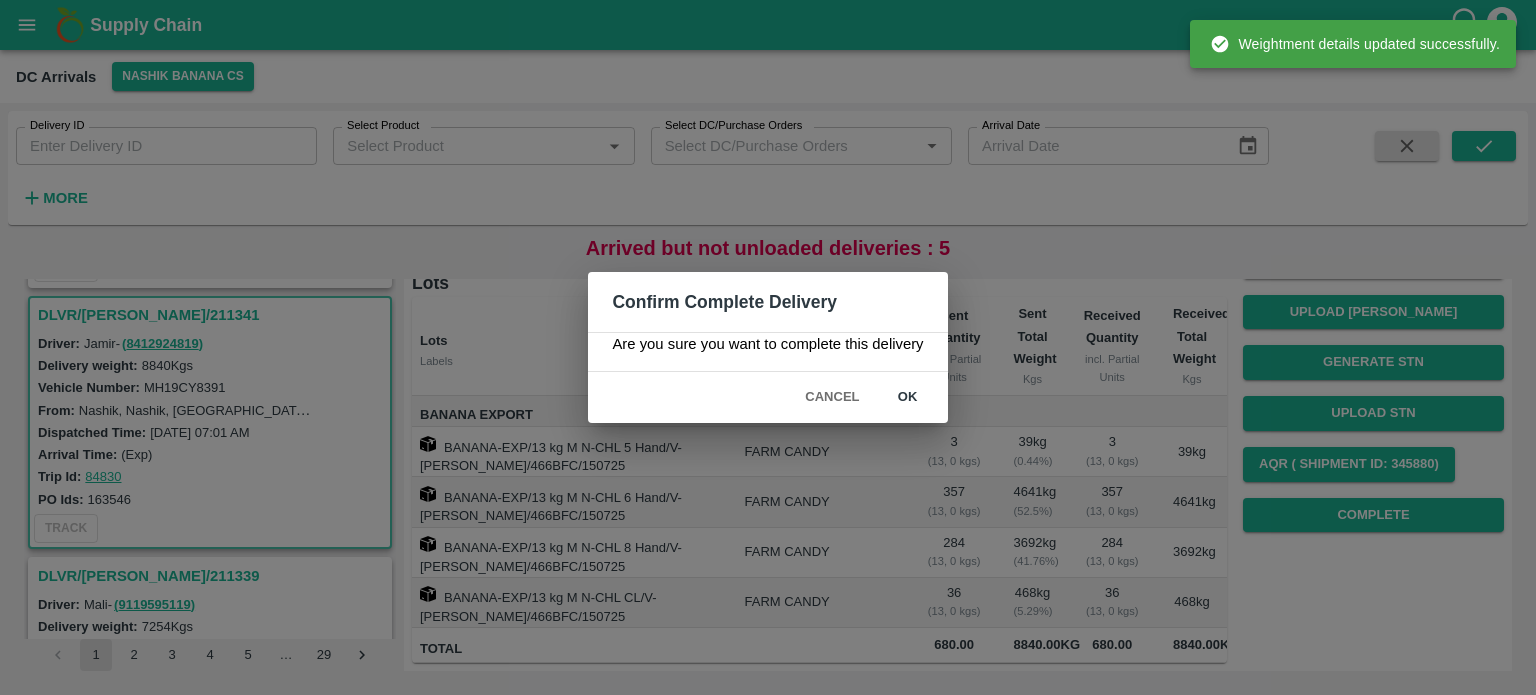 click on "ok" at bounding box center [908, 397] 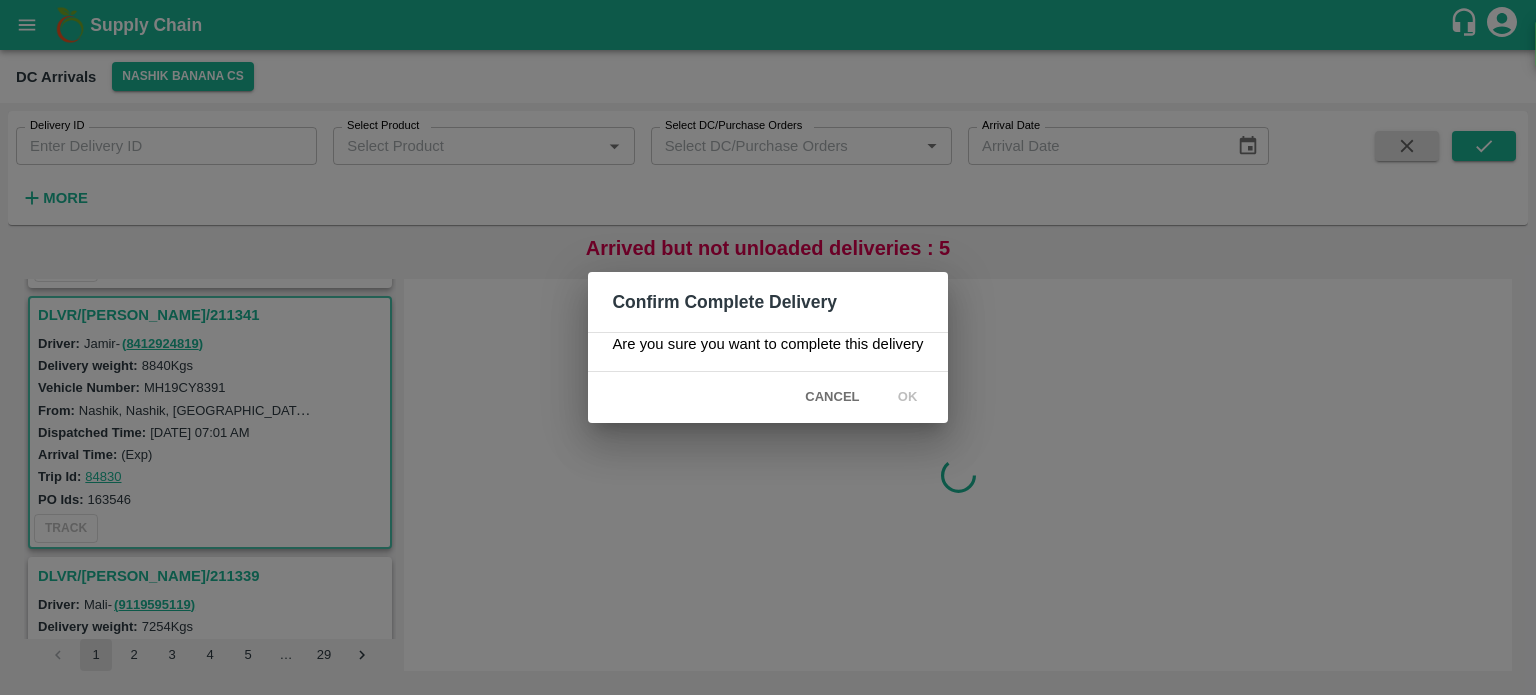 scroll, scrollTop: 0, scrollLeft: 0, axis: both 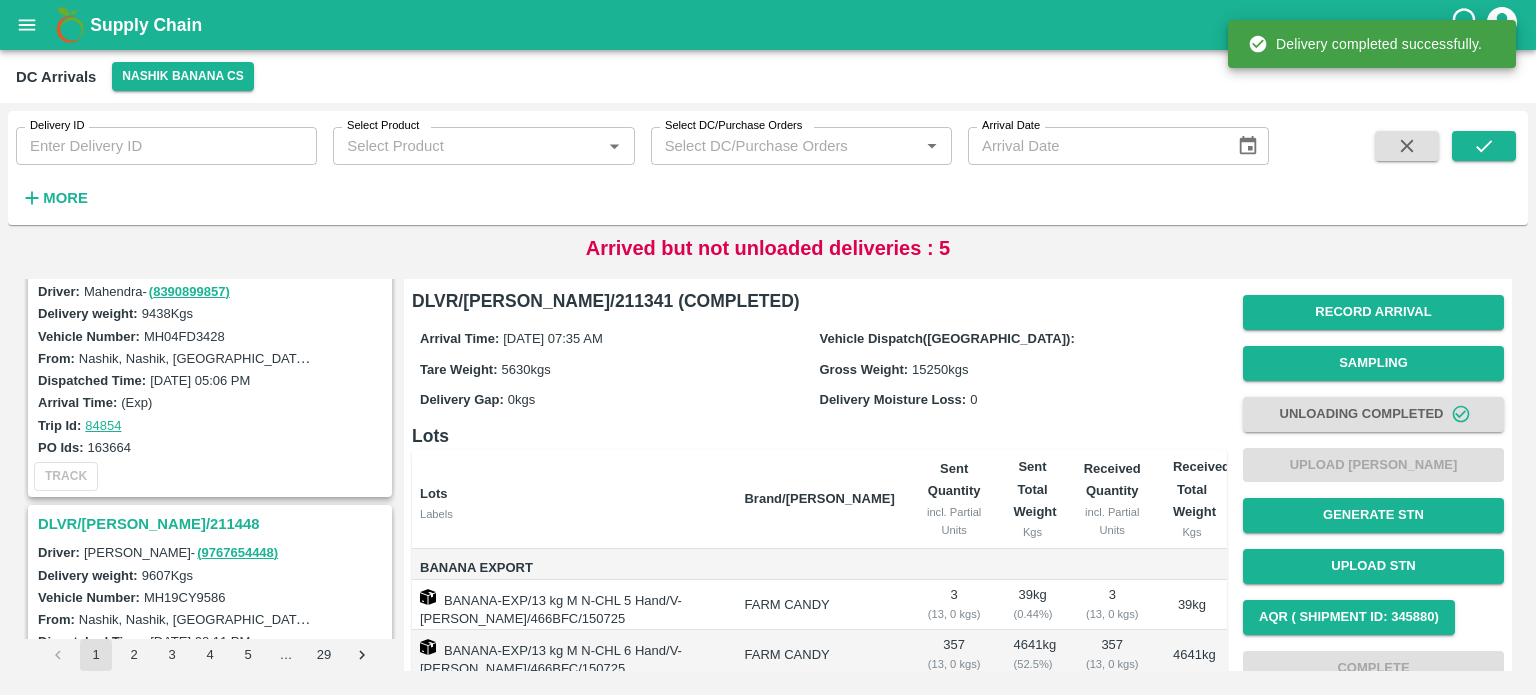 click on "DLVR/[PERSON_NAME]/211448" at bounding box center [210, 524] 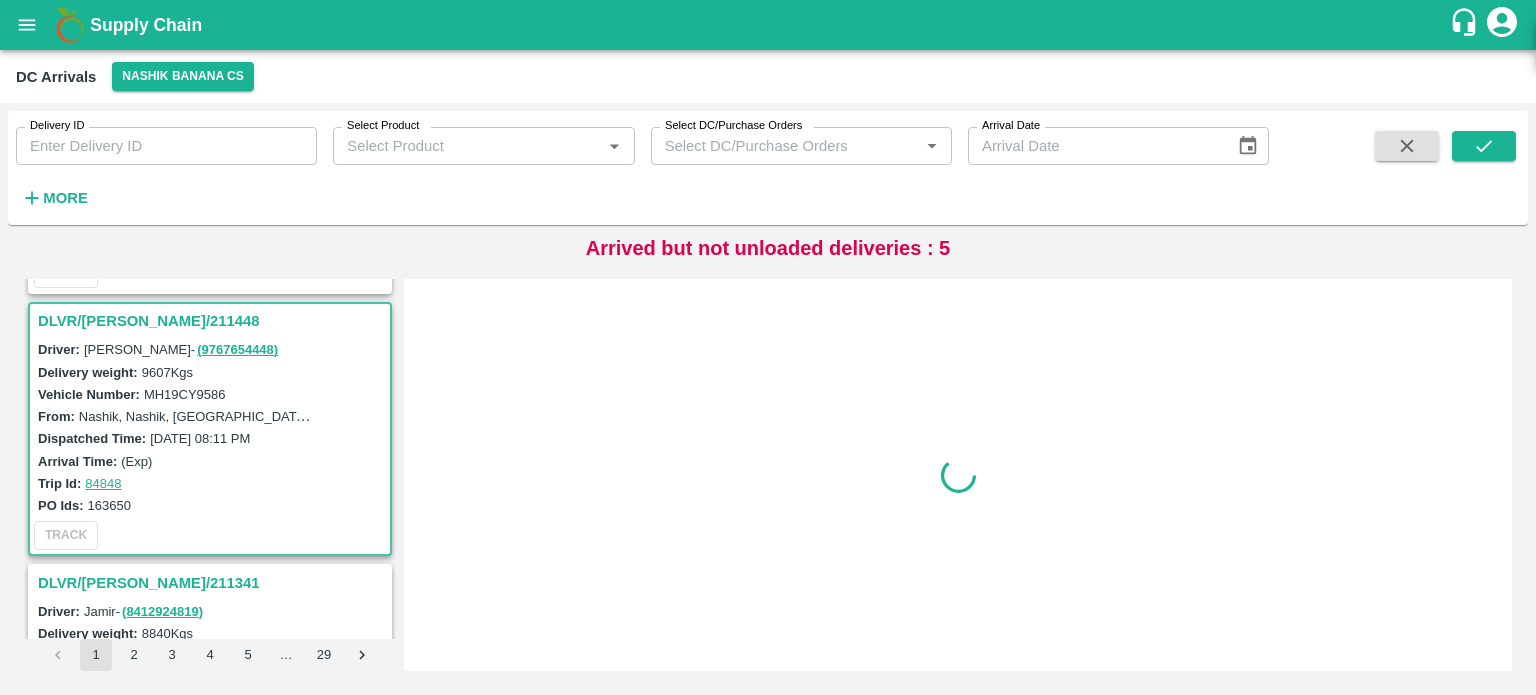 scroll, scrollTop: 3391, scrollLeft: 0, axis: vertical 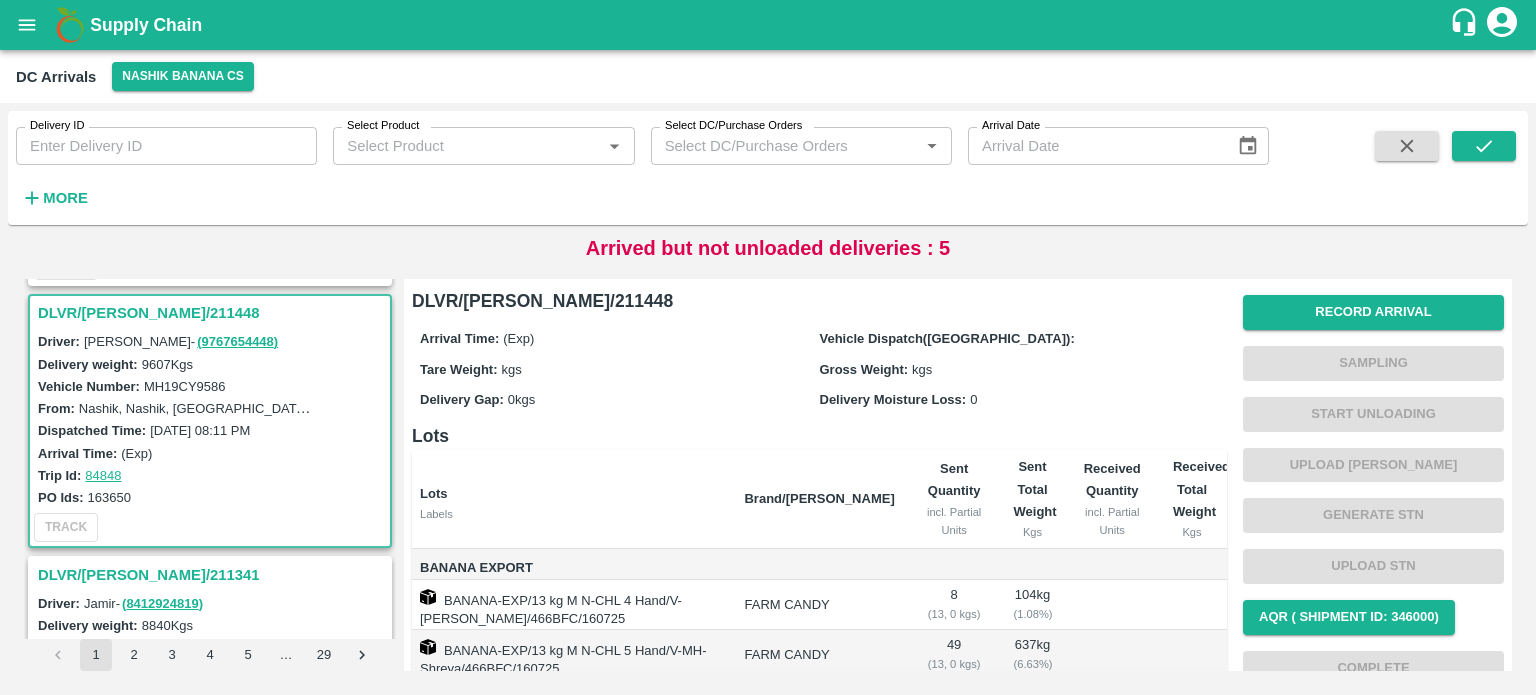 click on "MH19CY9586" at bounding box center (185, 386) 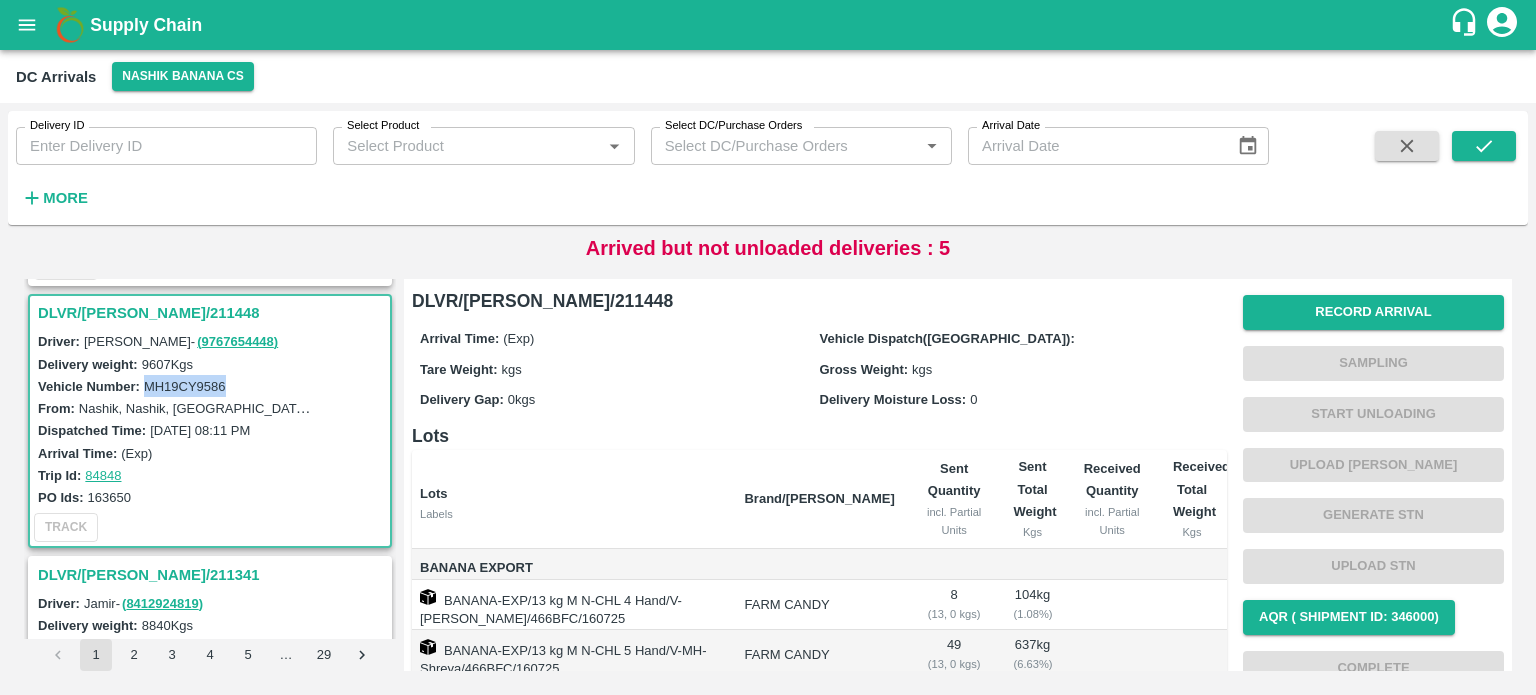 click on "MH19CY9586" at bounding box center [185, 386] 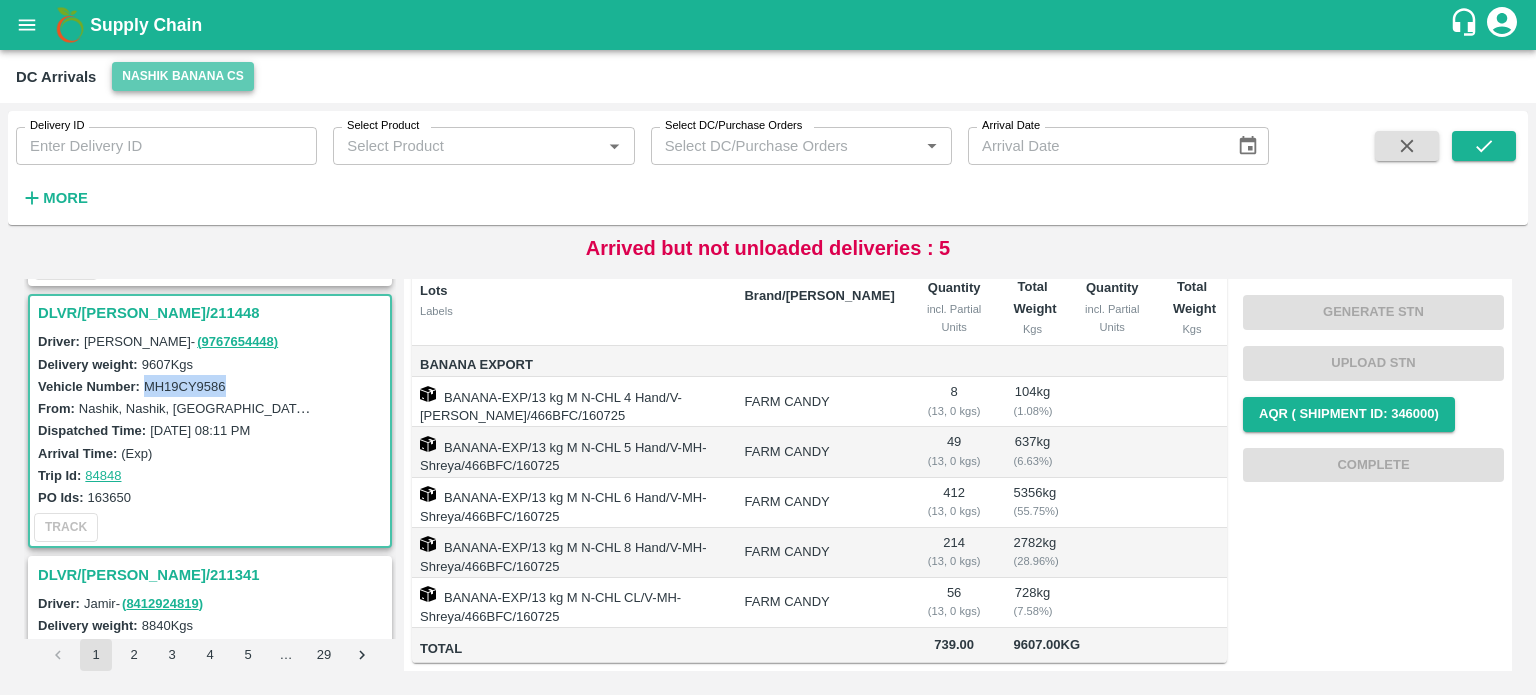 click on "Nashik Banana CS" at bounding box center [183, 76] 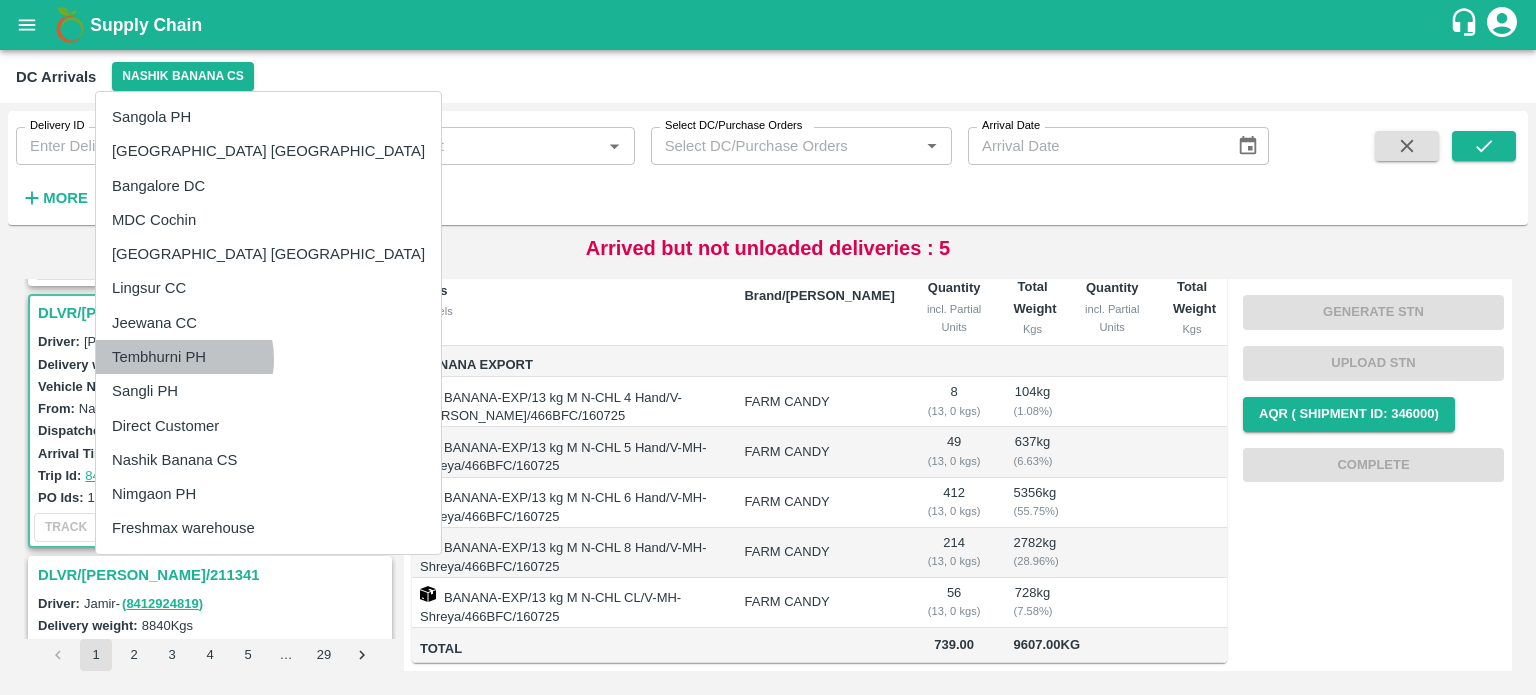 click on "Tembhurni PH" at bounding box center [268, 357] 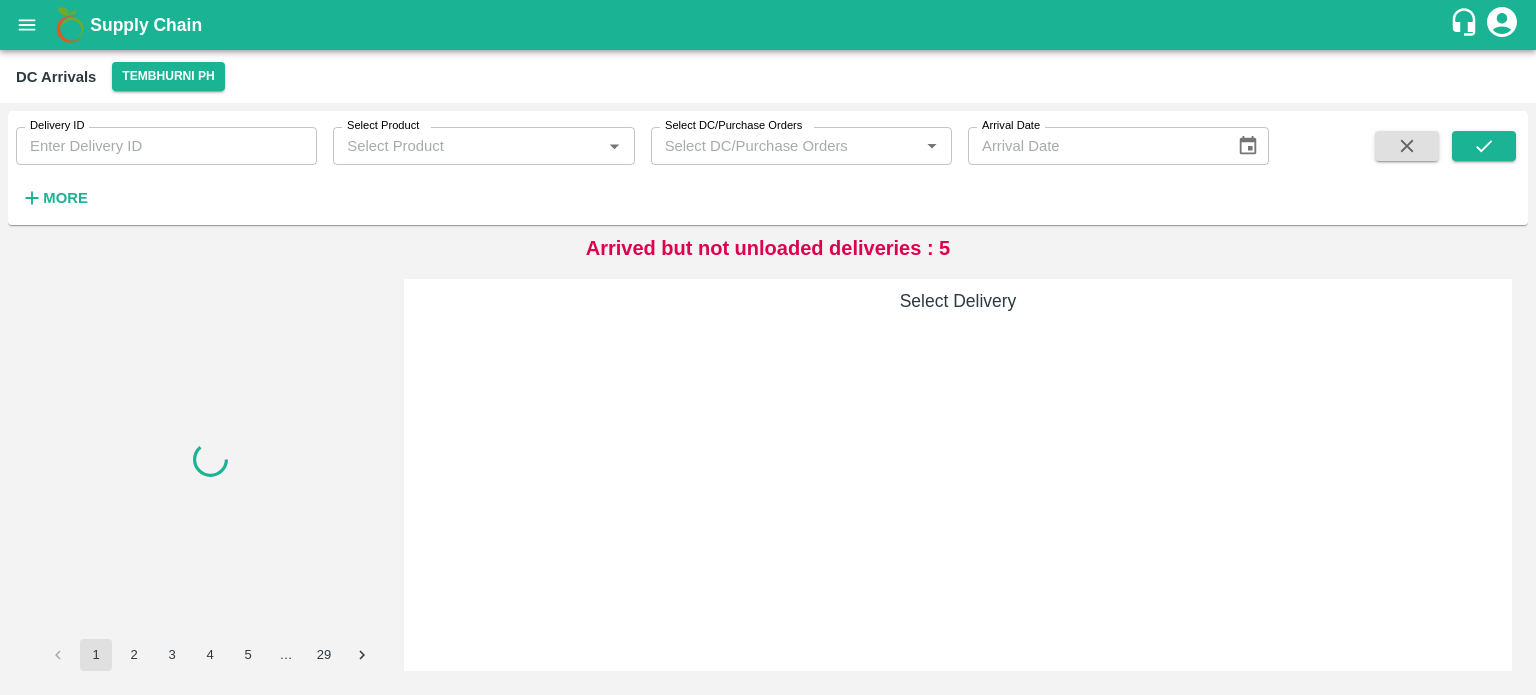 scroll, scrollTop: 0, scrollLeft: 0, axis: both 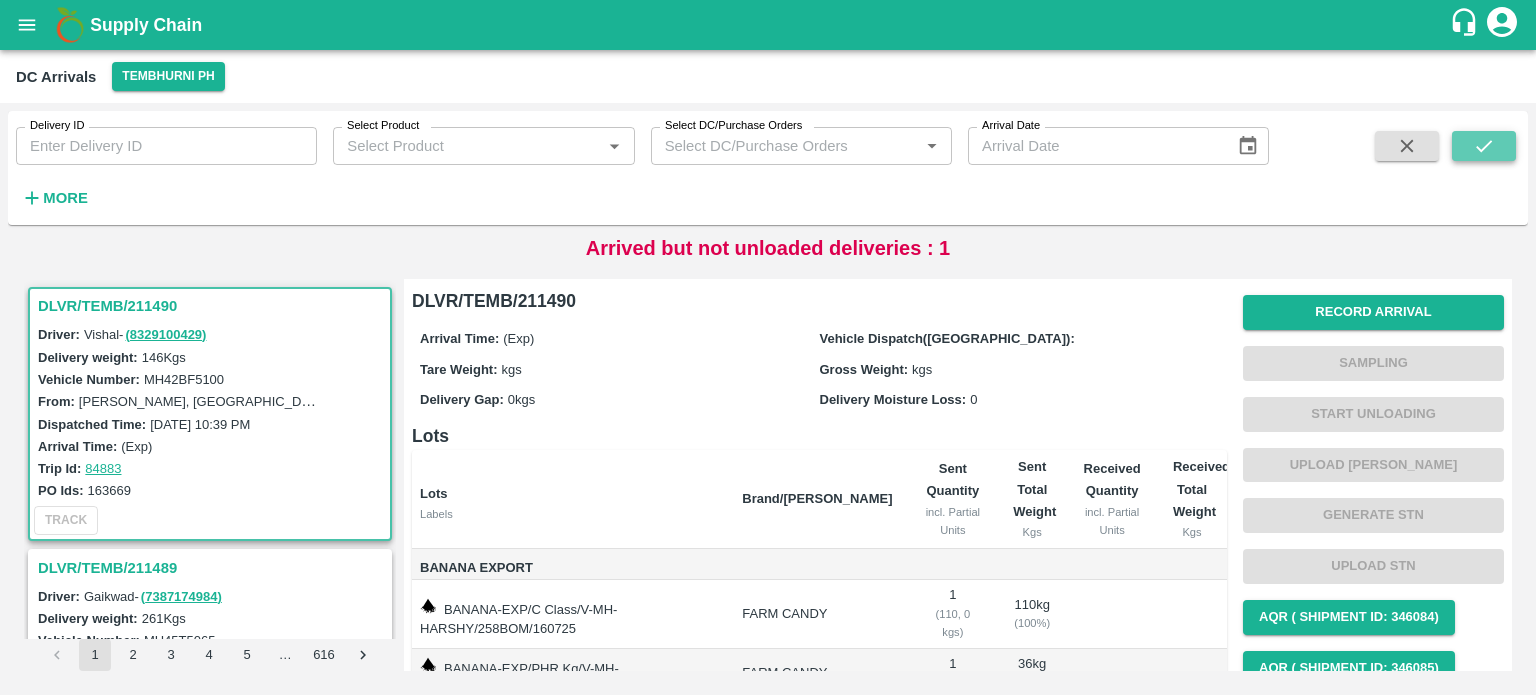 click 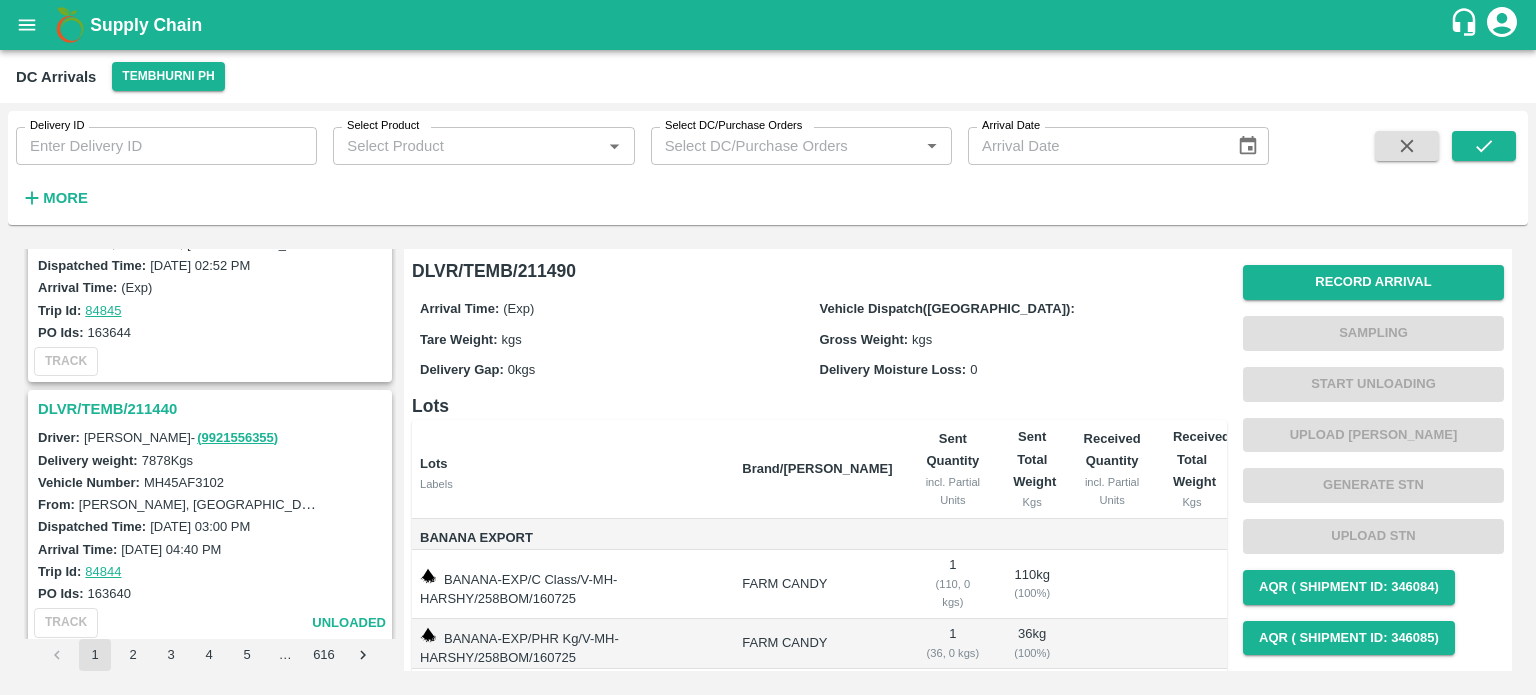 scroll, scrollTop: 4572, scrollLeft: 0, axis: vertical 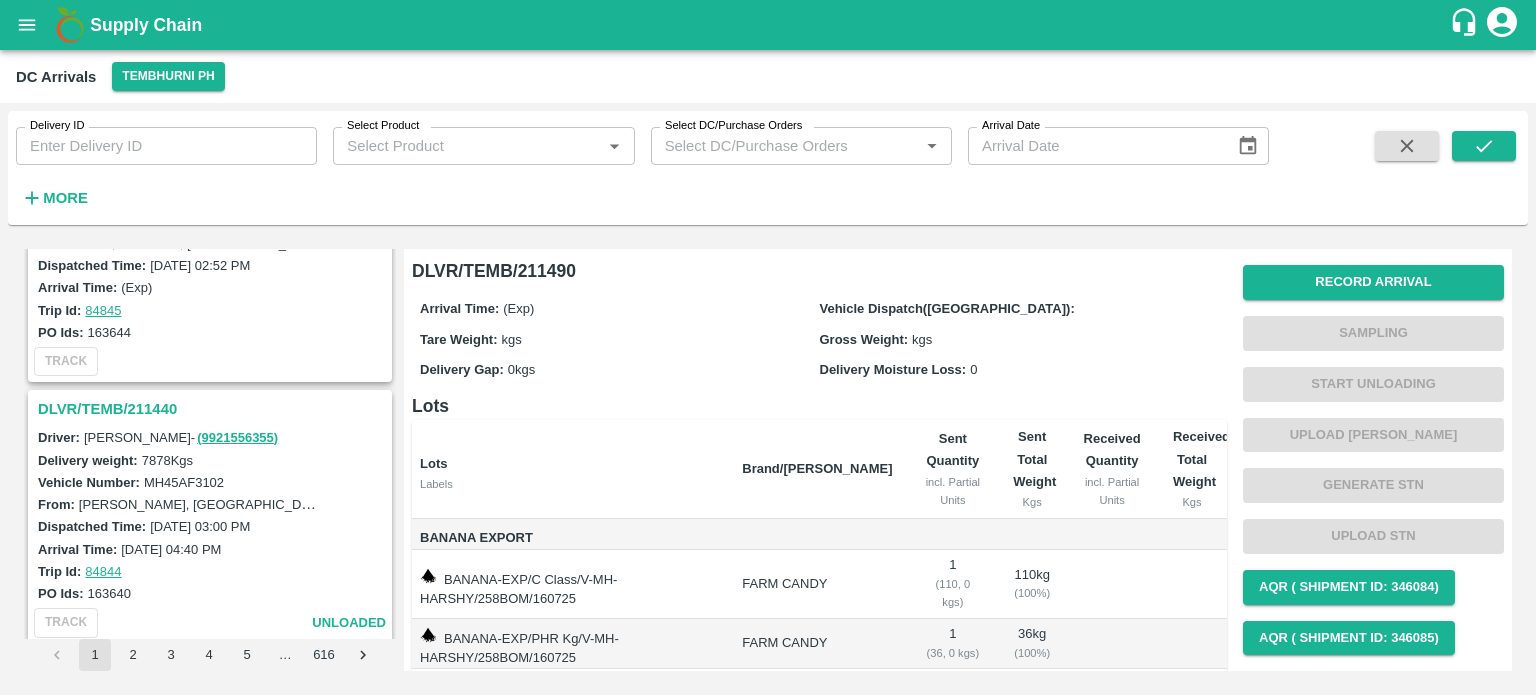 click on "DLVR/TEMB/211440" at bounding box center (213, 409) 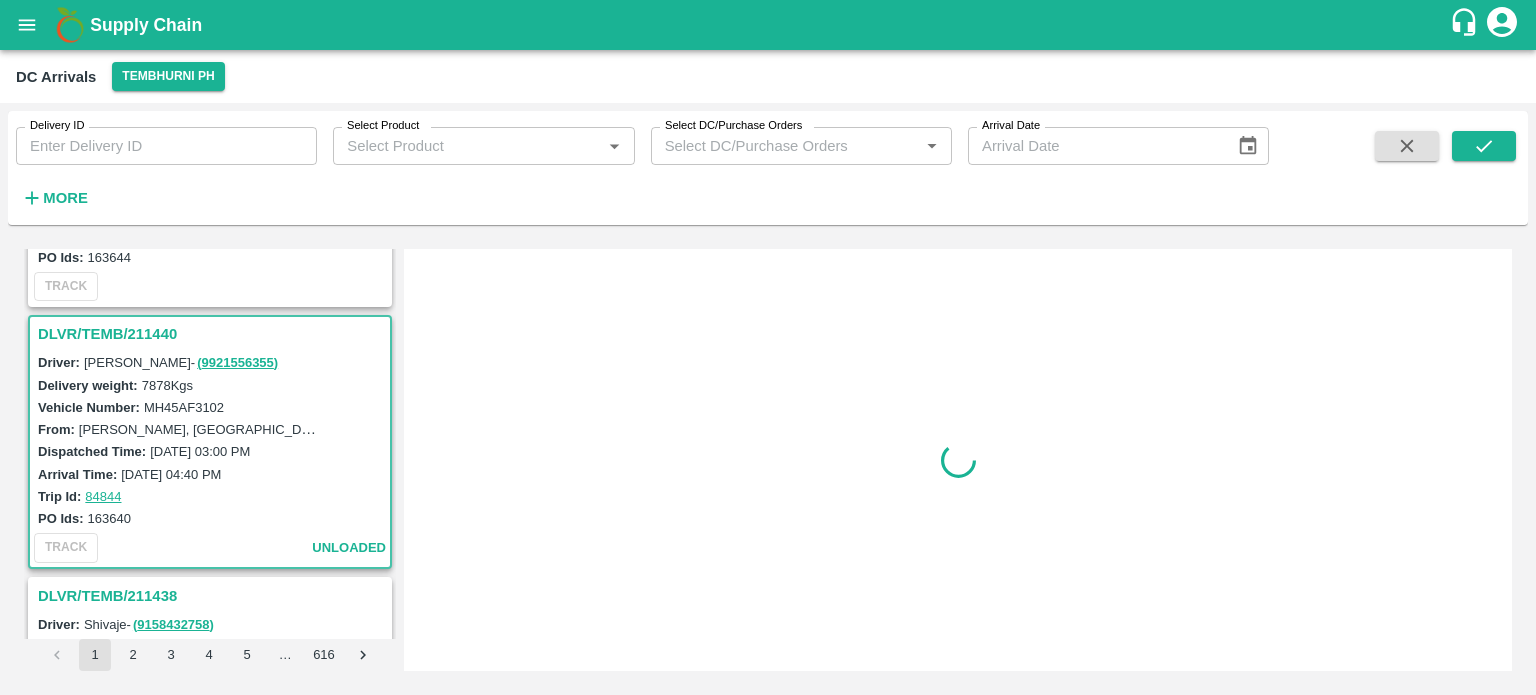 scroll, scrollTop: 4692, scrollLeft: 0, axis: vertical 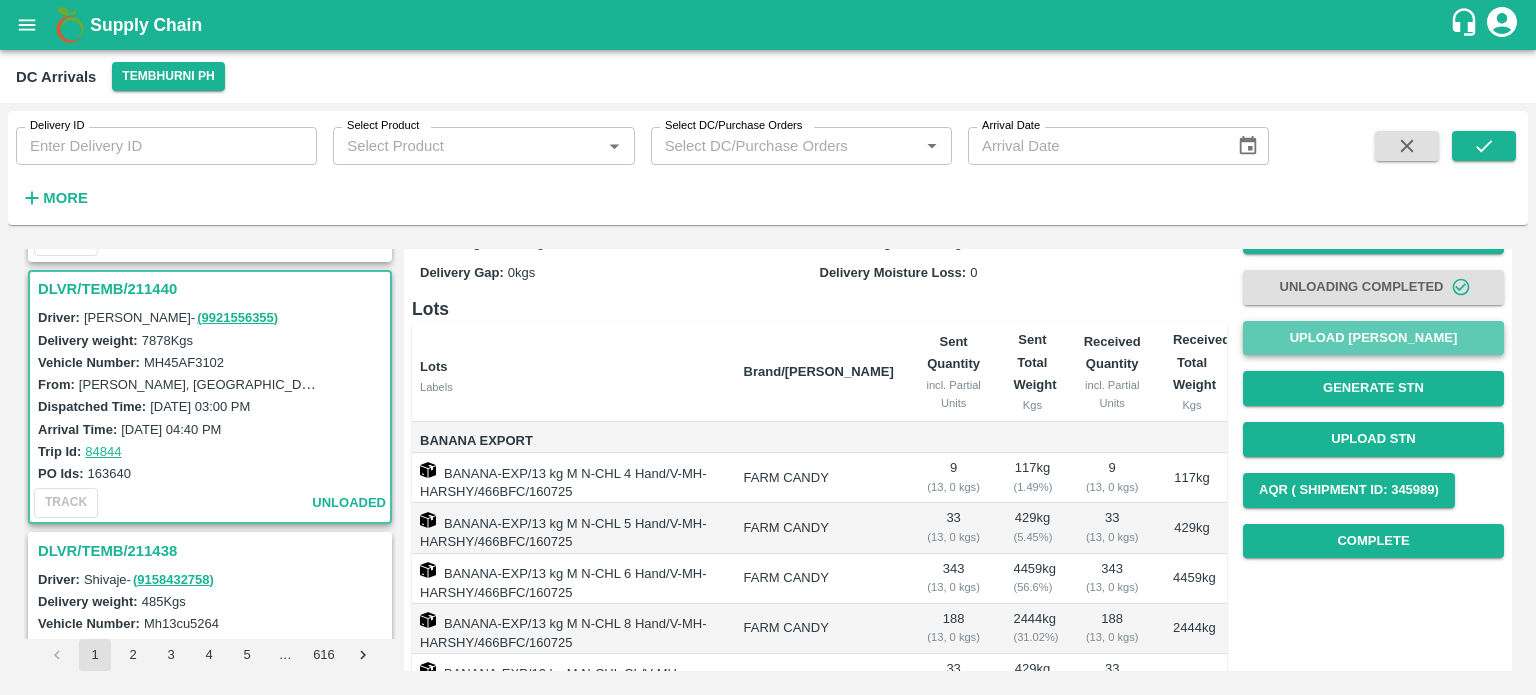 click on "Upload [PERSON_NAME]" at bounding box center [1373, 338] 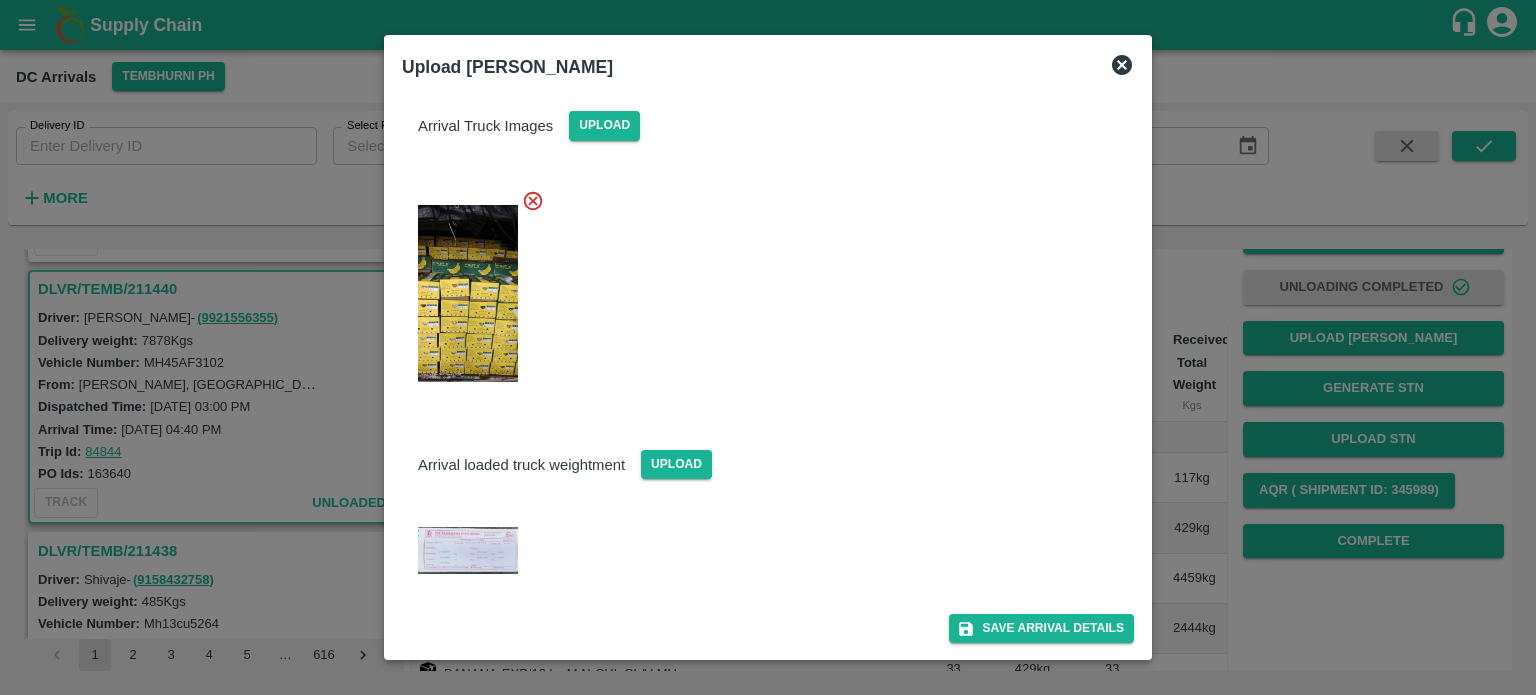 scroll, scrollTop: 0, scrollLeft: 0, axis: both 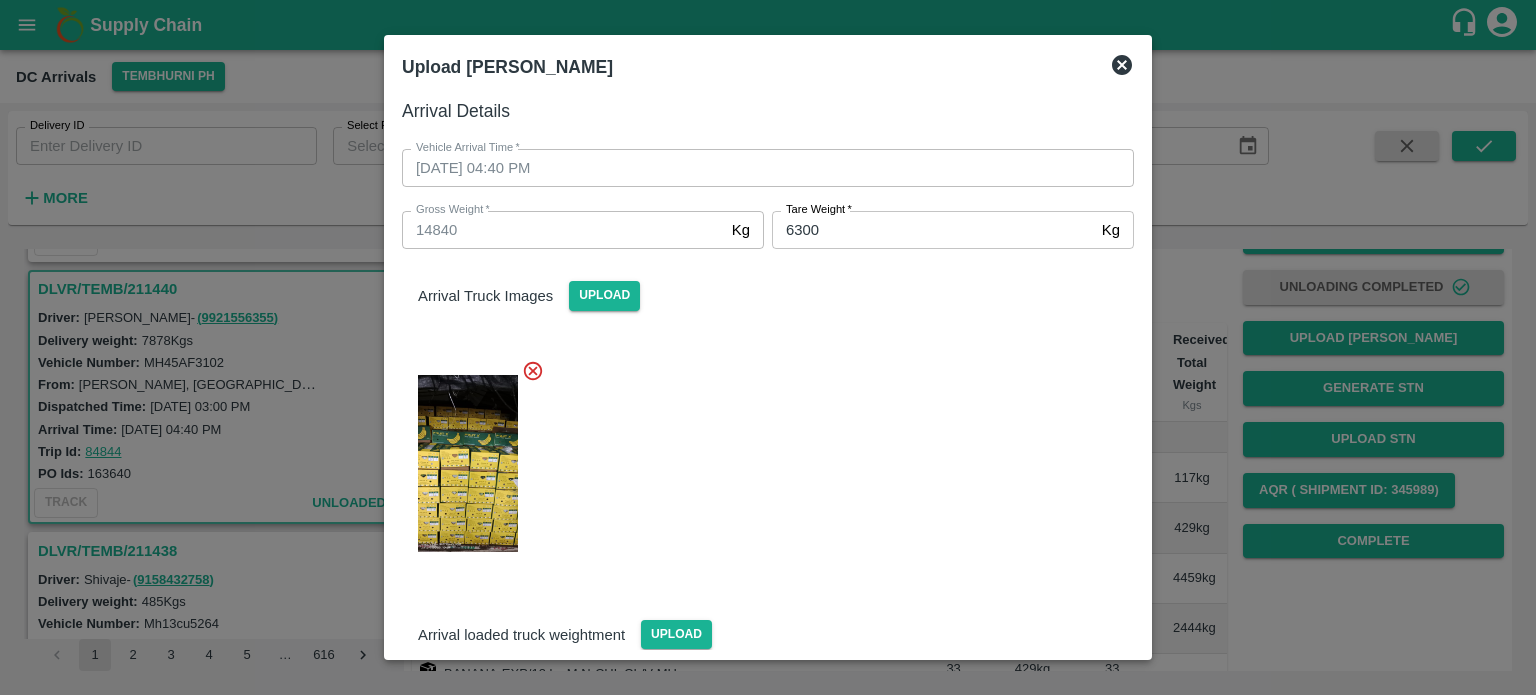 click 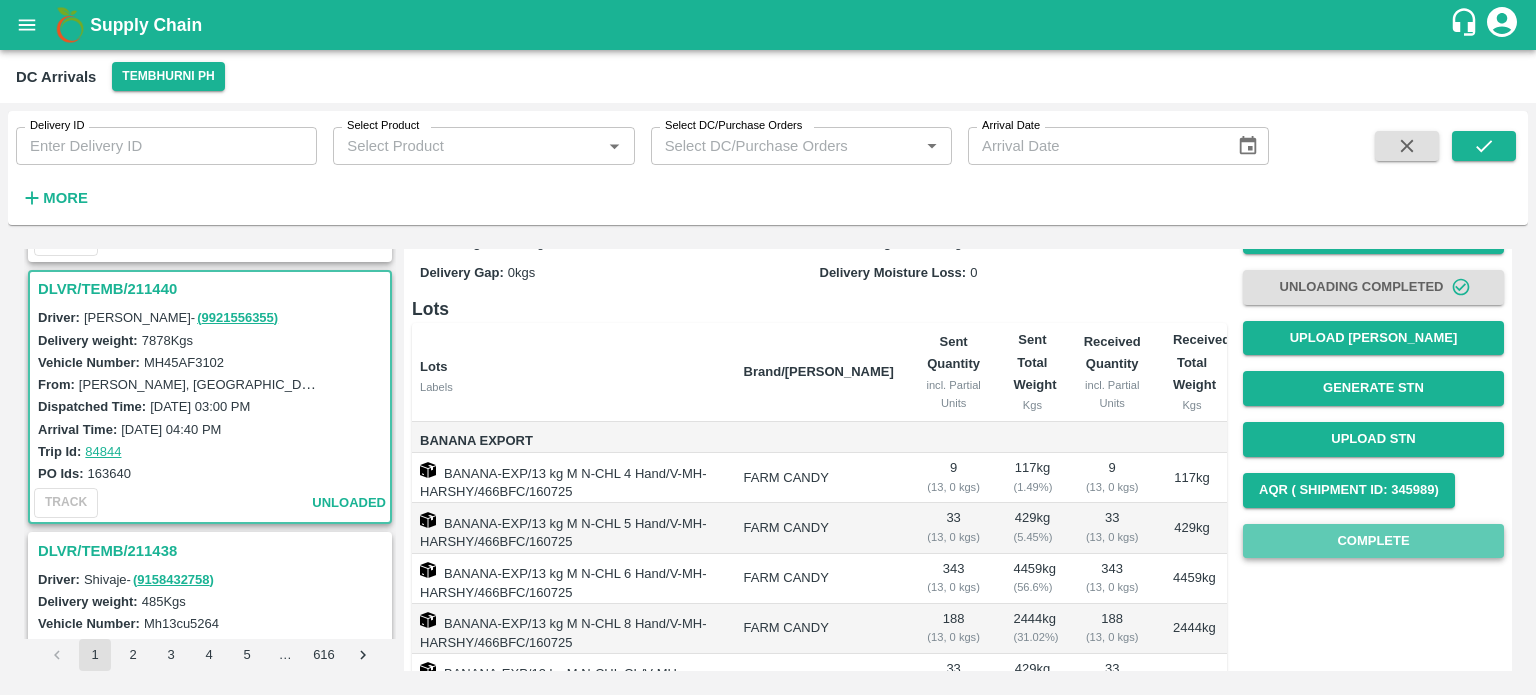 click on "Complete" at bounding box center [1373, 541] 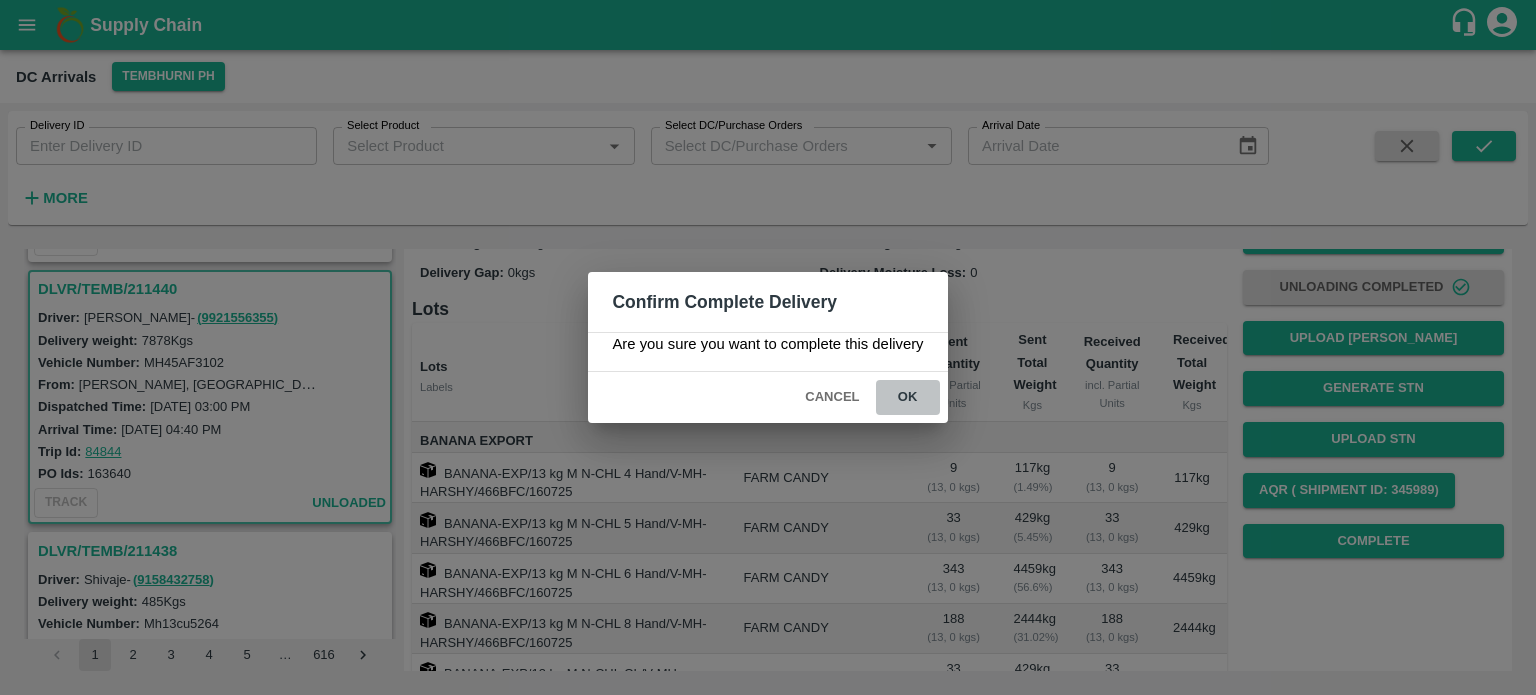 click on "ok" at bounding box center (908, 397) 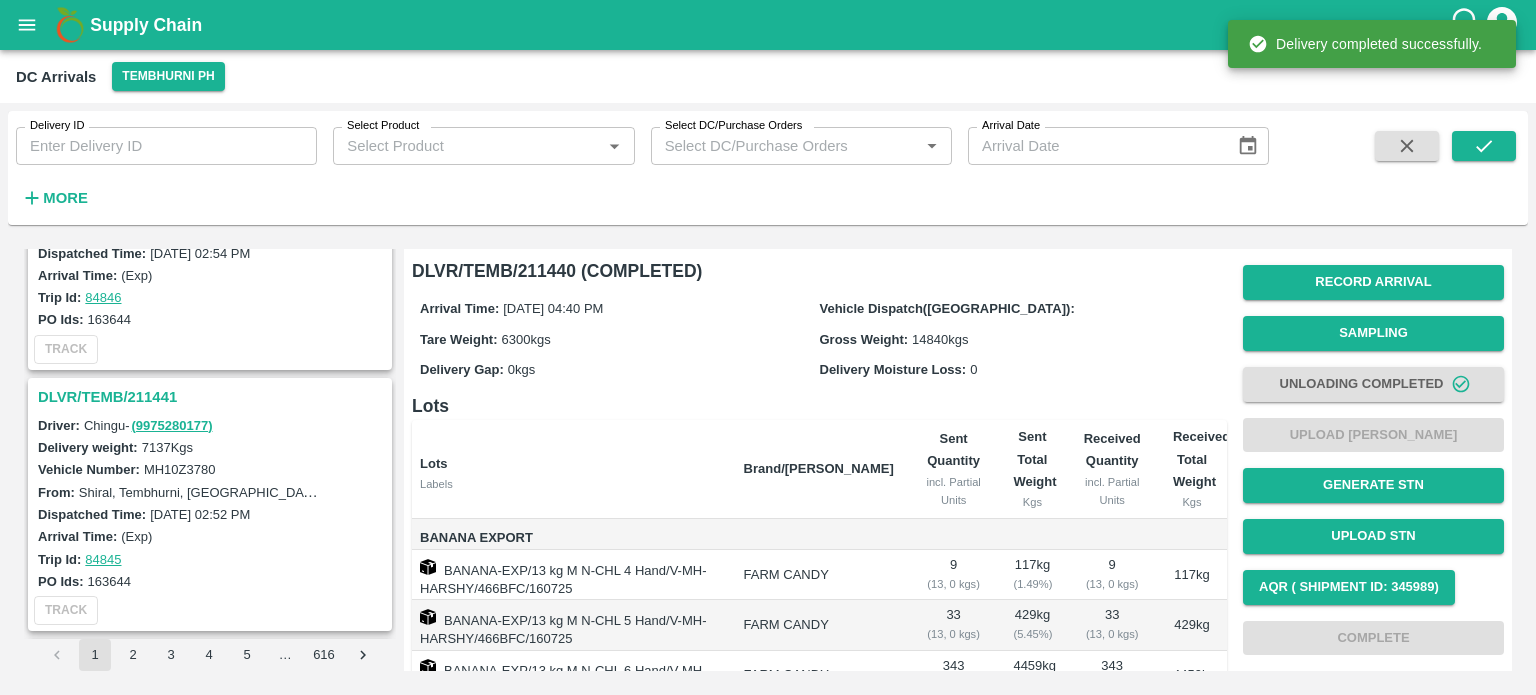 scroll, scrollTop: 4295, scrollLeft: 0, axis: vertical 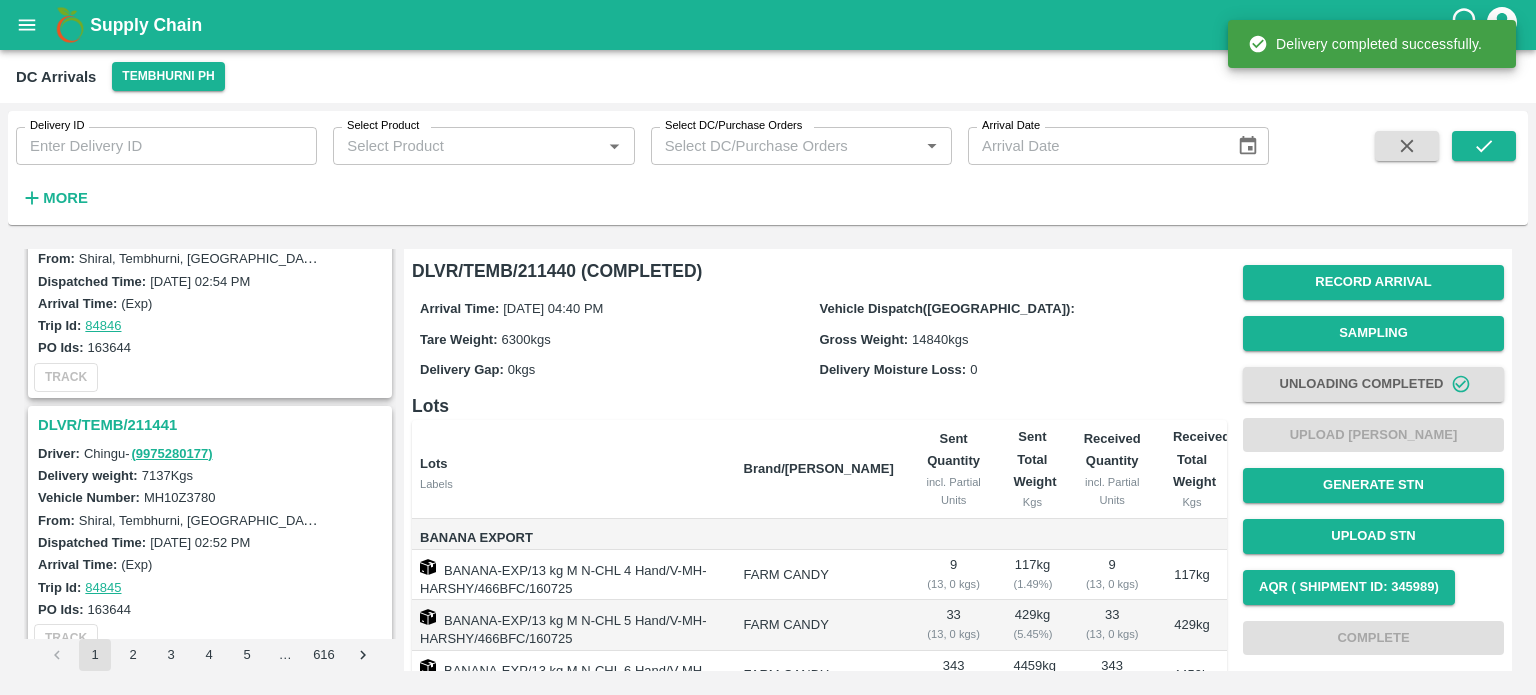 click on "DLVR/TEMB/211441" at bounding box center (213, 425) 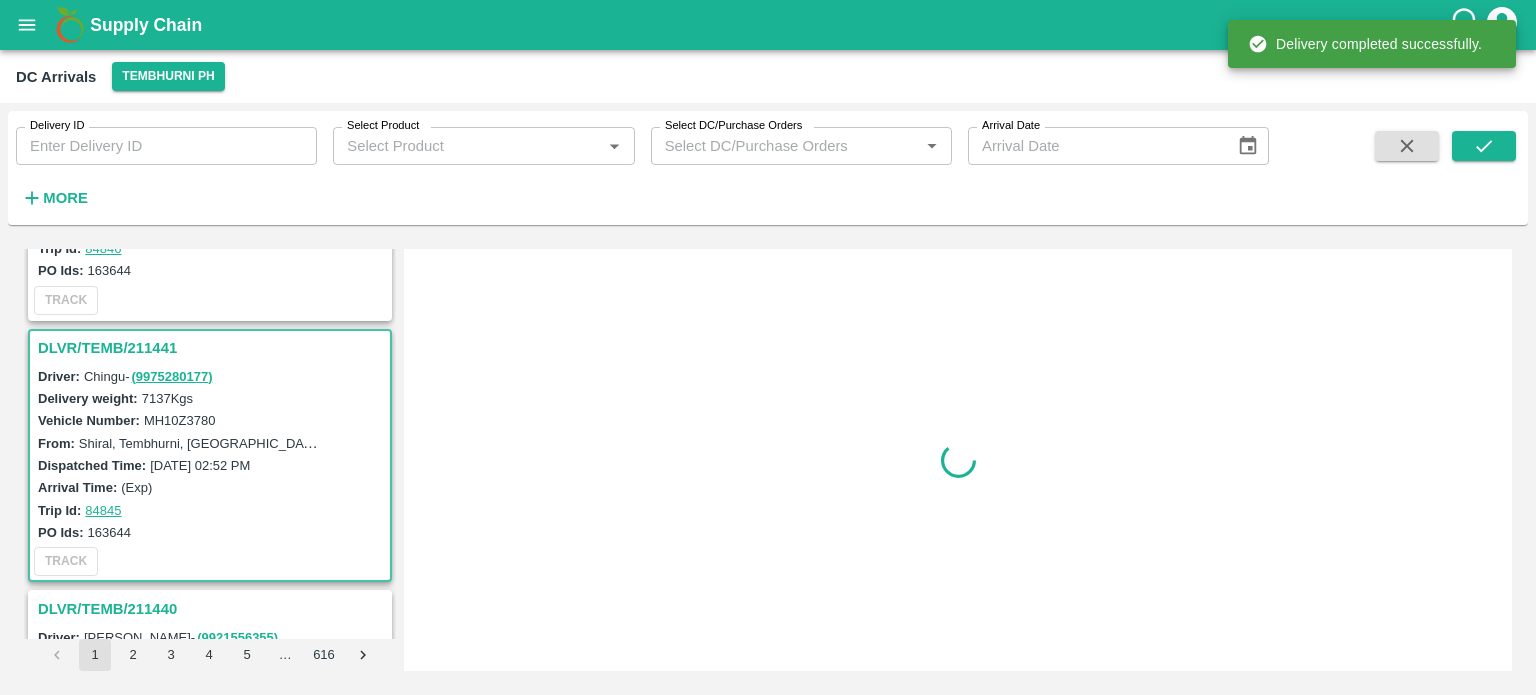 scroll, scrollTop: 4432, scrollLeft: 0, axis: vertical 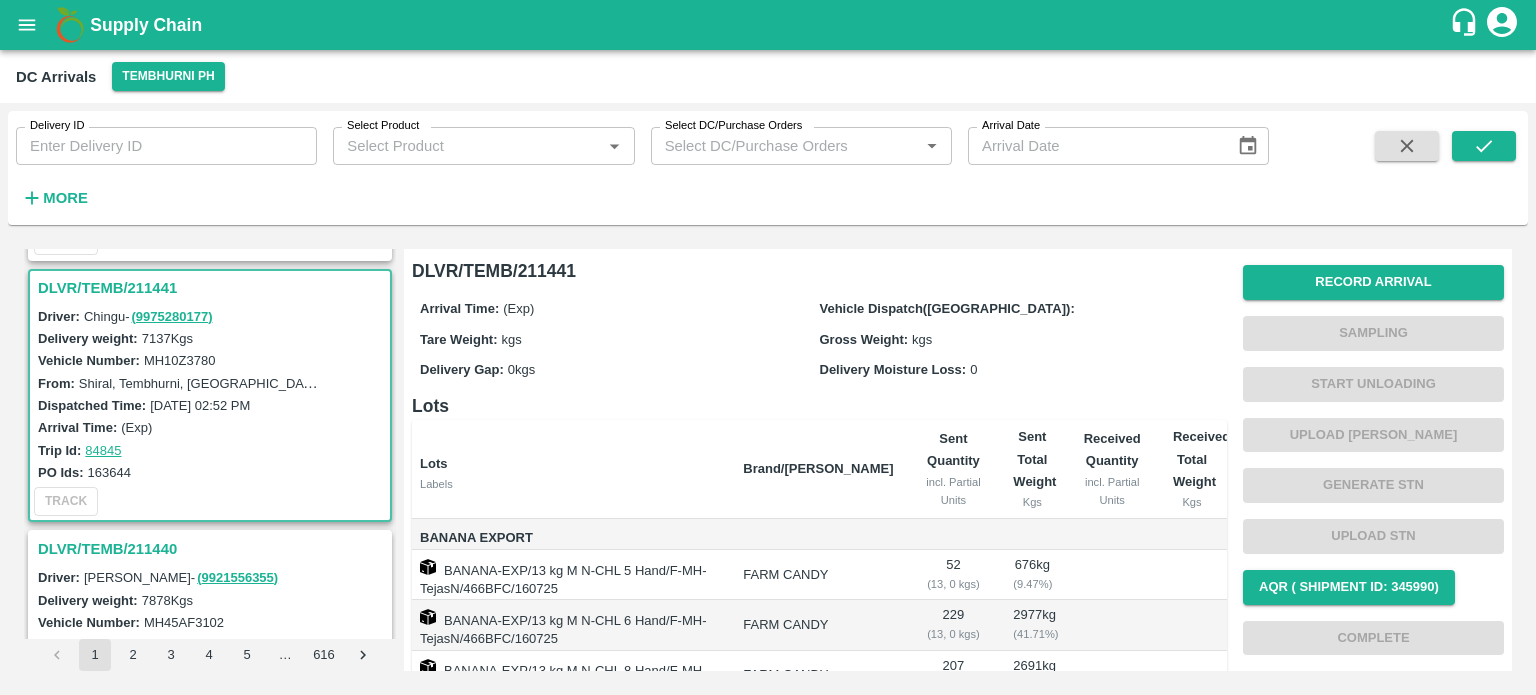 click on "MH10Z3780" at bounding box center [180, 360] 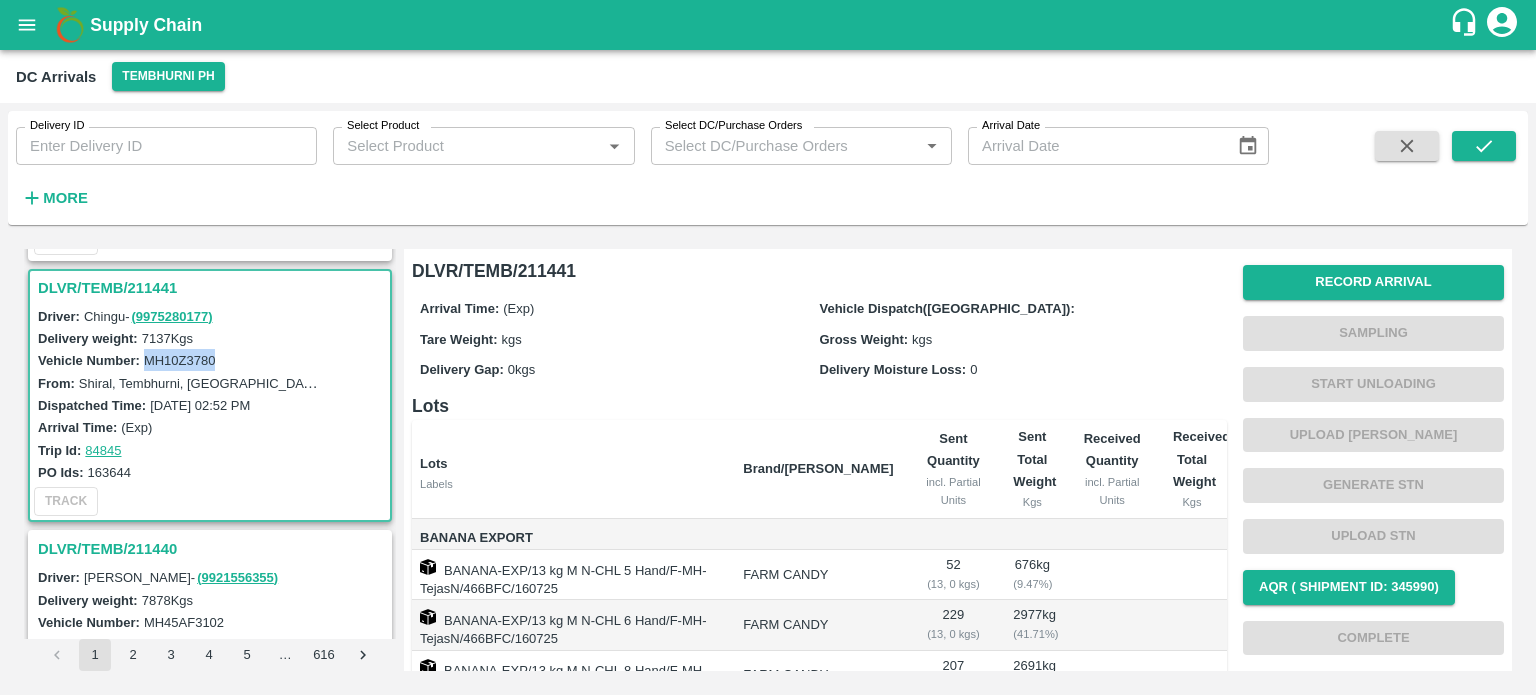 click on "MH10Z3780" at bounding box center (180, 360) 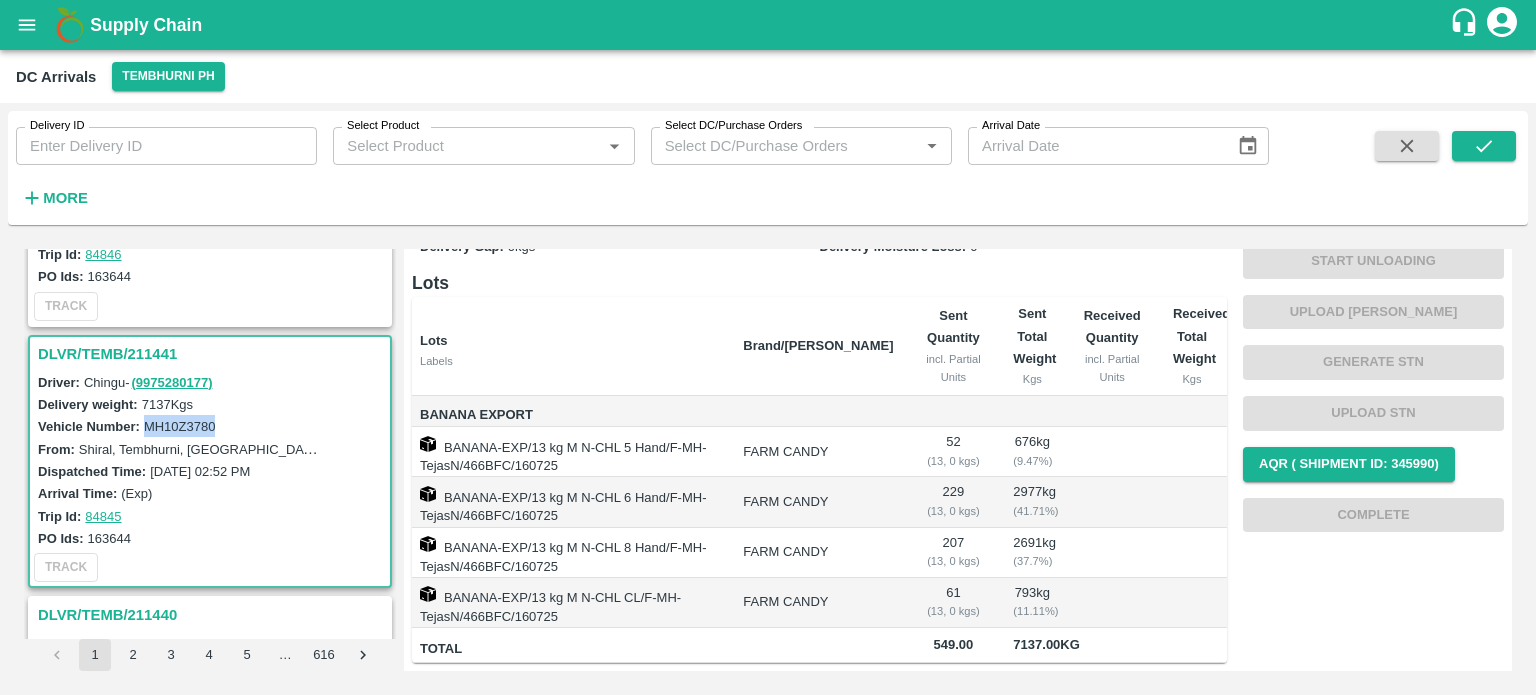 scroll, scrollTop: 4366, scrollLeft: 0, axis: vertical 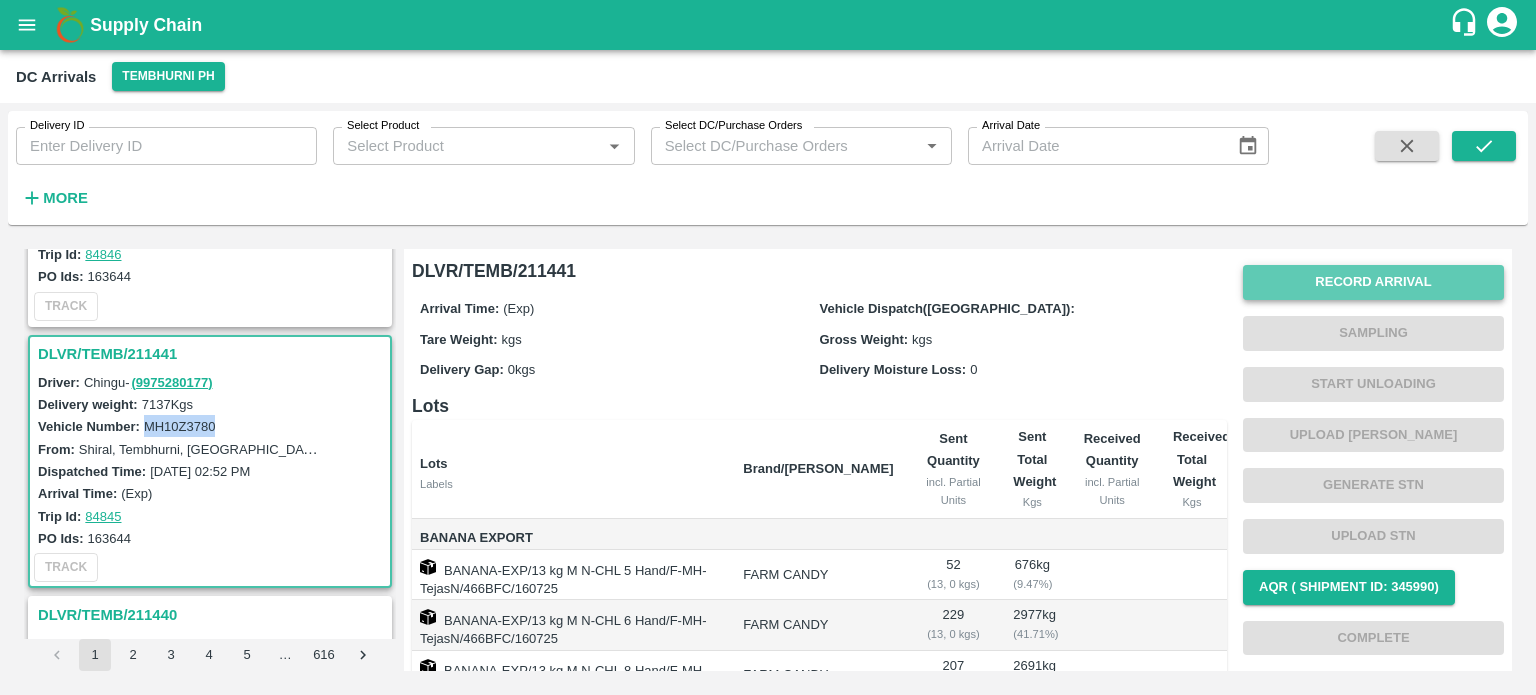 click on "Record Arrival" at bounding box center (1373, 282) 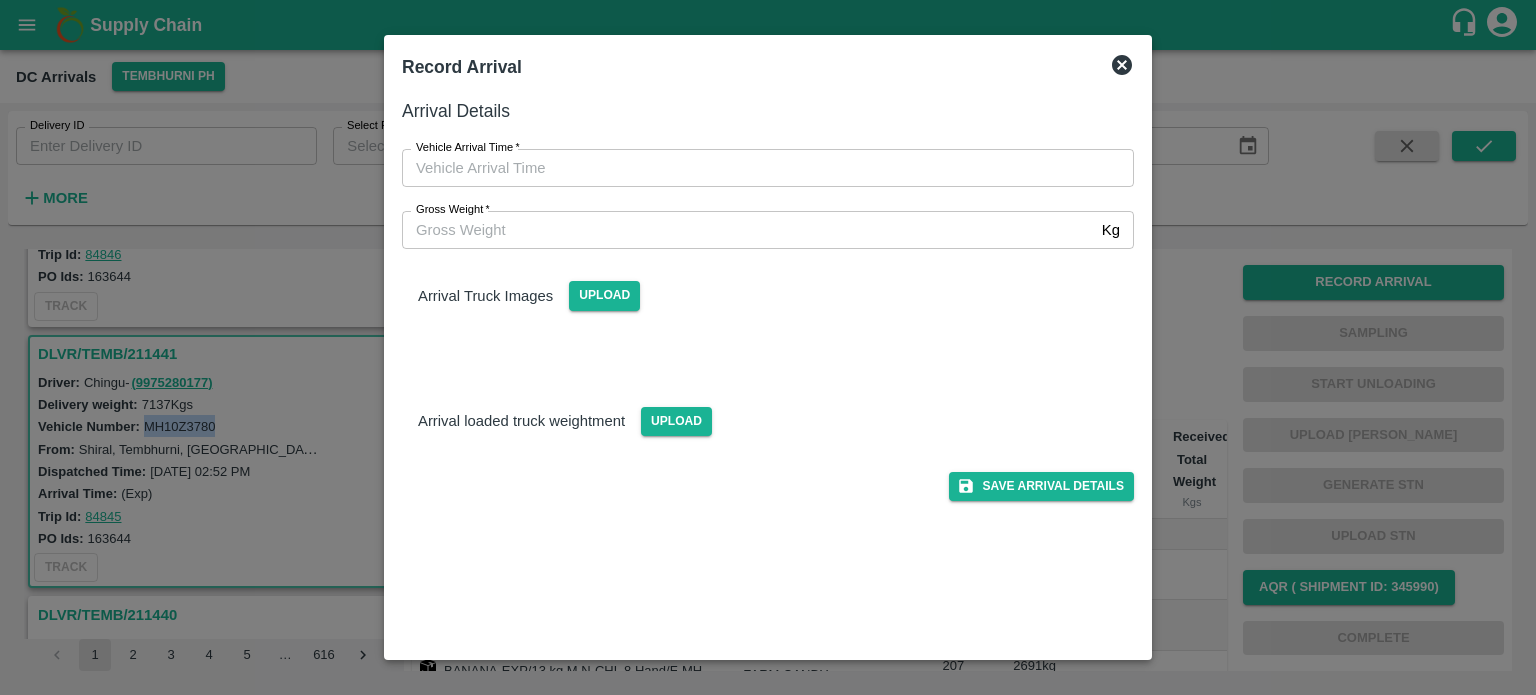 type on "DD/MM/YYYY hh:mm aa" 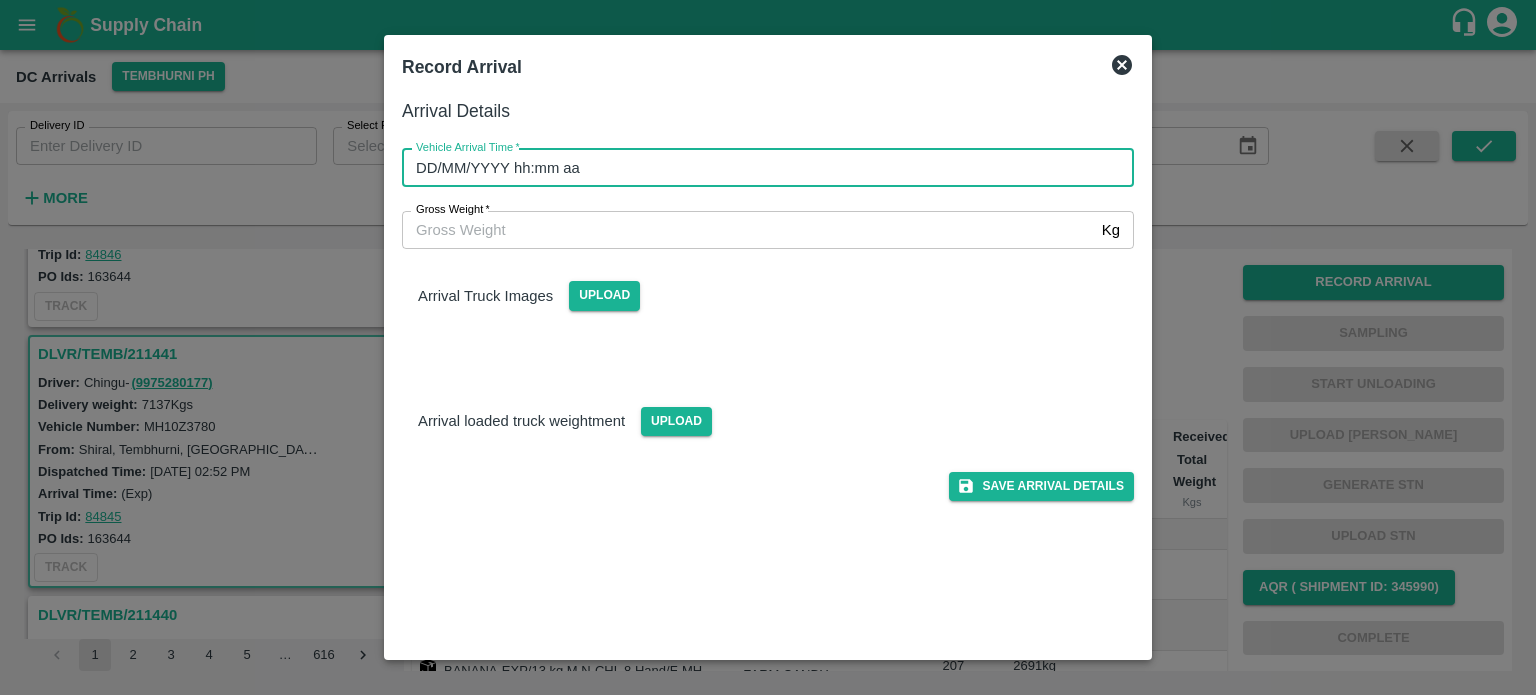 click on "DD/MM/YYYY hh:mm aa" at bounding box center [761, 168] 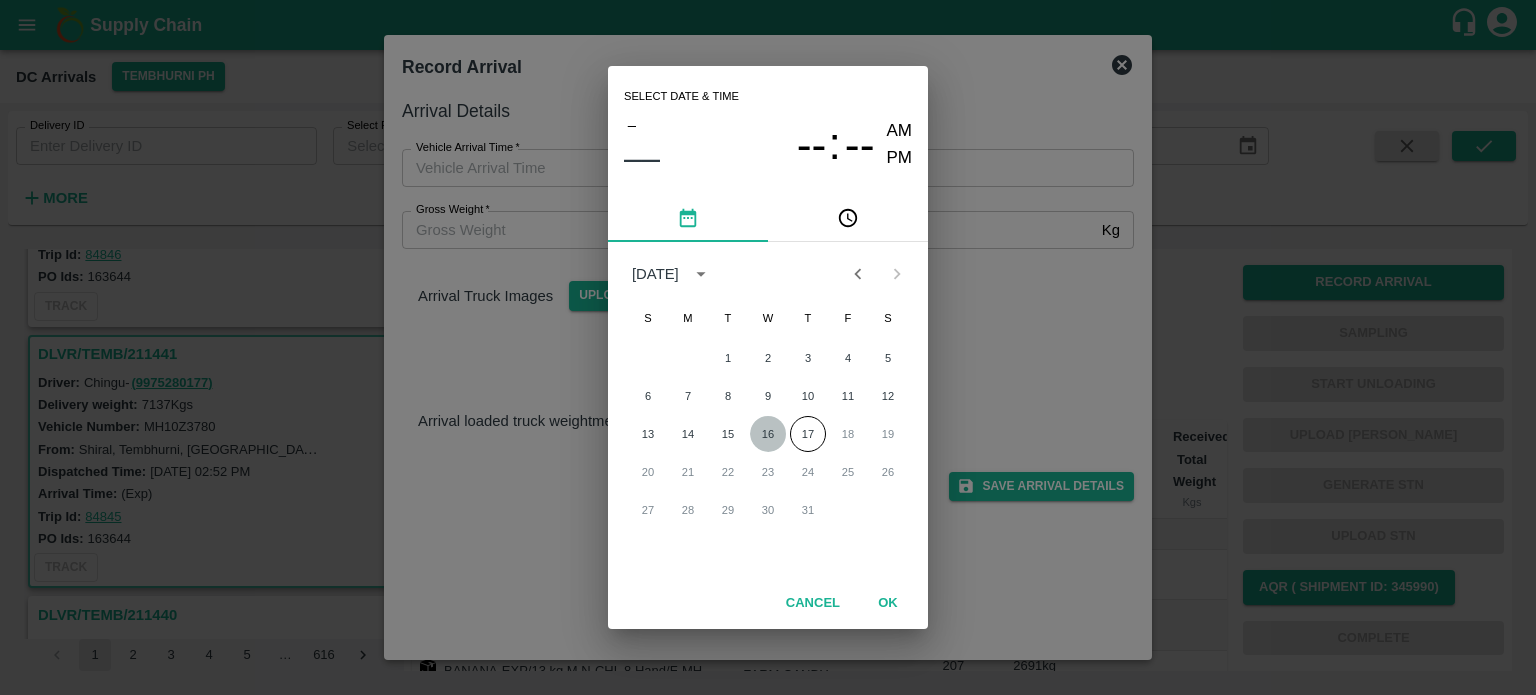 click on "16" at bounding box center (768, 434) 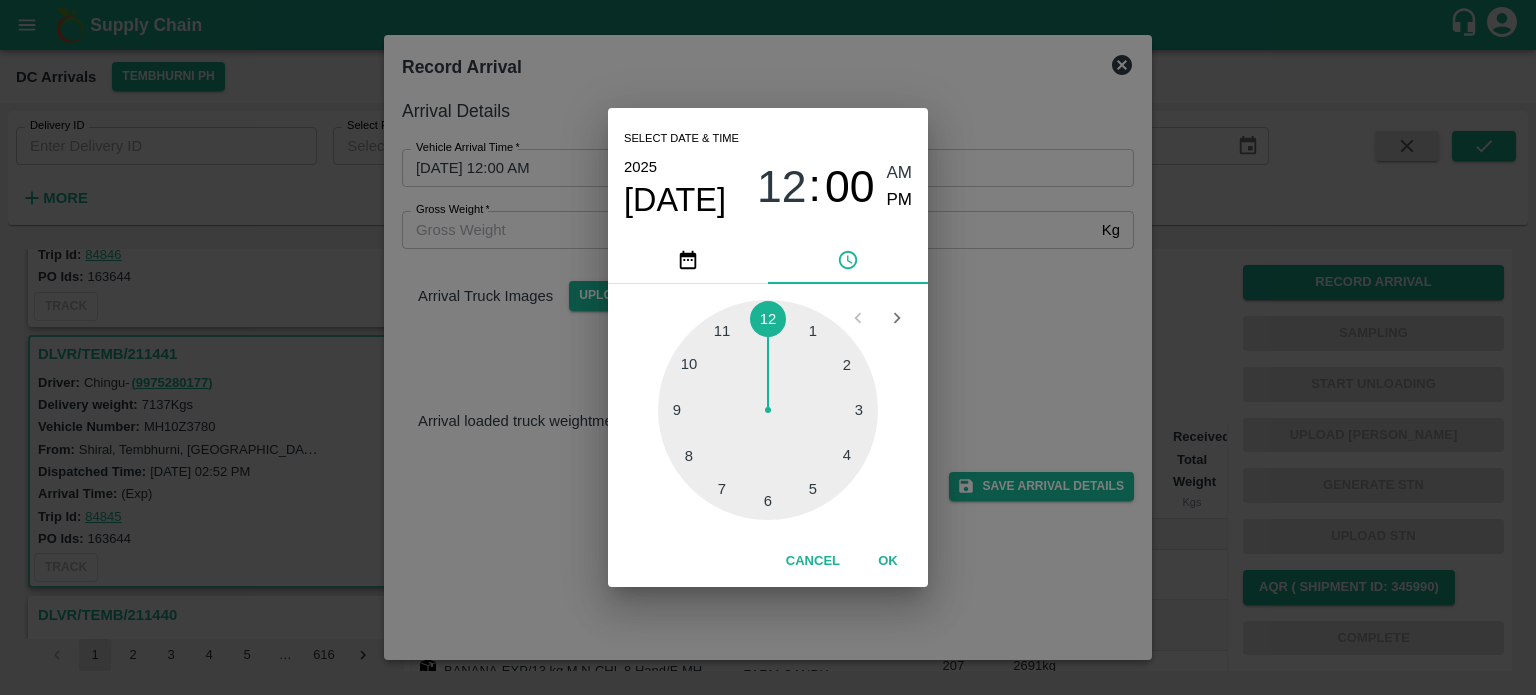 click at bounding box center [768, 410] 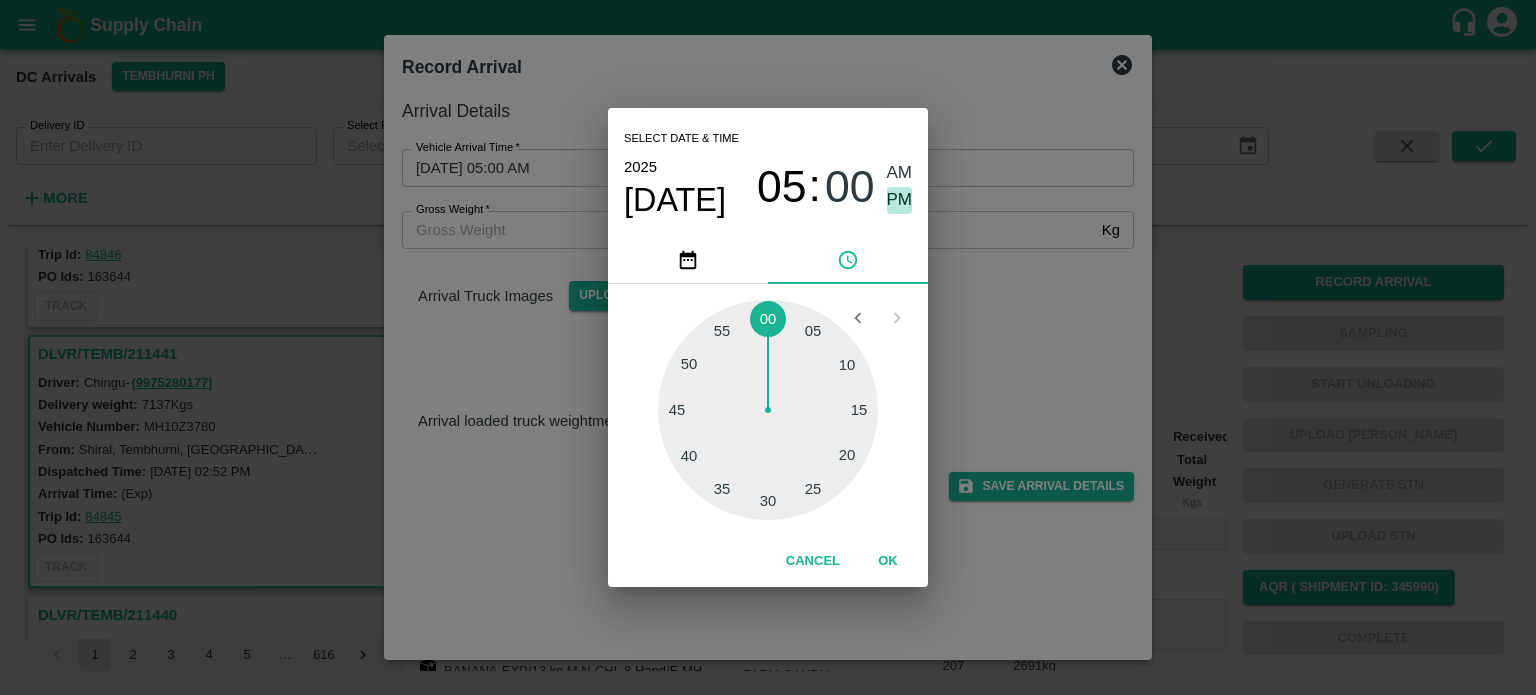 click on "PM" at bounding box center (900, 200) 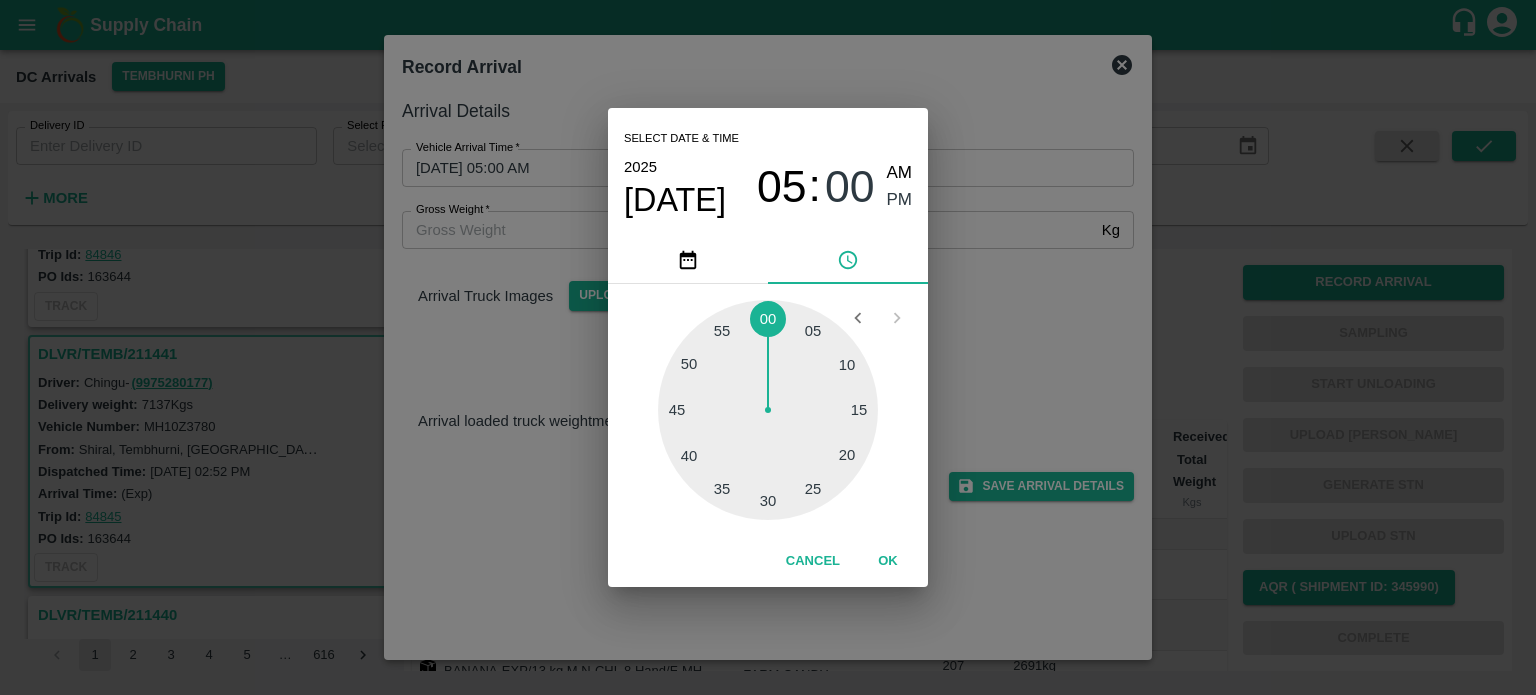 type on "[DATE] 05:00 PM" 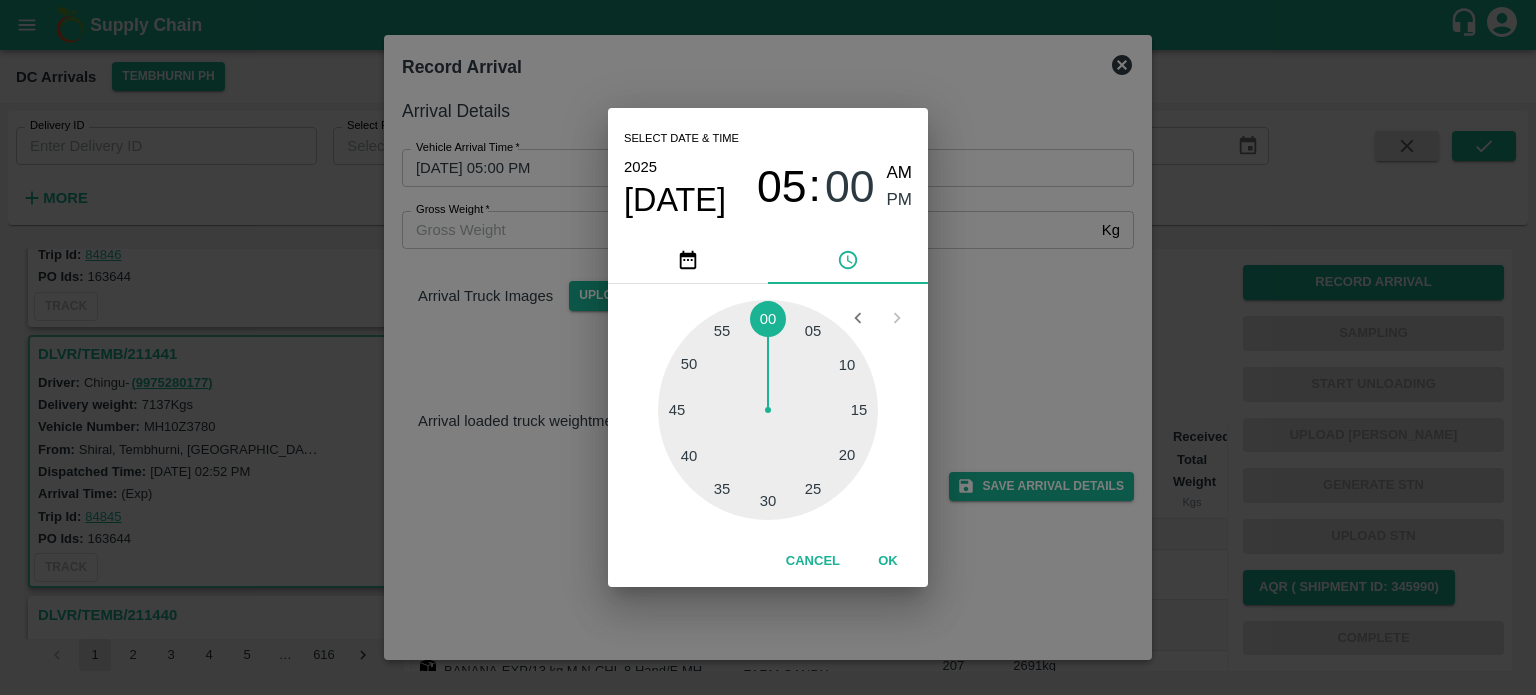 click on "Select date & time [DATE] 05 : 00 AM PM 05 10 15 20 25 30 35 40 45 50 55 00 Cancel OK" at bounding box center [768, 347] 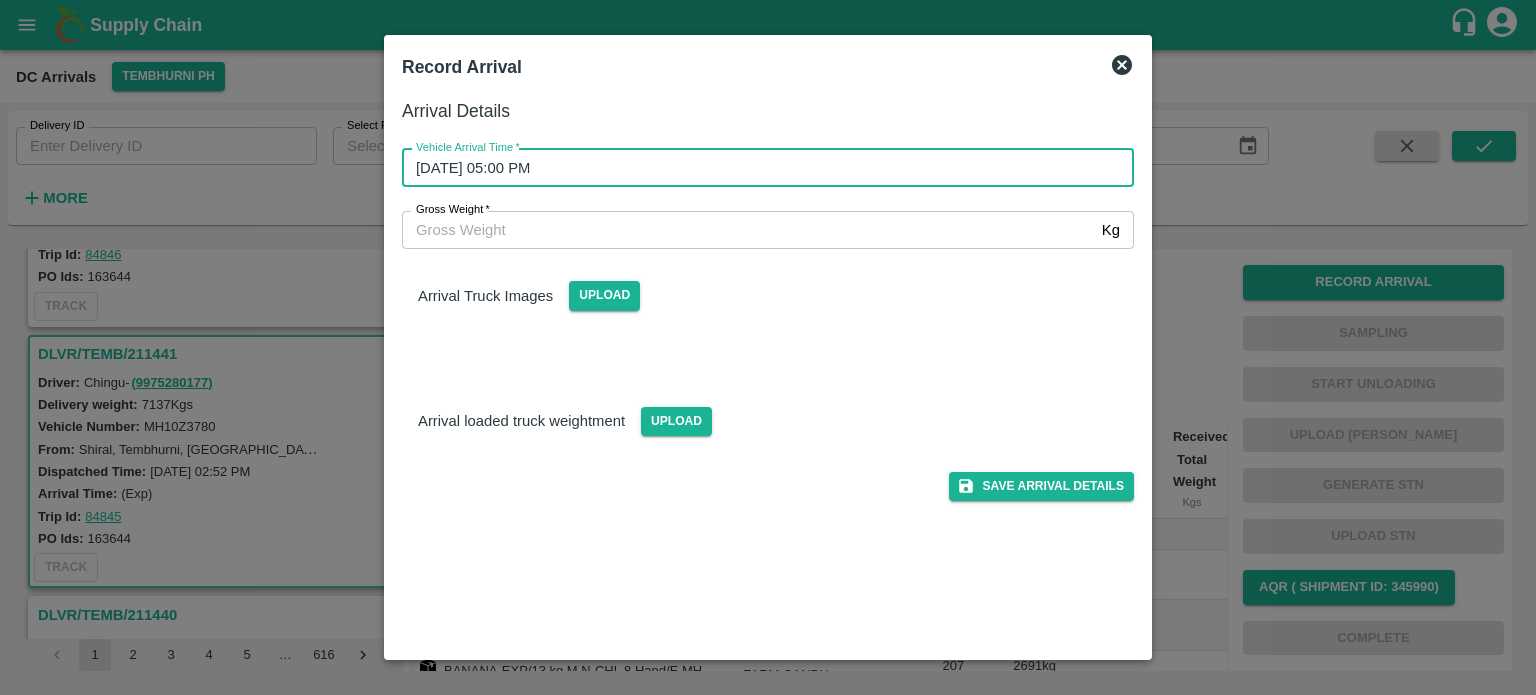 click on "Gross Weight   *" at bounding box center [748, 230] 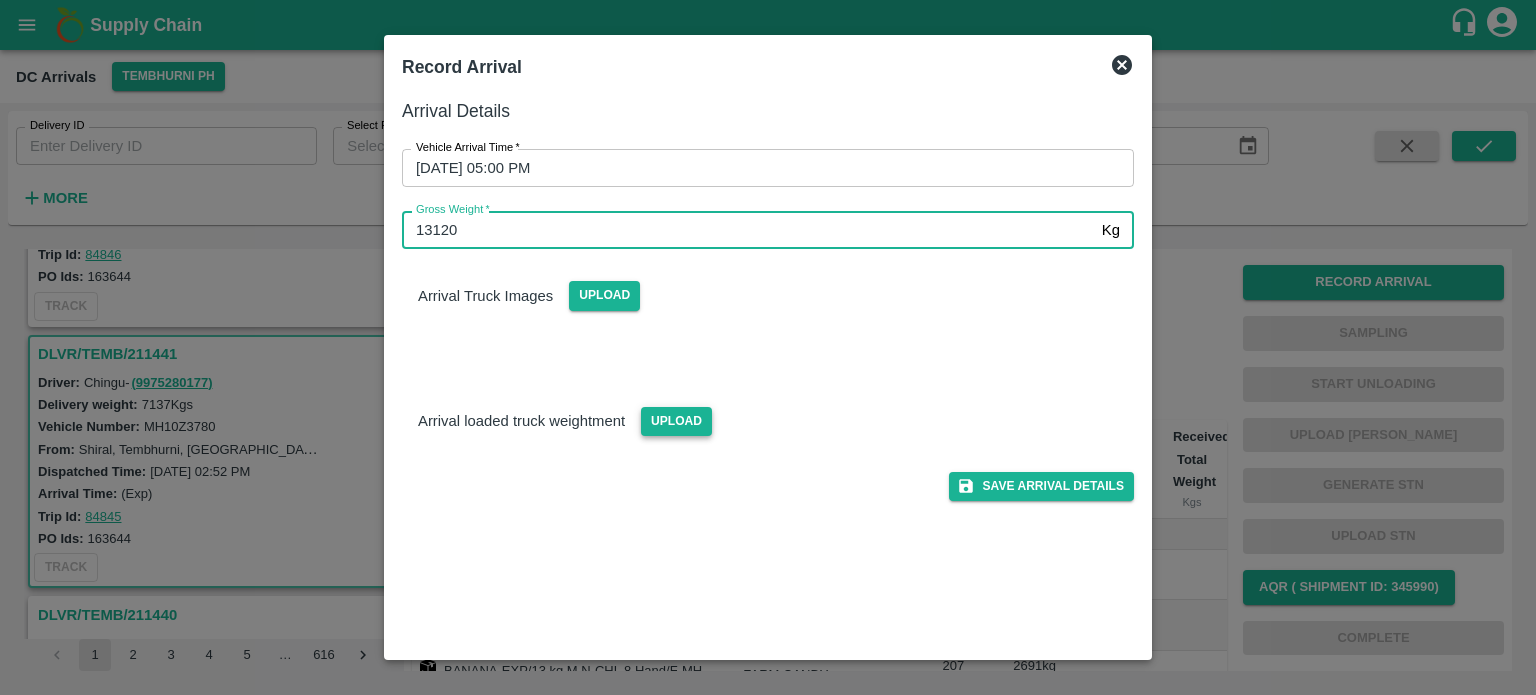 type on "13120" 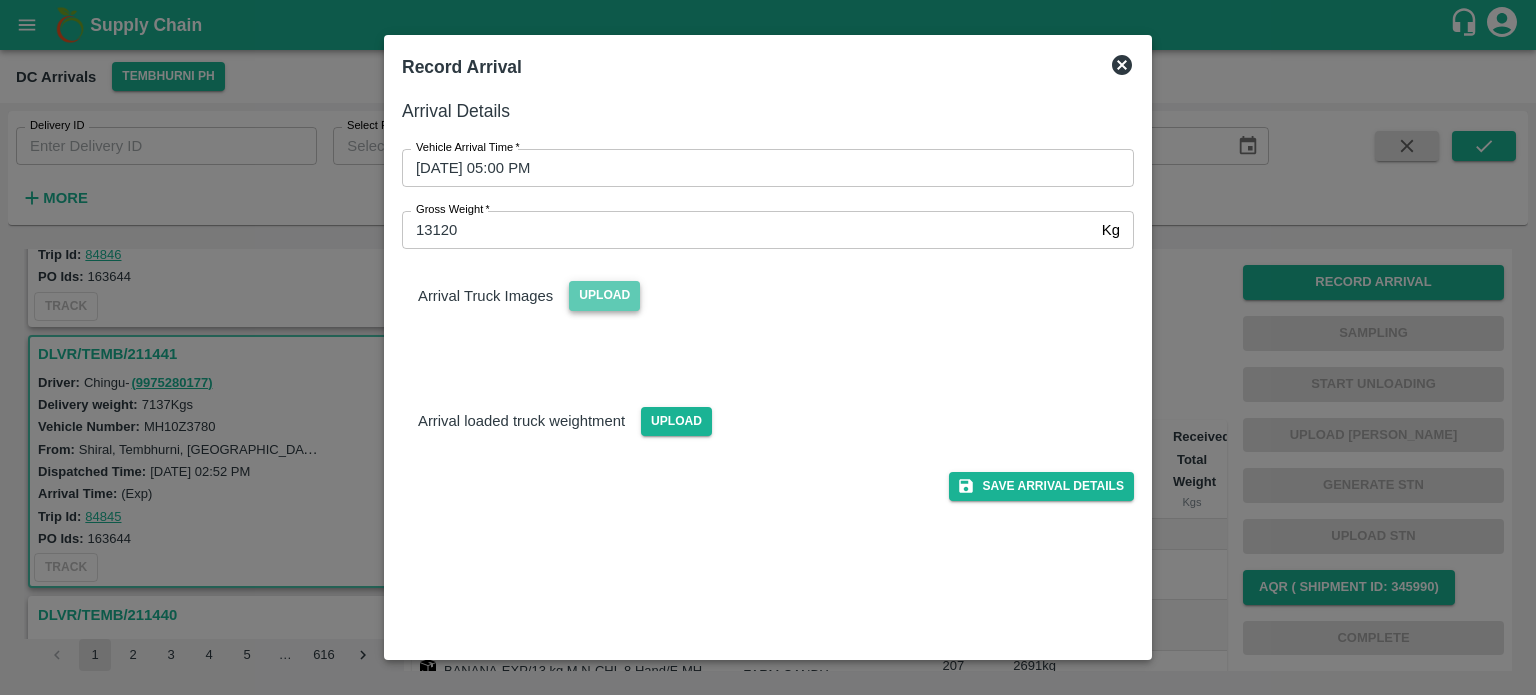 click on "Upload" at bounding box center [604, 295] 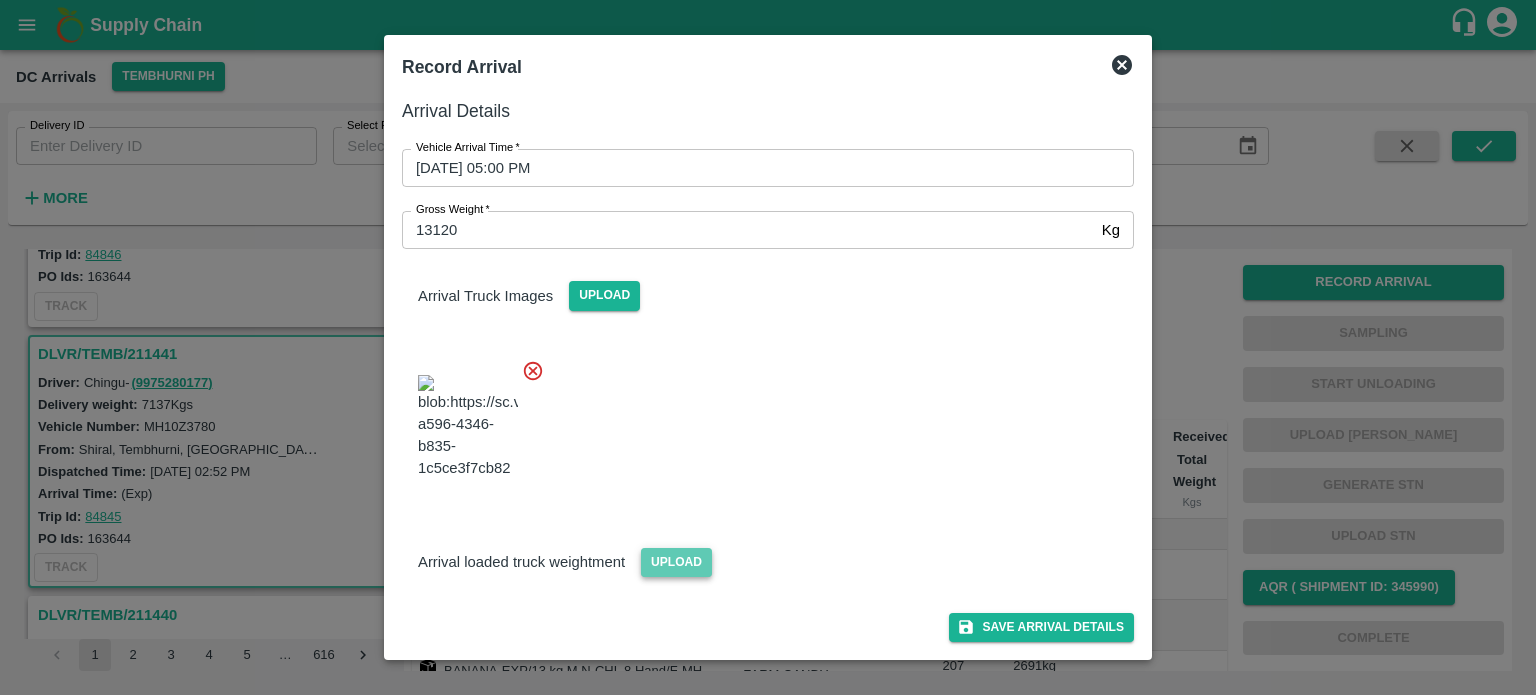 click on "Upload" at bounding box center (676, 562) 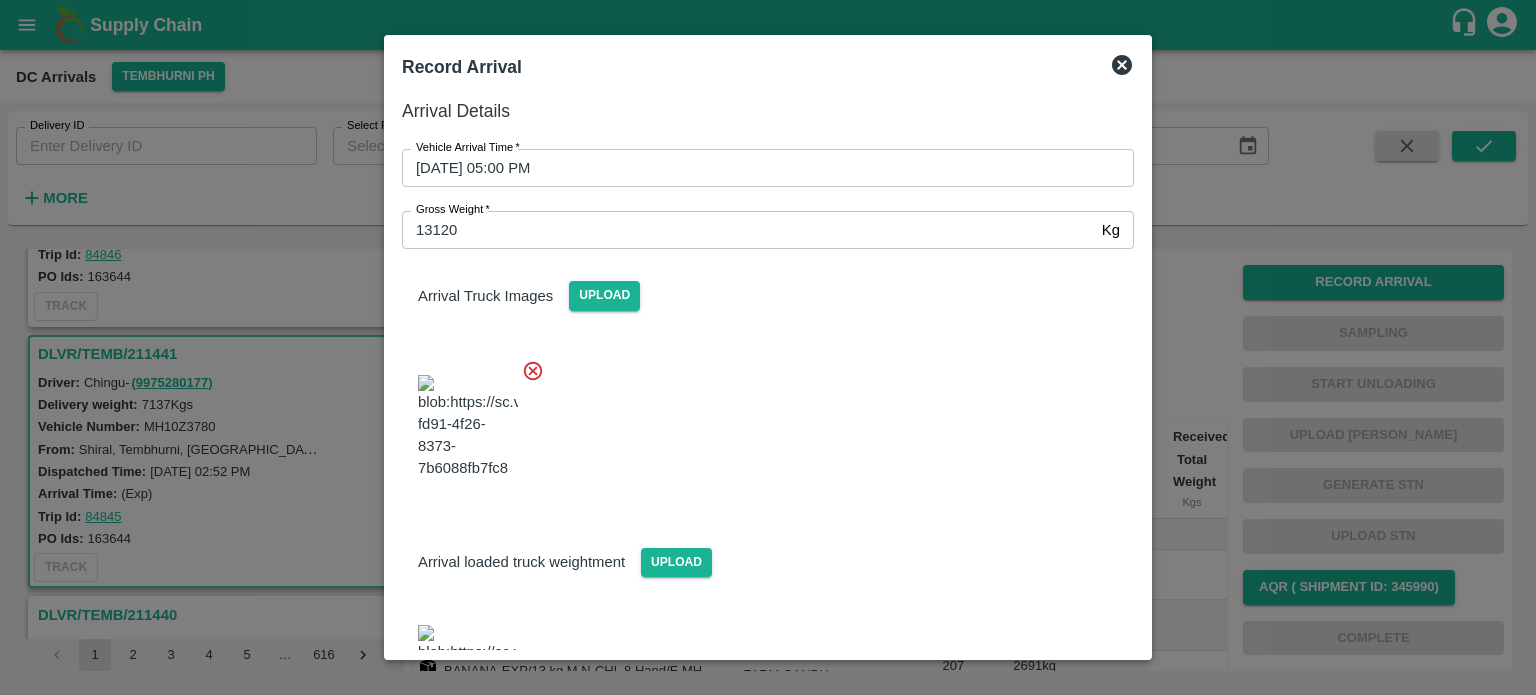 scroll, scrollTop: 168, scrollLeft: 0, axis: vertical 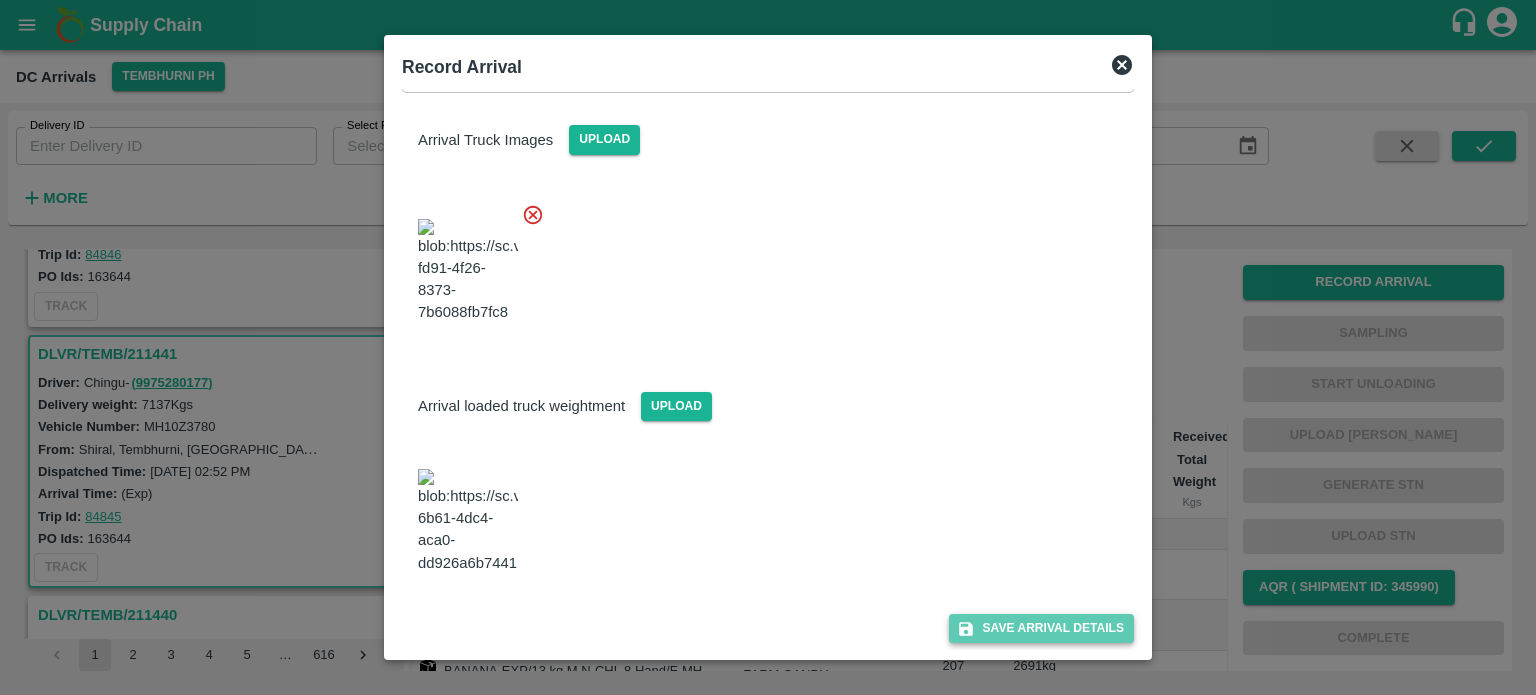 click on "Save Arrival Details" at bounding box center [1041, 628] 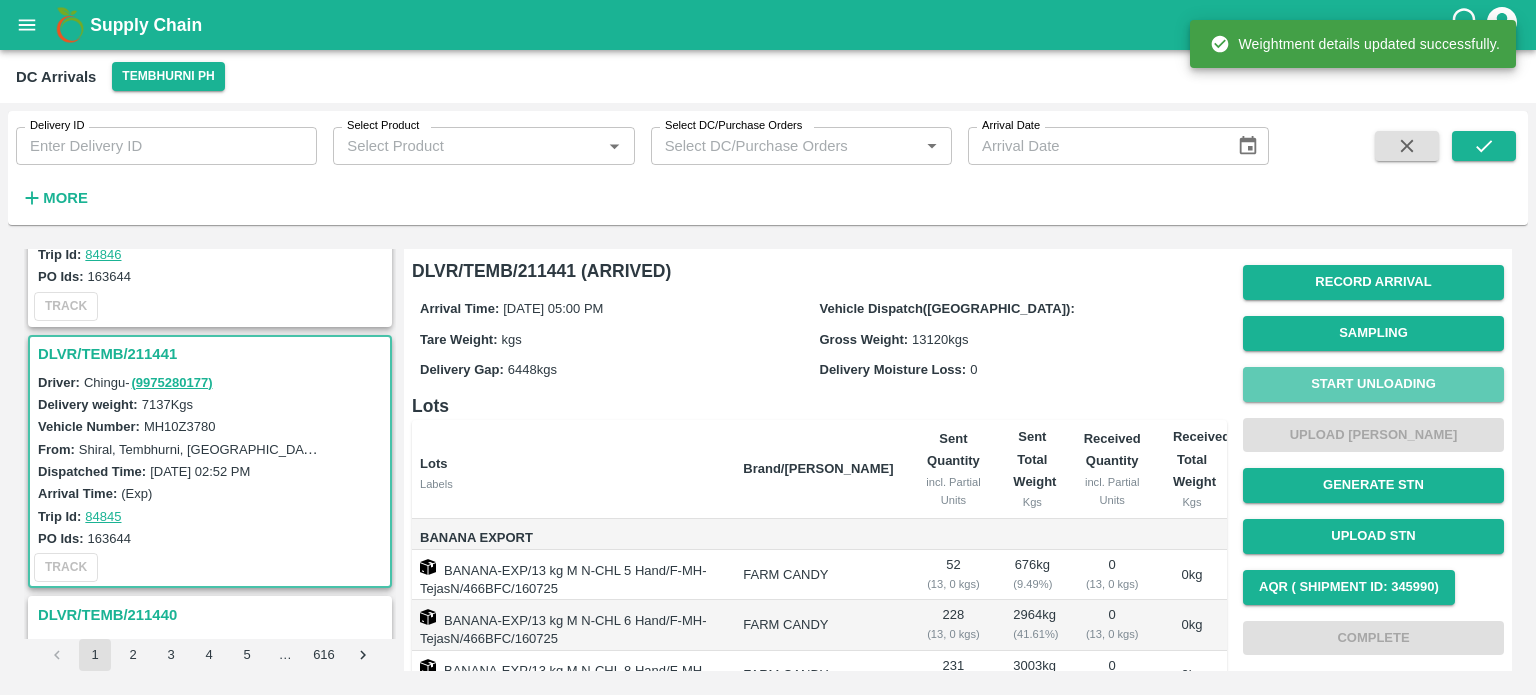 click on "Start Unloading" at bounding box center [1373, 384] 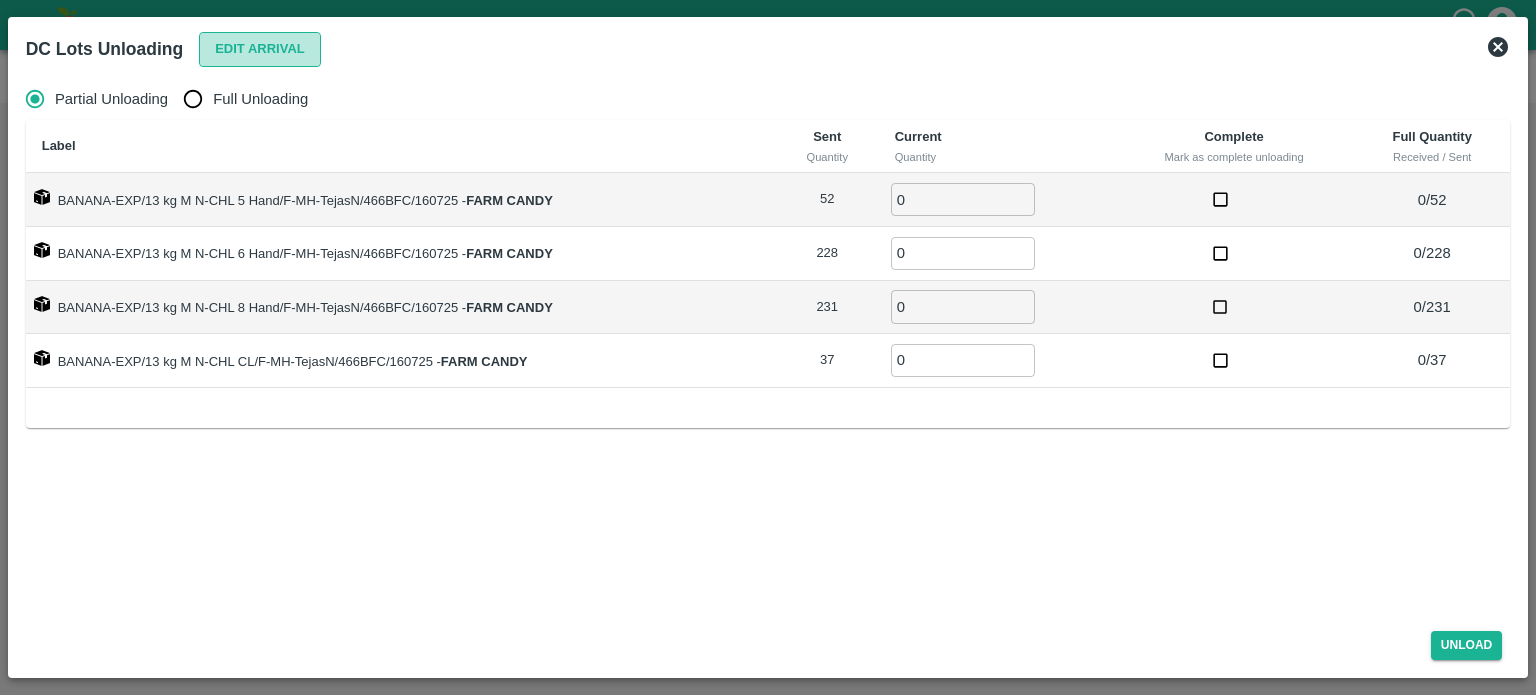 click on "Edit Arrival" at bounding box center (260, 49) 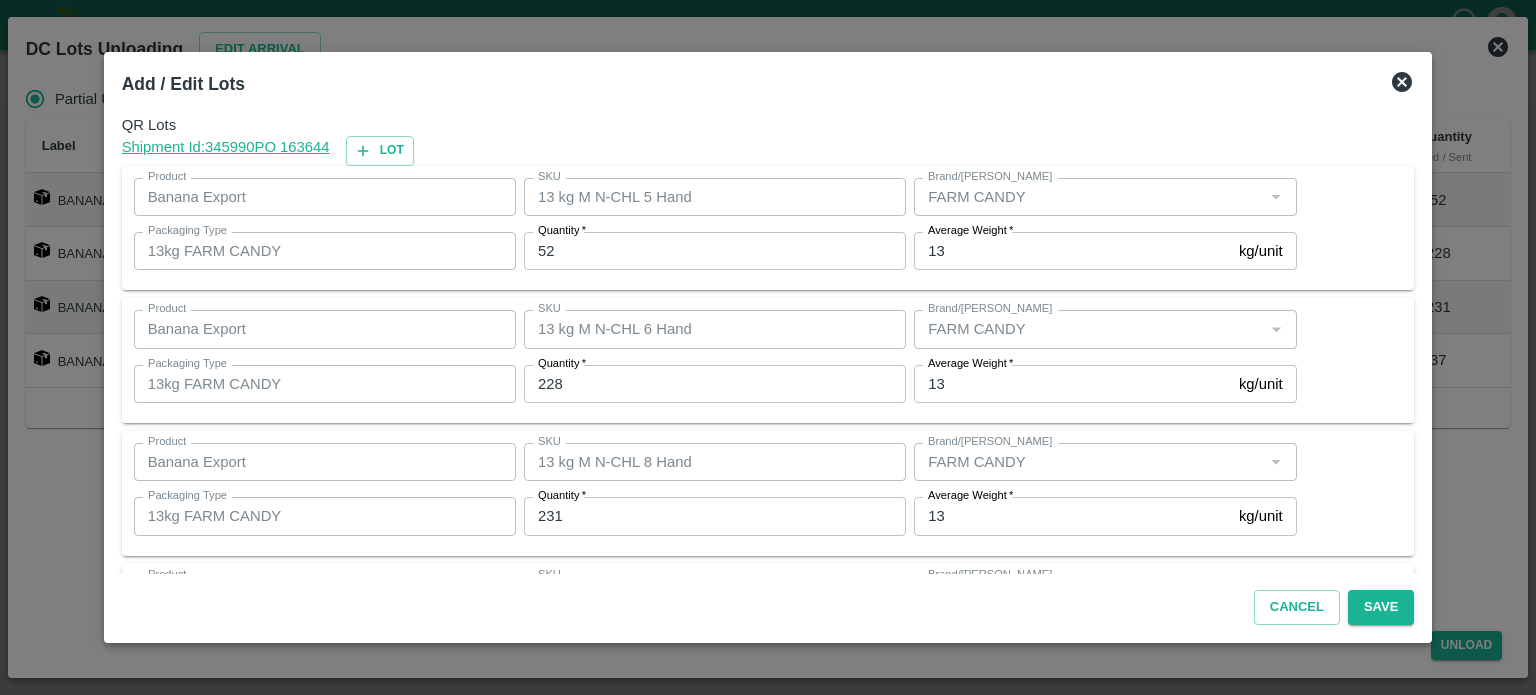 click on "52" at bounding box center [715, 251] 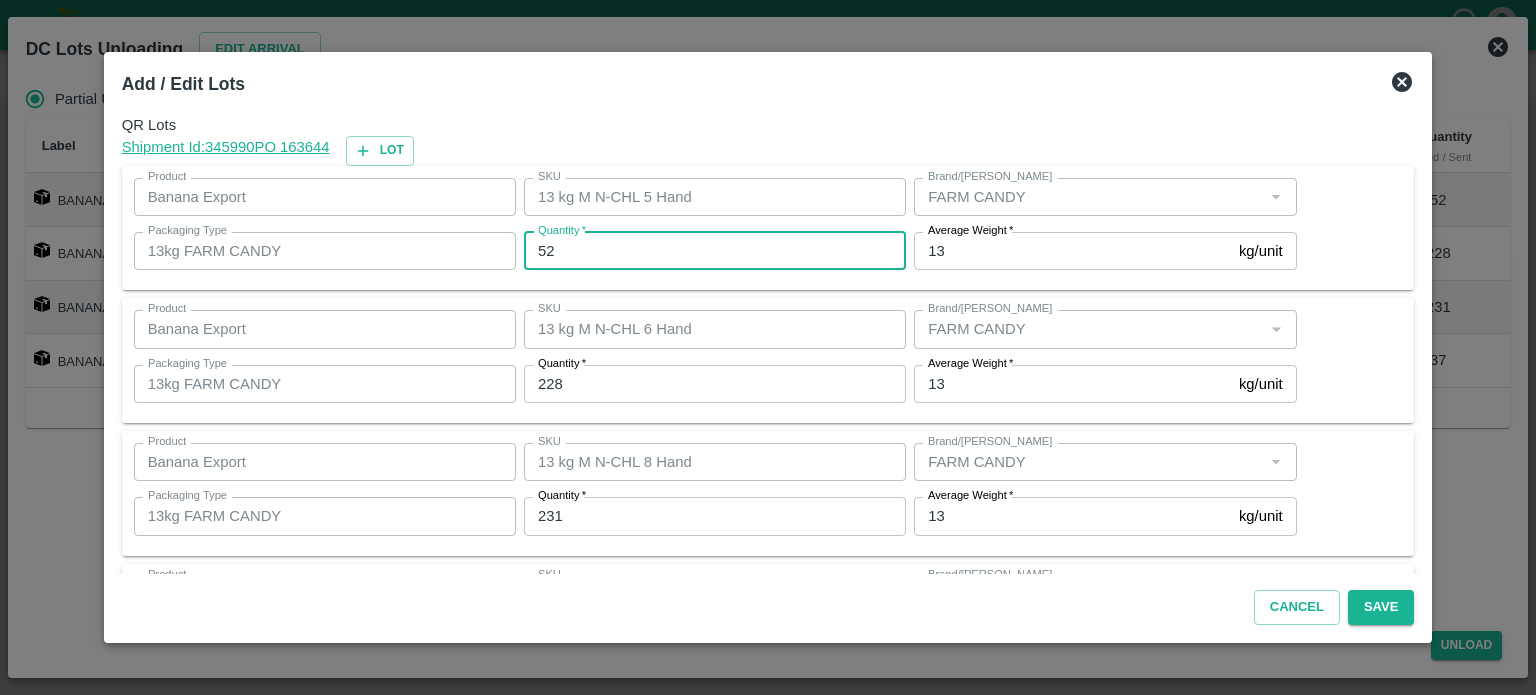 click on "52" at bounding box center [715, 251] 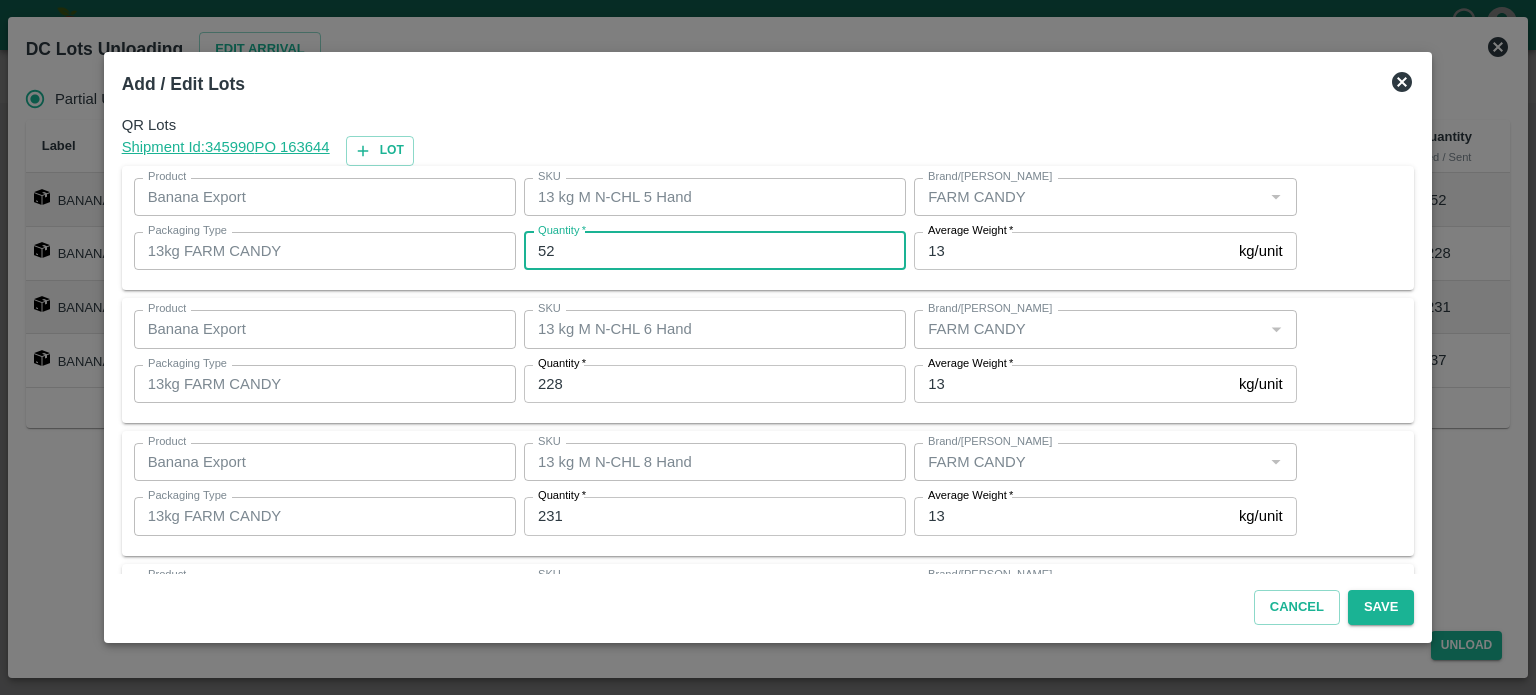 click on "231" at bounding box center (715, 516) 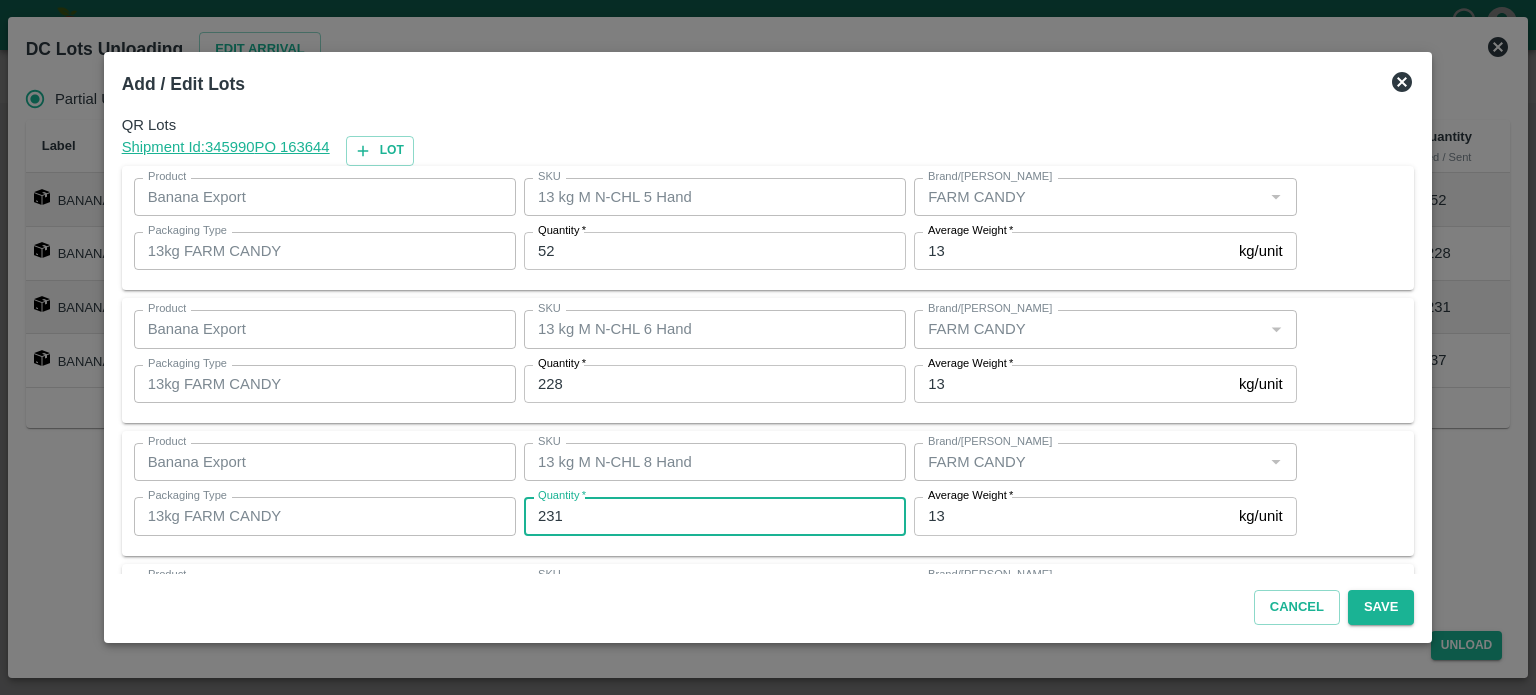 click on "231" at bounding box center (715, 516) 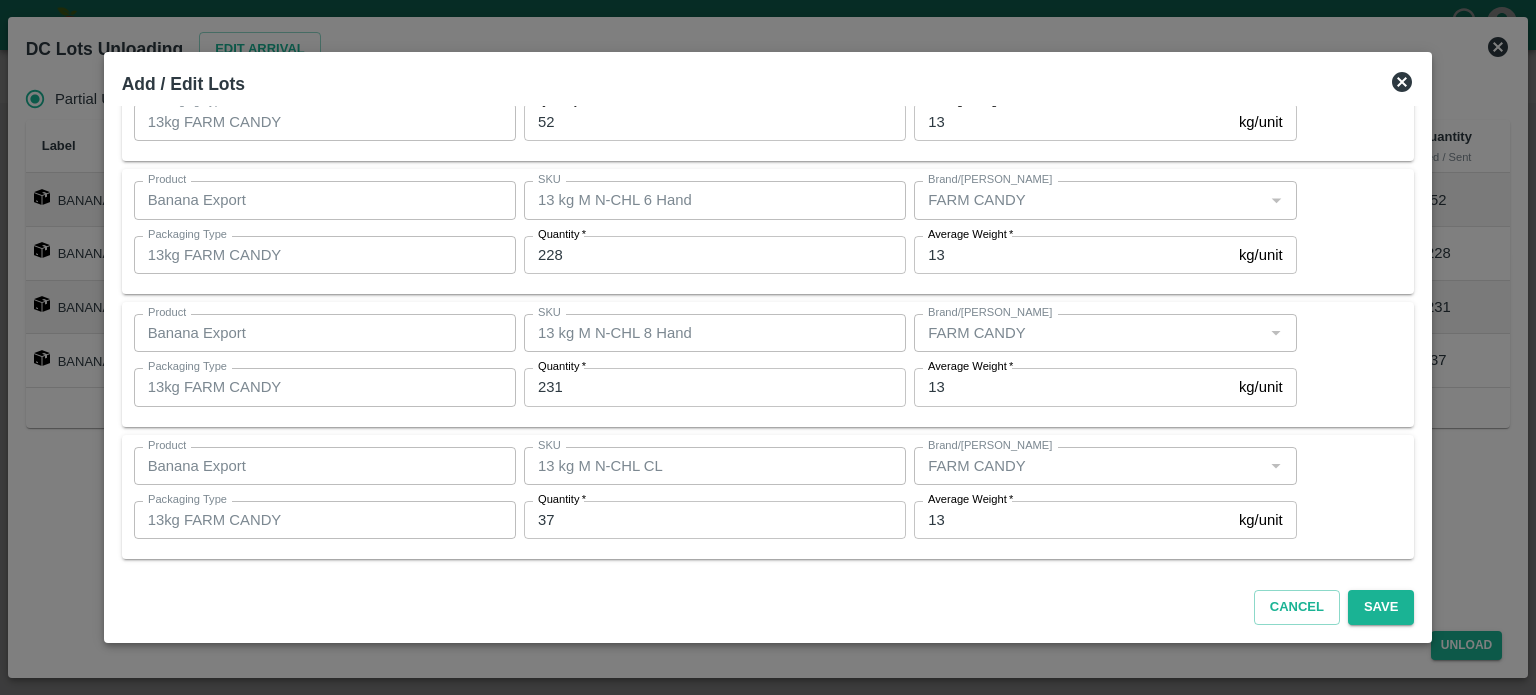 click 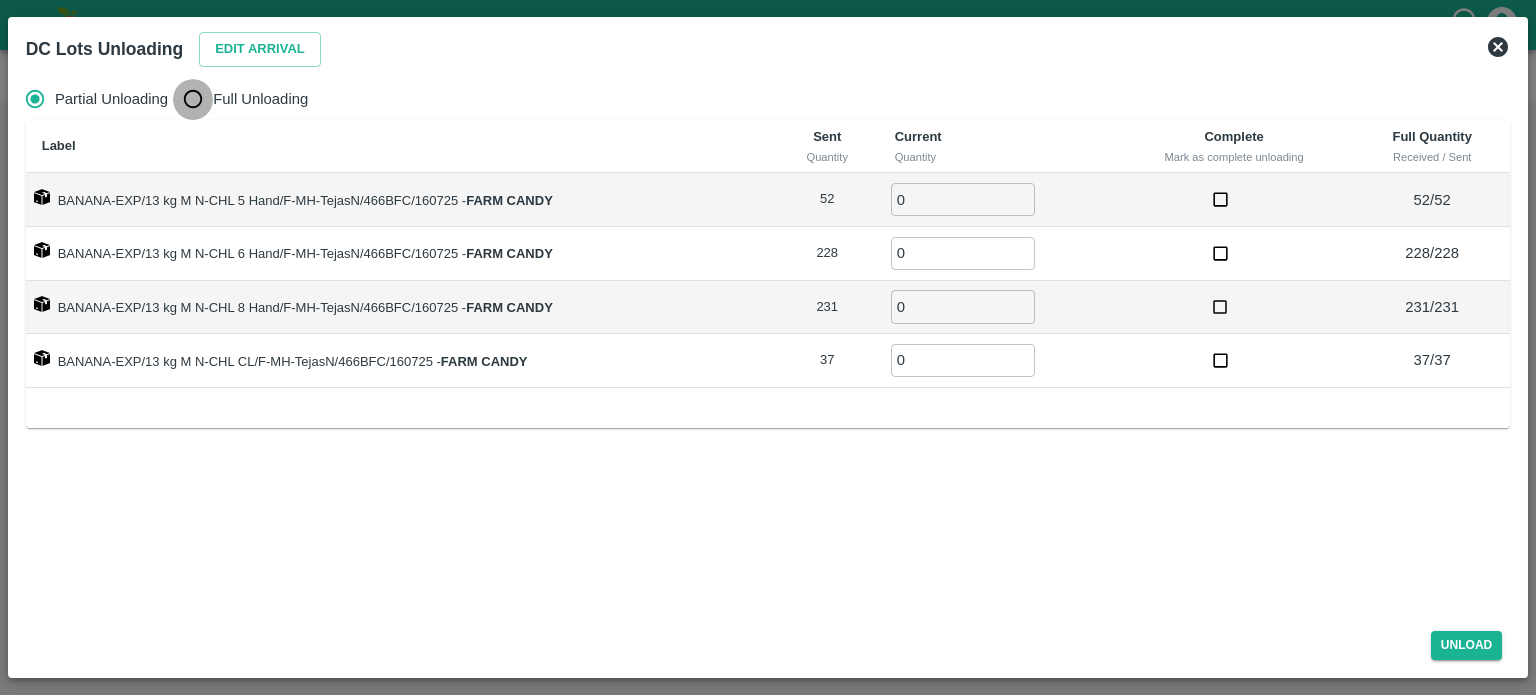 click on "Full Unloading" at bounding box center [193, 99] 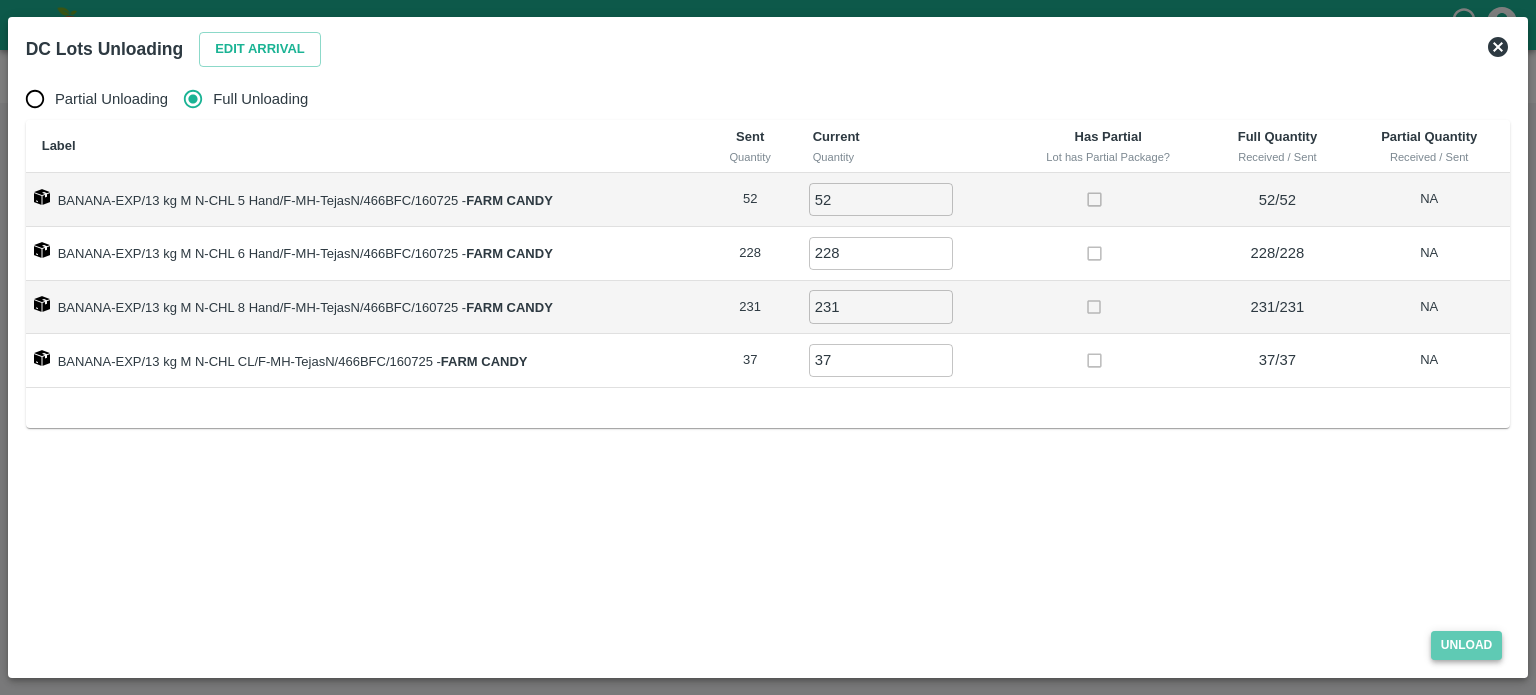 click on "Unload" at bounding box center [1467, 645] 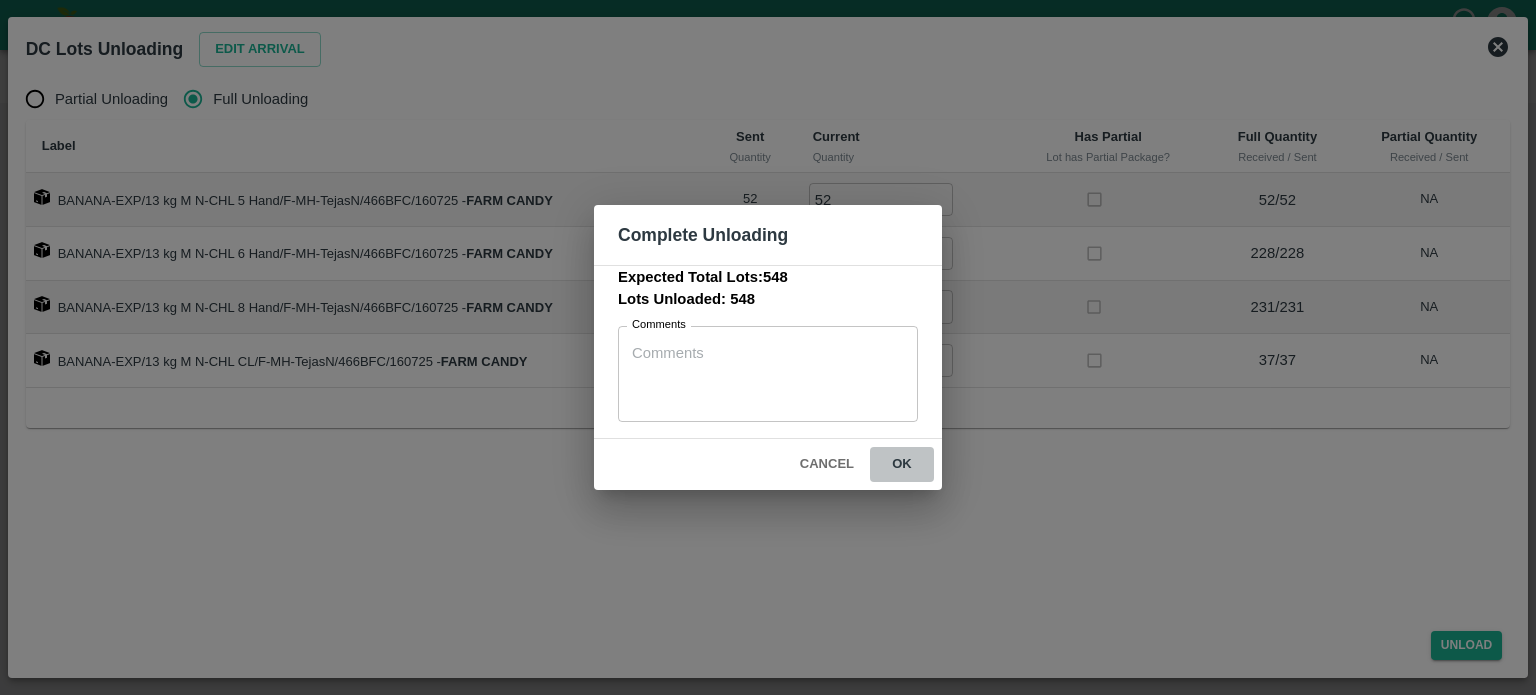 click on "ok" at bounding box center [902, 464] 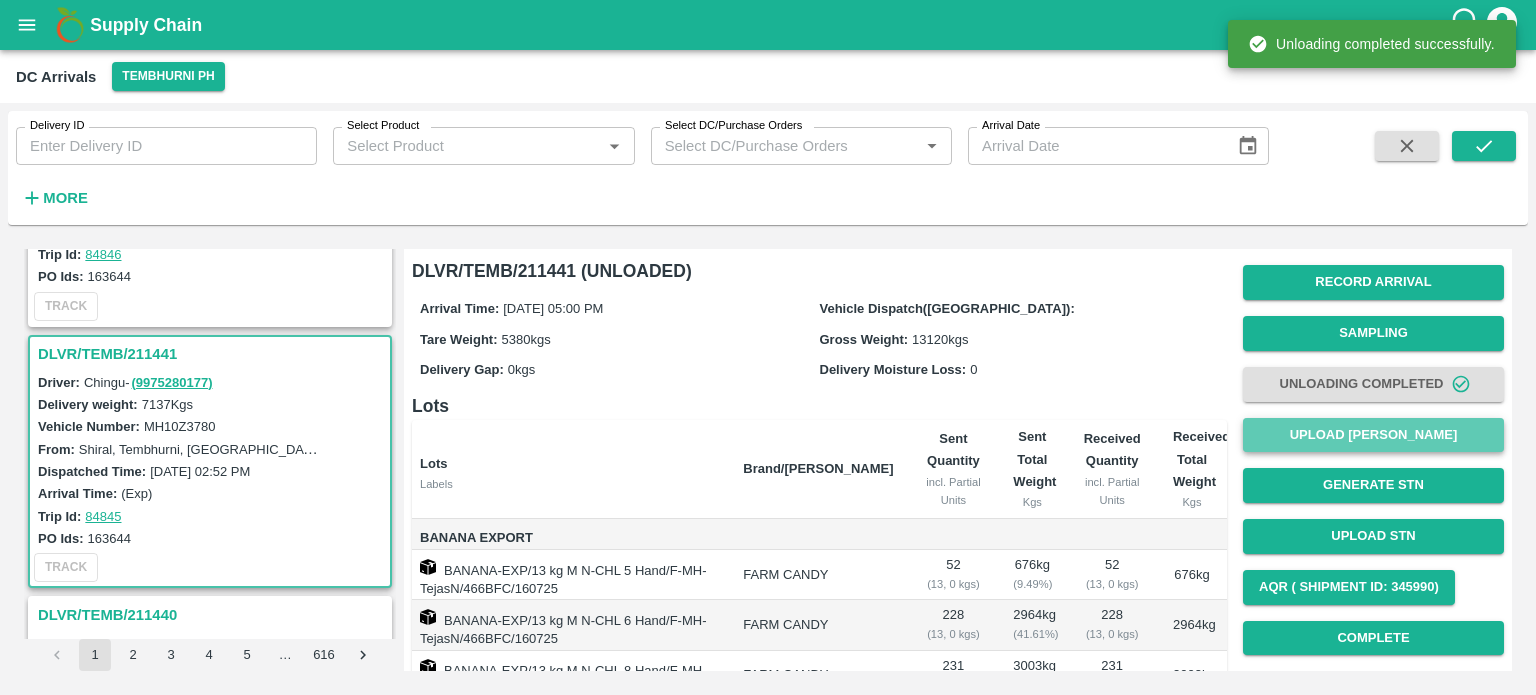 click on "Upload [PERSON_NAME]" at bounding box center [1373, 435] 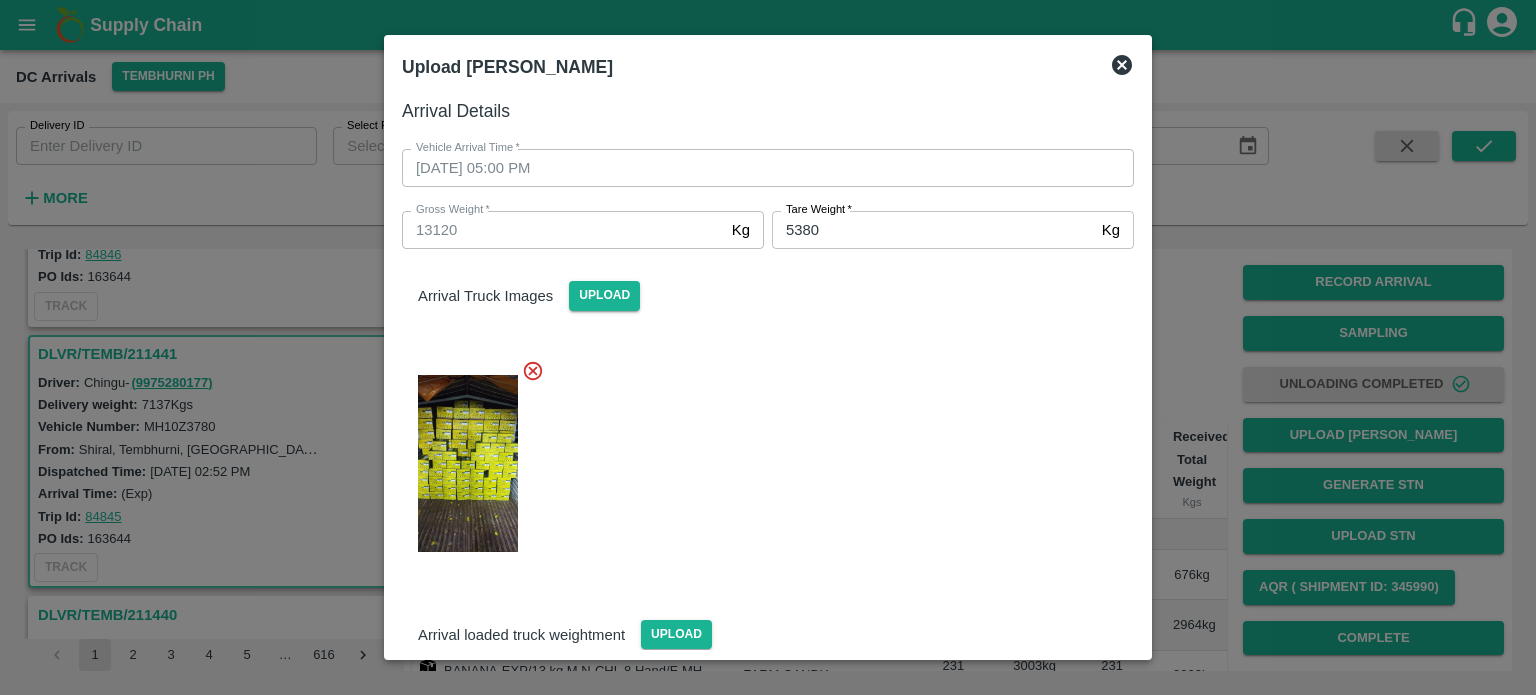 click 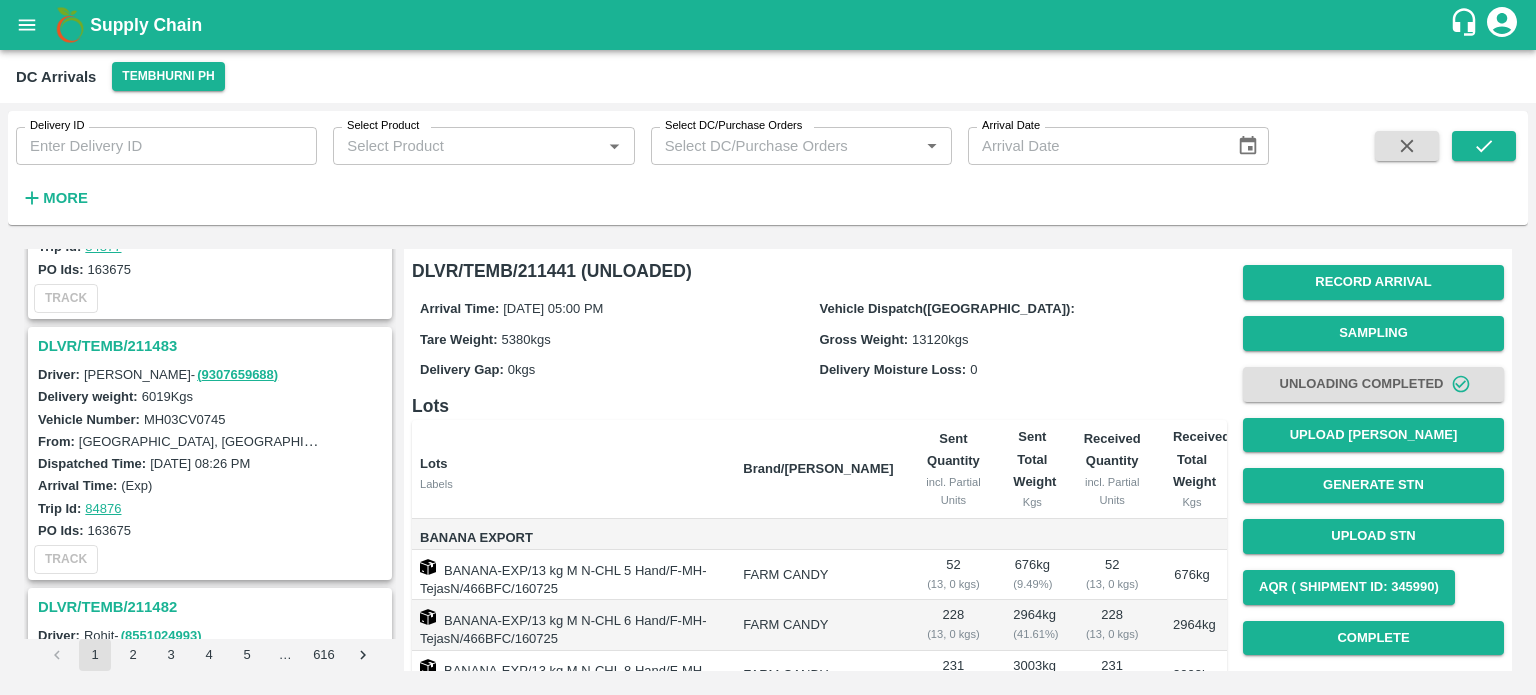 scroll, scrollTop: 987, scrollLeft: 0, axis: vertical 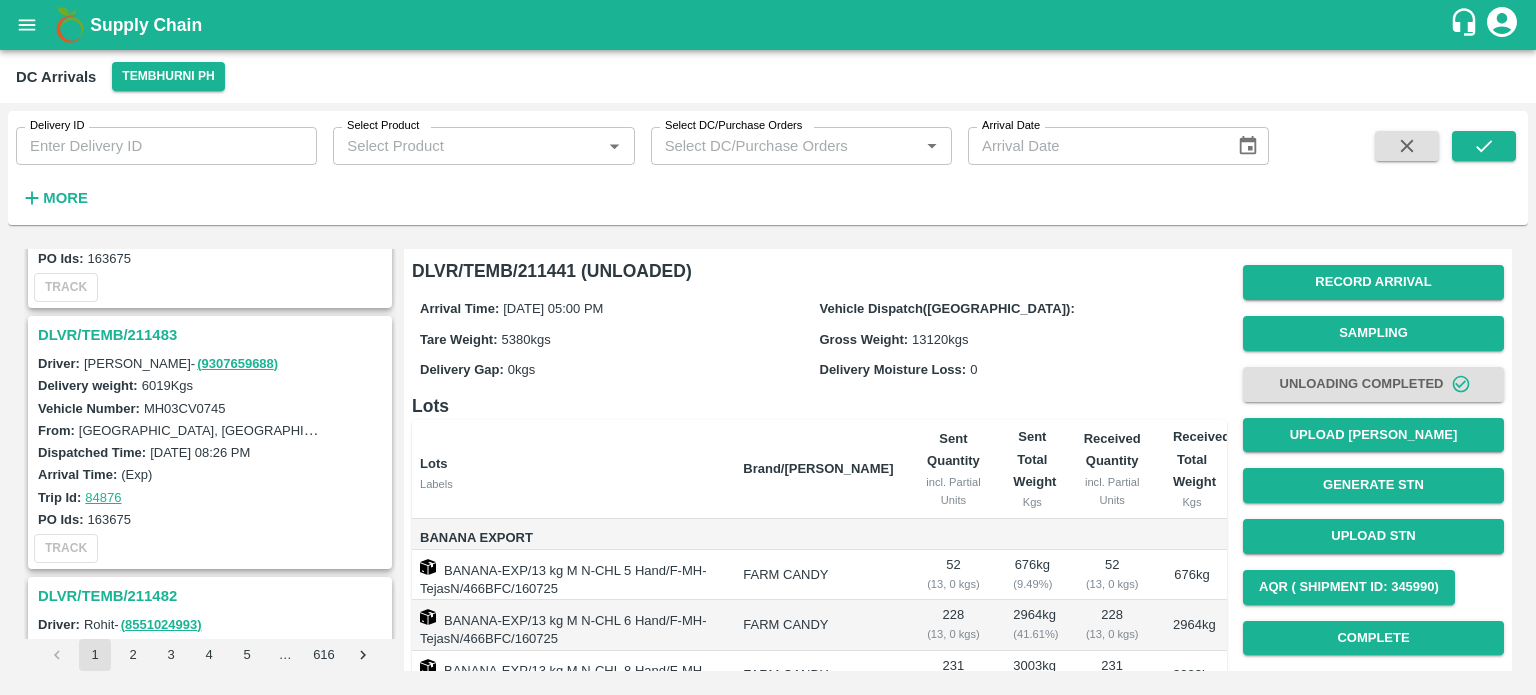 click on "DLVR/TEMB/211483" at bounding box center [213, 335] 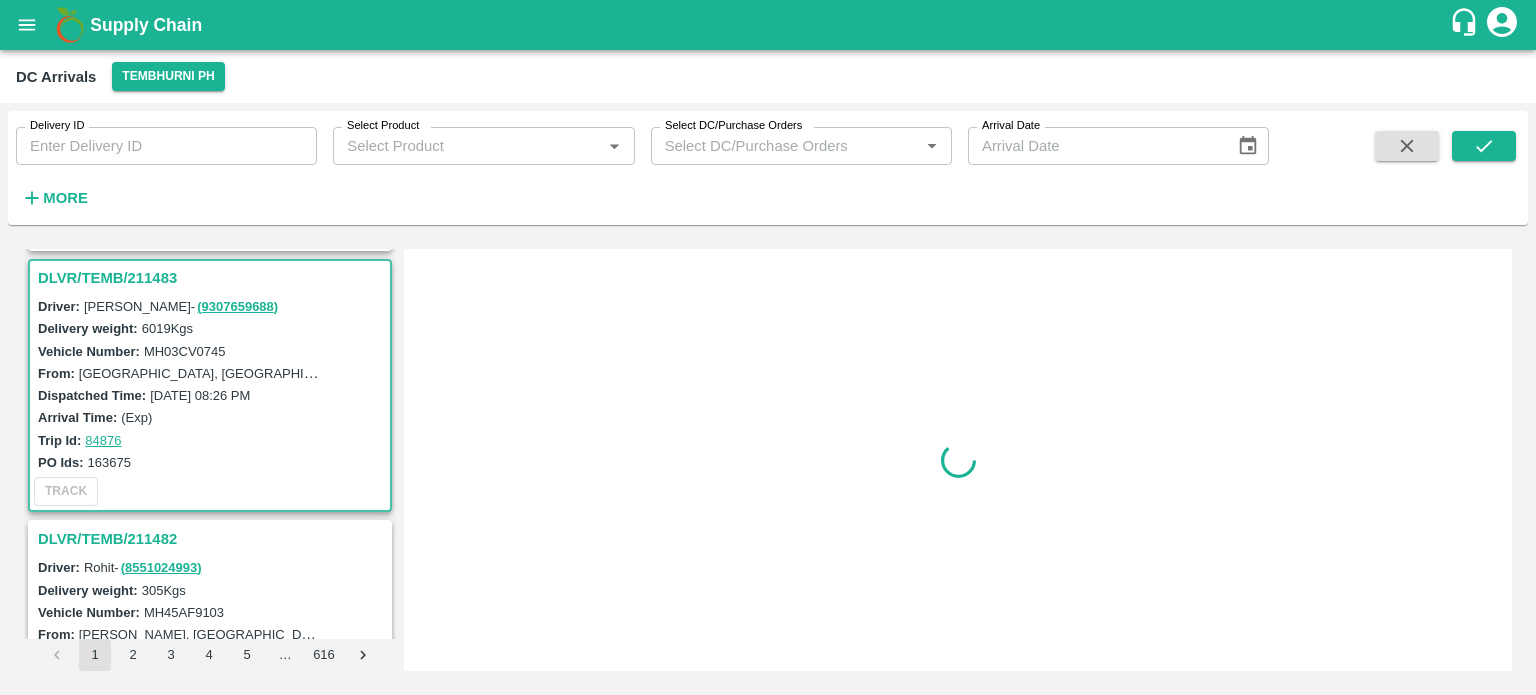 scroll, scrollTop: 1048, scrollLeft: 0, axis: vertical 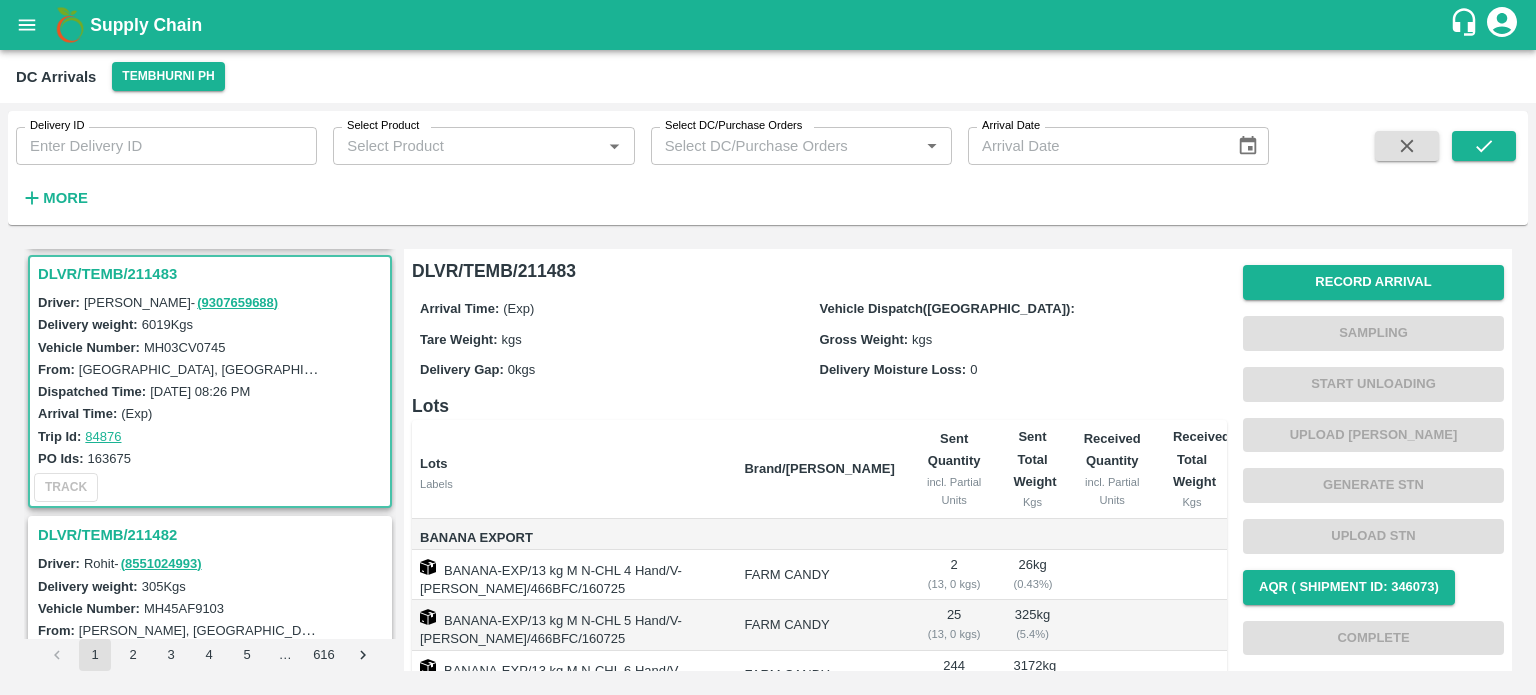 click on "MH03CV0745" at bounding box center (185, 347) 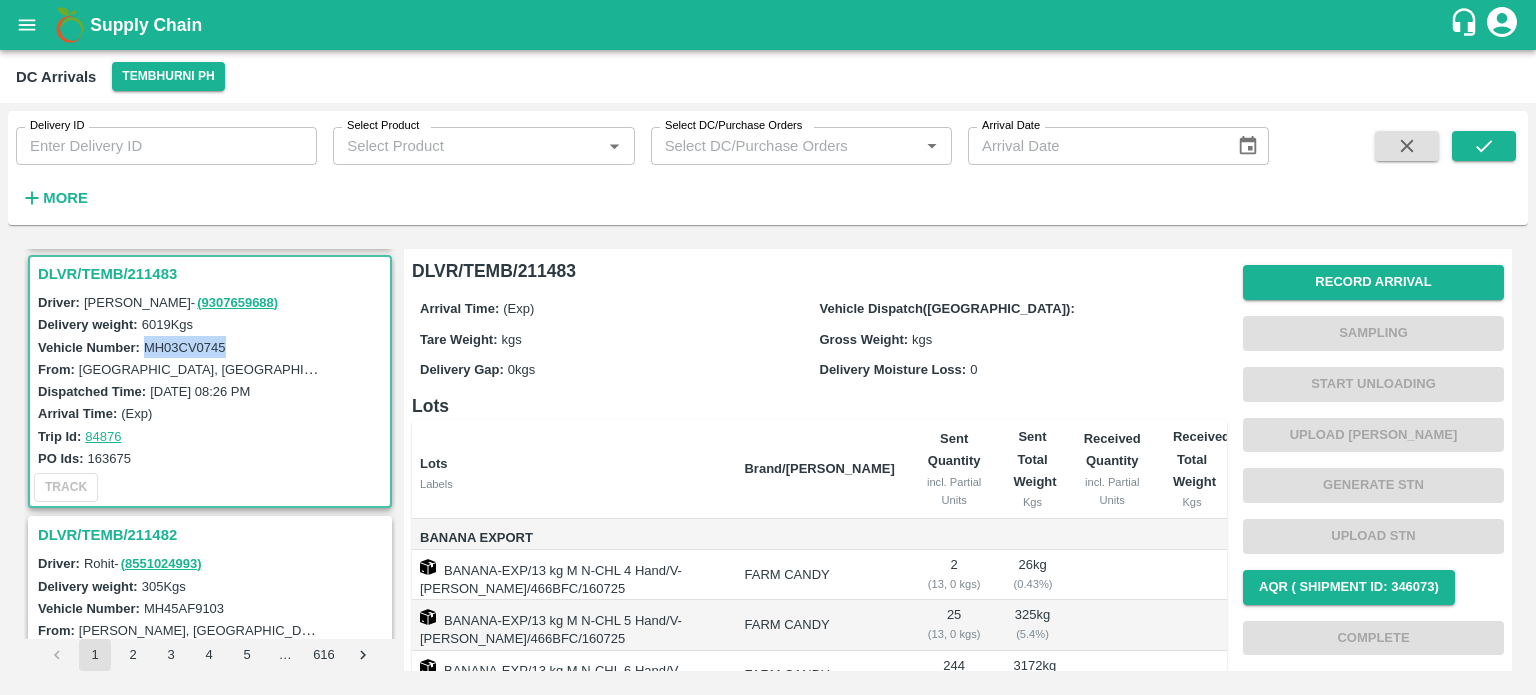 click on "MH03CV0745" at bounding box center [185, 347] 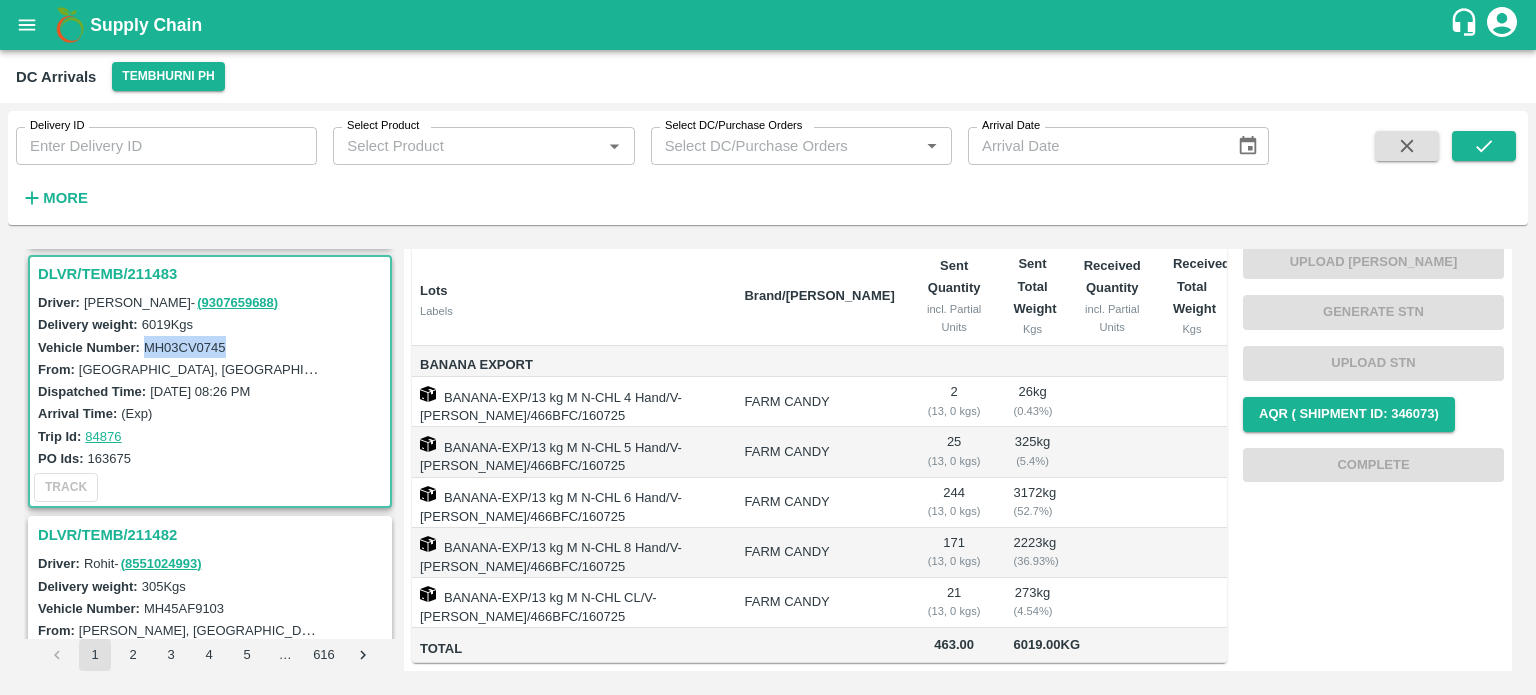 scroll, scrollTop: 0, scrollLeft: 0, axis: both 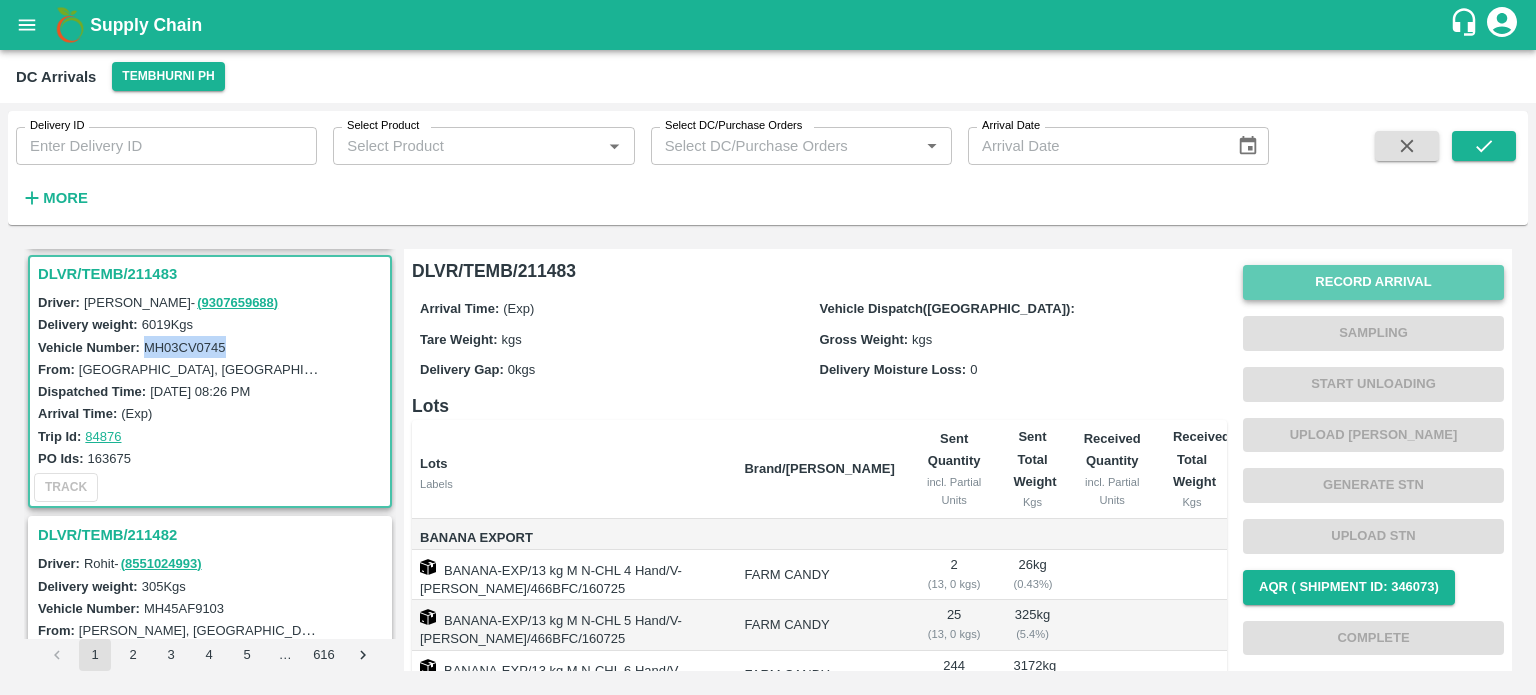 click on "Record Arrival" at bounding box center (1373, 282) 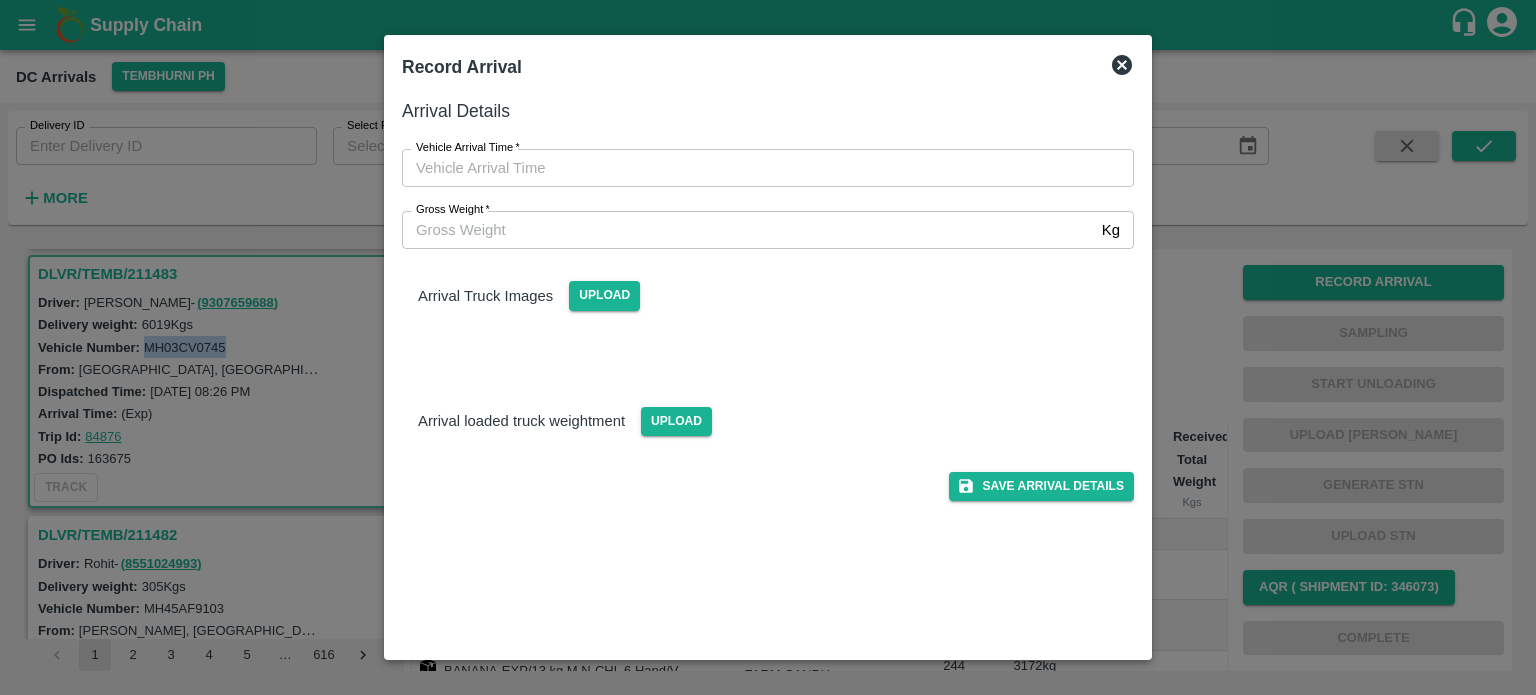 type on "DD/MM/YYYY hh:mm aa" 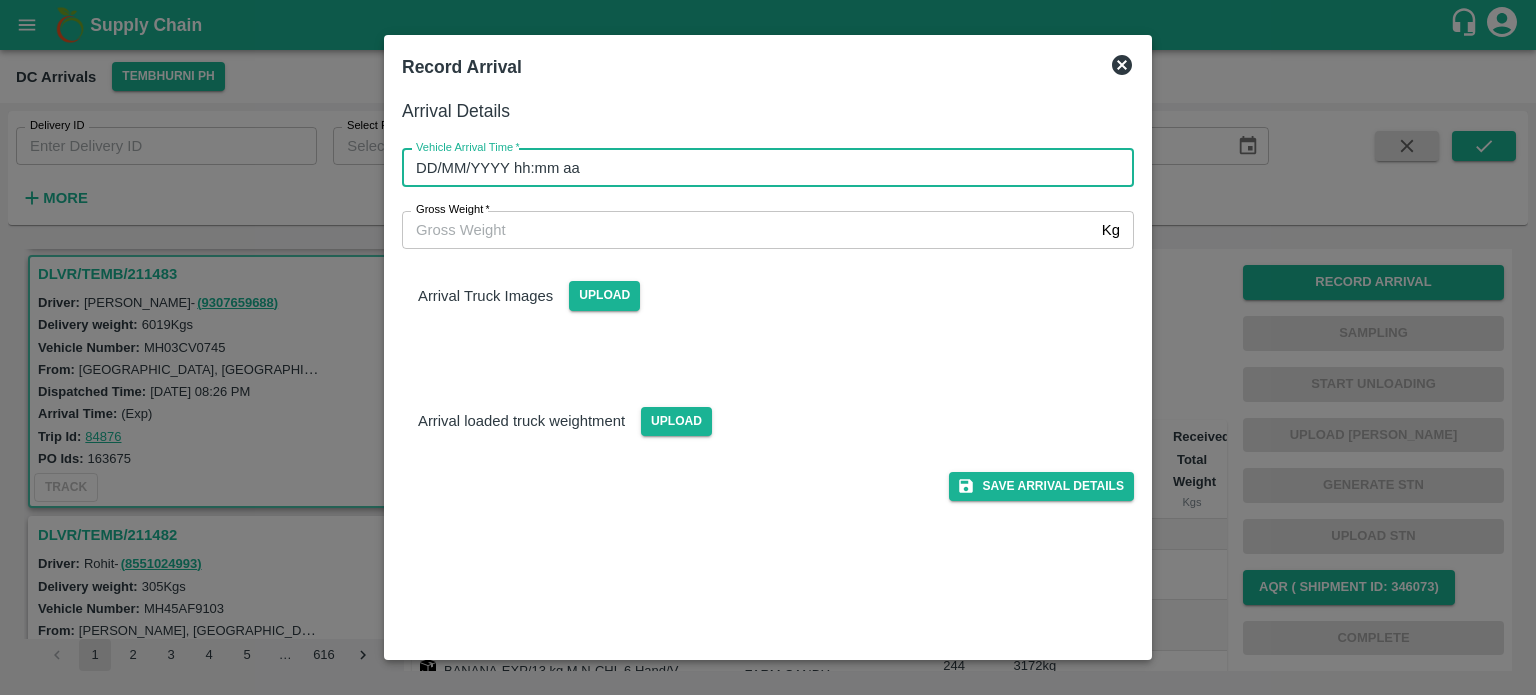 click on "DD/MM/YYYY hh:mm aa" at bounding box center [761, 168] 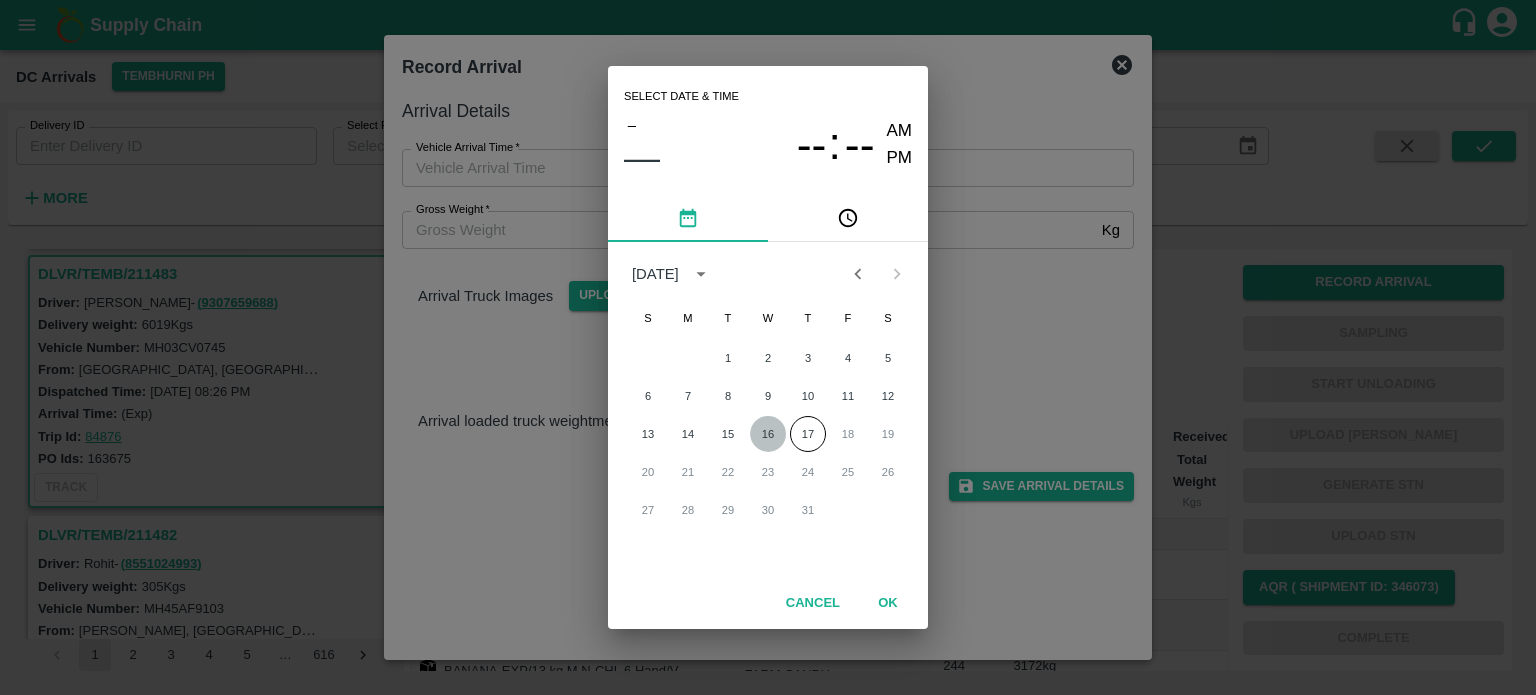 click on "16" at bounding box center (768, 434) 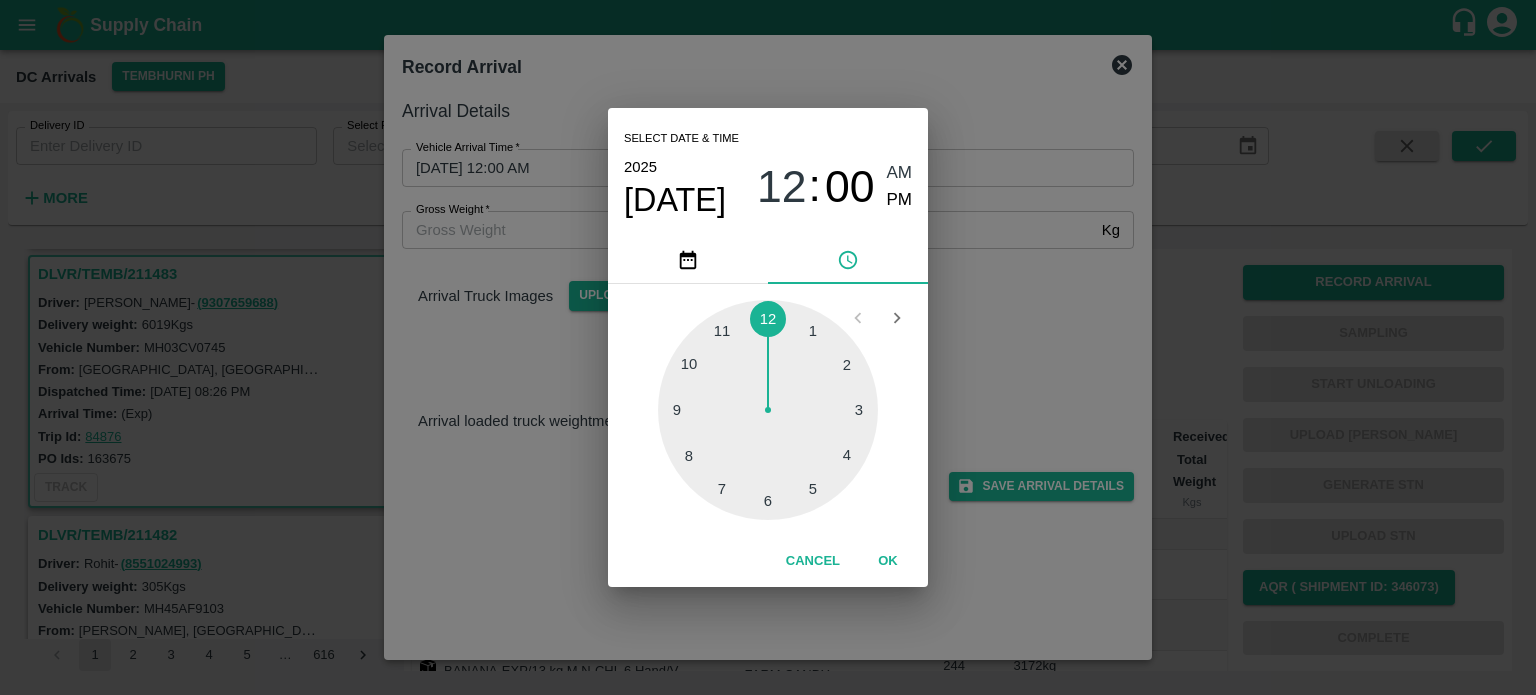 click at bounding box center [768, 410] 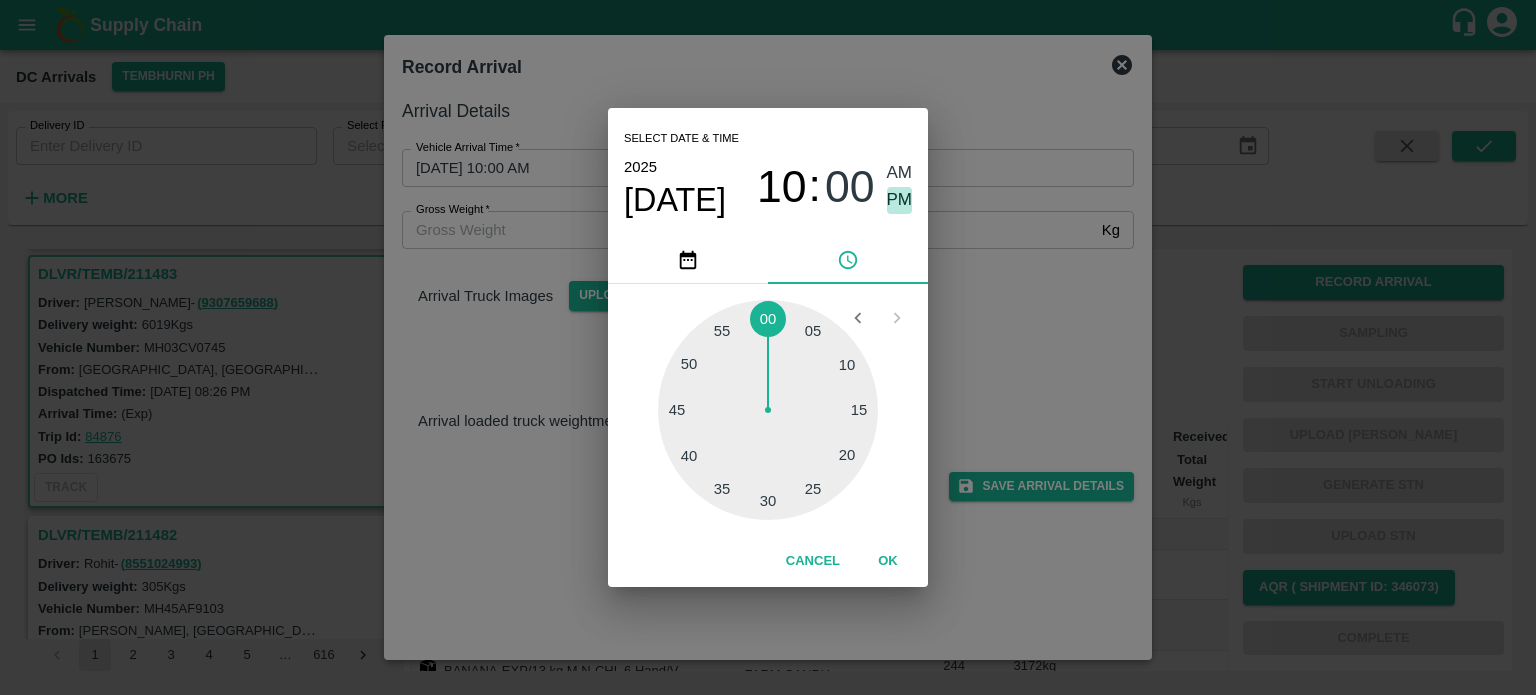 click on "PM" at bounding box center [900, 200] 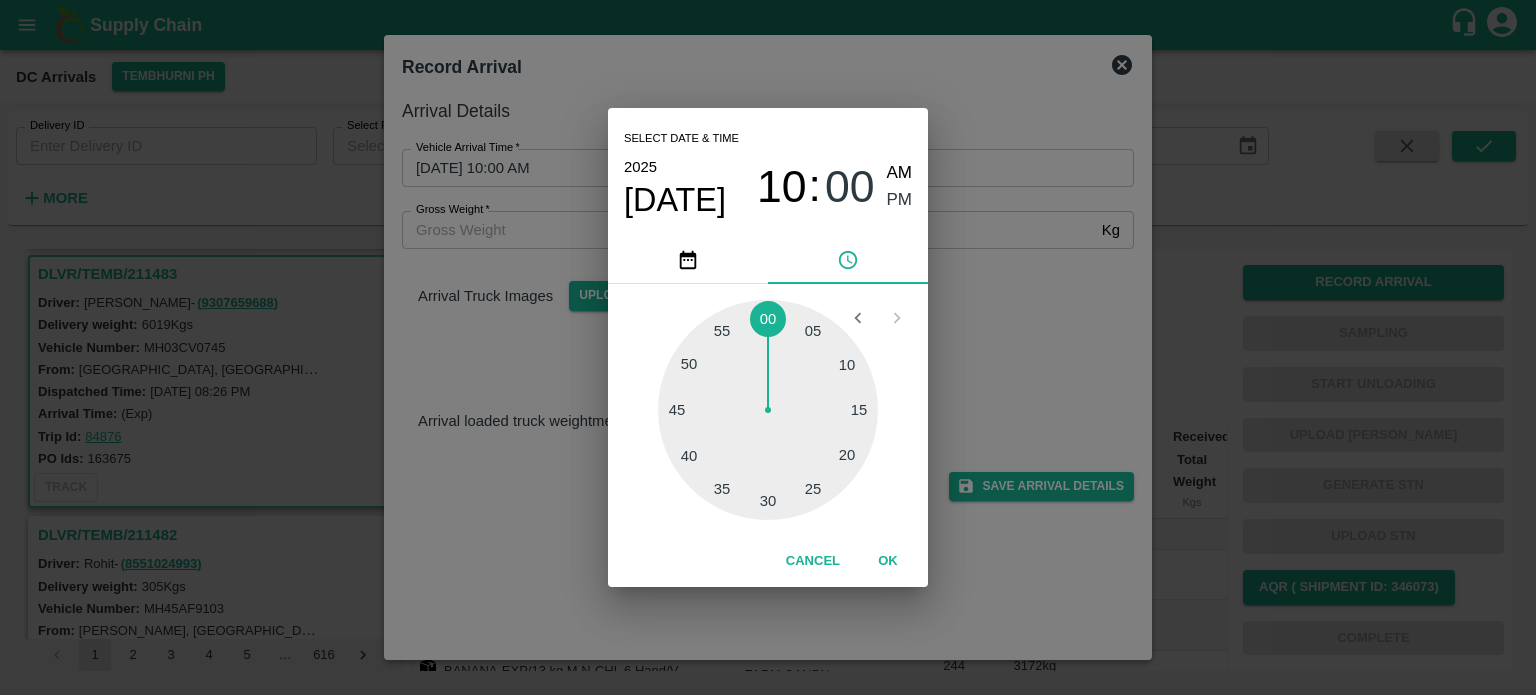 type on "[DATE] 10:00 PM" 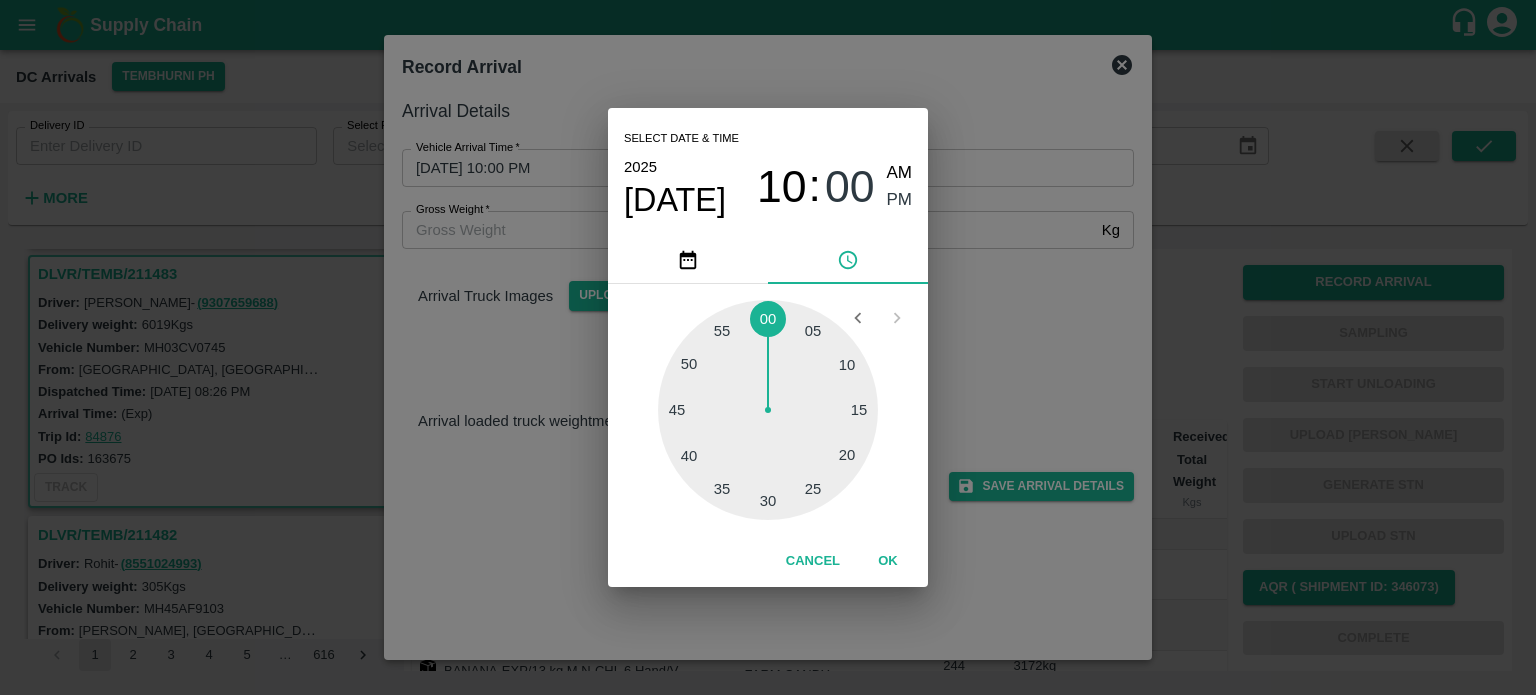 click on "Select date & time [DATE] 10 : 00 AM PM 05 10 15 20 25 30 35 40 45 50 55 00 Cancel OK" at bounding box center (768, 347) 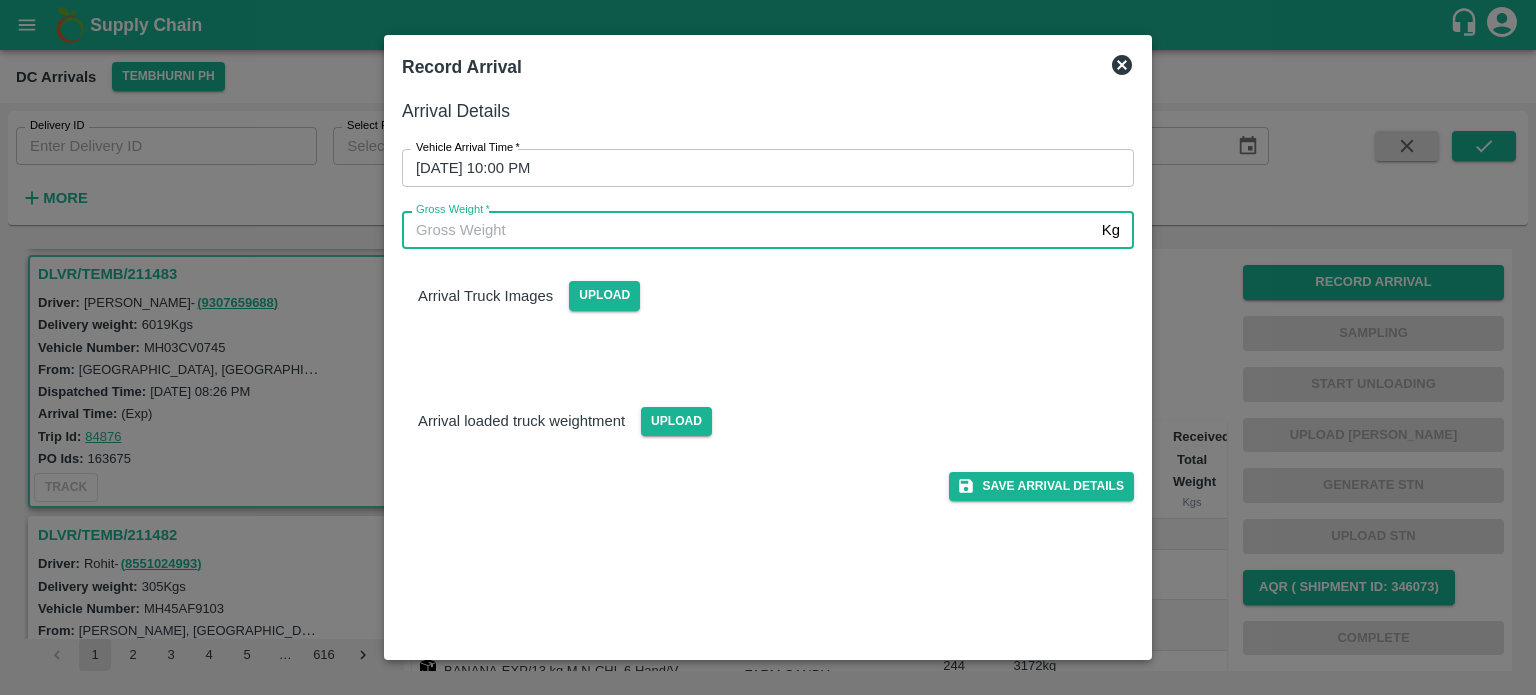 click on "Gross Weight   *" at bounding box center (748, 230) 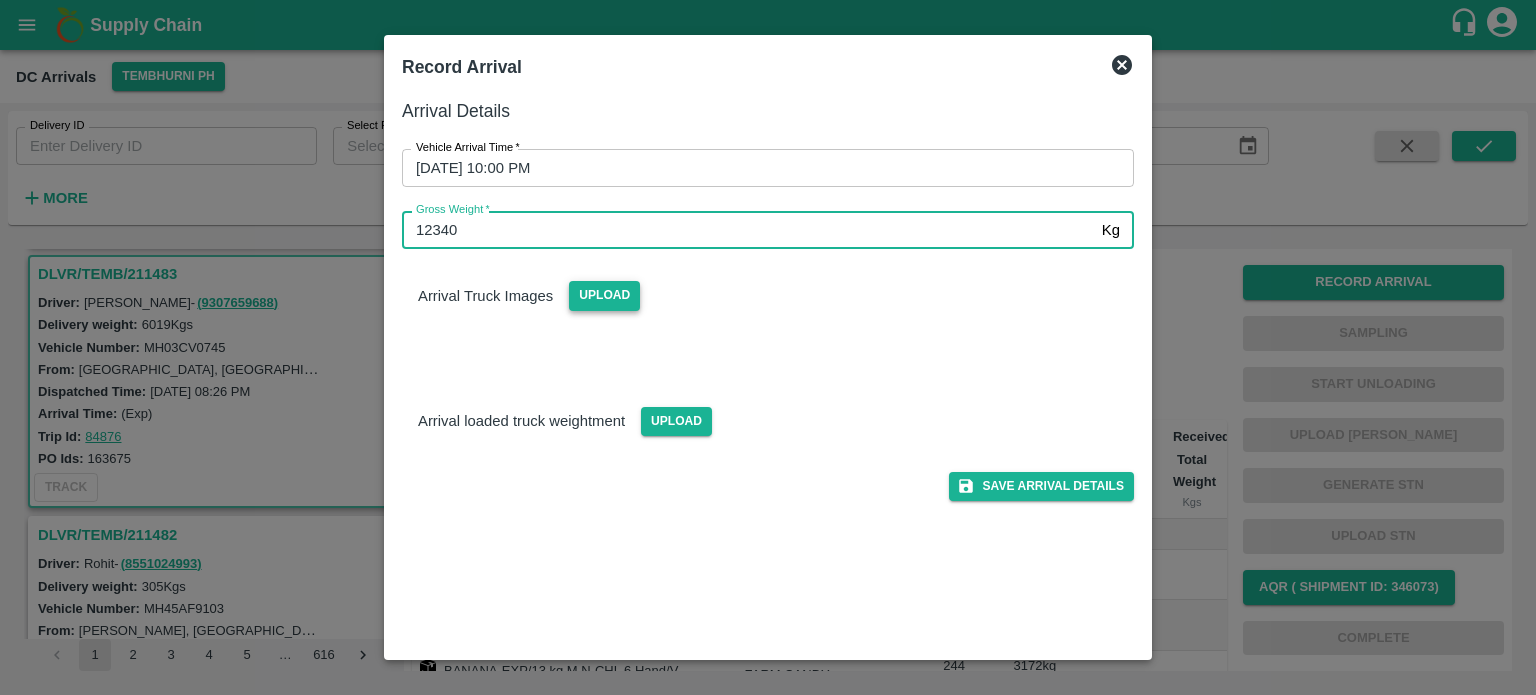 type on "12340" 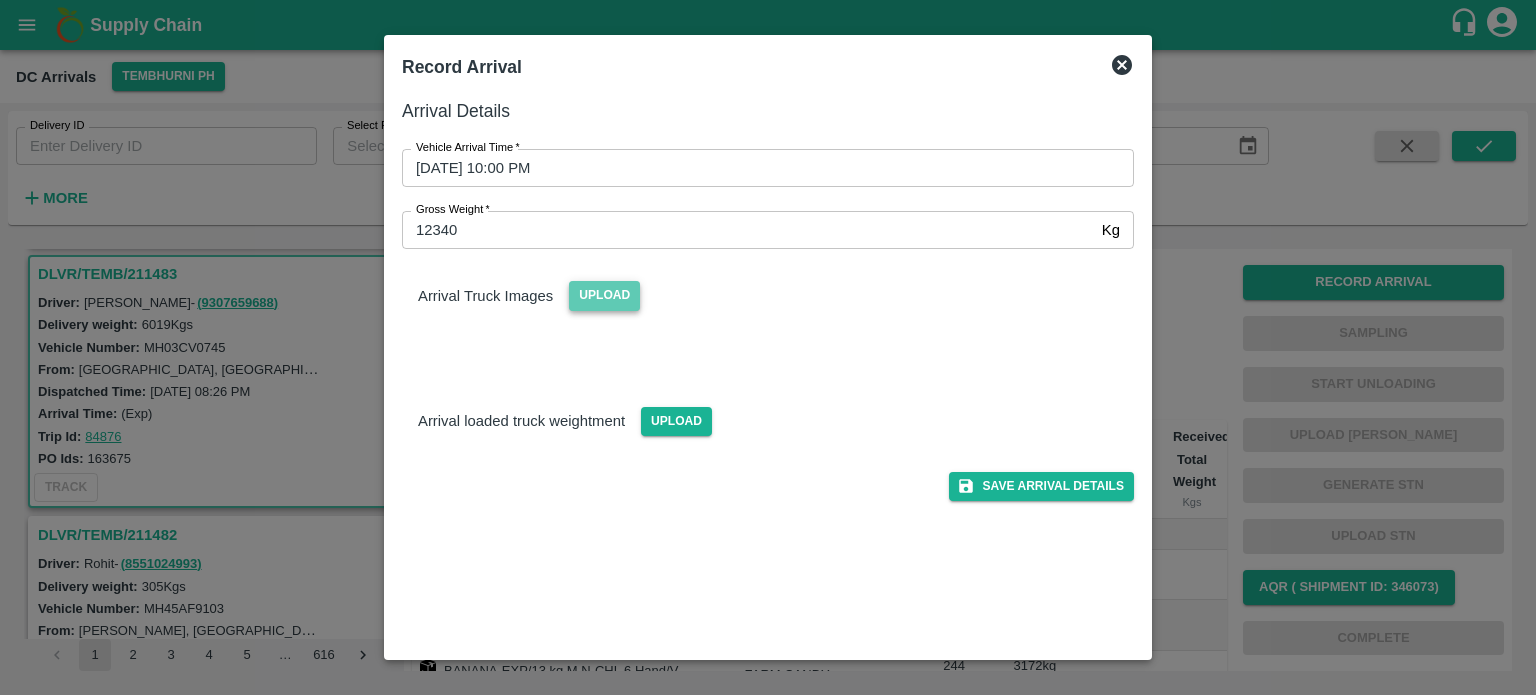 click on "Upload" at bounding box center (604, 295) 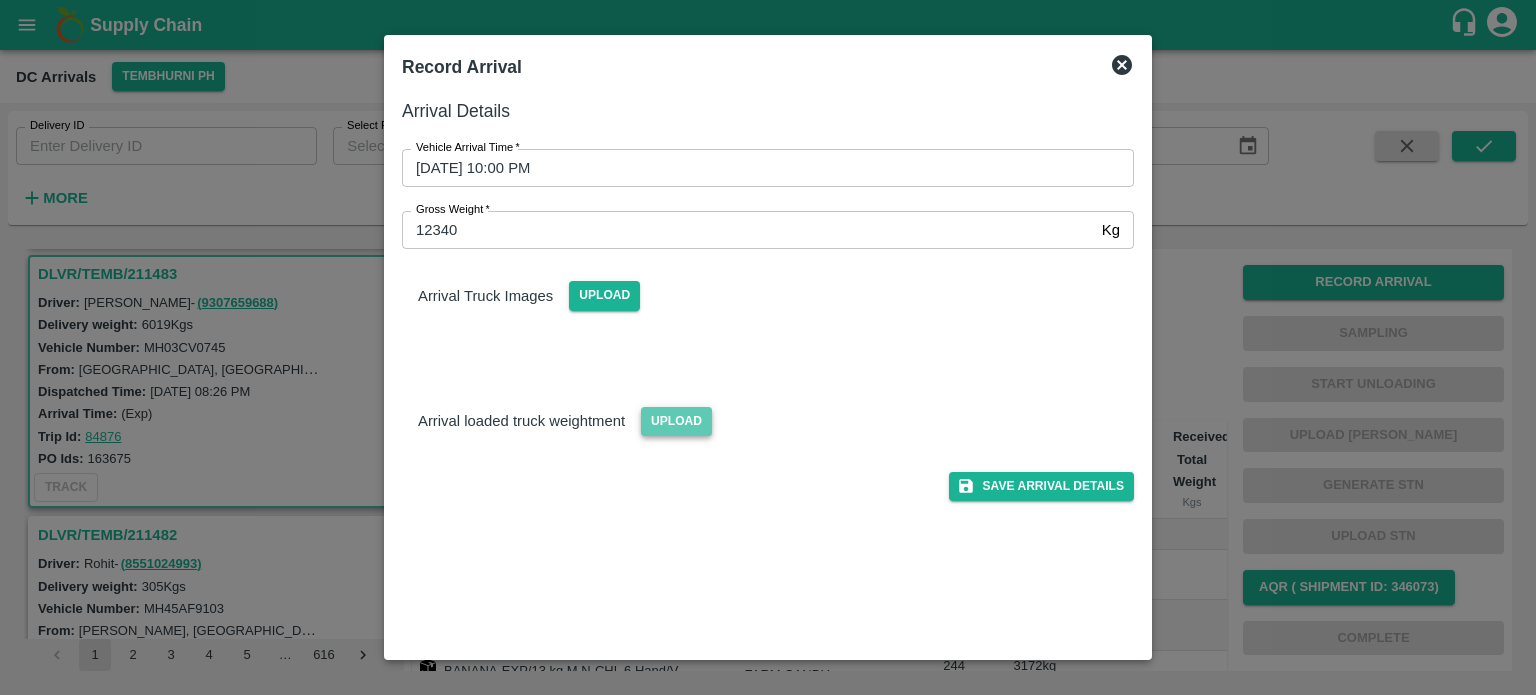 click on "Upload" at bounding box center [676, 421] 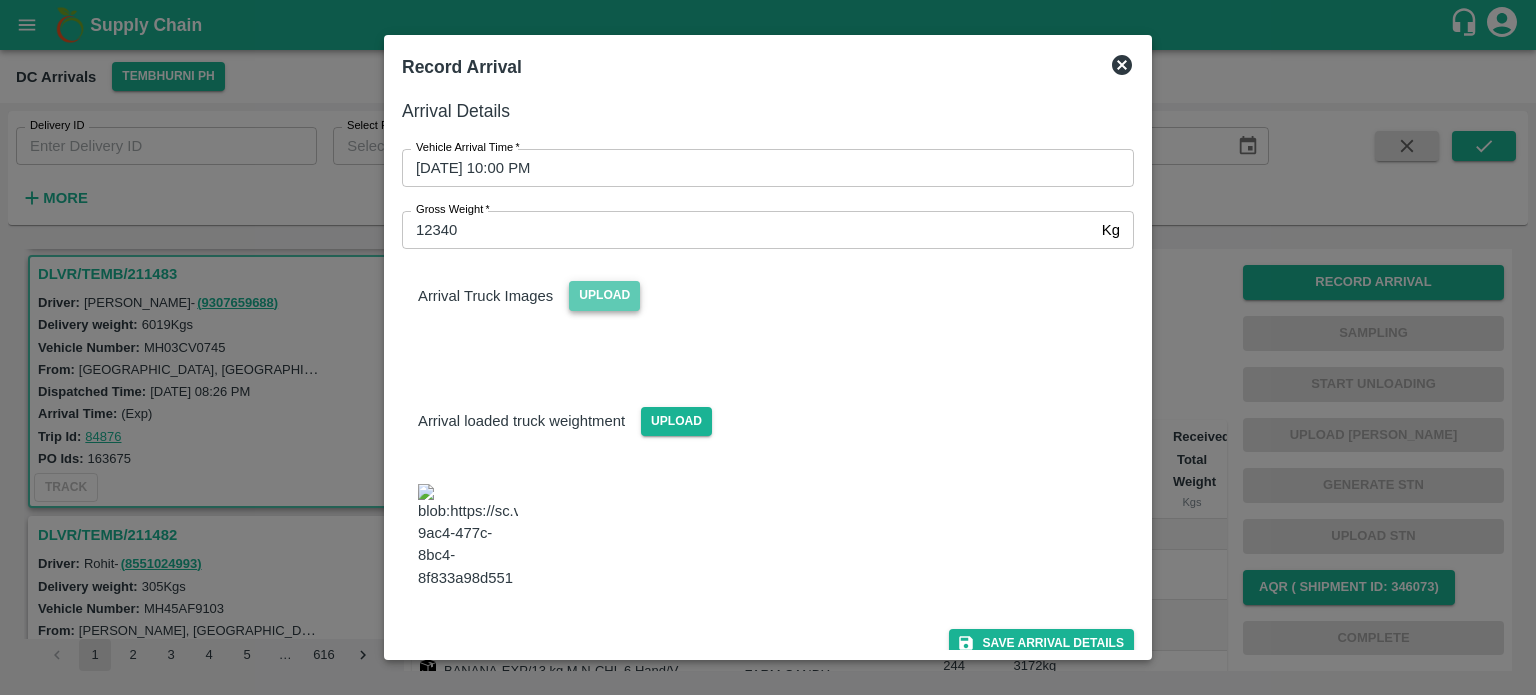 click on "Upload" at bounding box center [604, 295] 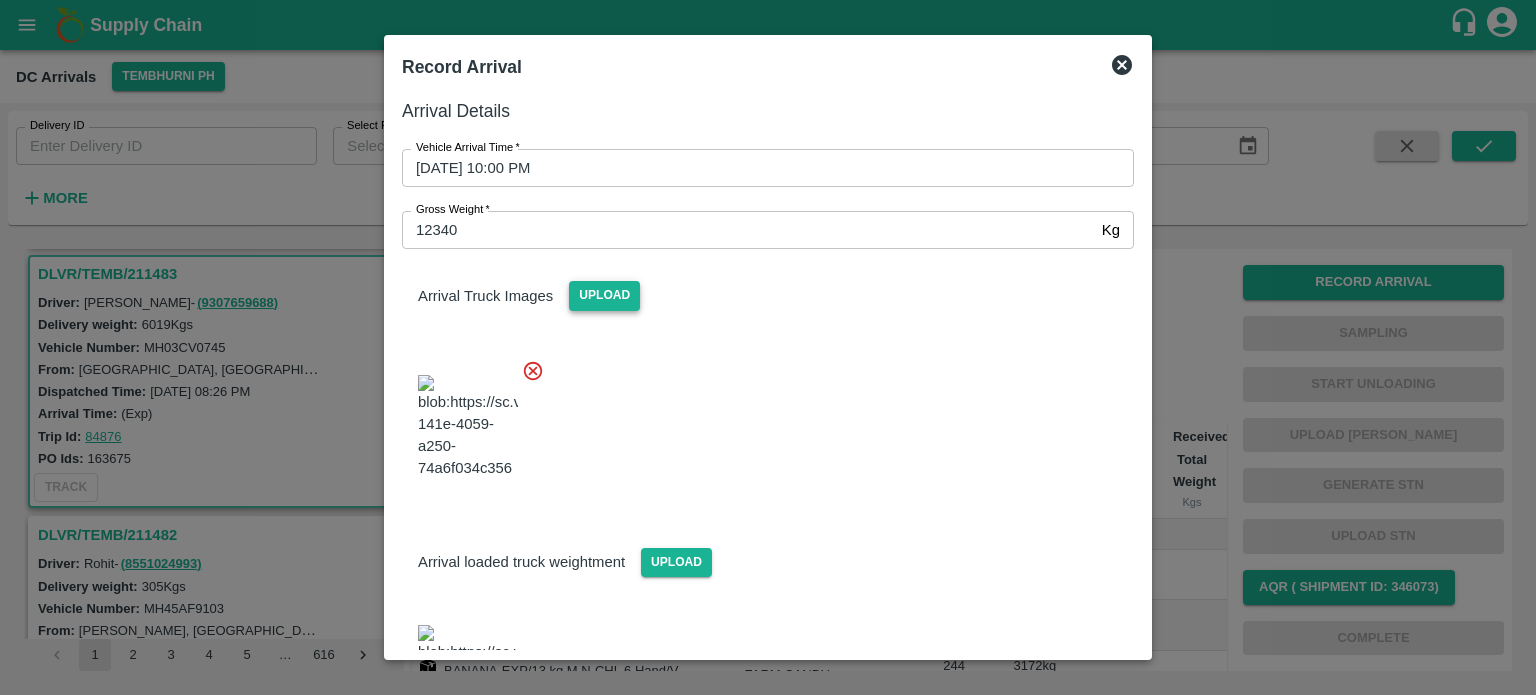 scroll, scrollTop: 168, scrollLeft: 0, axis: vertical 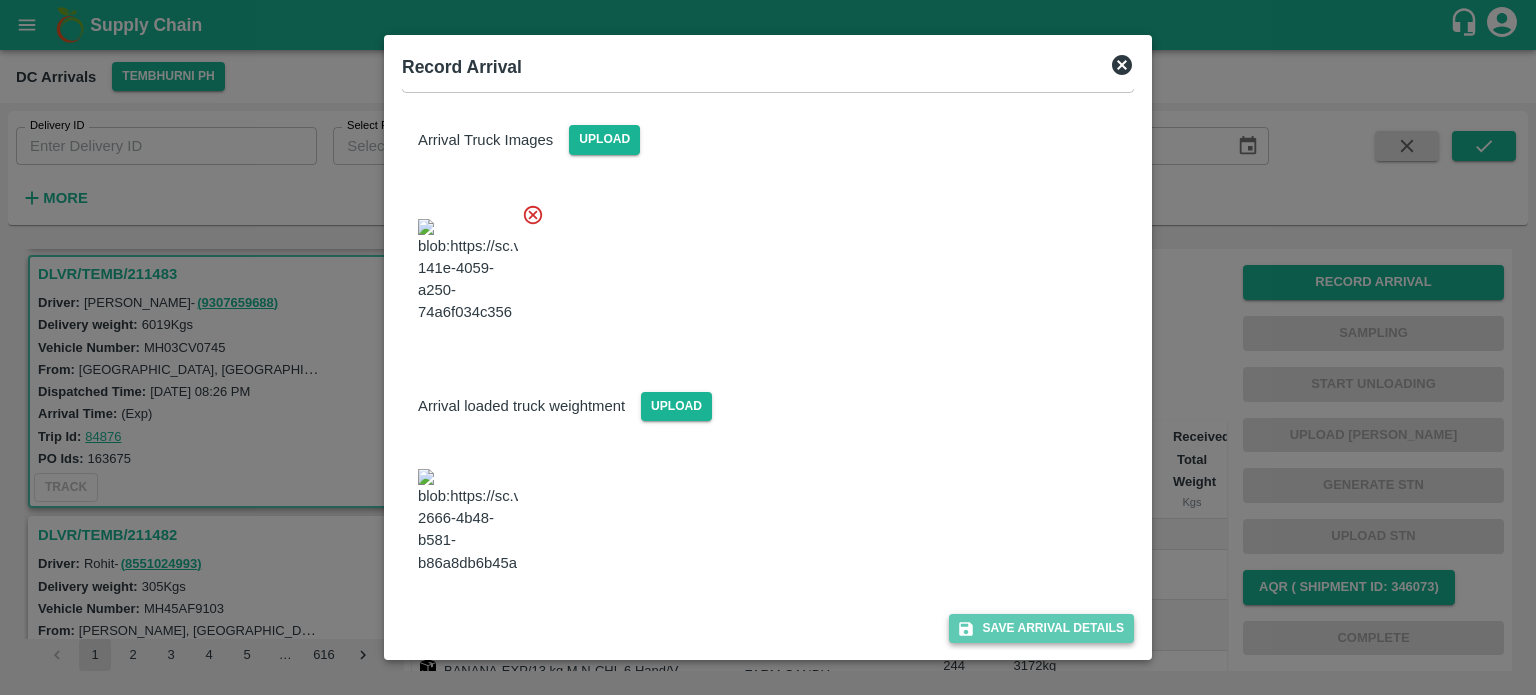 click on "Save Arrival Details" at bounding box center [1041, 628] 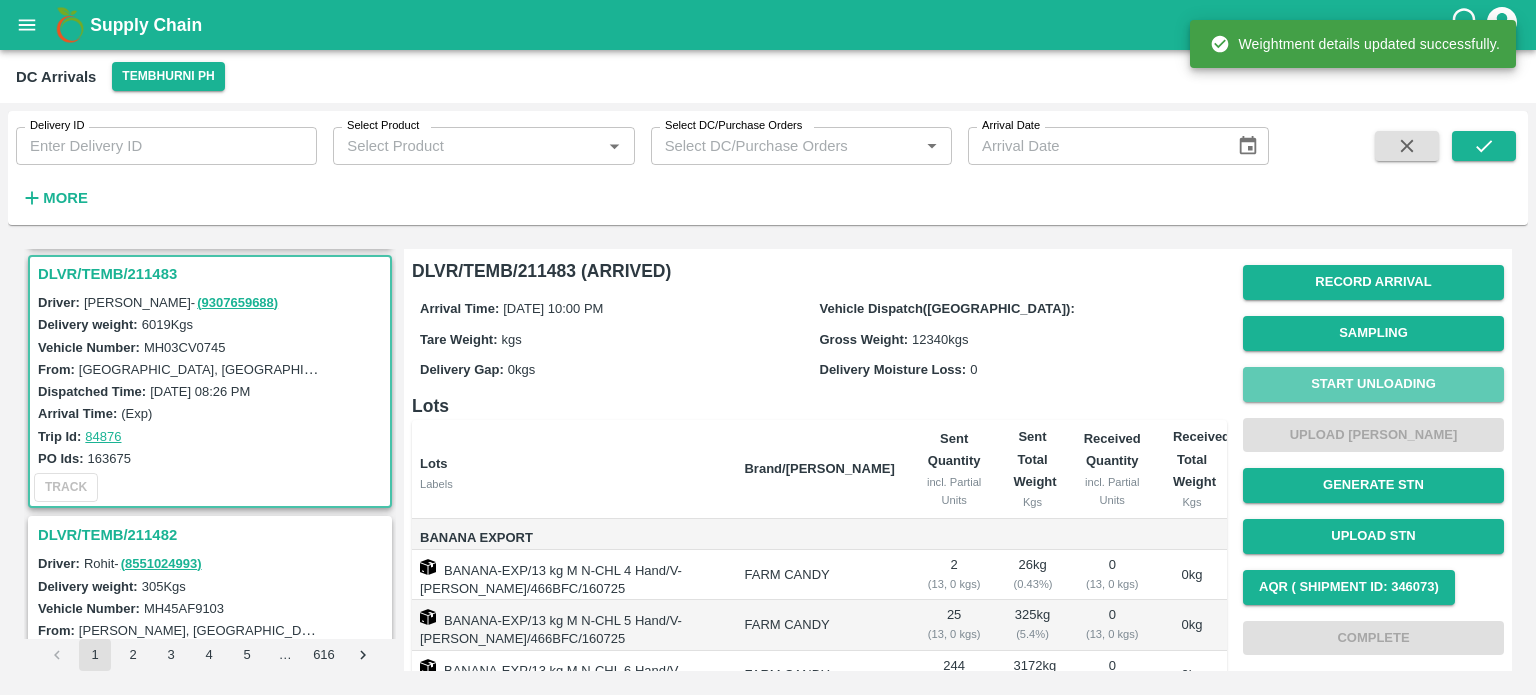 click on "Start Unloading" at bounding box center [1373, 384] 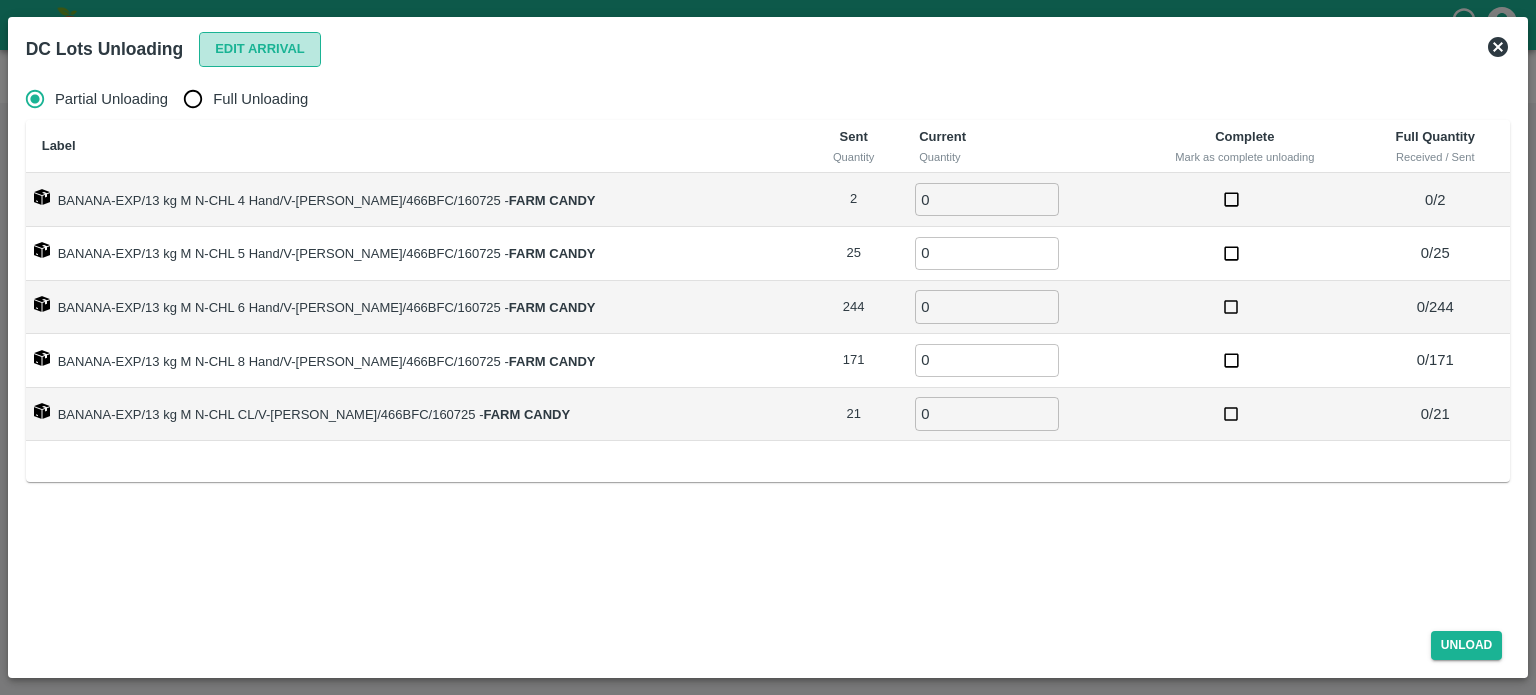click on "Edit Arrival" at bounding box center [260, 49] 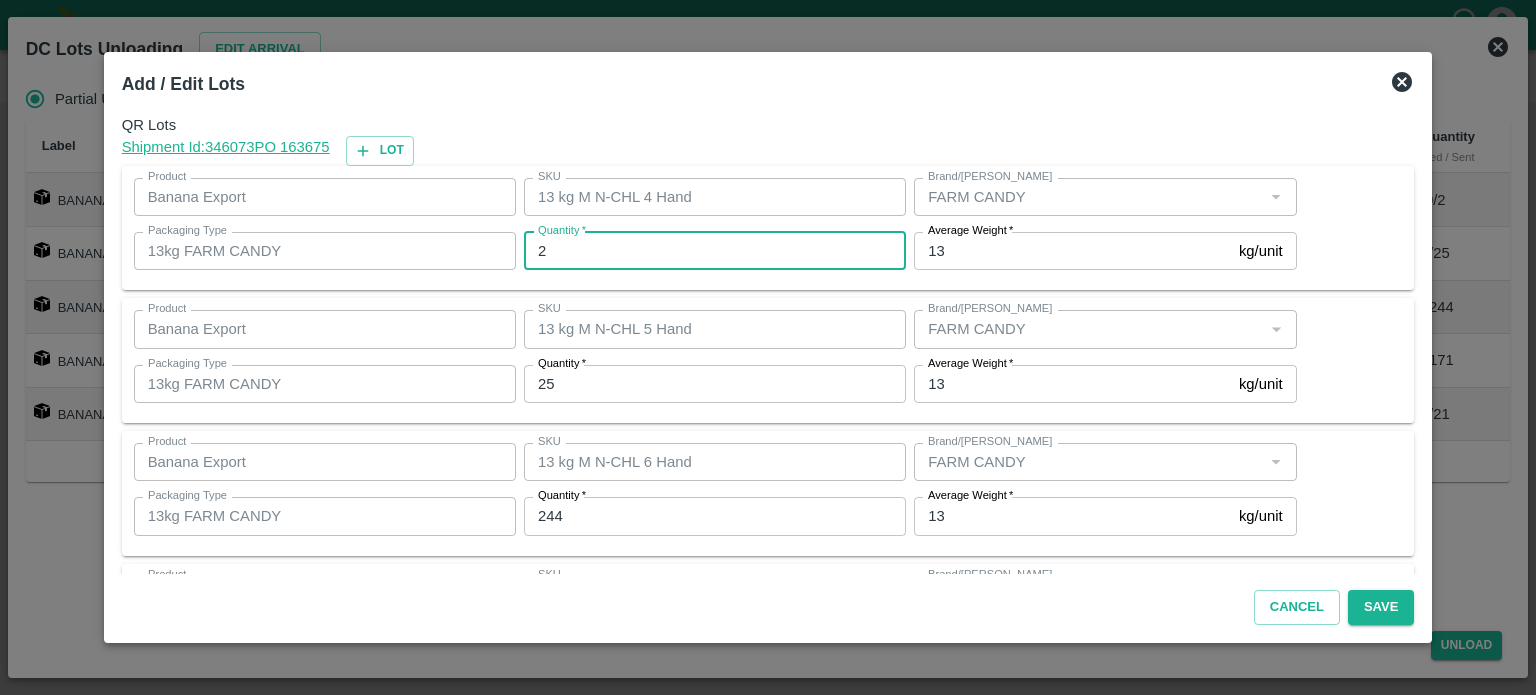 click on "2" at bounding box center [715, 251] 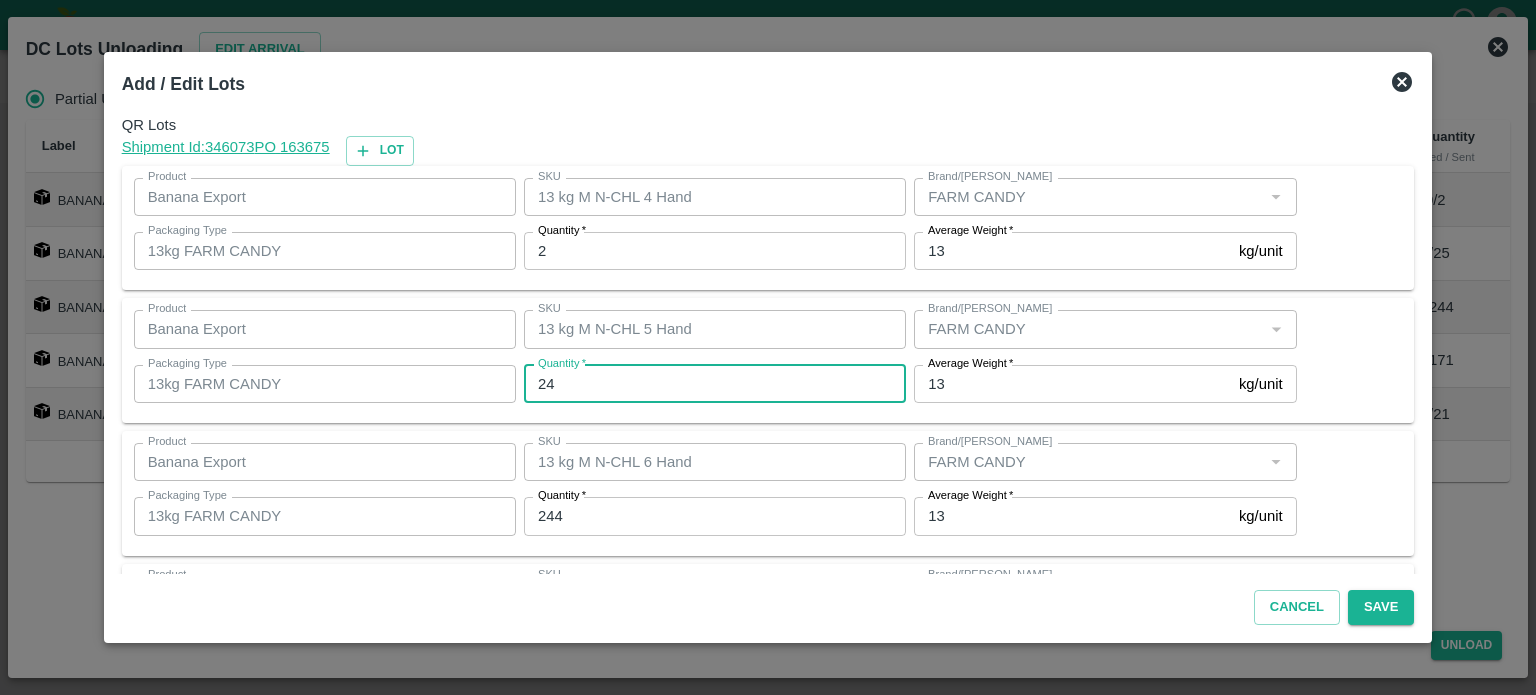 type on "24" 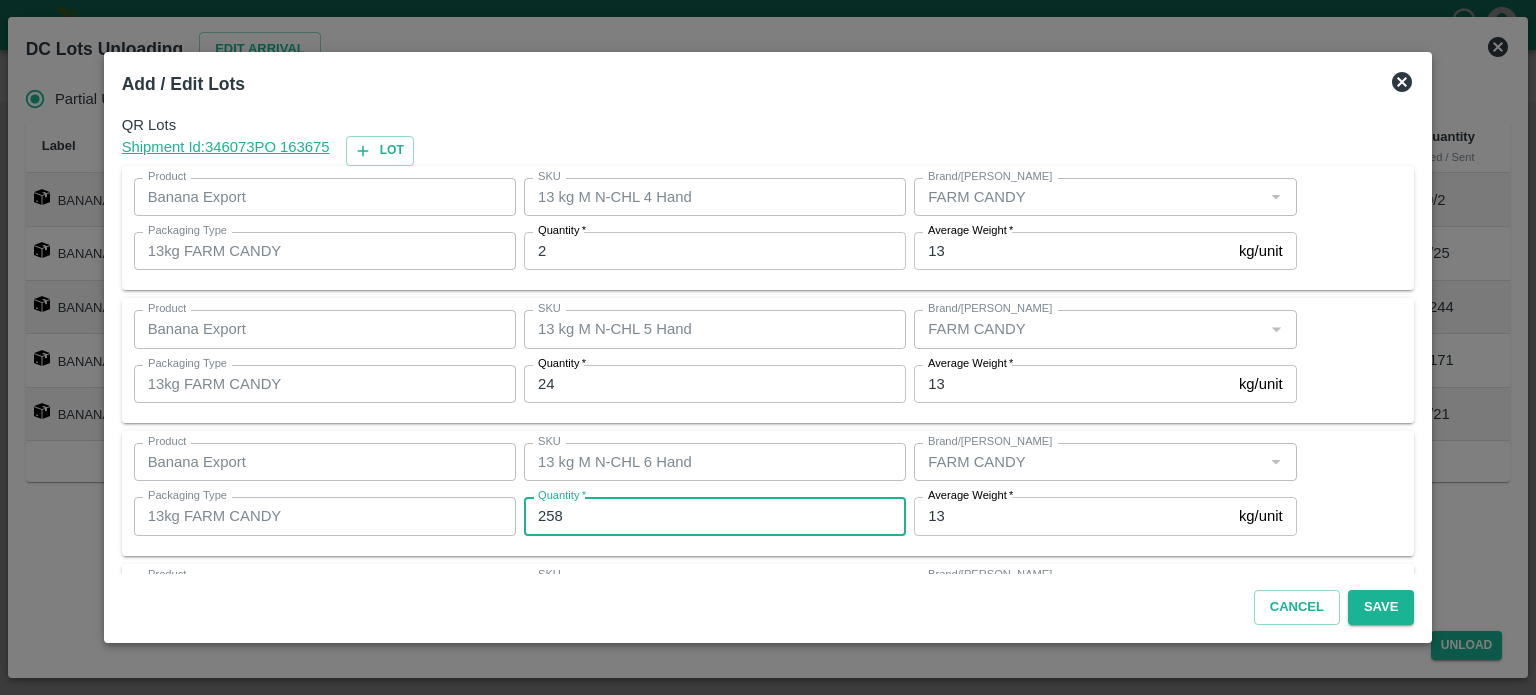 type on "258" 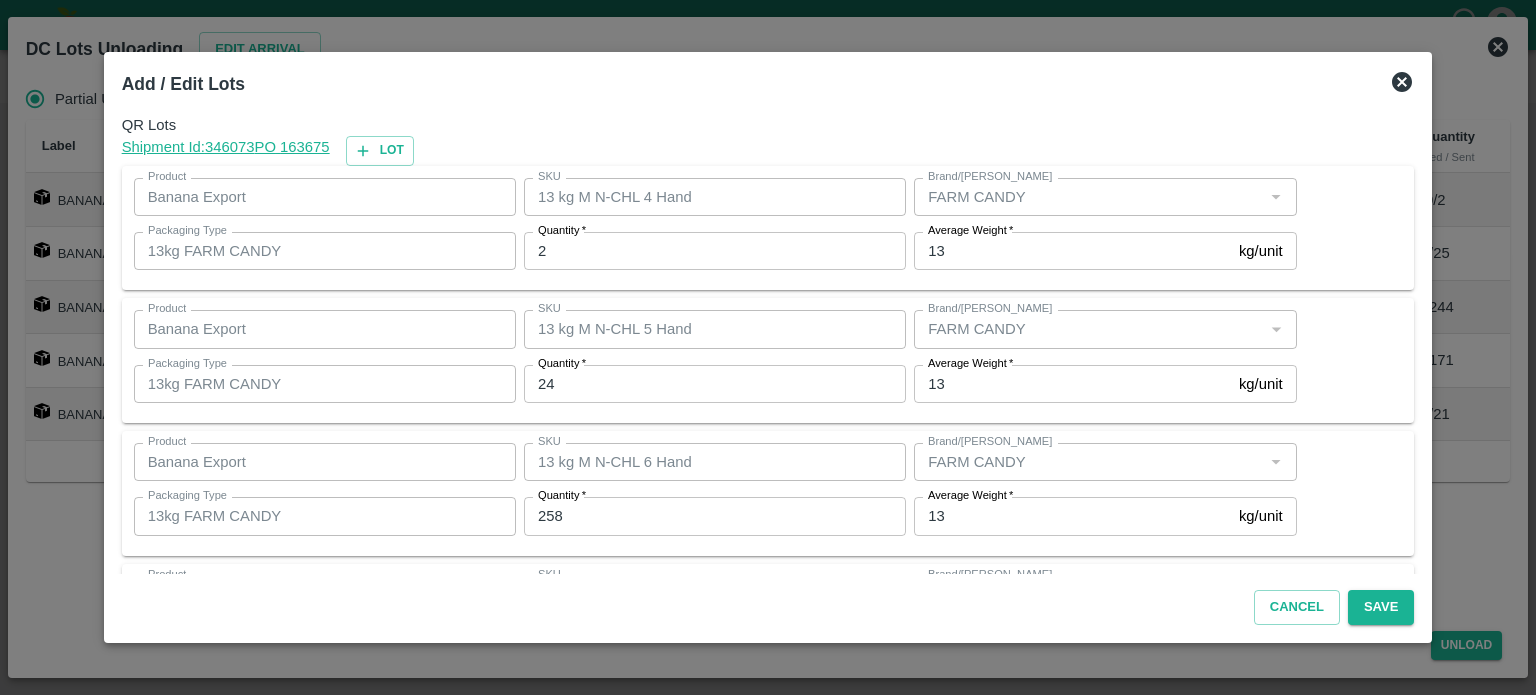 scroll, scrollTop: 262, scrollLeft: 0, axis: vertical 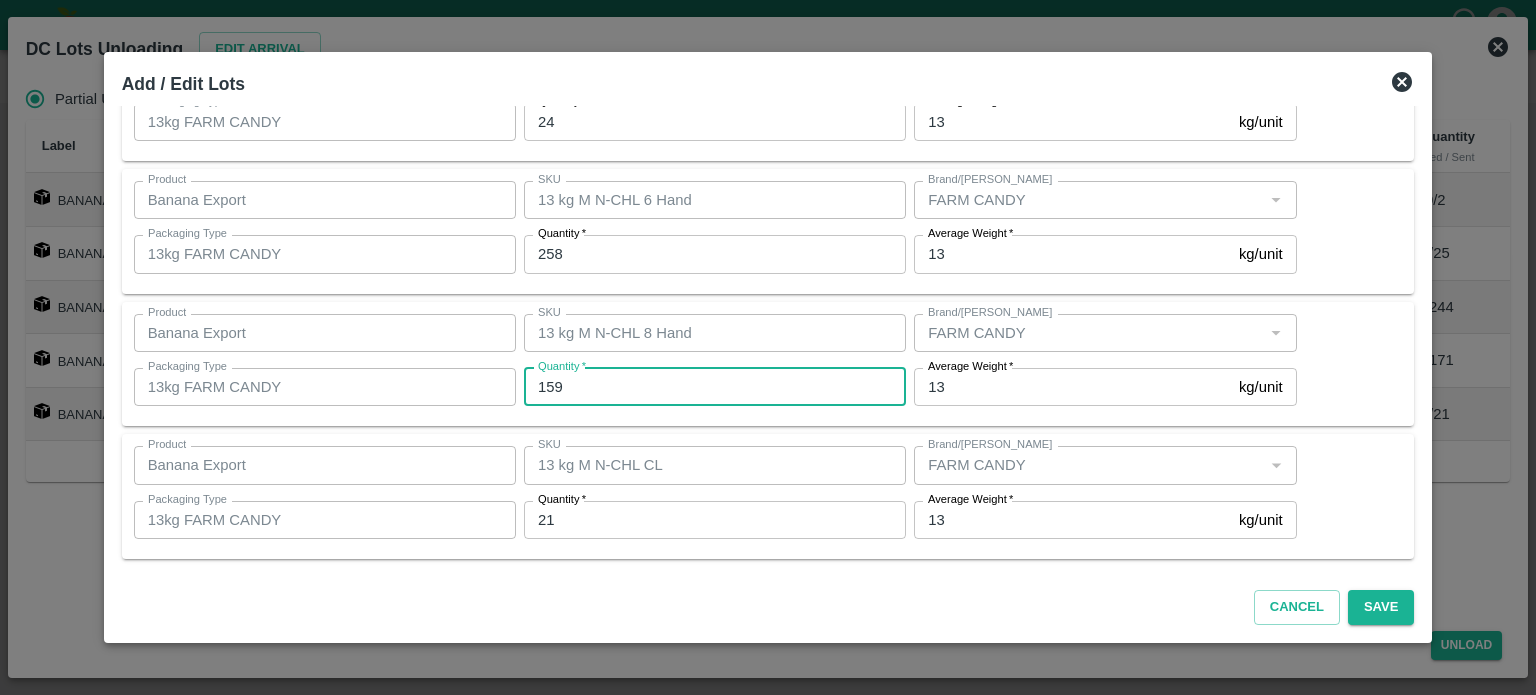 type on "159" 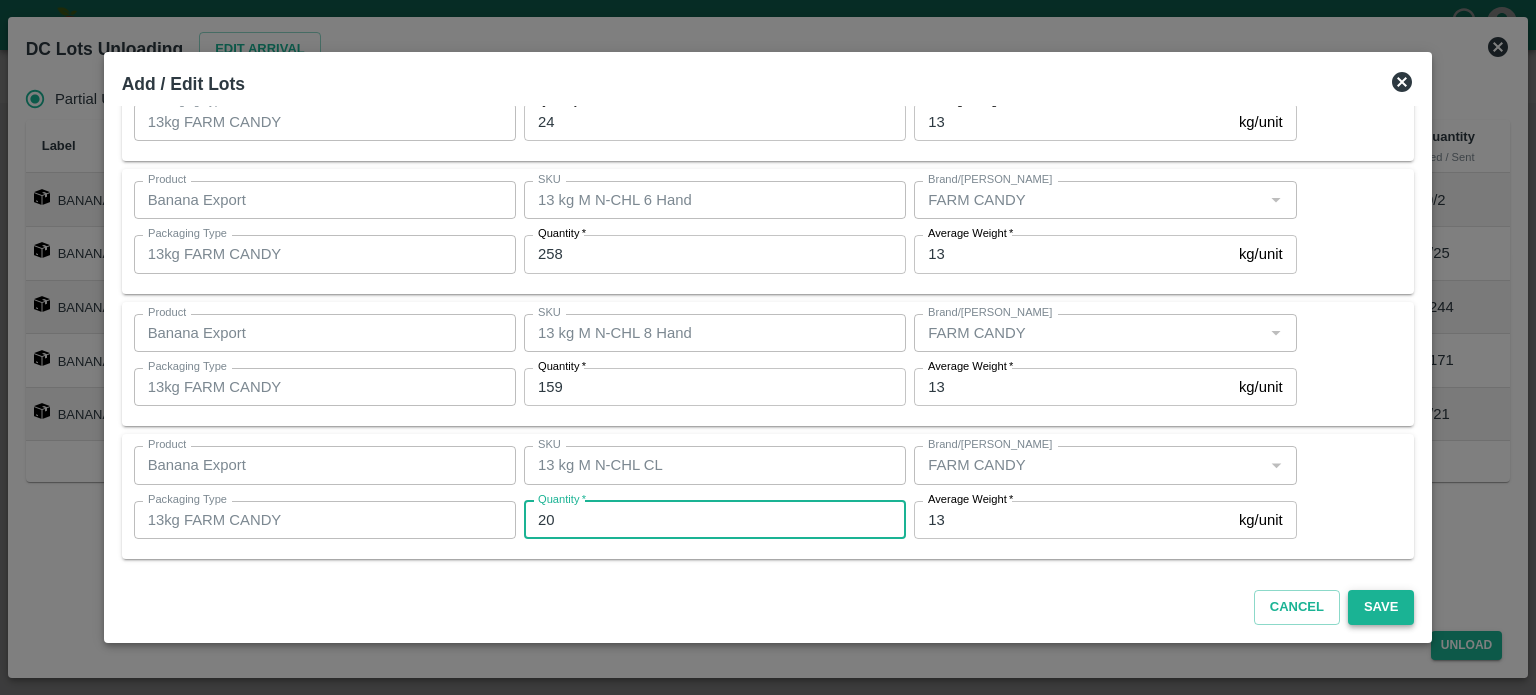 type on "20" 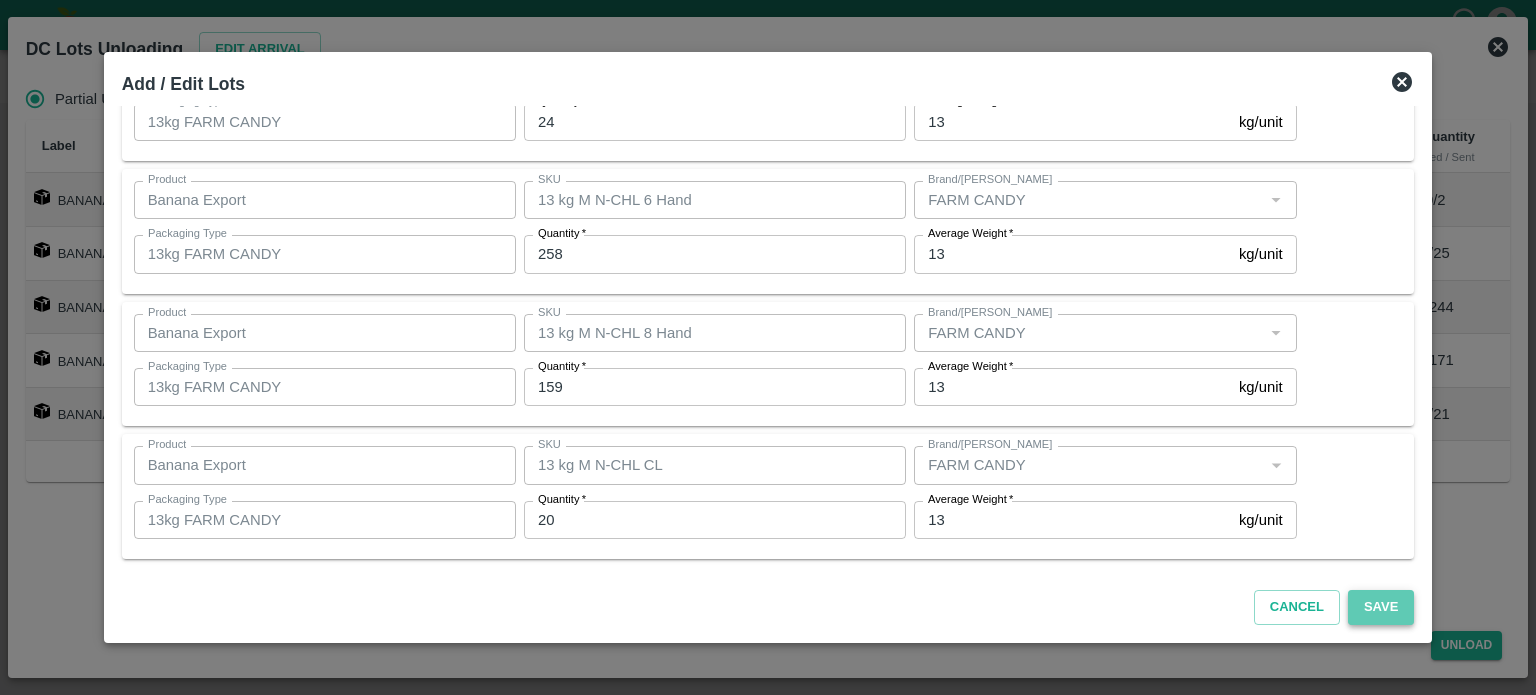 click on "Save" at bounding box center (1381, 607) 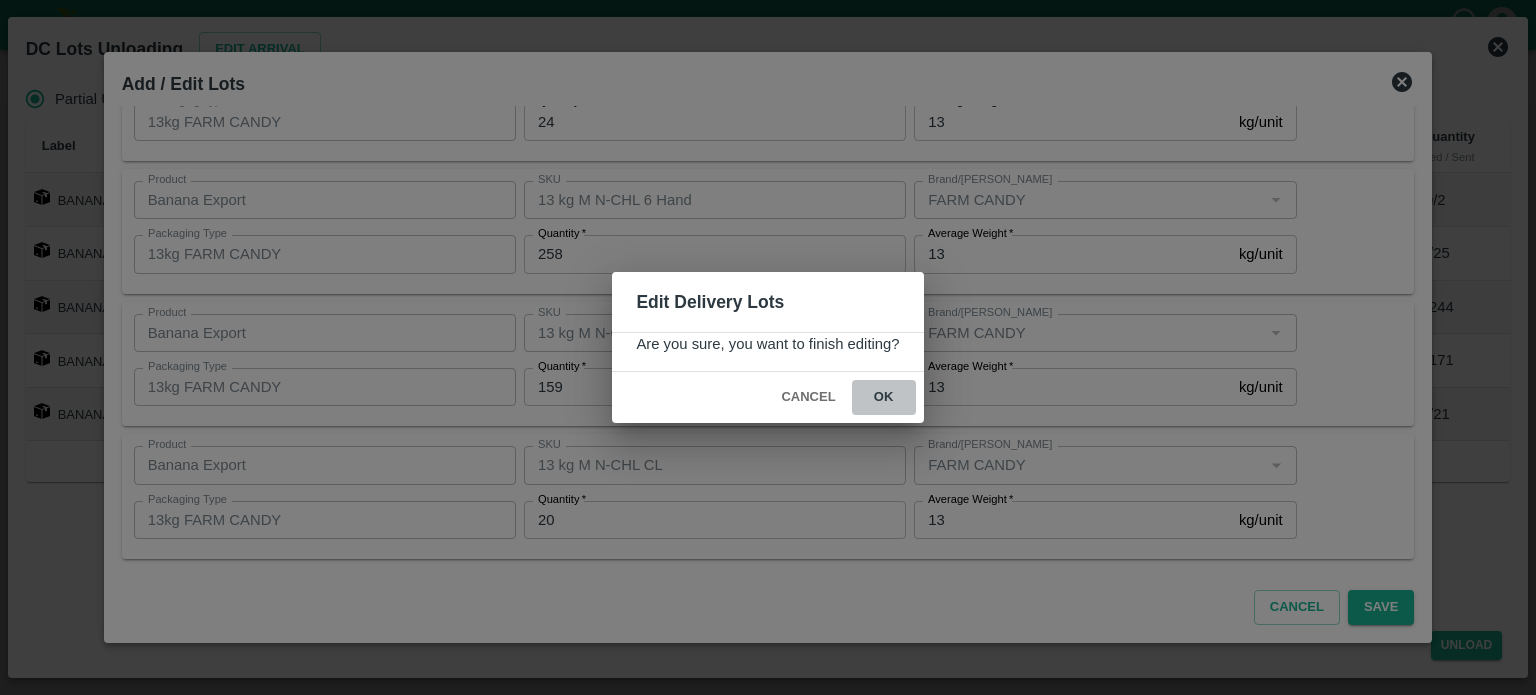 click on "ok" at bounding box center [884, 397] 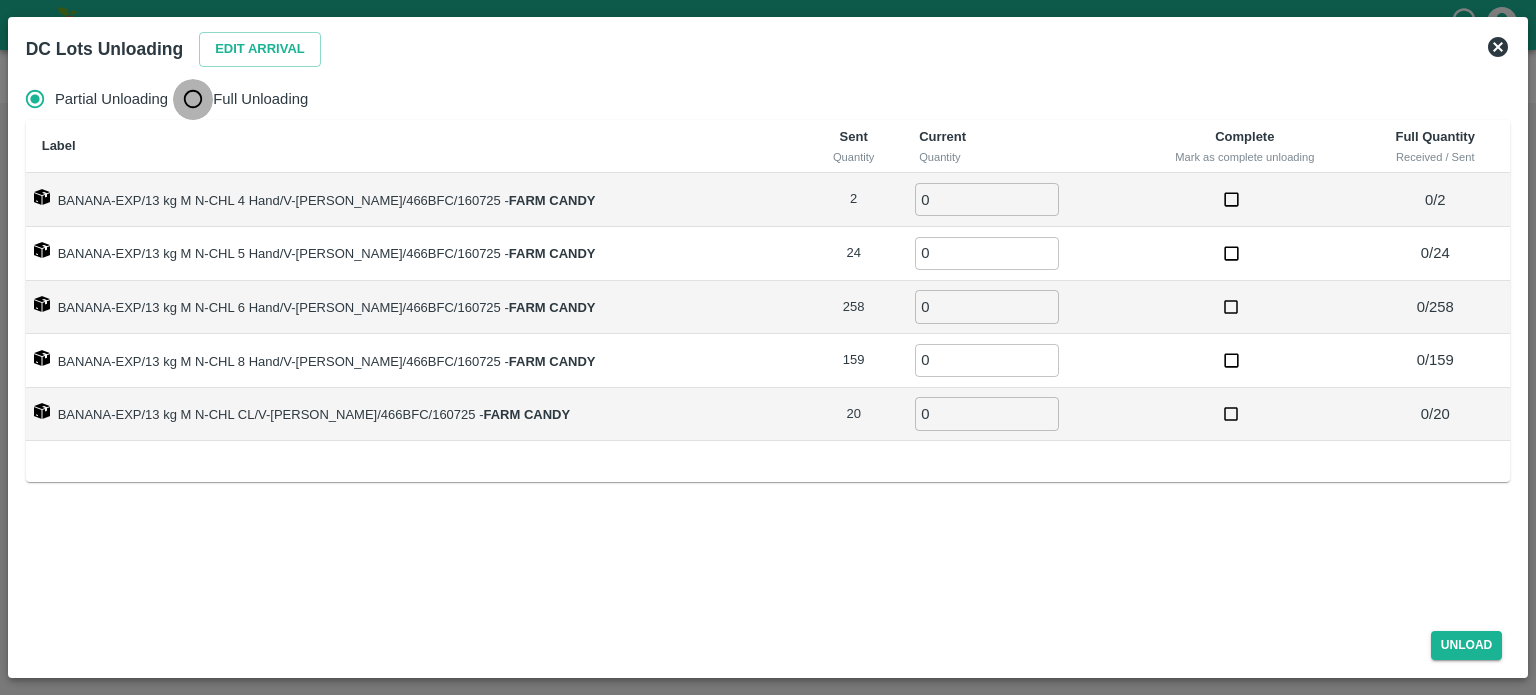 click on "Full Unloading" at bounding box center (193, 99) 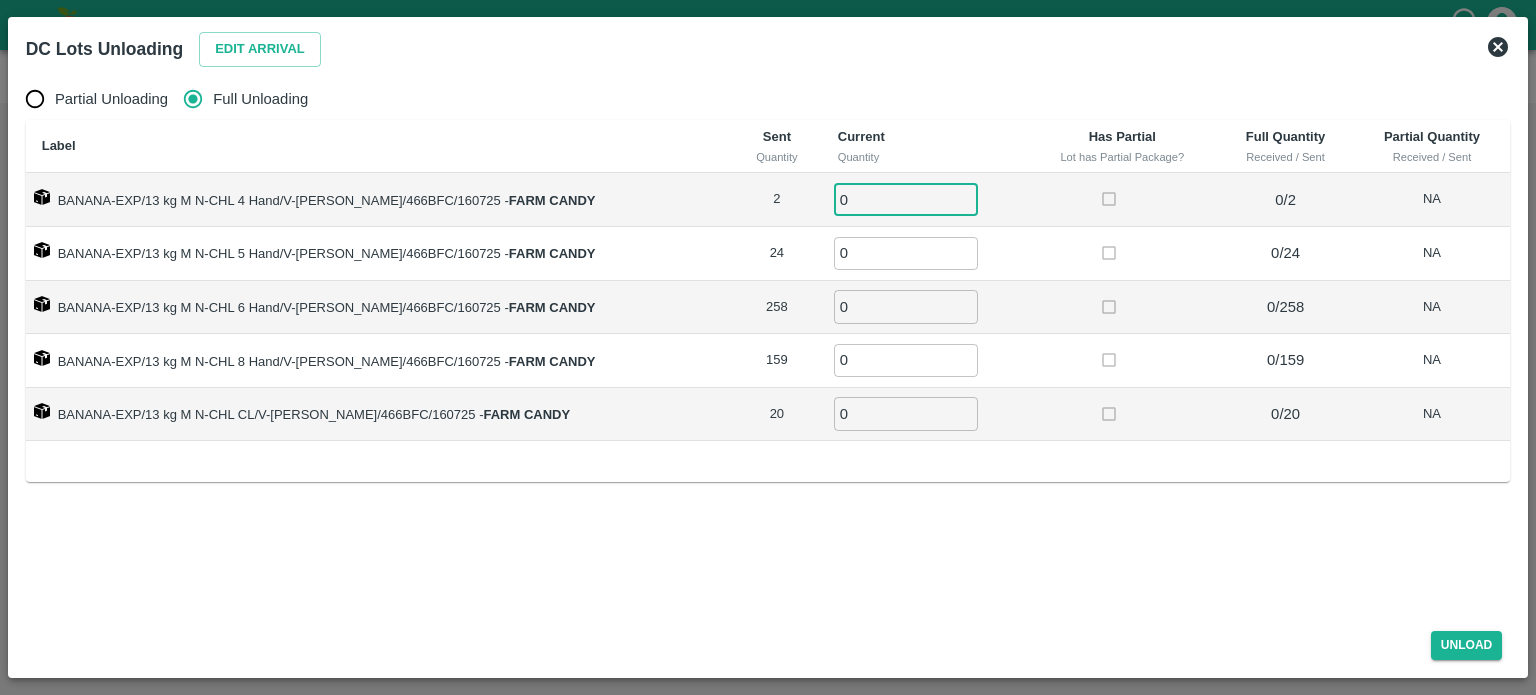 click on "0" at bounding box center (906, 199) 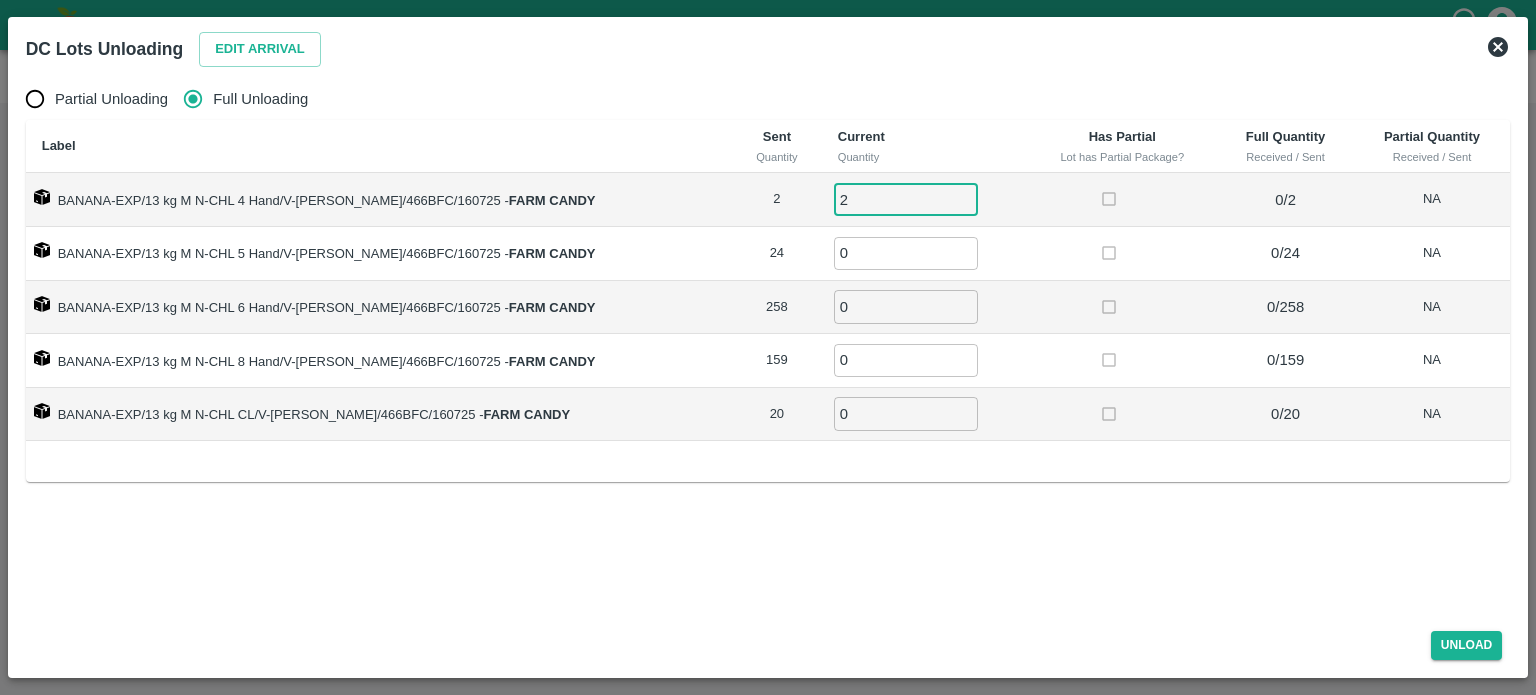 type on "2" 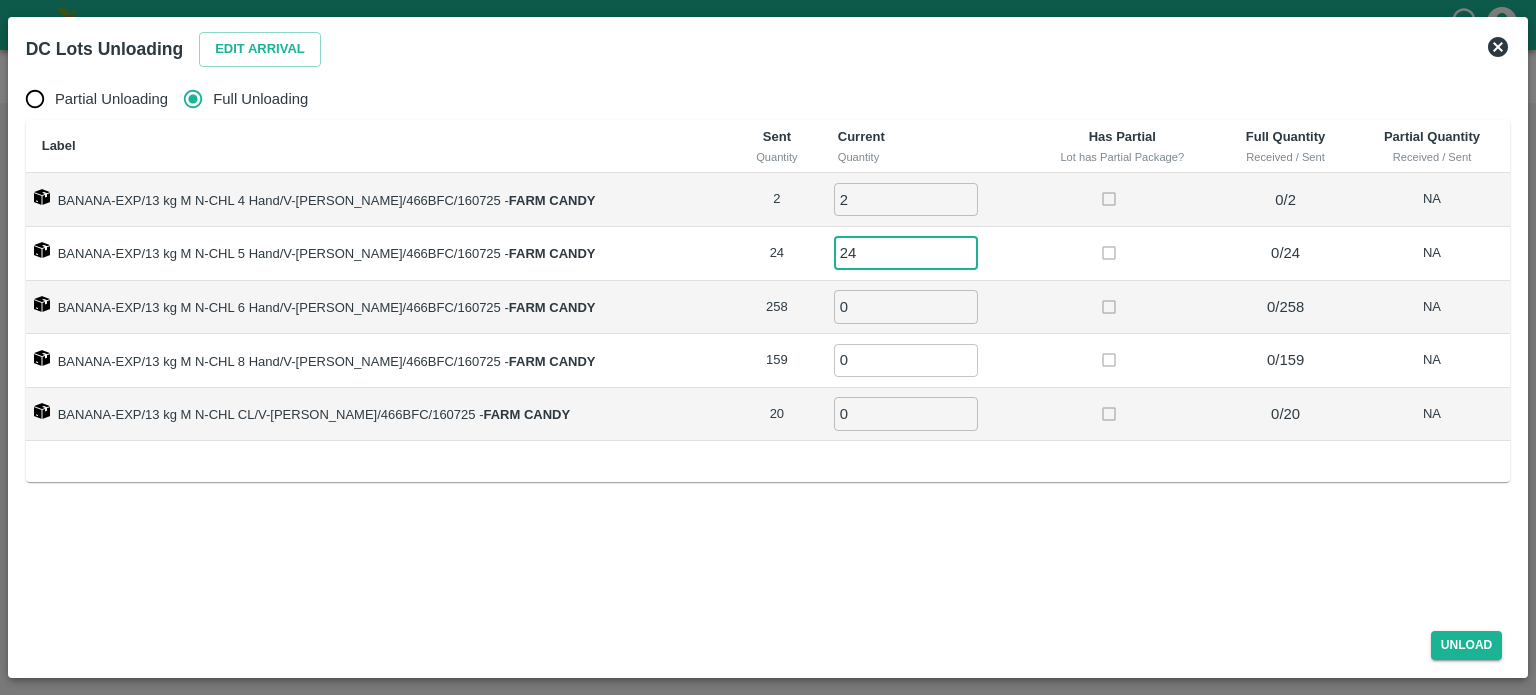 type on "24" 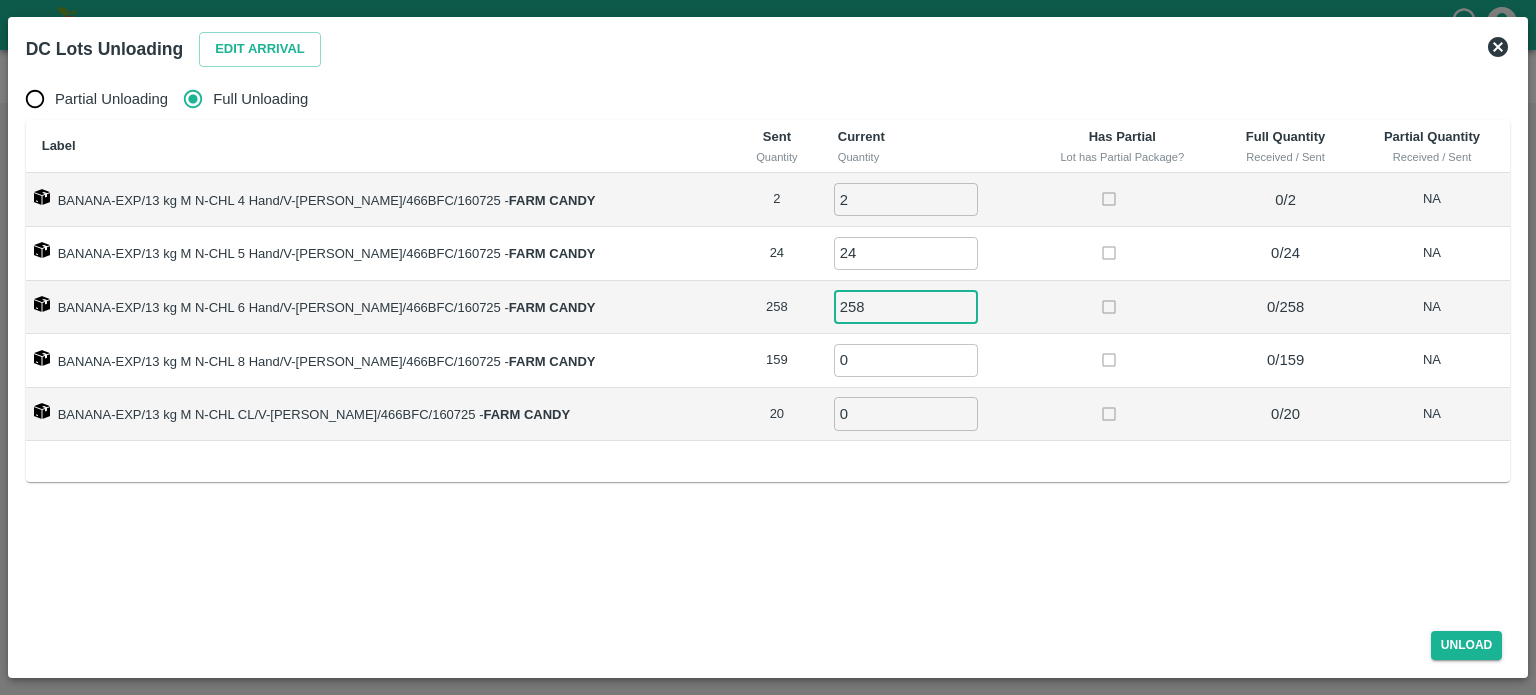 type on "258" 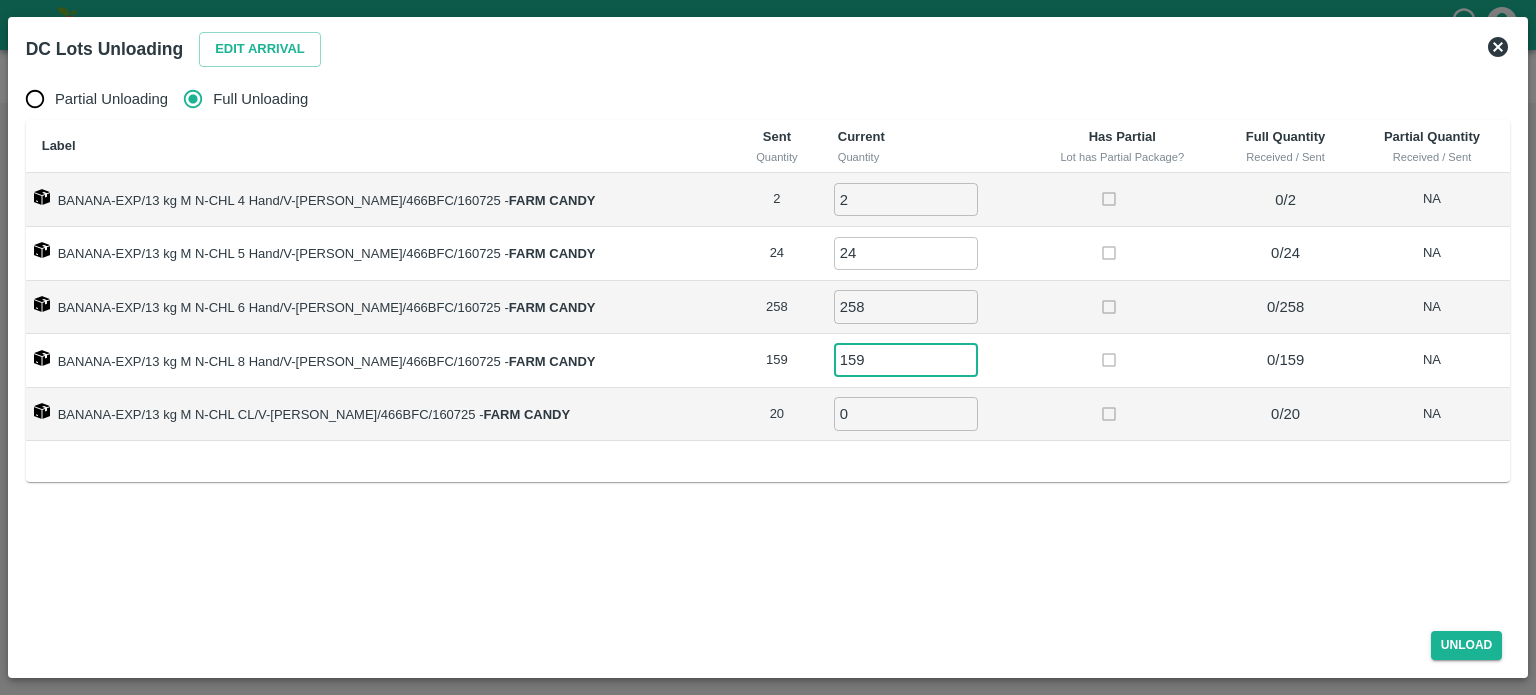 type on "159" 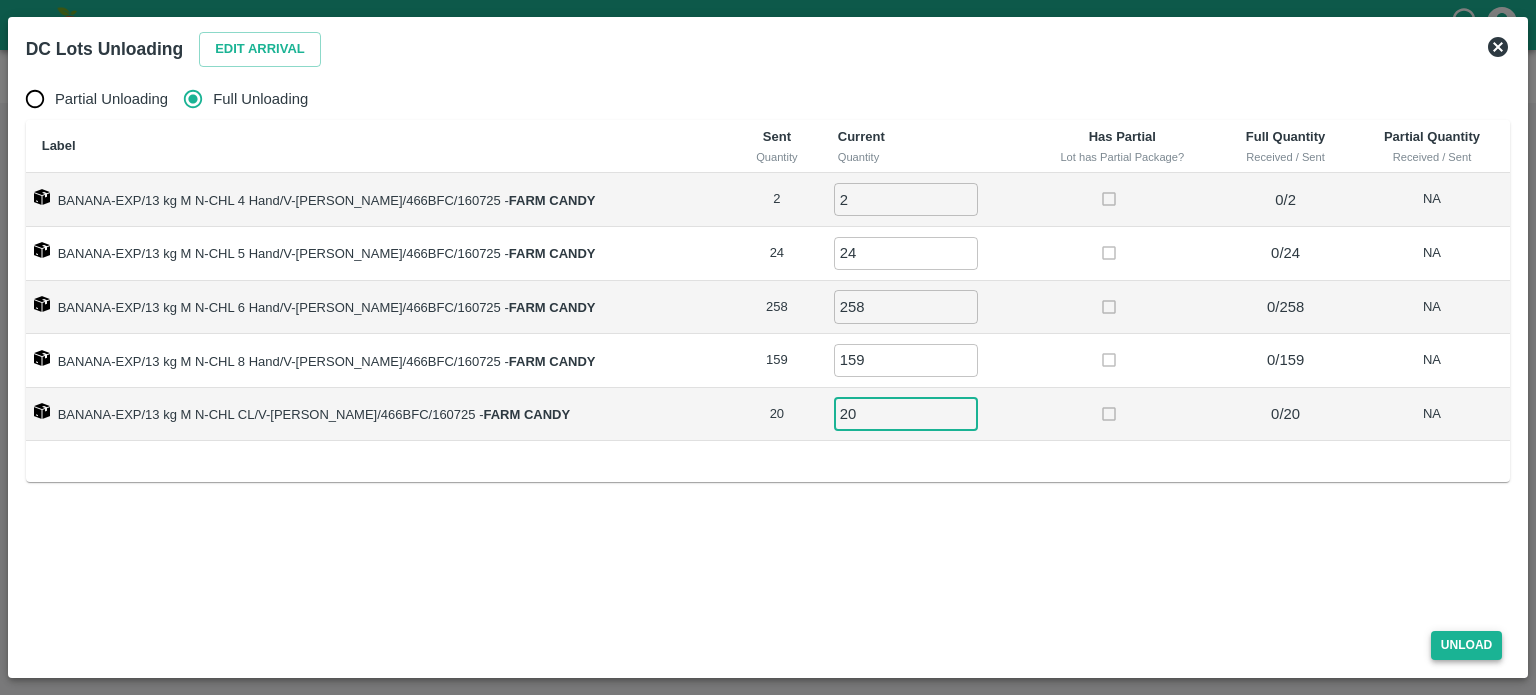 type on "20" 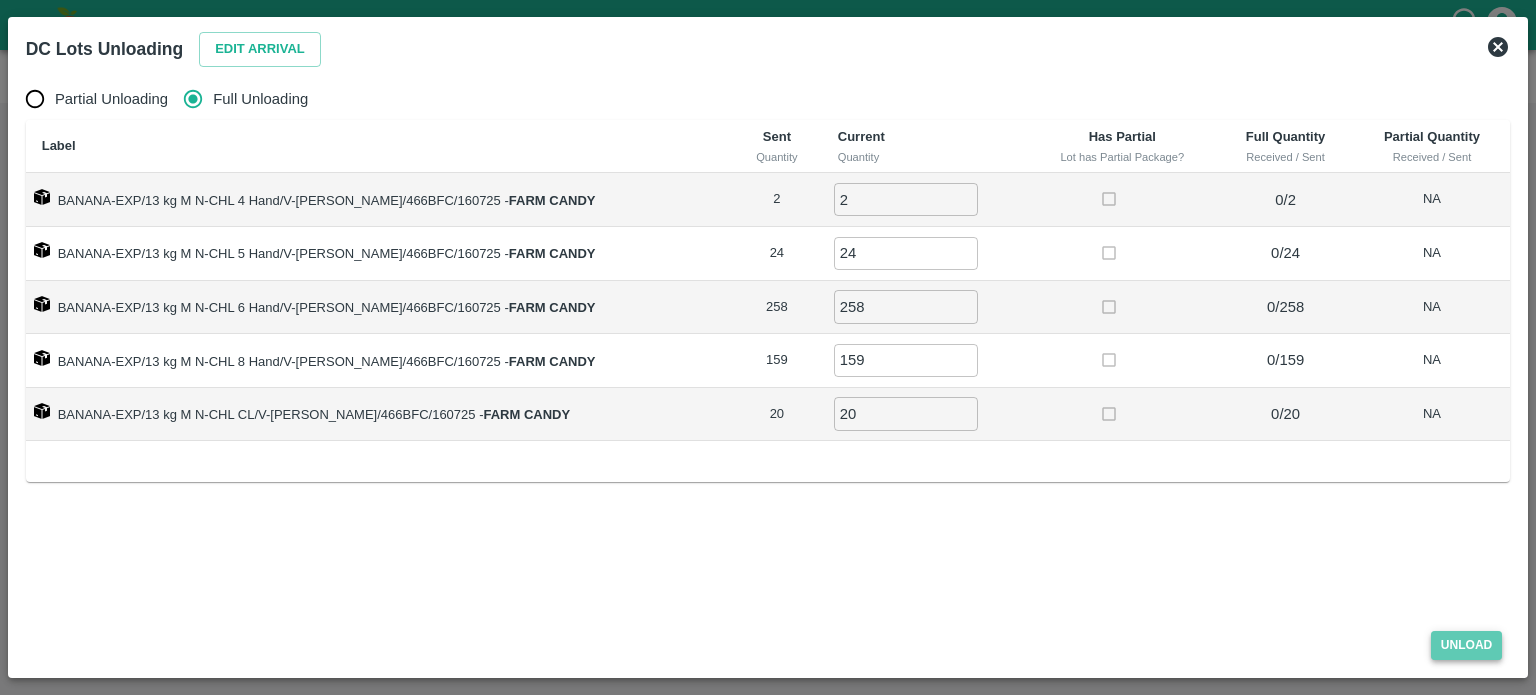 click on "Unload" at bounding box center (1467, 645) 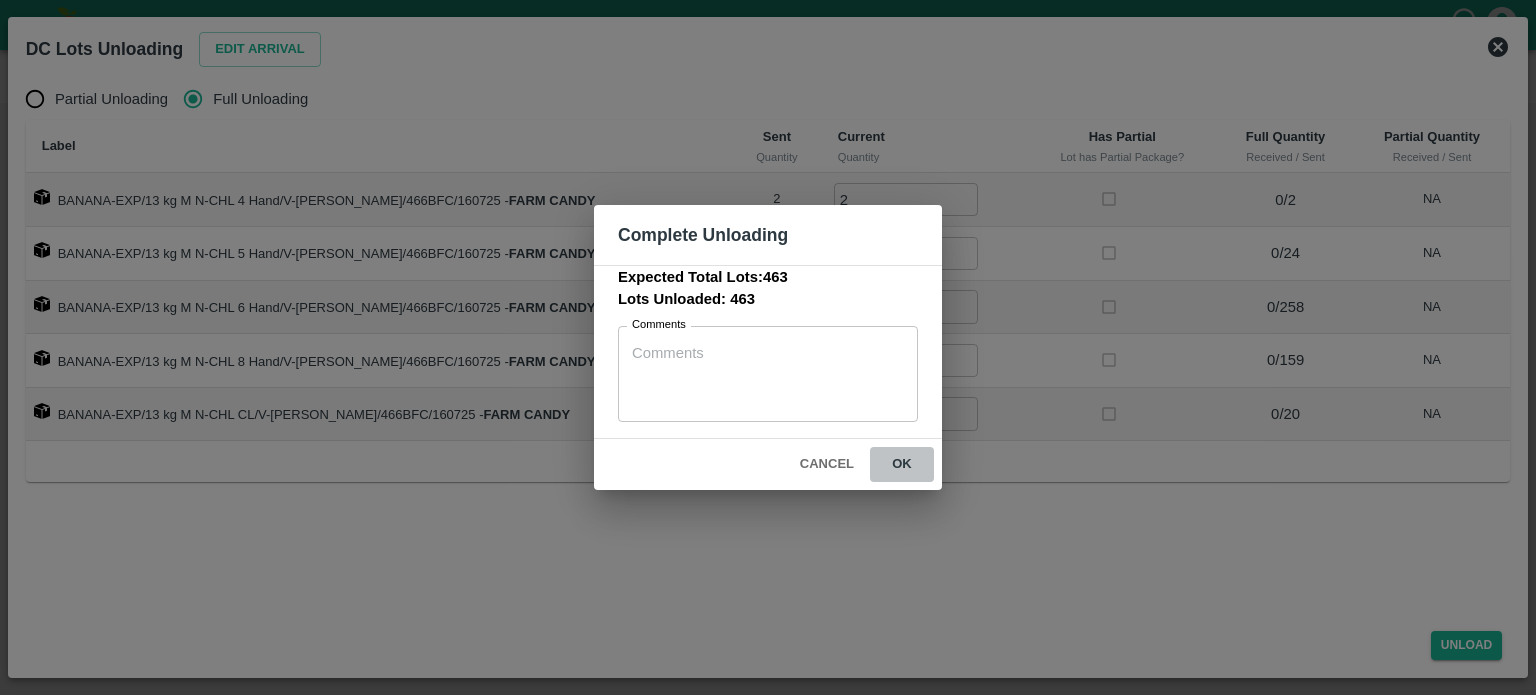 click on "ok" at bounding box center [902, 464] 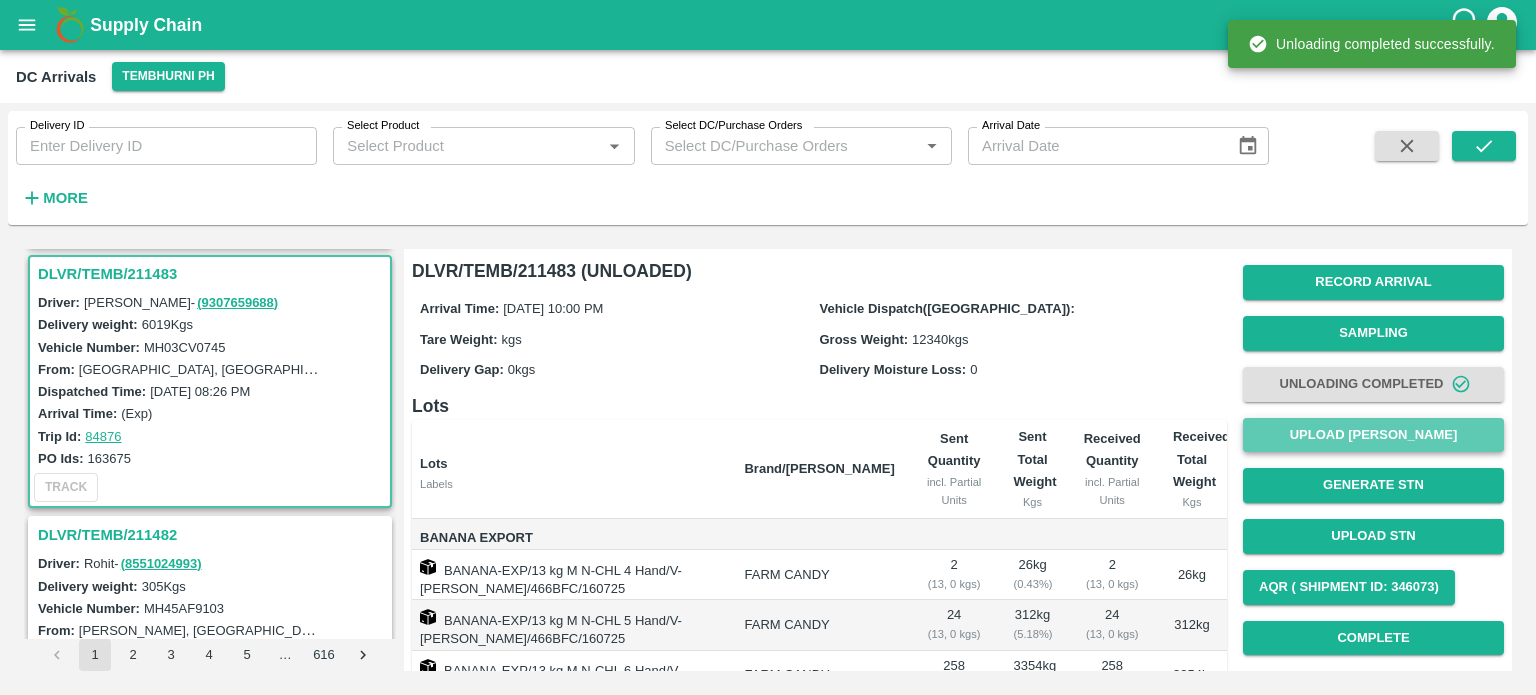 click on "Upload [PERSON_NAME]" at bounding box center [1373, 435] 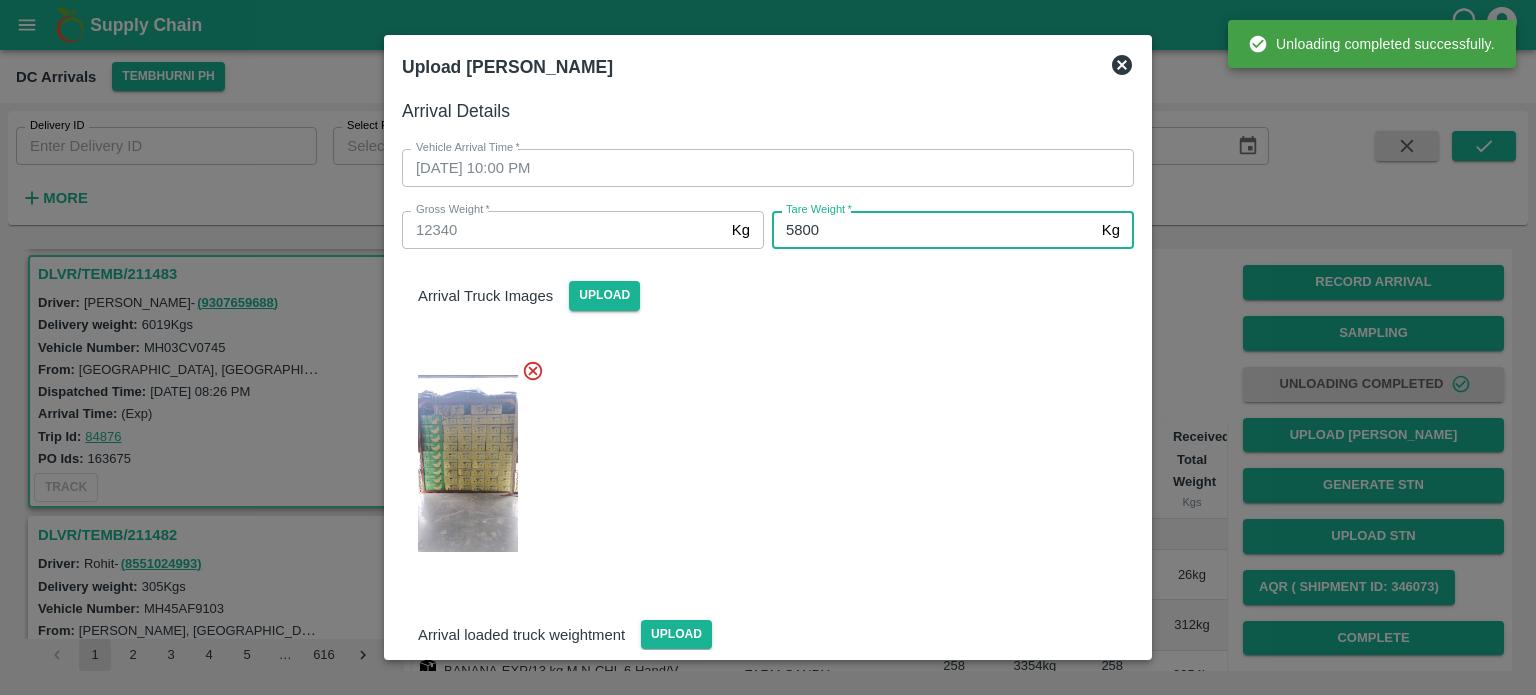type on "5800" 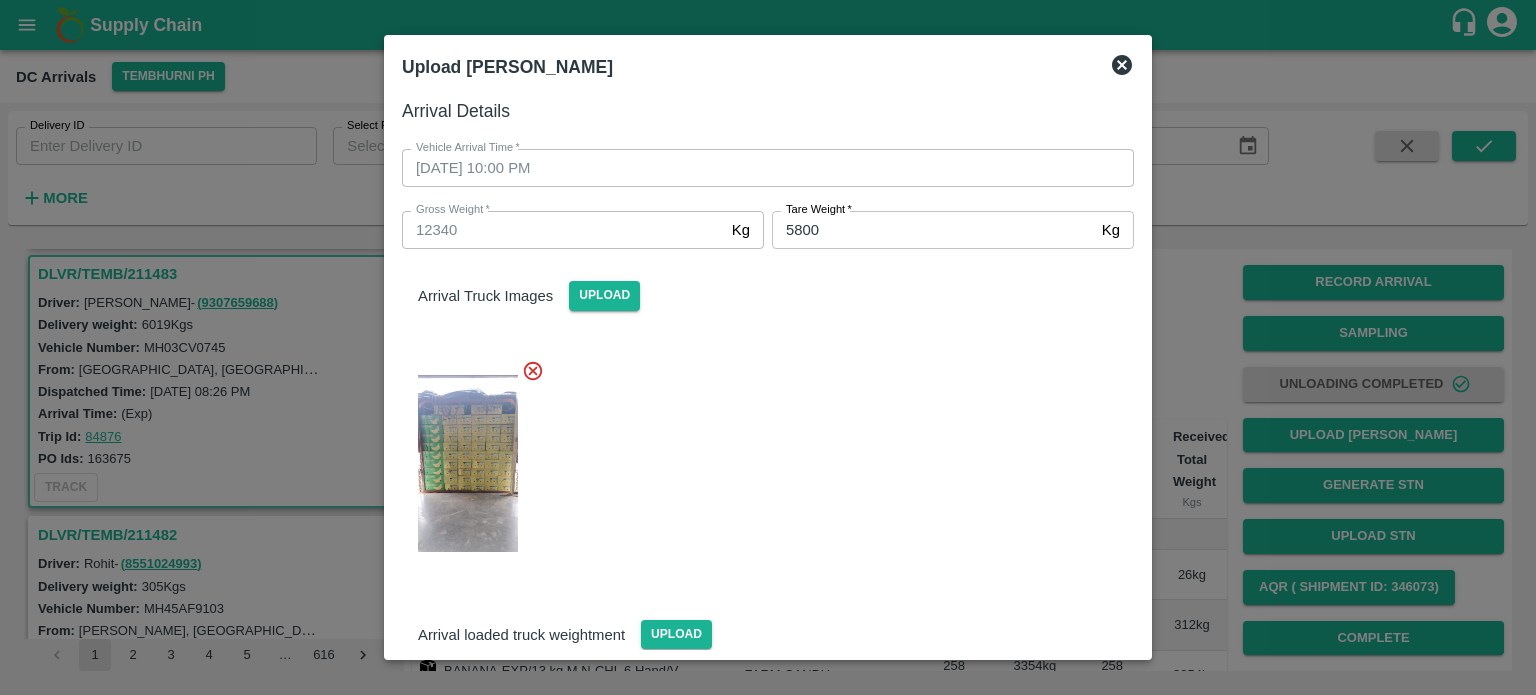 click at bounding box center [760, 458] 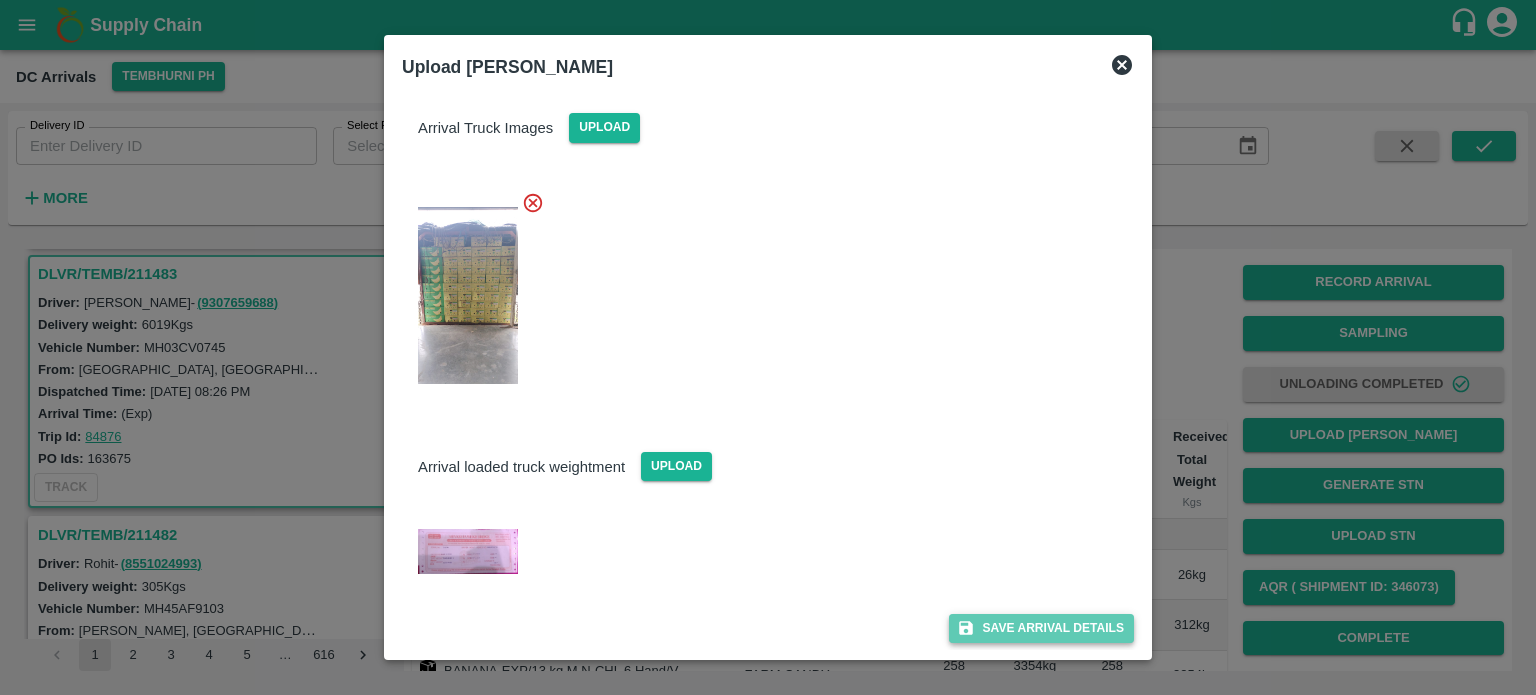 click on "Save Arrival Details" at bounding box center (1041, 628) 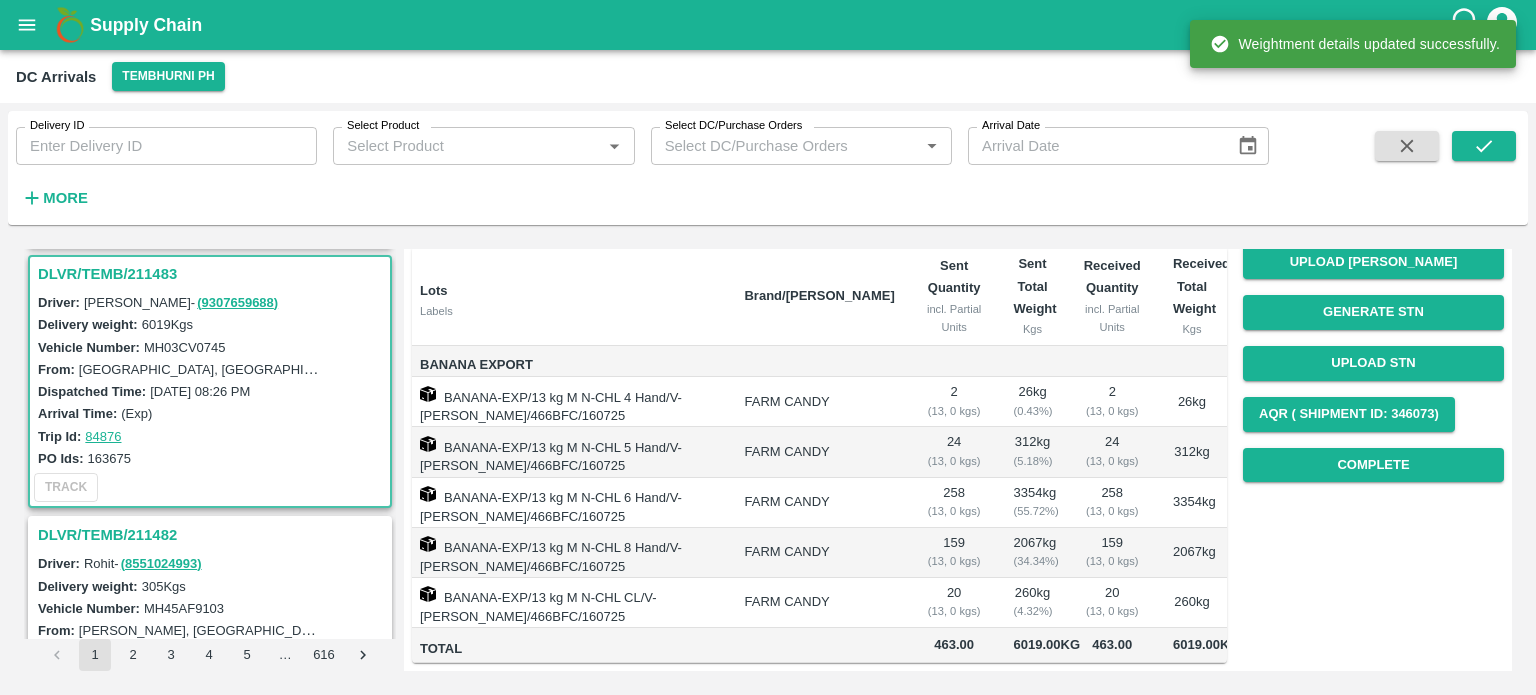 scroll, scrollTop: 180, scrollLeft: 0, axis: vertical 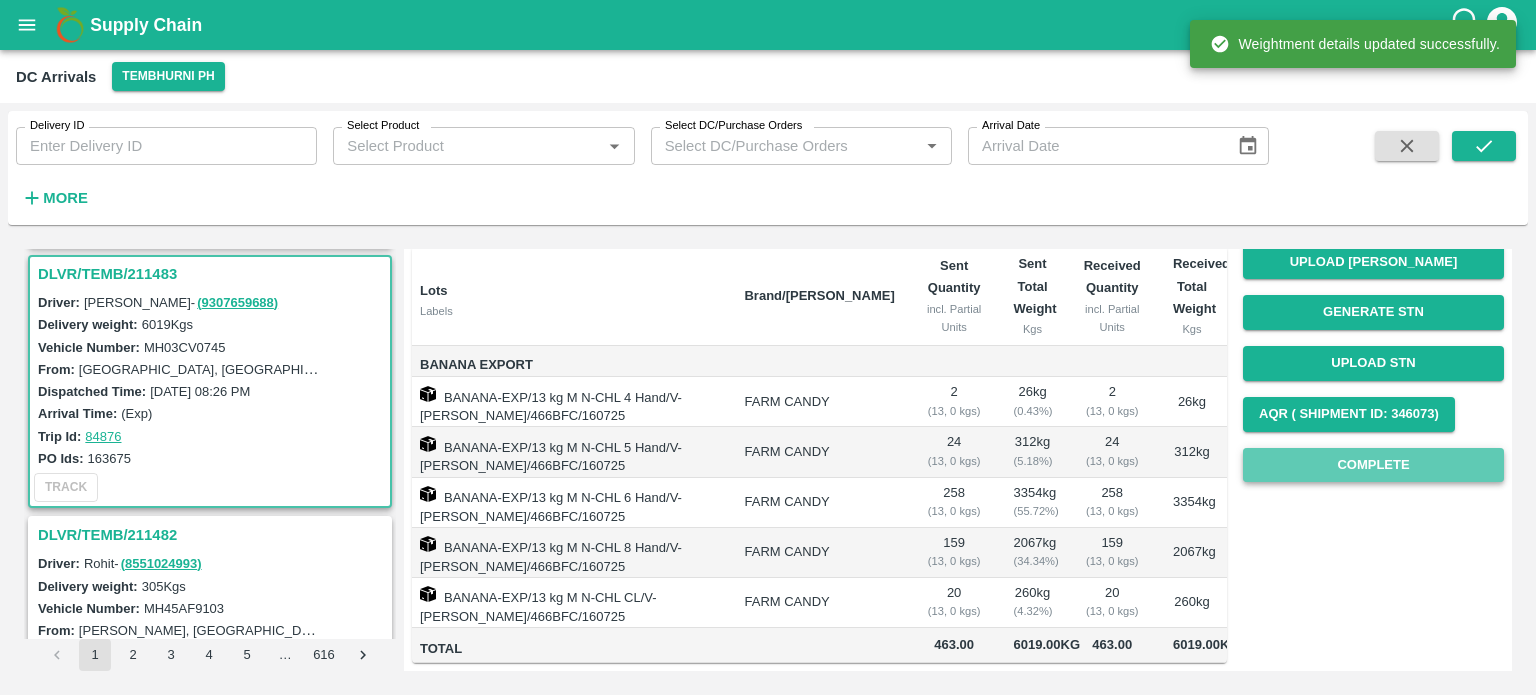 click on "Complete" at bounding box center (1373, 465) 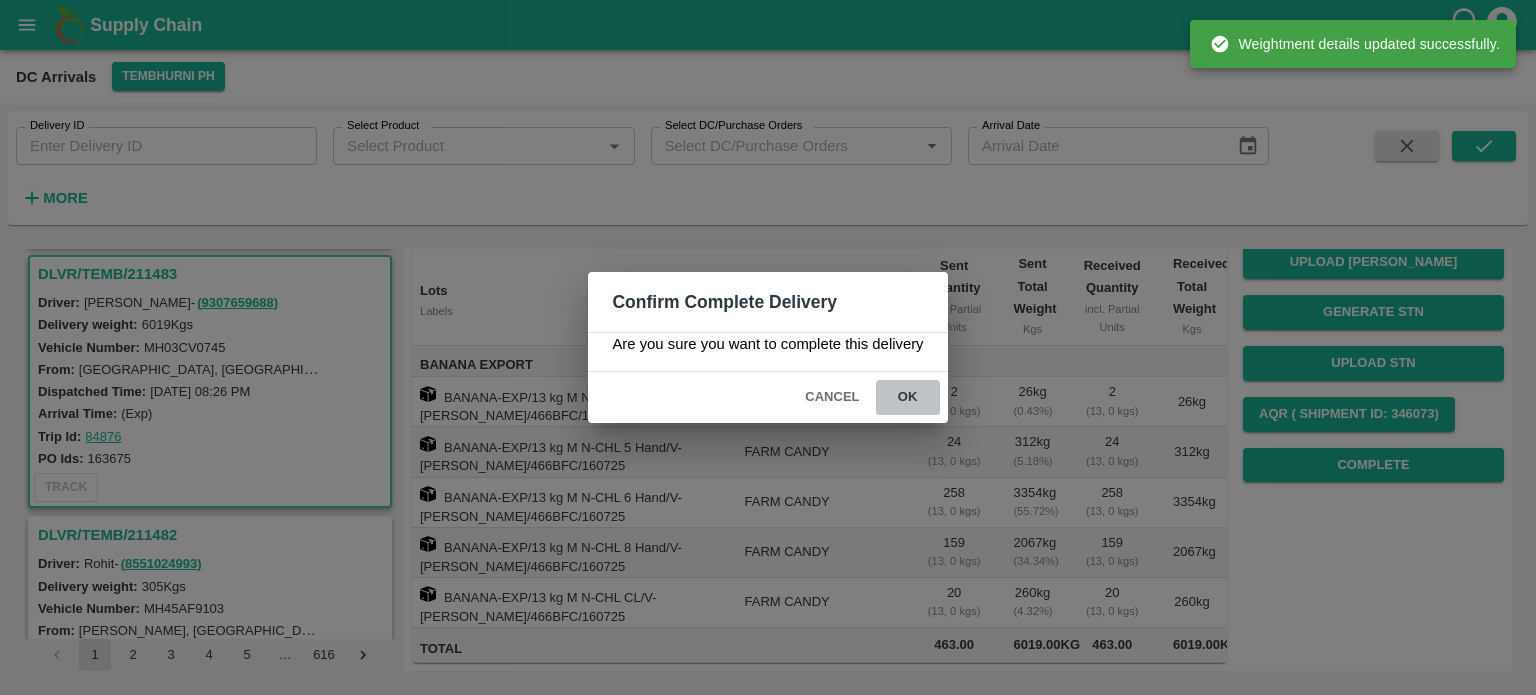 click on "ok" at bounding box center [908, 397] 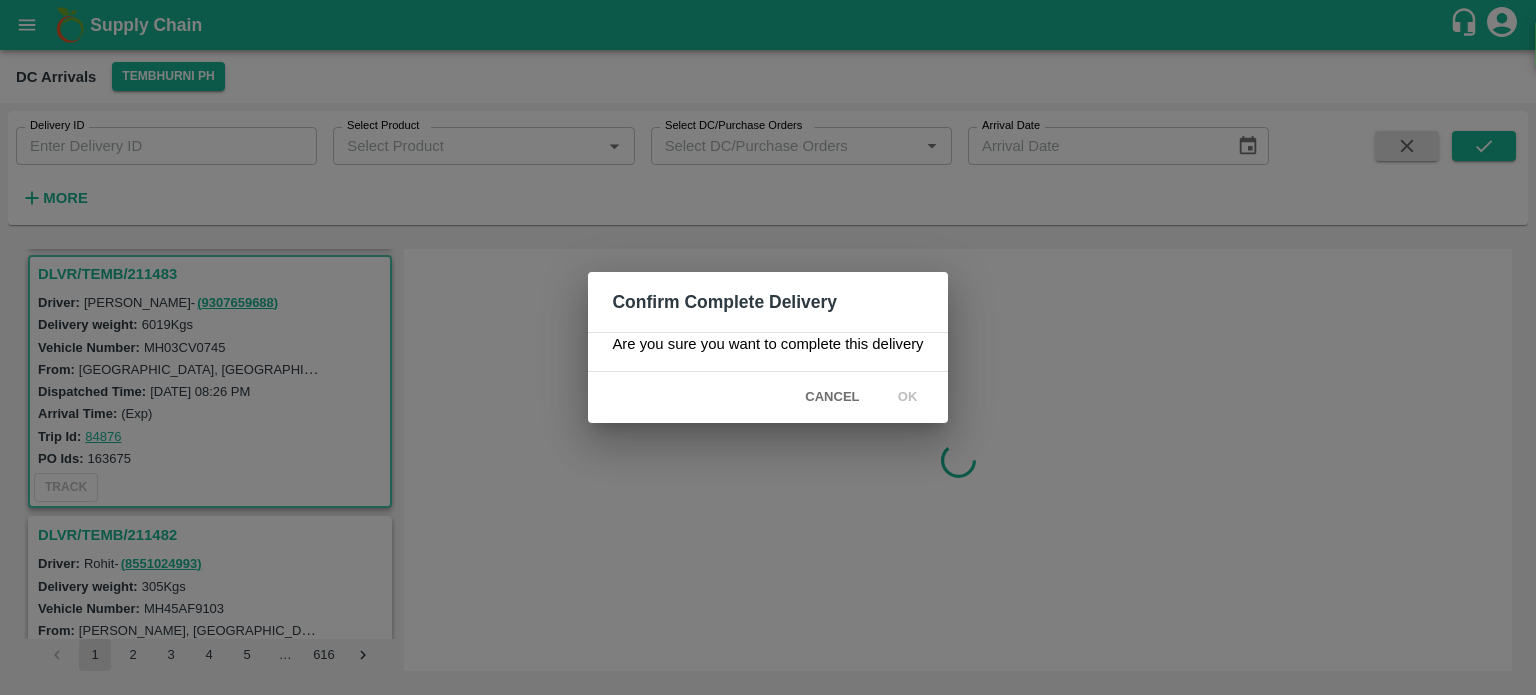 scroll, scrollTop: 0, scrollLeft: 0, axis: both 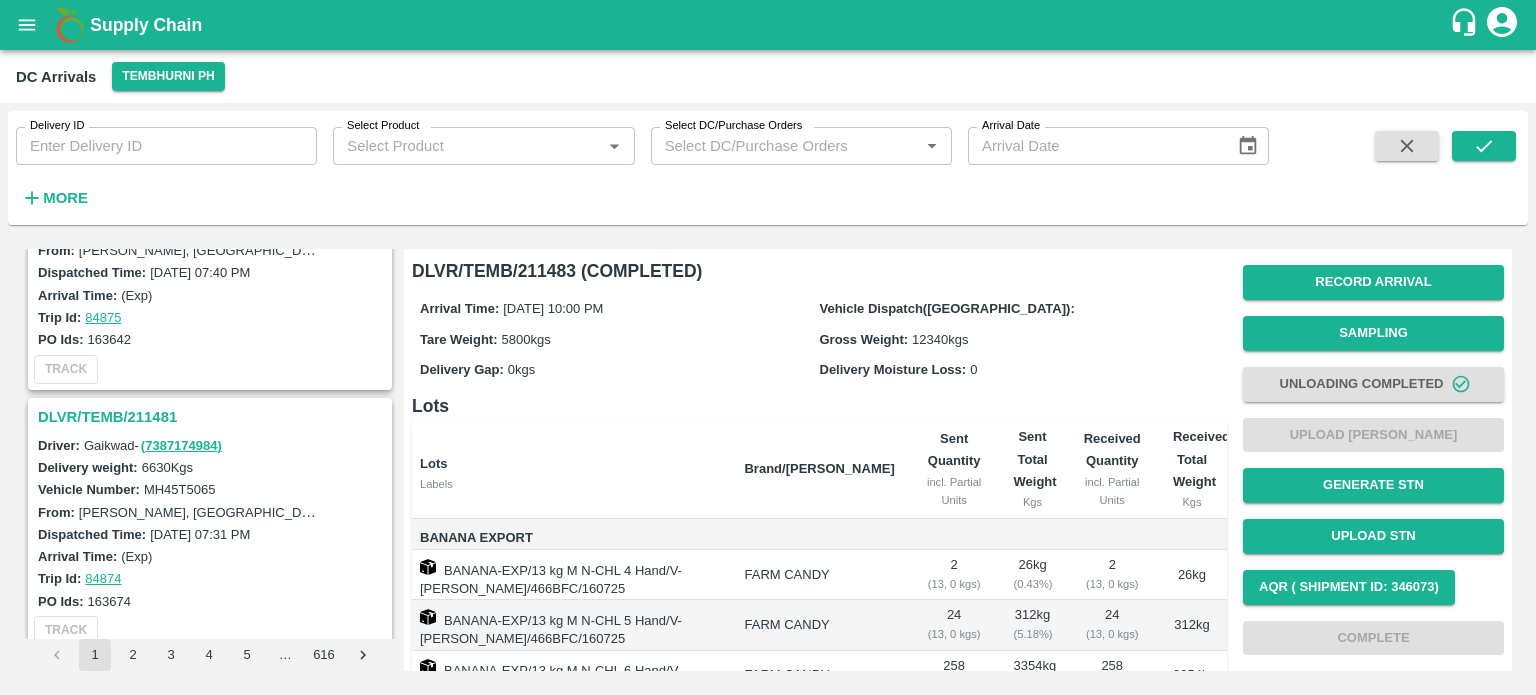 click on "DLVR/TEMB/211481" at bounding box center (213, 417) 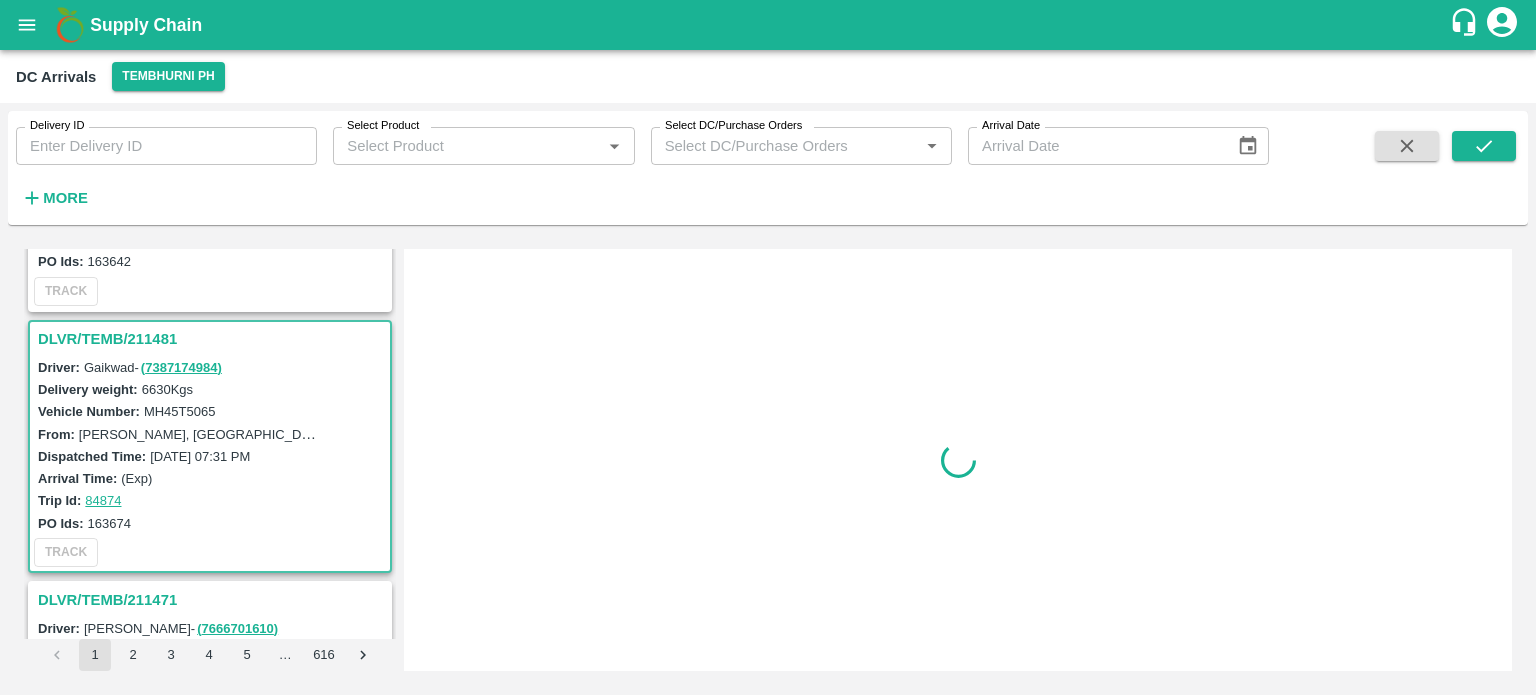 scroll, scrollTop: 1569, scrollLeft: 0, axis: vertical 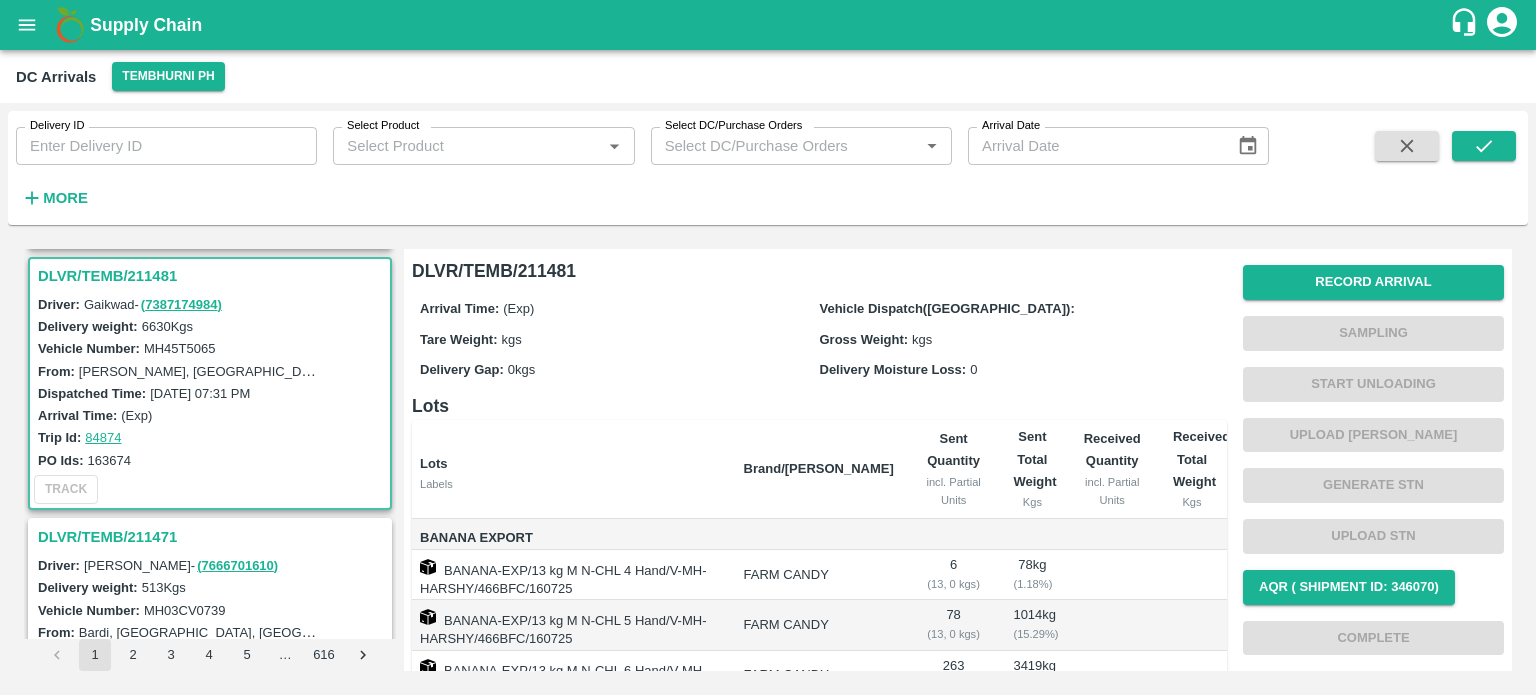 click on "MH45T5065" at bounding box center (180, 348) 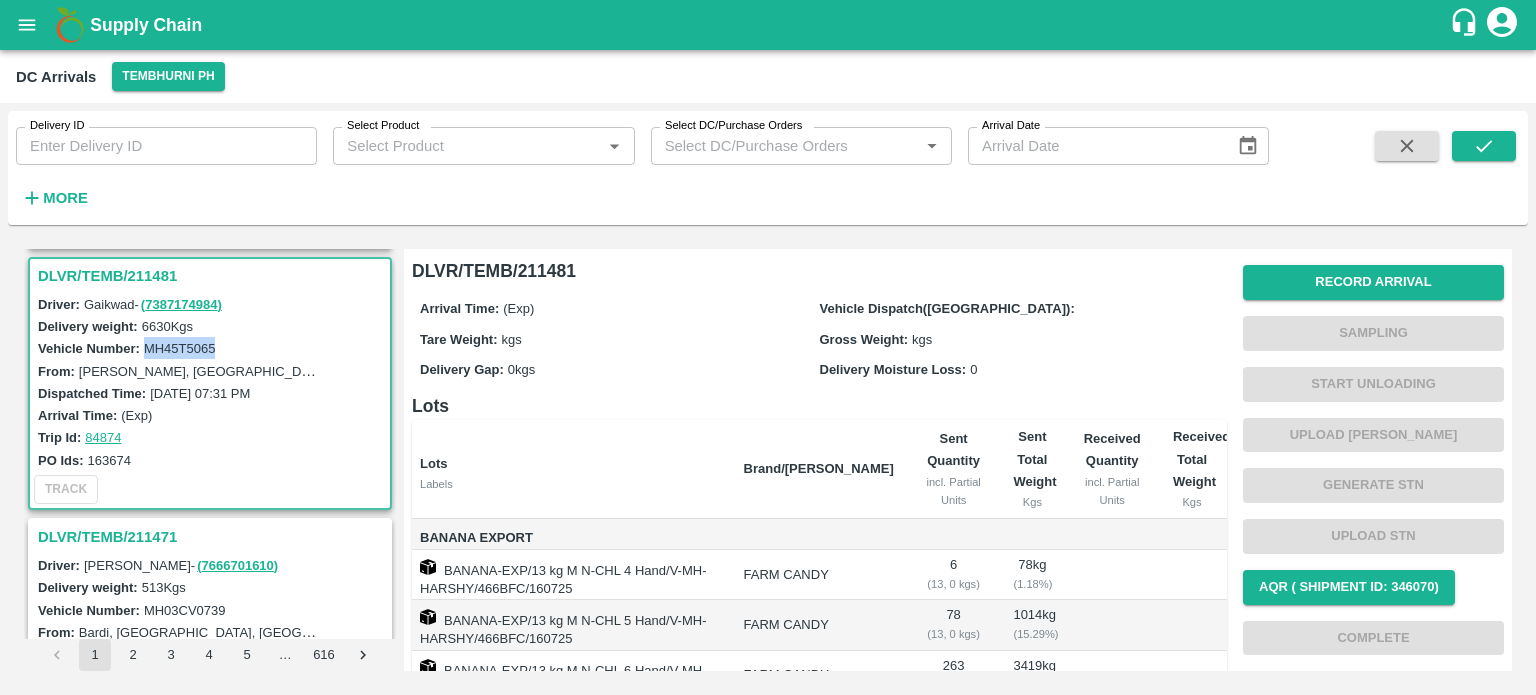 click on "MH45T5065" at bounding box center (180, 348) 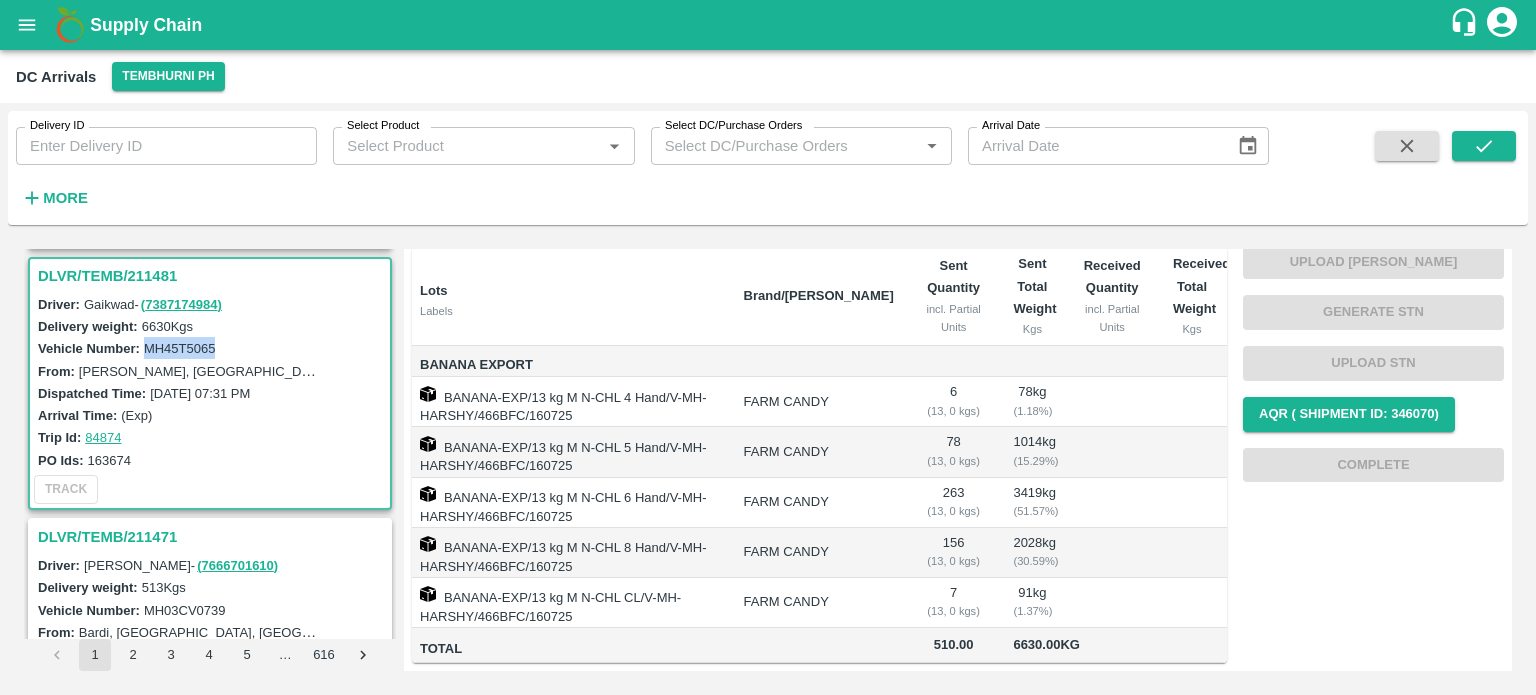 scroll, scrollTop: 0, scrollLeft: 0, axis: both 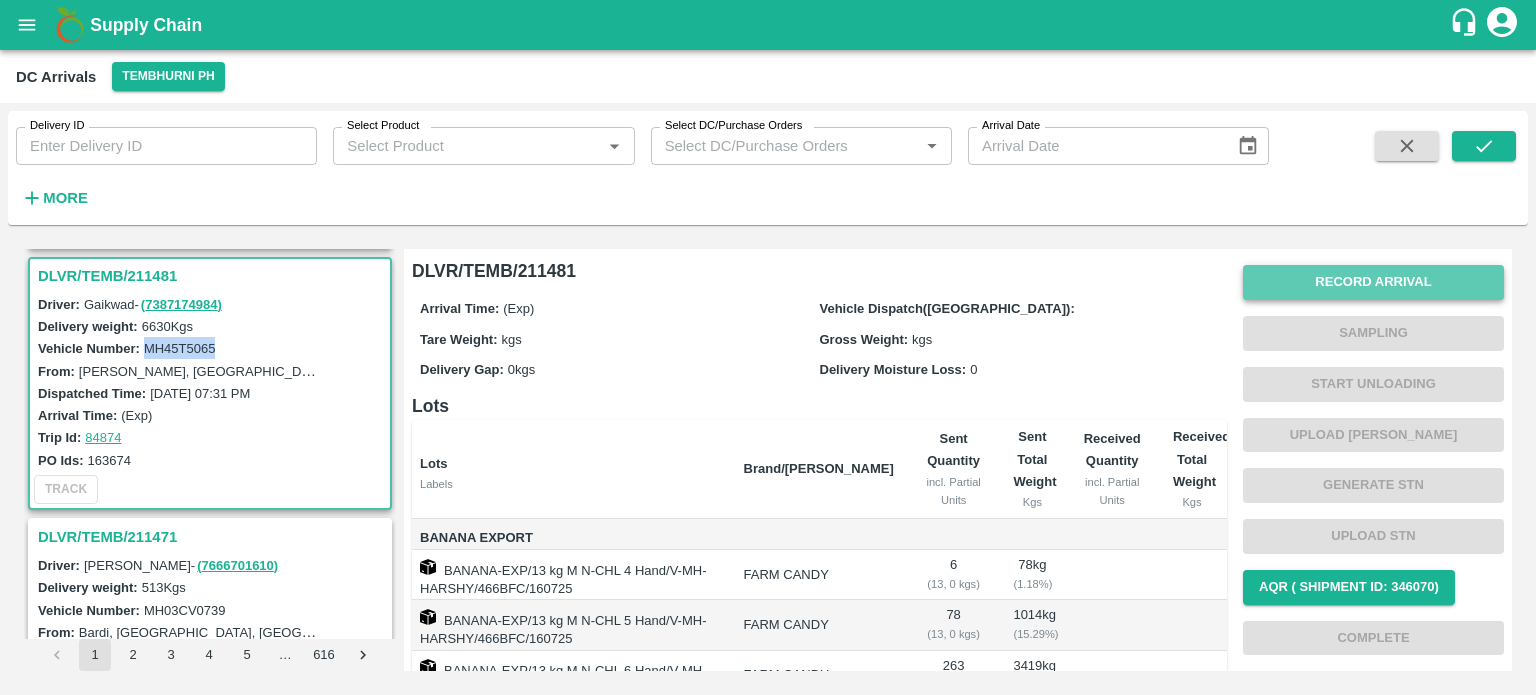 click on "Record Arrival" at bounding box center (1373, 282) 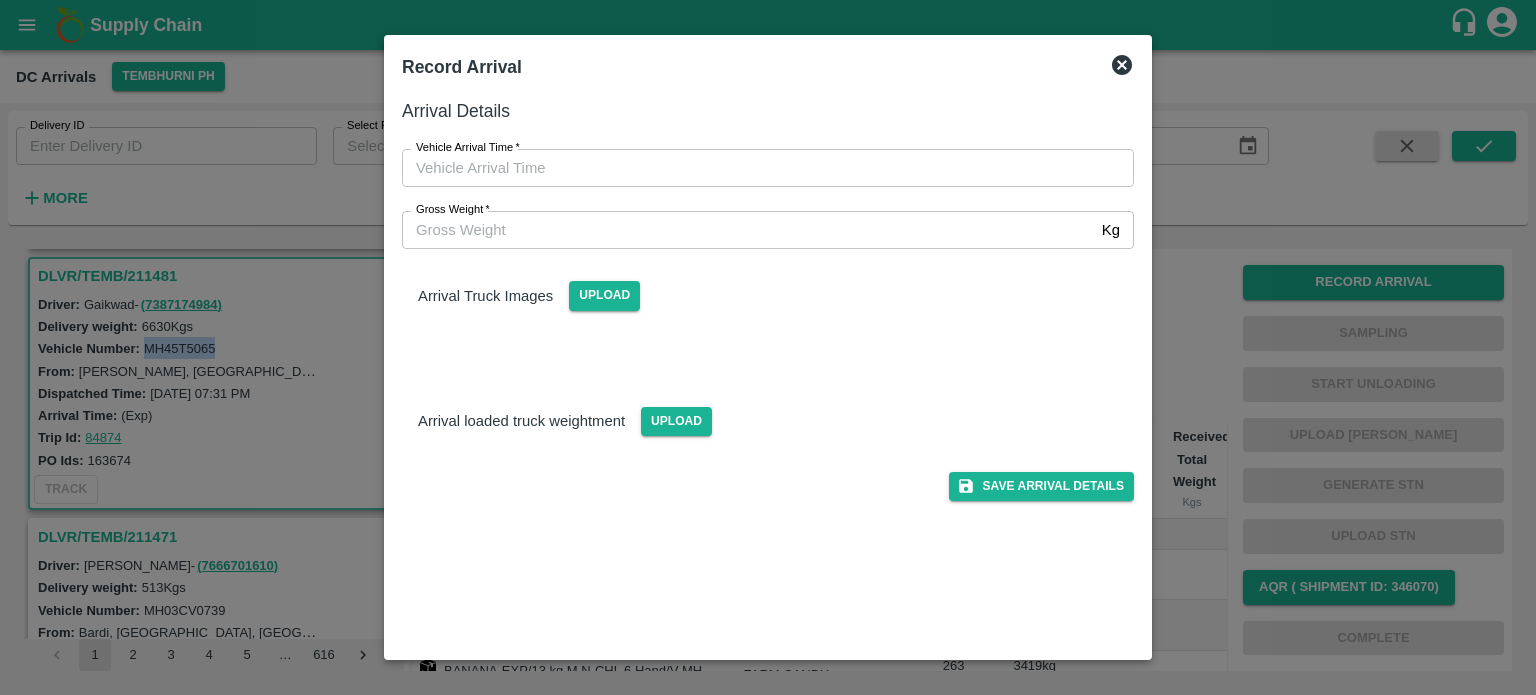 type on "DD/MM/YYYY hh:mm aa" 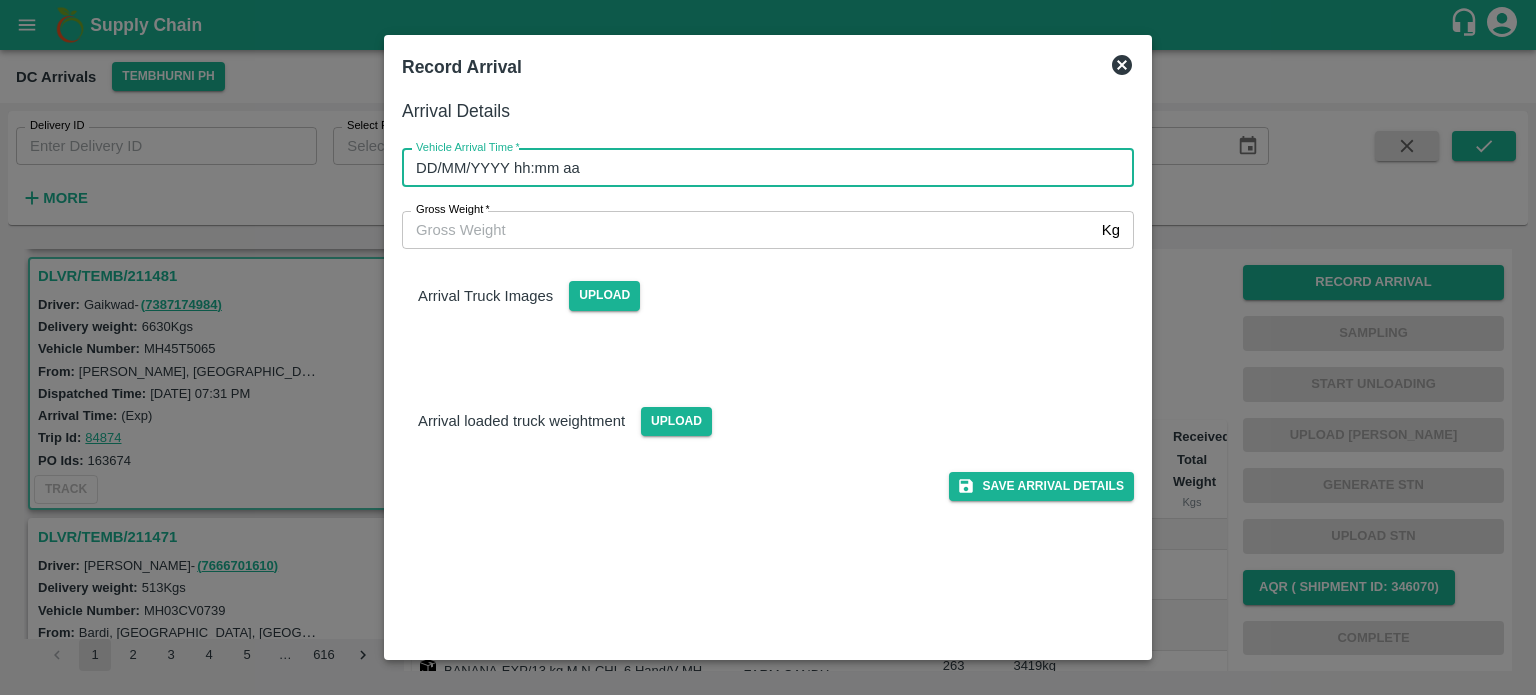 click on "DD/MM/YYYY hh:mm aa" at bounding box center (761, 168) 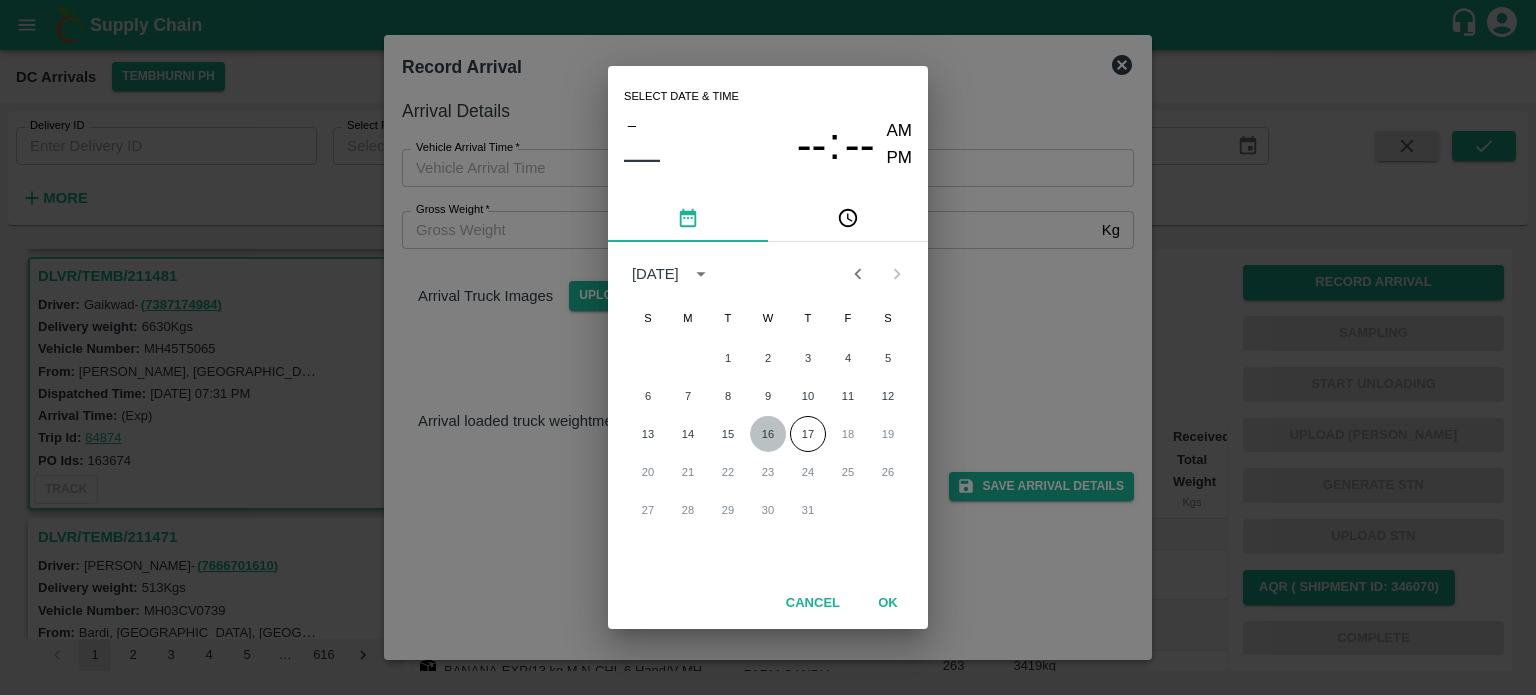 click on "16" at bounding box center (768, 434) 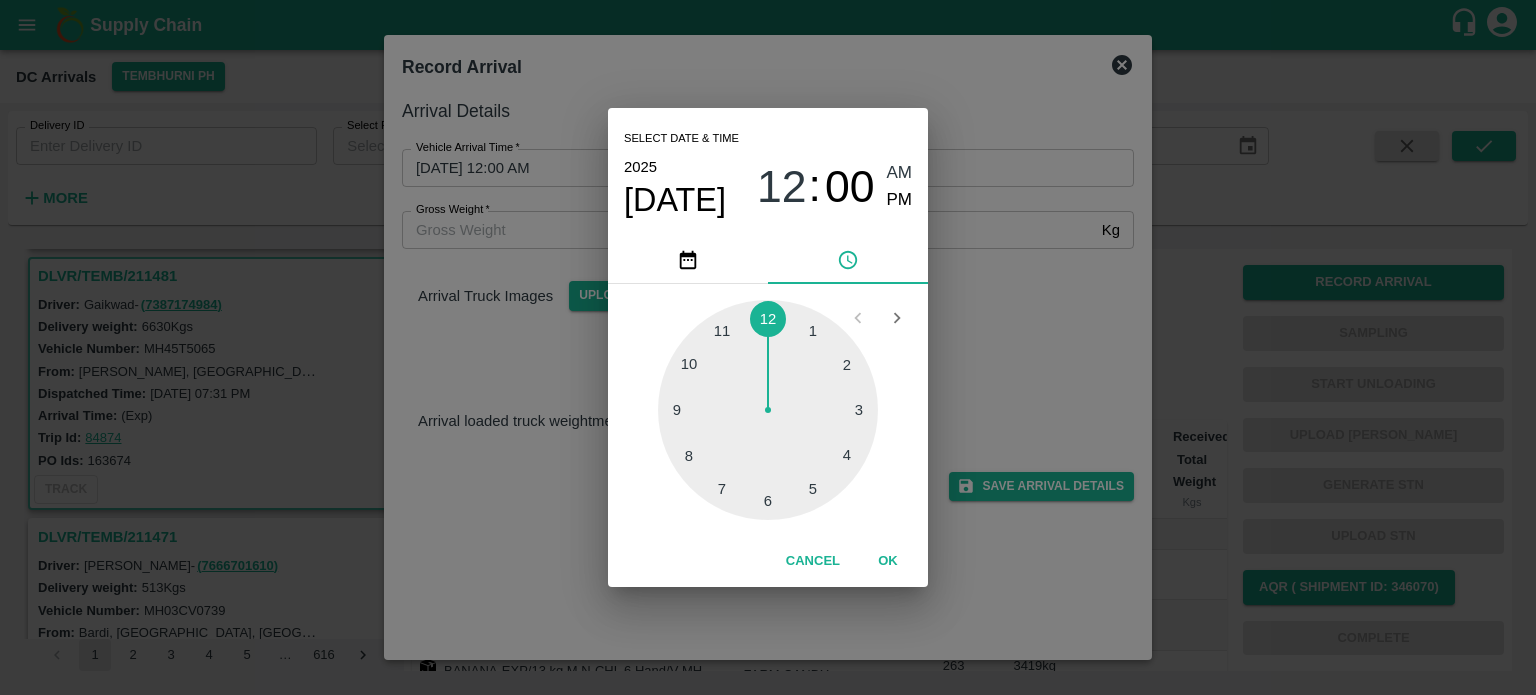 click at bounding box center [768, 410] 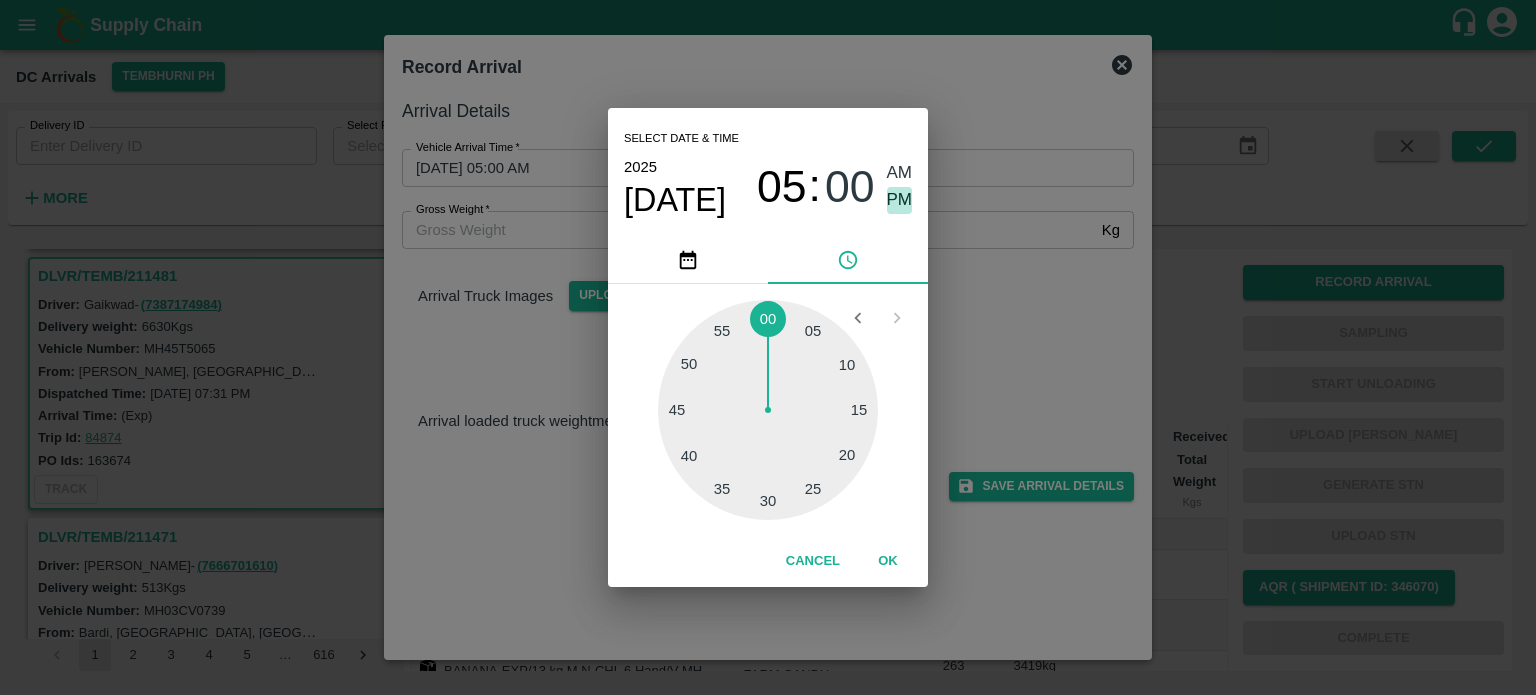 click on "PM" at bounding box center (900, 200) 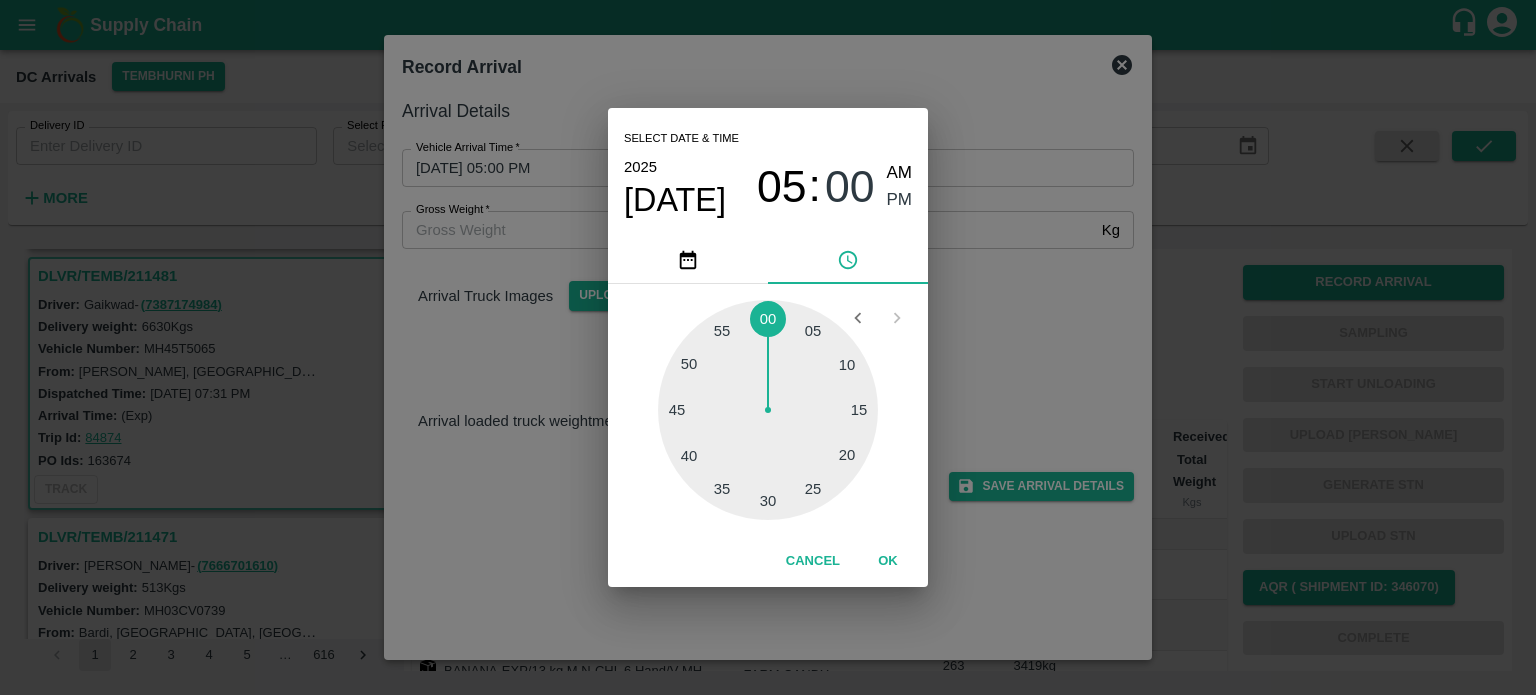 click on "Select date & time [DATE] 05 : 00 AM PM 05 10 15 20 25 30 35 40 45 50 55 00 Cancel OK" at bounding box center (768, 347) 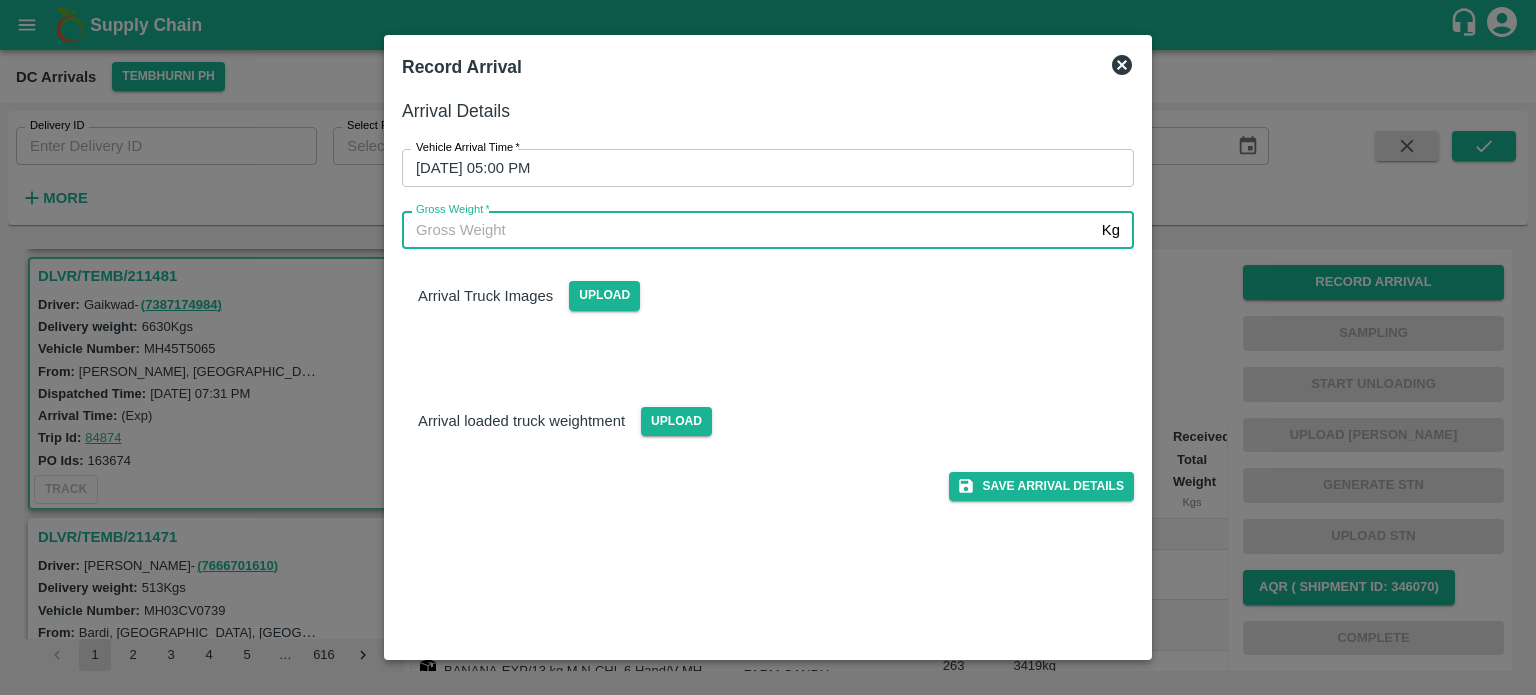 click on "Gross Weight   *" at bounding box center [748, 230] 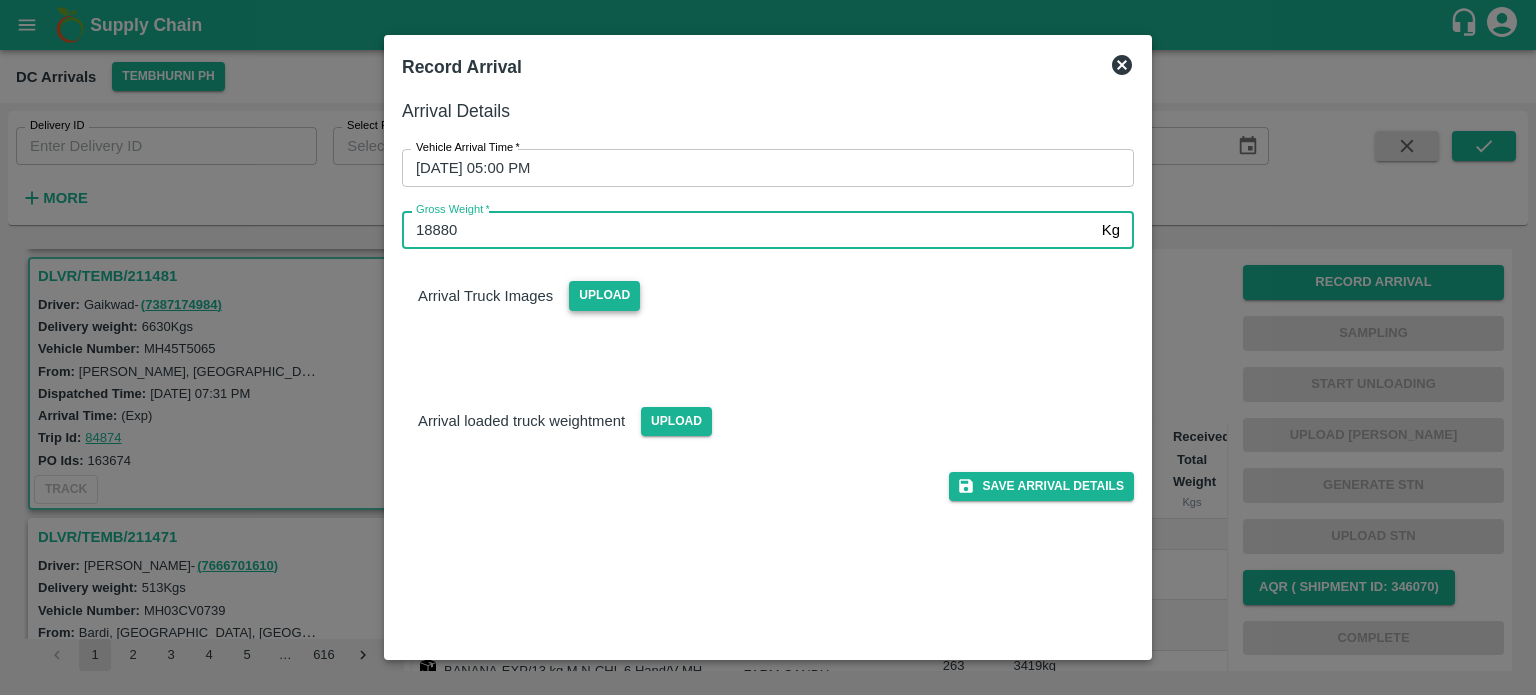 type on "18880" 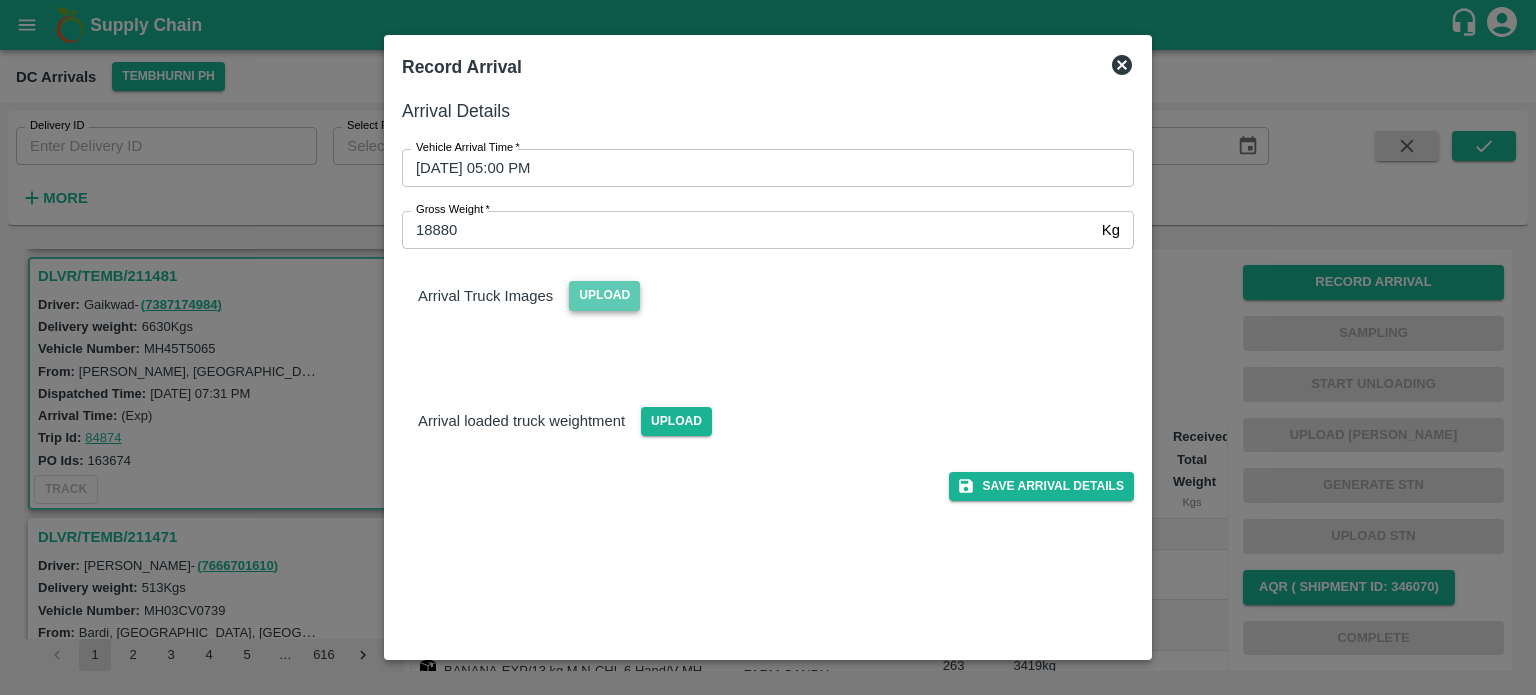 click on "Upload" at bounding box center (604, 295) 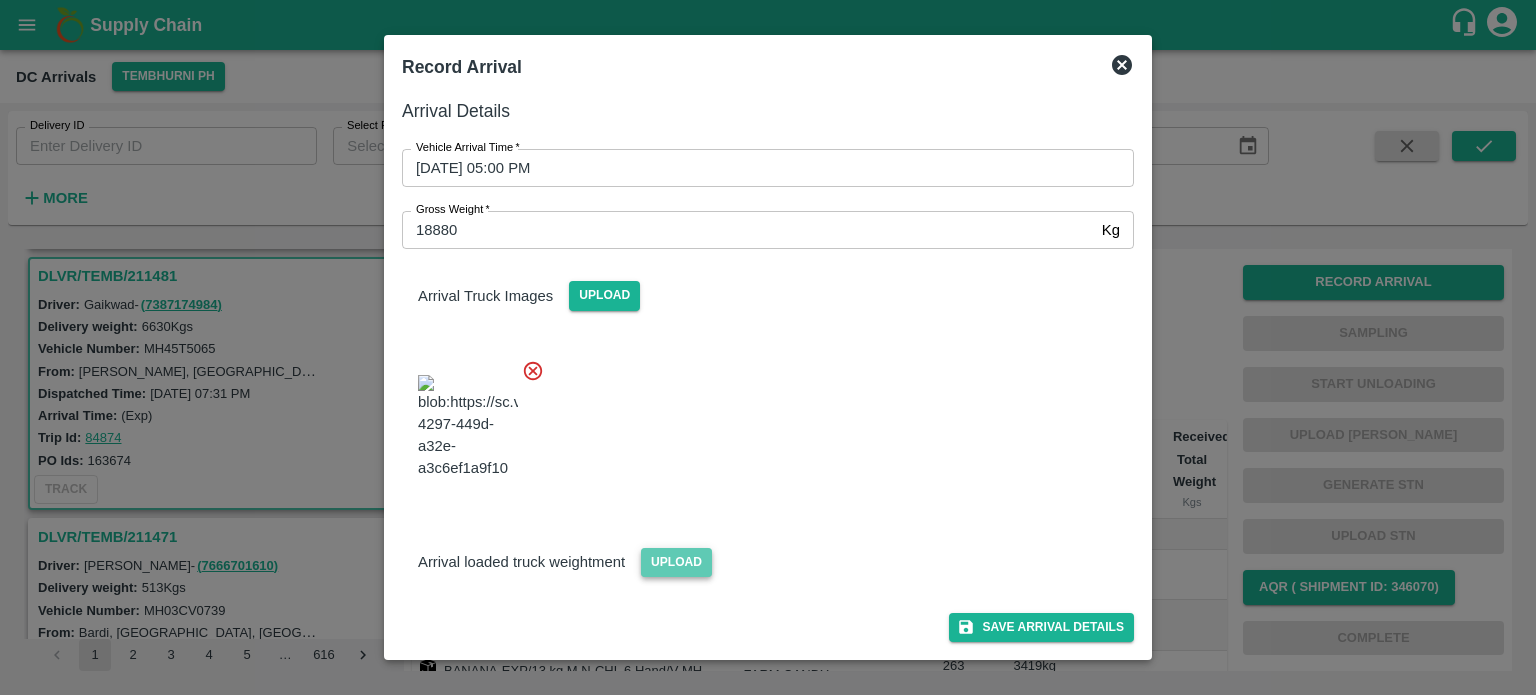 click on "Upload" at bounding box center (676, 562) 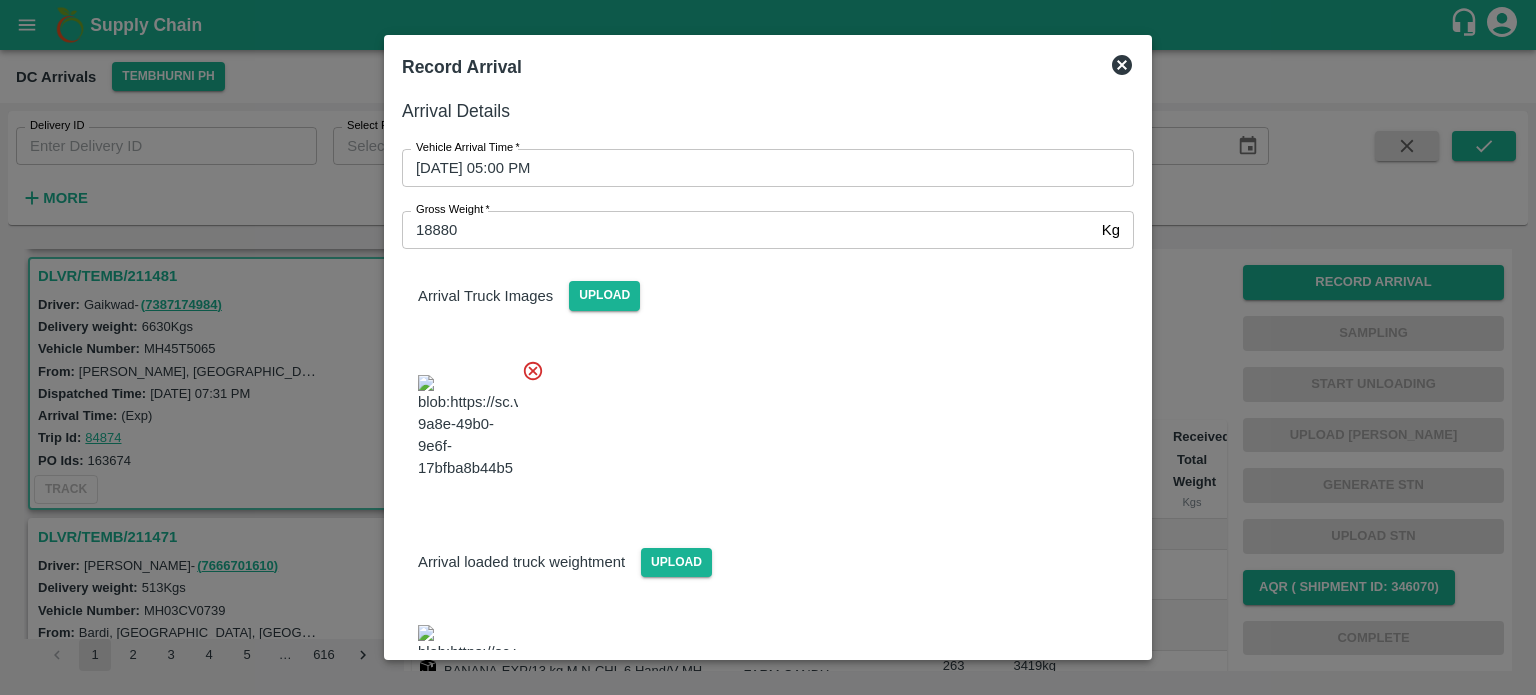 scroll, scrollTop: 180, scrollLeft: 0, axis: vertical 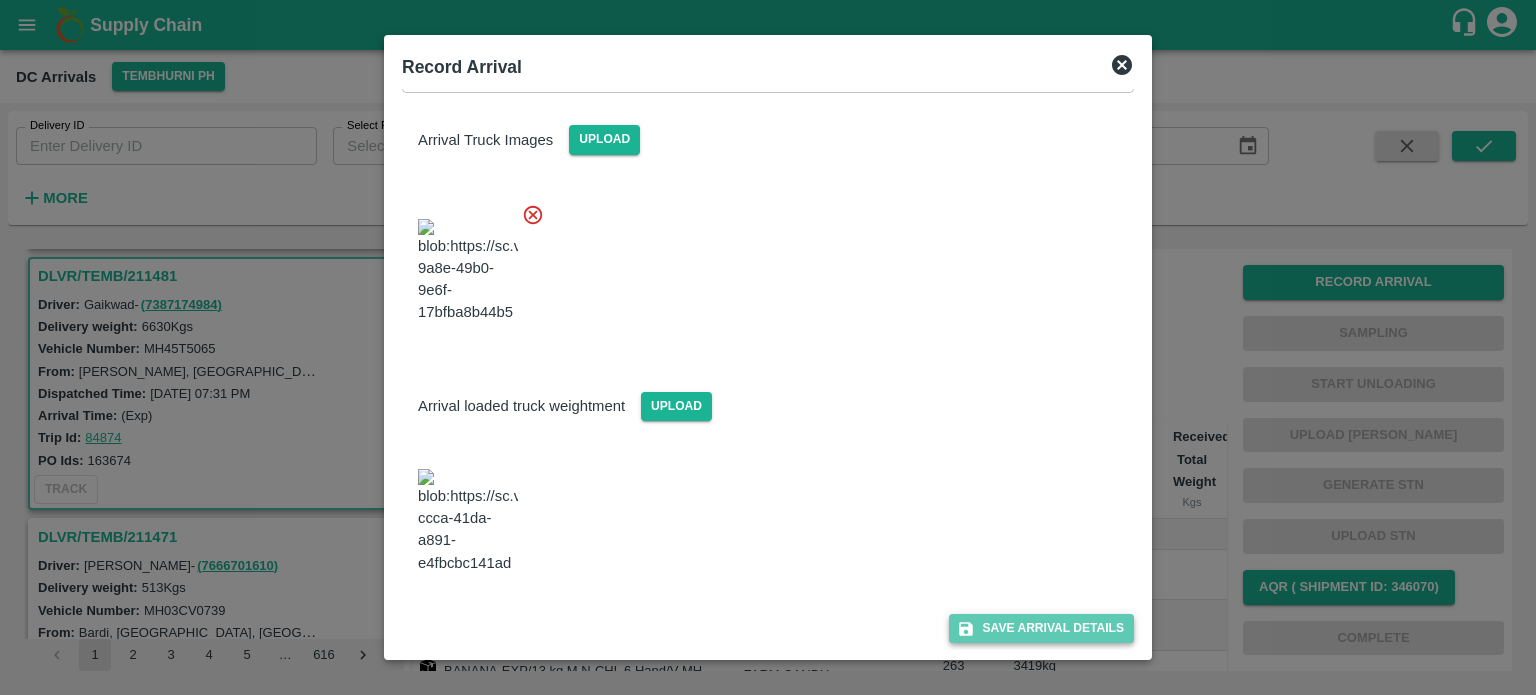 click on "Save Arrival Details" at bounding box center [1041, 628] 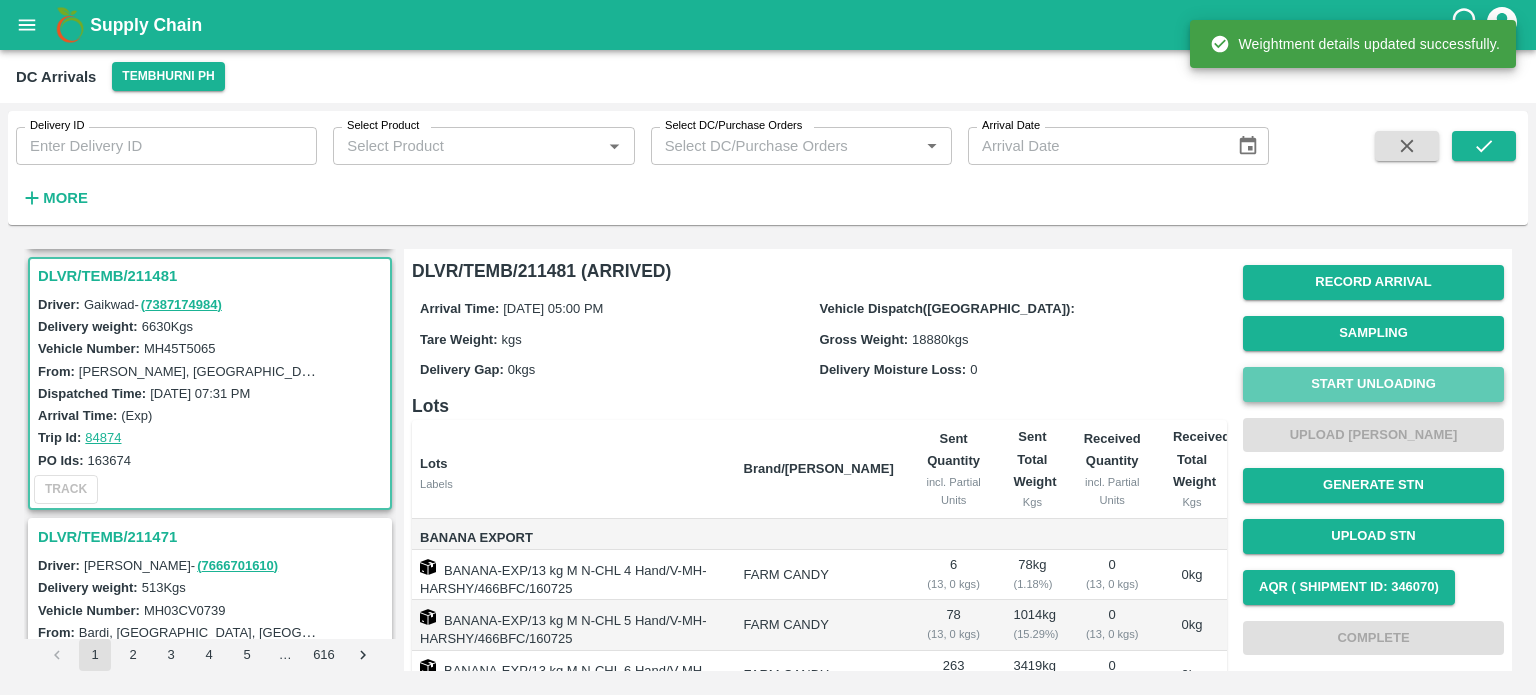 click on "Start Unloading" at bounding box center (1373, 384) 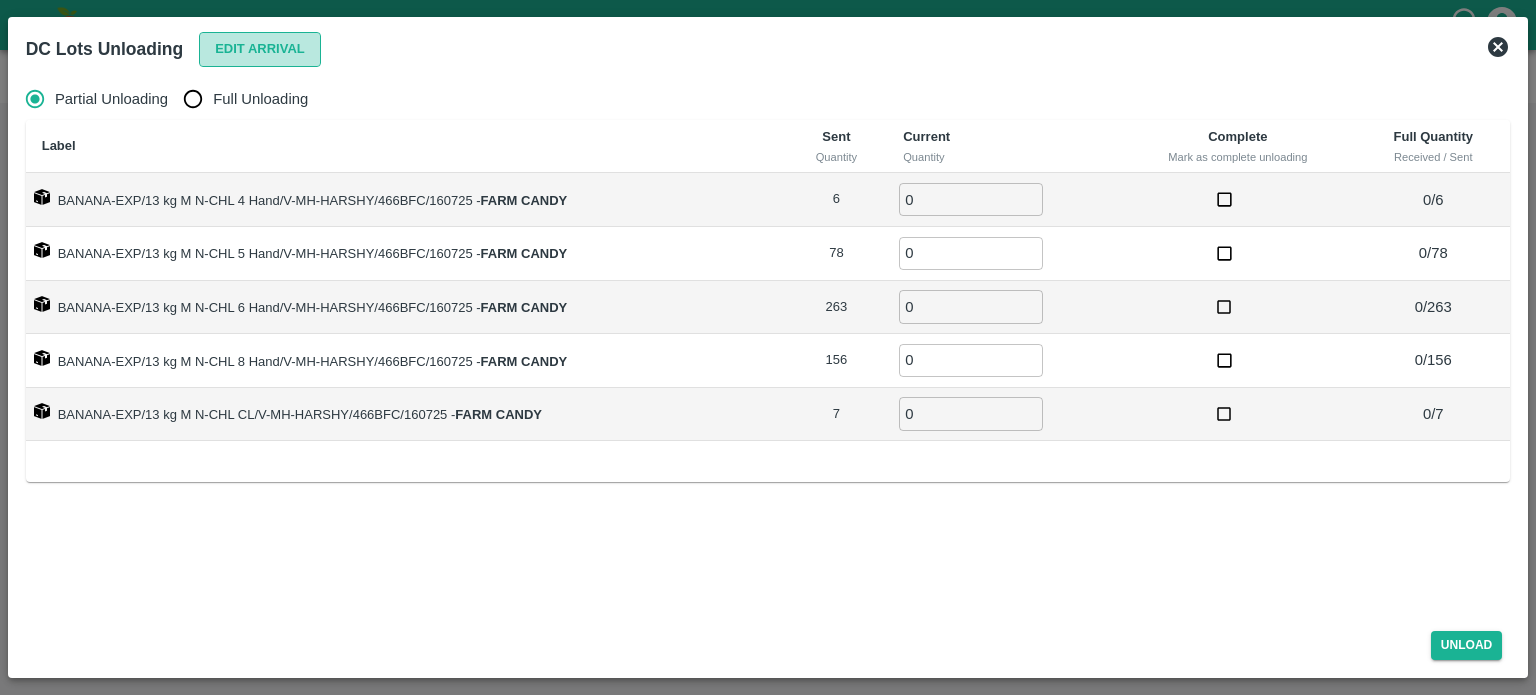 click on "Edit Arrival" at bounding box center [260, 49] 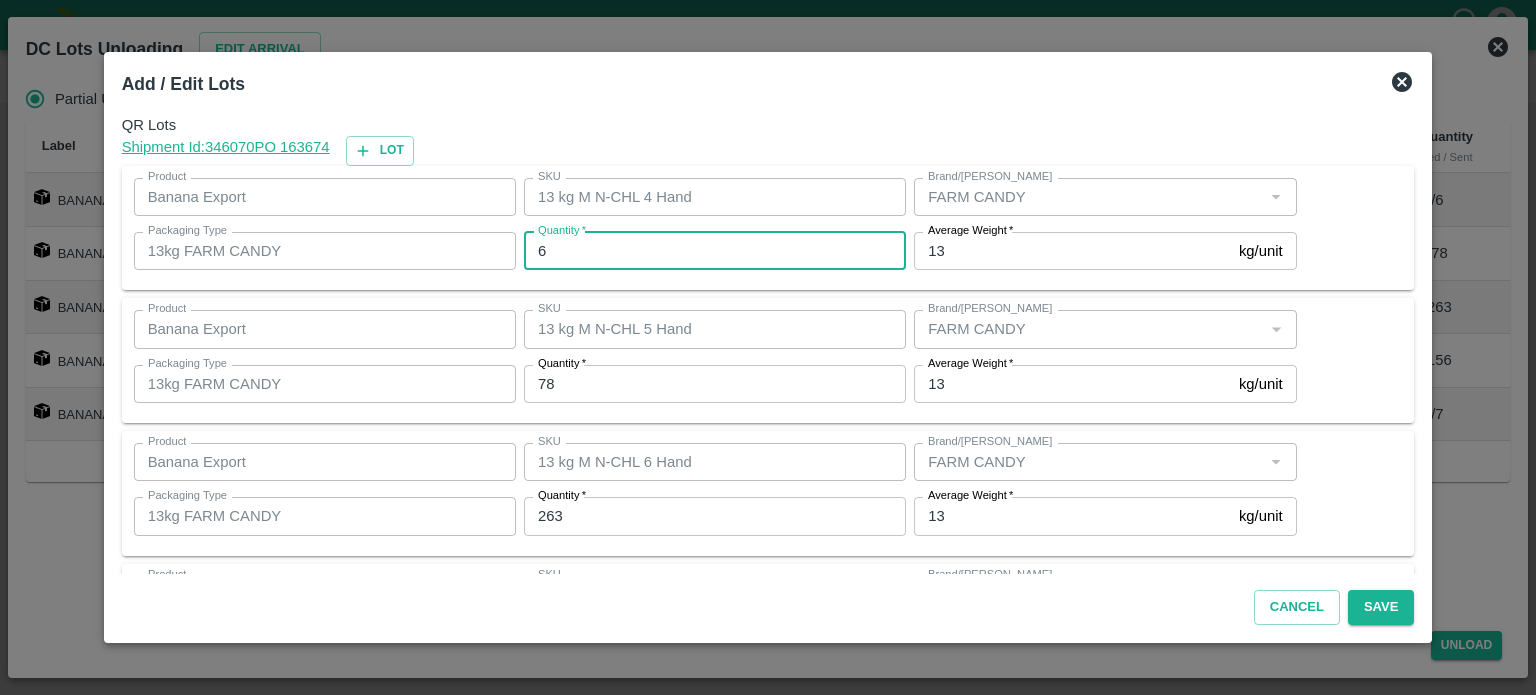 click on "6" at bounding box center (715, 251) 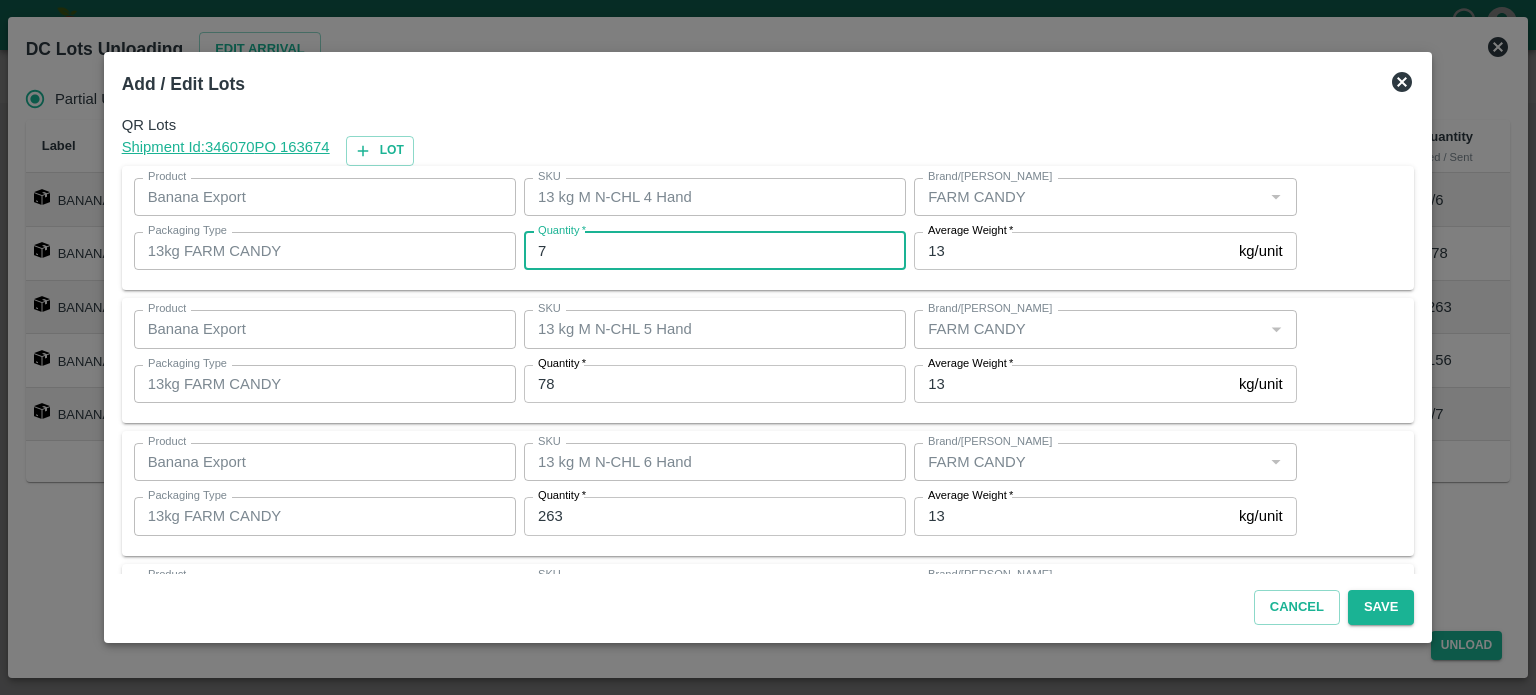 type on "7" 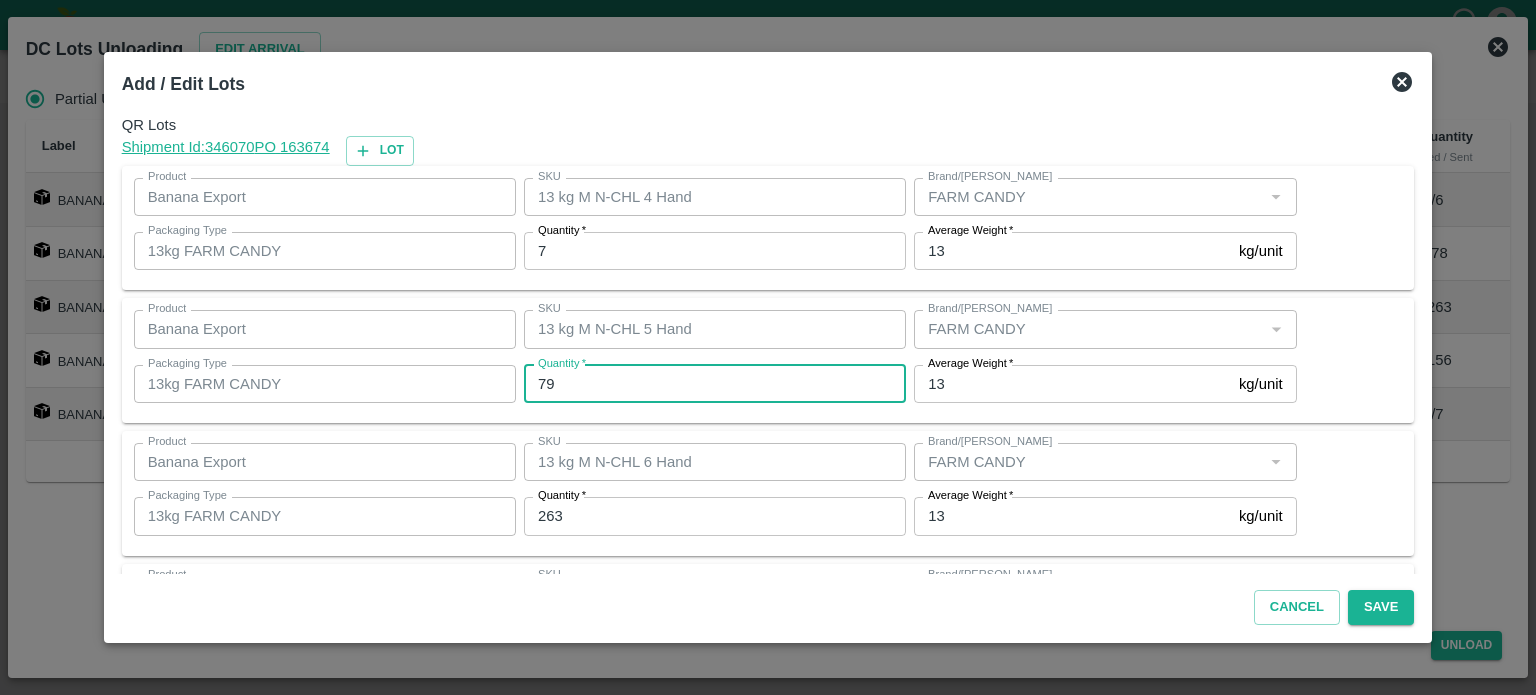 type on "79" 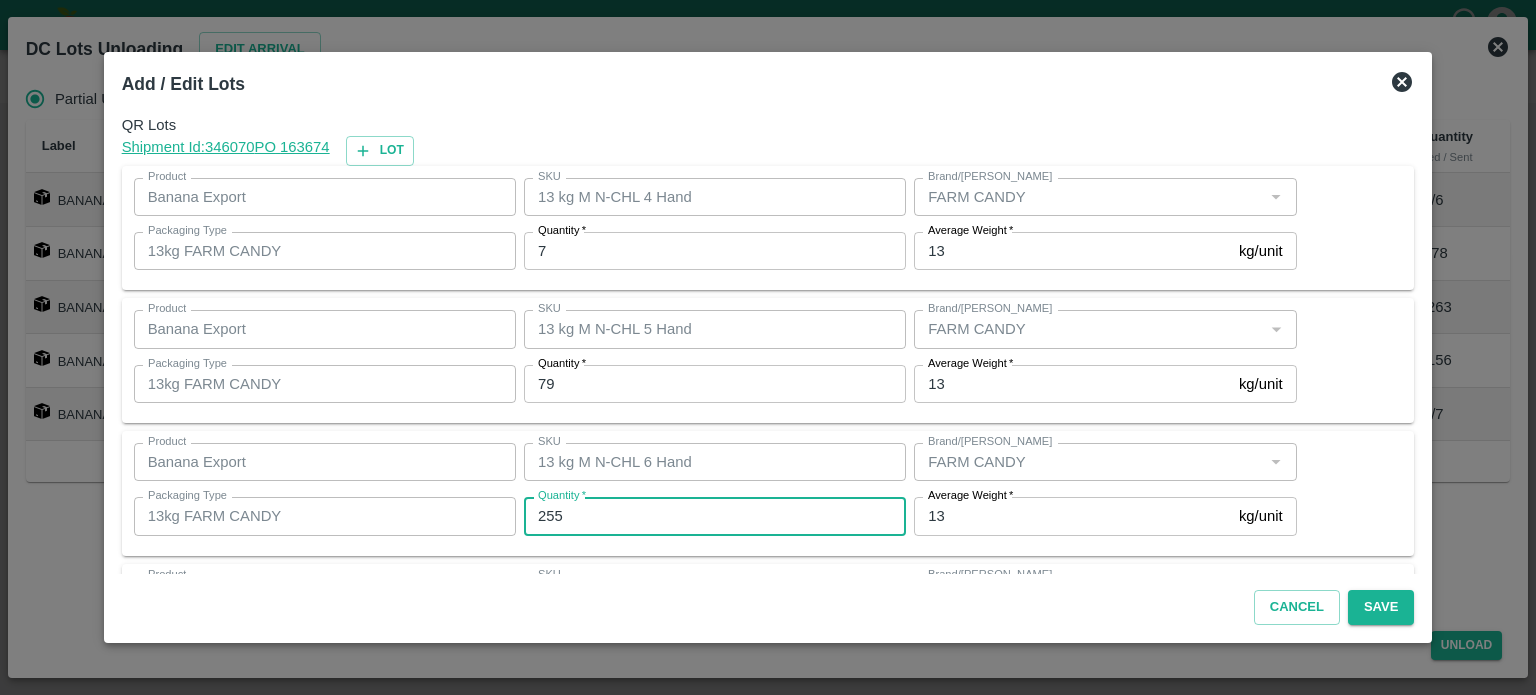 type on "255" 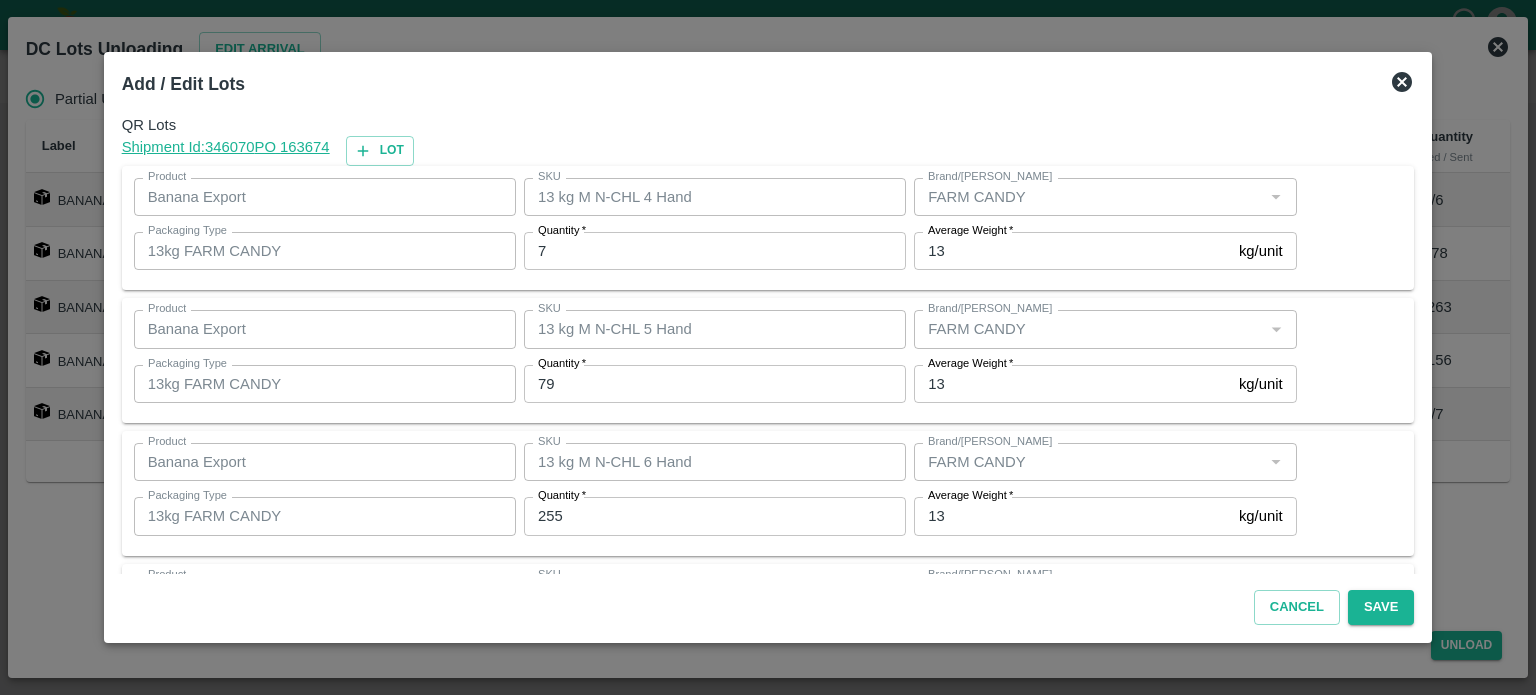 scroll, scrollTop: 262, scrollLeft: 0, axis: vertical 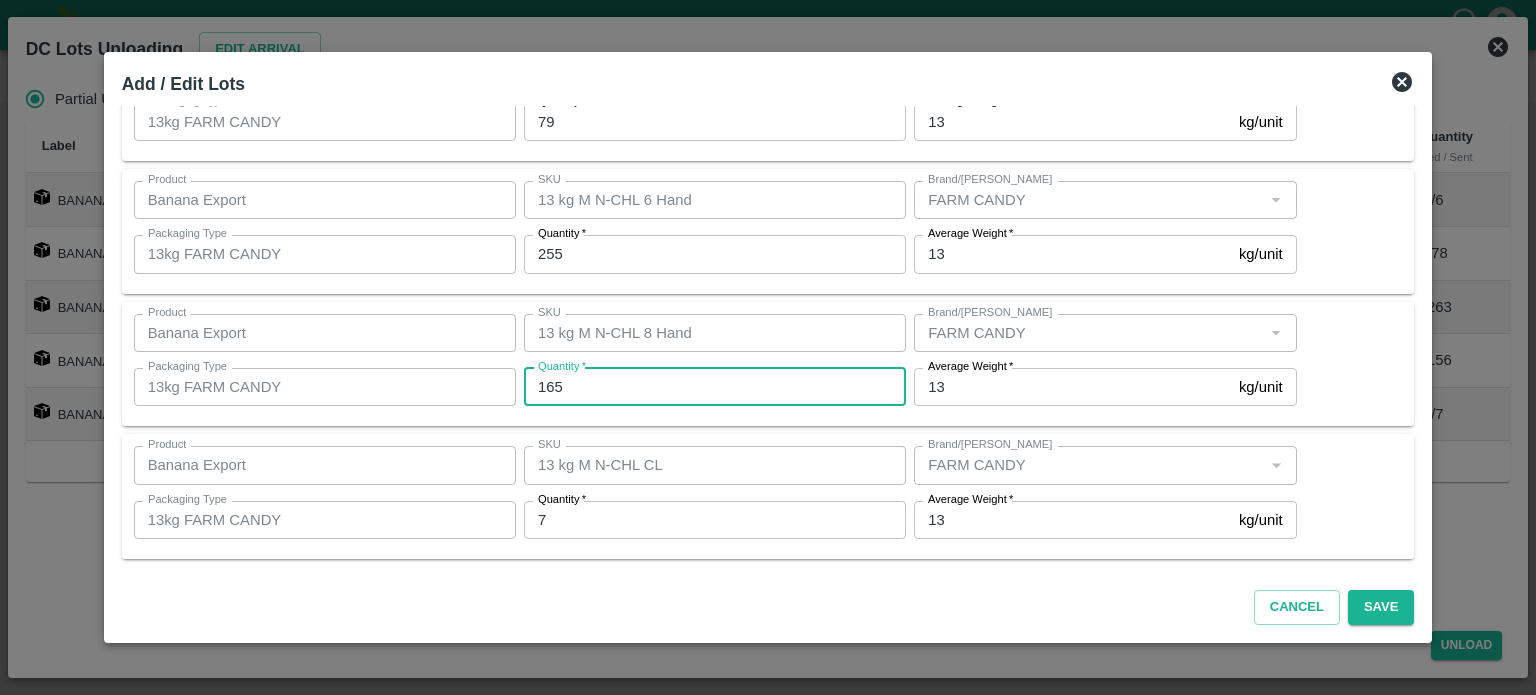 type on "165" 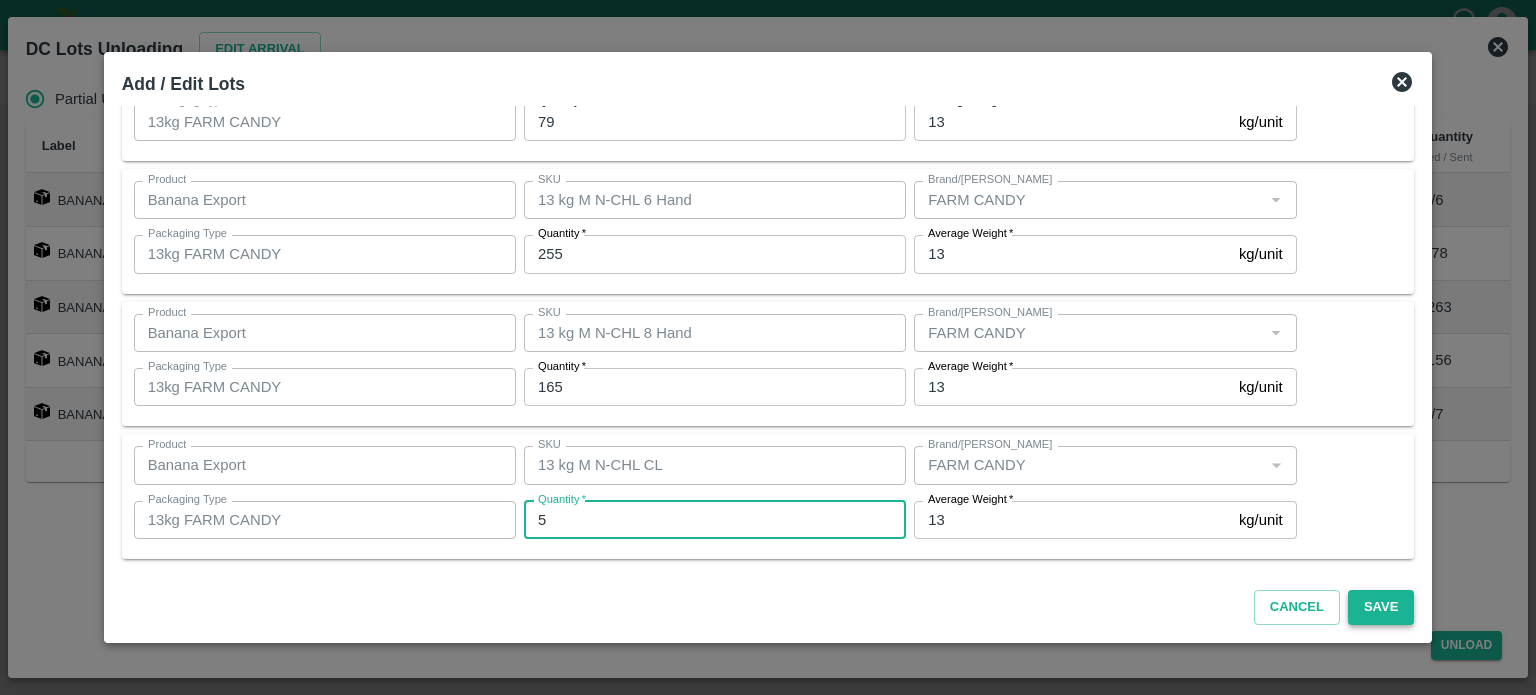 type on "5" 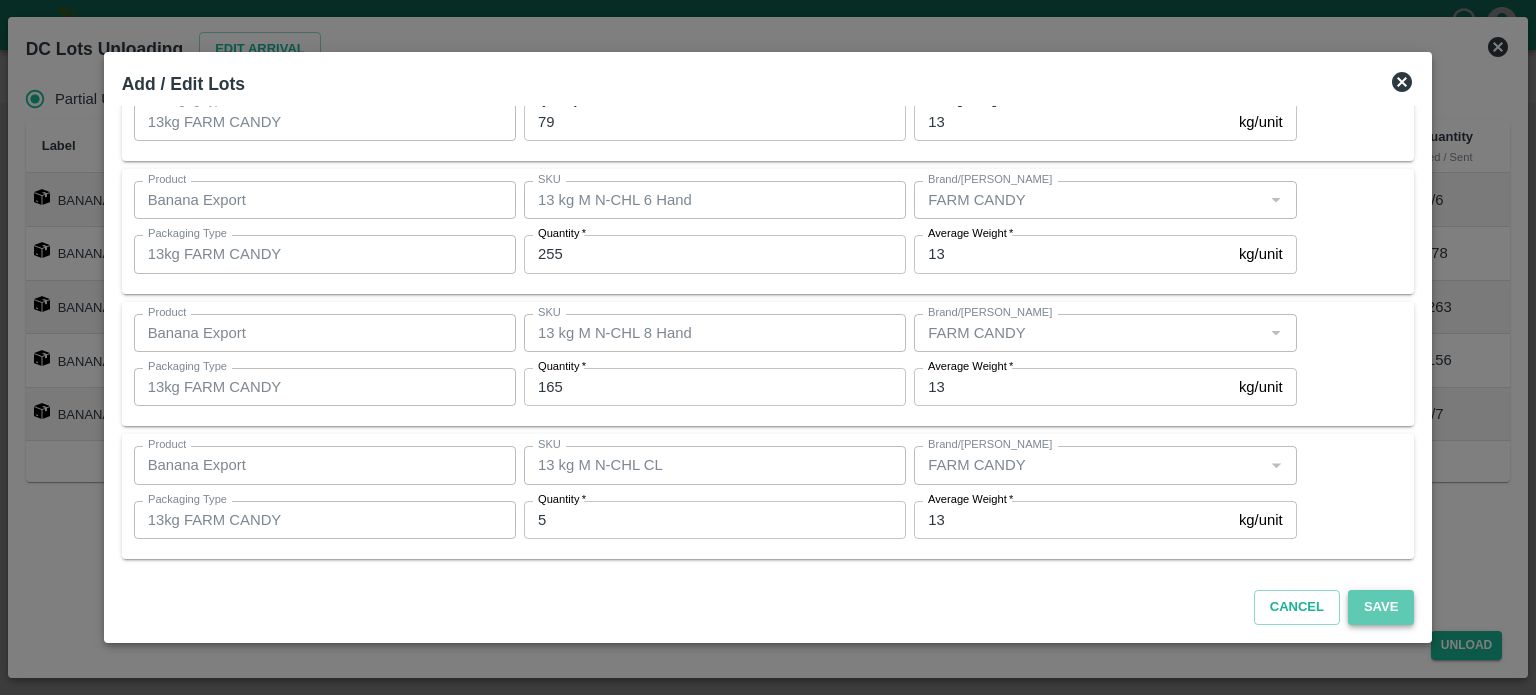 click on "Save" at bounding box center [1381, 607] 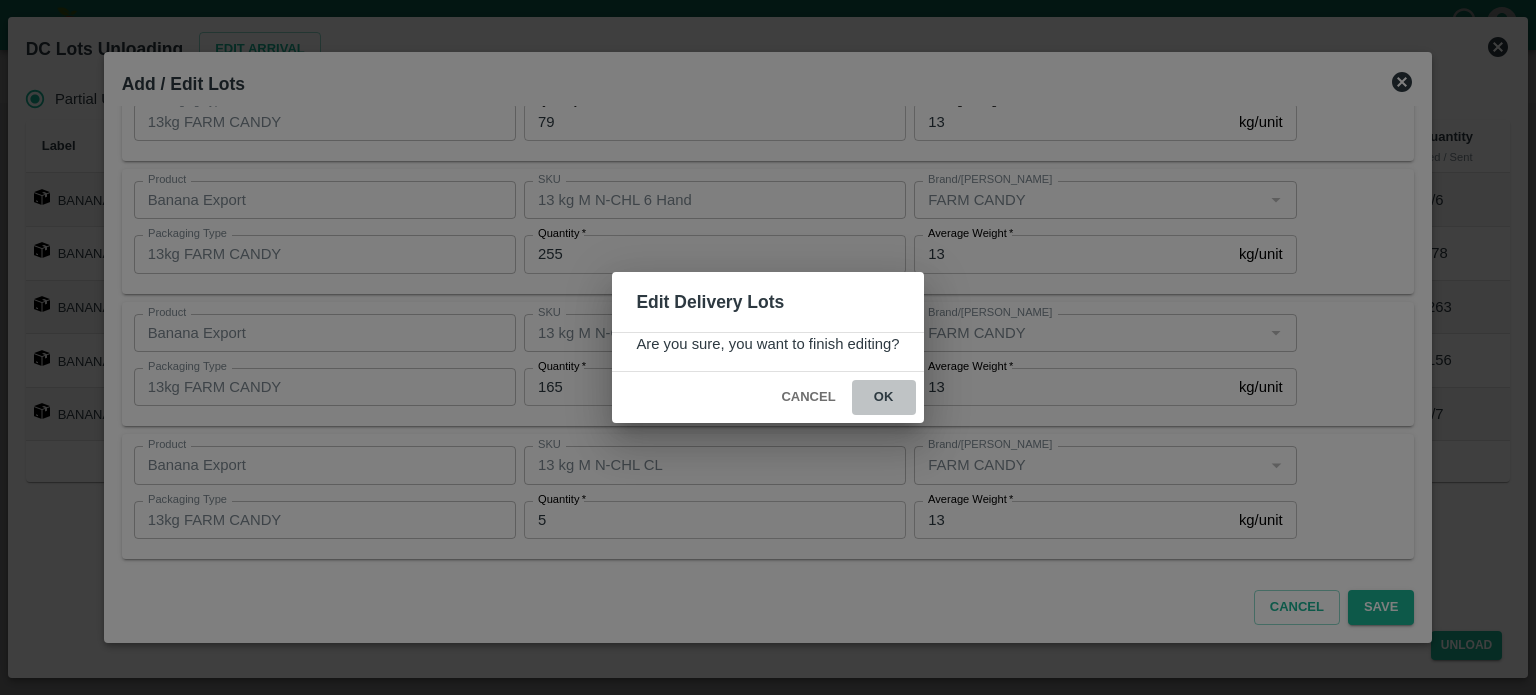click on "ok" at bounding box center (884, 397) 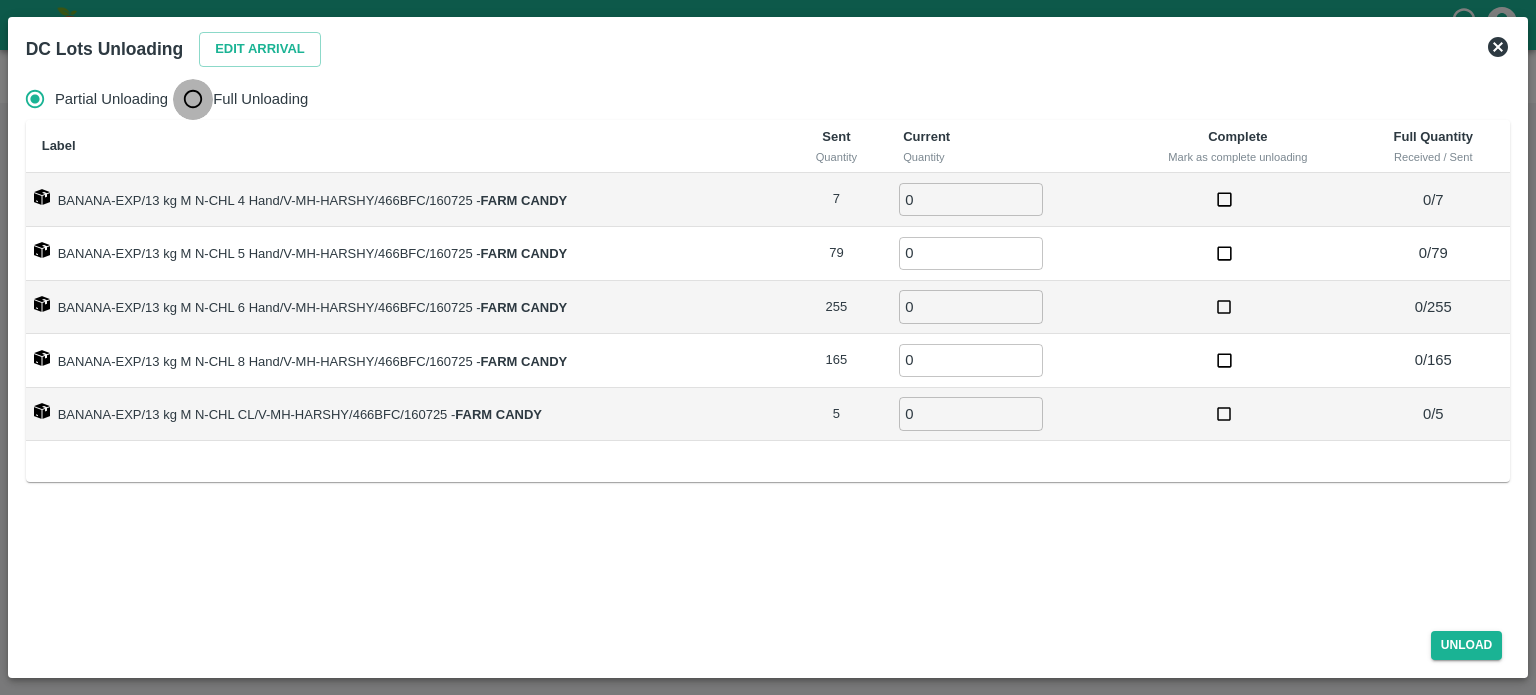 click on "Full Unloading" at bounding box center [193, 99] 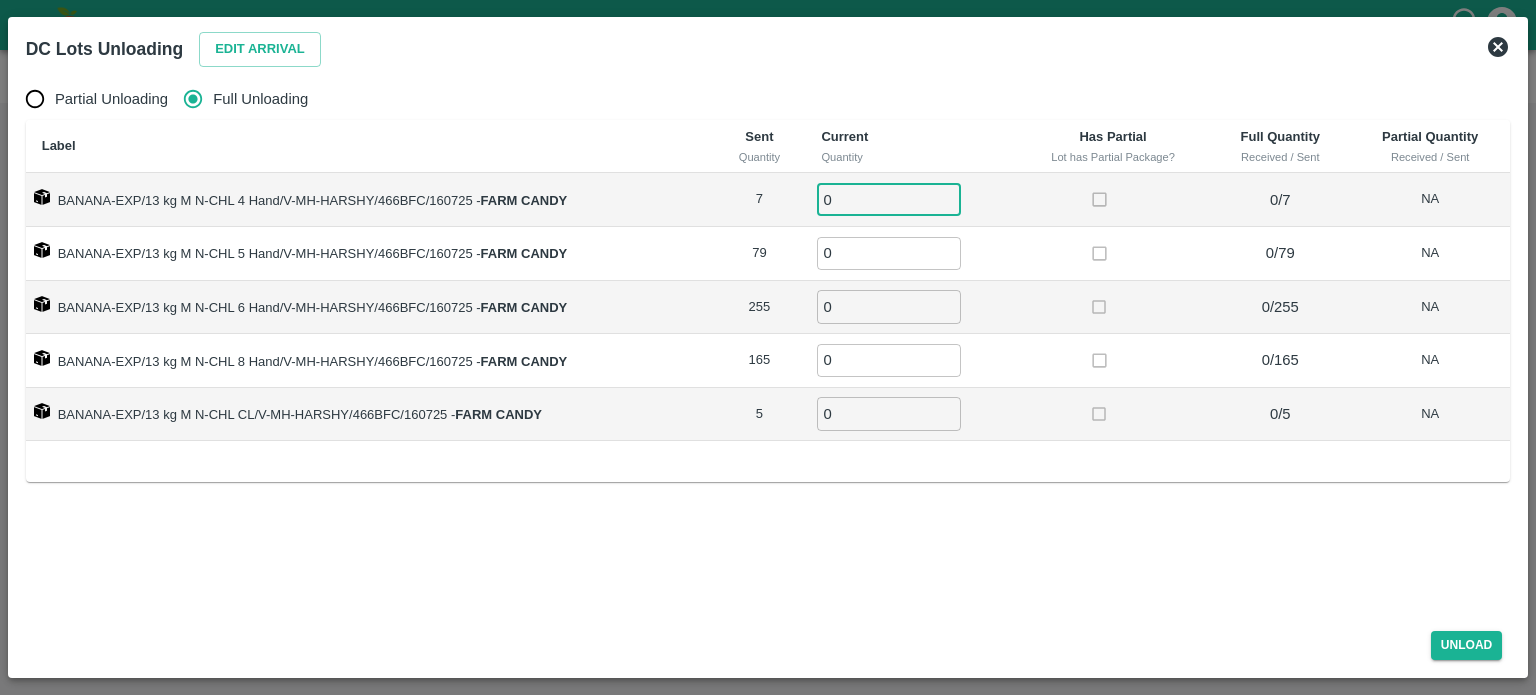 click on "0" at bounding box center (889, 199) 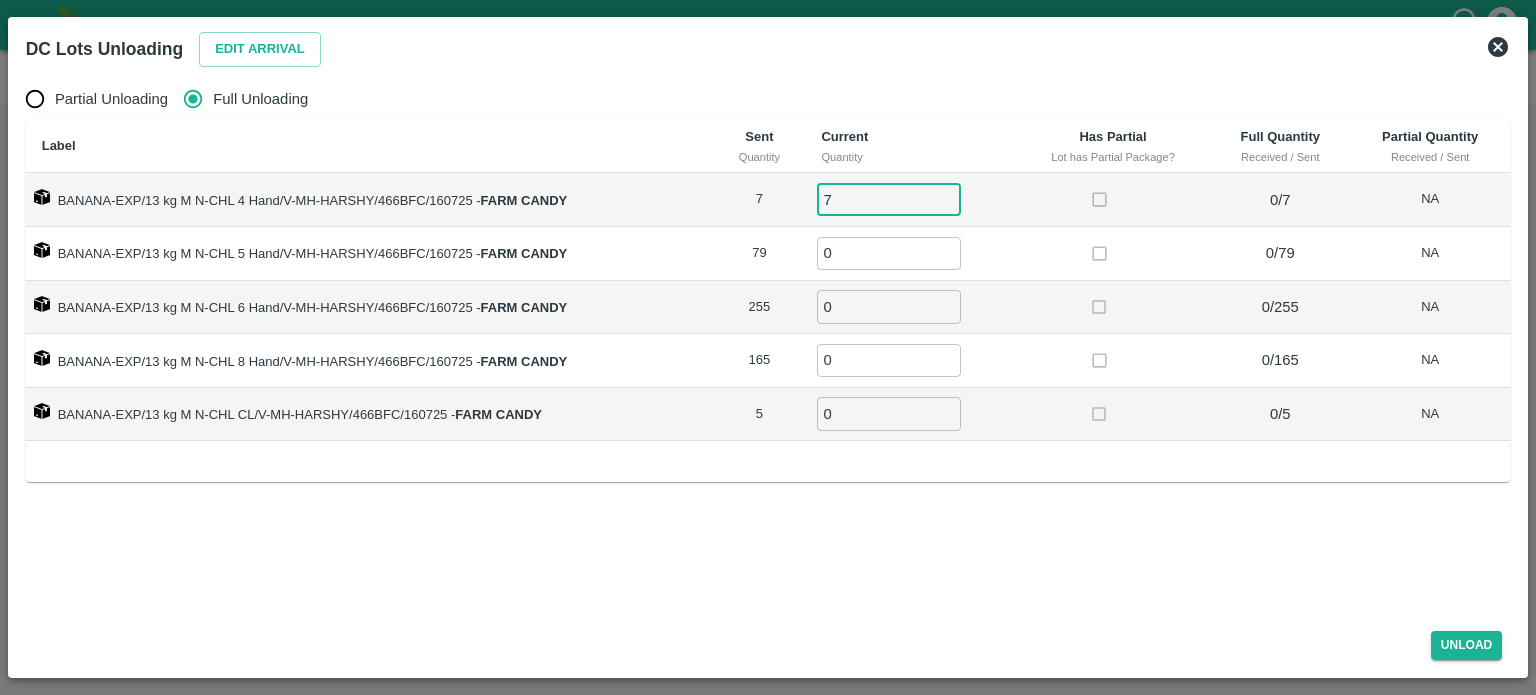 type on "7" 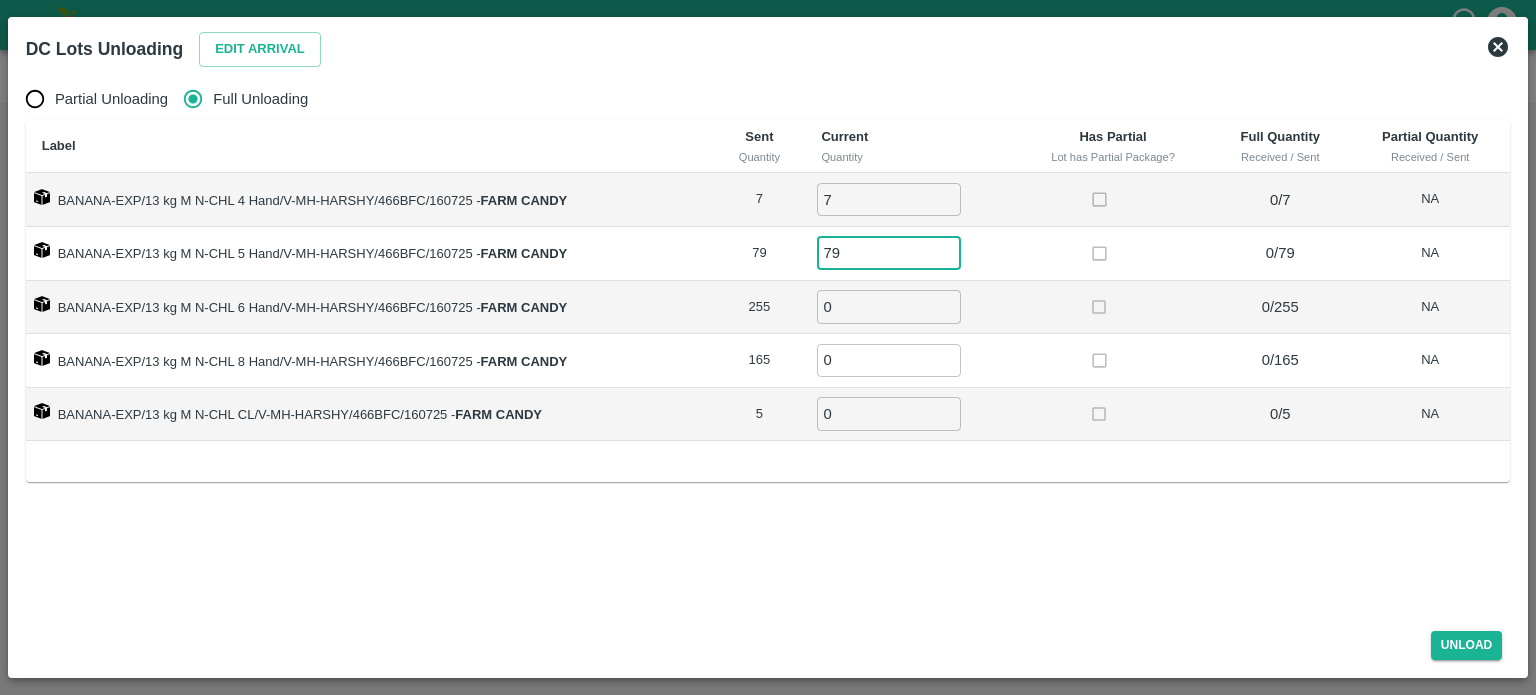 type on "79" 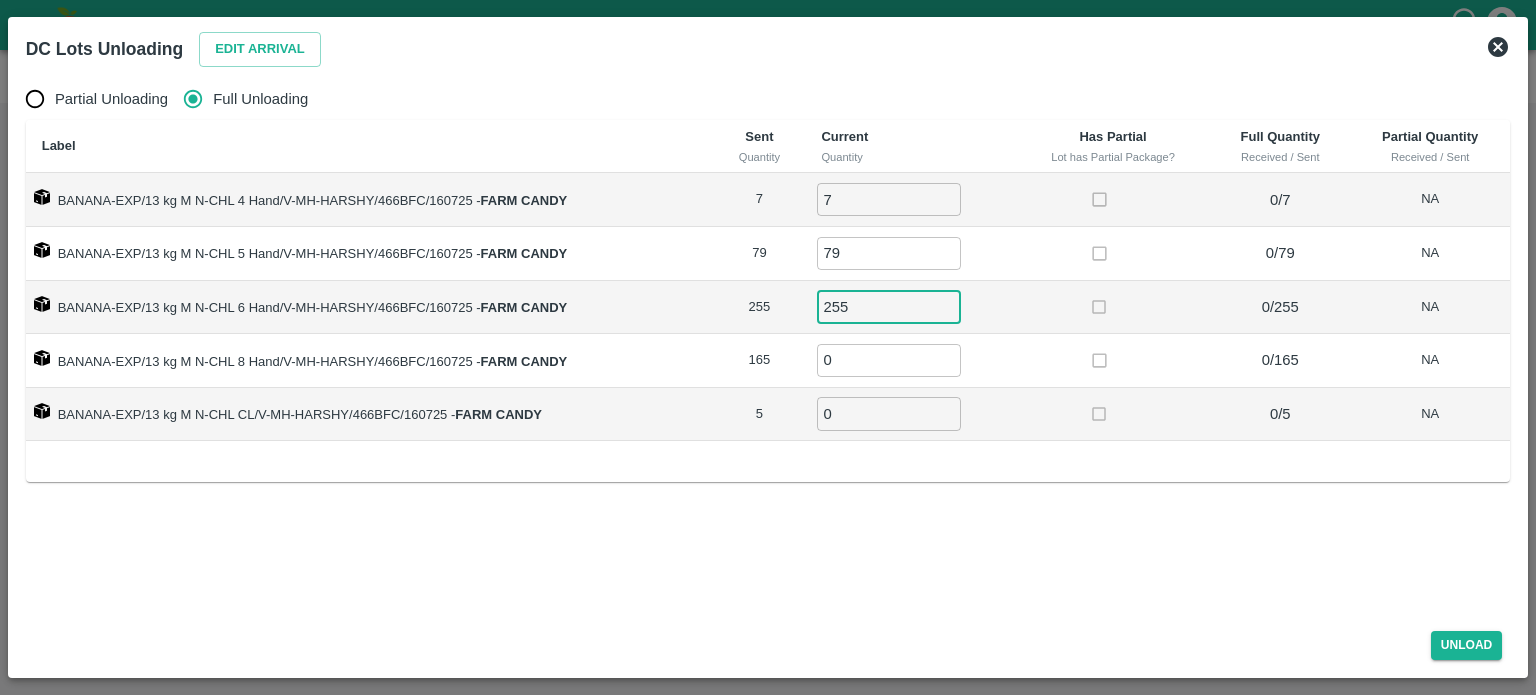 type on "255" 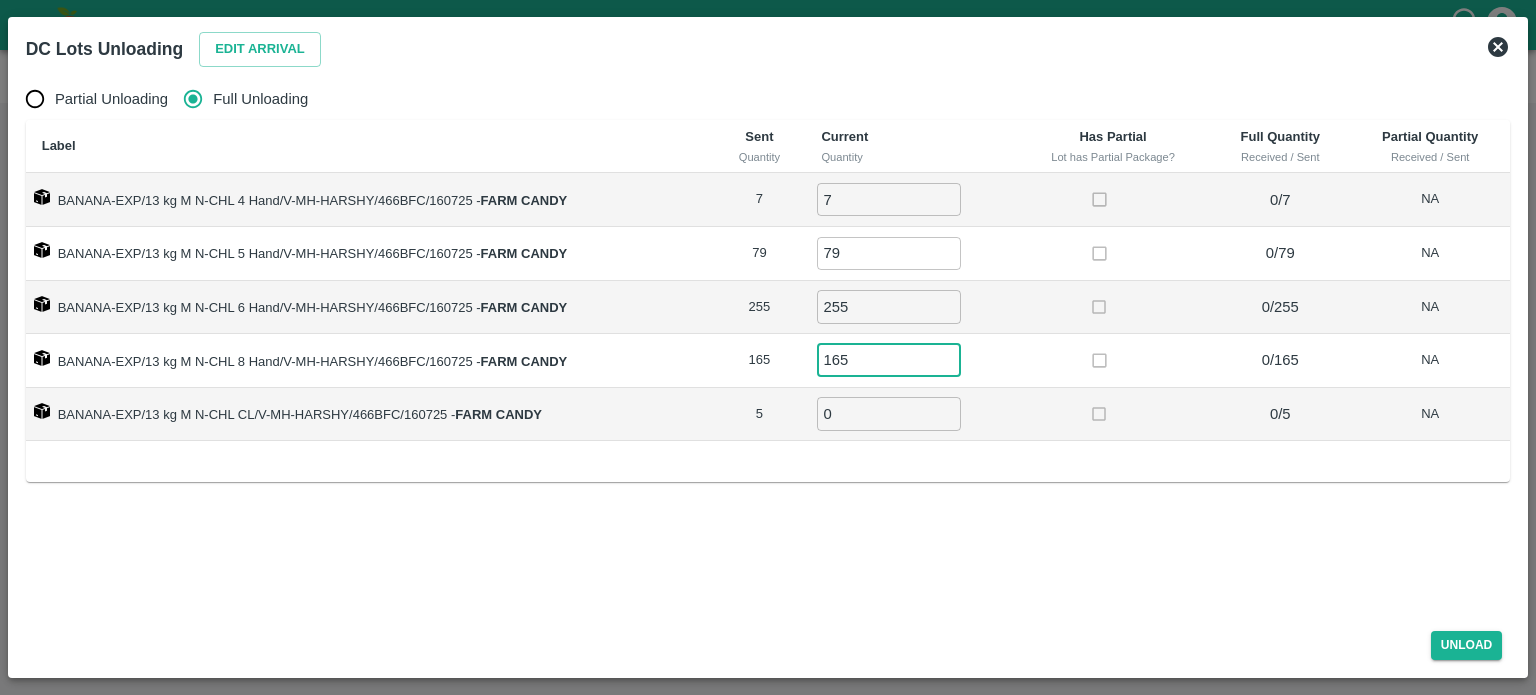 type on "165" 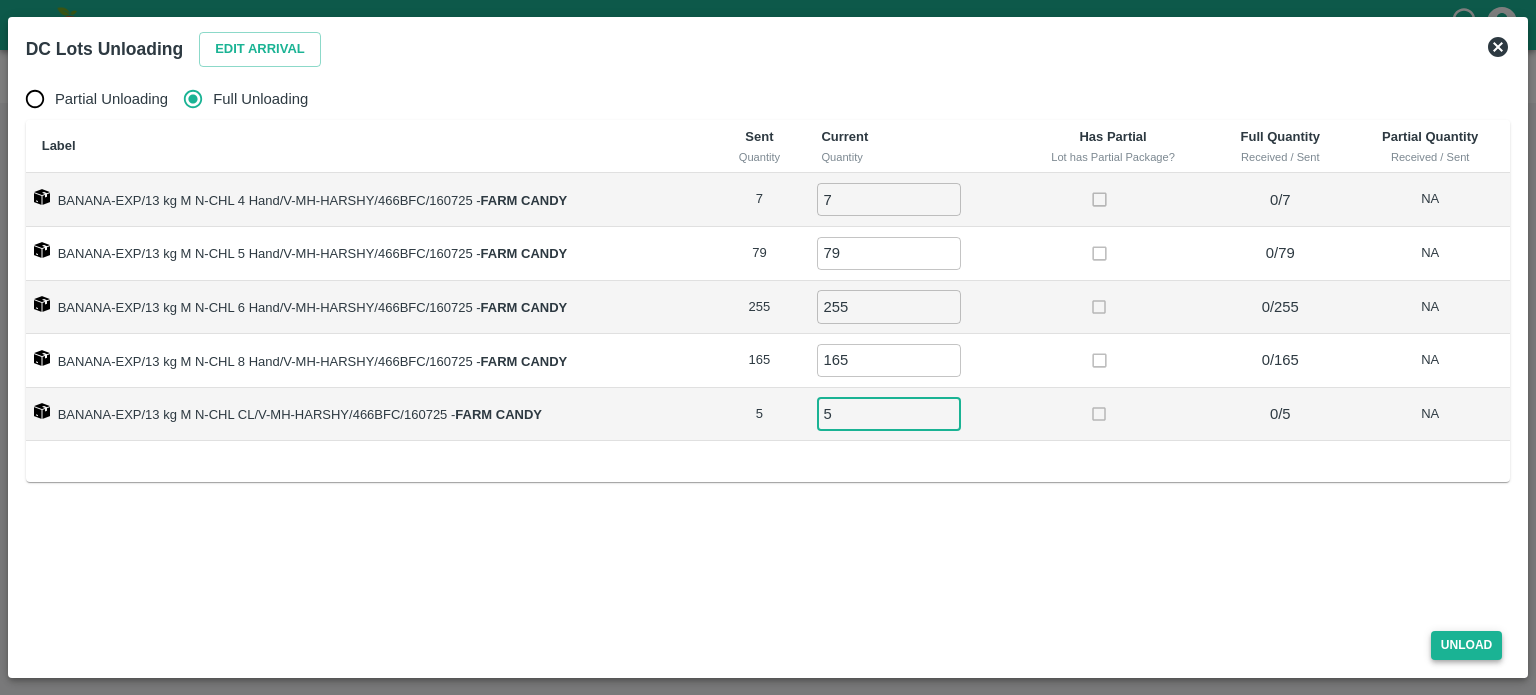 type on "5" 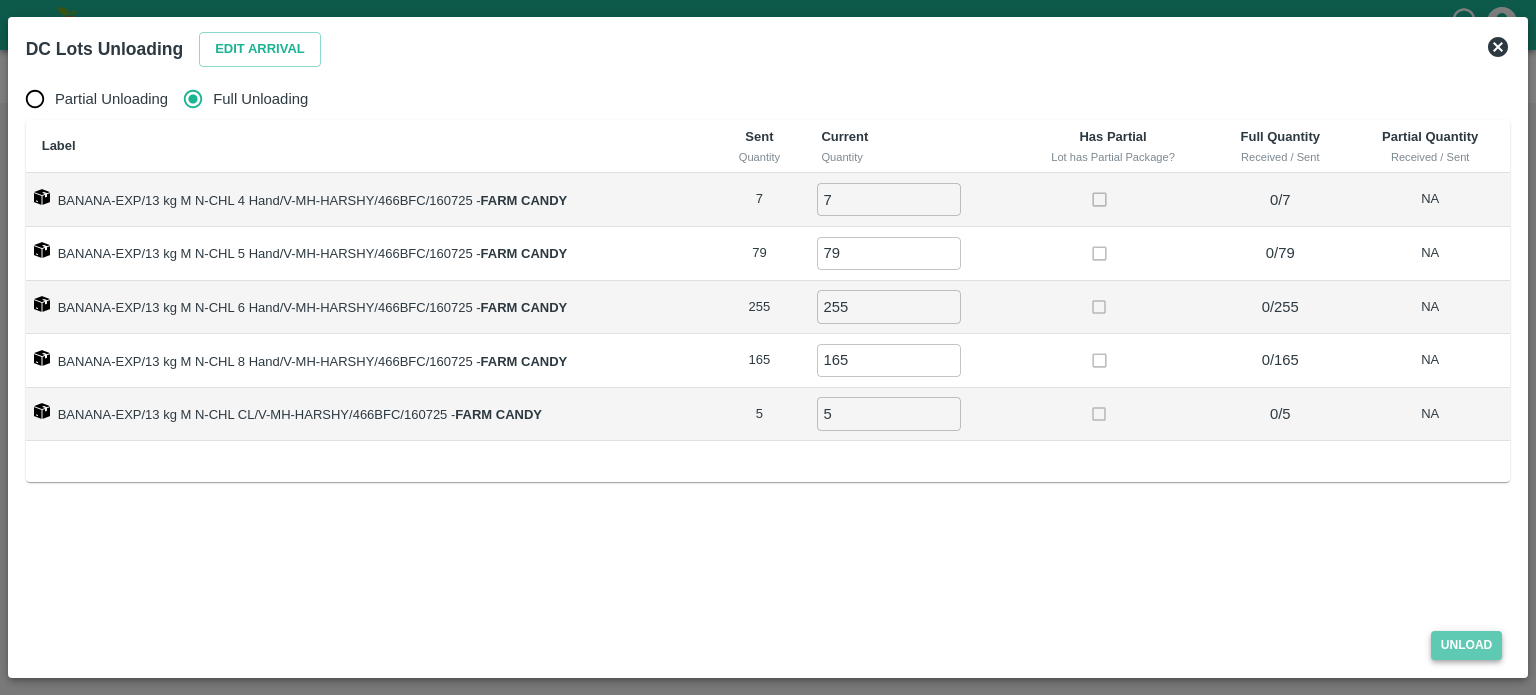 click on "Unload" at bounding box center (1467, 645) 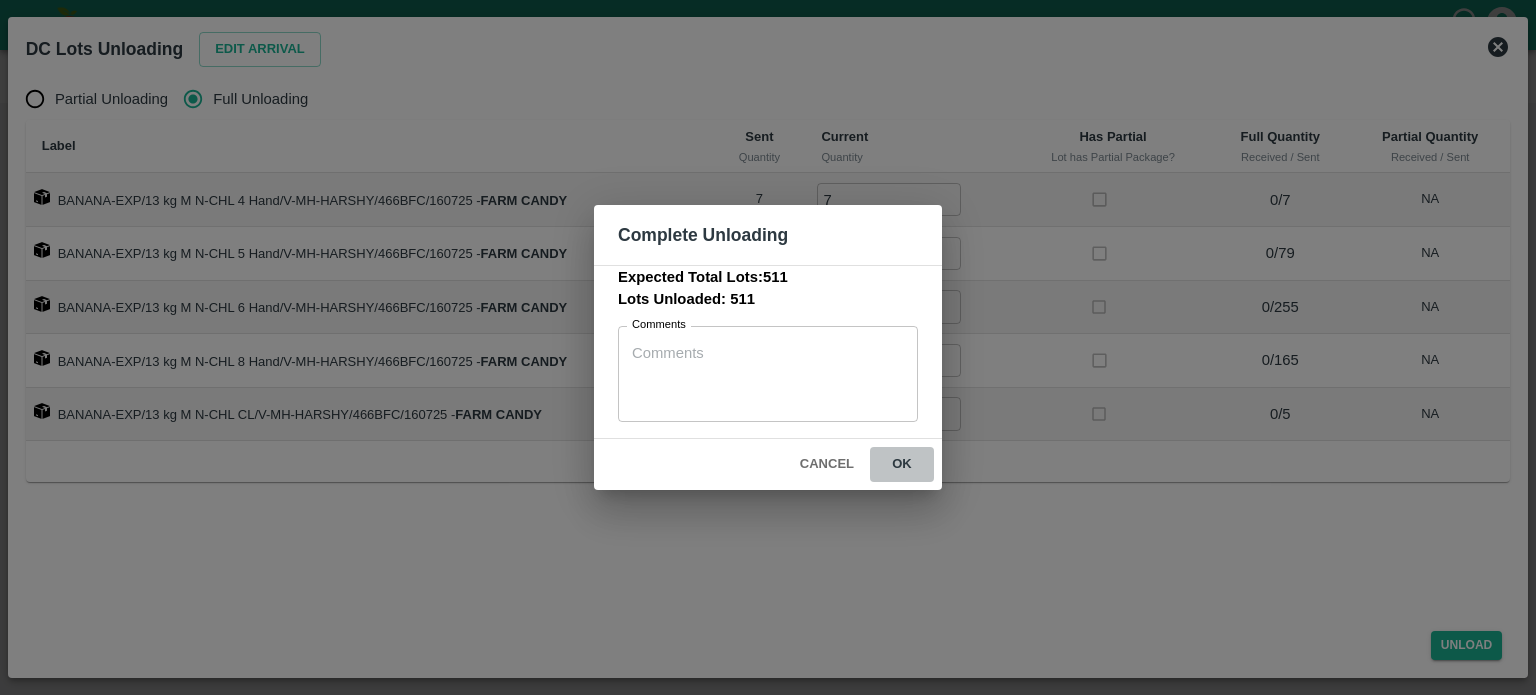 click on "ok" at bounding box center [902, 464] 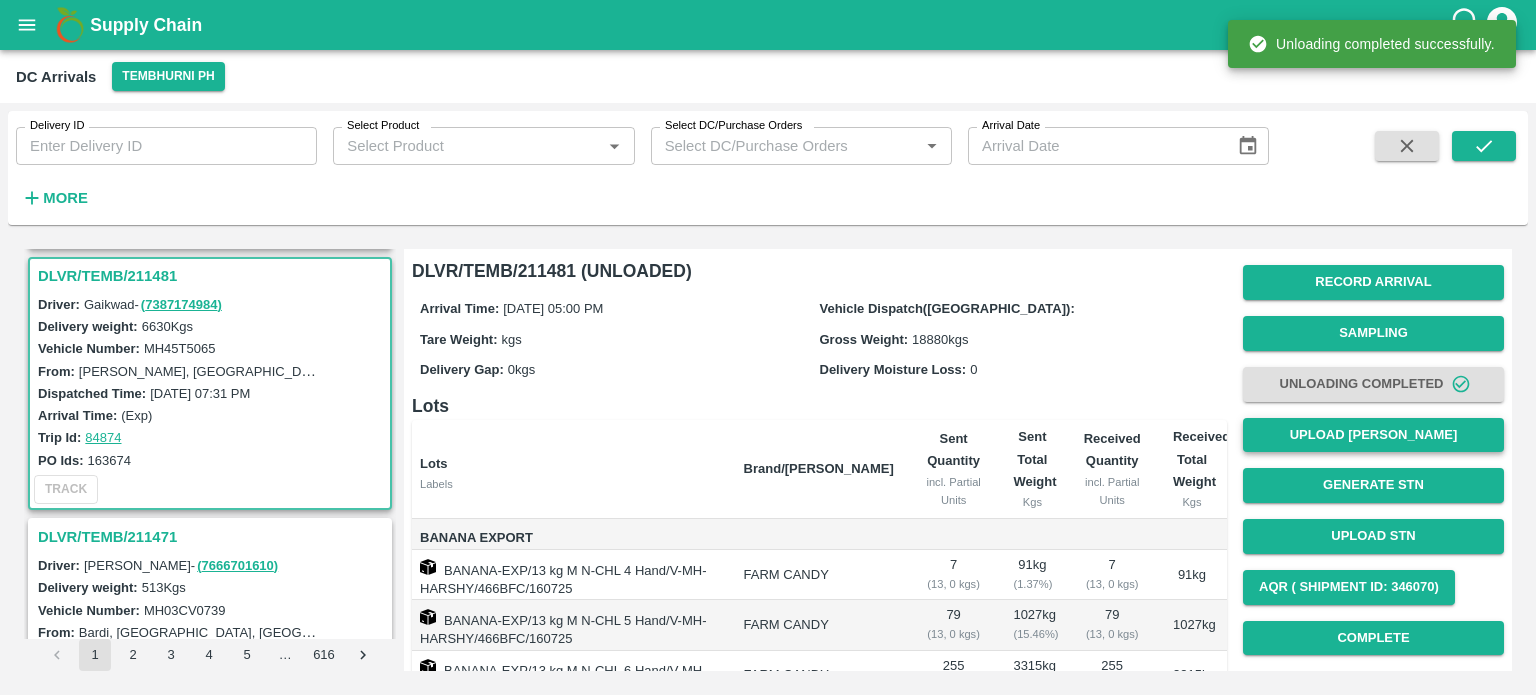 click on "Upload [PERSON_NAME]" at bounding box center (1373, 435) 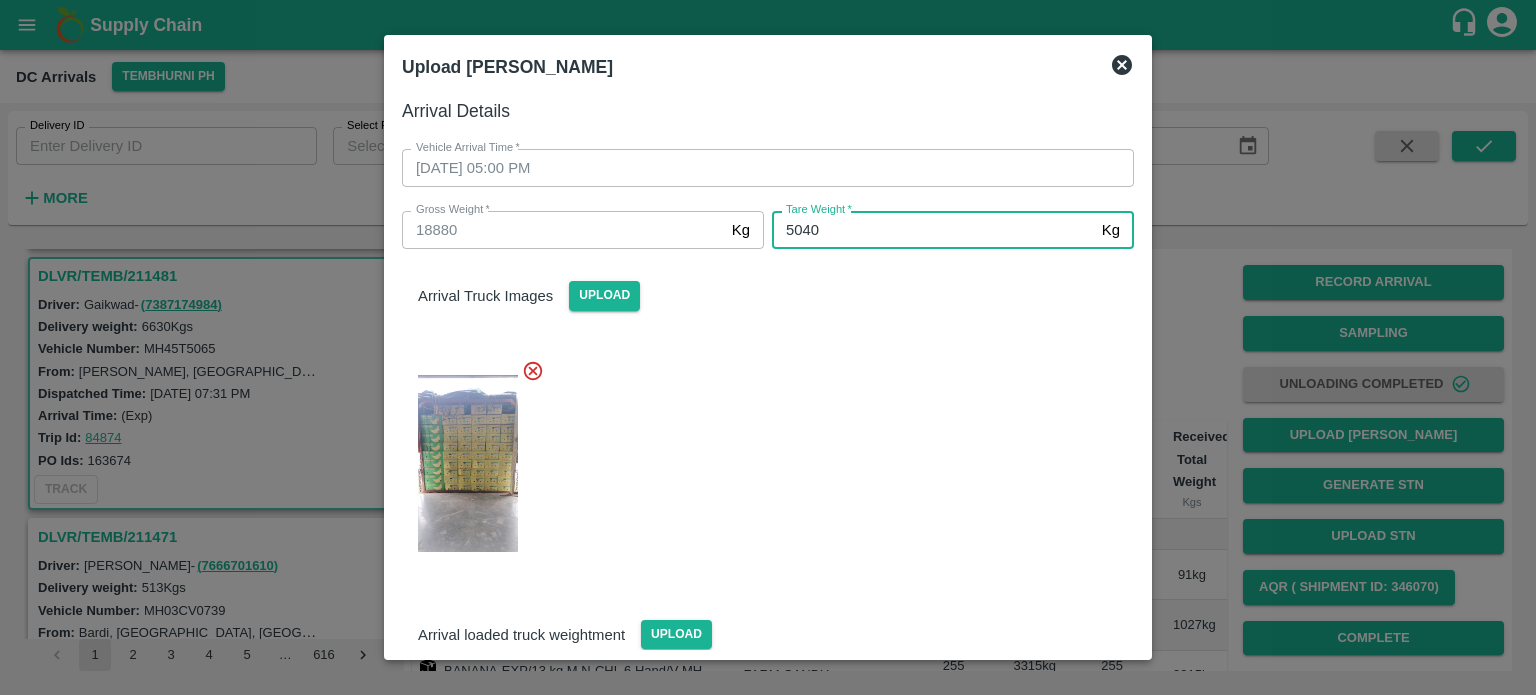 type on "5040" 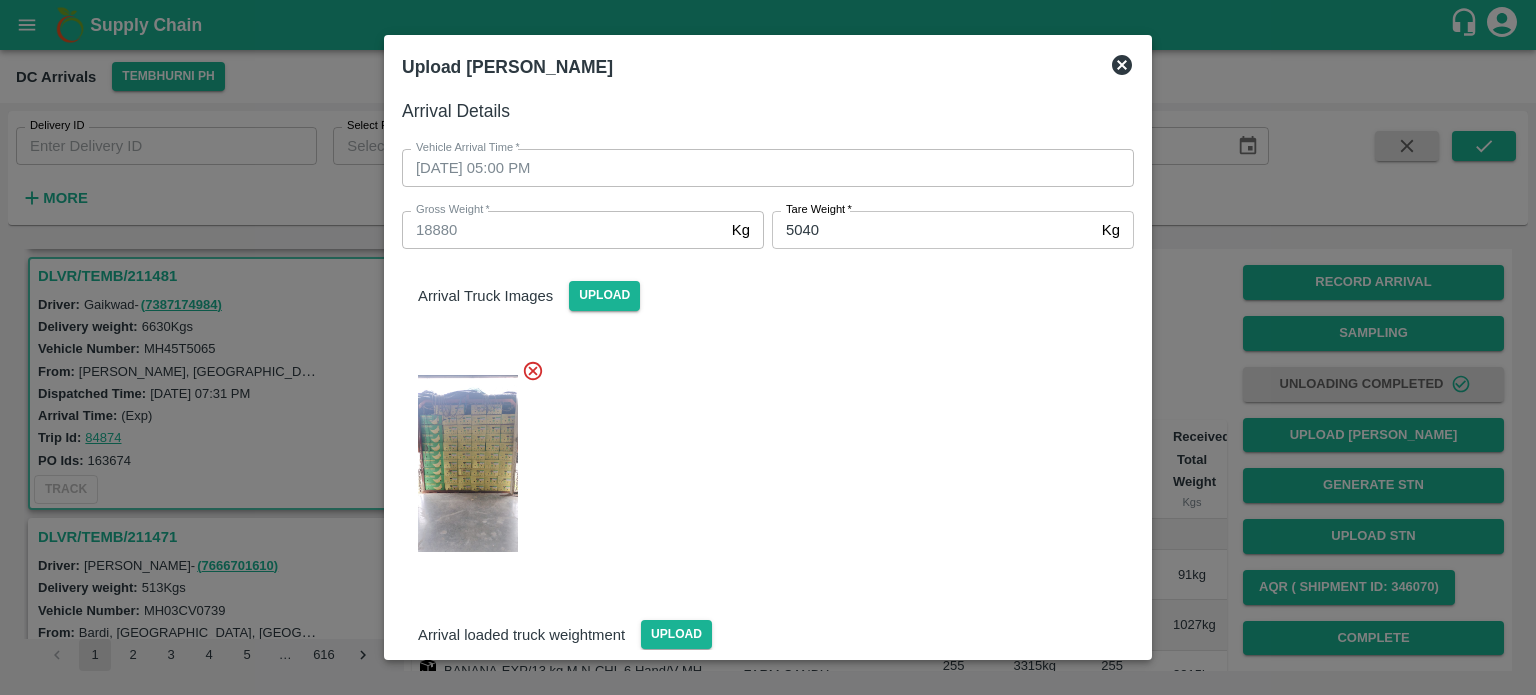 click at bounding box center (760, 458) 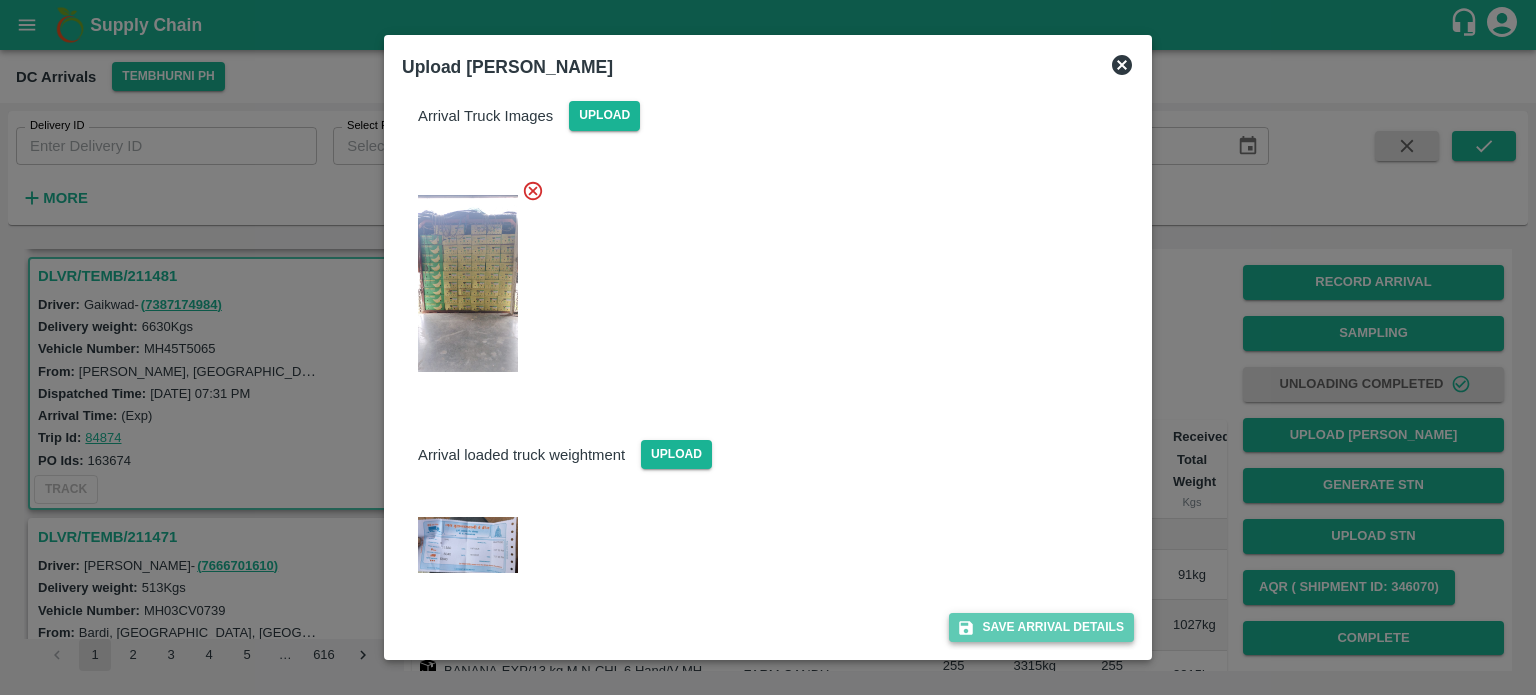 click on "Save Arrival Details" at bounding box center [1041, 627] 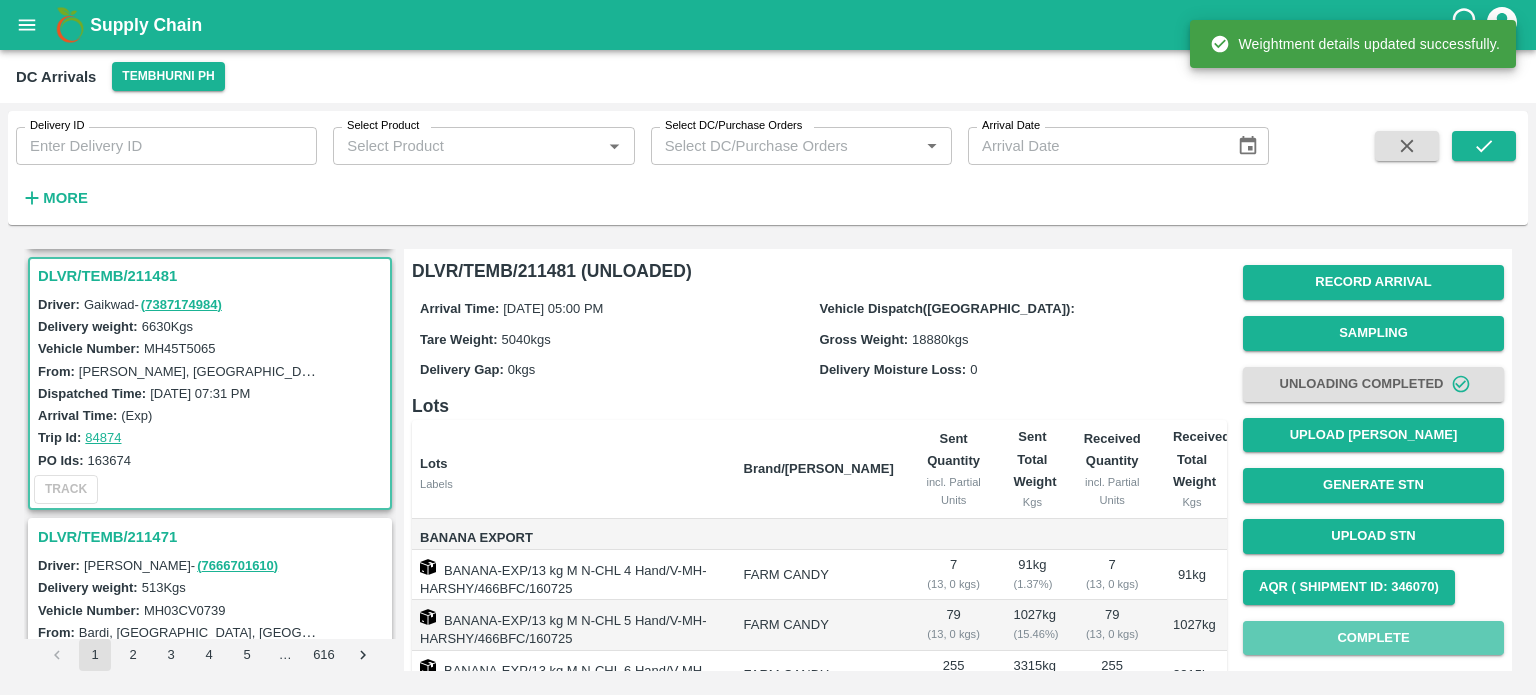 click on "Complete" at bounding box center [1373, 638] 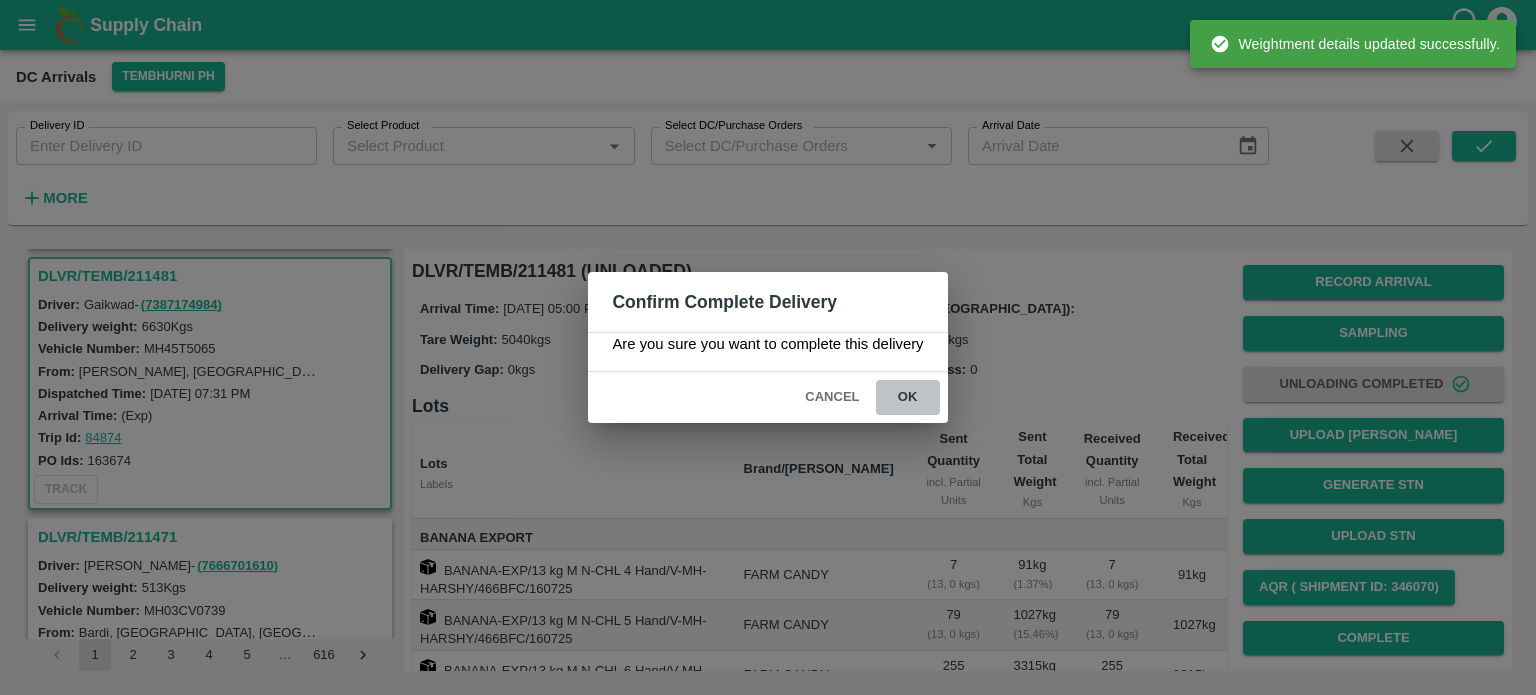 click on "ok" at bounding box center [908, 397] 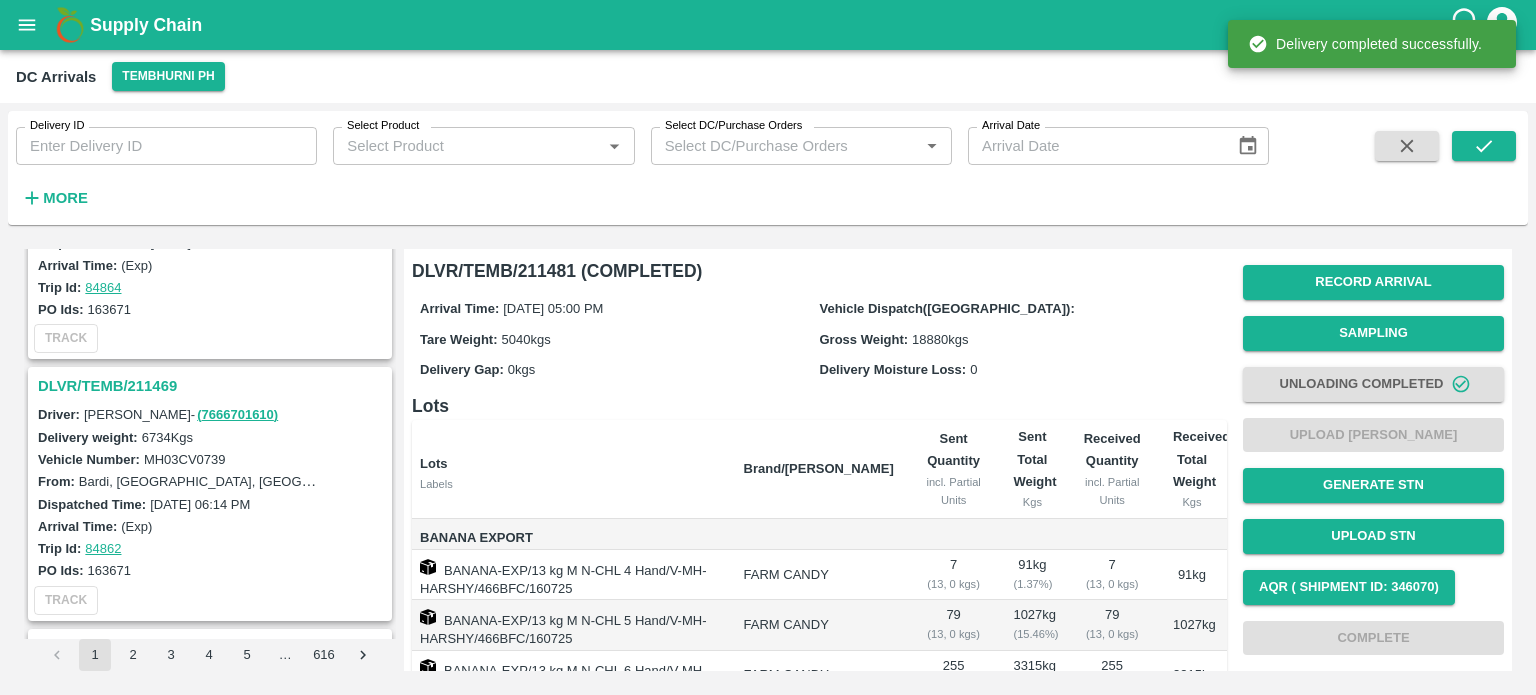 scroll, scrollTop: 1982, scrollLeft: 0, axis: vertical 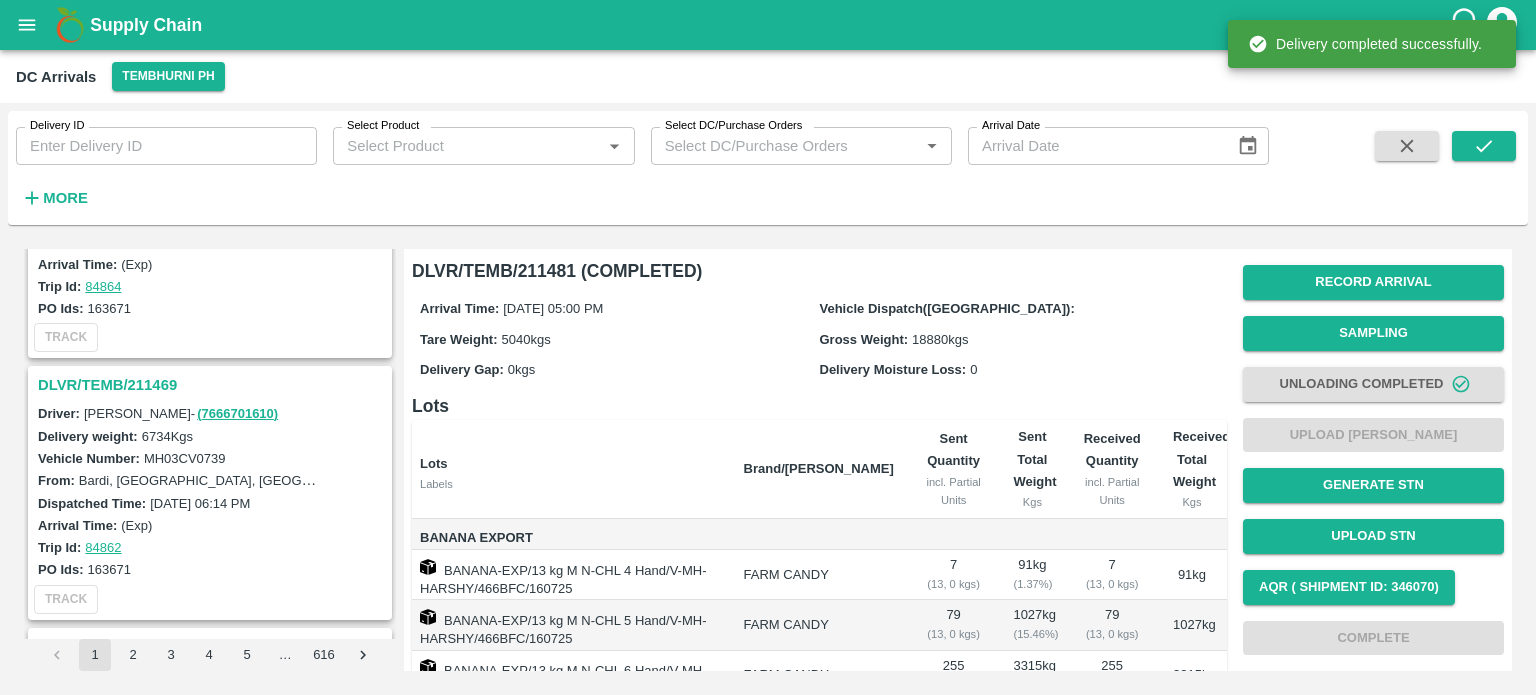 click on "DLVR/TEMB/211469" at bounding box center (213, 385) 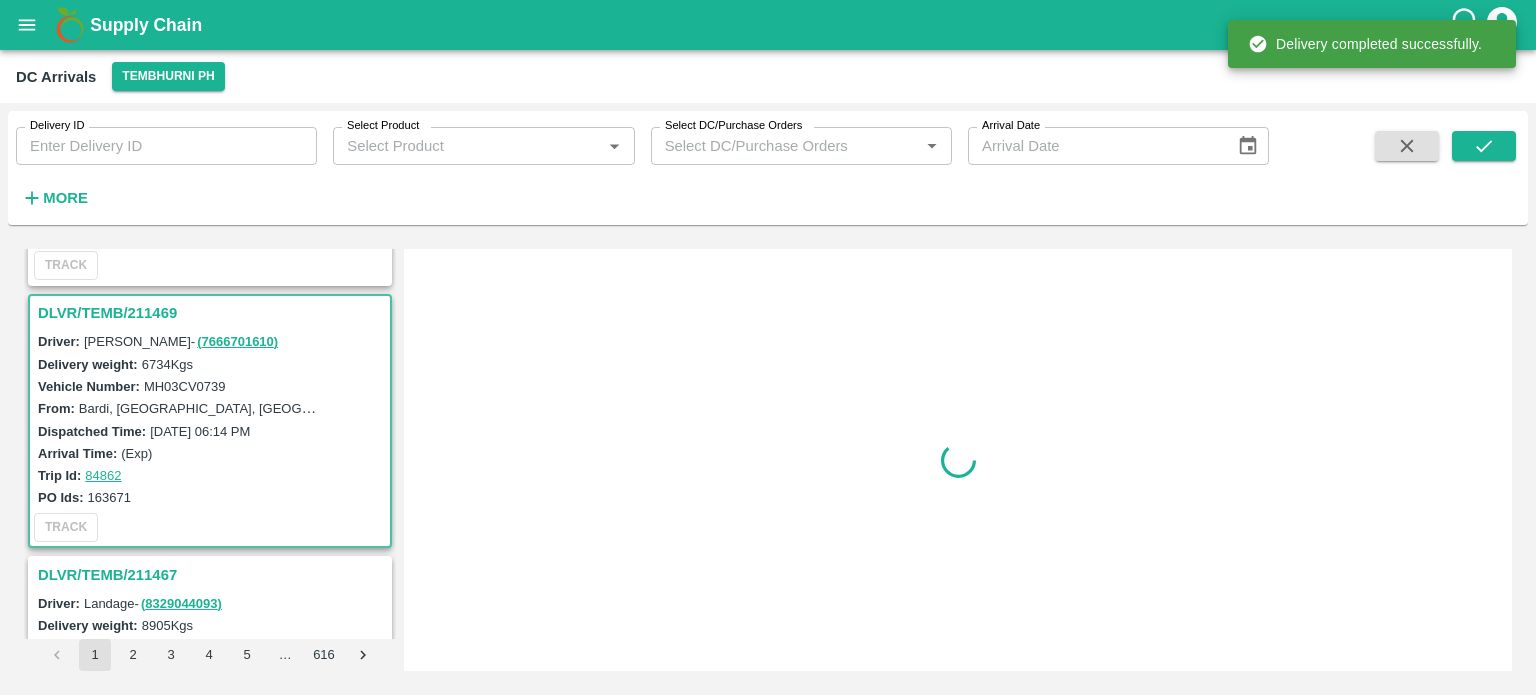 scroll, scrollTop: 2089, scrollLeft: 0, axis: vertical 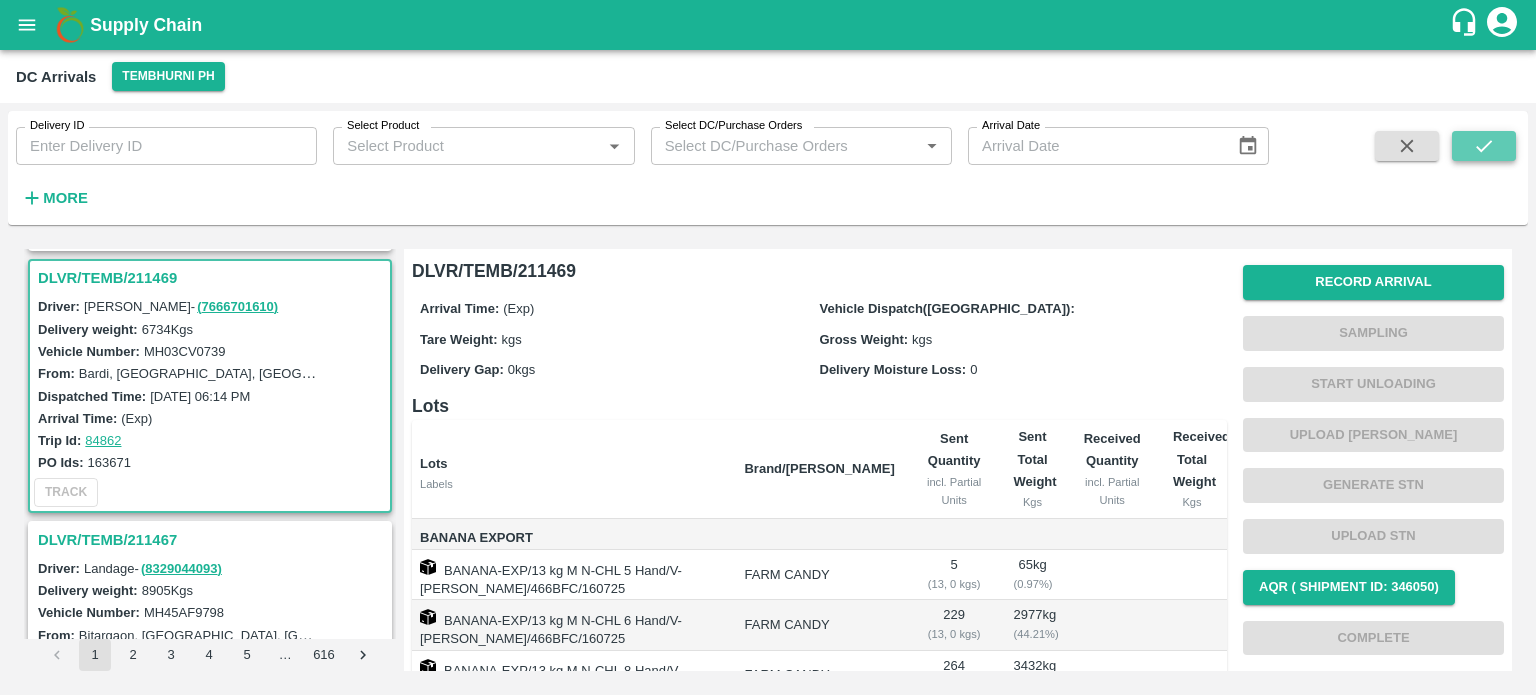 click 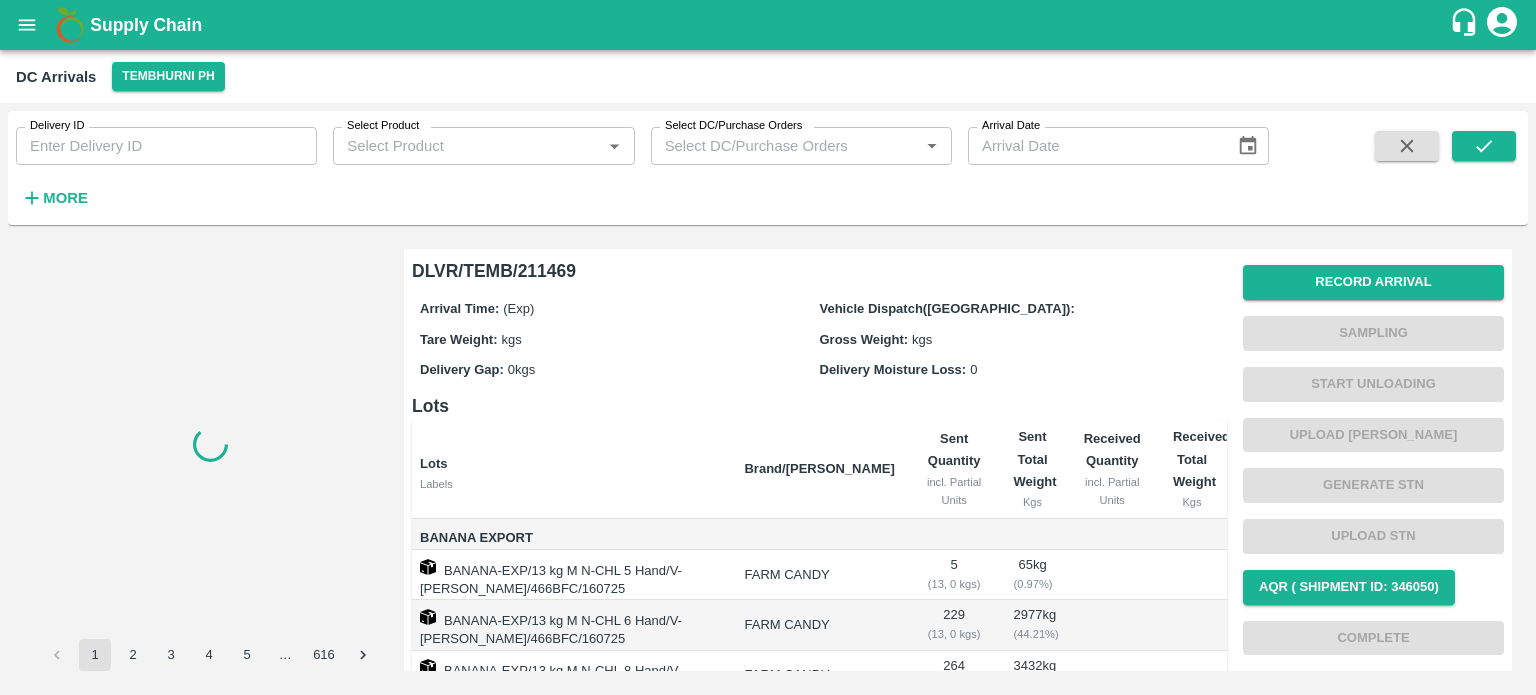 scroll, scrollTop: 0, scrollLeft: 0, axis: both 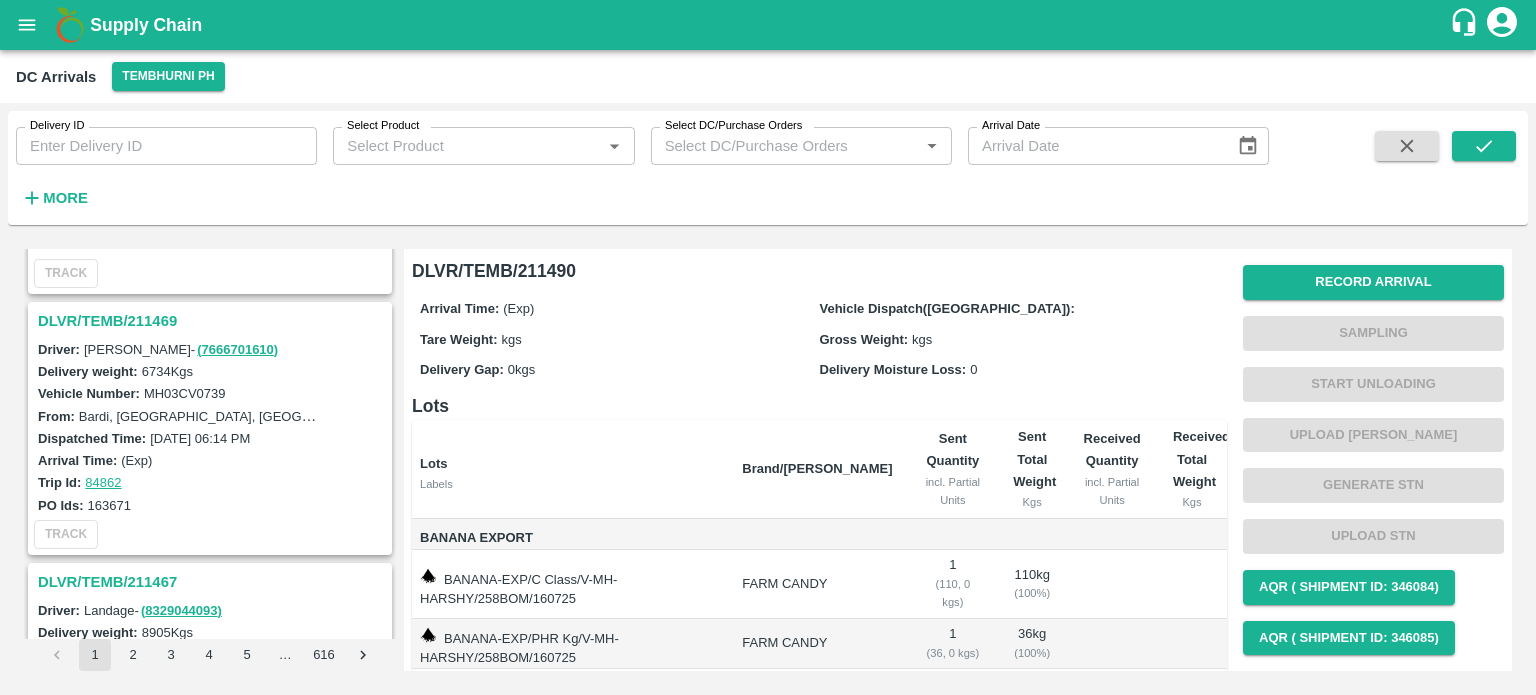 click on "DLVR/TEMB/211469" at bounding box center [213, 321] 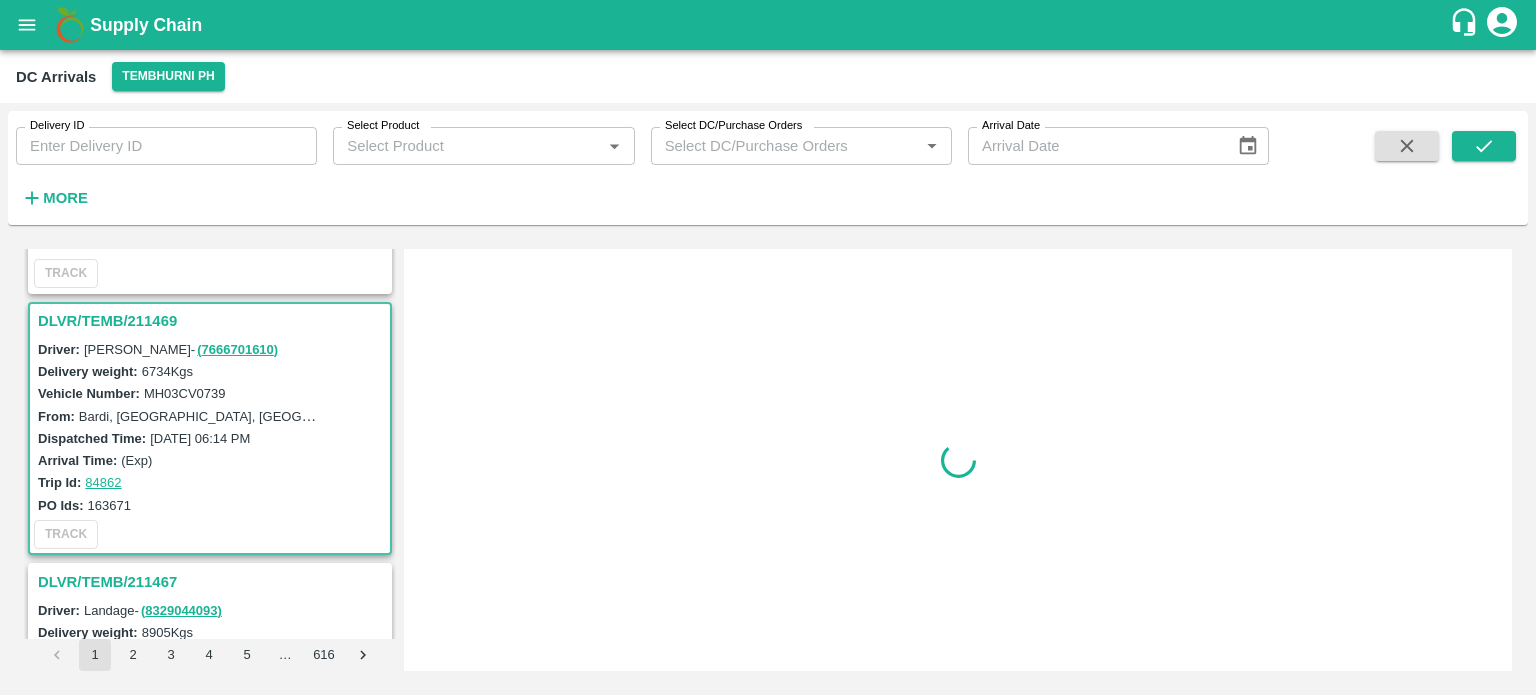 scroll, scrollTop: 1569, scrollLeft: 0, axis: vertical 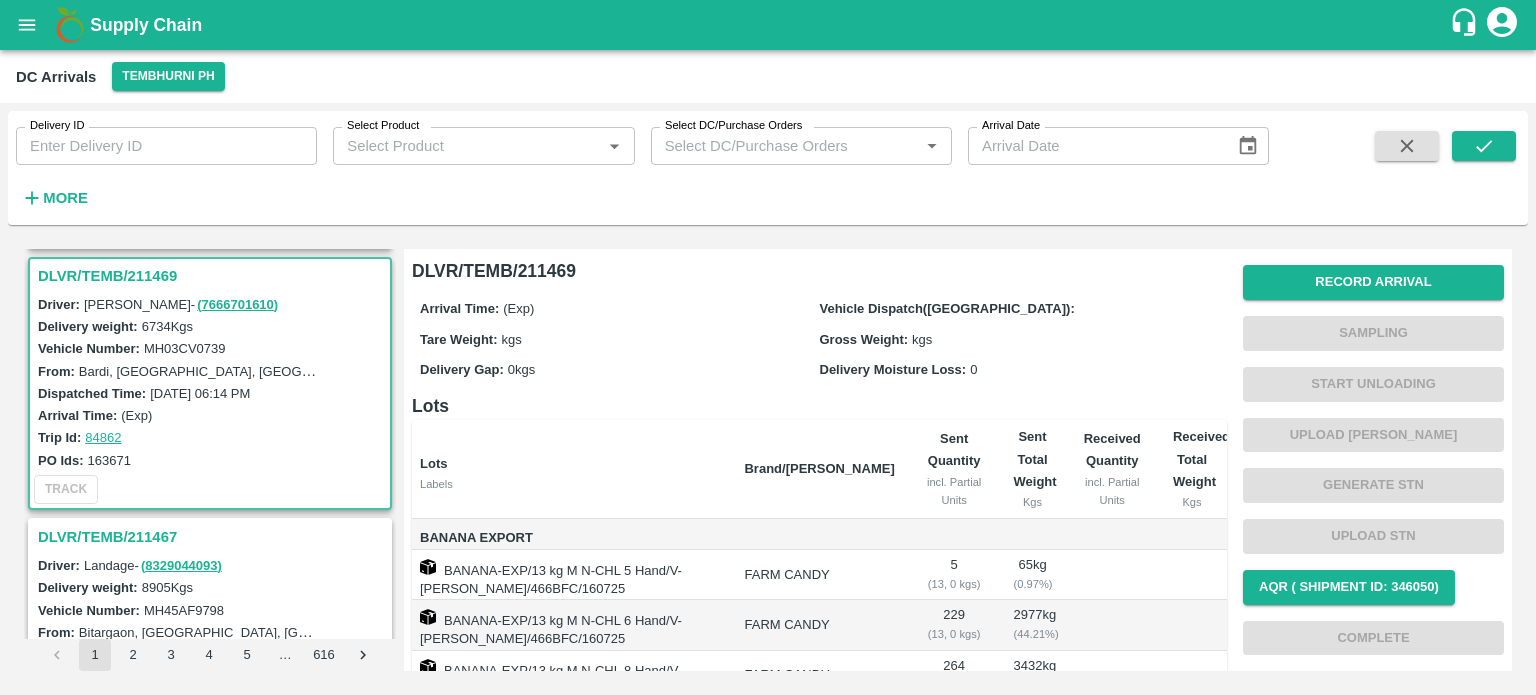 click on "MH03CV0739" at bounding box center (185, 348) 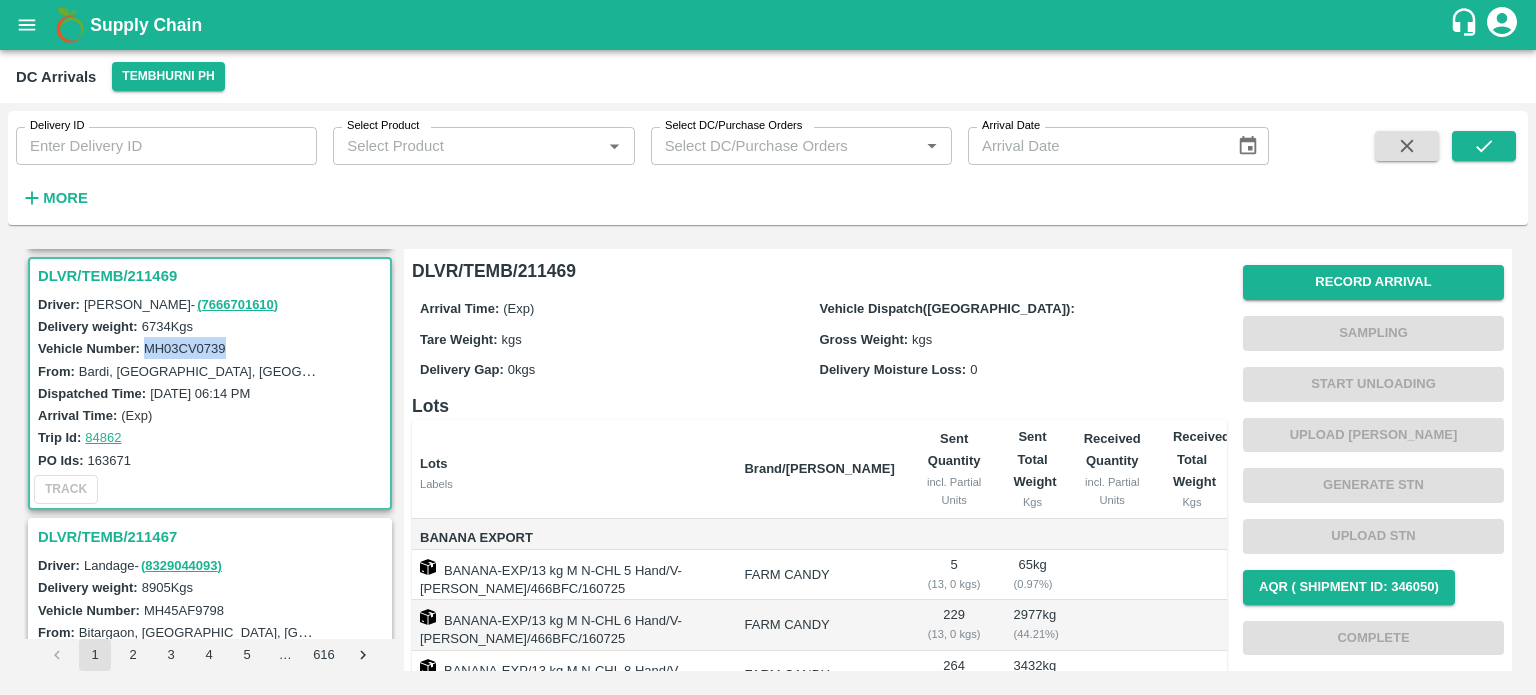 click on "MH03CV0739" at bounding box center [185, 348] 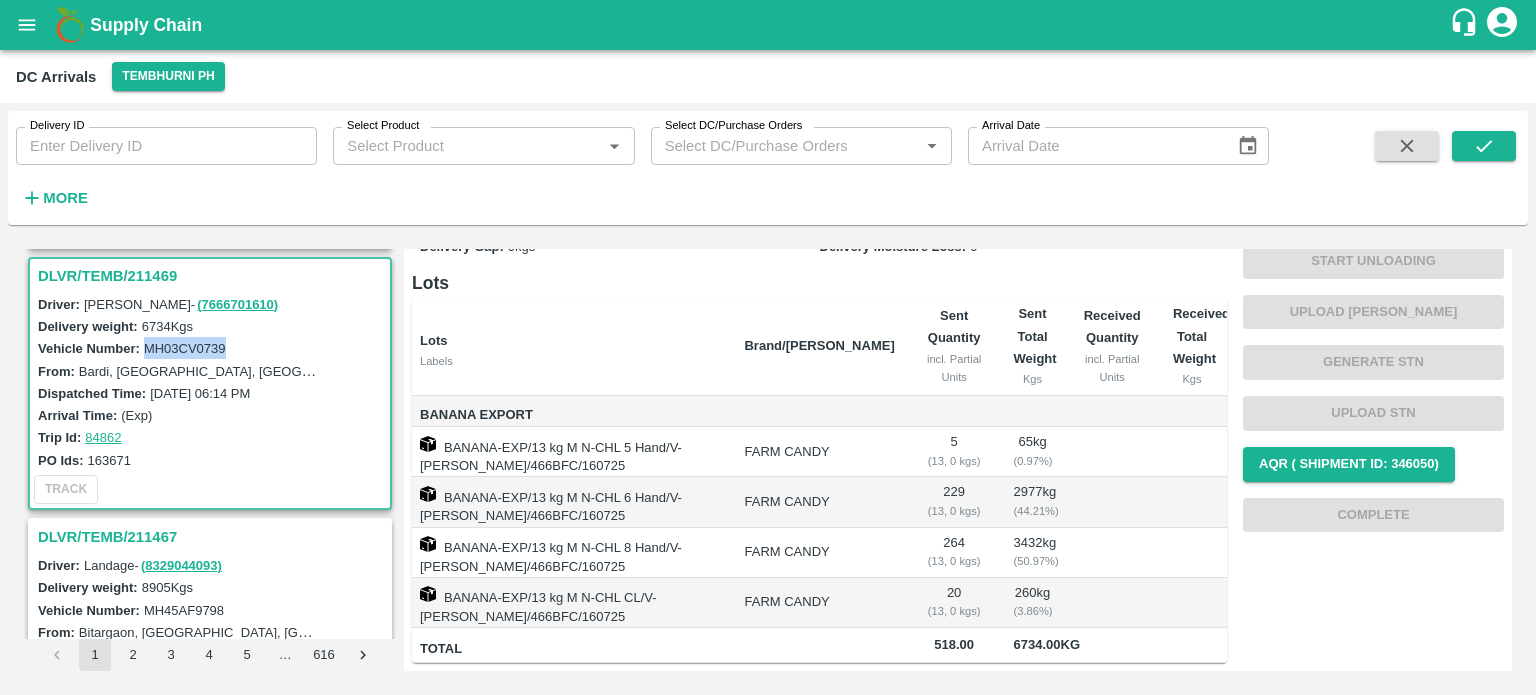 scroll, scrollTop: 0, scrollLeft: 0, axis: both 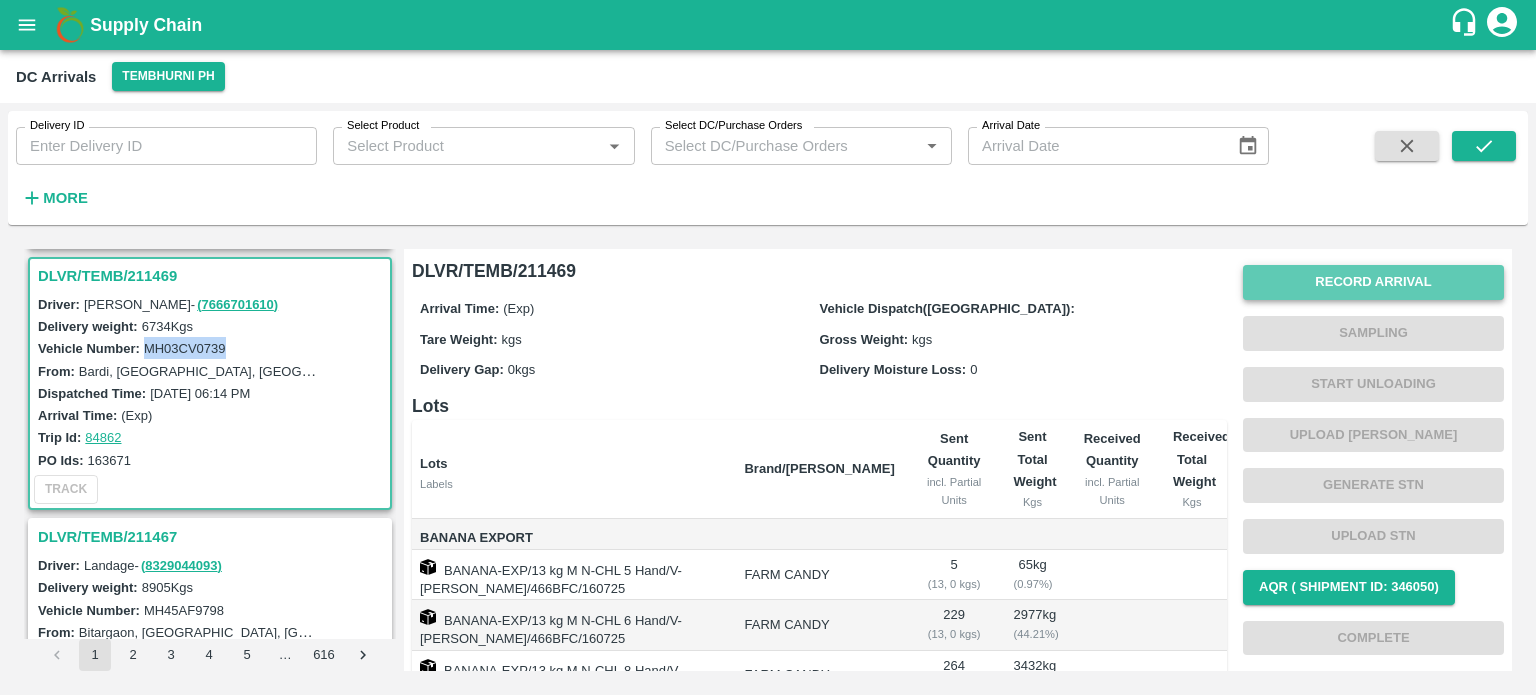 click on "Record Arrival" at bounding box center (1373, 282) 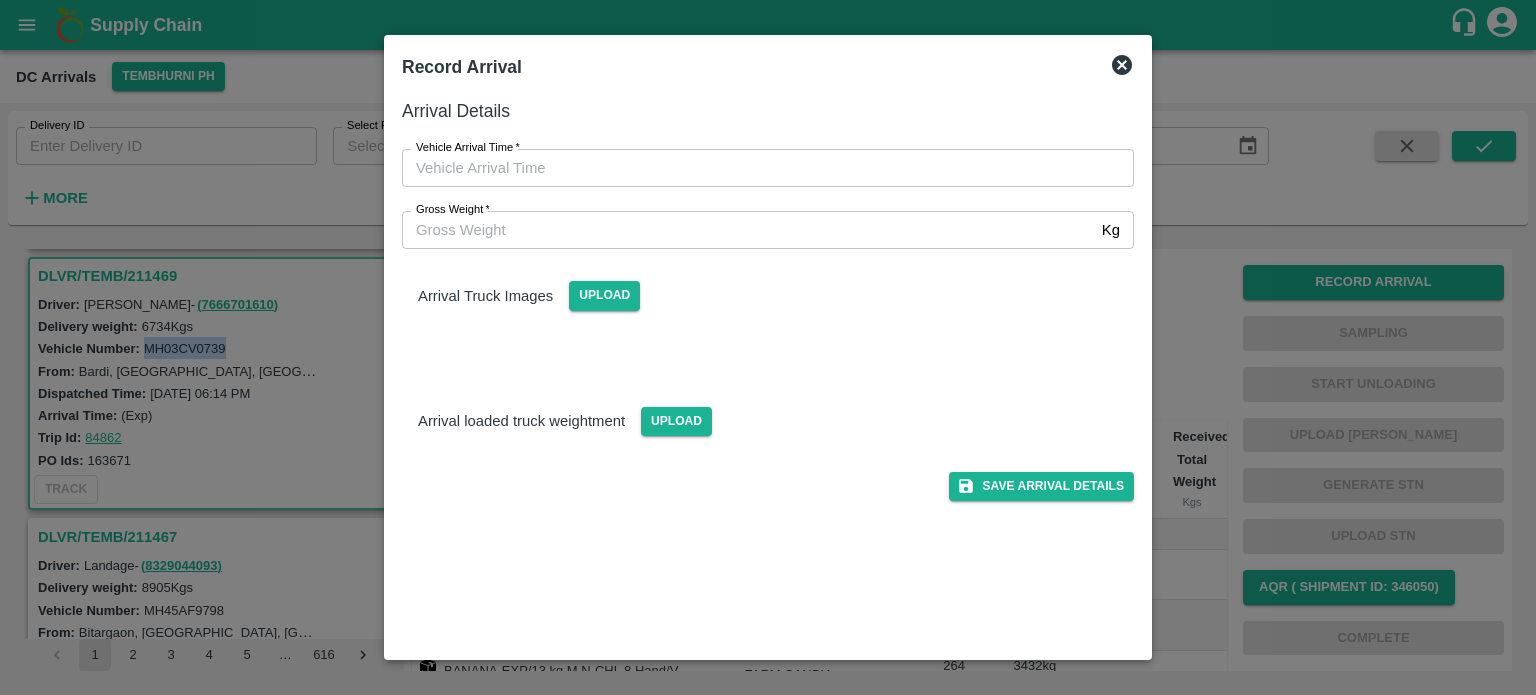 type on "DD/MM/YYYY hh:mm aa" 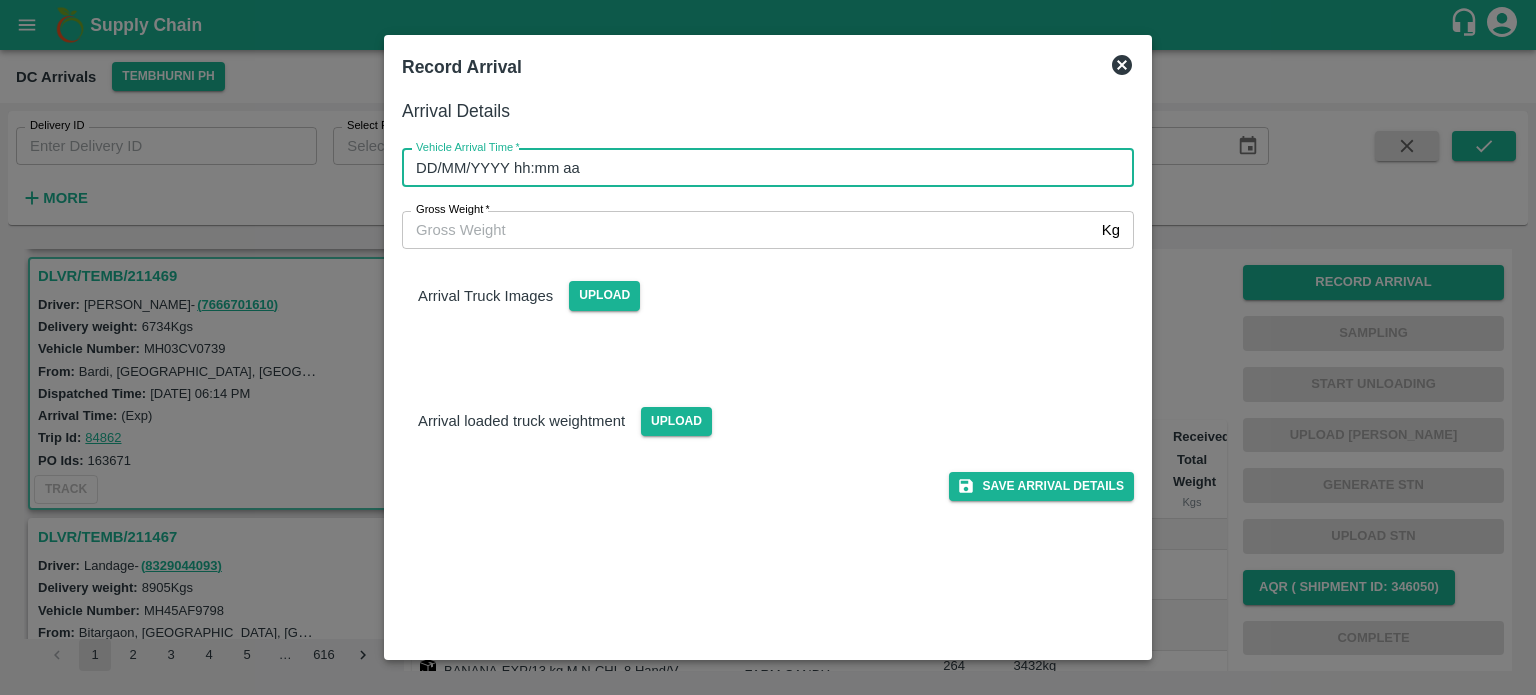 click on "DD/MM/YYYY hh:mm aa" at bounding box center (761, 168) 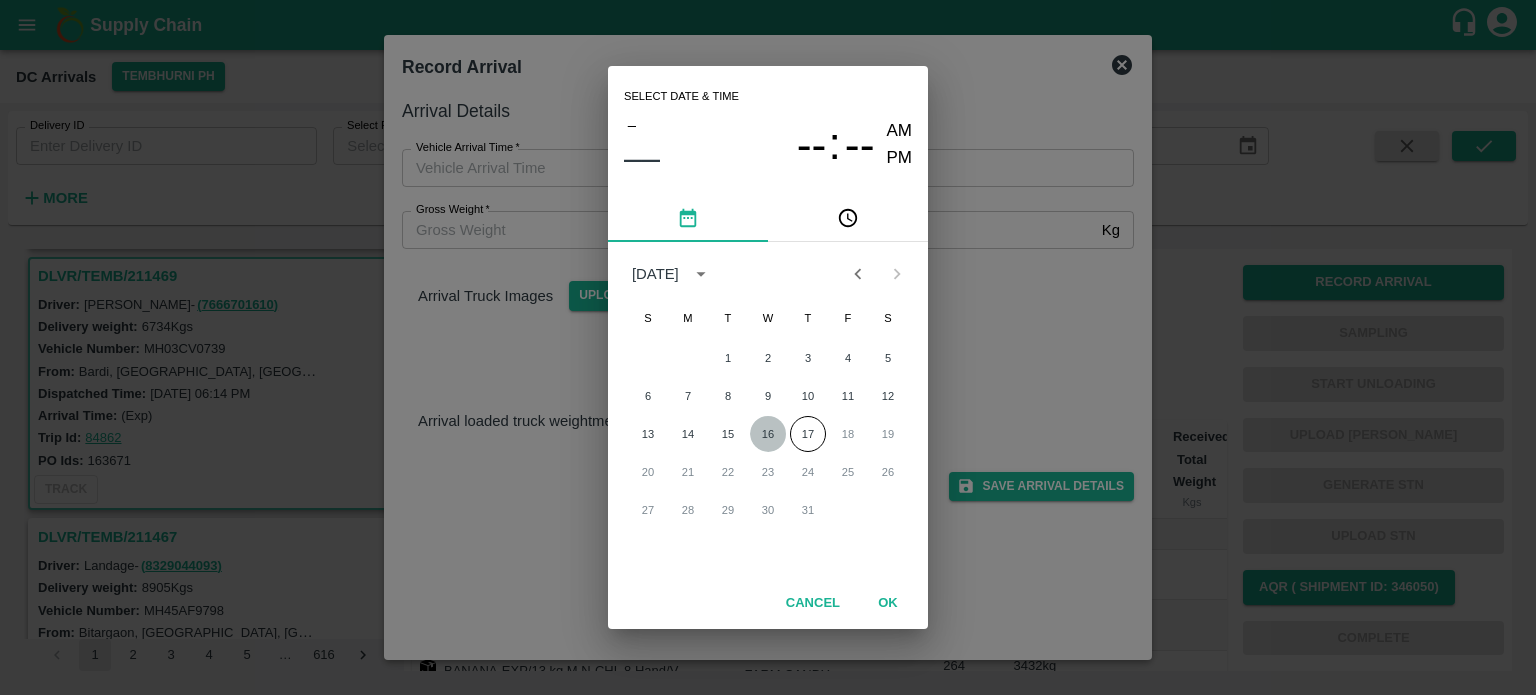 click on "16" at bounding box center [768, 434] 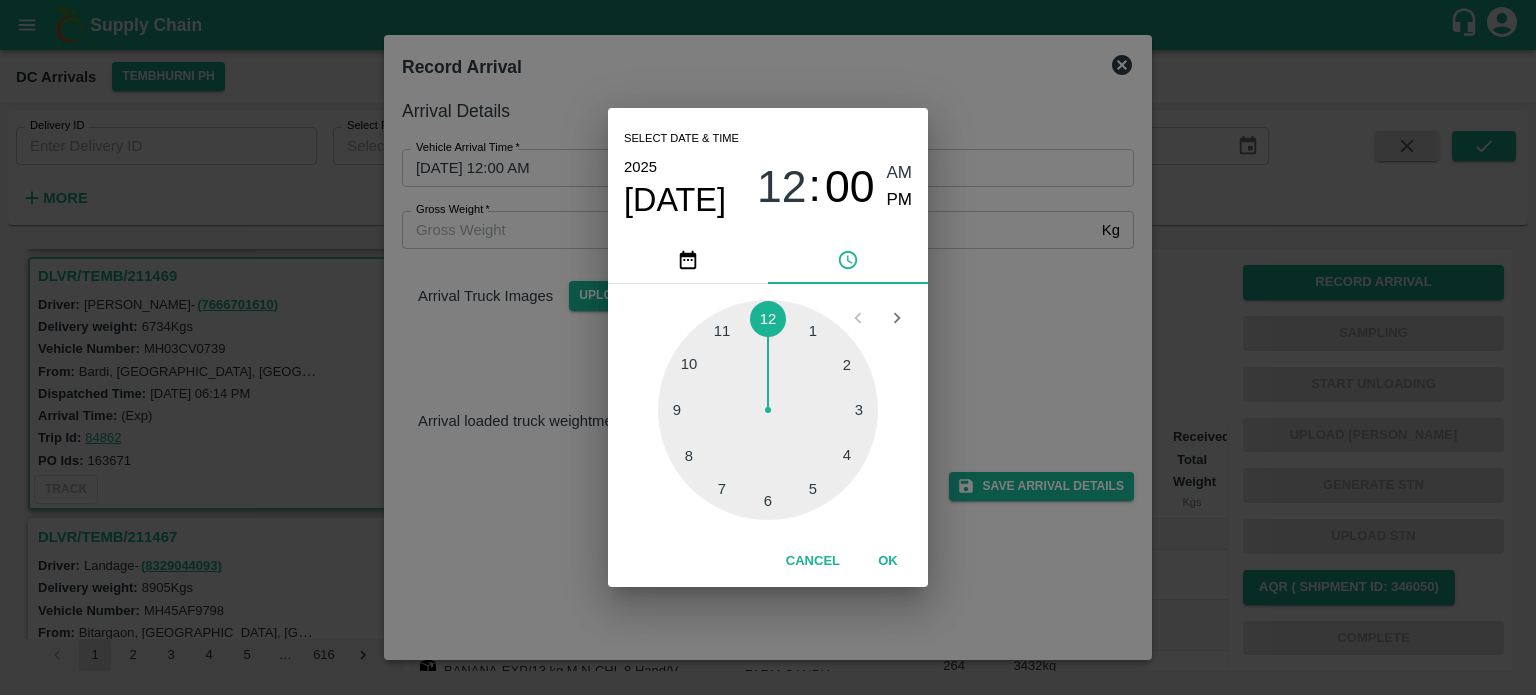 click at bounding box center [768, 410] 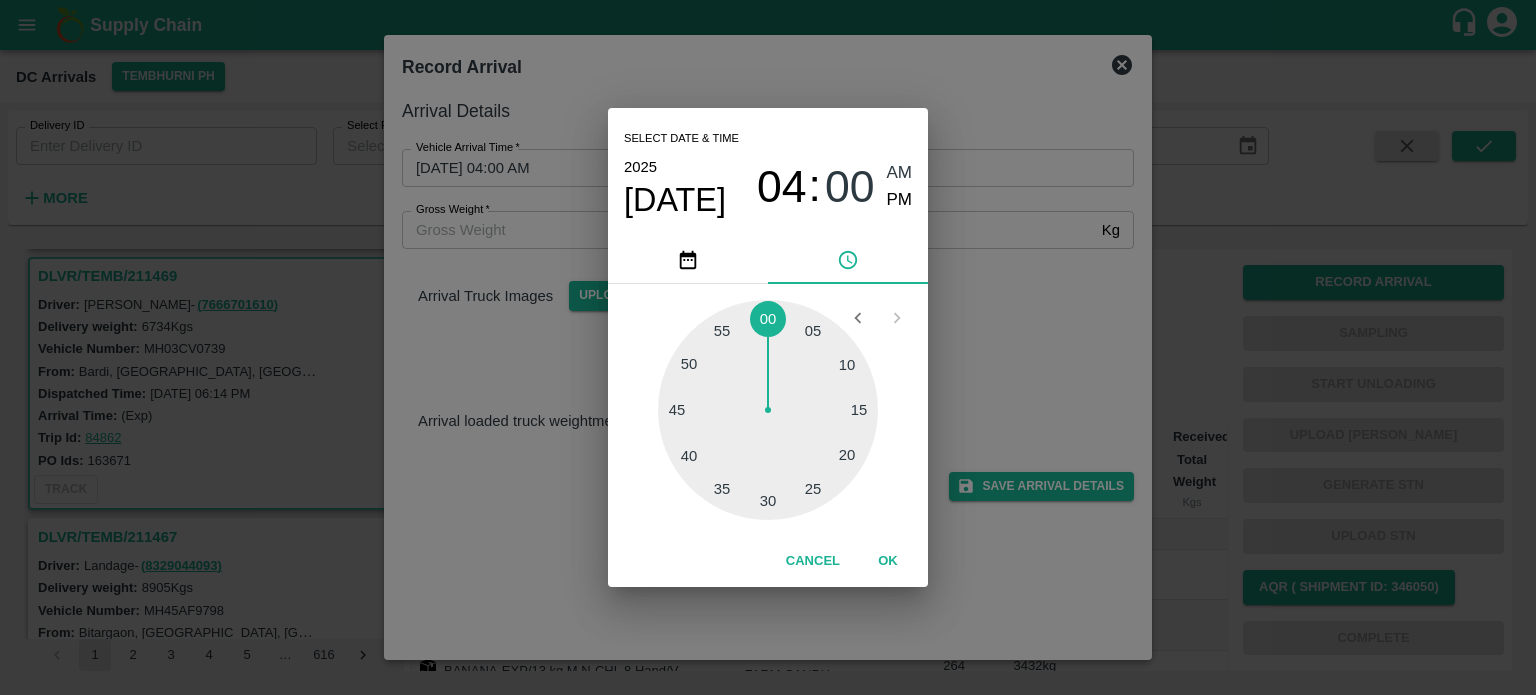 click at bounding box center [768, 410] 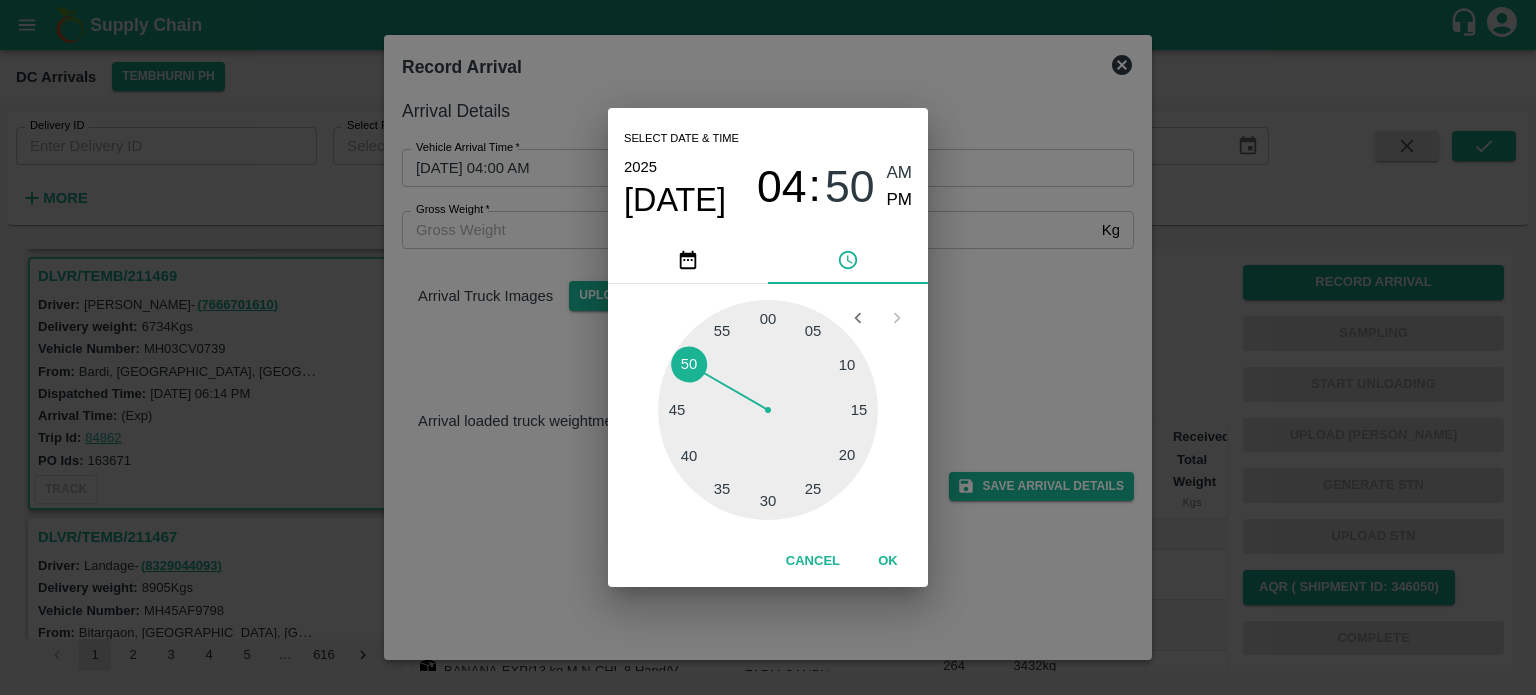 type on "[DATE] 04:50 AM" 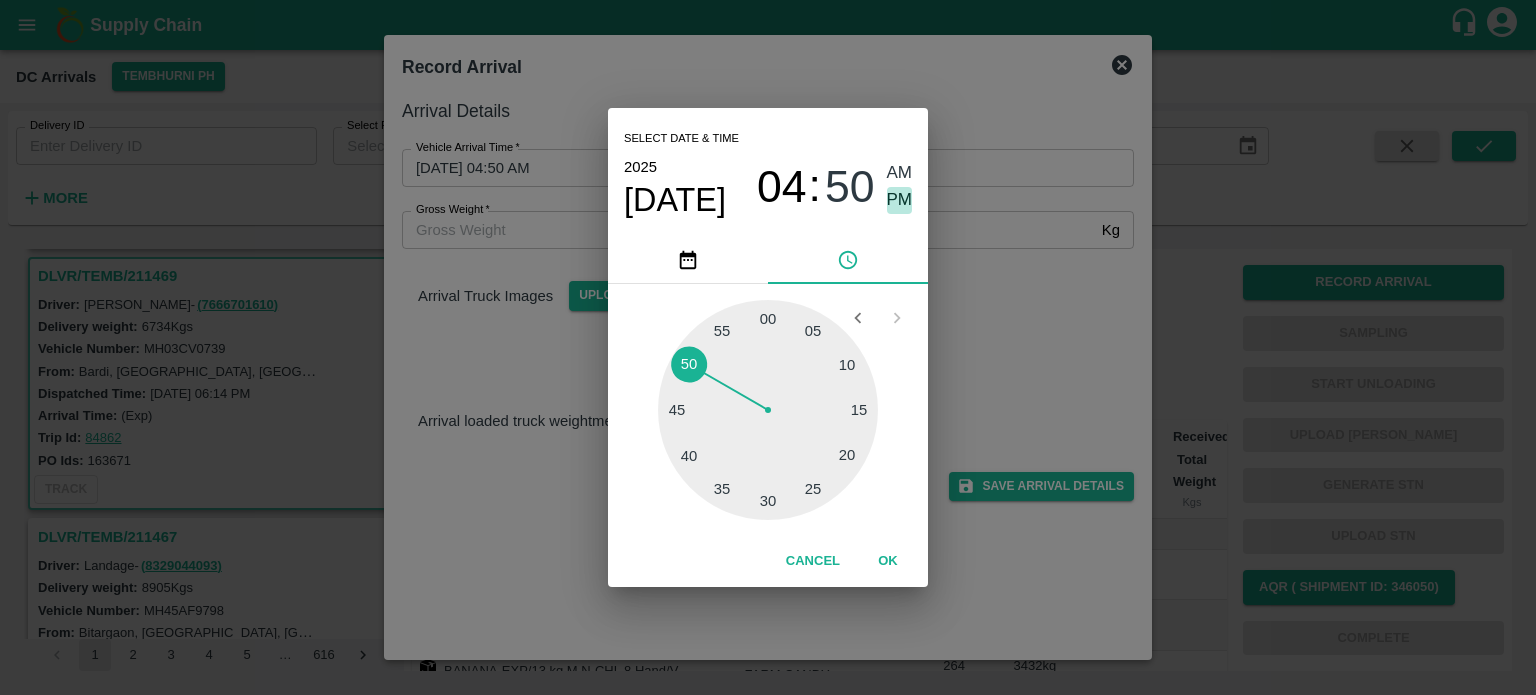 drag, startPoint x: 898, startPoint y: 197, endPoint x: 1117, endPoint y: 415, distance: 309.00647 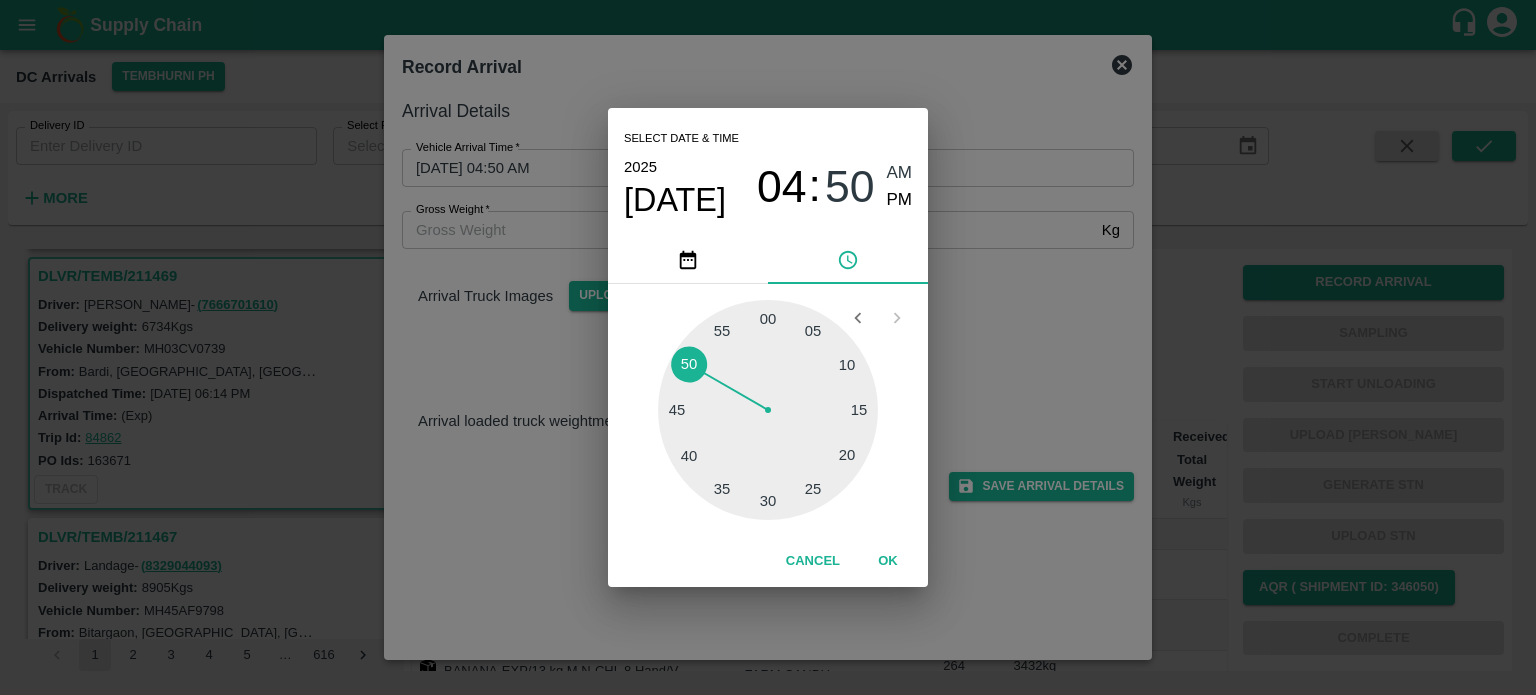 click on "Select date & time [DATE] 04 : 50 AM PM 05 10 15 20 25 30 35 40 45 50 55 00 Cancel OK" at bounding box center [768, 347] 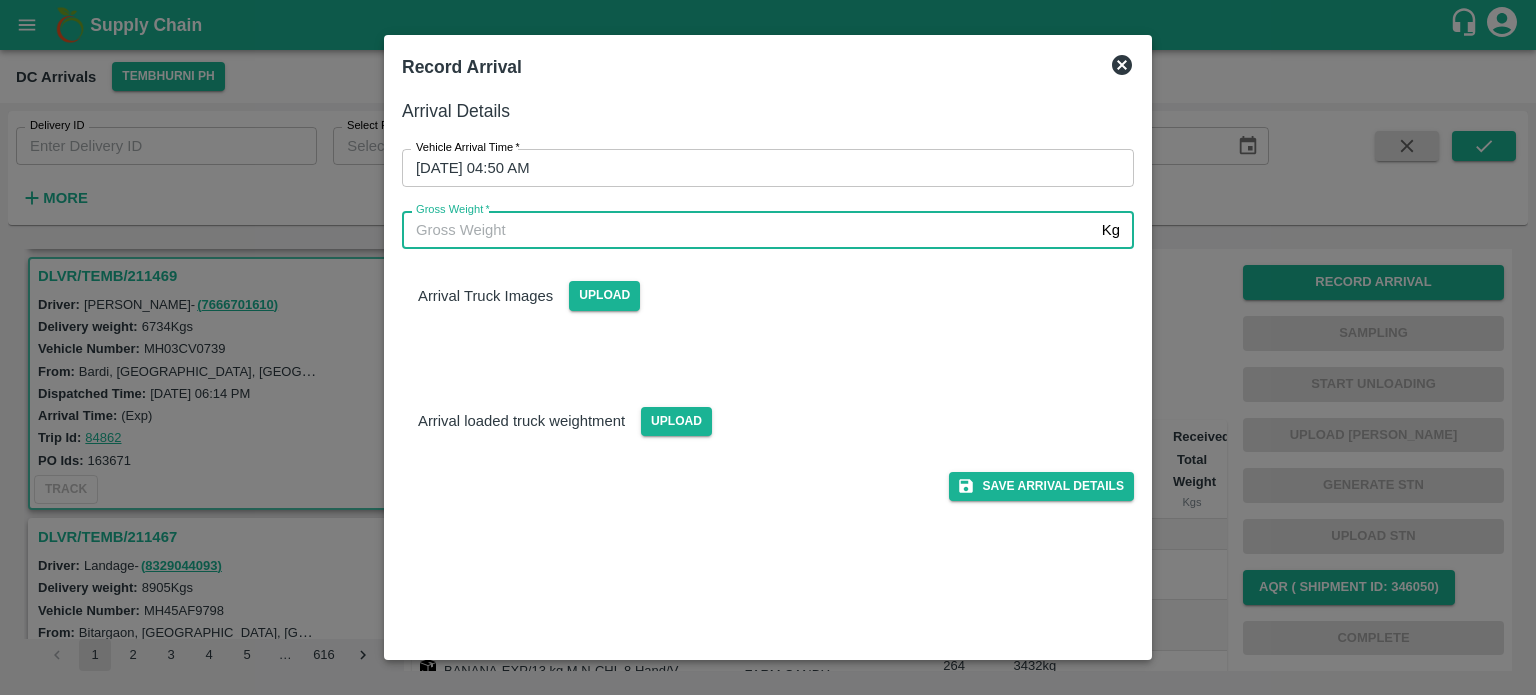 click on "Gross Weight   *" at bounding box center [748, 230] 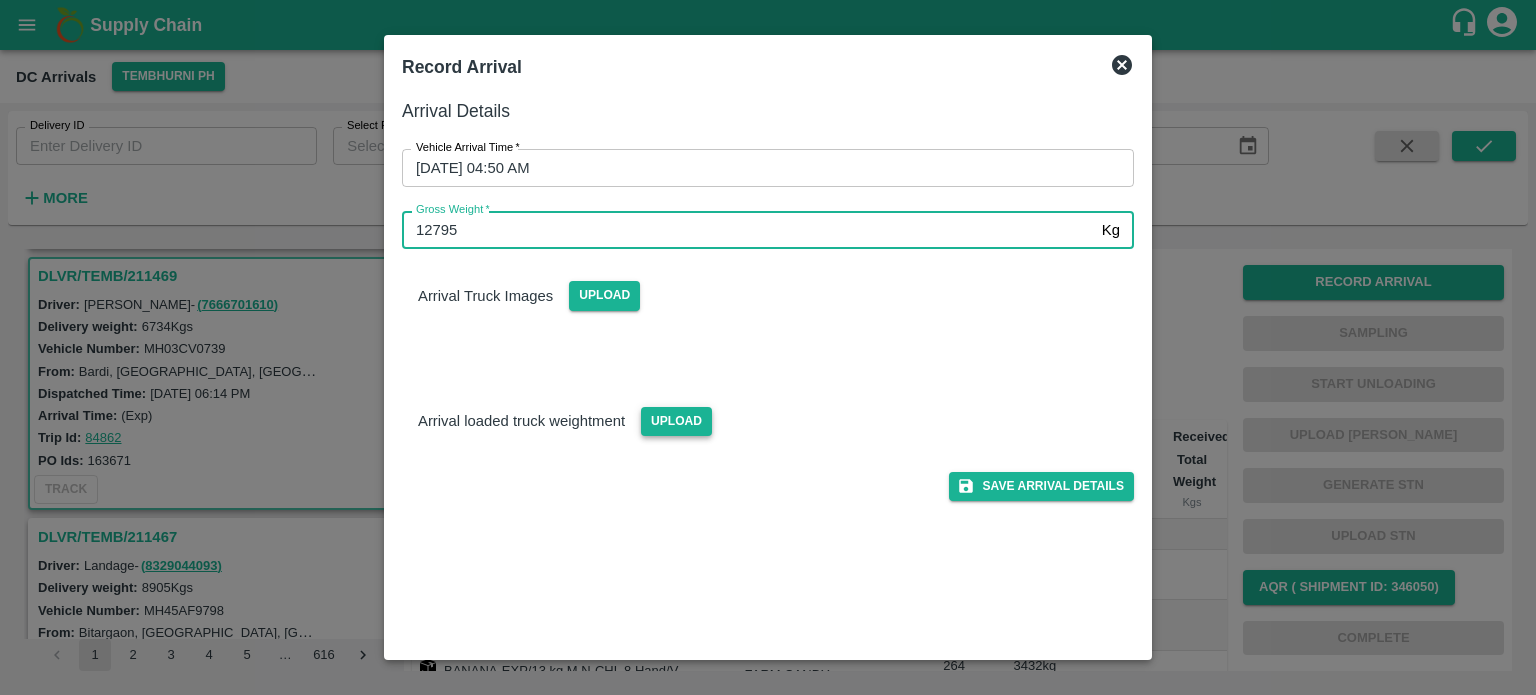 type on "12795" 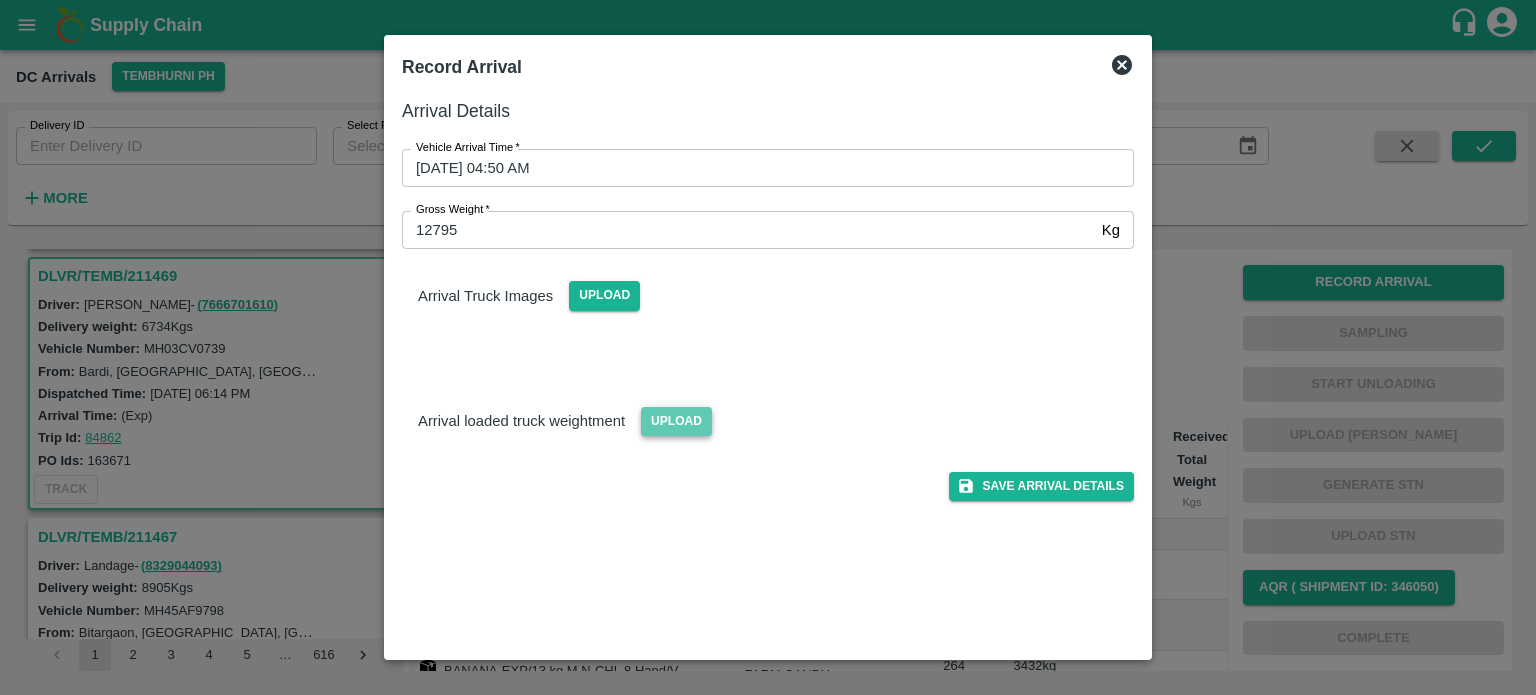click on "Upload" at bounding box center (676, 421) 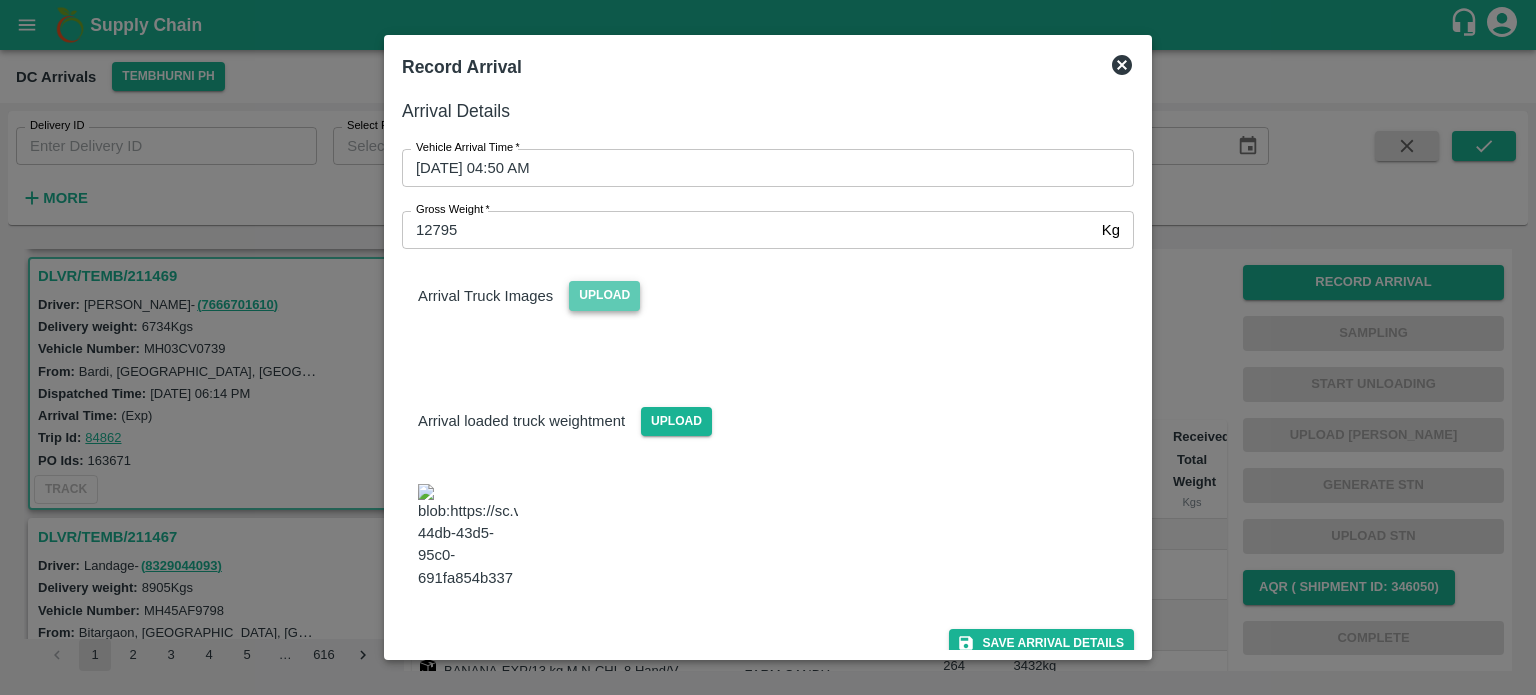 click on "Upload" at bounding box center [604, 295] 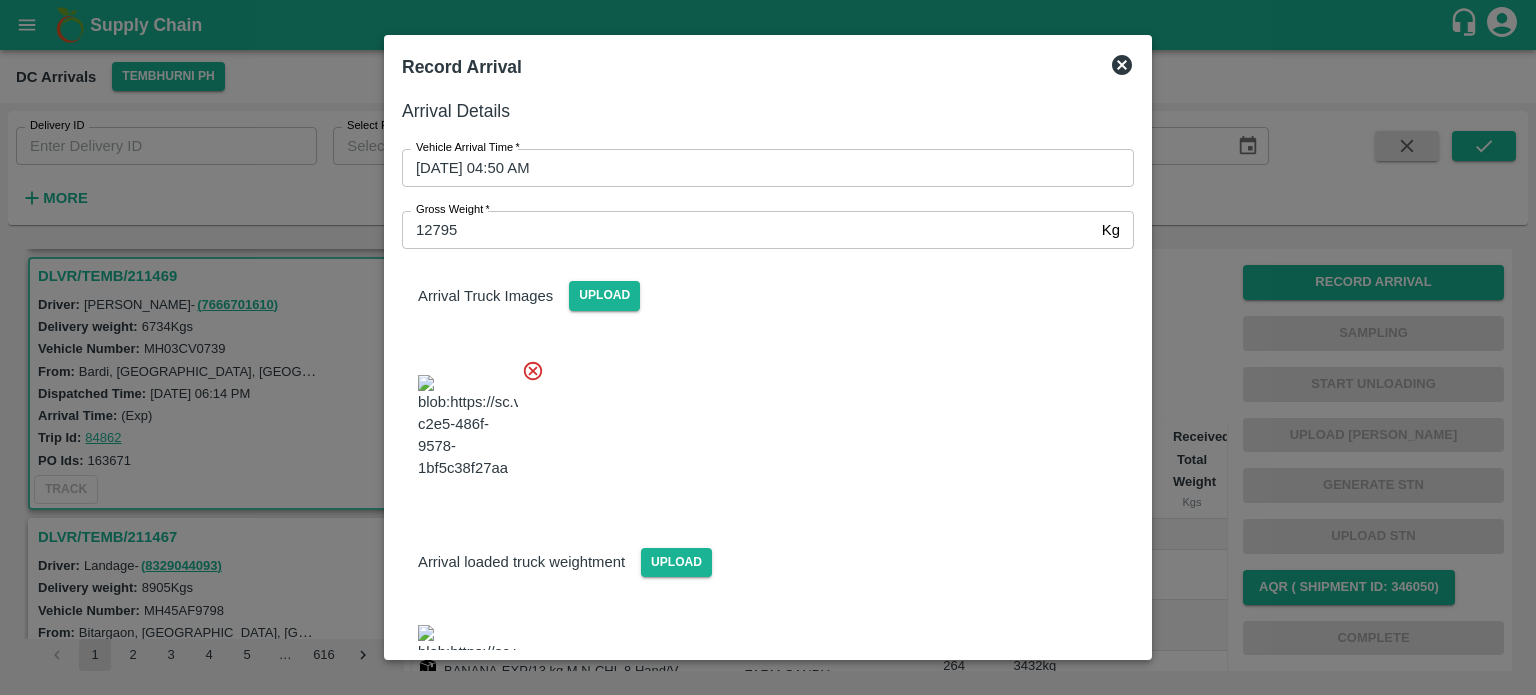 scroll, scrollTop: 161, scrollLeft: 0, axis: vertical 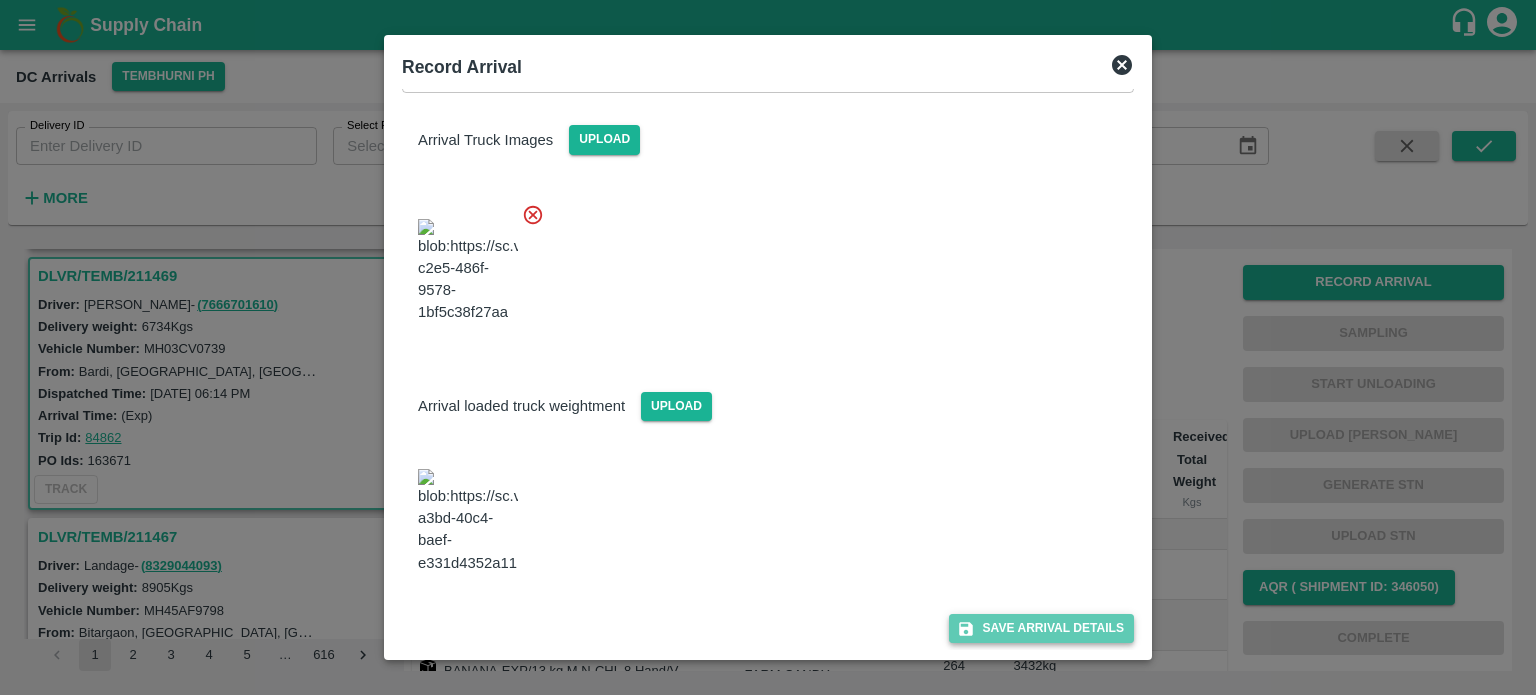 click on "Save Arrival Details" at bounding box center [1041, 628] 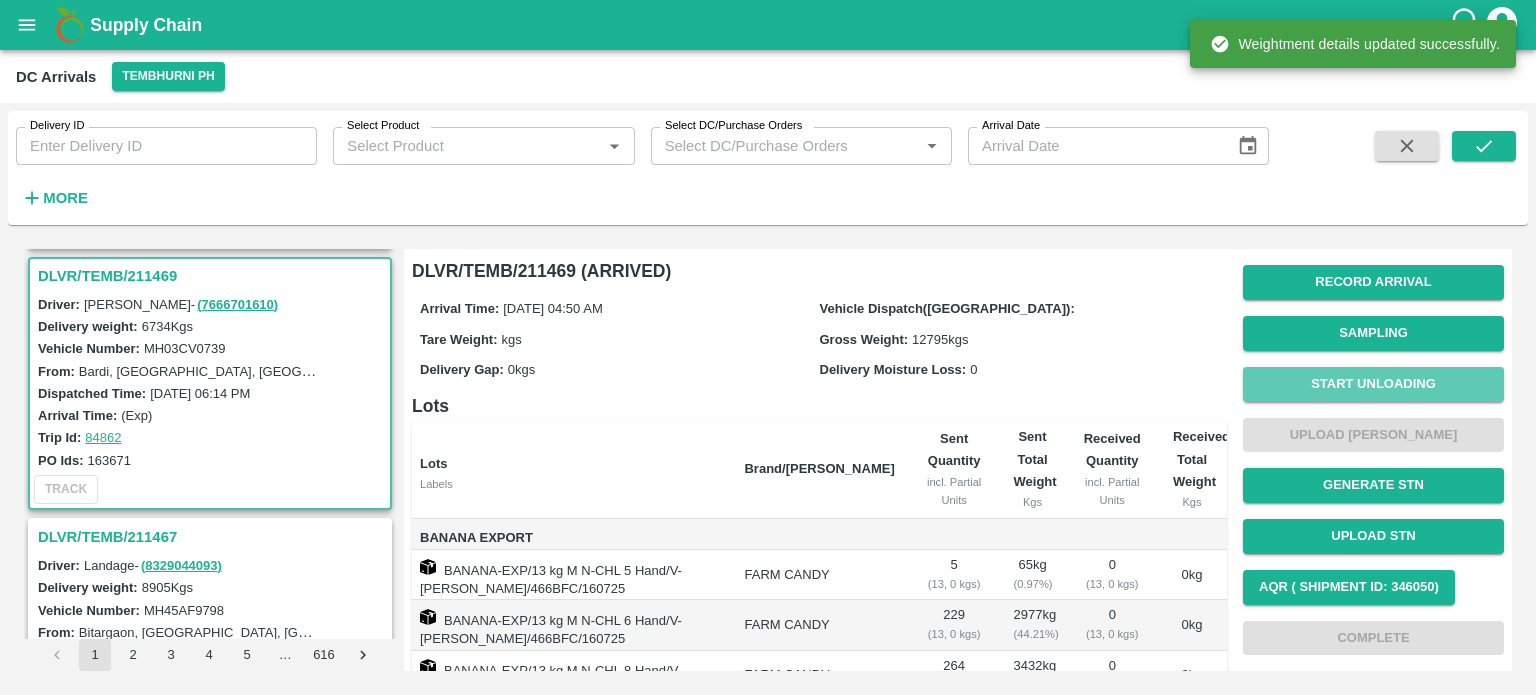 click on "Start Unloading" at bounding box center [1373, 384] 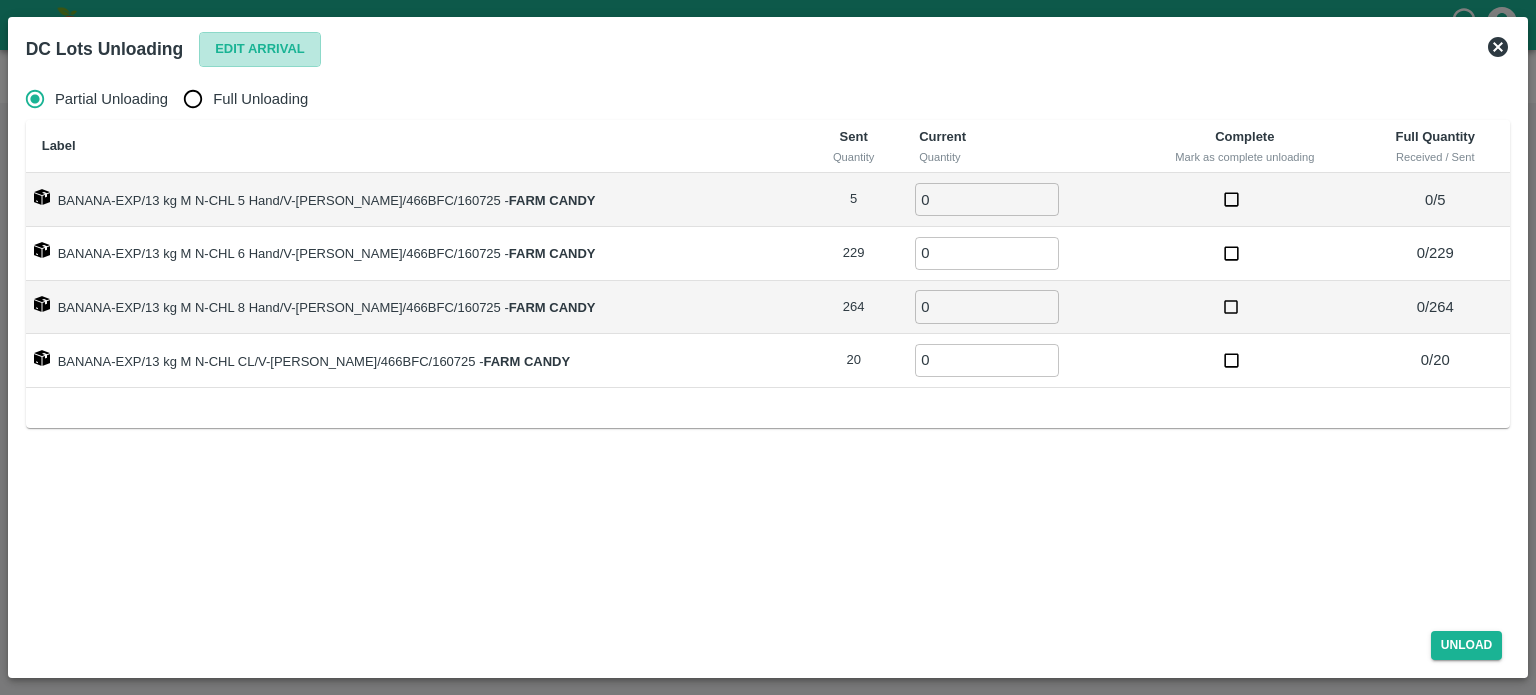 click on "Edit Arrival" at bounding box center [260, 49] 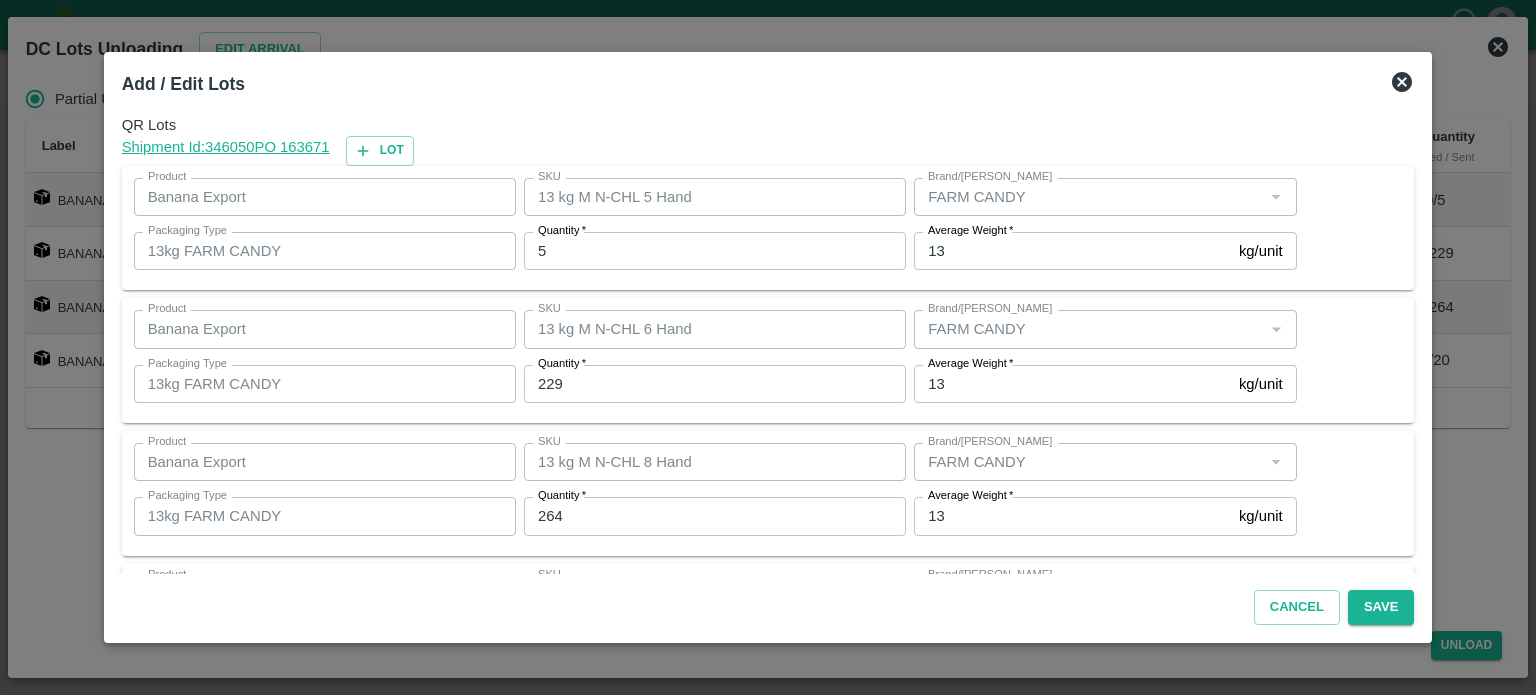click on "5" at bounding box center [715, 251] 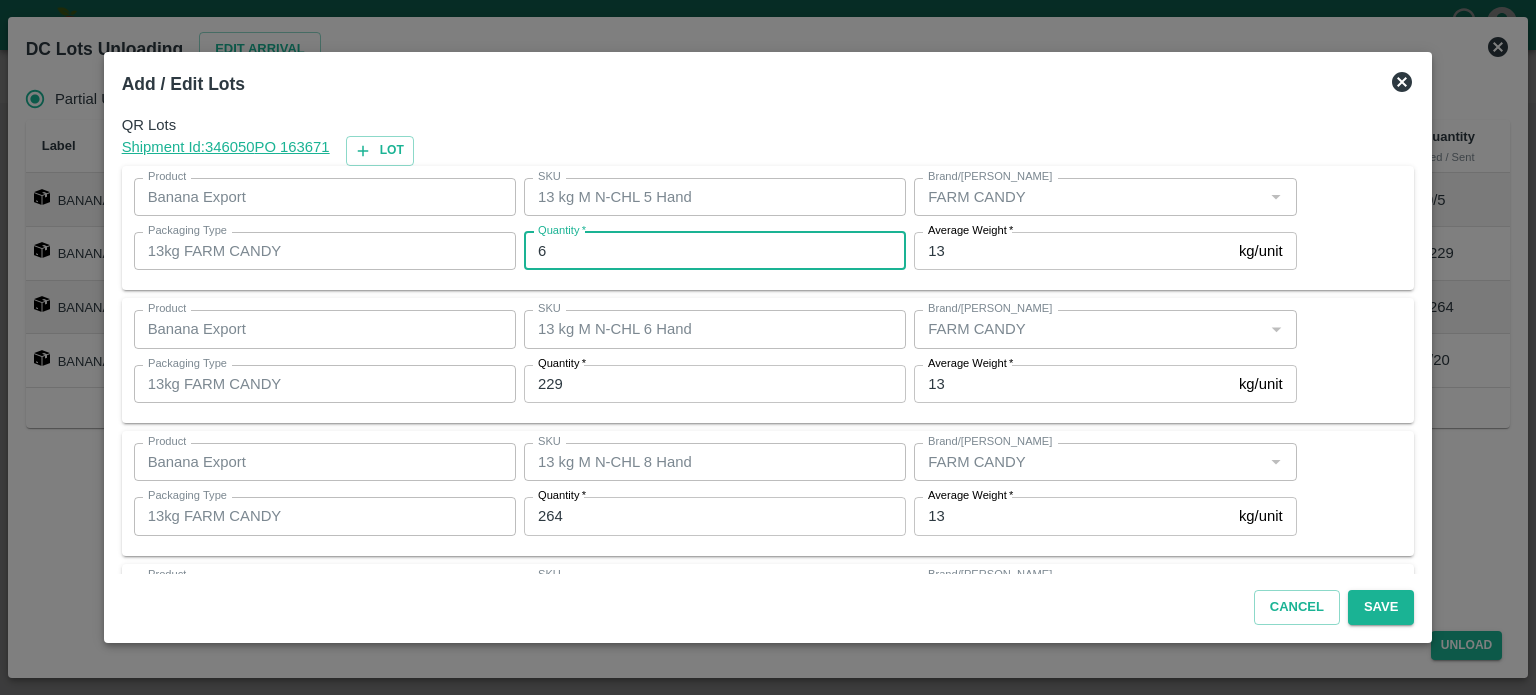 type on "6" 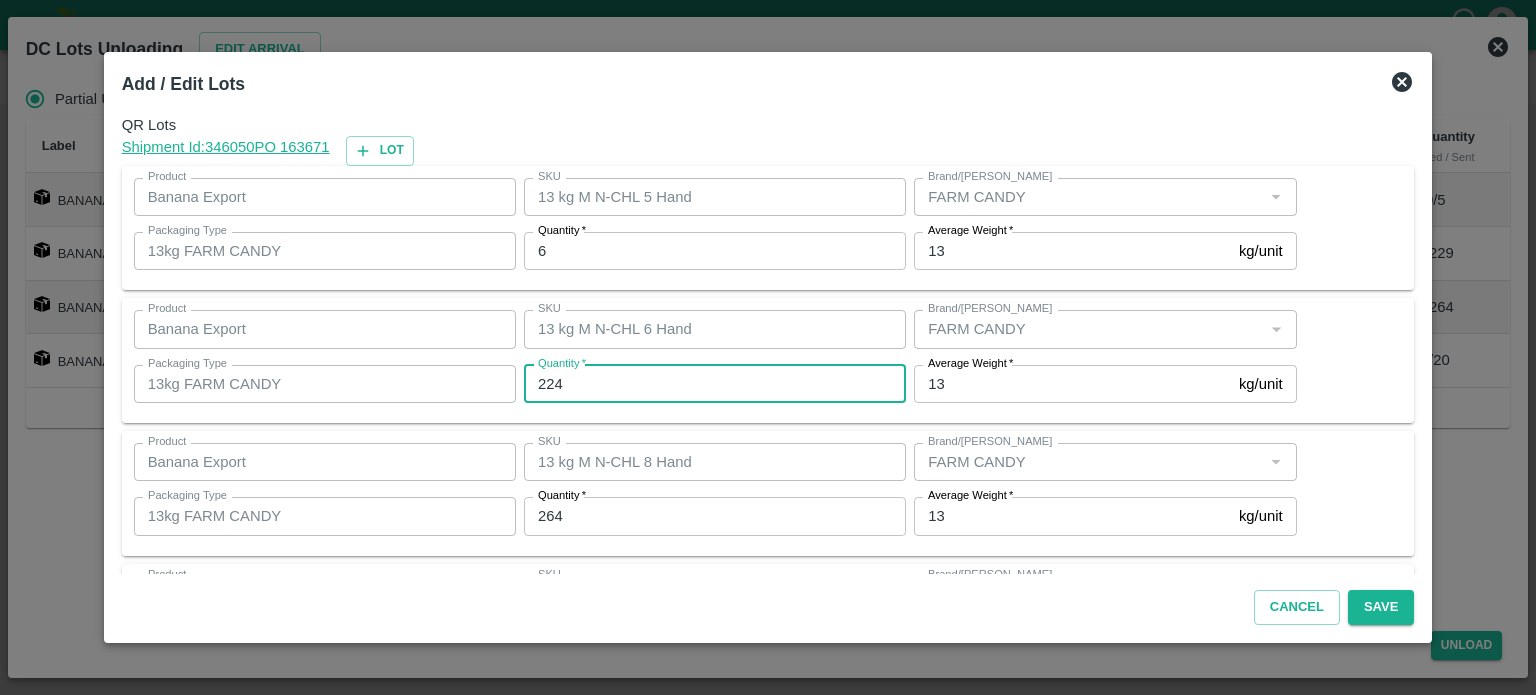 type on "224" 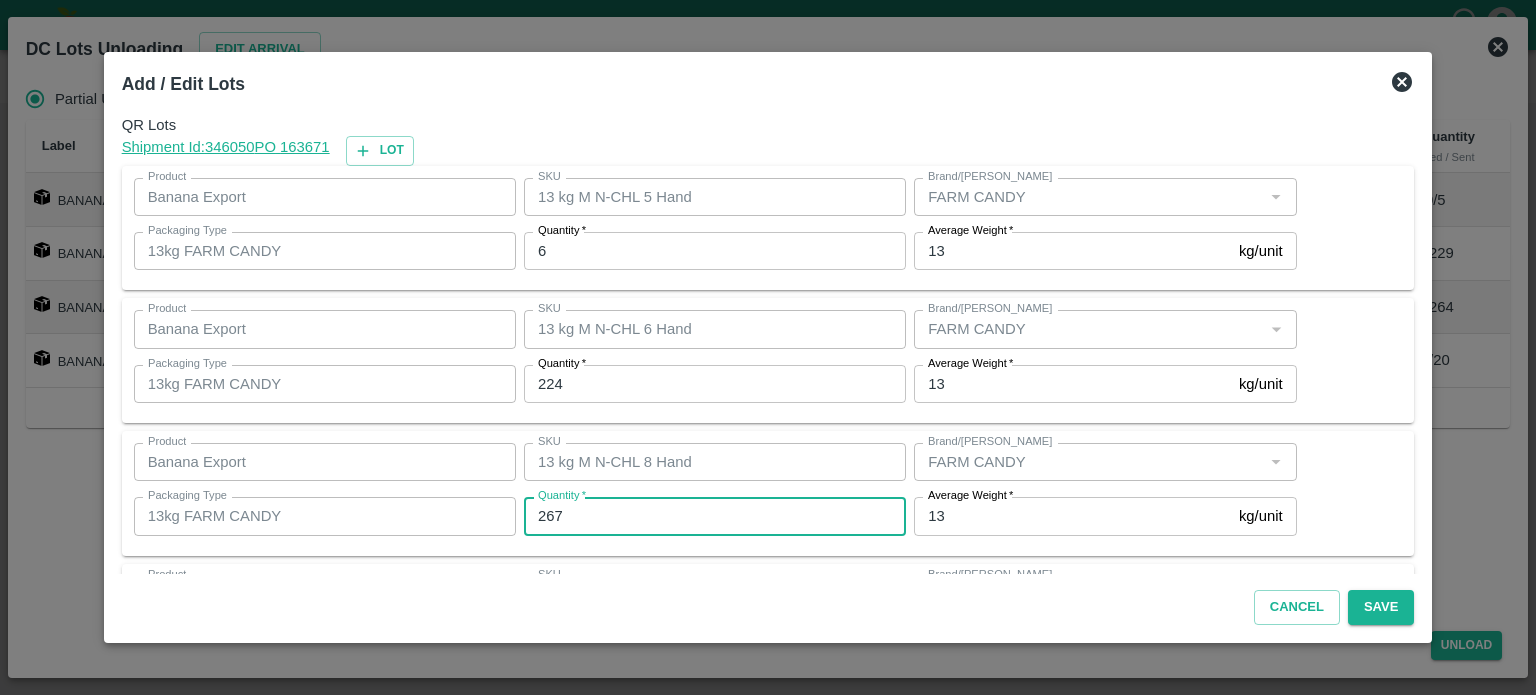 type on "267" 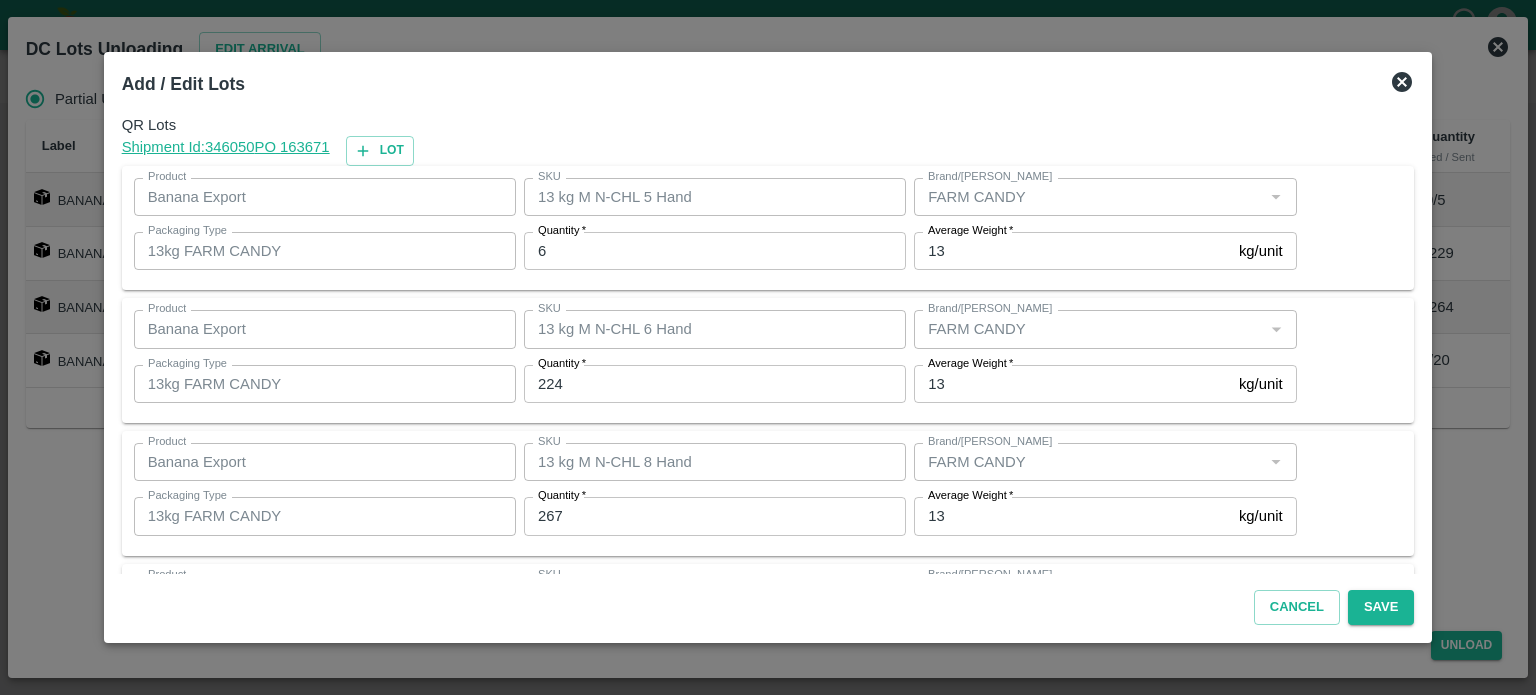 scroll, scrollTop: 129, scrollLeft: 0, axis: vertical 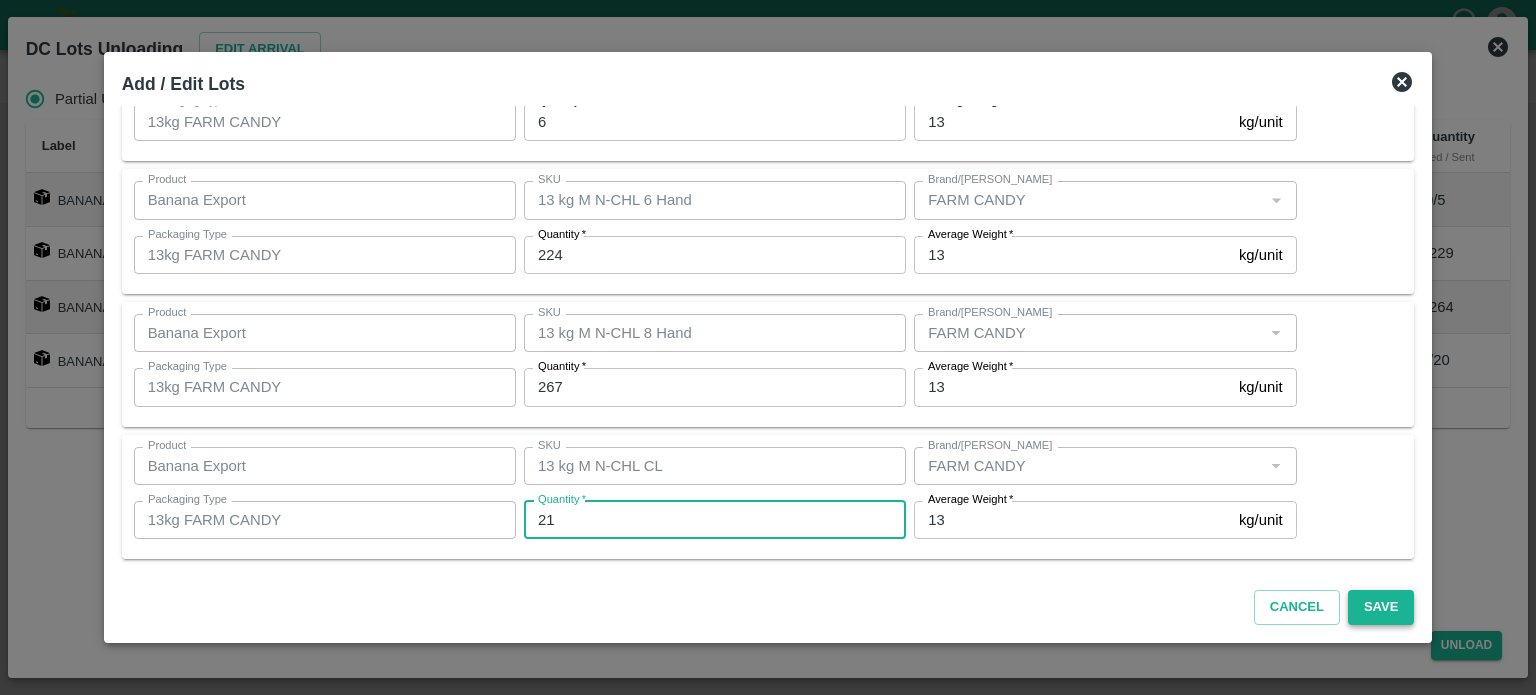 type on "21" 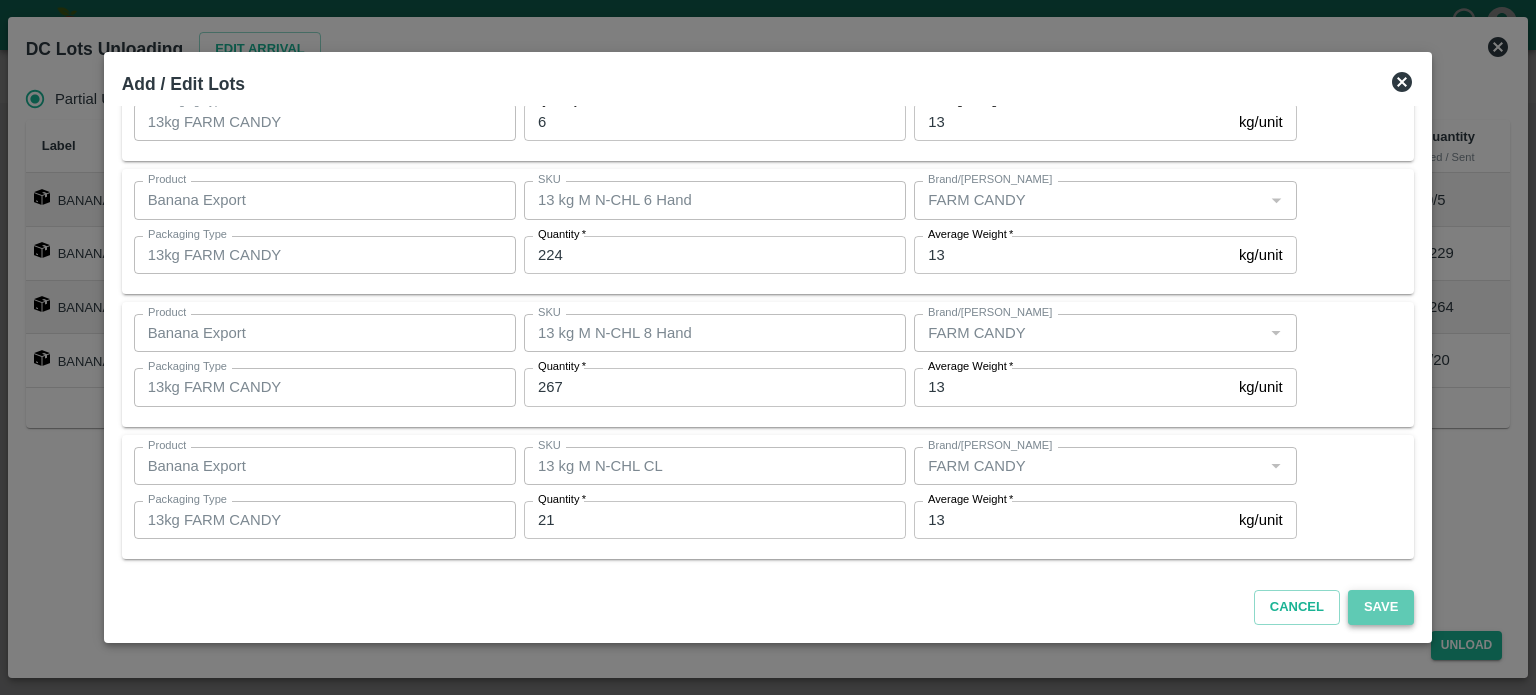 click on "Save" at bounding box center (1381, 607) 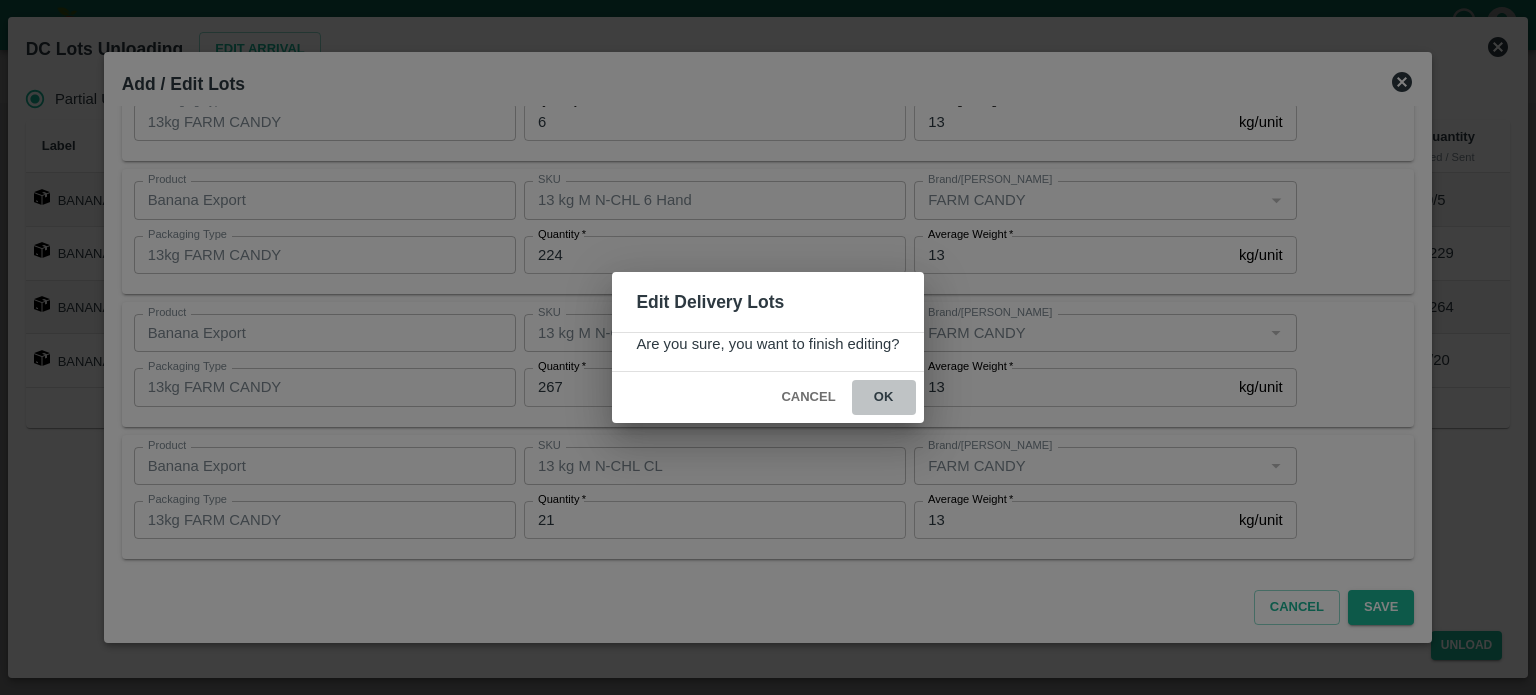 click on "ok" at bounding box center [884, 397] 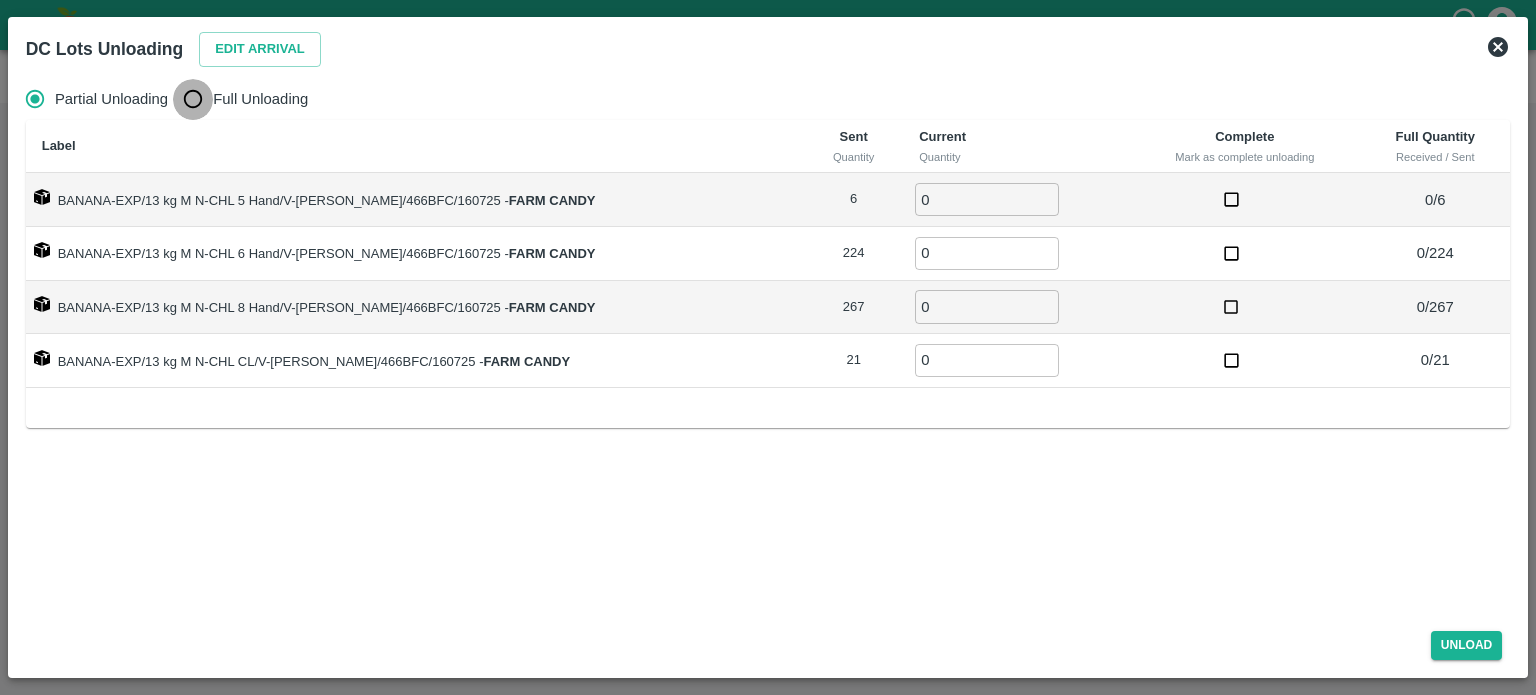click on "Full Unloading" at bounding box center [193, 99] 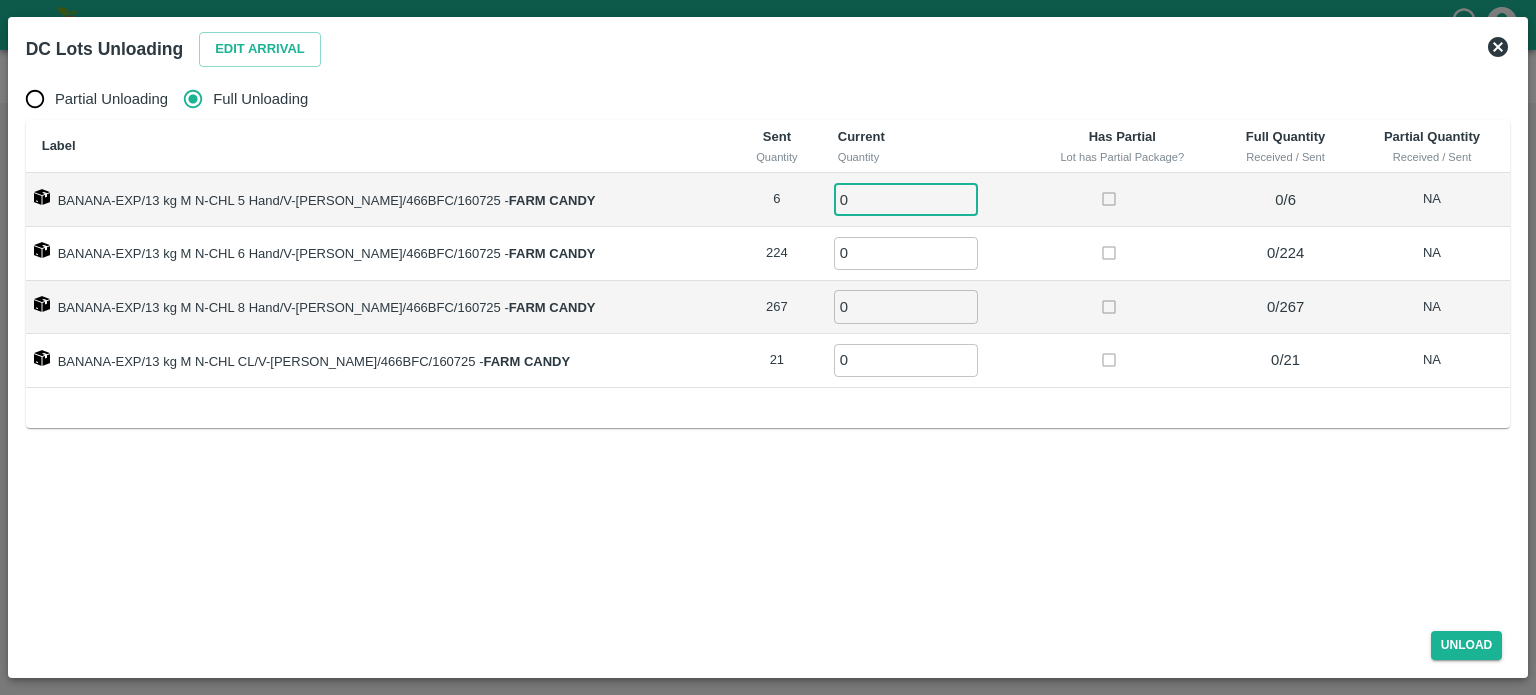 click on "0" at bounding box center (906, 199) 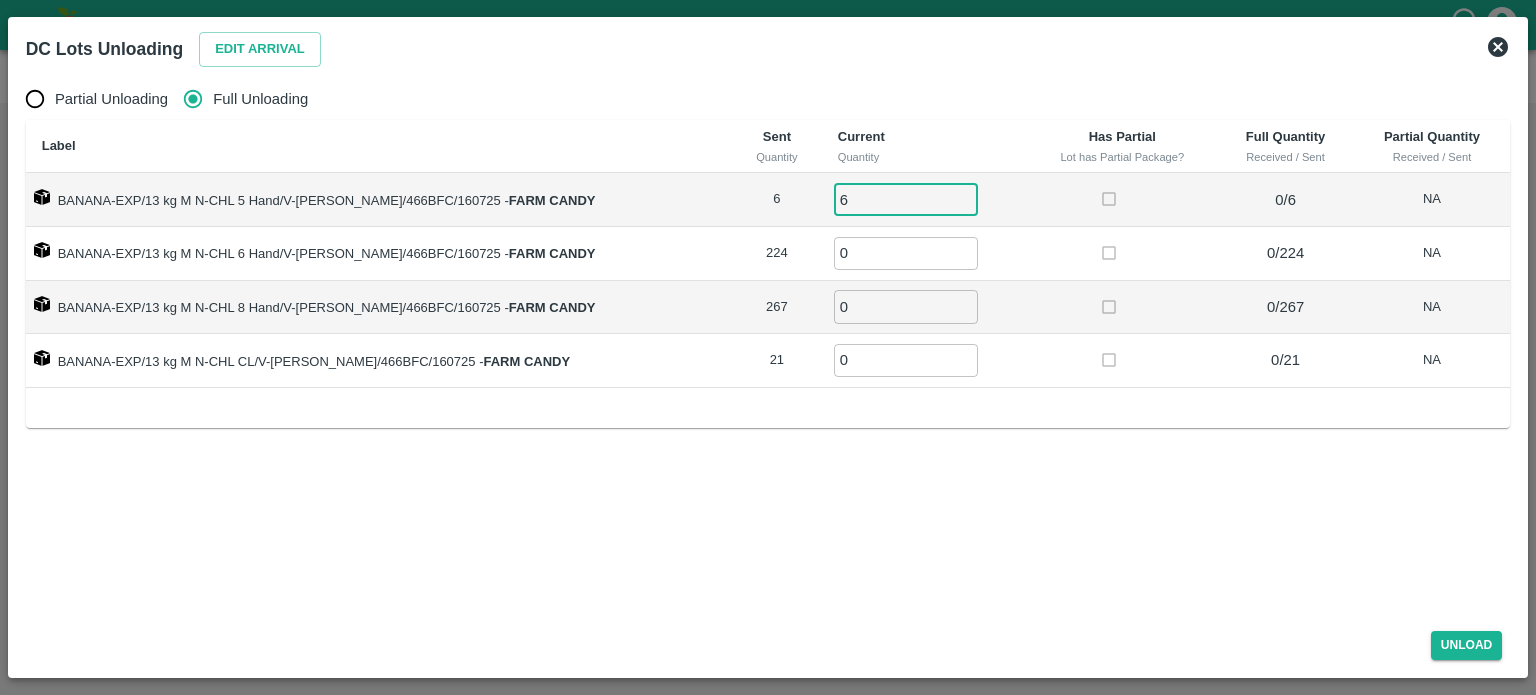 type on "6" 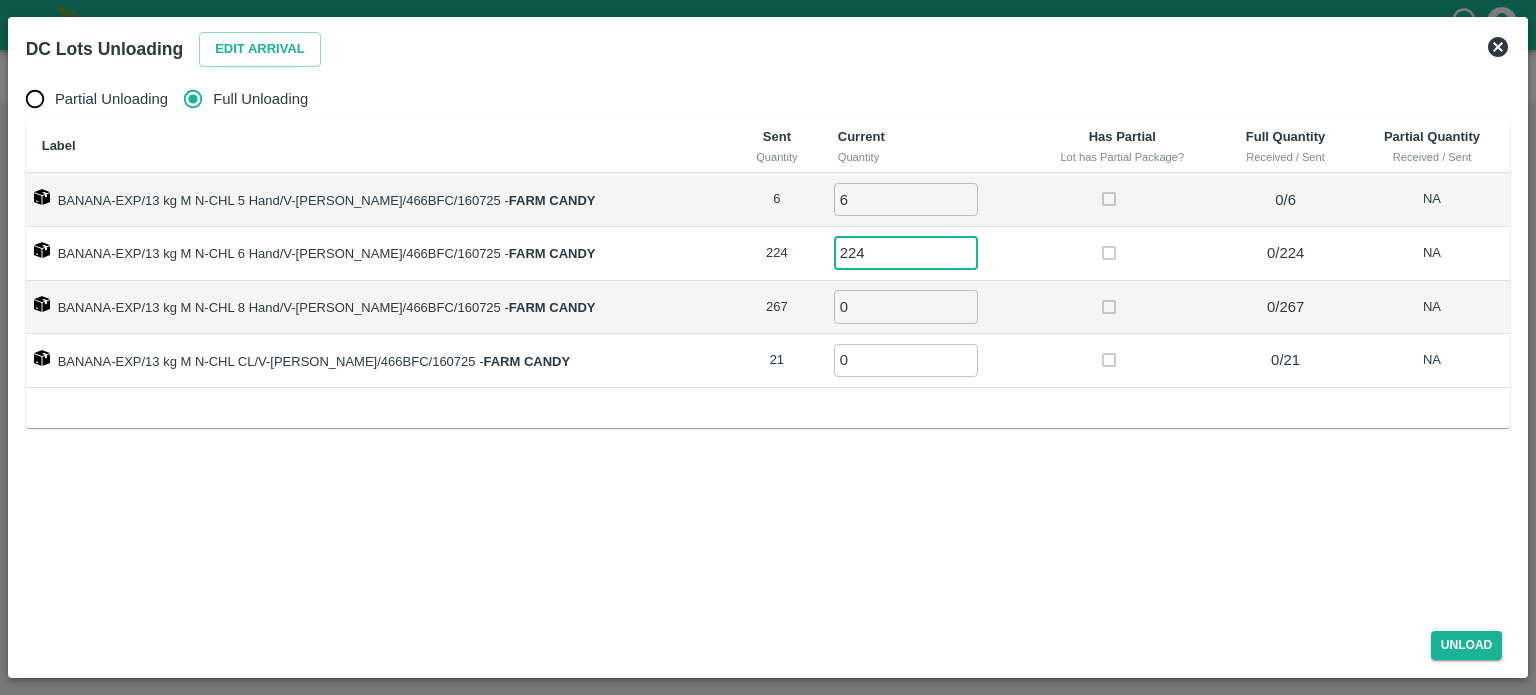type on "224" 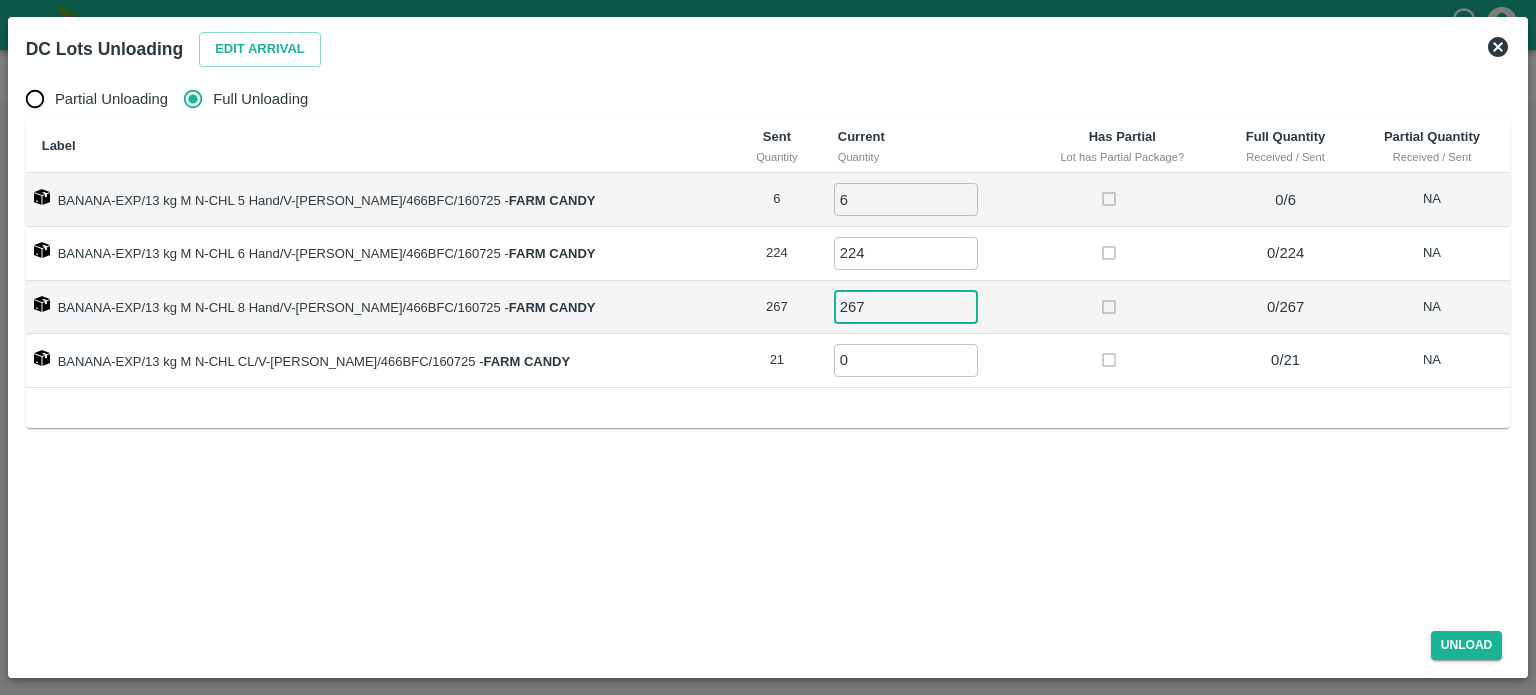 type on "267" 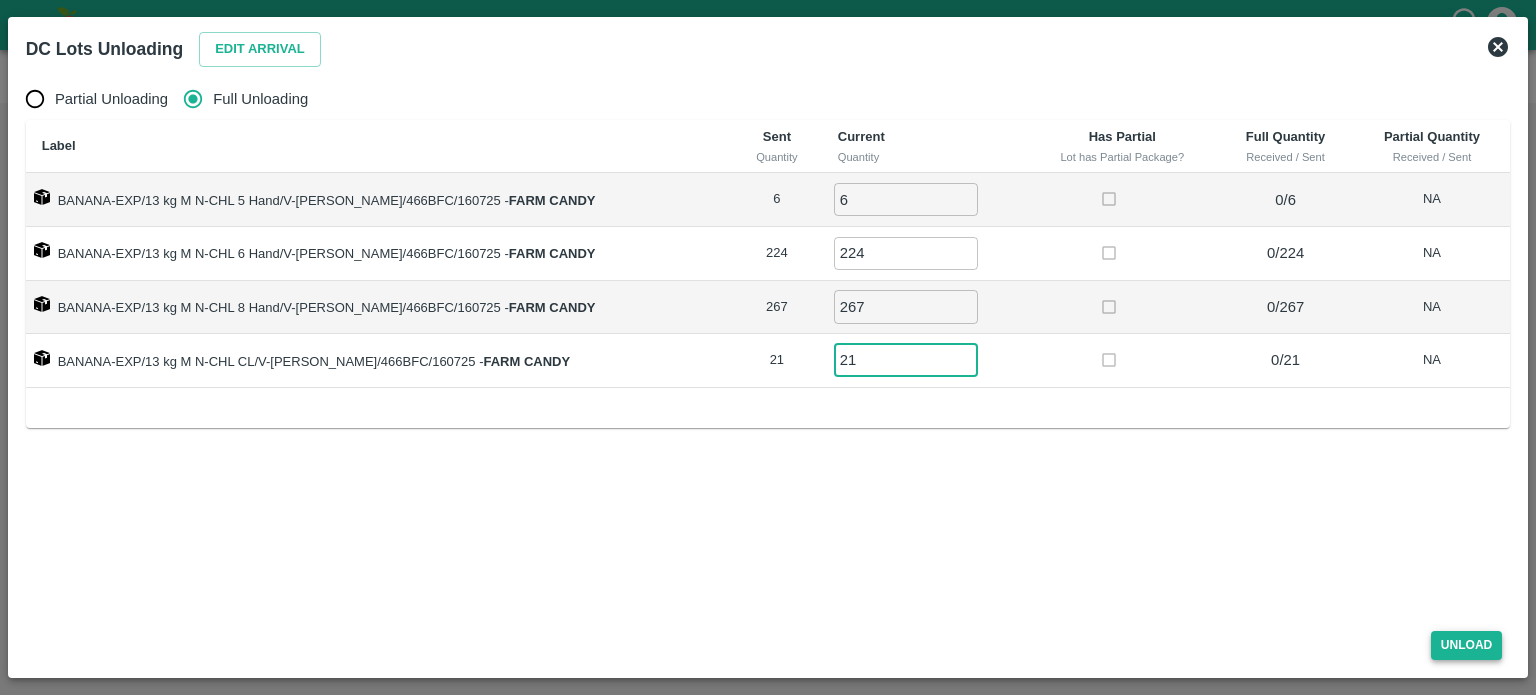 type on "21" 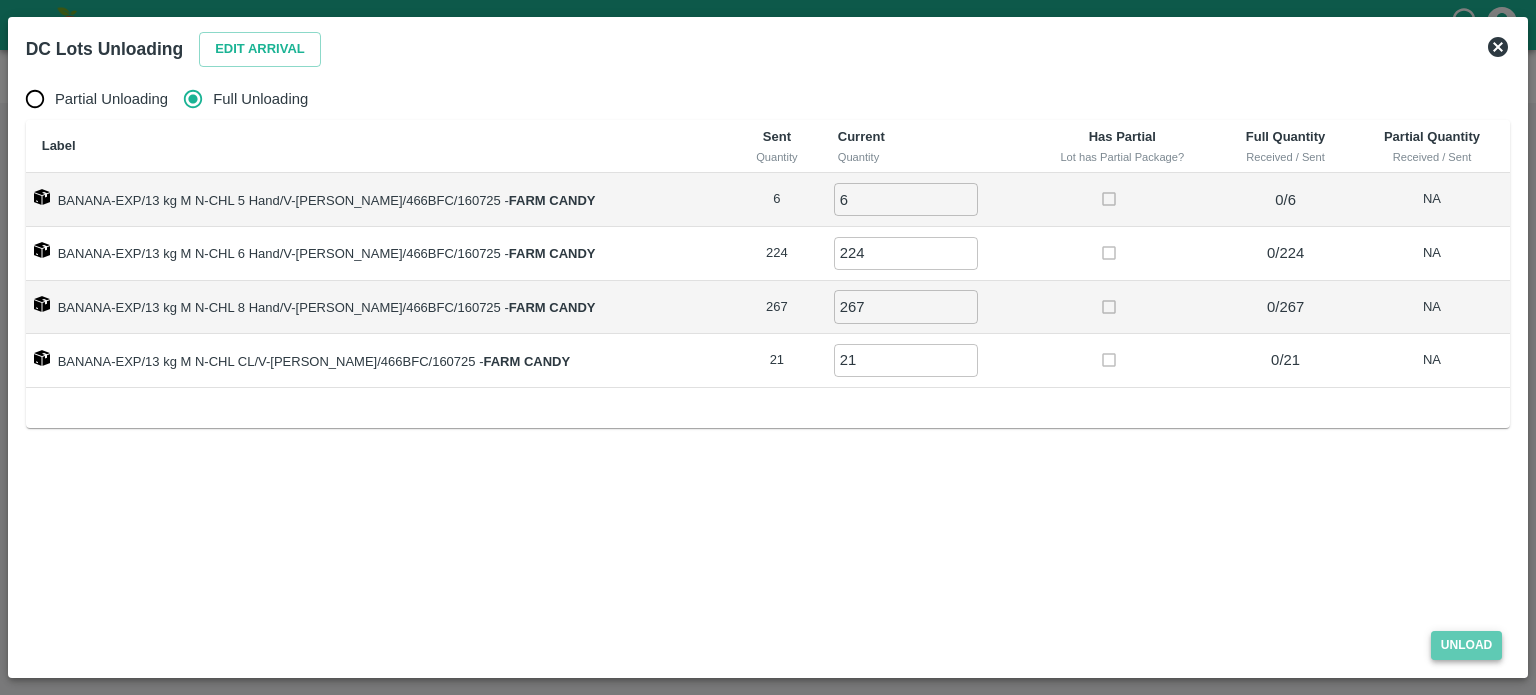click on "Unload" at bounding box center (1467, 645) 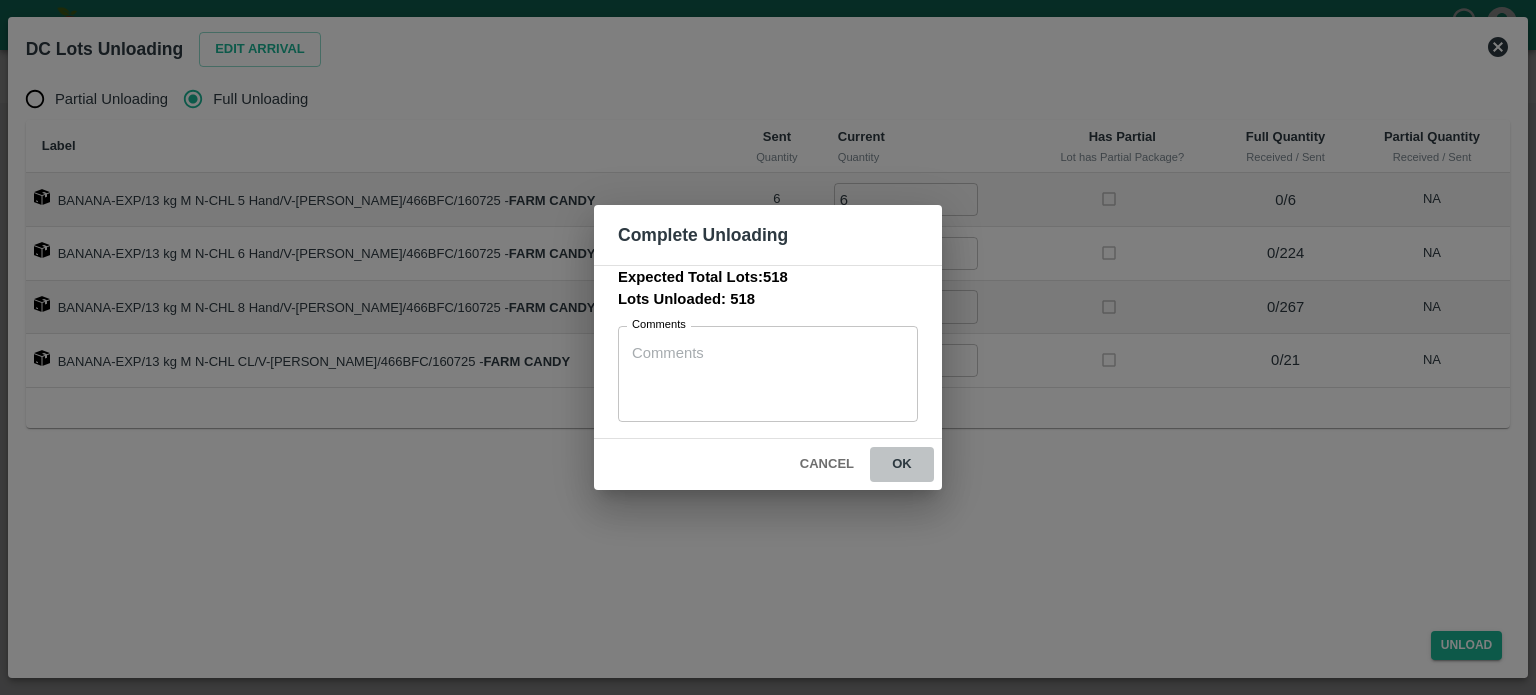 click on "ok" at bounding box center (902, 464) 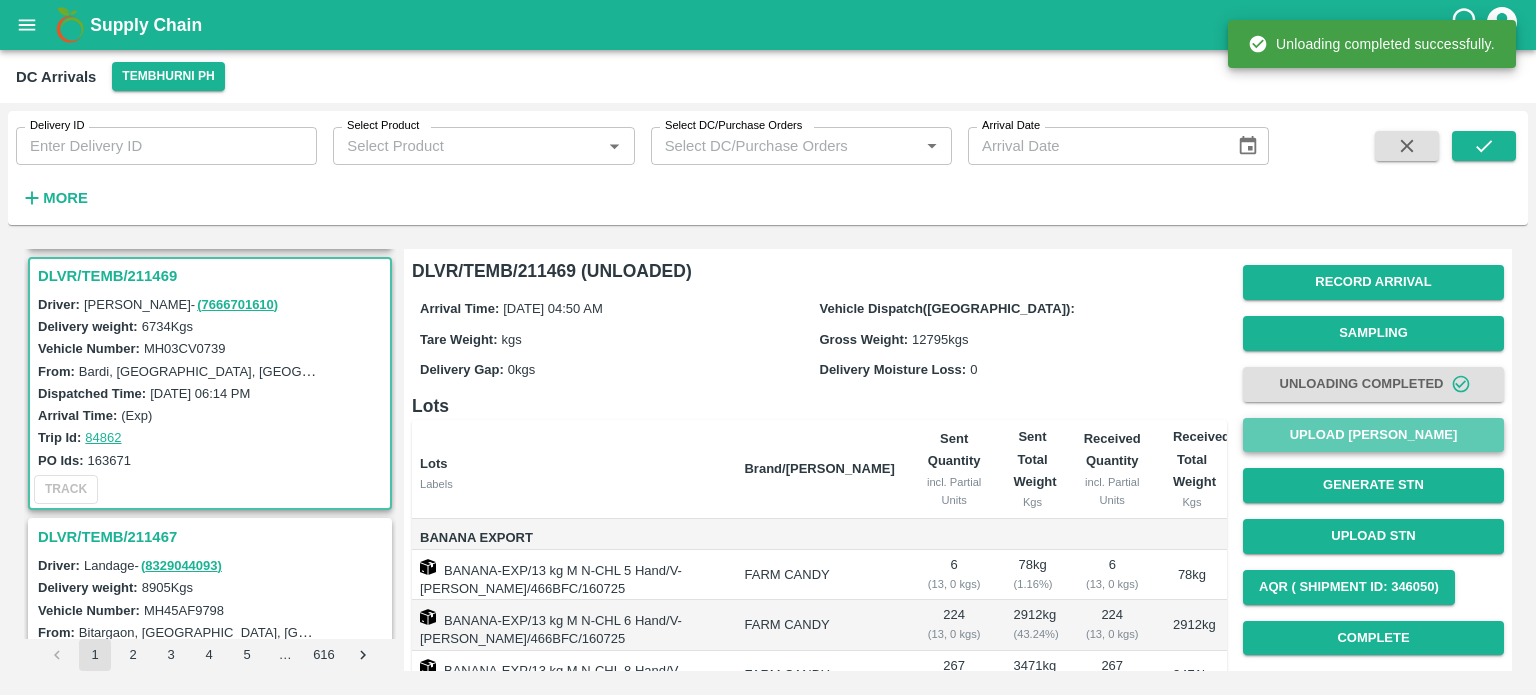 click on "Upload [PERSON_NAME]" at bounding box center [1373, 435] 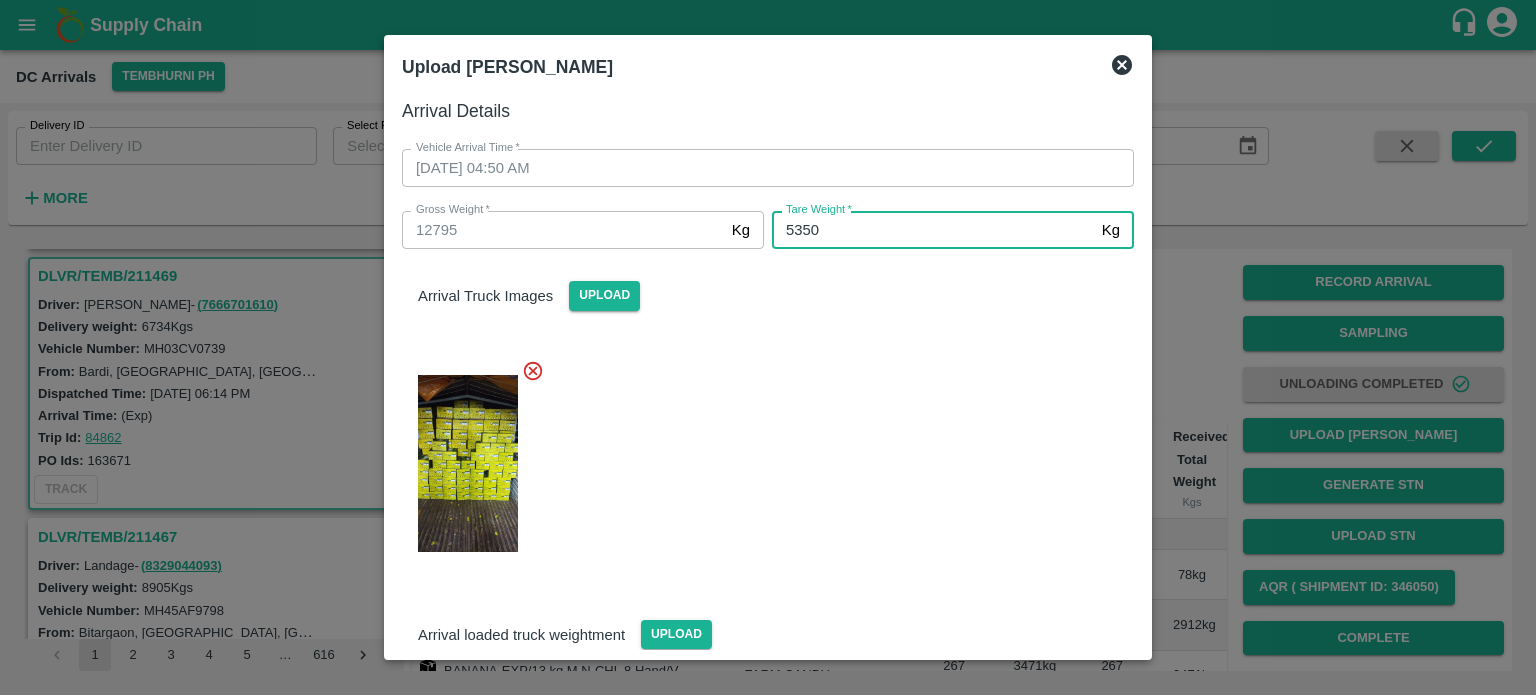 type on "5350" 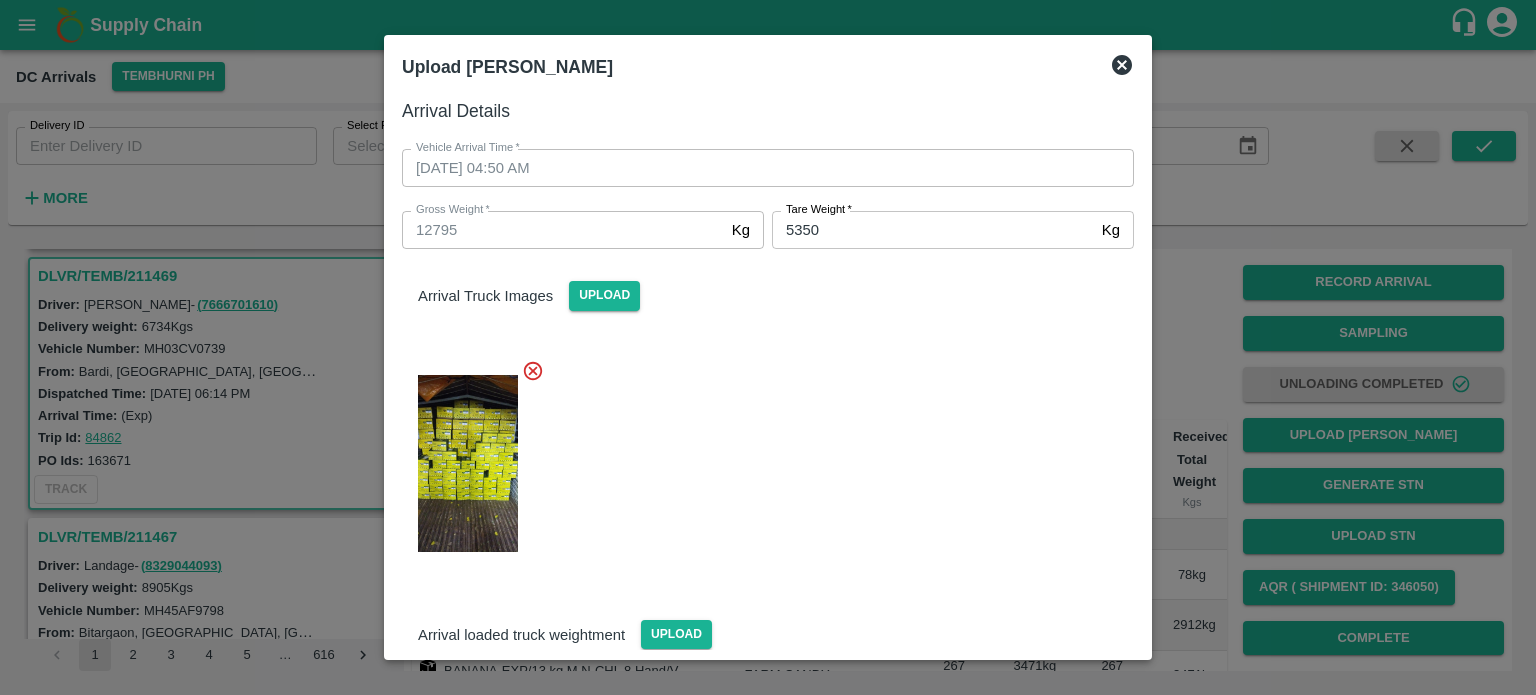click at bounding box center [760, 458] 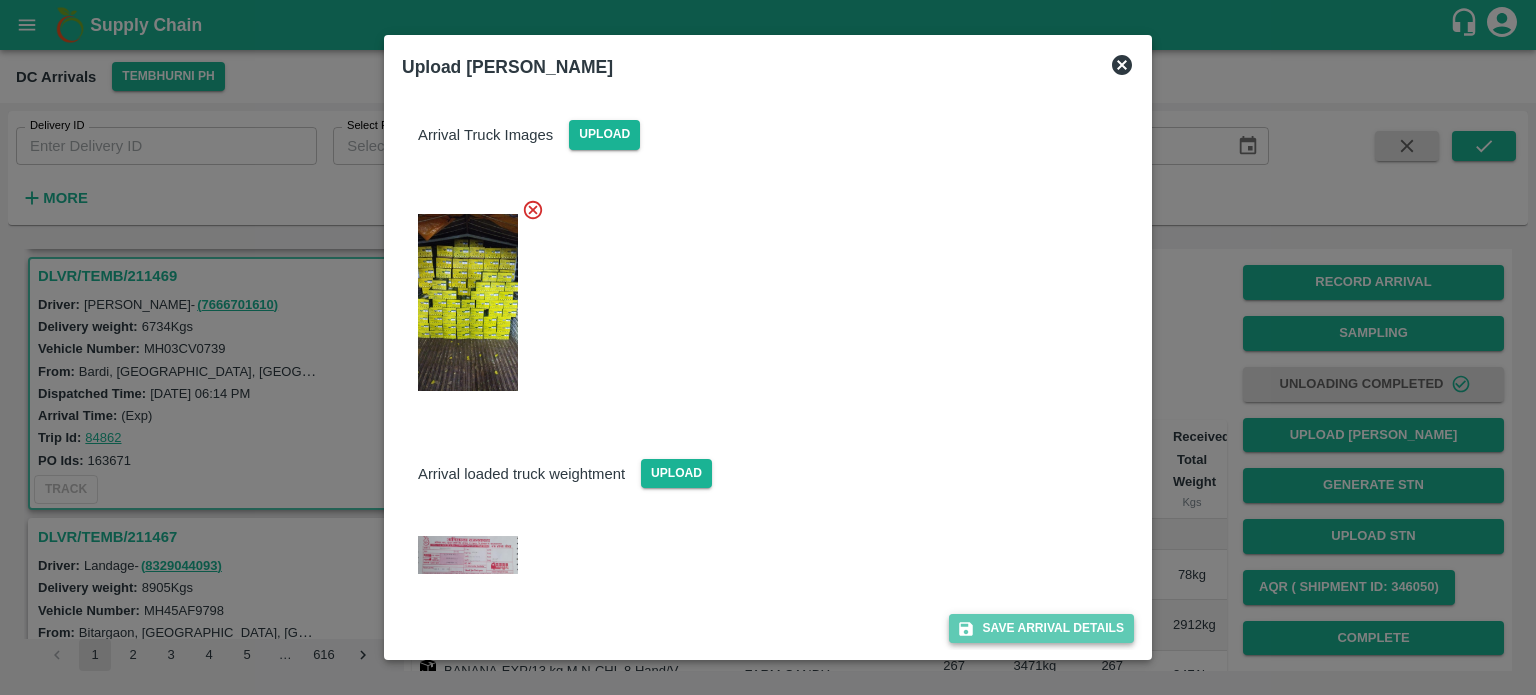 click on "Save Arrival Details" at bounding box center [1041, 628] 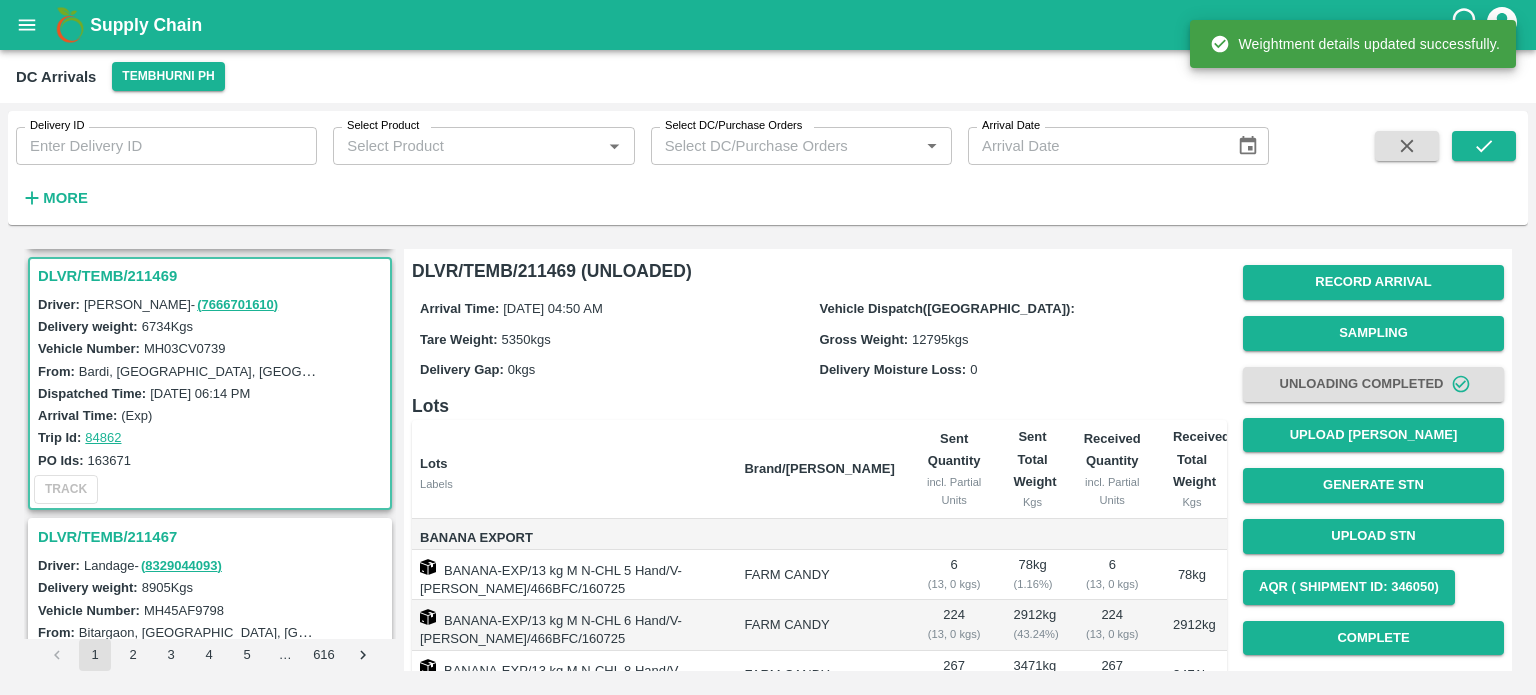 scroll, scrollTop: 208, scrollLeft: 0, axis: vertical 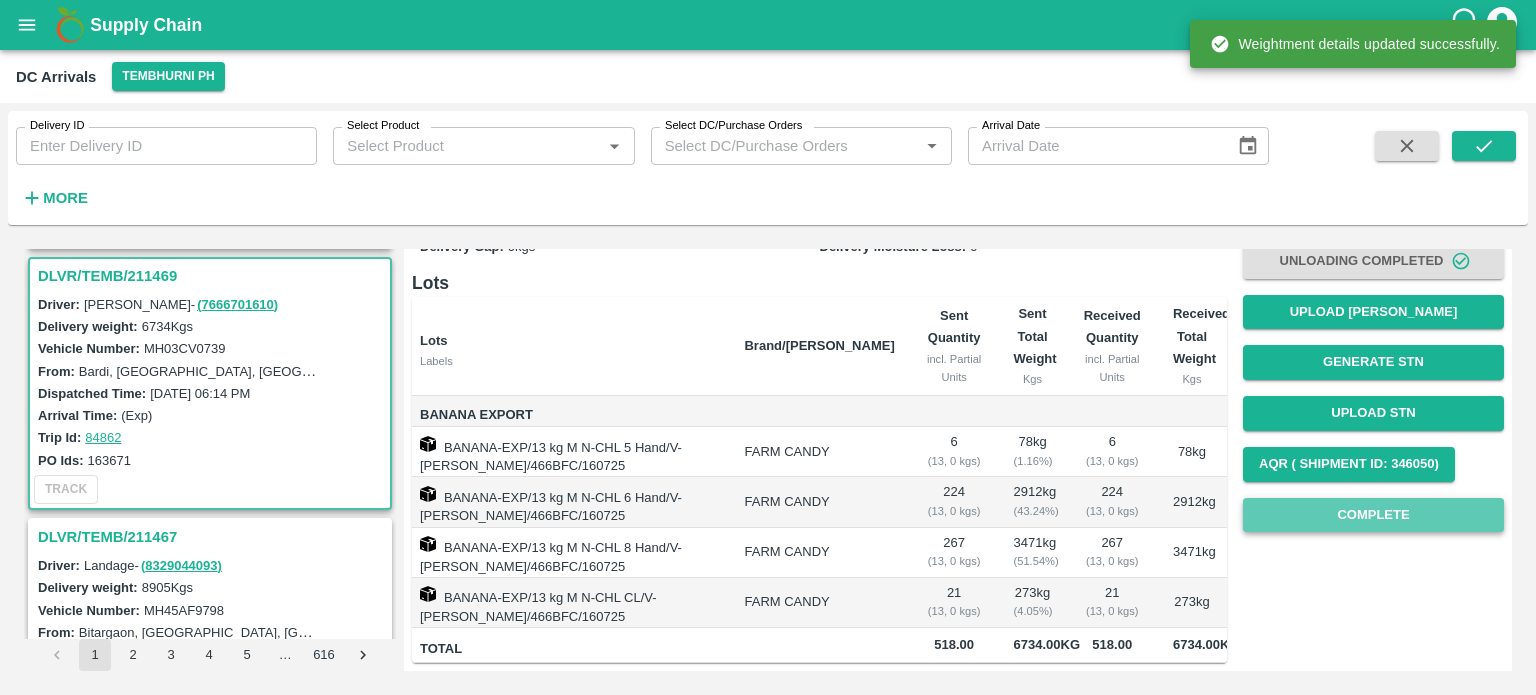 click on "Complete" at bounding box center (1373, 515) 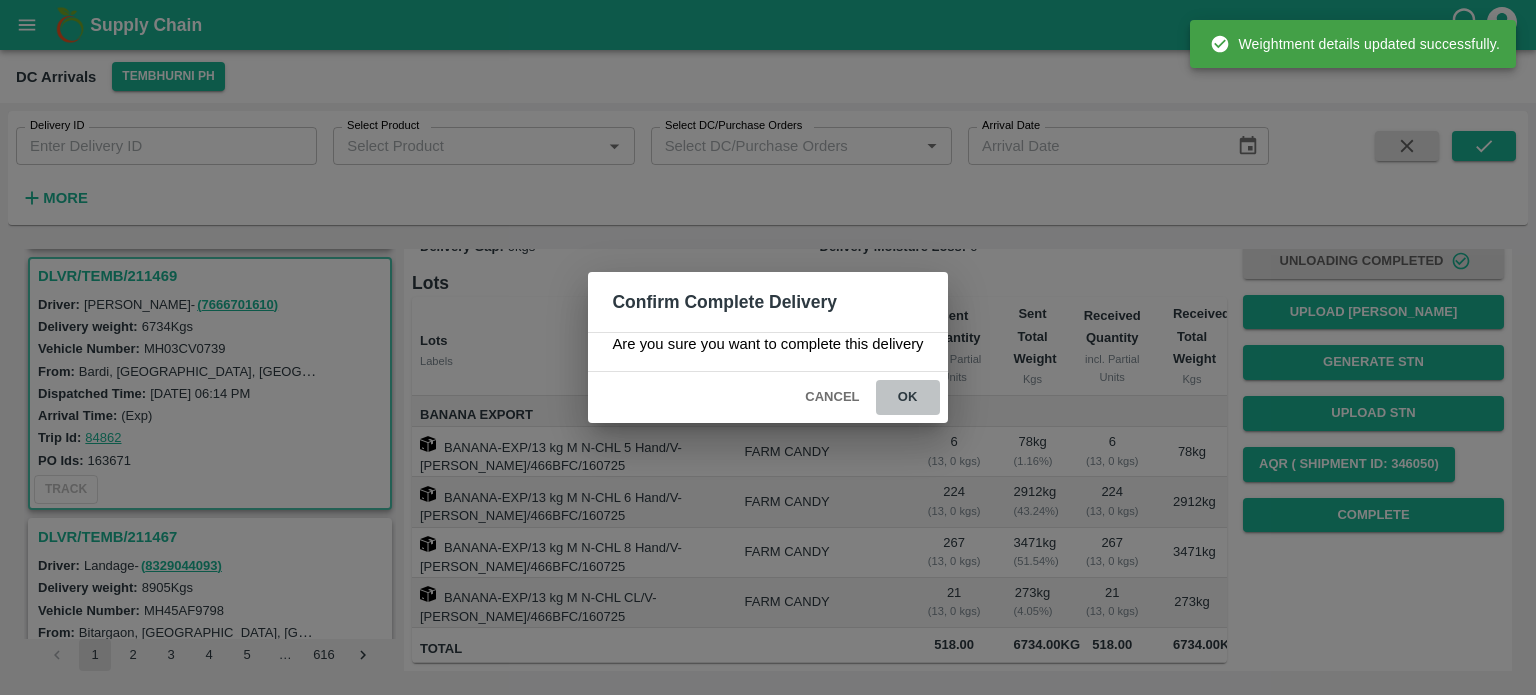click on "ok" at bounding box center [908, 397] 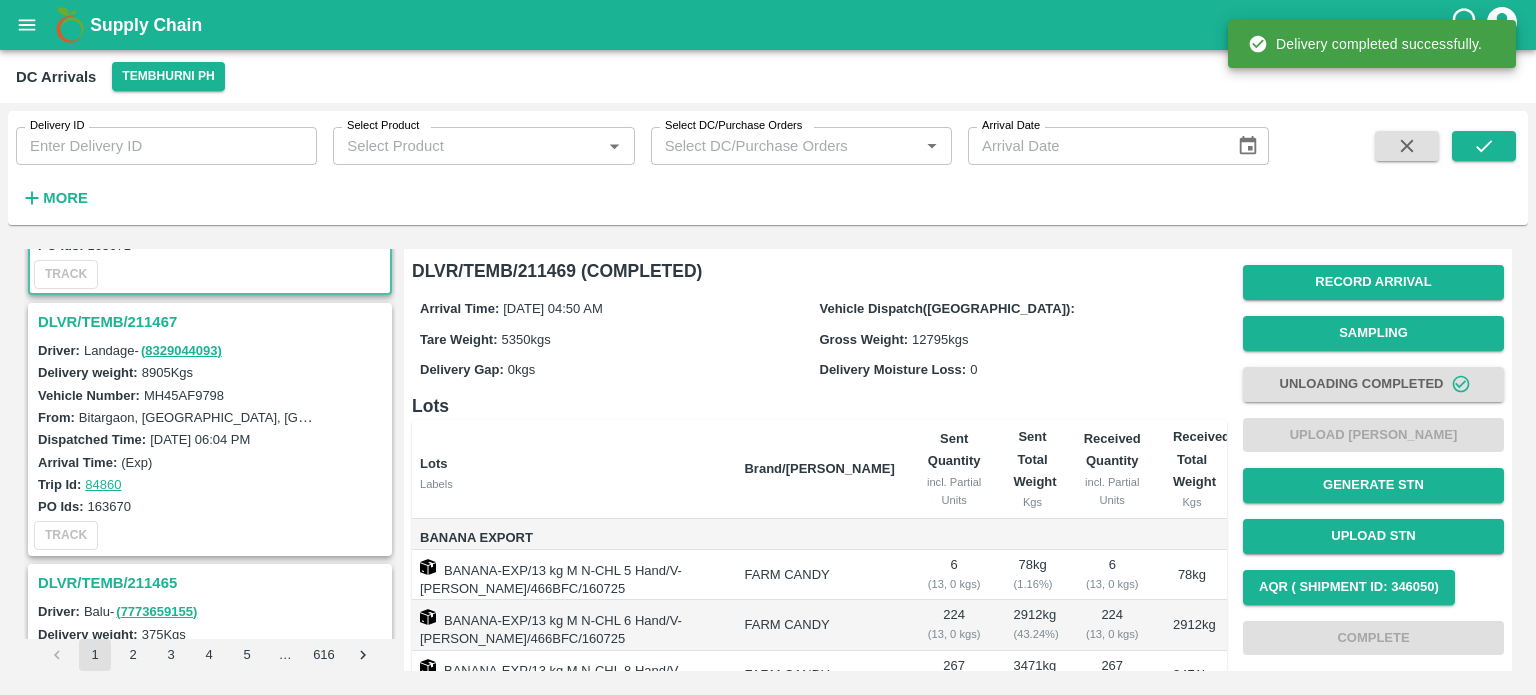 scroll, scrollTop: 1786, scrollLeft: 0, axis: vertical 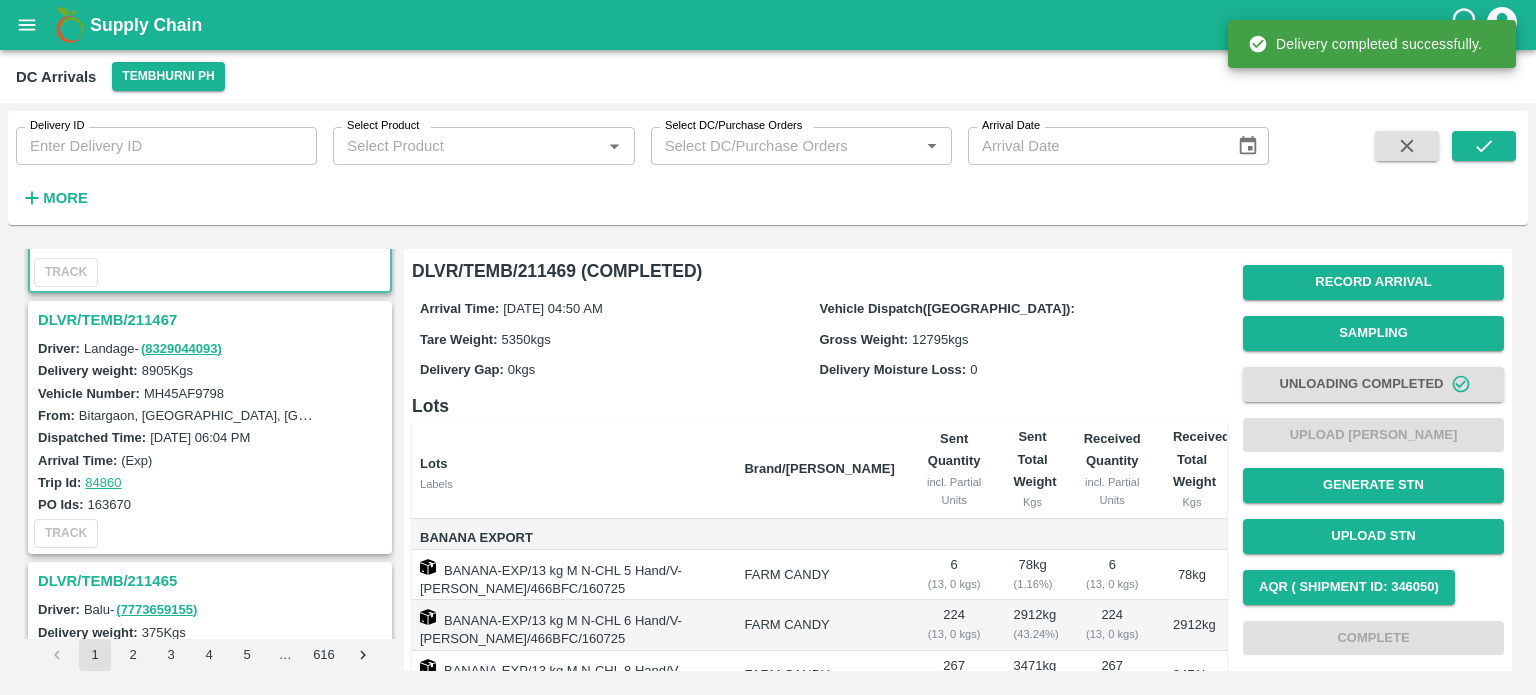 click on "DLVR/TEMB/211467" at bounding box center [213, 320] 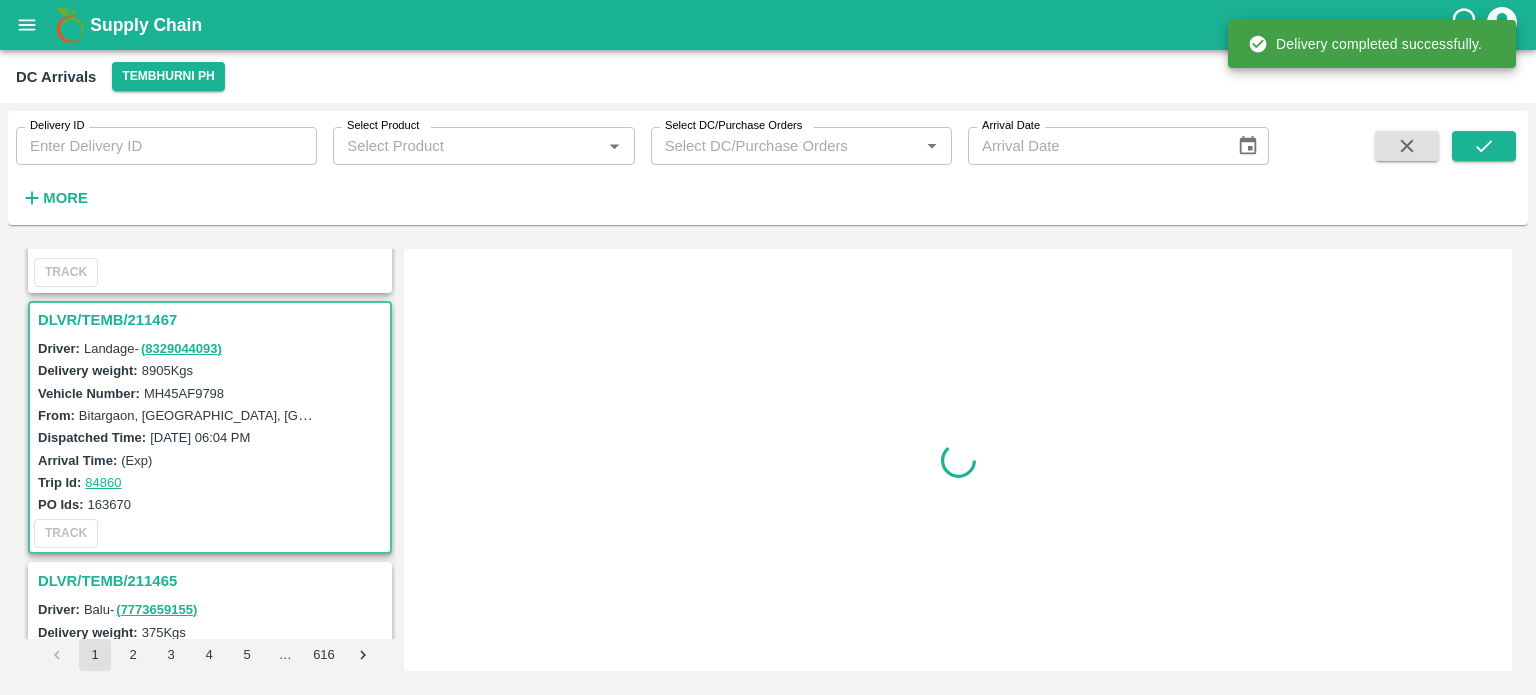 scroll, scrollTop: 1829, scrollLeft: 0, axis: vertical 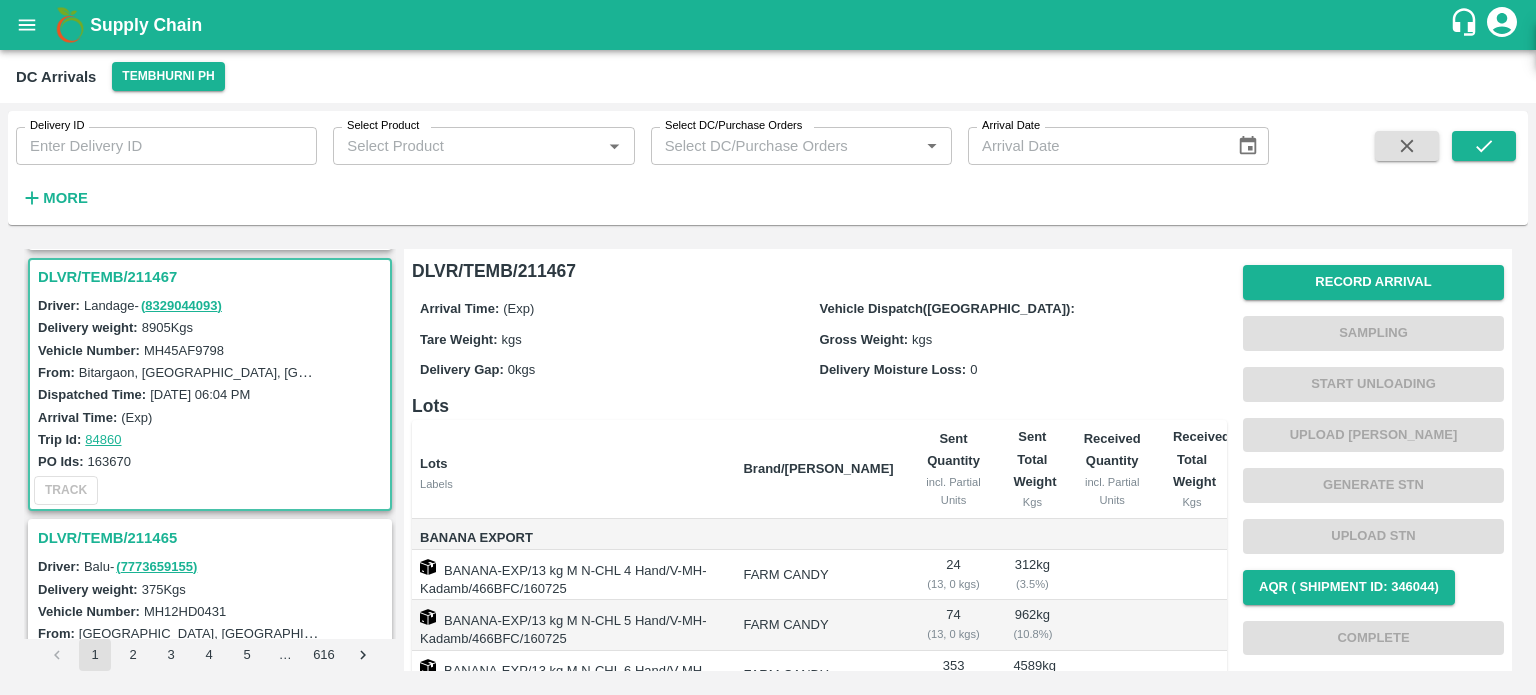 click on "MH45AF9798" at bounding box center (184, 350) 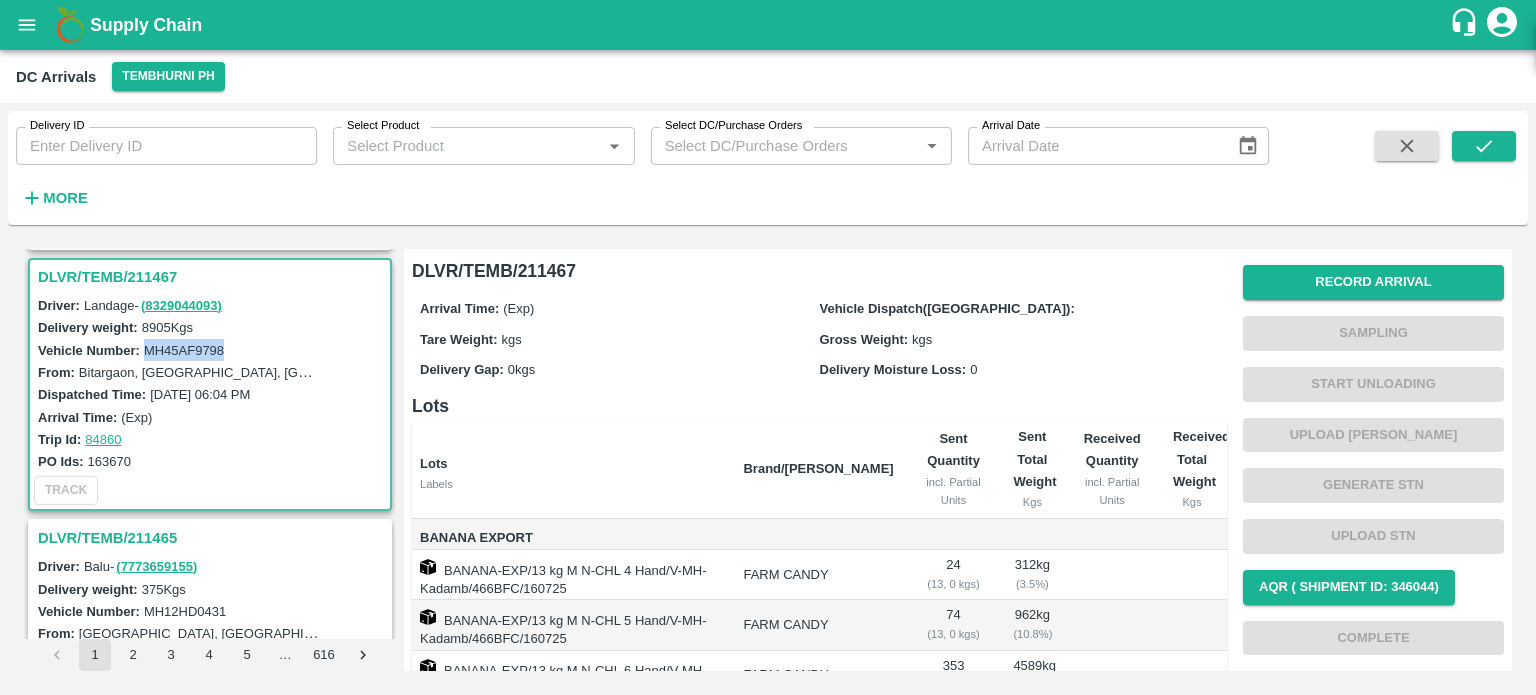 click on "MH45AF9798" at bounding box center (184, 350) 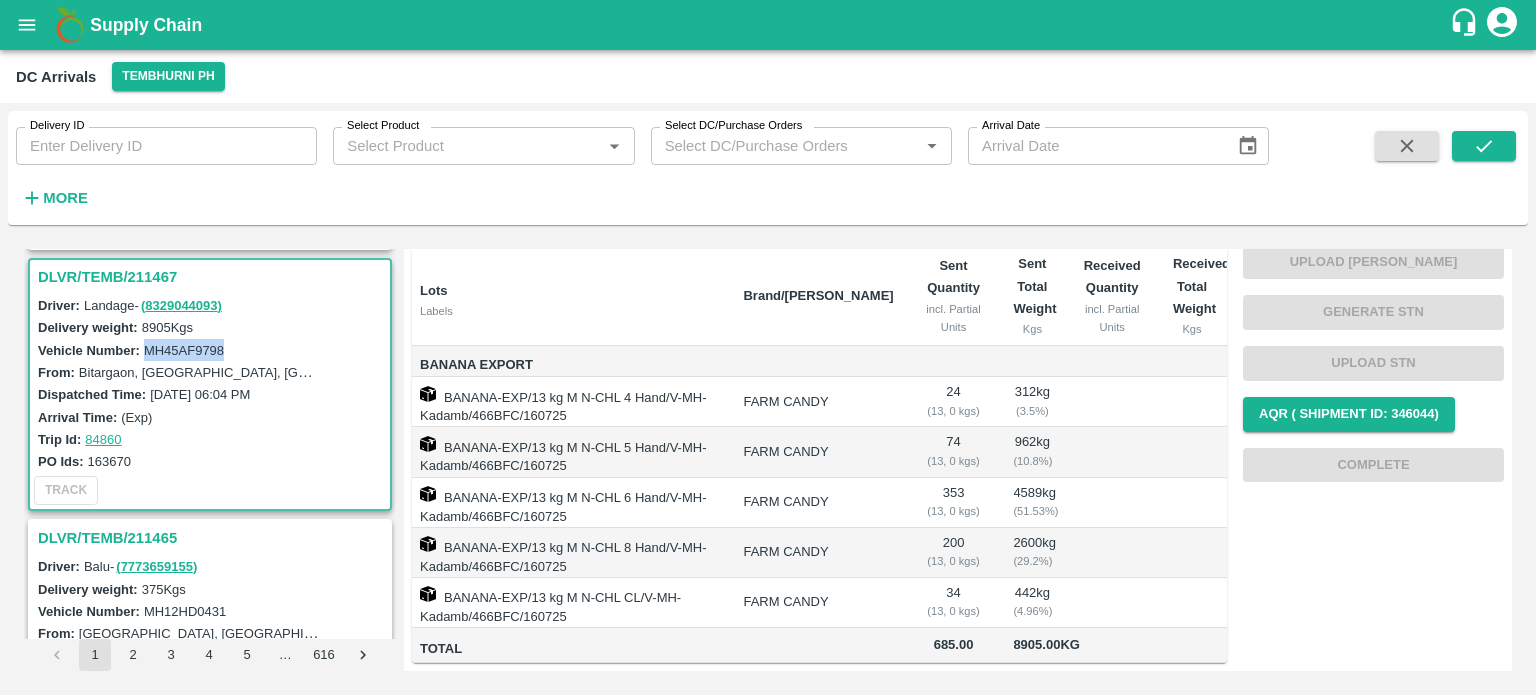 scroll, scrollTop: 0, scrollLeft: 0, axis: both 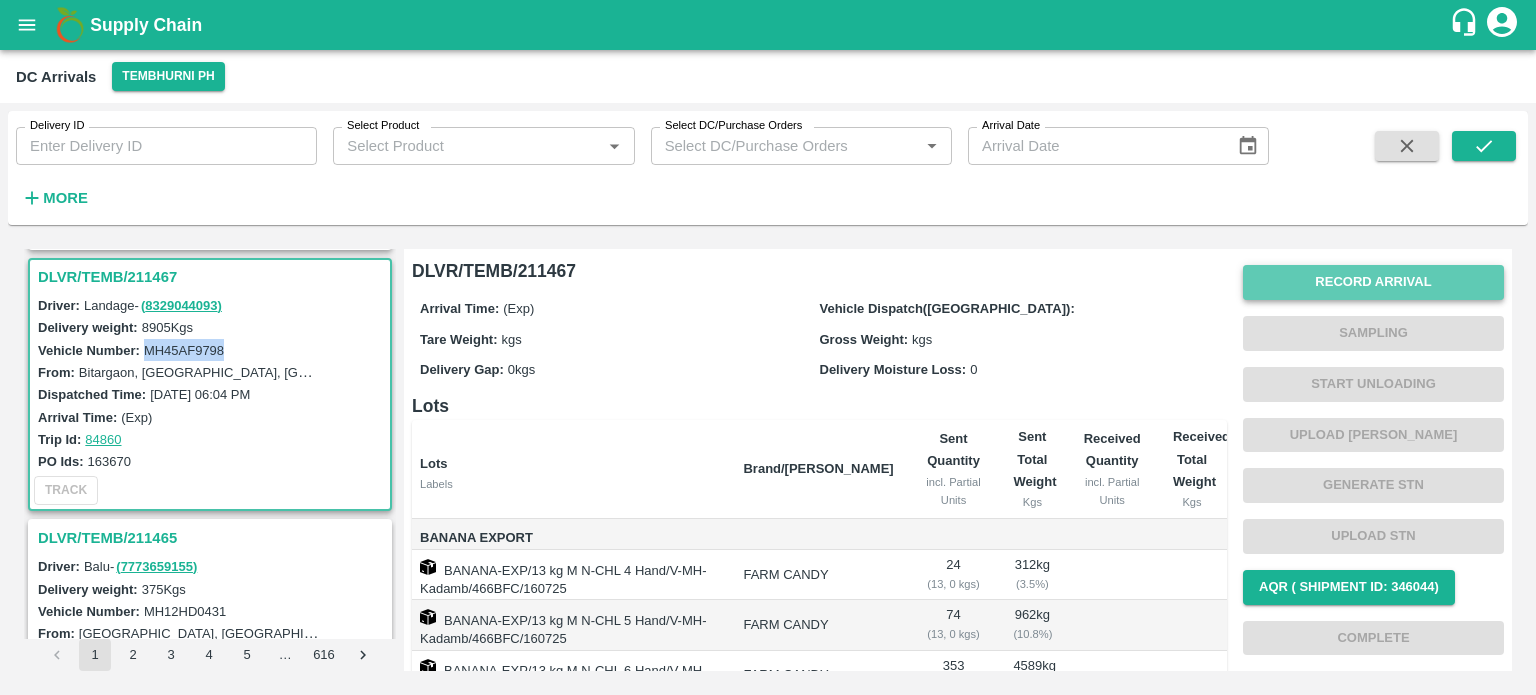 click on "Record Arrival" at bounding box center [1373, 282] 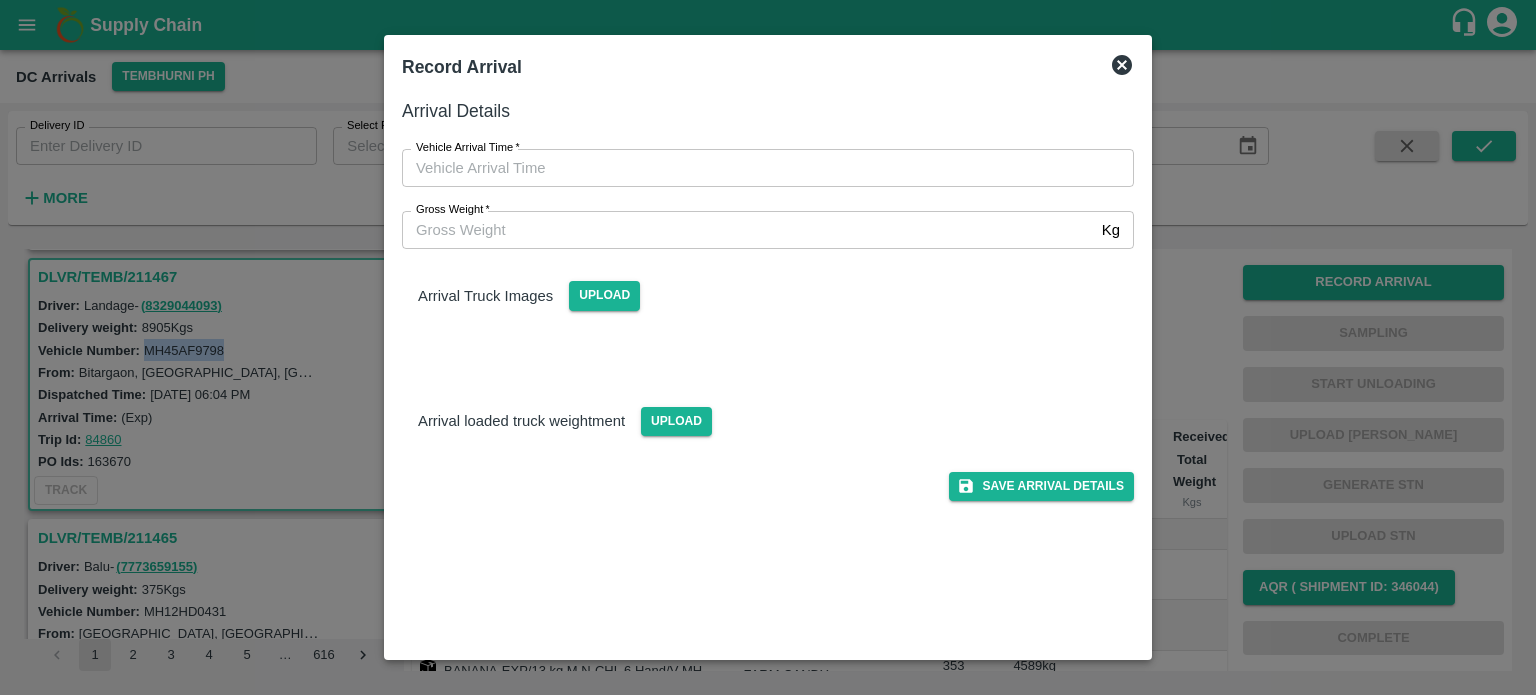 type on "DD/MM/YYYY hh:mm aa" 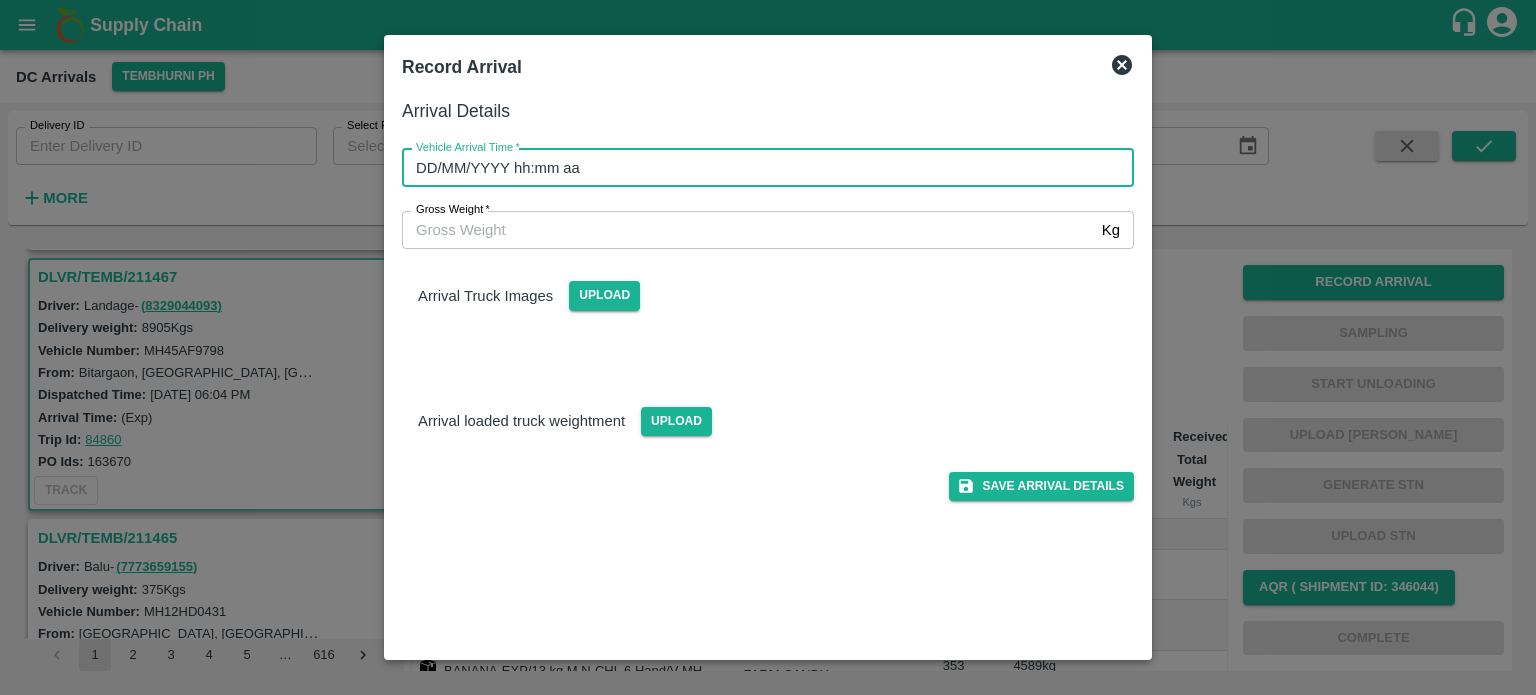 click on "DD/MM/YYYY hh:mm aa" at bounding box center (761, 168) 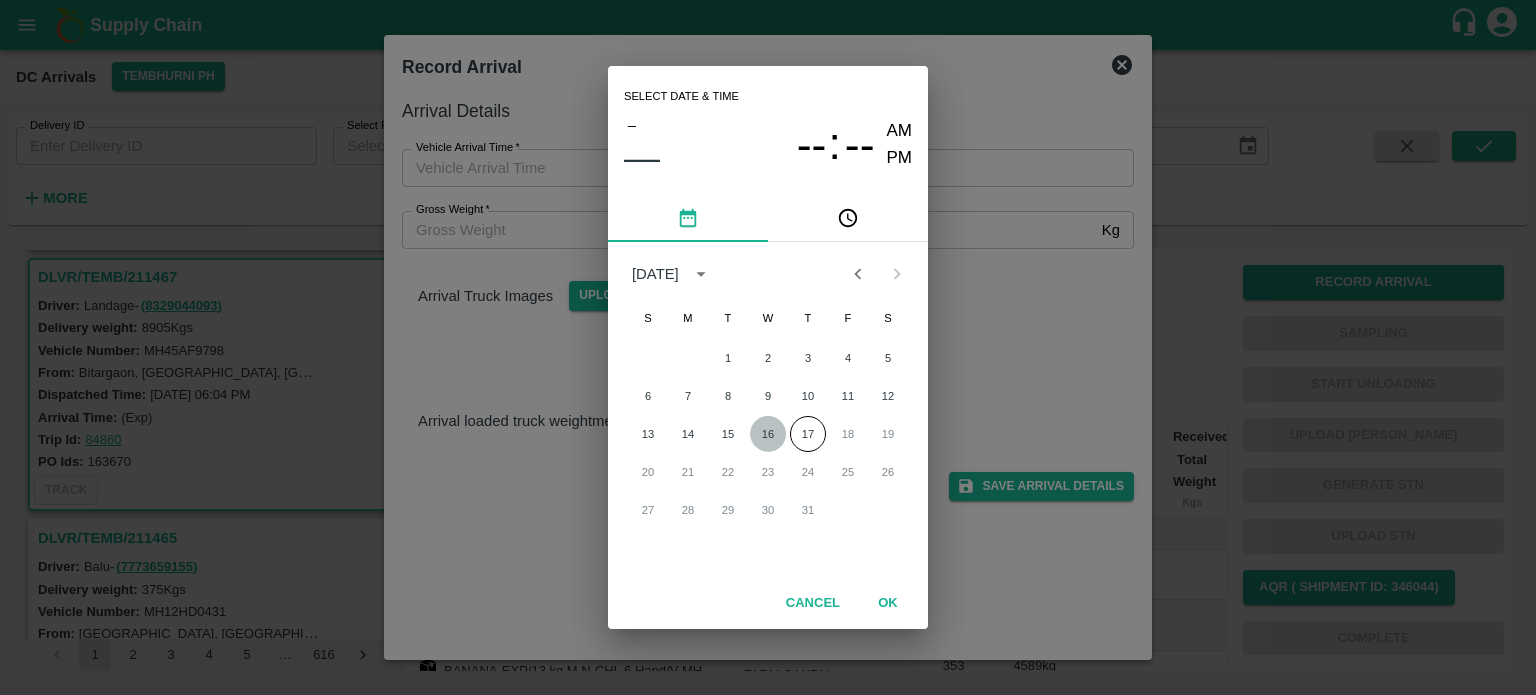click on "16" at bounding box center [768, 434] 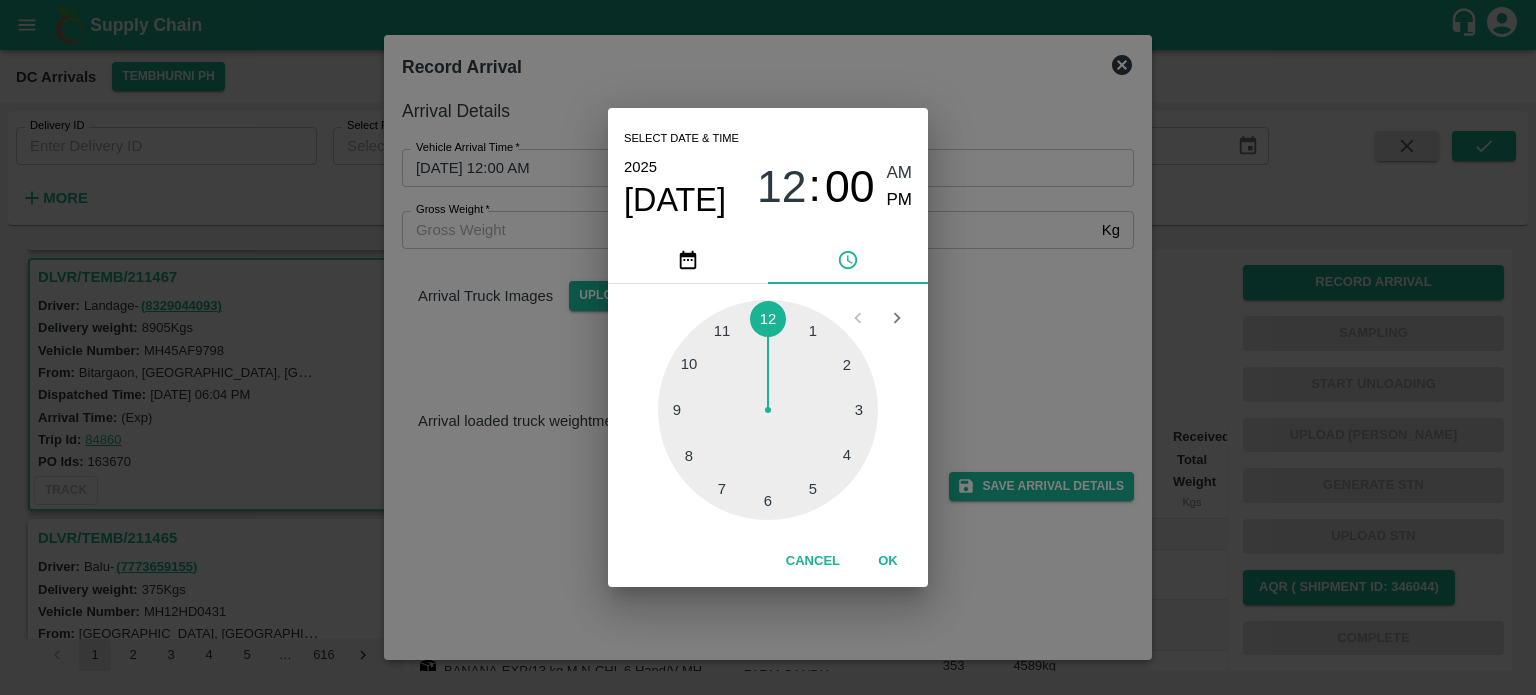 click at bounding box center [768, 410] 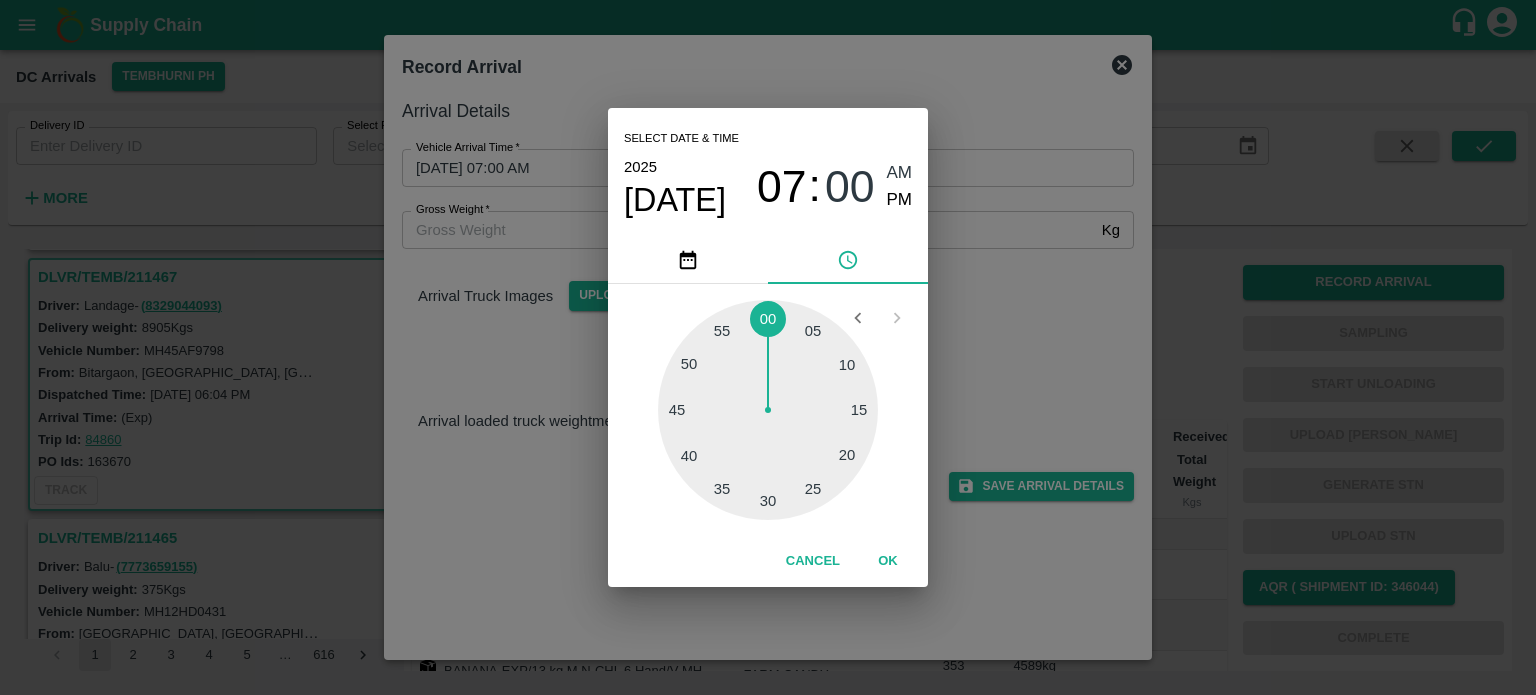 click at bounding box center [768, 410] 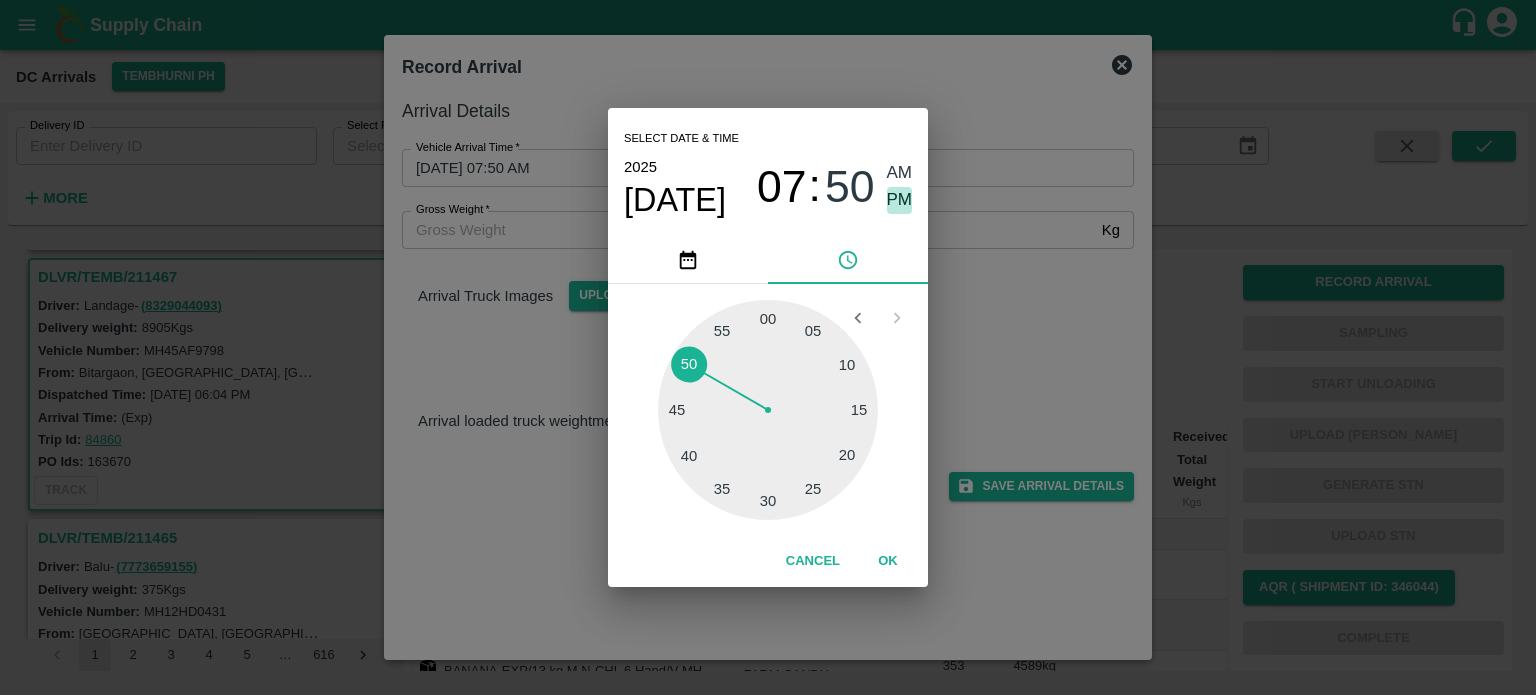 click on "PM" at bounding box center [900, 200] 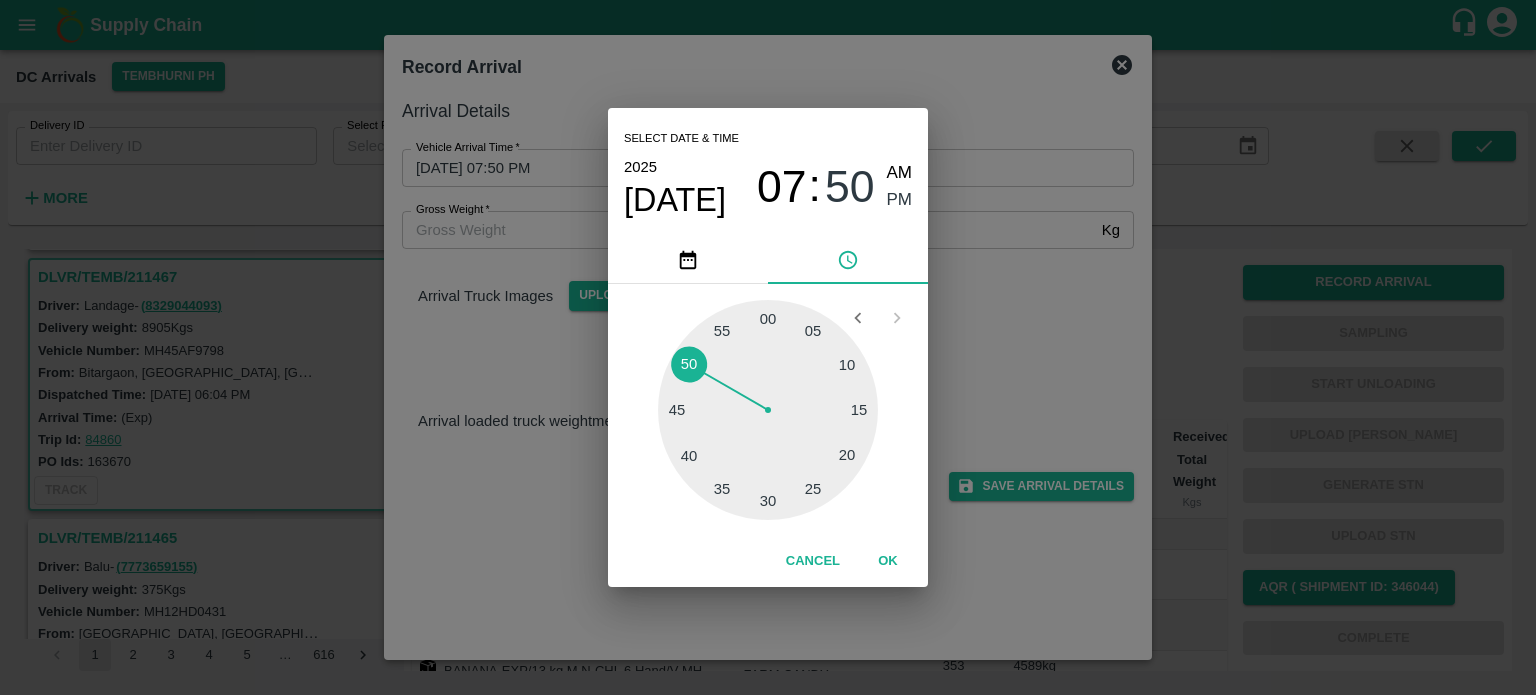 click on "Select date & time [DATE] 07 : 50 AM PM 05 10 15 20 25 30 35 40 45 50 55 00 Cancel OK" at bounding box center (768, 347) 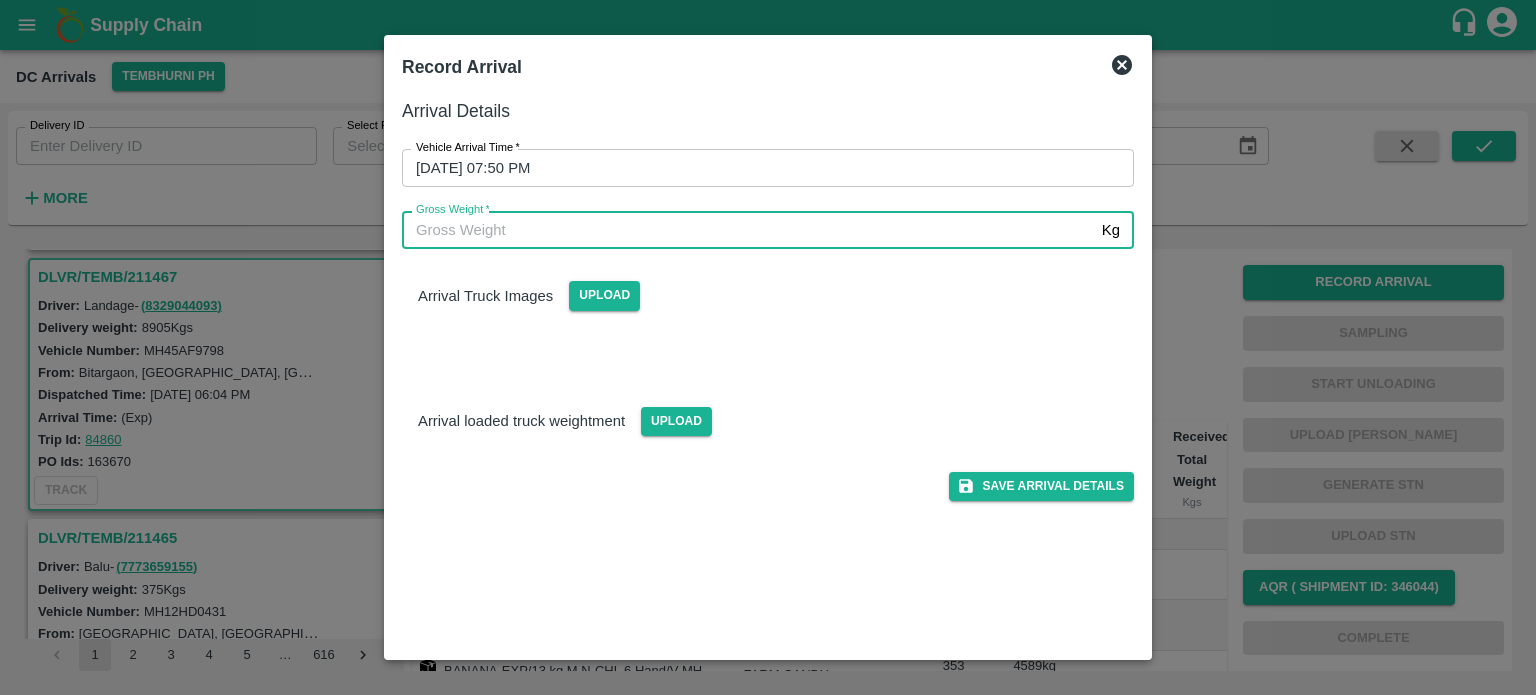 click on "Gross Weight   *" at bounding box center [748, 230] 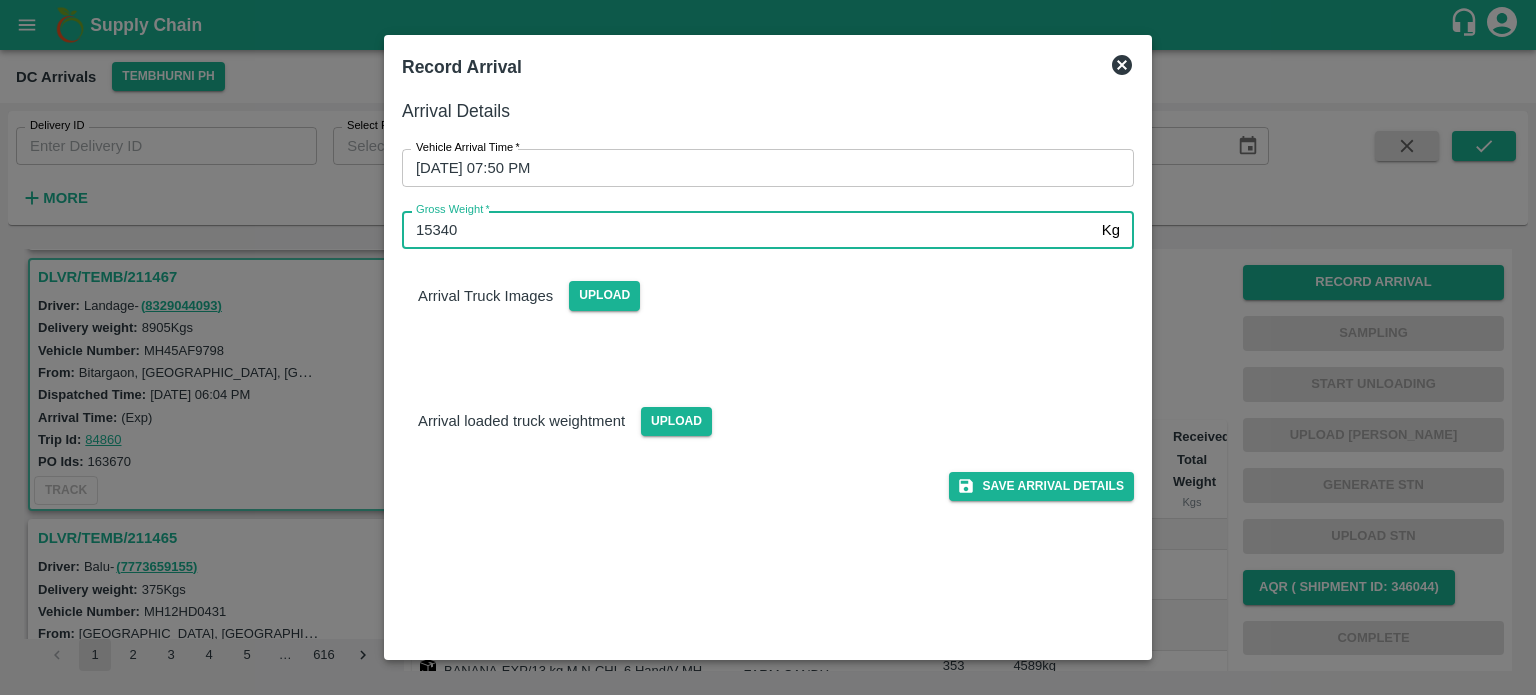 type on "15340" 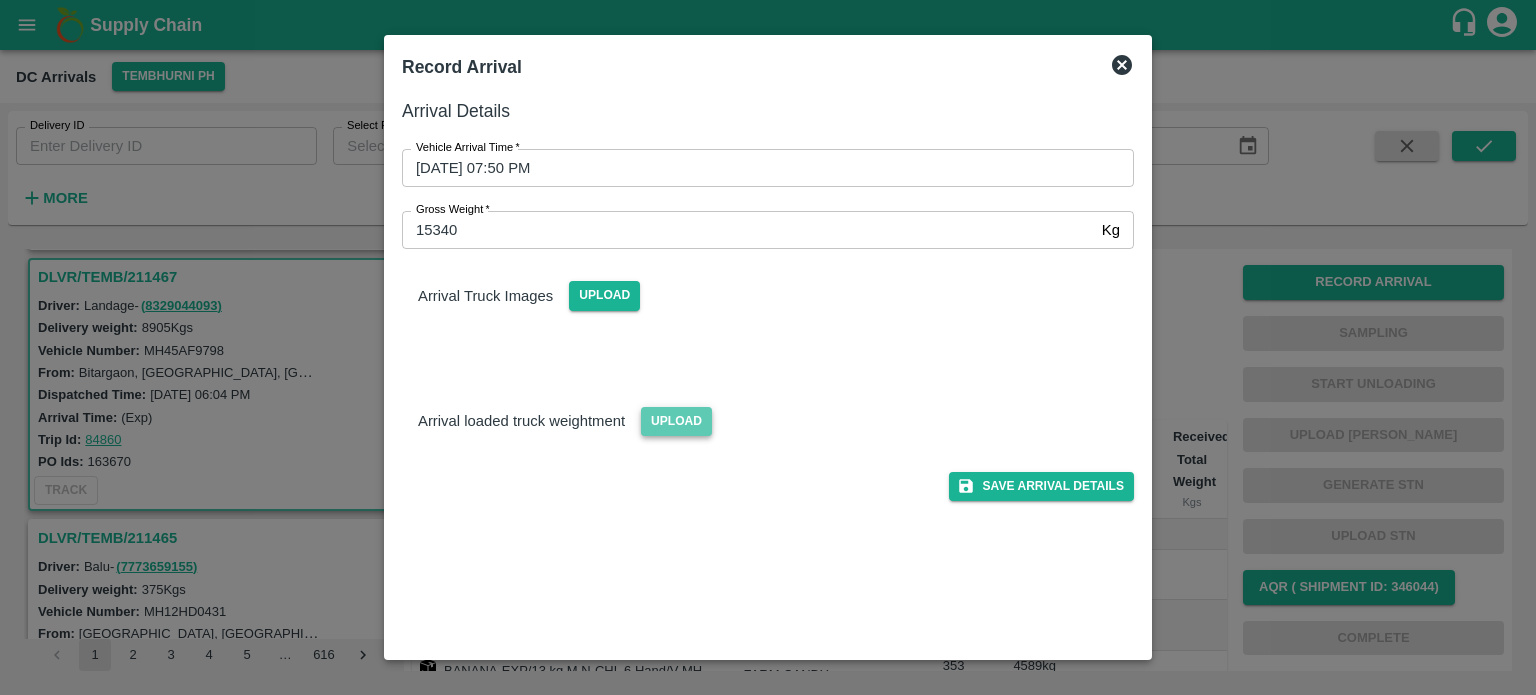 click on "Upload" at bounding box center (676, 421) 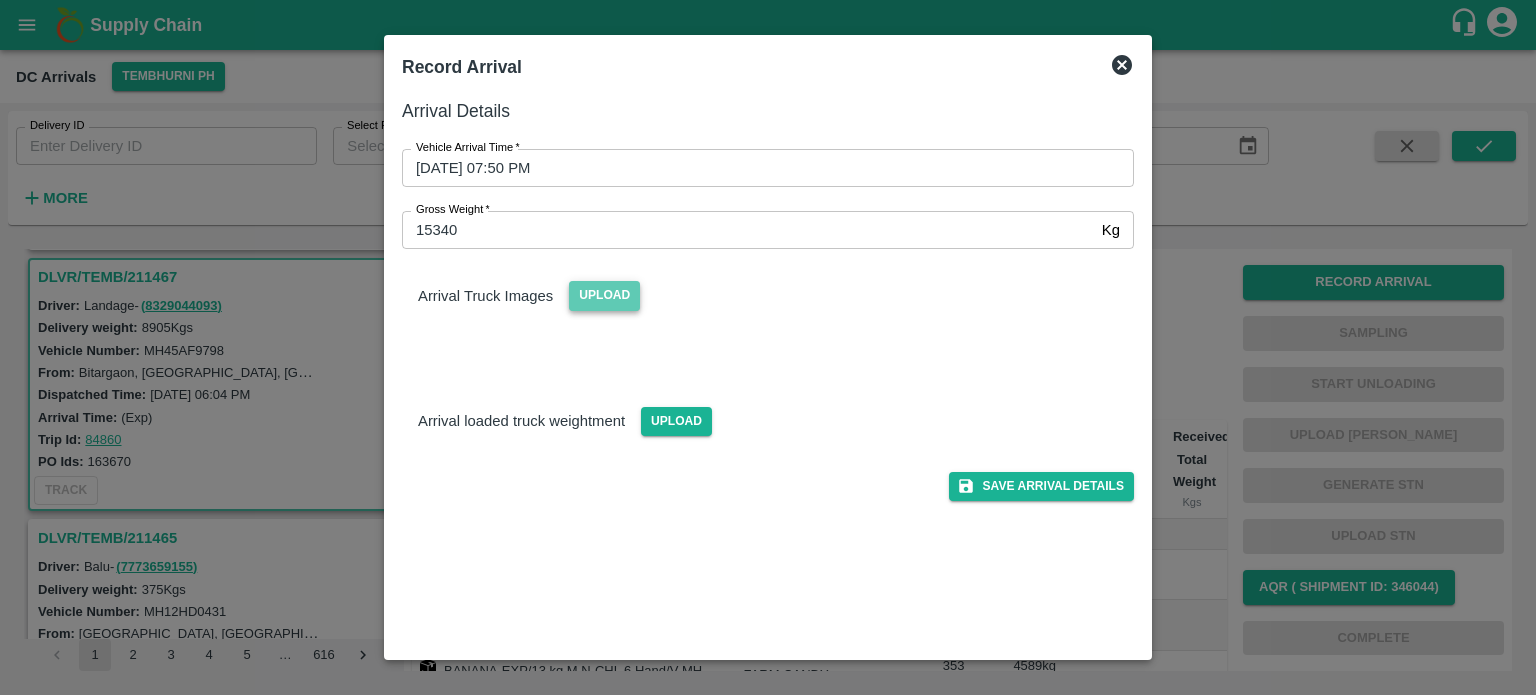 click on "Upload" at bounding box center [604, 295] 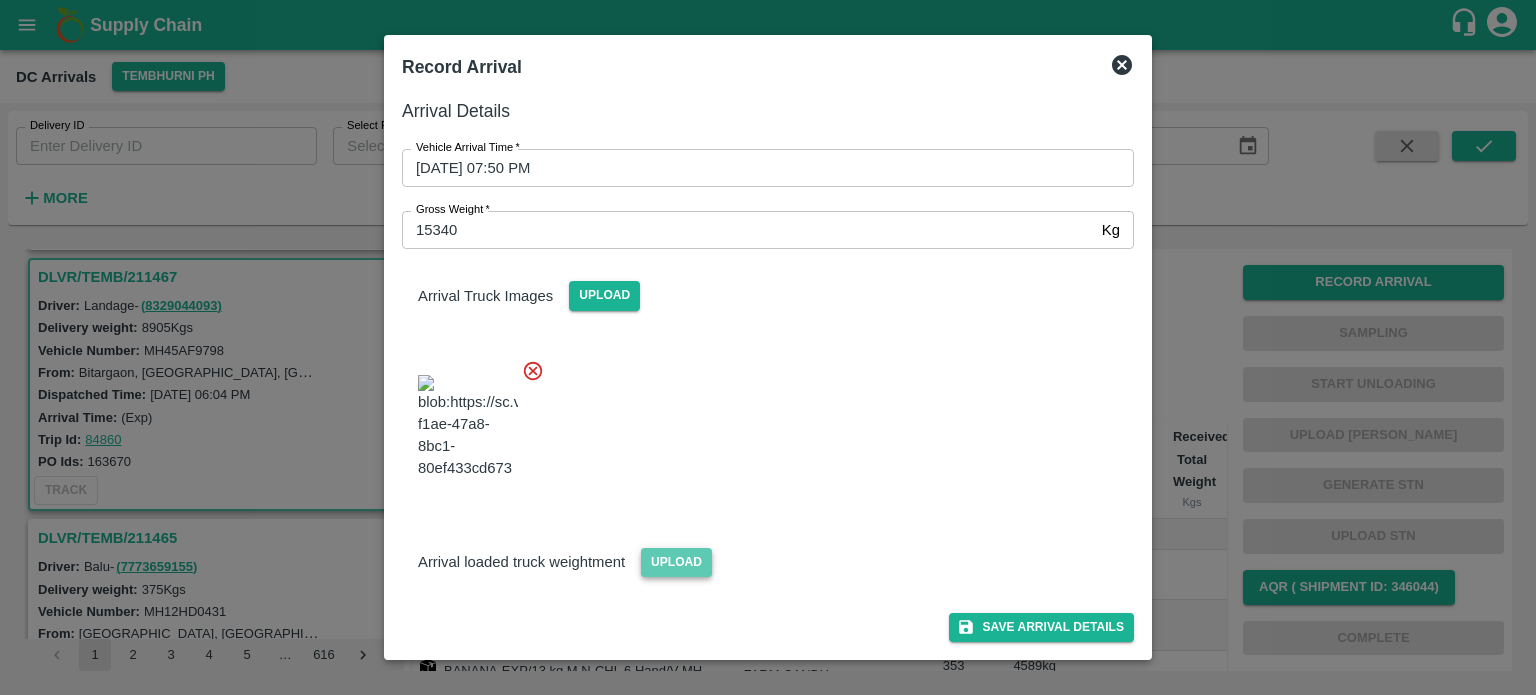 click on "Upload" at bounding box center (676, 562) 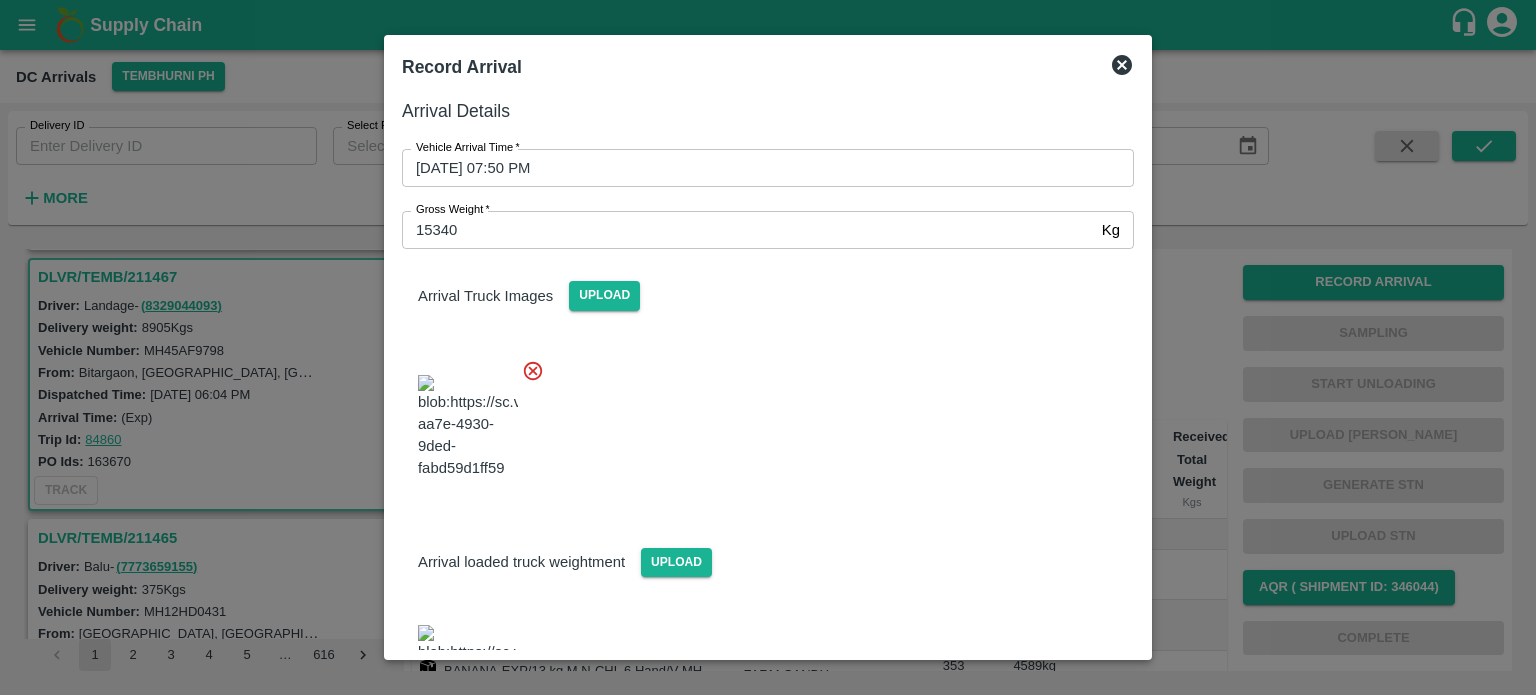 scroll, scrollTop: 117, scrollLeft: 0, axis: vertical 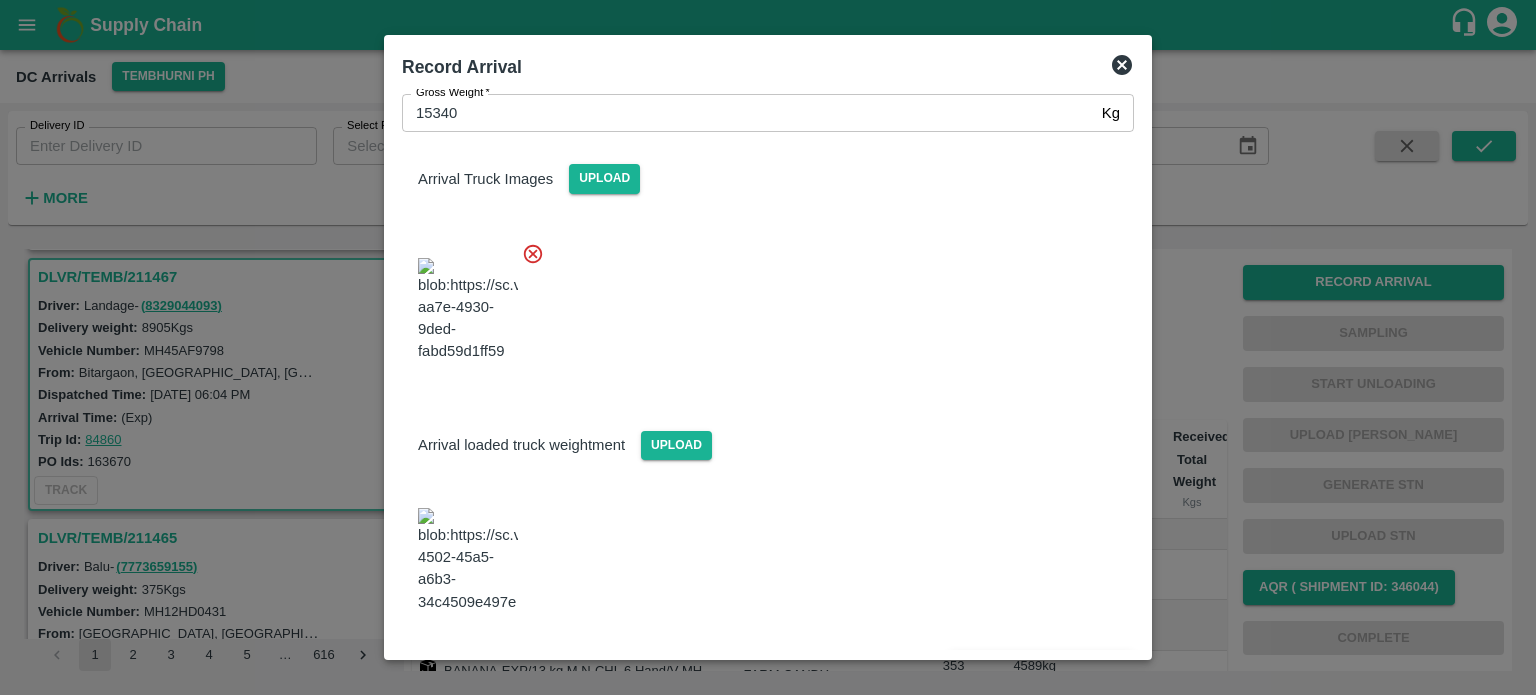 click on "Save Arrival Details" at bounding box center (1041, 667) 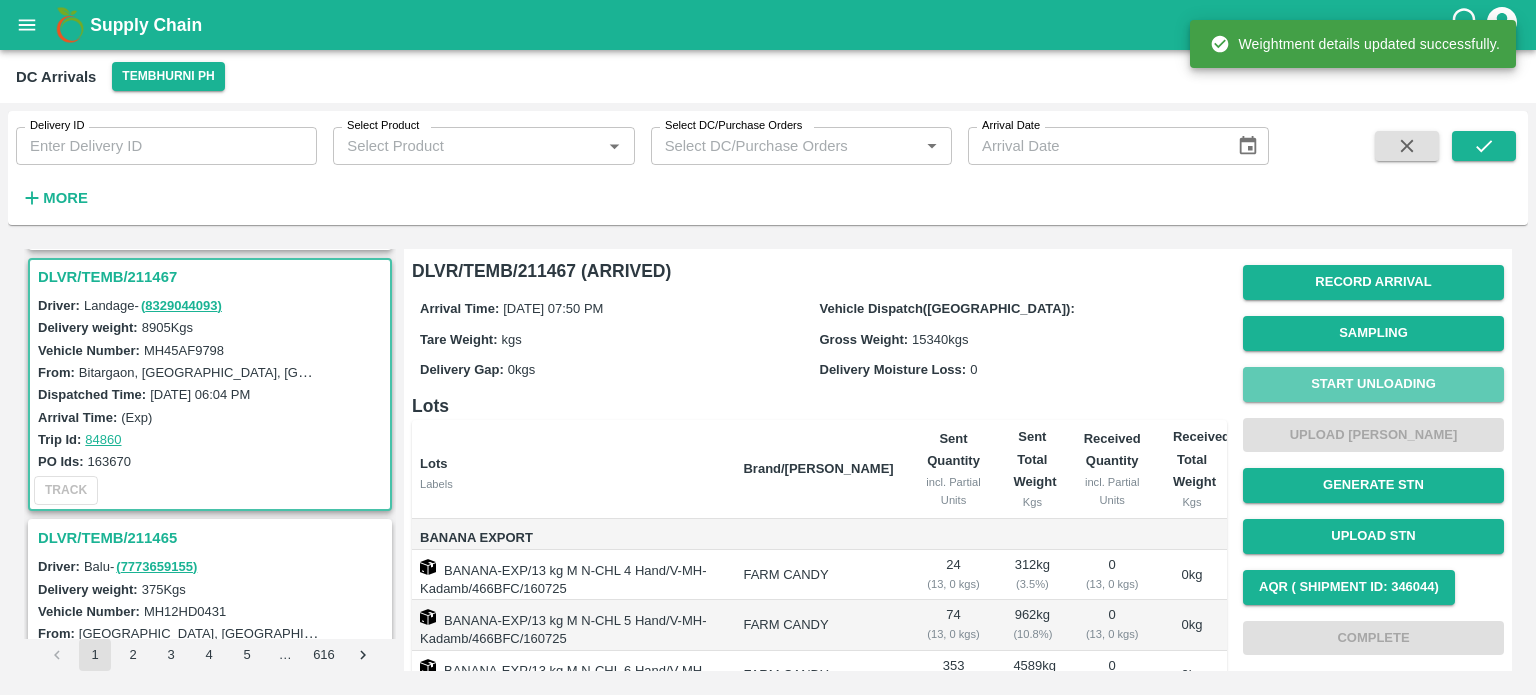 click on "Start Unloading" at bounding box center [1373, 384] 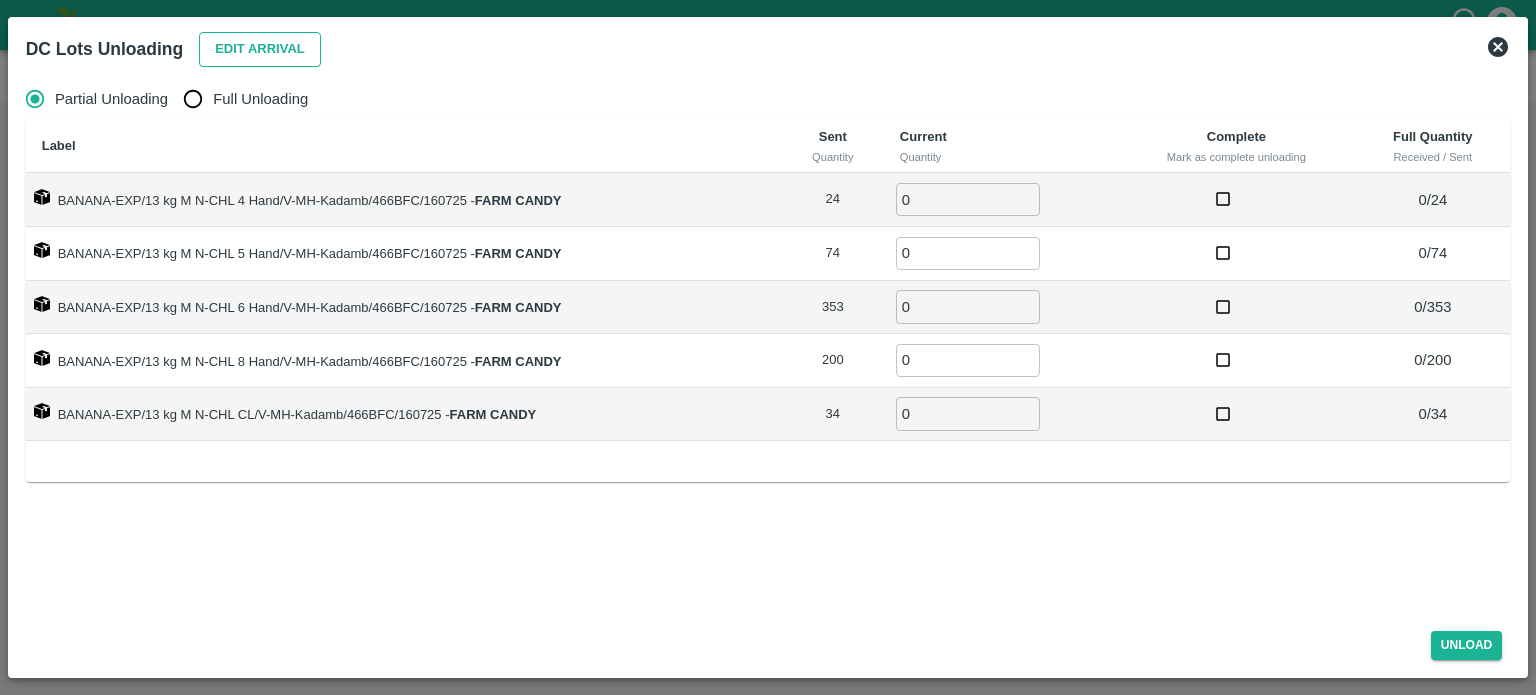 click on "Edit Arrival" at bounding box center [260, 49] 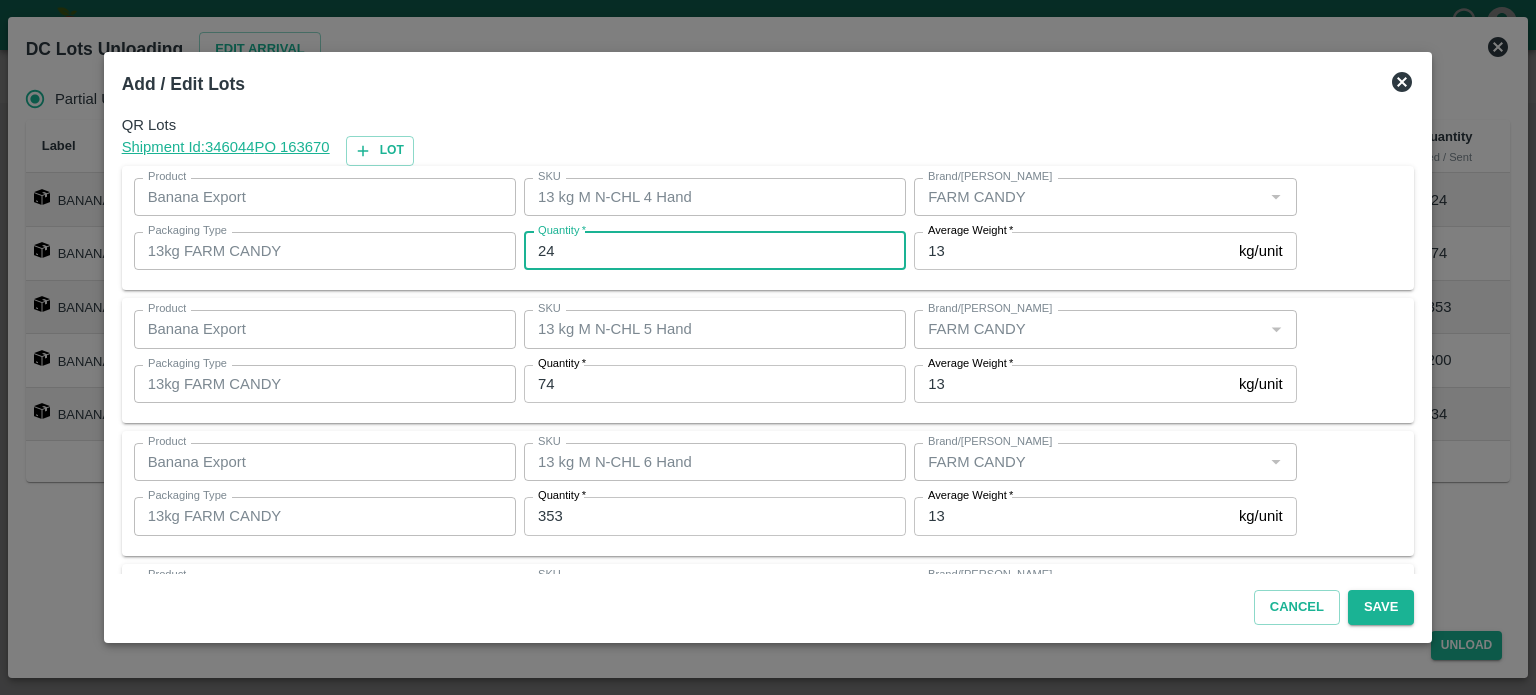 click on "24" at bounding box center (715, 251) 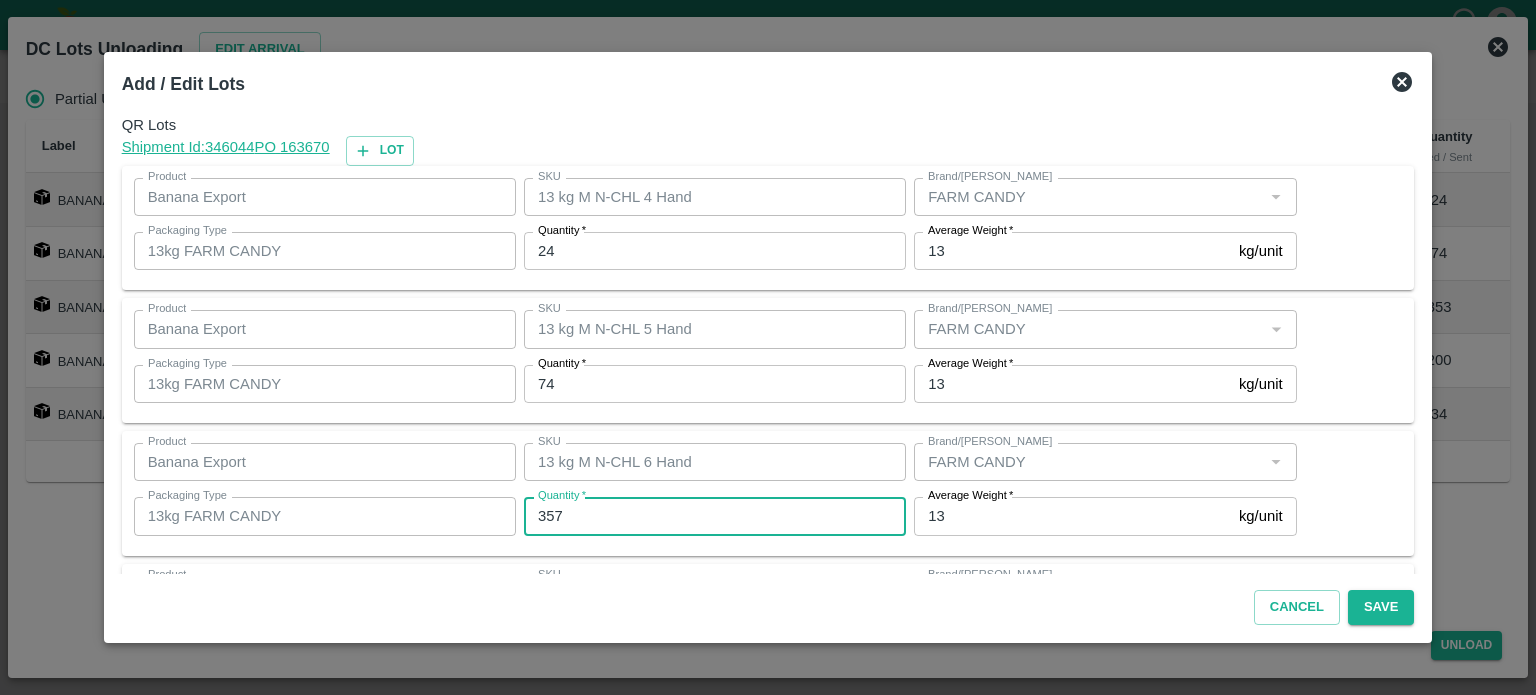 type on "357" 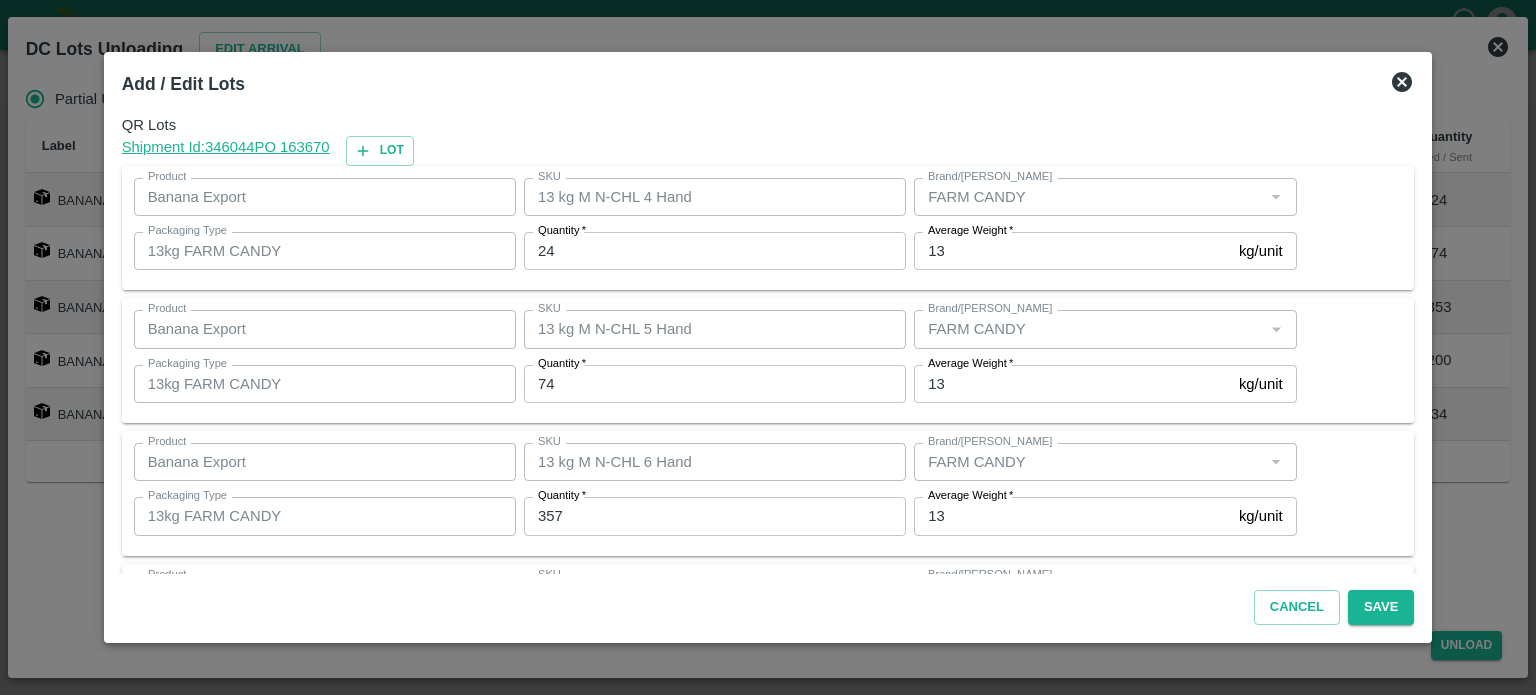 scroll, scrollTop: 262, scrollLeft: 0, axis: vertical 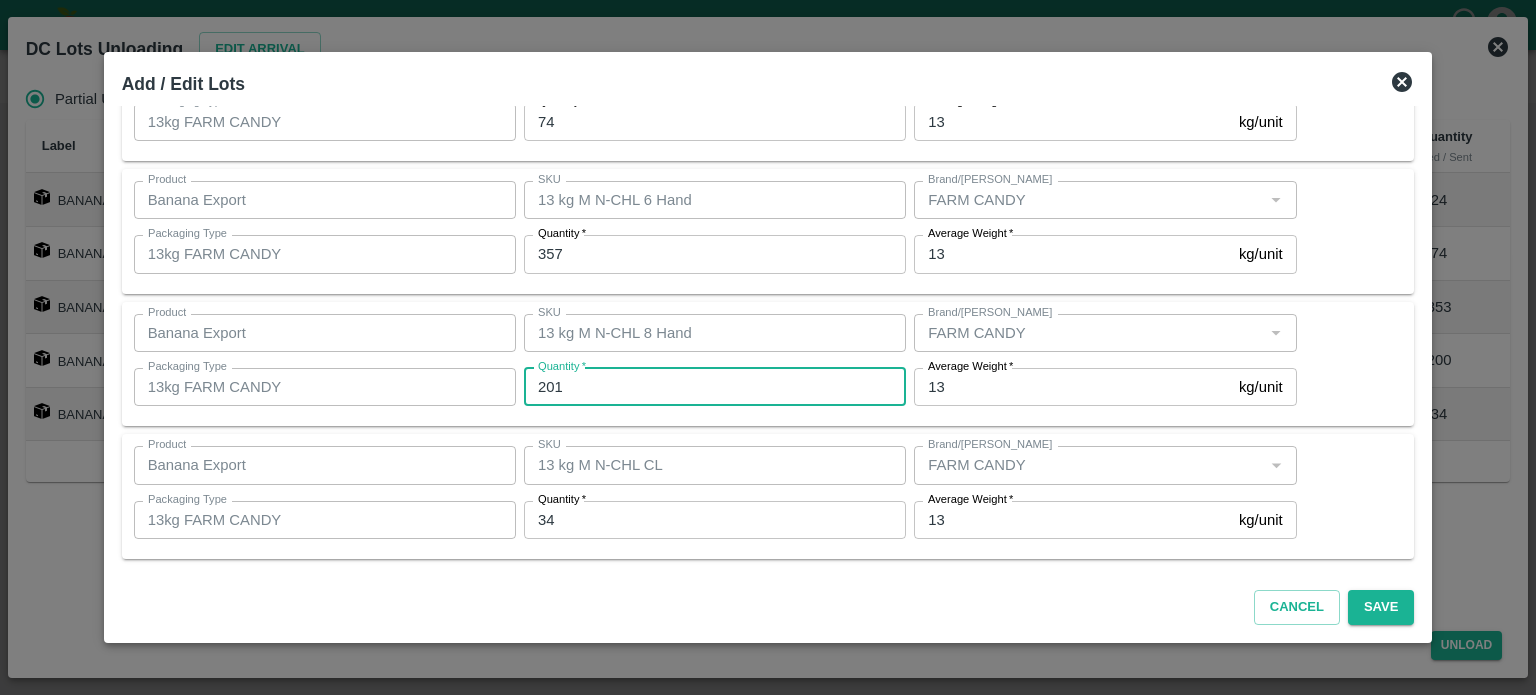 type on "201" 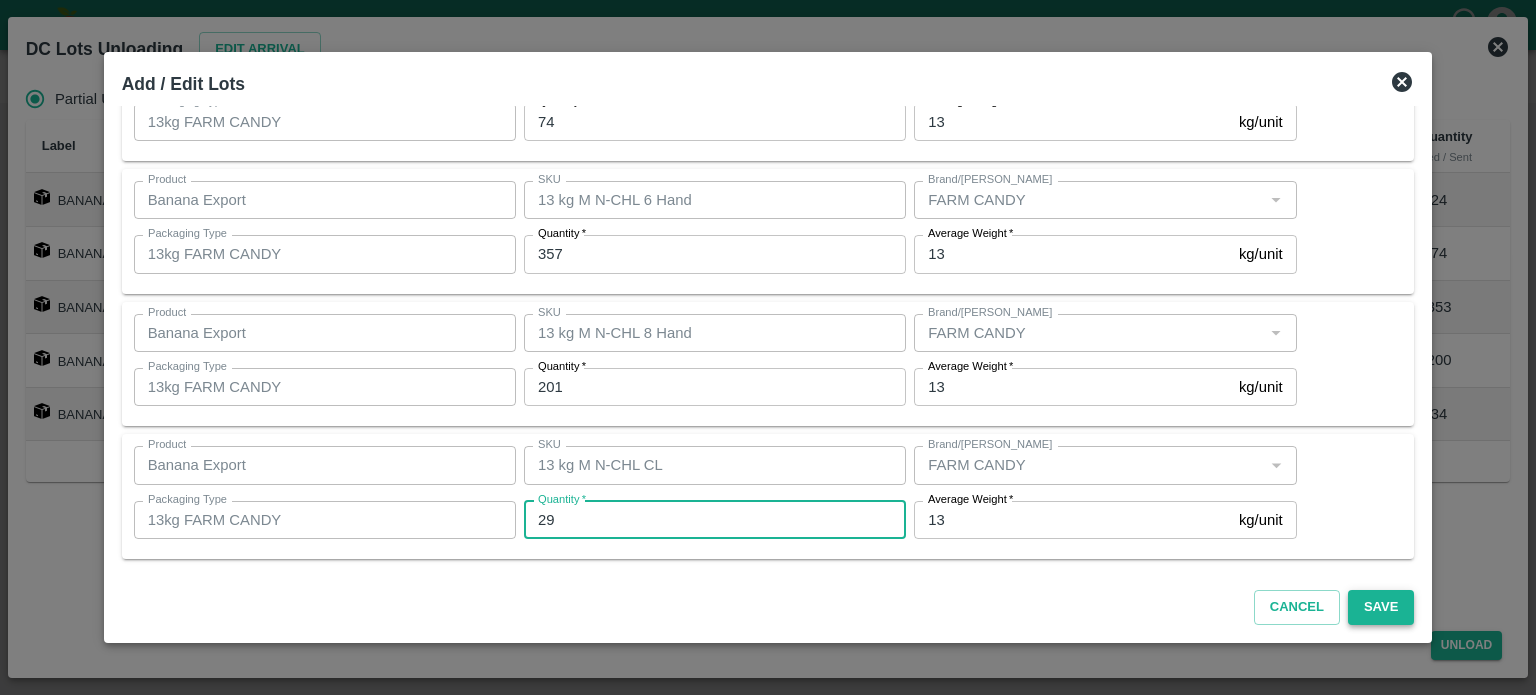 type on "29" 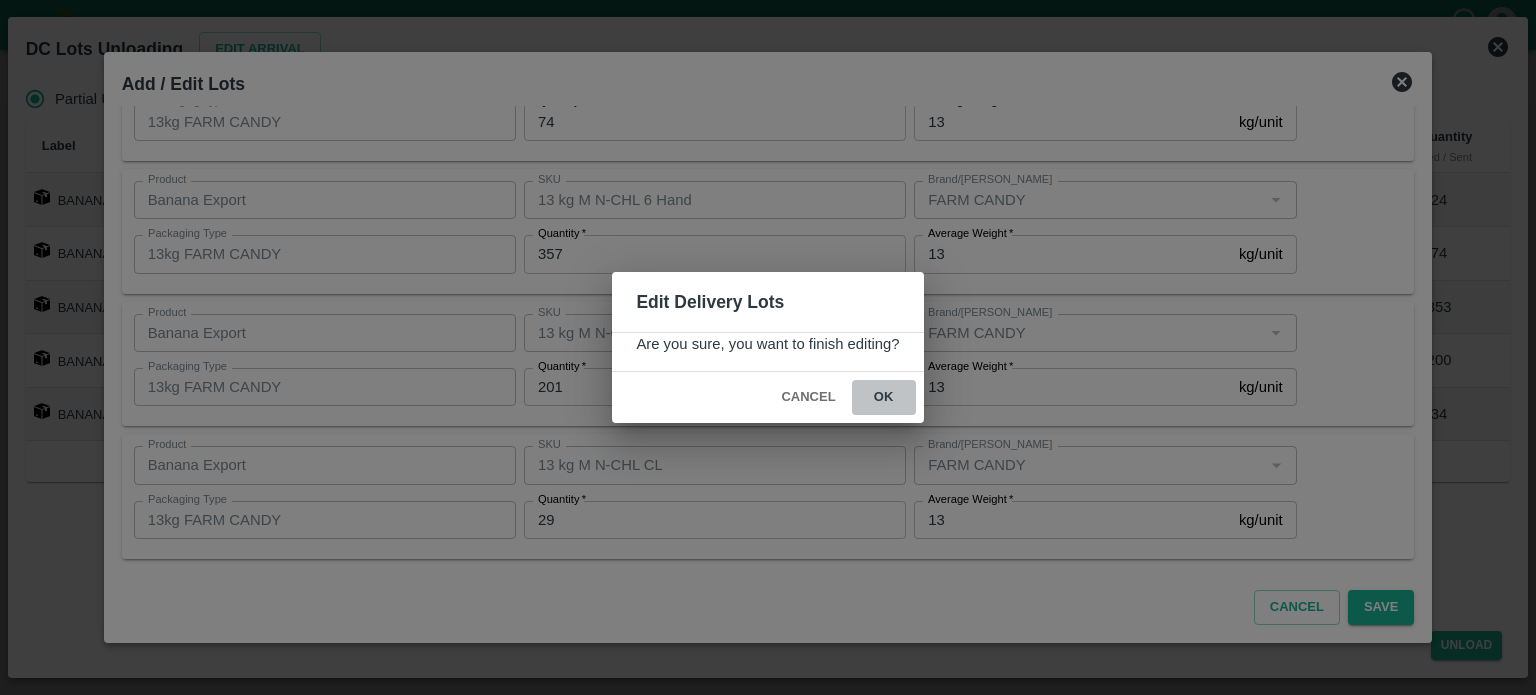 click on "ok" at bounding box center [884, 397] 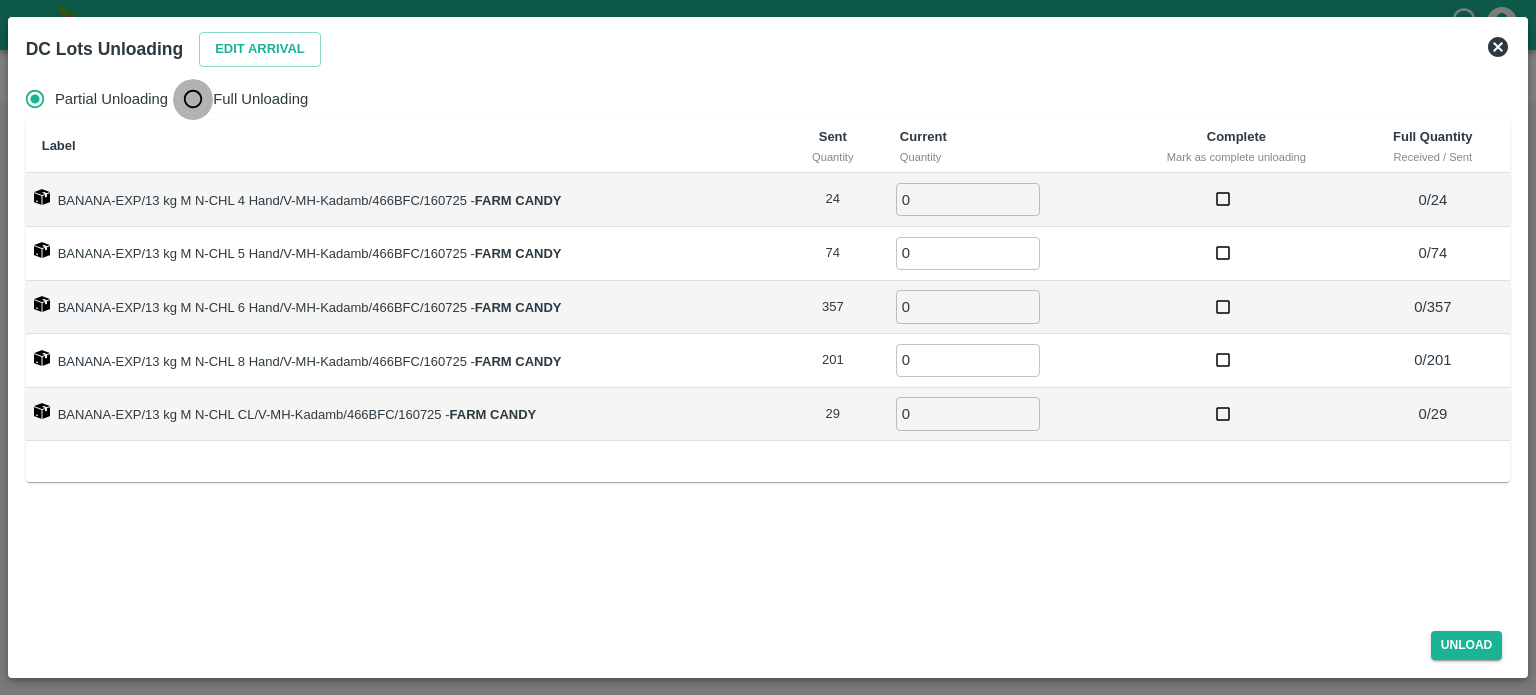 click on "Full Unloading" at bounding box center (193, 99) 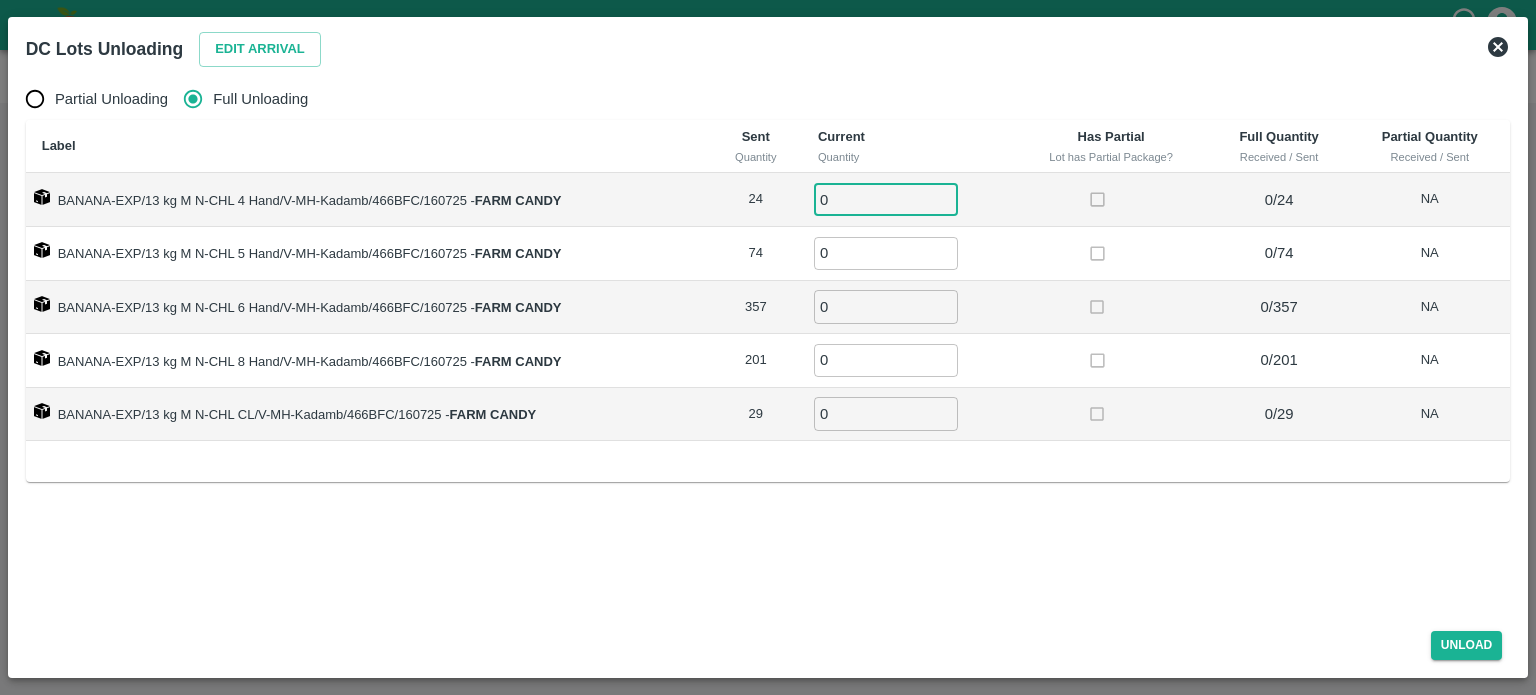 click on "0" at bounding box center [886, 199] 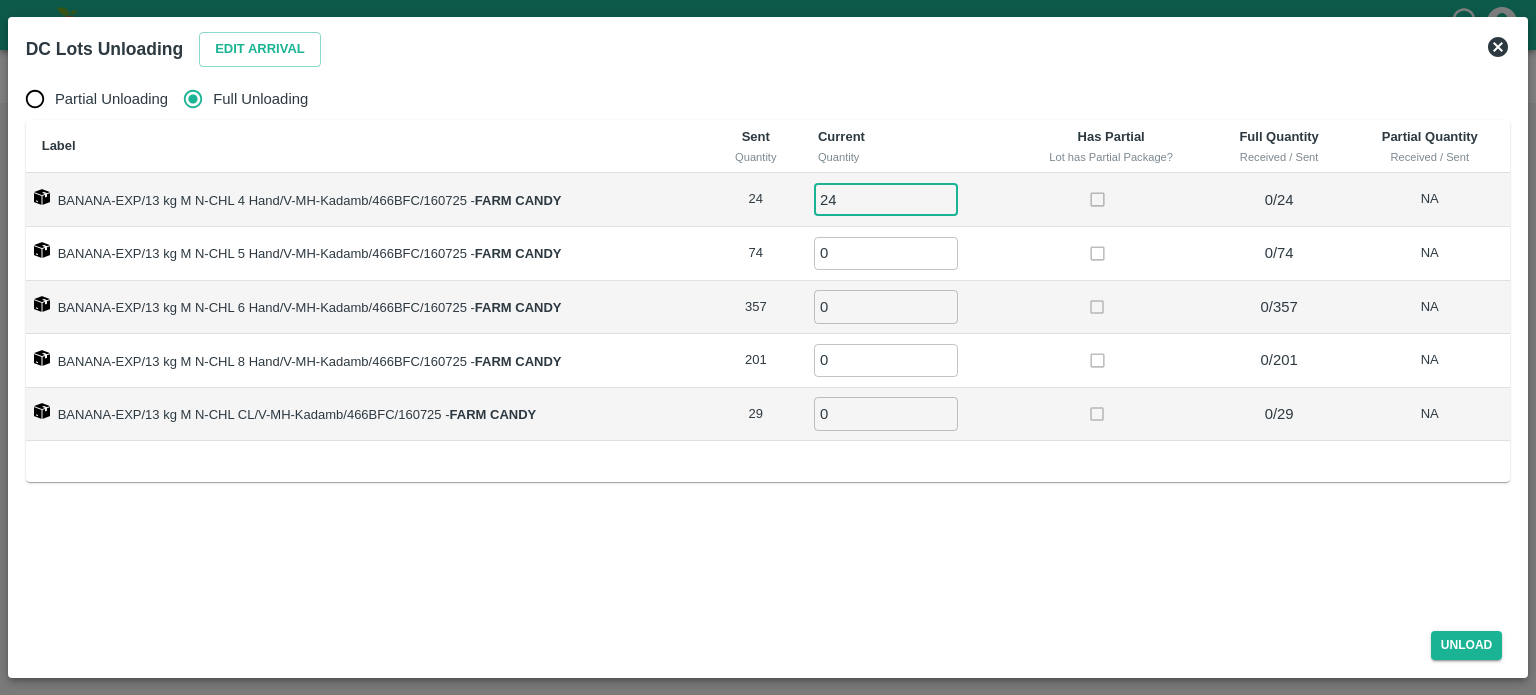type on "24" 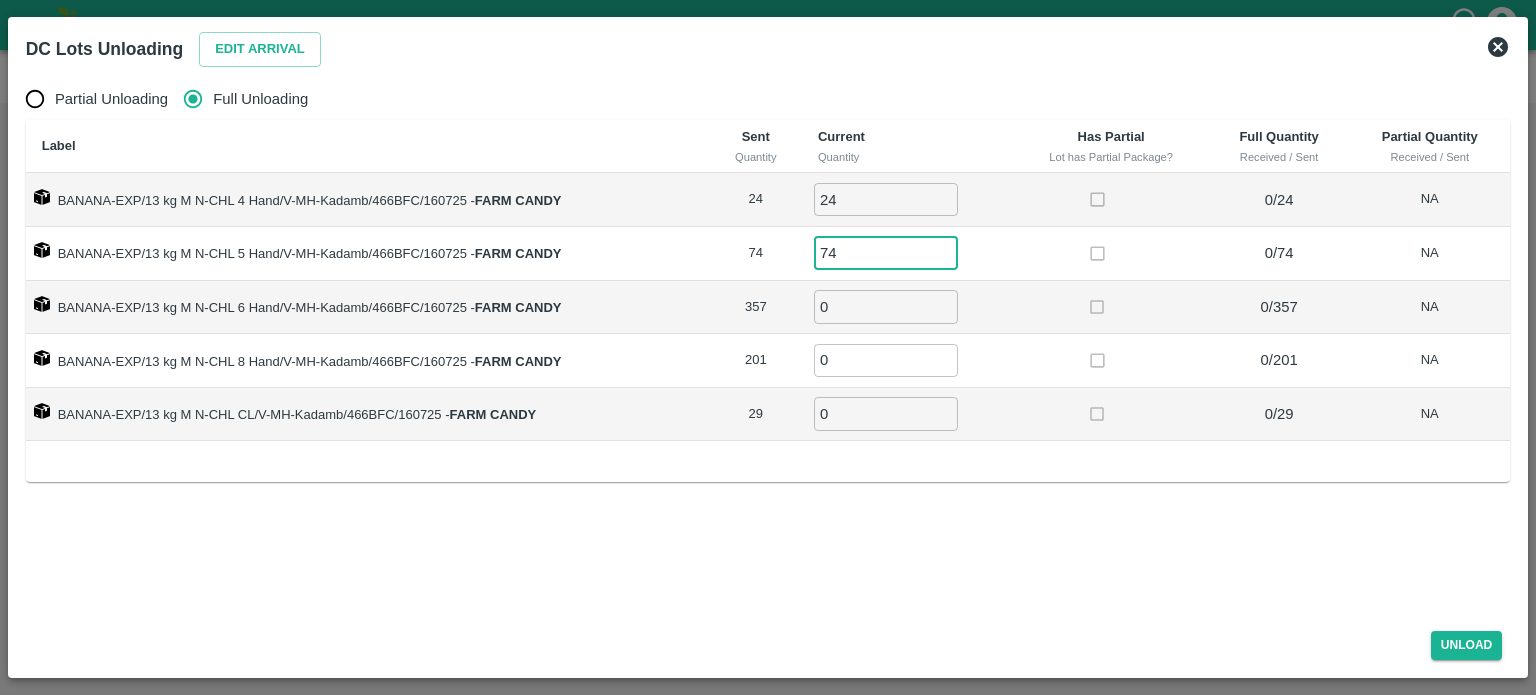 type on "74" 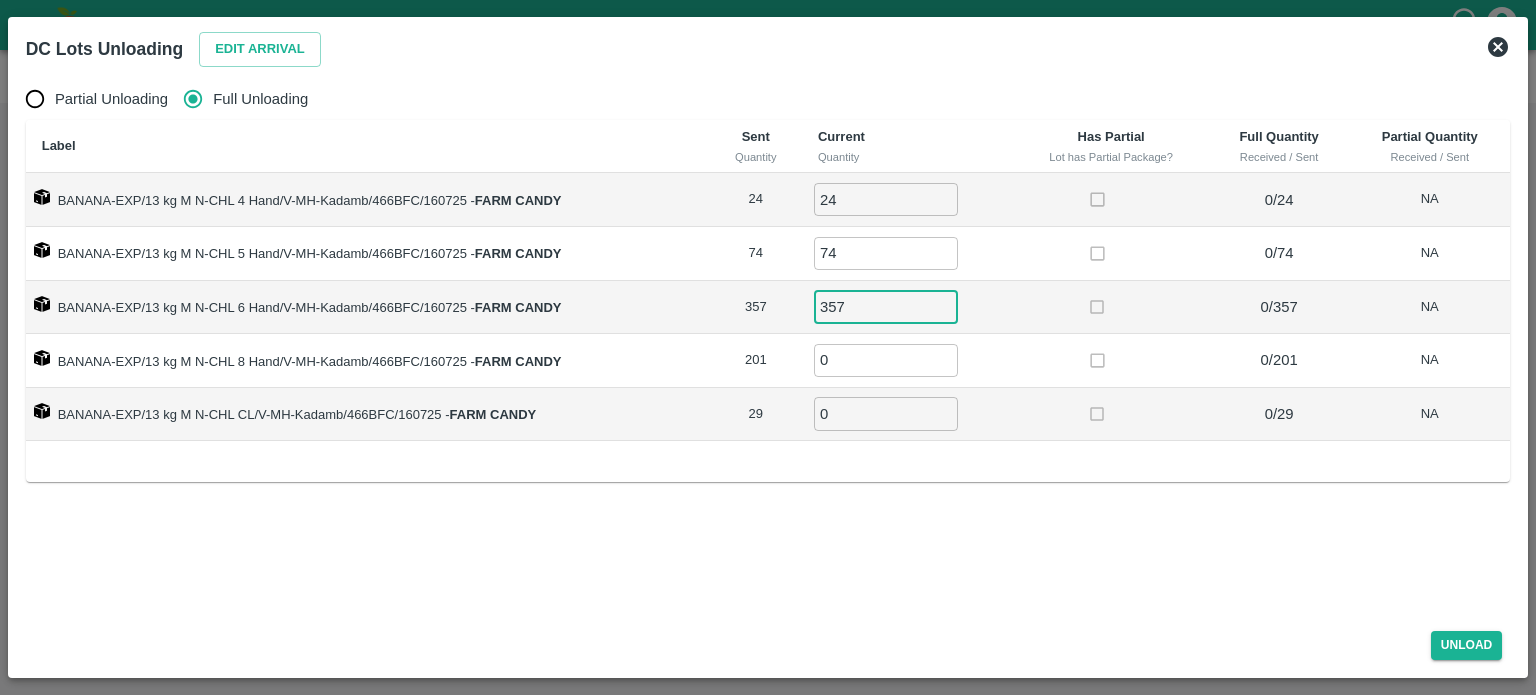 type on "357" 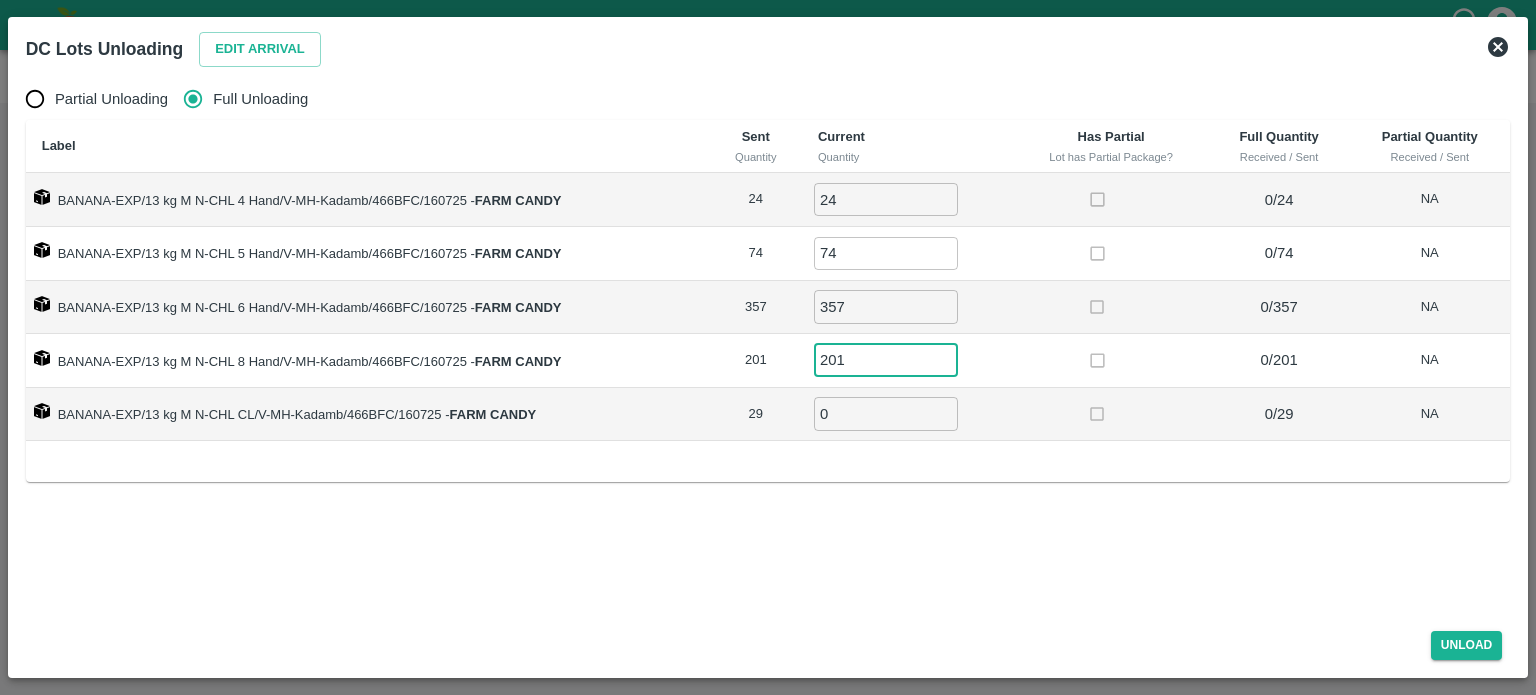type on "201" 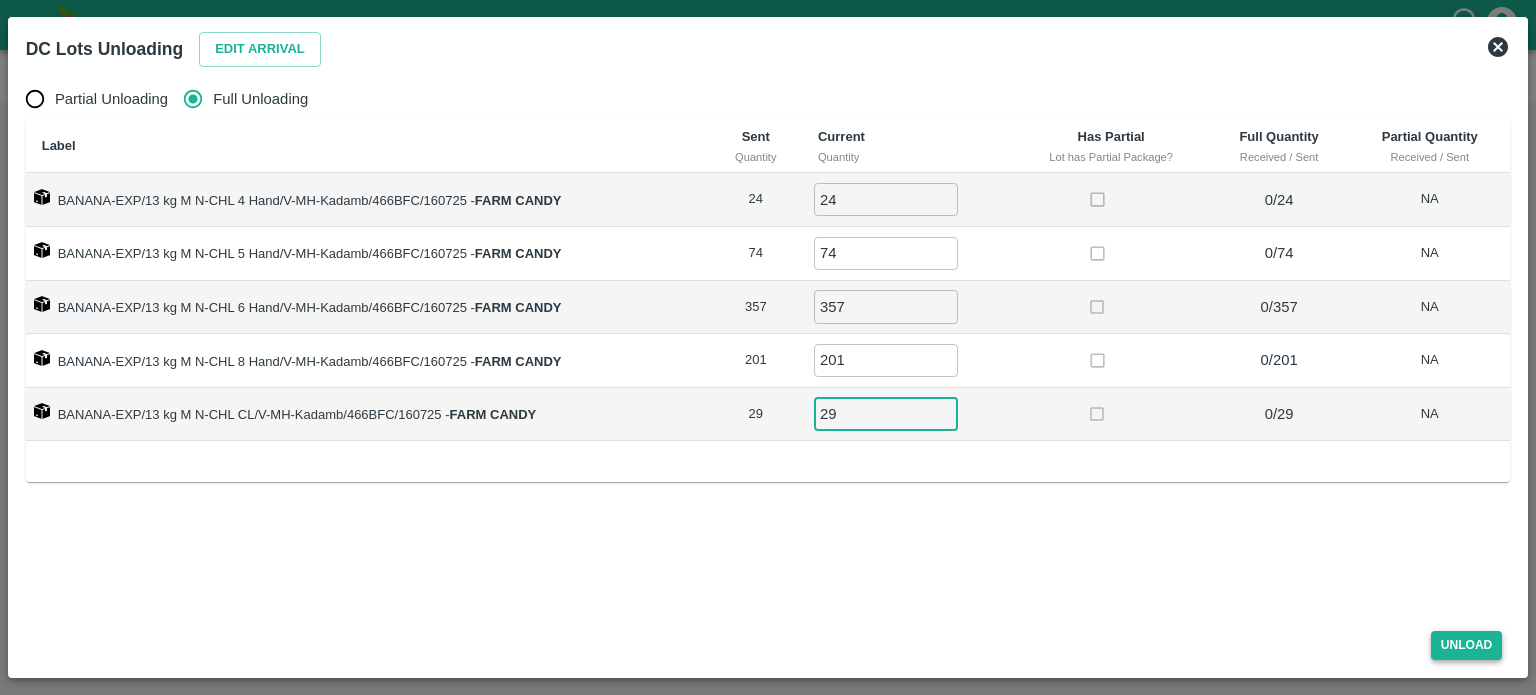 type on "29" 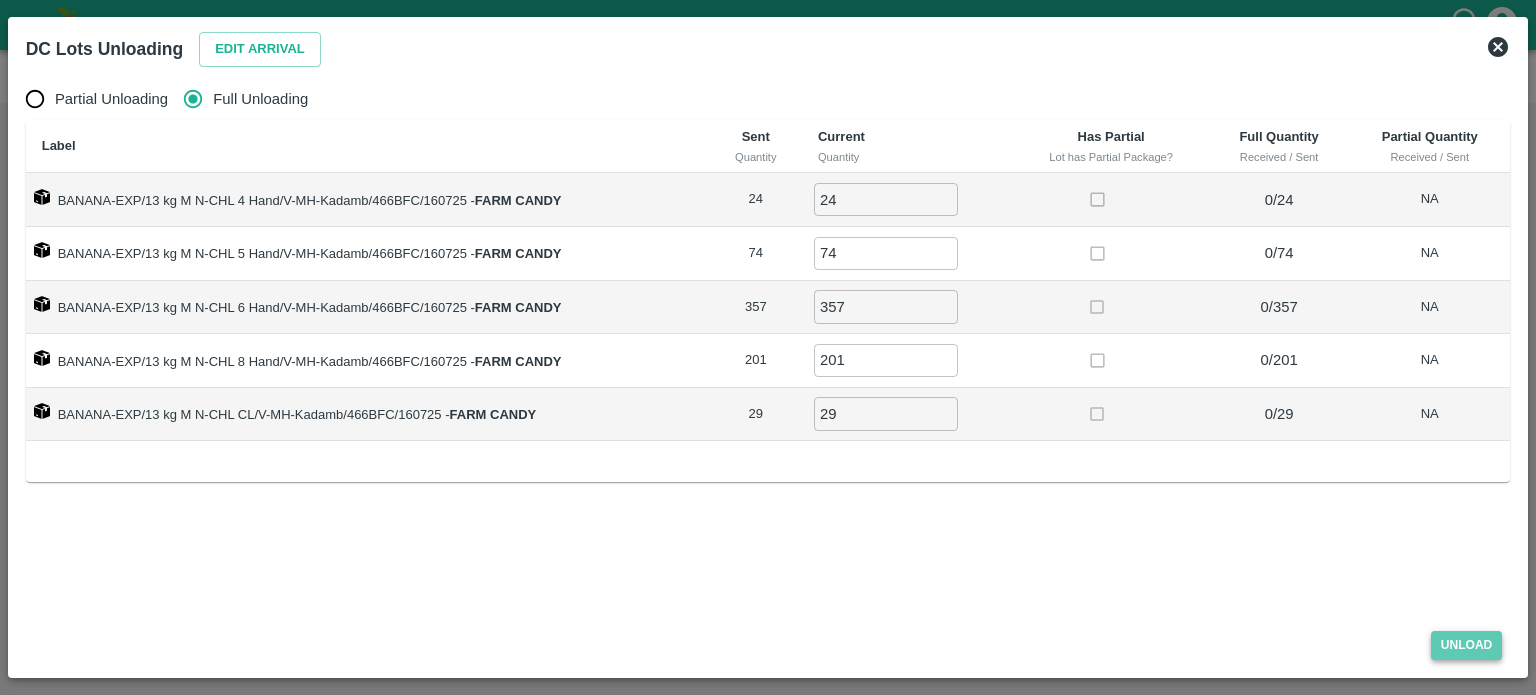 click on "Unload" at bounding box center [1467, 645] 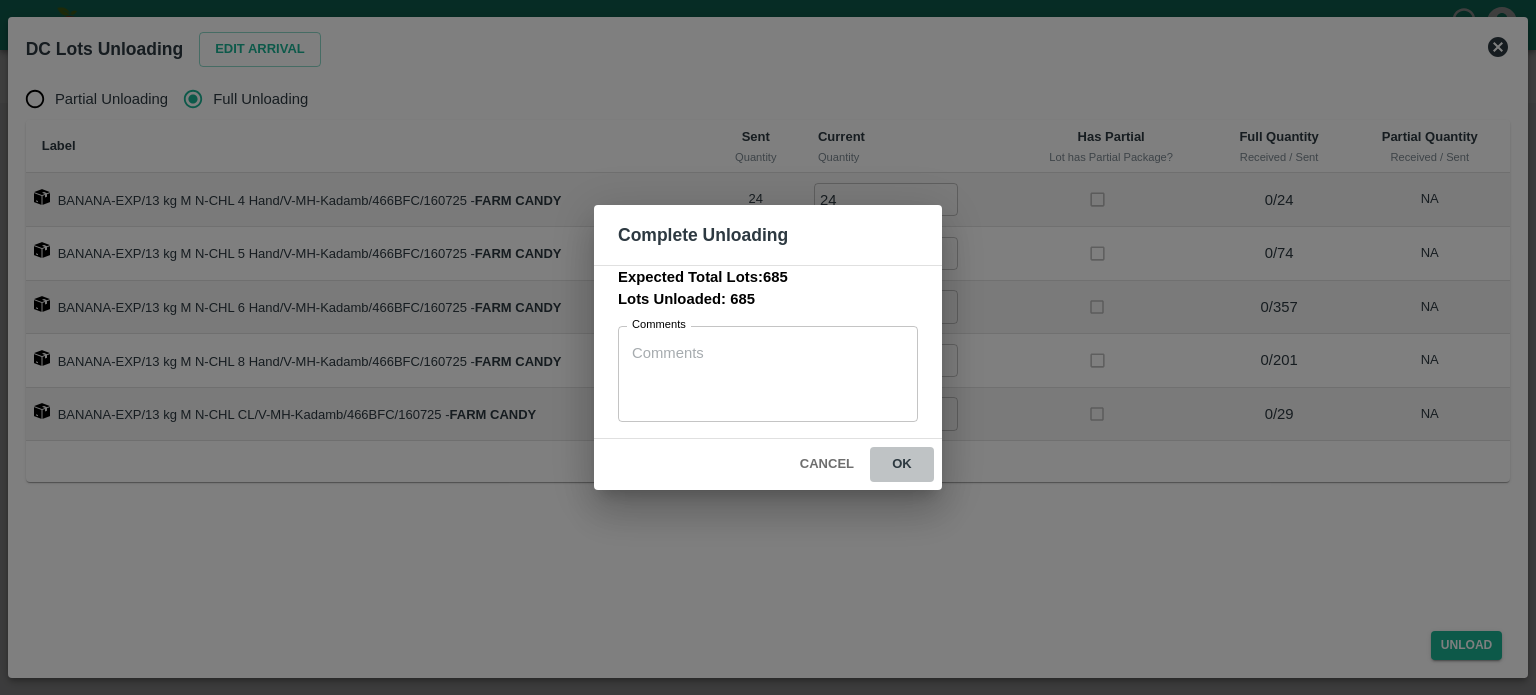 click on "ok" at bounding box center [902, 464] 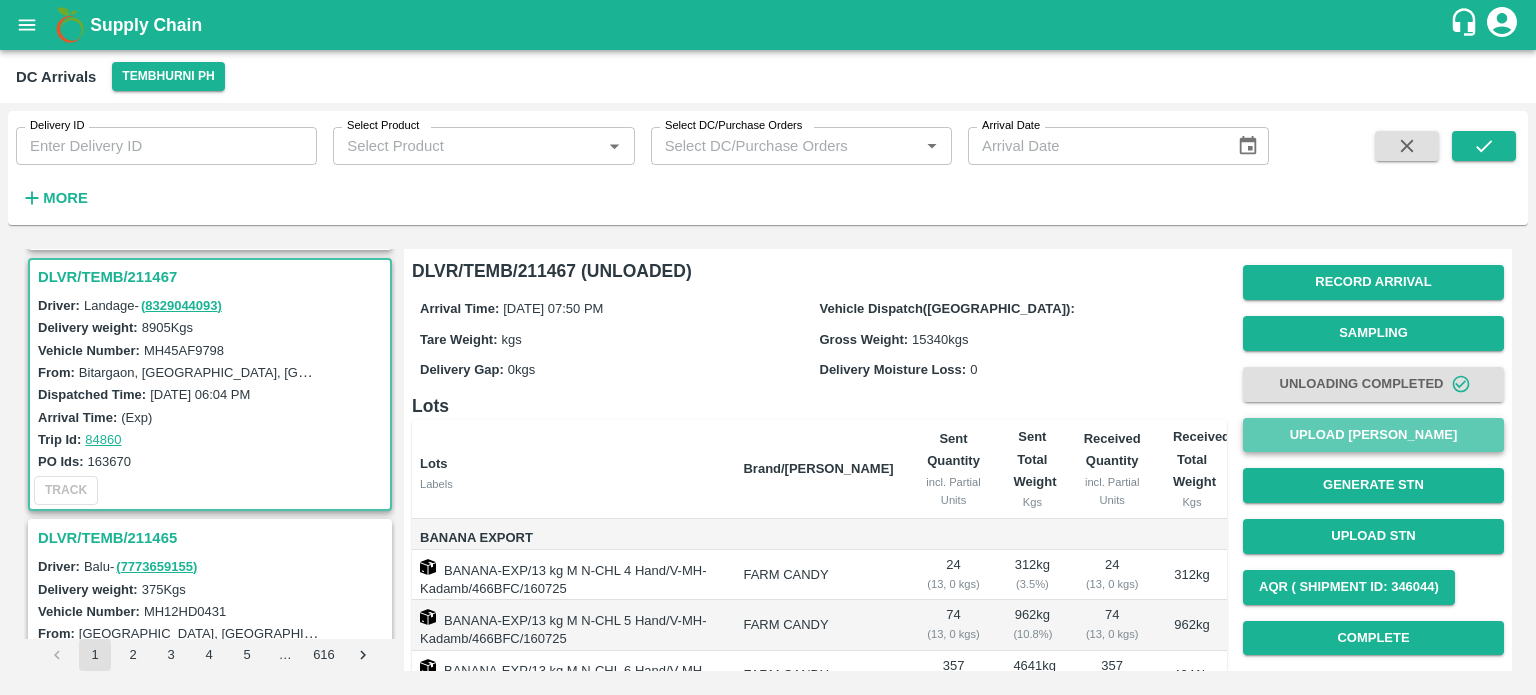 click on "Upload [PERSON_NAME]" at bounding box center [1373, 435] 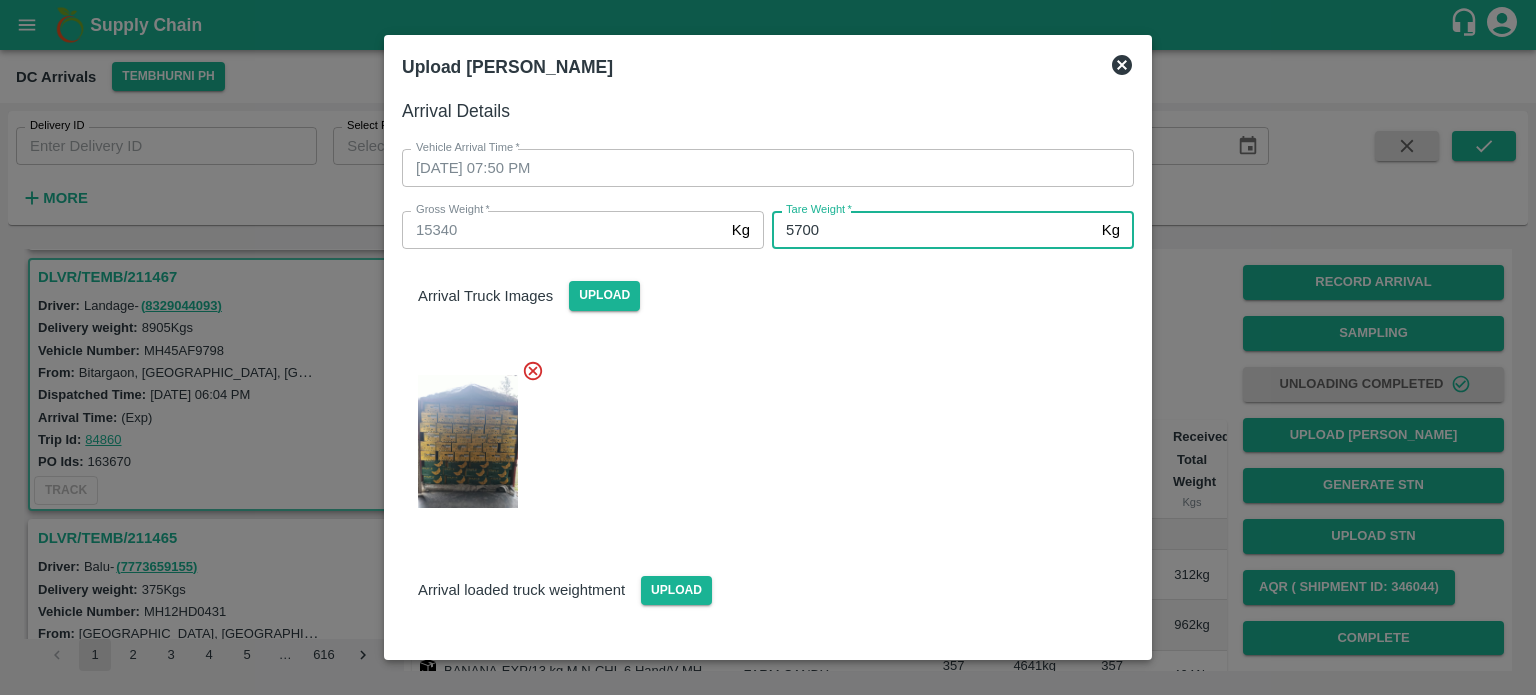 type on "5700" 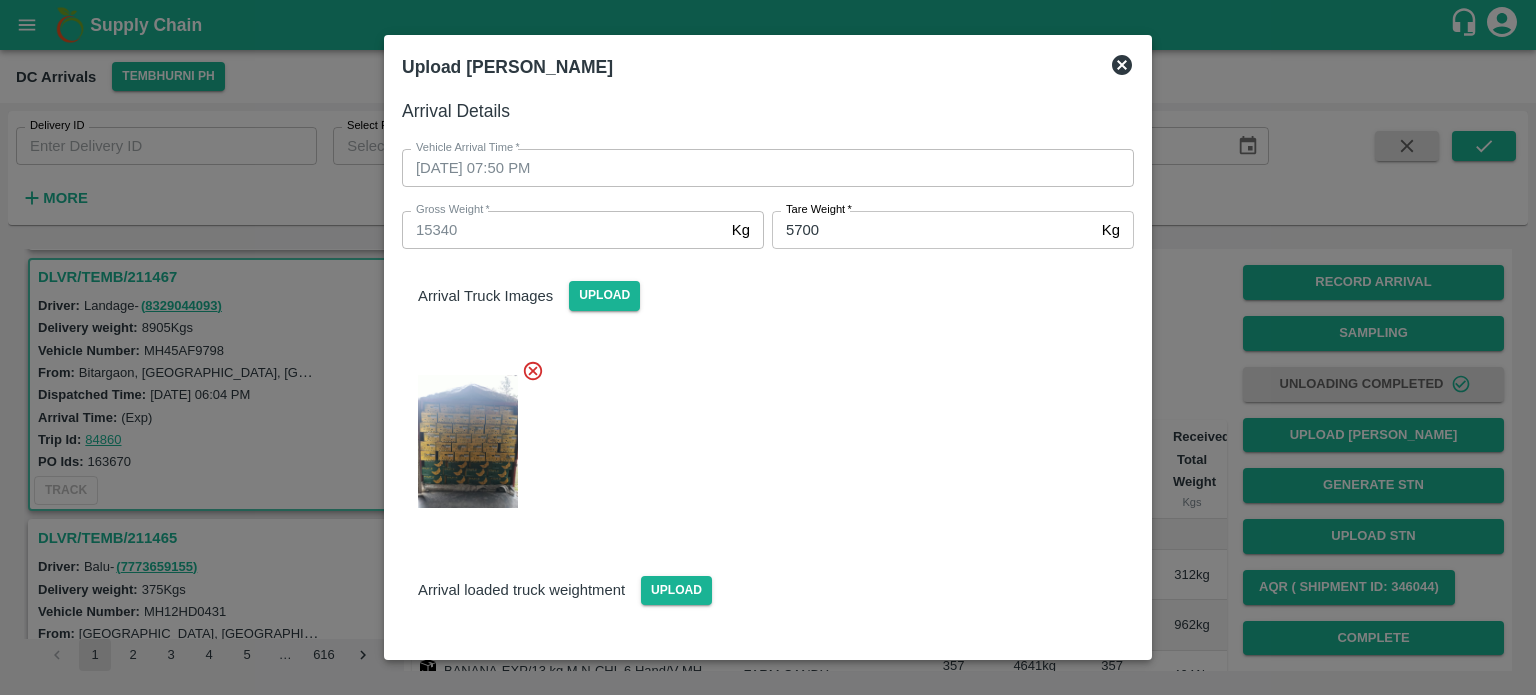 click at bounding box center (760, 435) 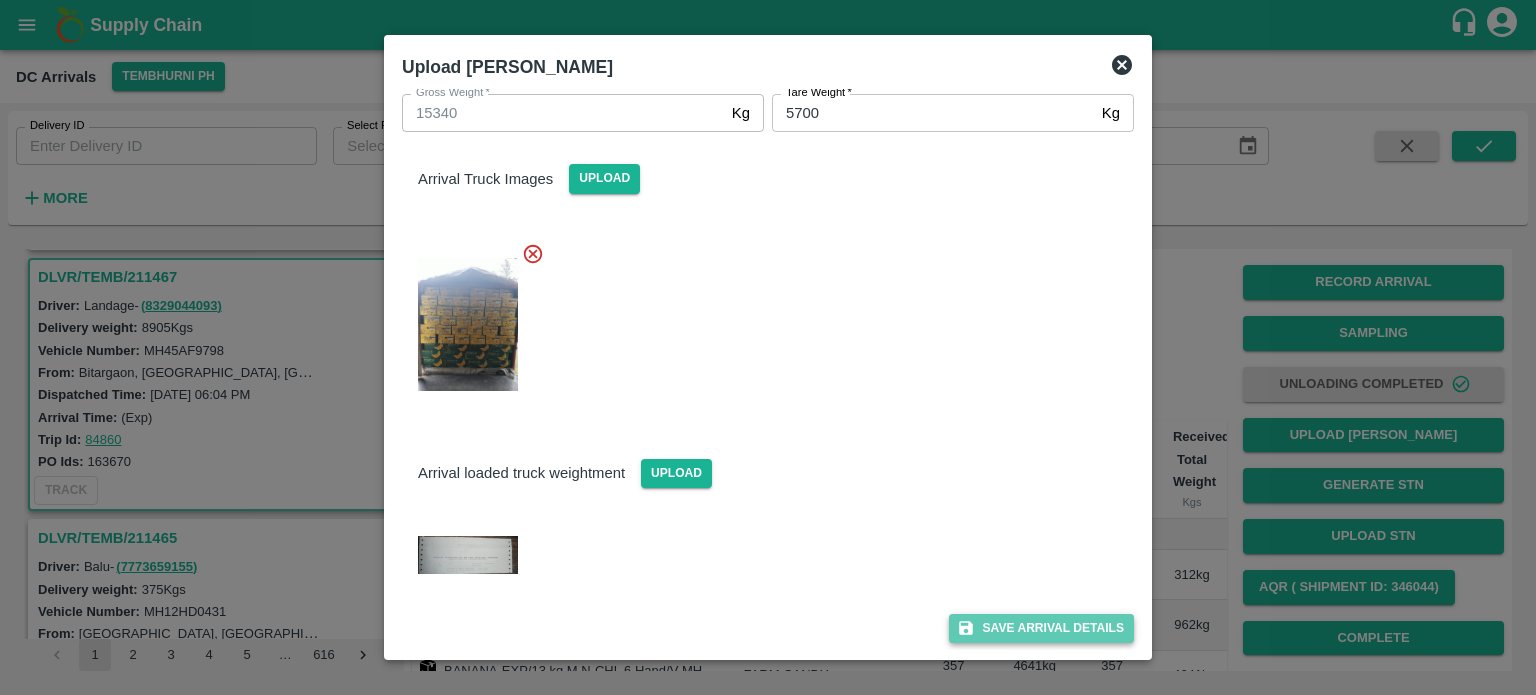 click on "Save Arrival Details" at bounding box center (1041, 628) 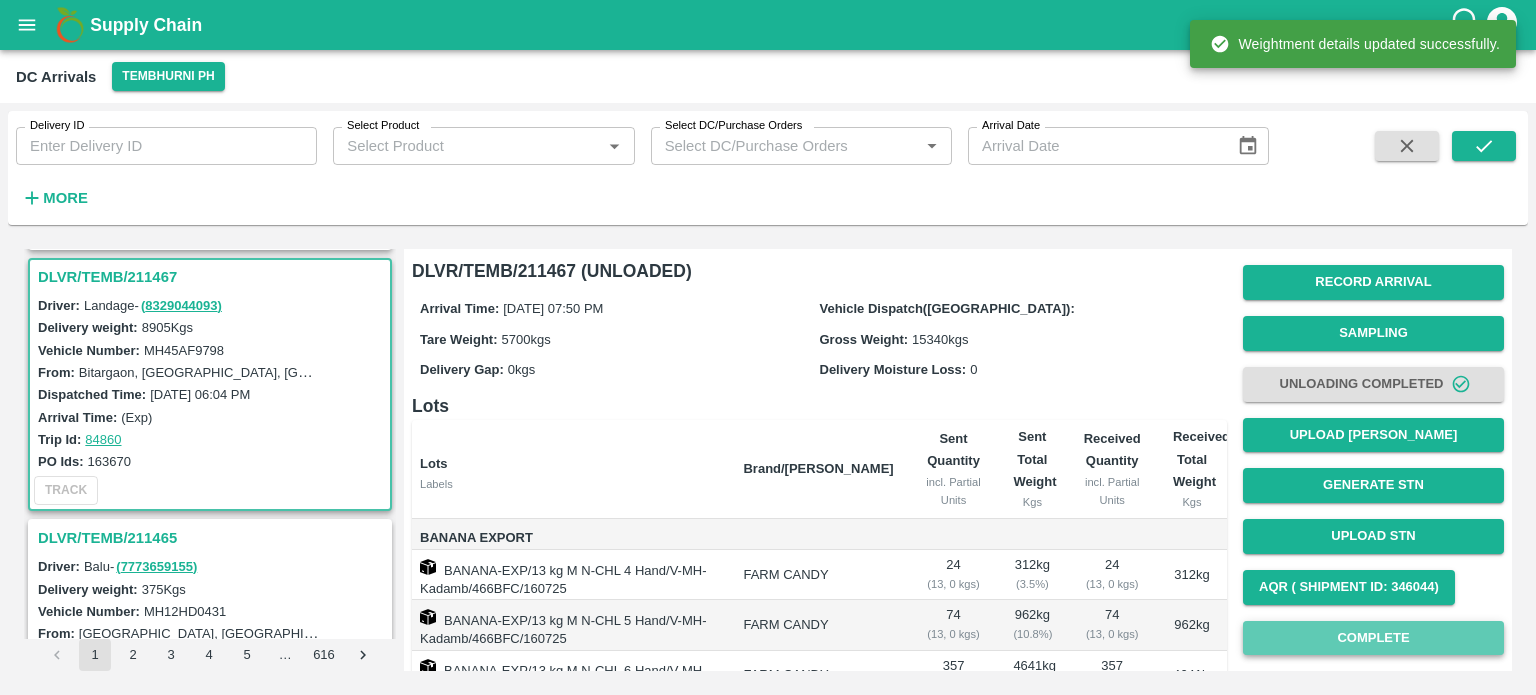 click on "Complete" at bounding box center (1373, 638) 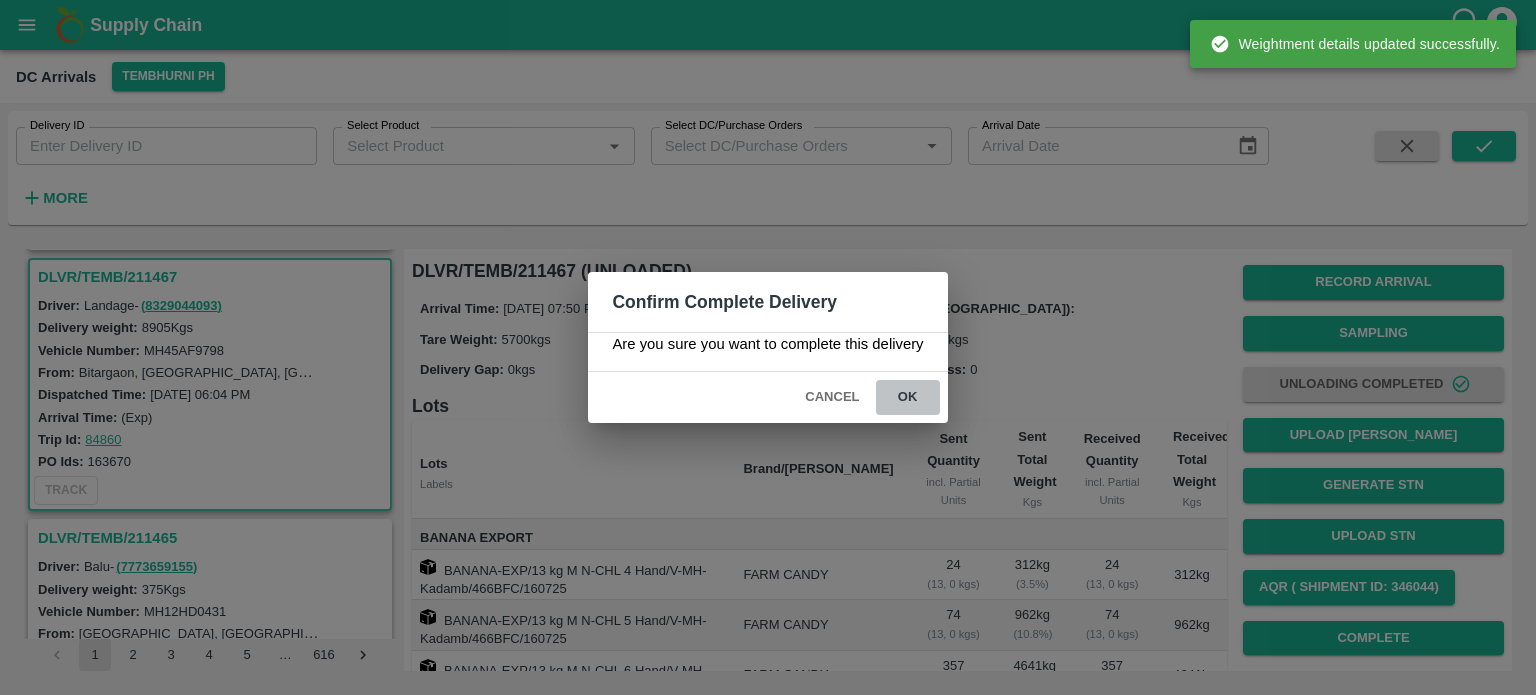 click on "ok" at bounding box center [908, 397] 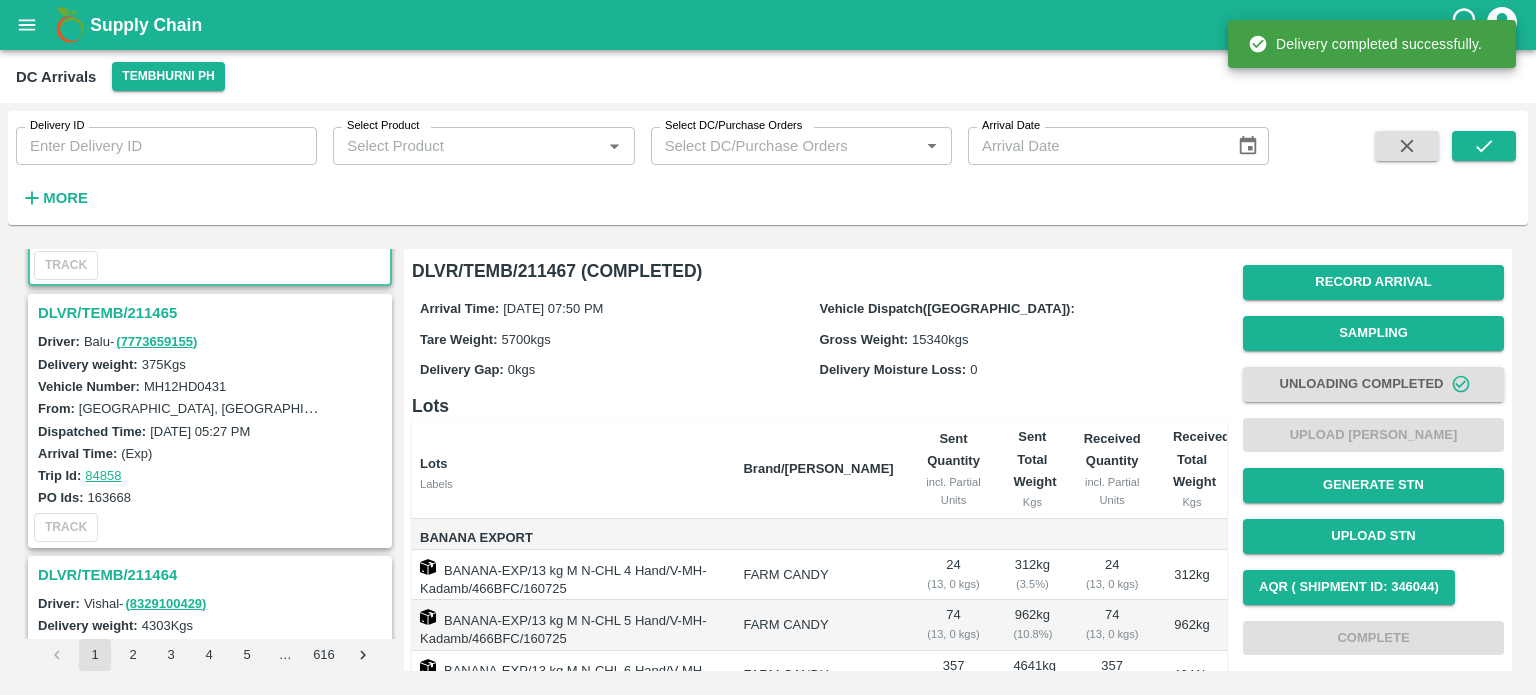 scroll, scrollTop: 2133, scrollLeft: 0, axis: vertical 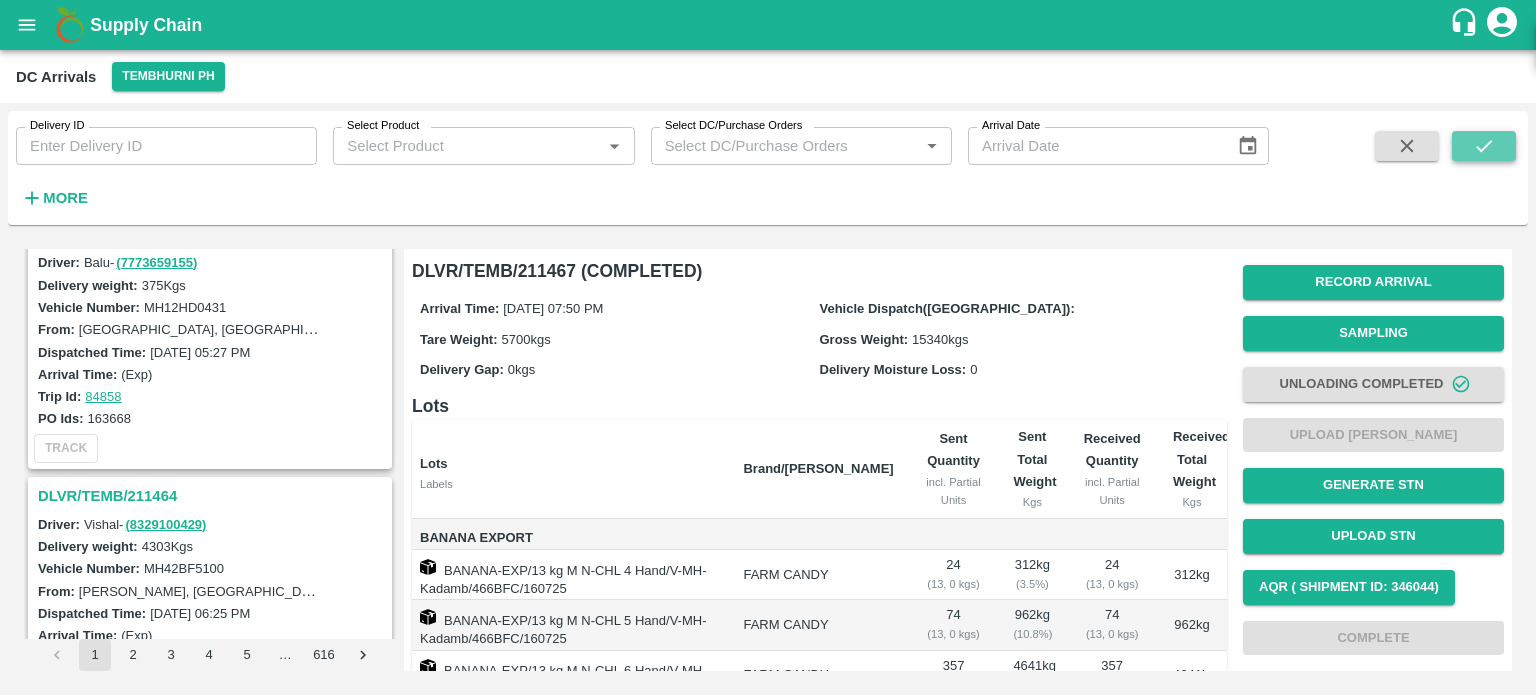 click 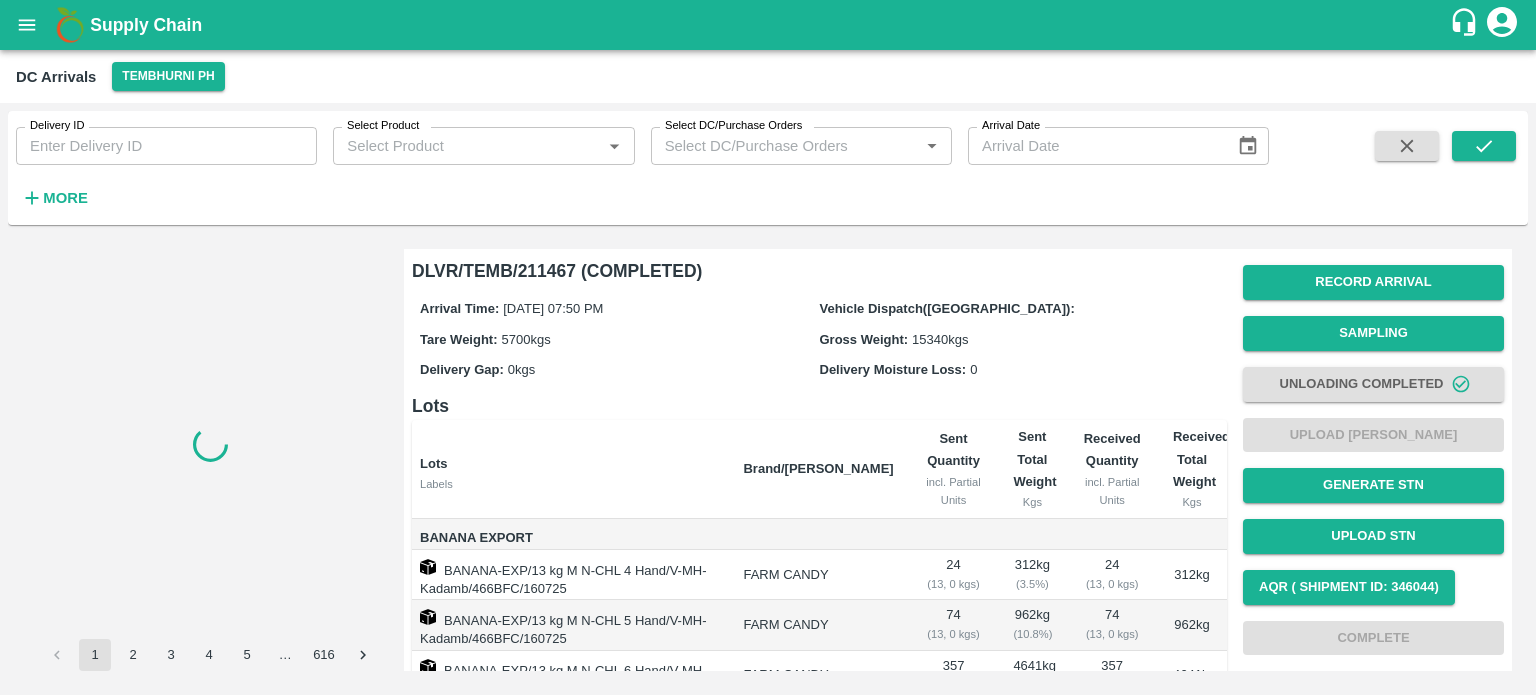 scroll, scrollTop: 0, scrollLeft: 0, axis: both 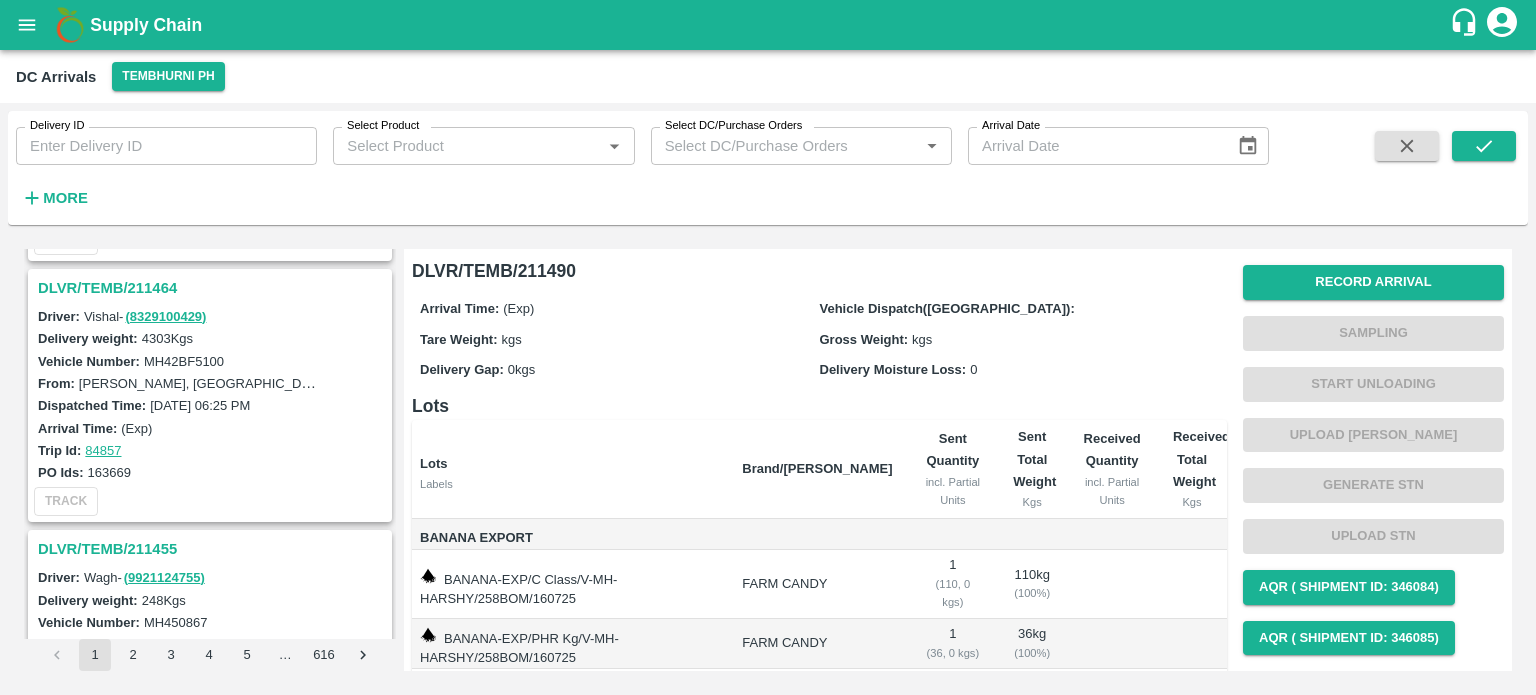click on "DLVR/TEMB/211464" at bounding box center (213, 288) 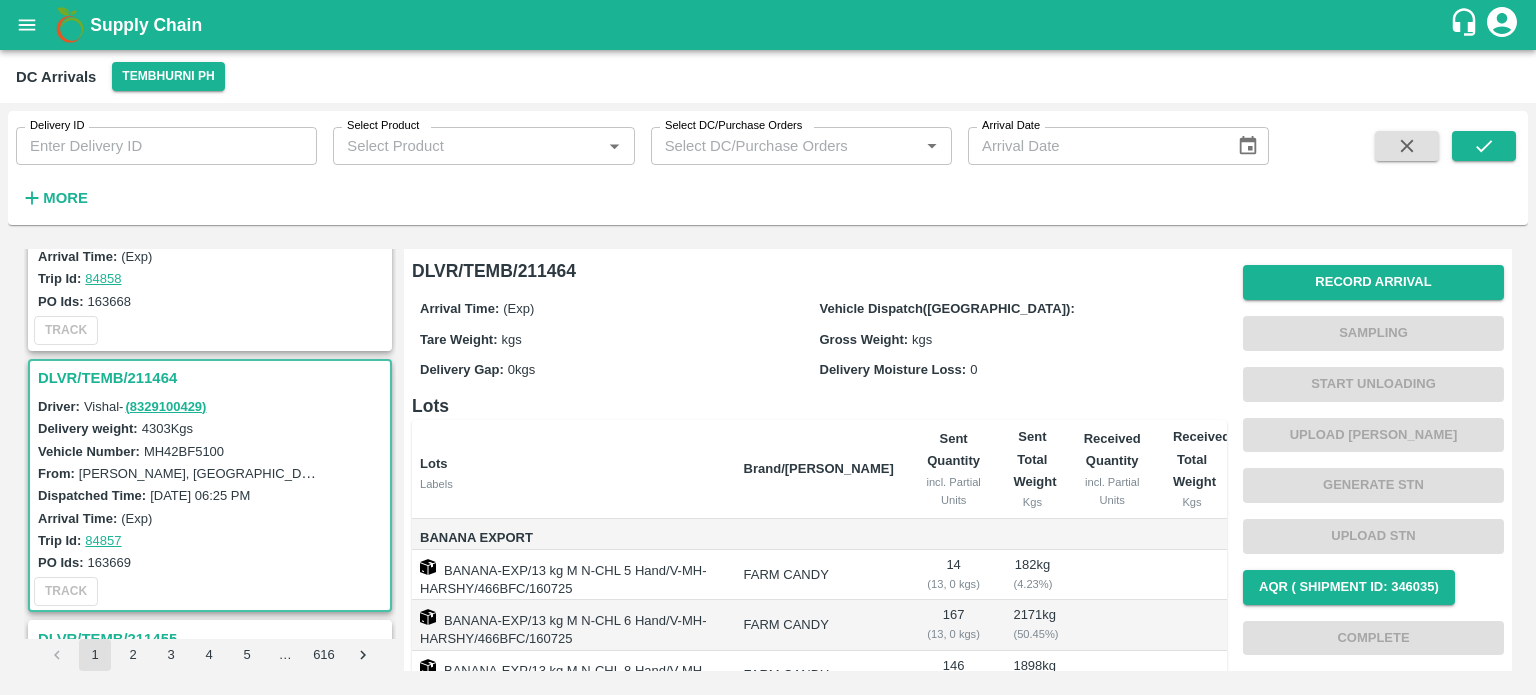 scroll, scrollTop: 1782, scrollLeft: 0, axis: vertical 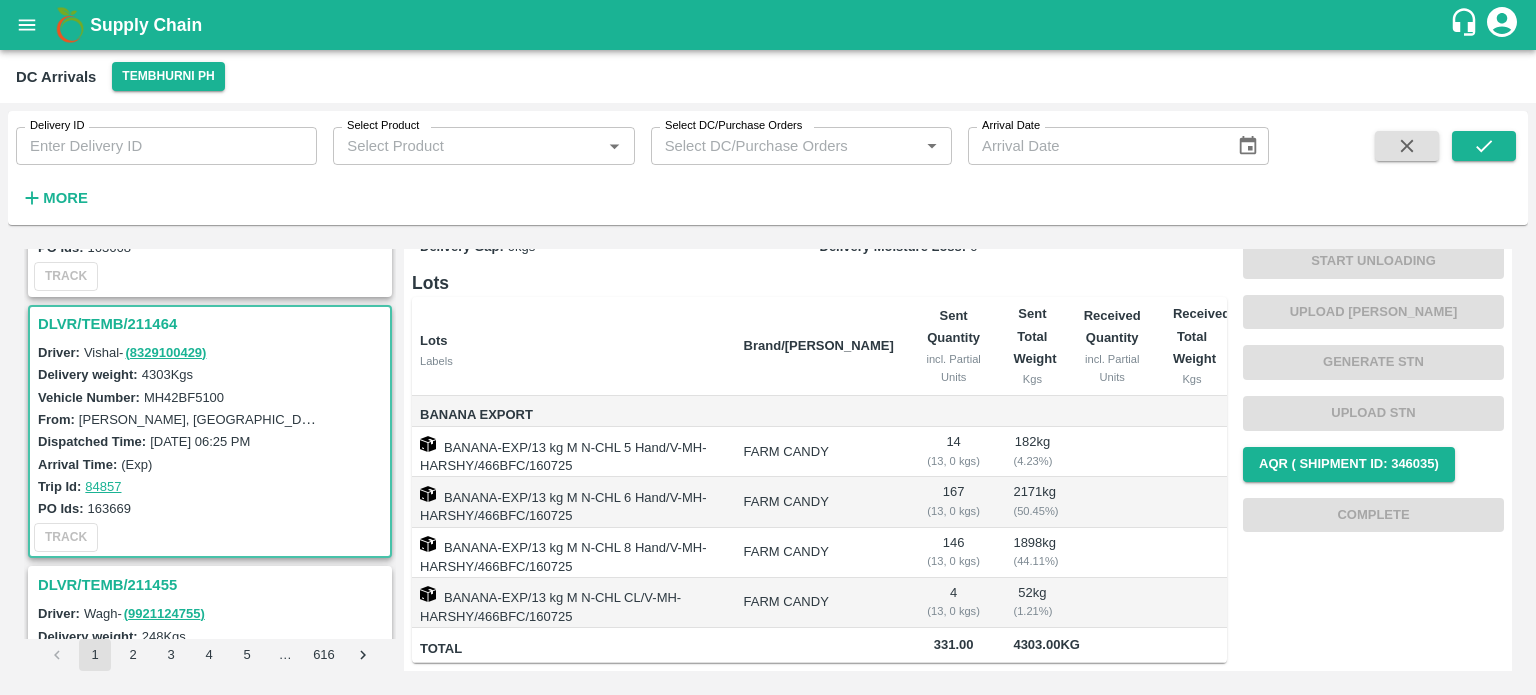 click on "MH42BF5100" at bounding box center [184, 397] 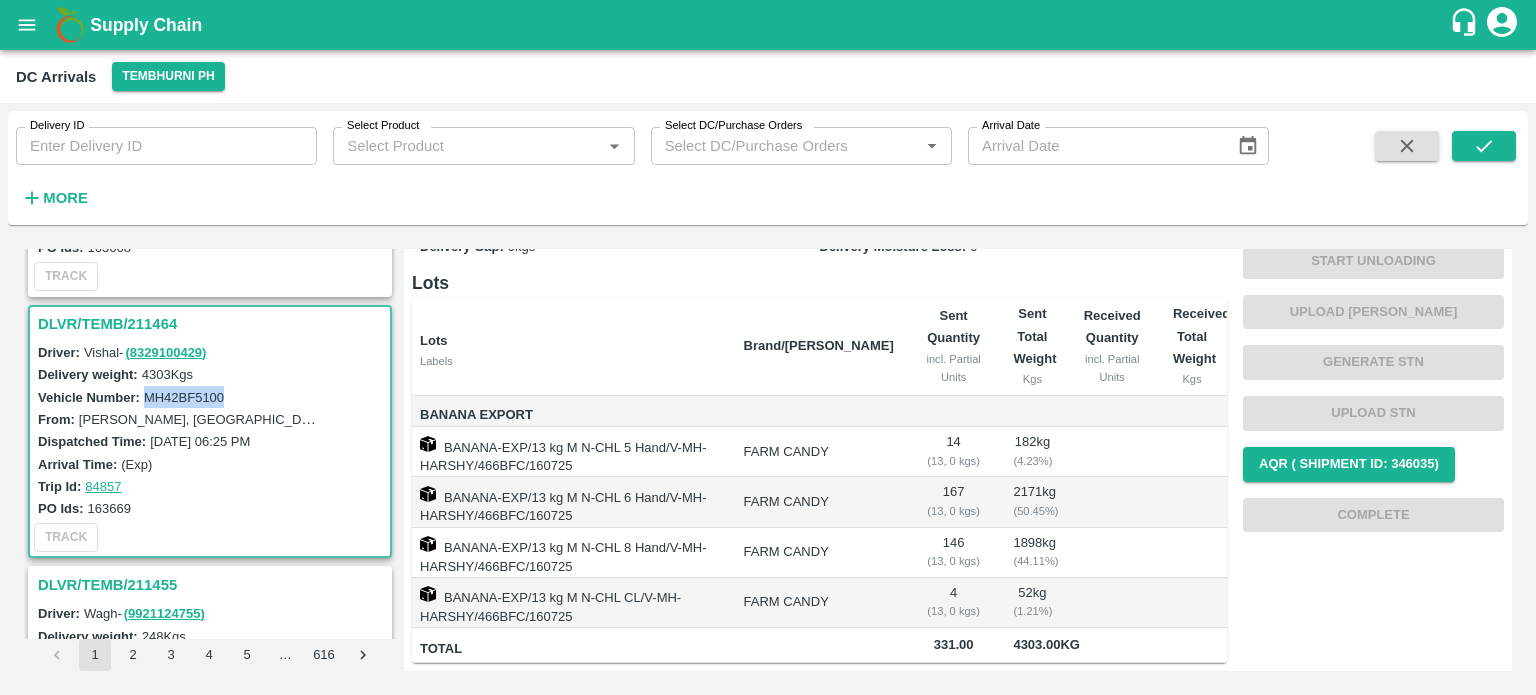 click on "MH42BF5100" at bounding box center (184, 397) 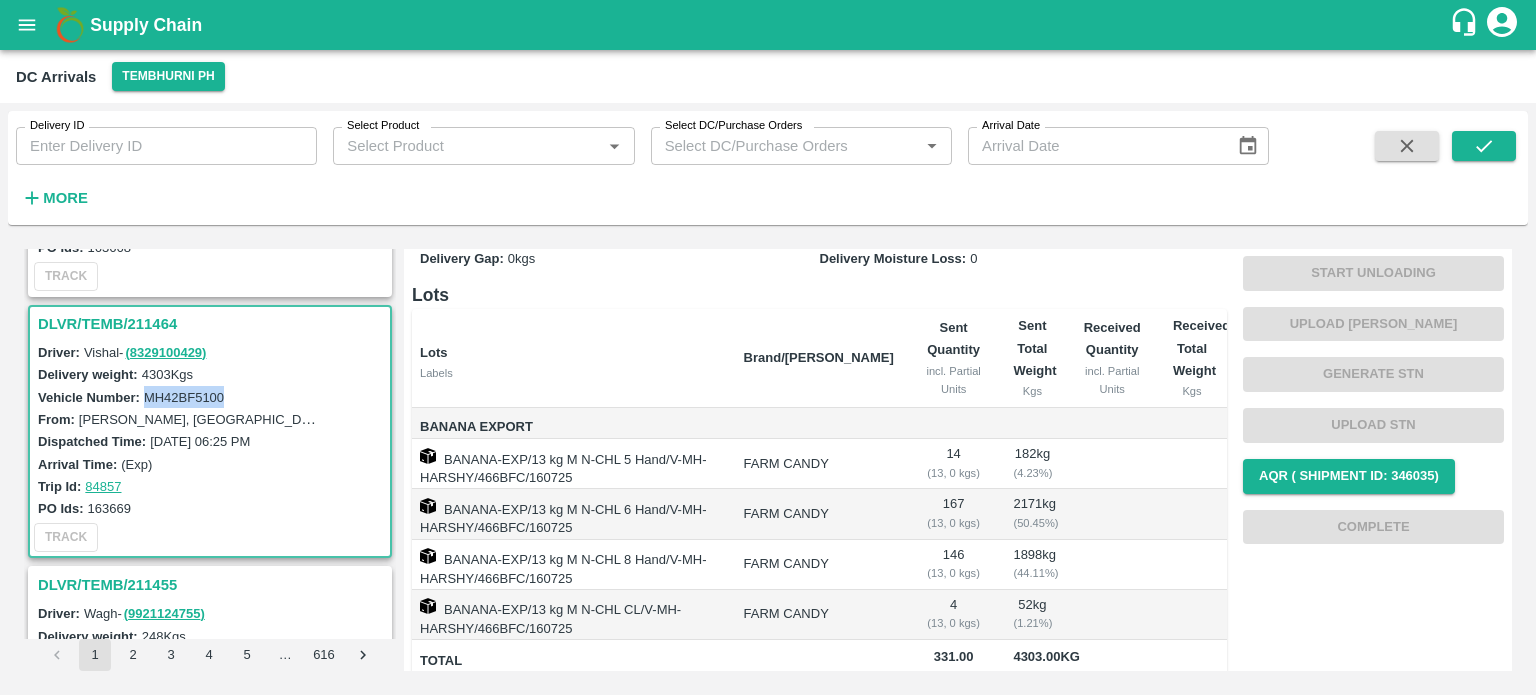 scroll, scrollTop: 0, scrollLeft: 0, axis: both 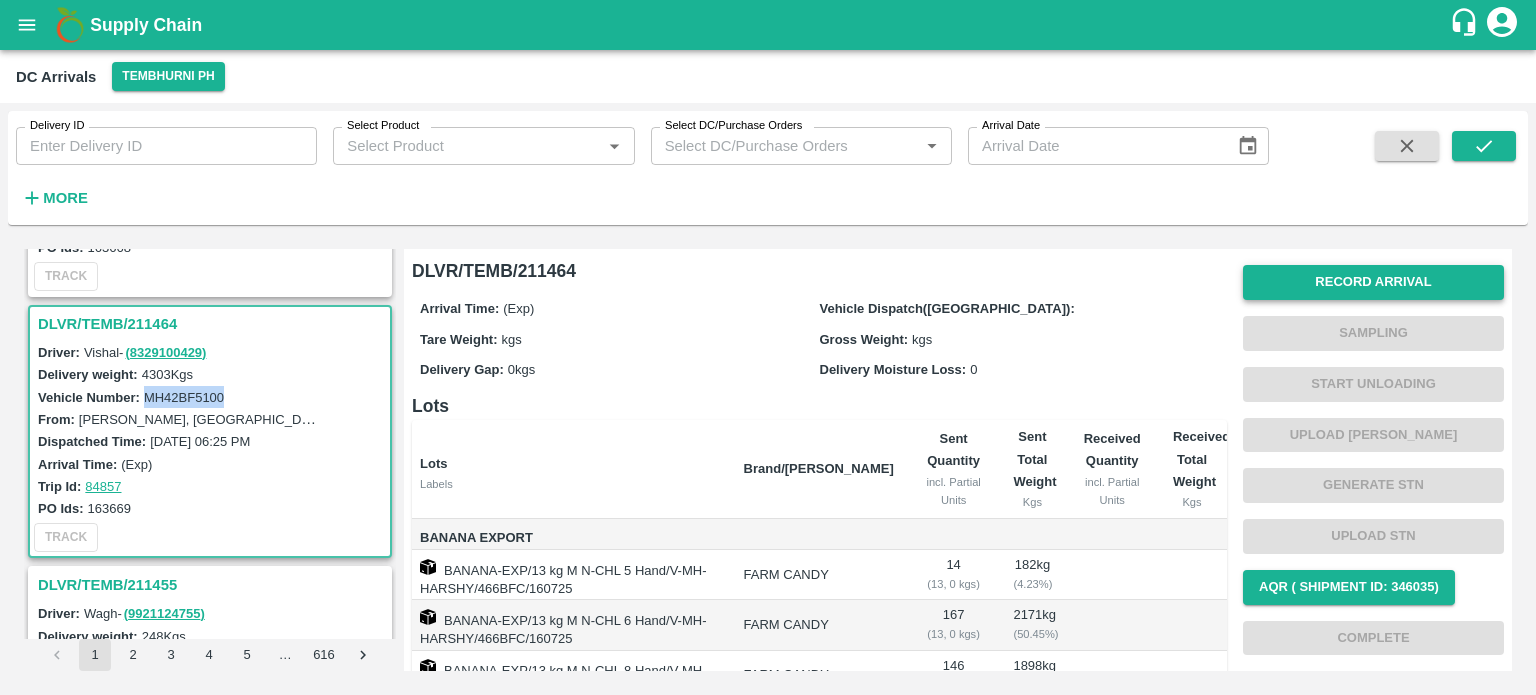 click on "Record Arrival" at bounding box center [1373, 282] 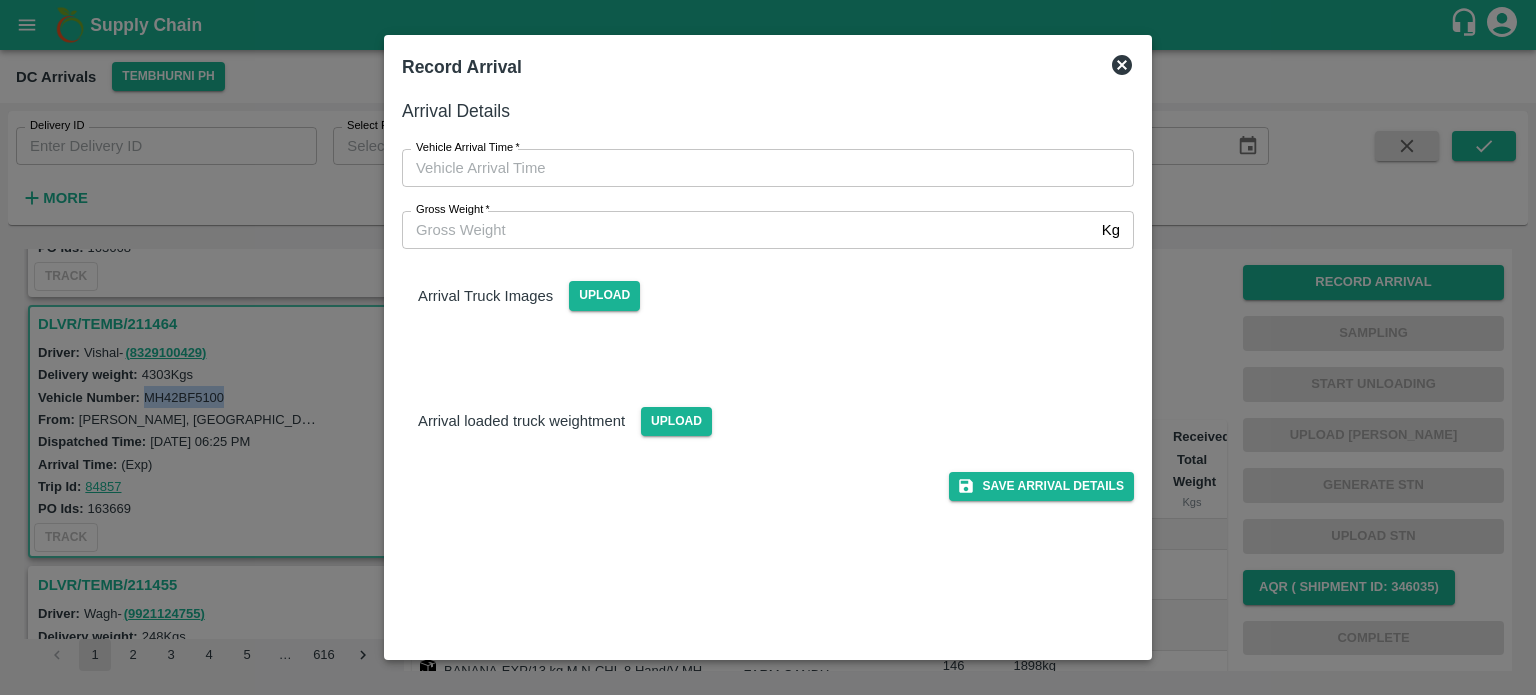 type on "DD/MM/YYYY hh:mm aa" 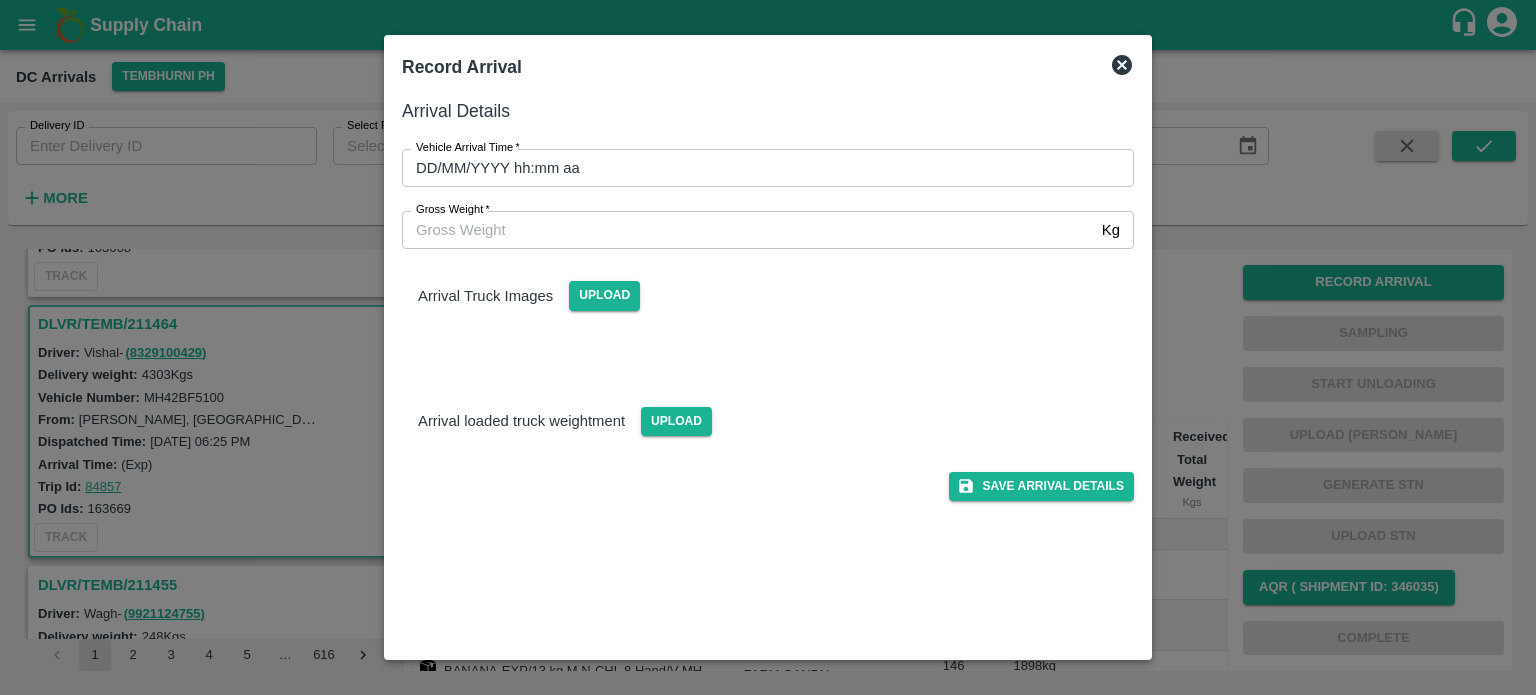 click on "DD/MM/YYYY hh:mm aa" at bounding box center [761, 168] 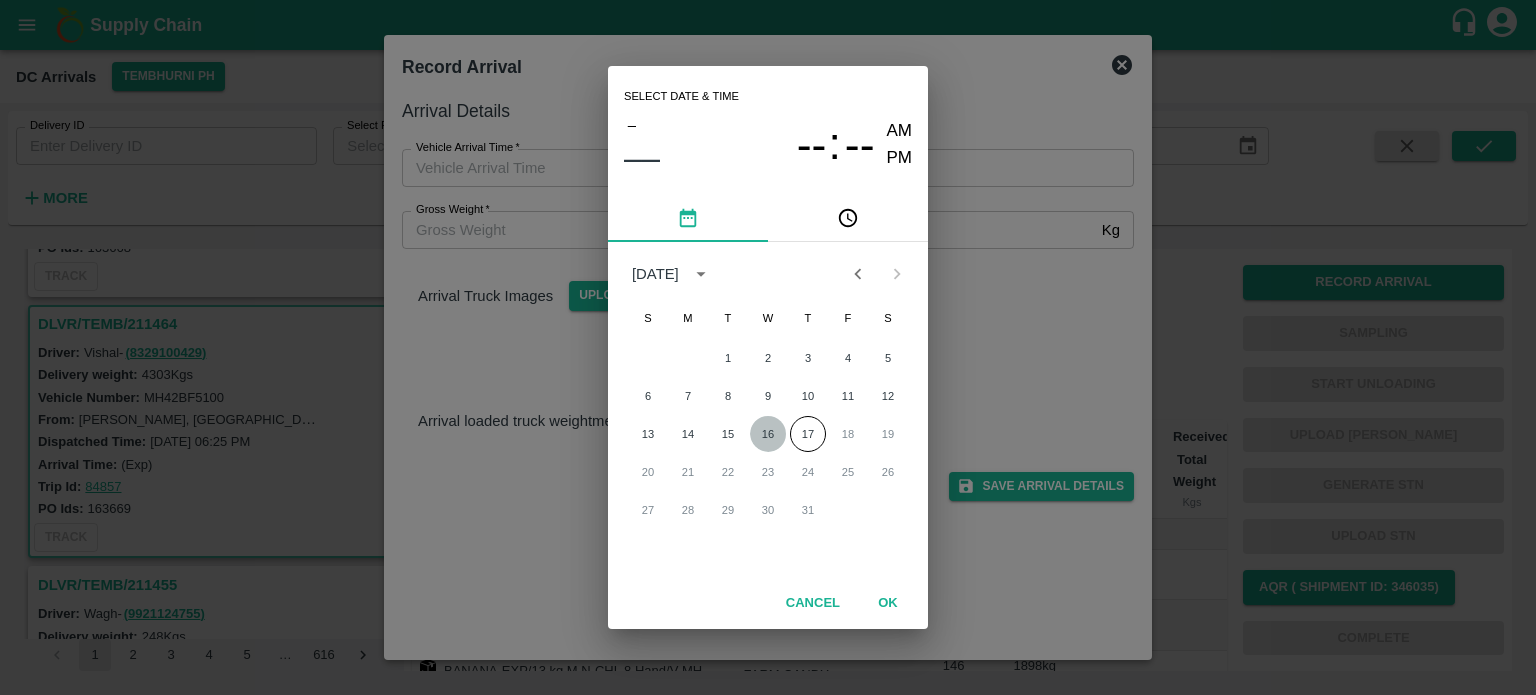 click on "16" at bounding box center (768, 434) 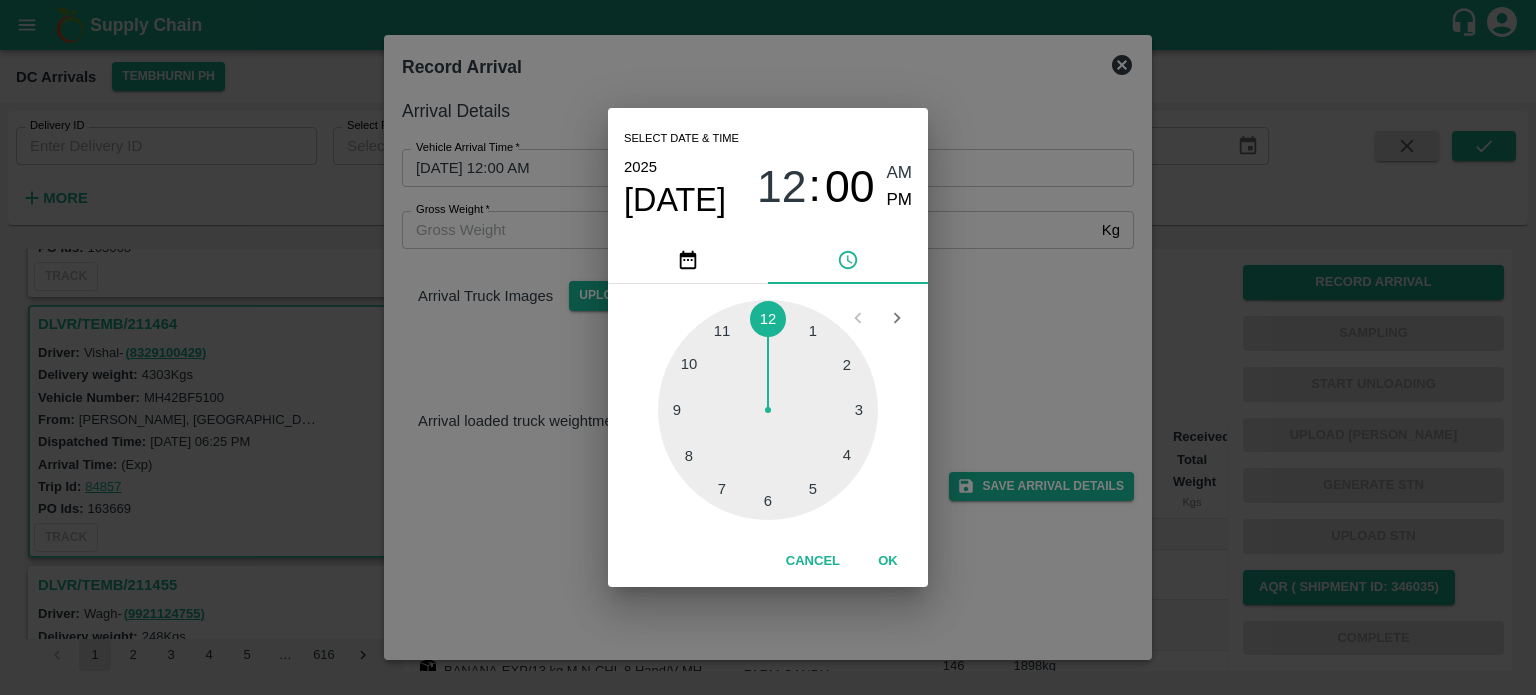 click at bounding box center (768, 410) 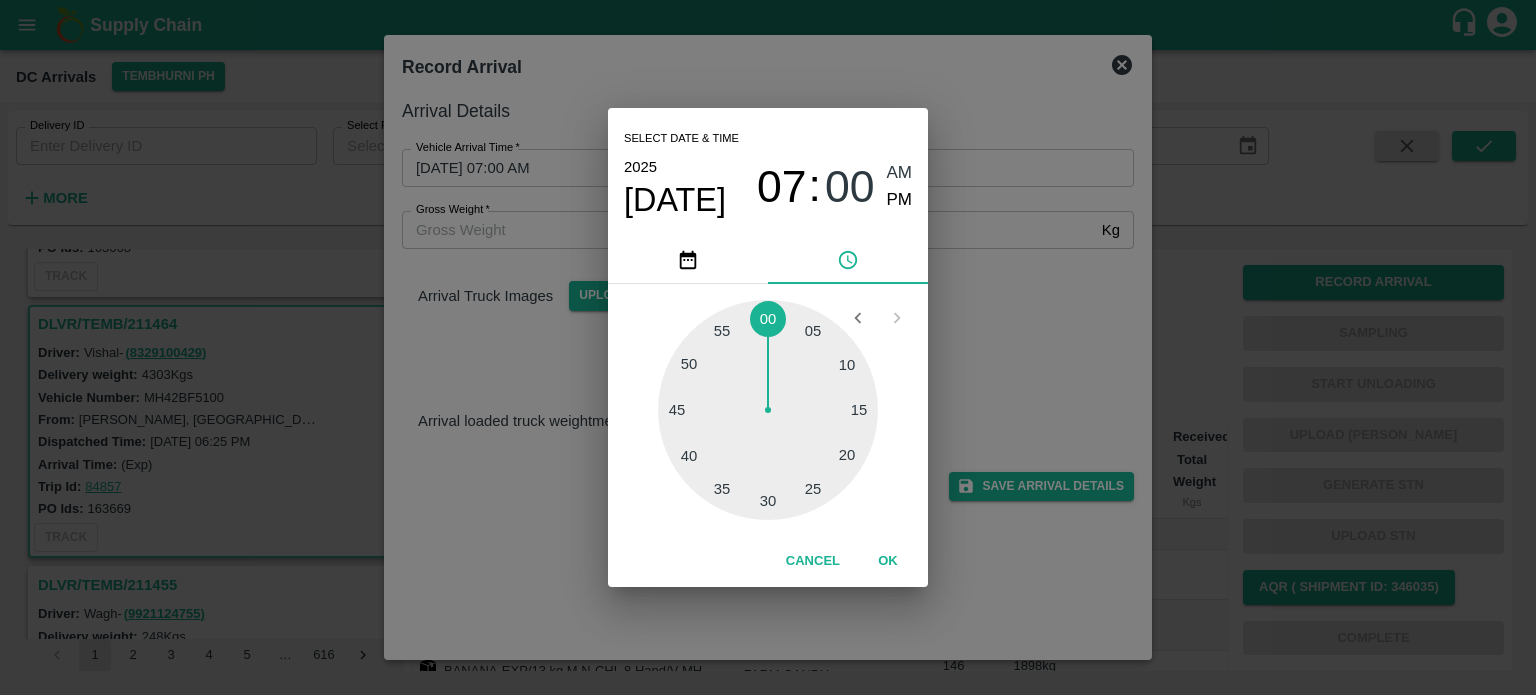 click at bounding box center [768, 410] 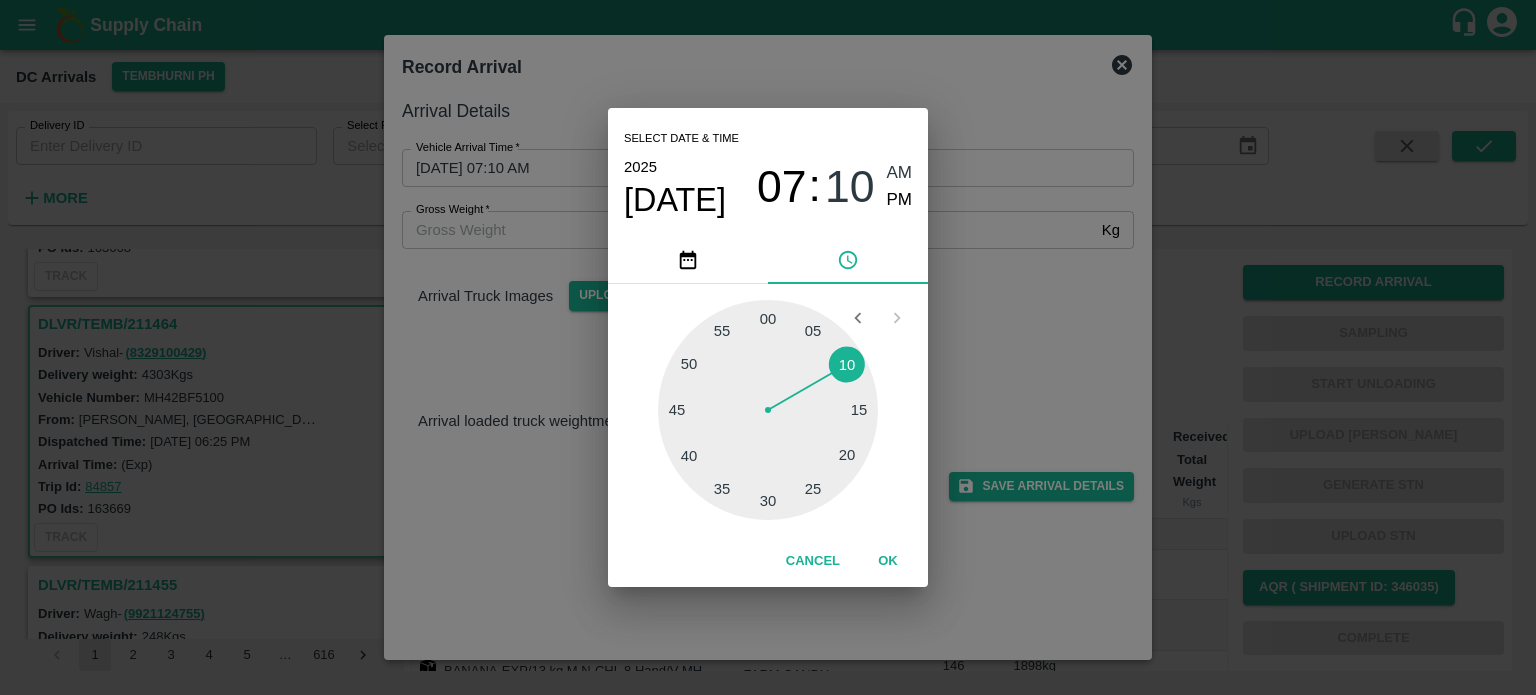 click on "PM" at bounding box center (900, 200) 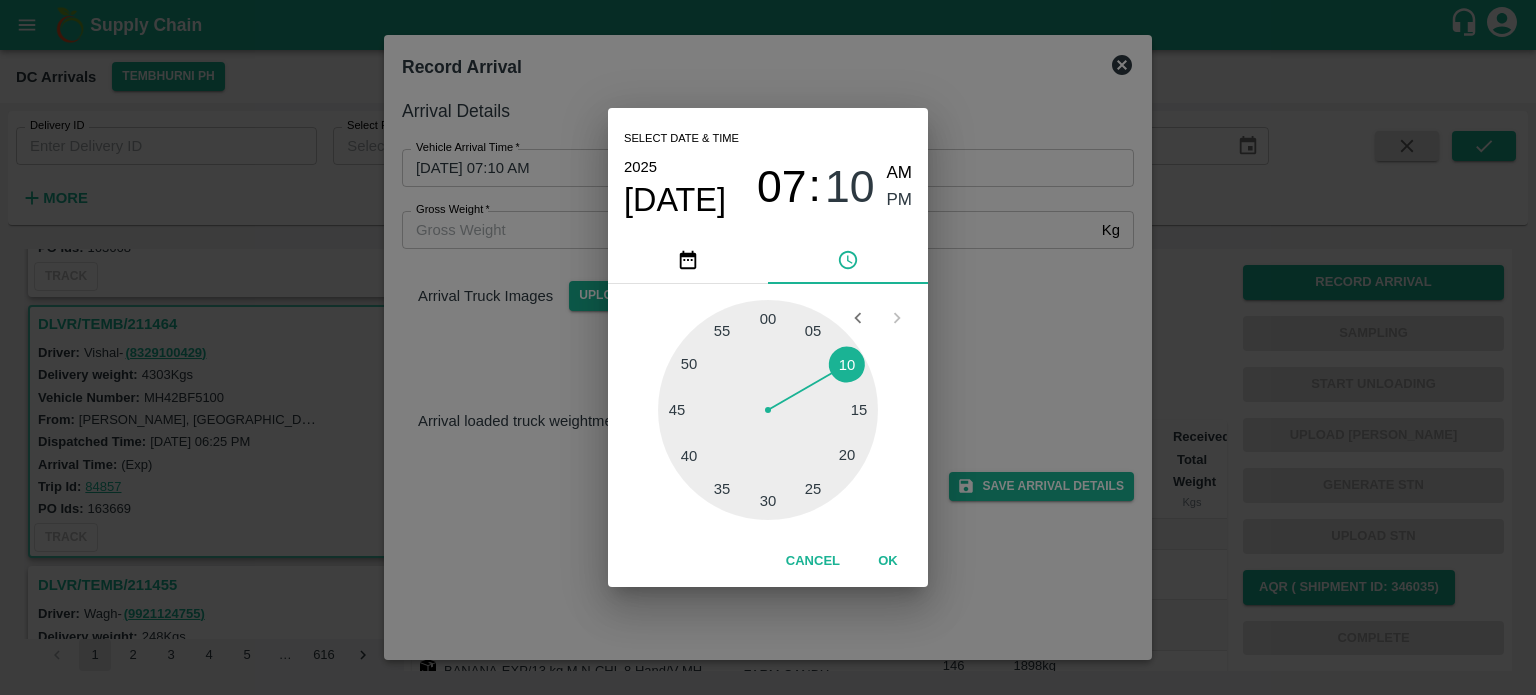 type on "[DATE] 07:10 PM" 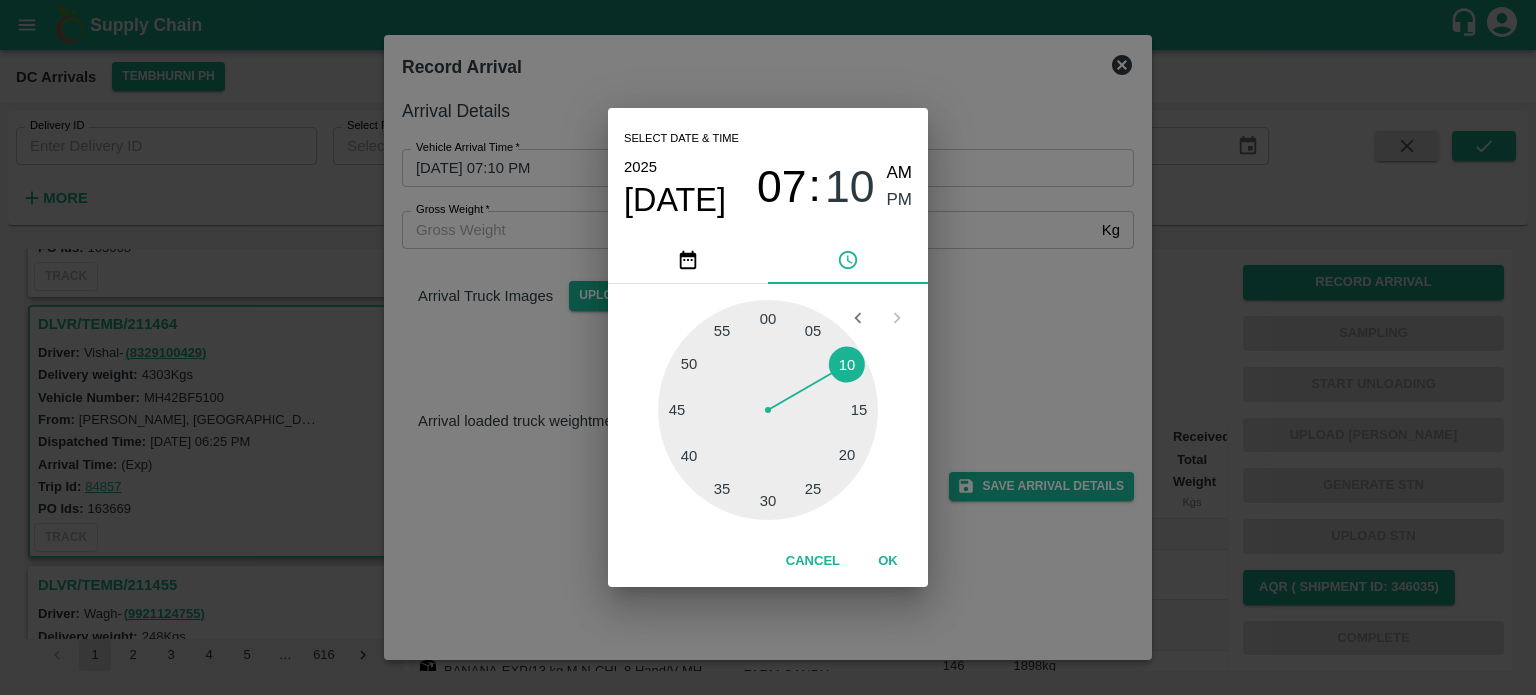 click on "Select date & time [DATE] 07 : 10 AM PM 05 10 15 20 25 30 35 40 45 50 55 00 Cancel OK" at bounding box center [768, 347] 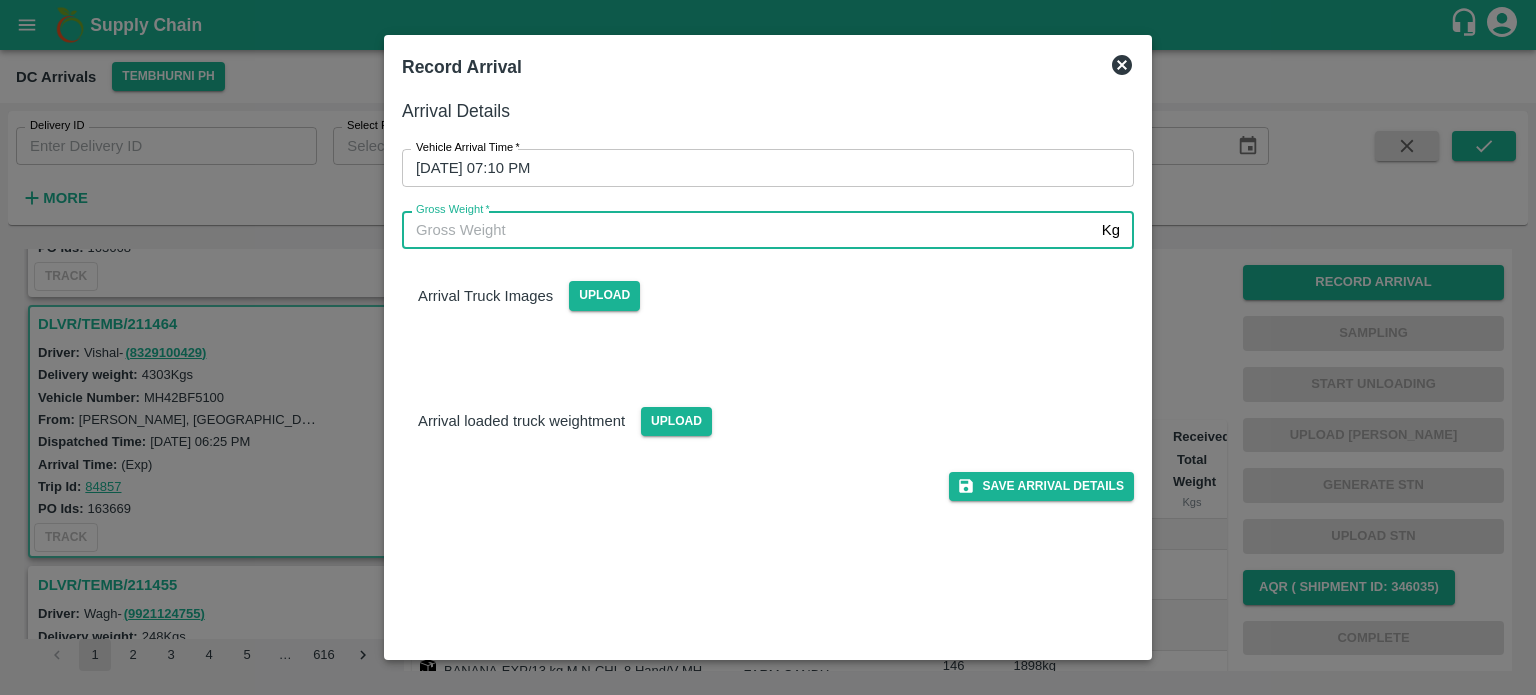click on "Gross Weight   *" at bounding box center [748, 230] 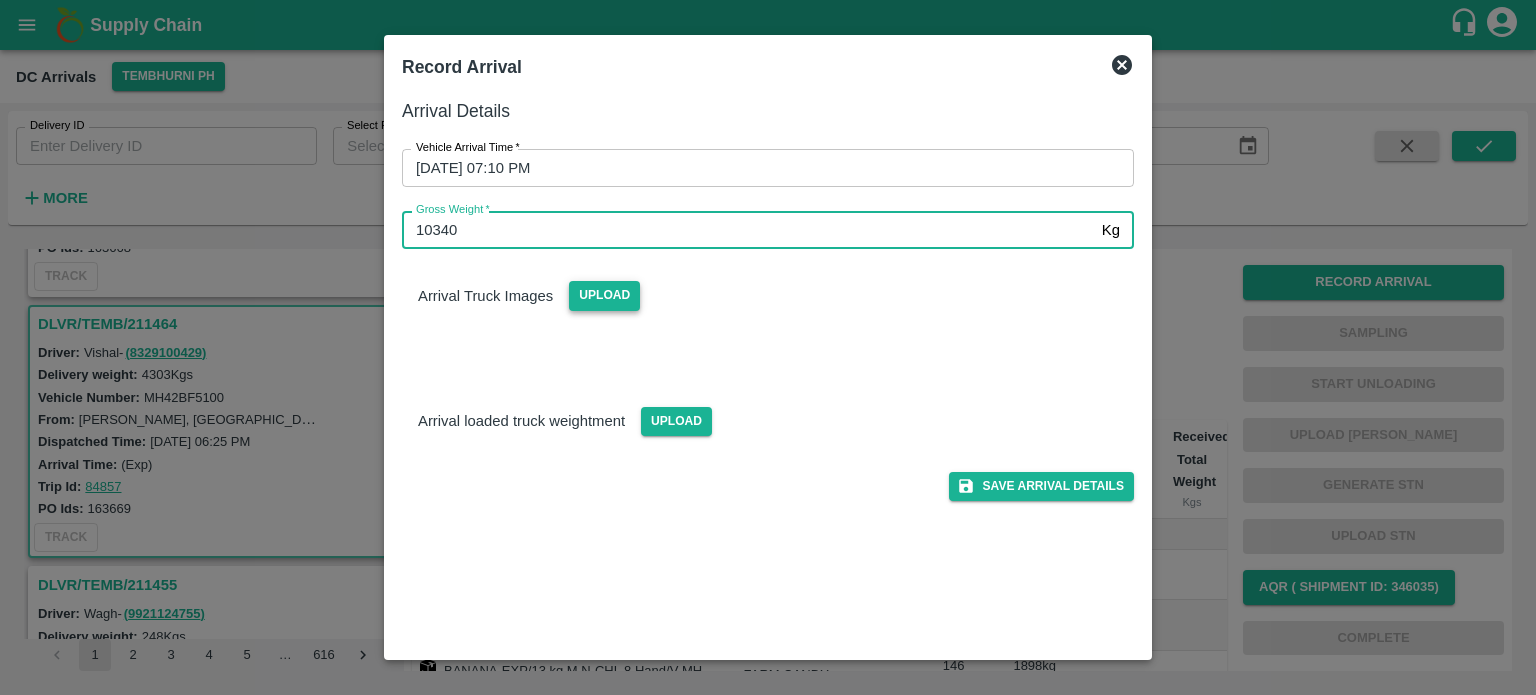 type on "10340" 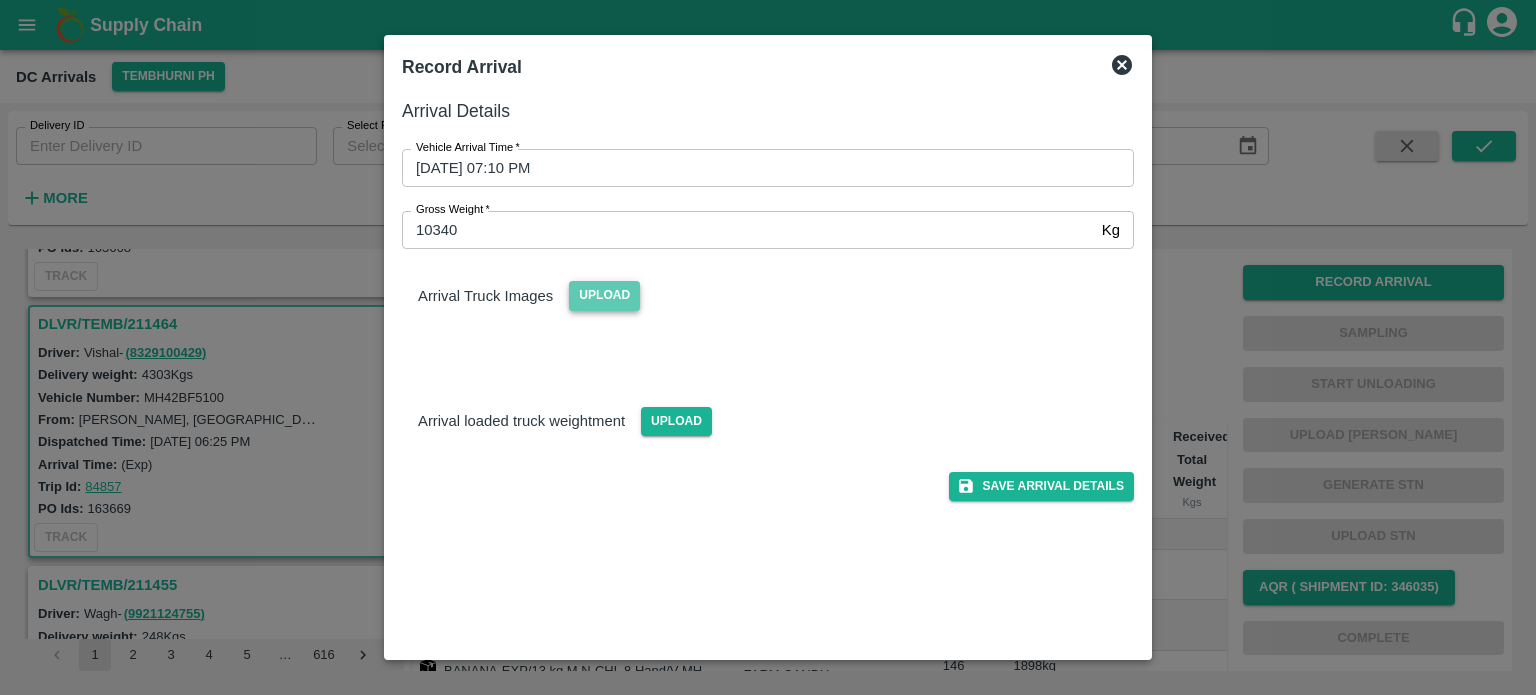 click on "Upload" at bounding box center [604, 295] 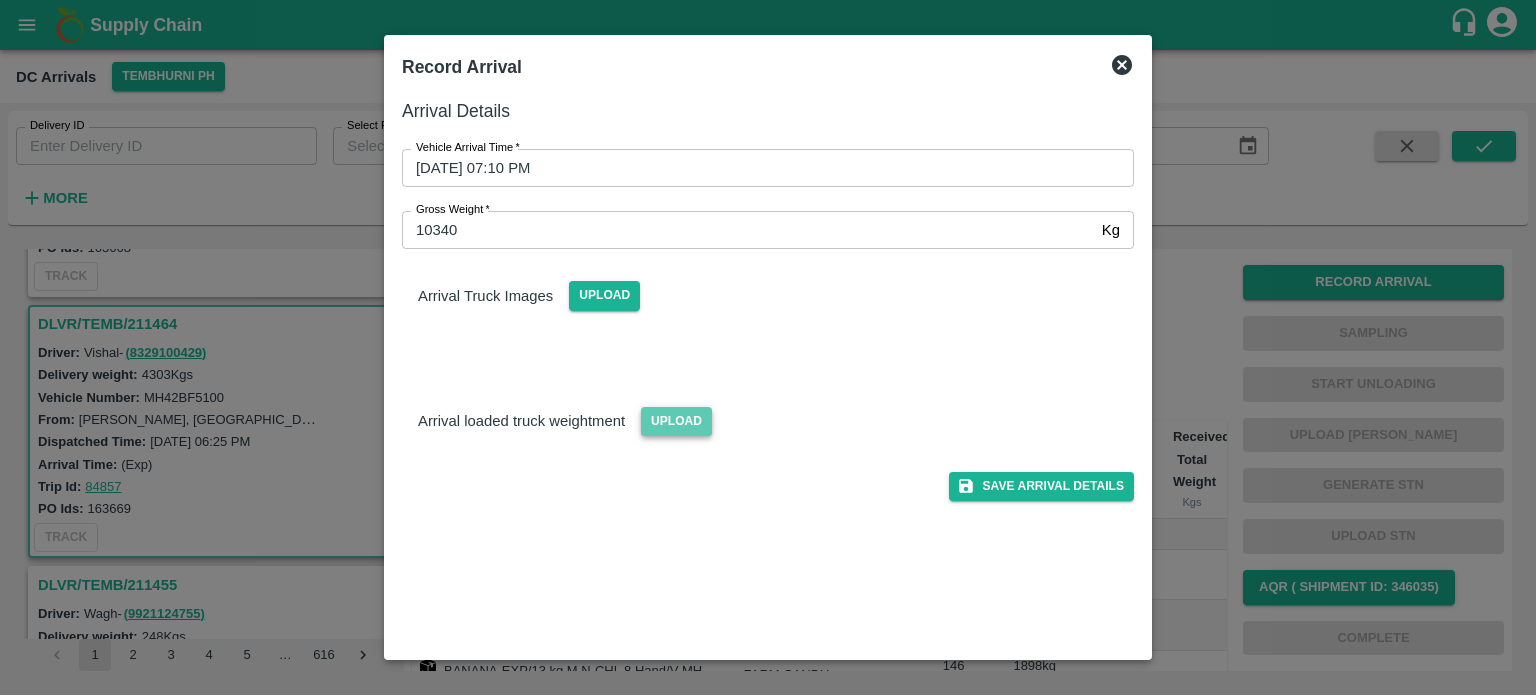click on "Upload" at bounding box center (676, 421) 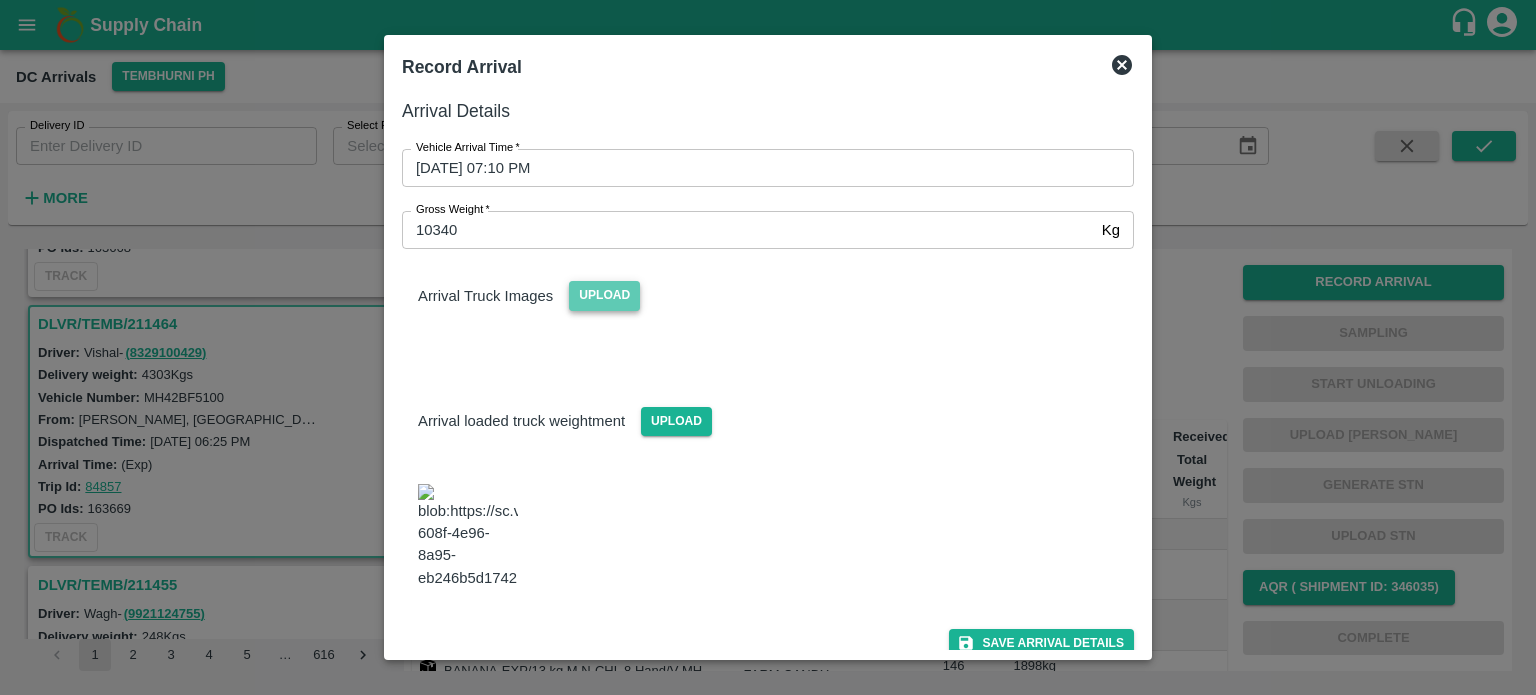 click on "Upload" at bounding box center (604, 295) 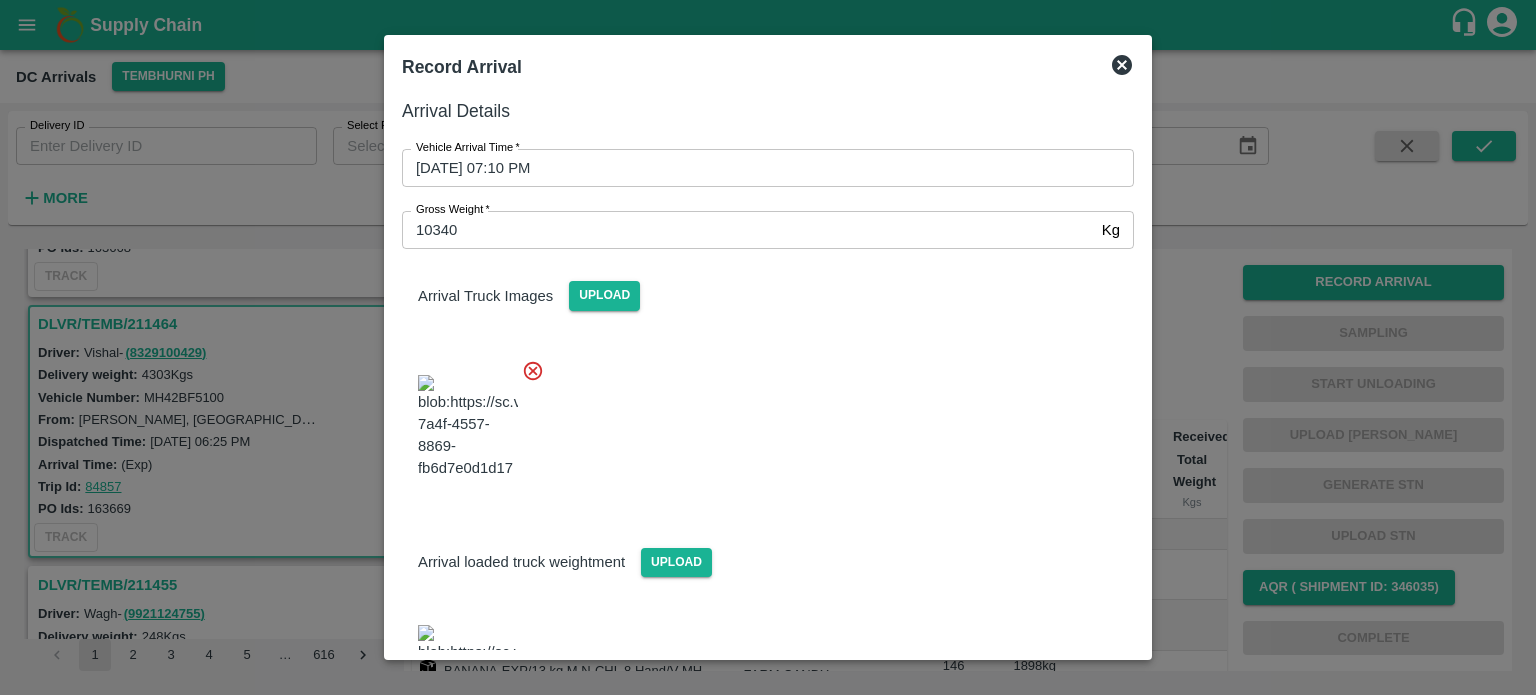 scroll, scrollTop: 196, scrollLeft: 0, axis: vertical 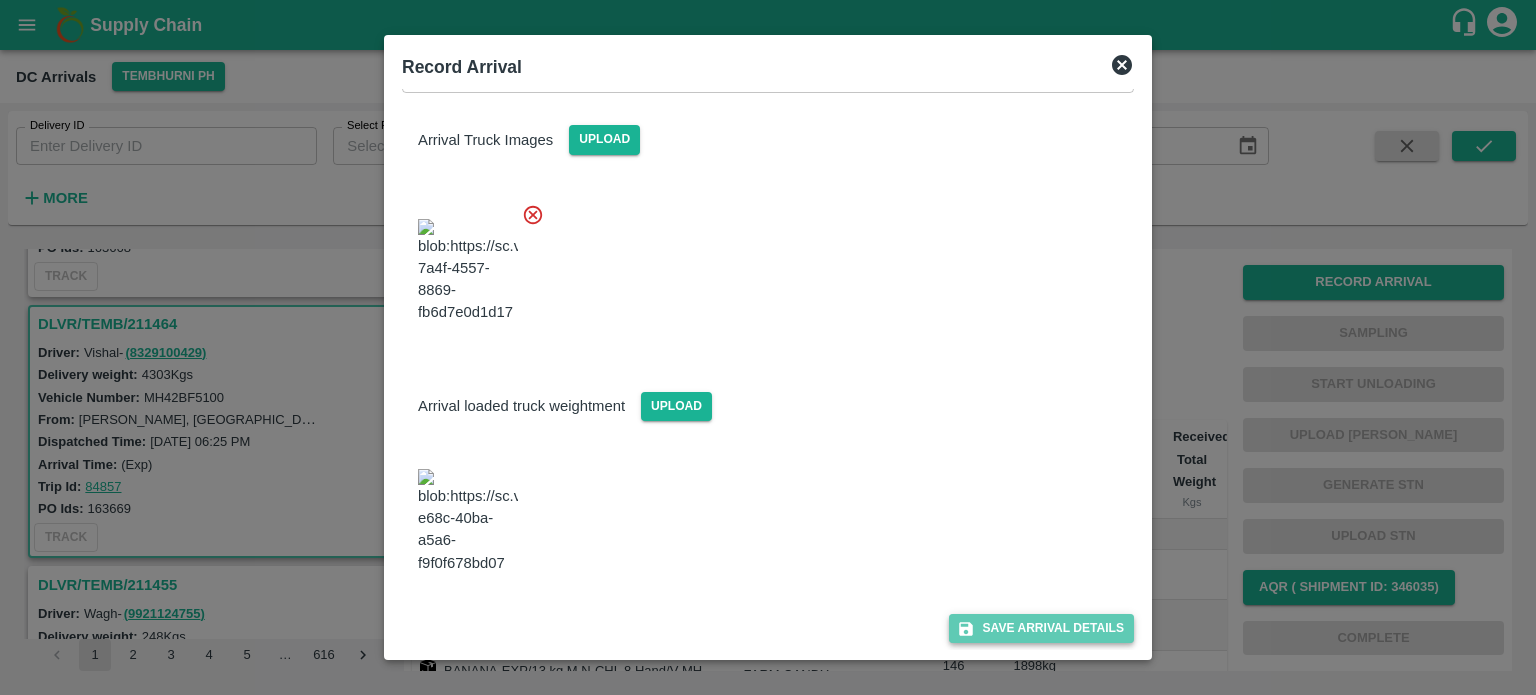 click on "Save Arrival Details" at bounding box center (1041, 628) 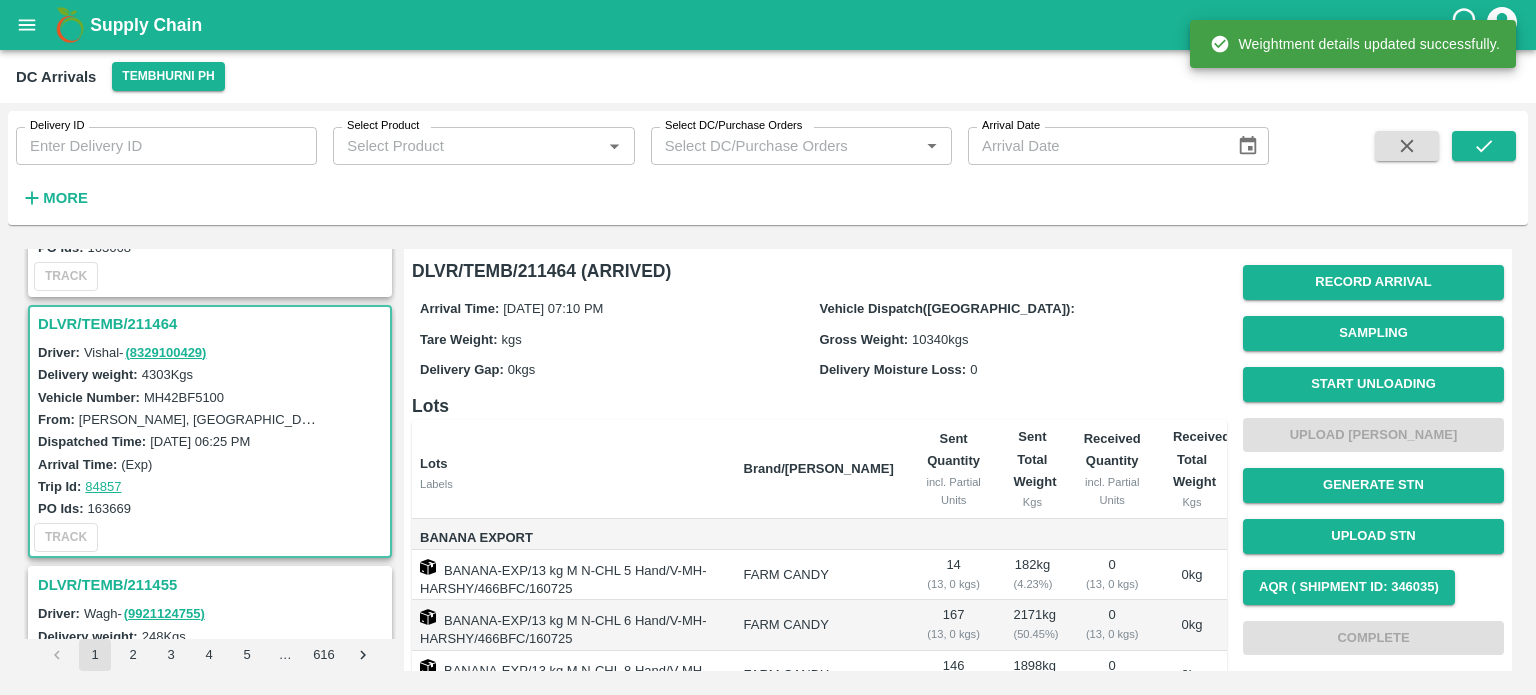 click on "Start Unloading" at bounding box center (1373, 384) 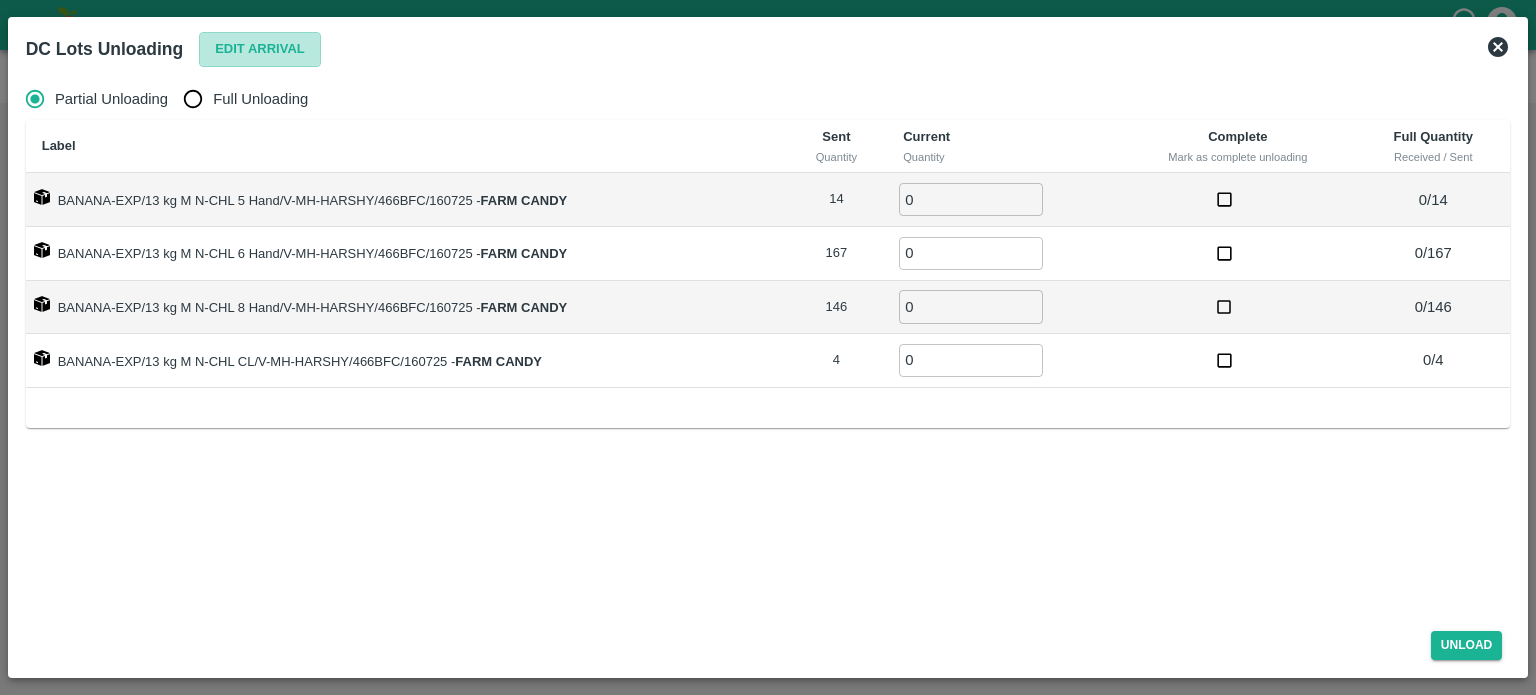click on "Edit Arrival" at bounding box center (260, 49) 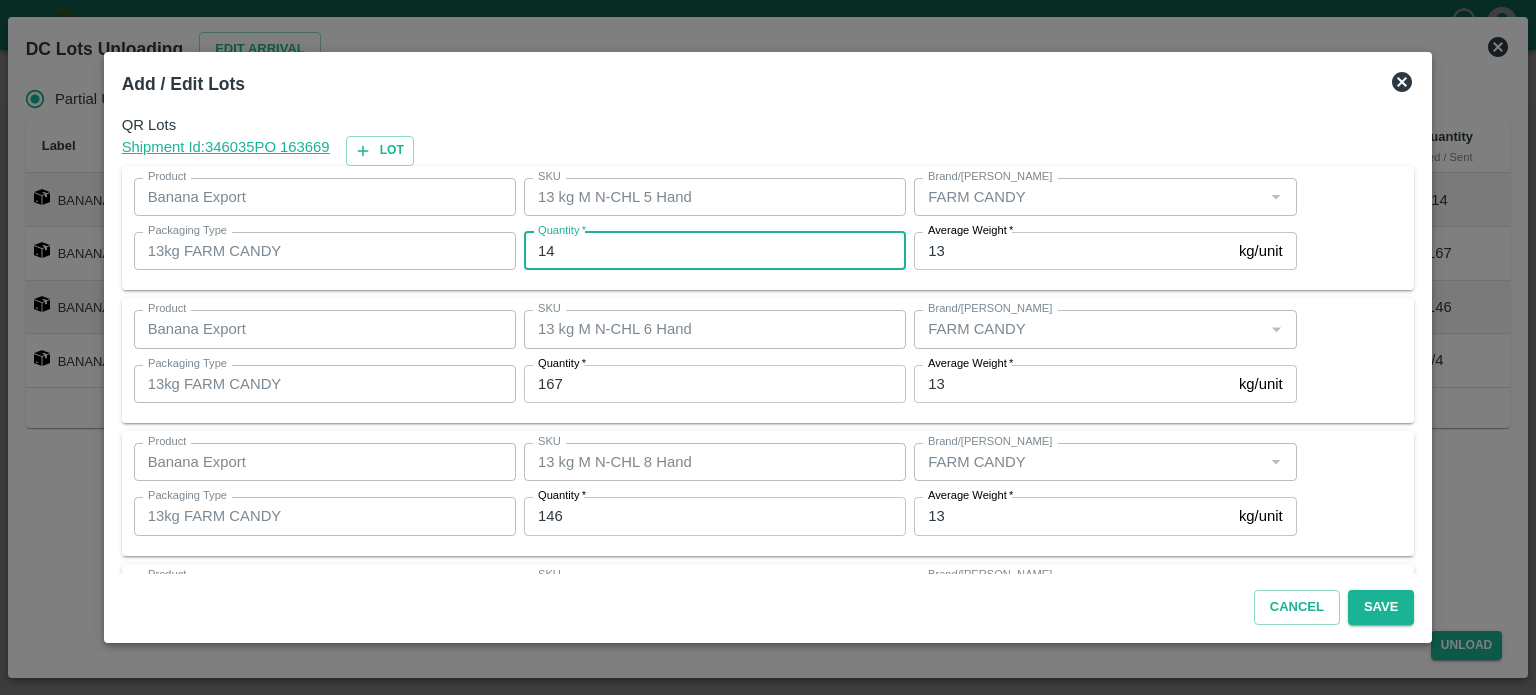 click on "14" at bounding box center (715, 251) 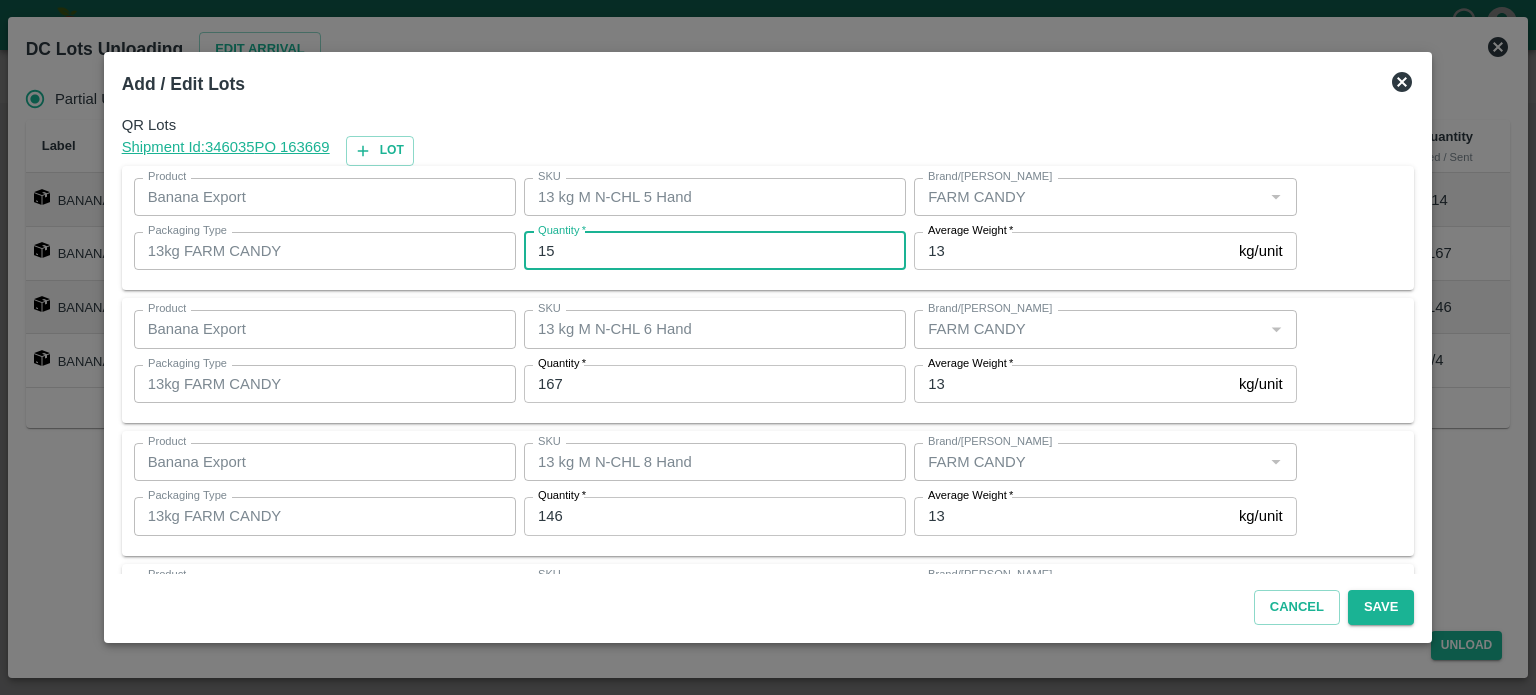 type on "15" 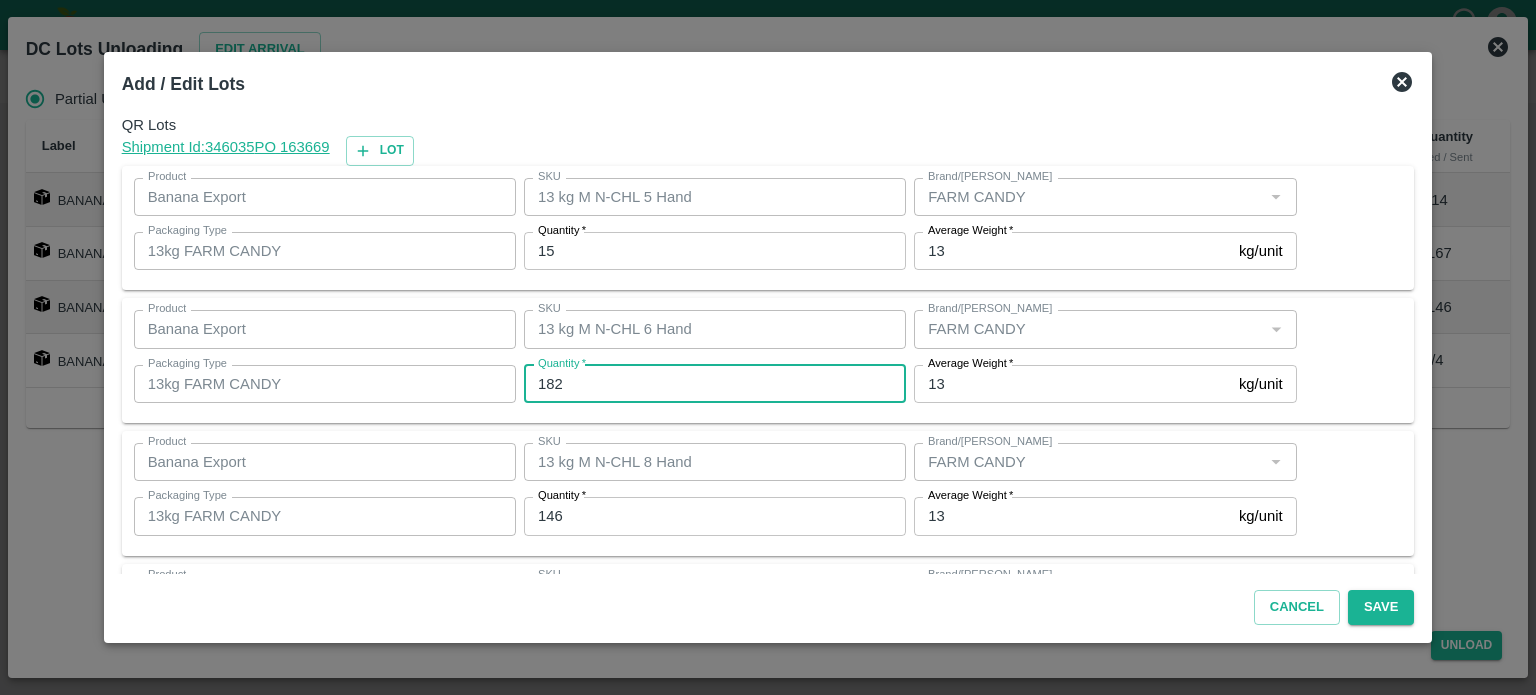 type on "182" 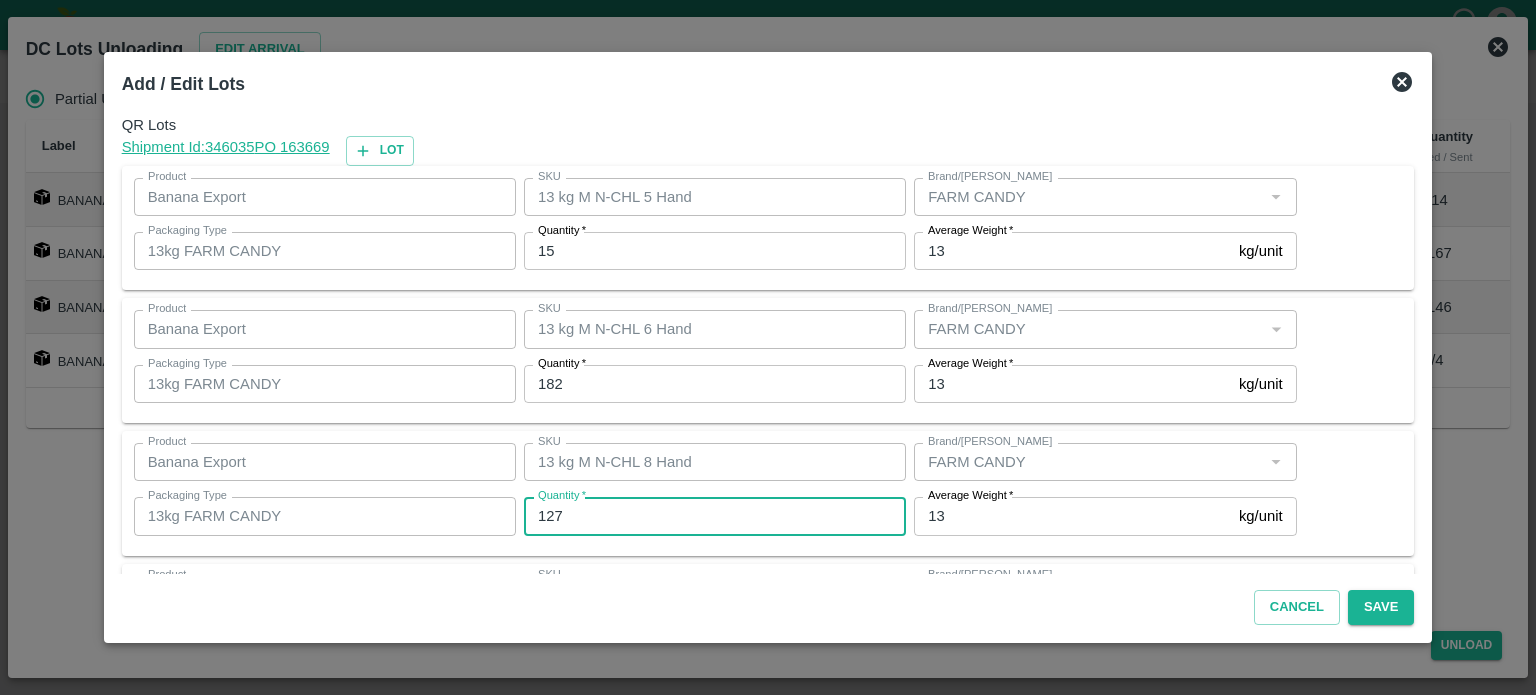 type on "127" 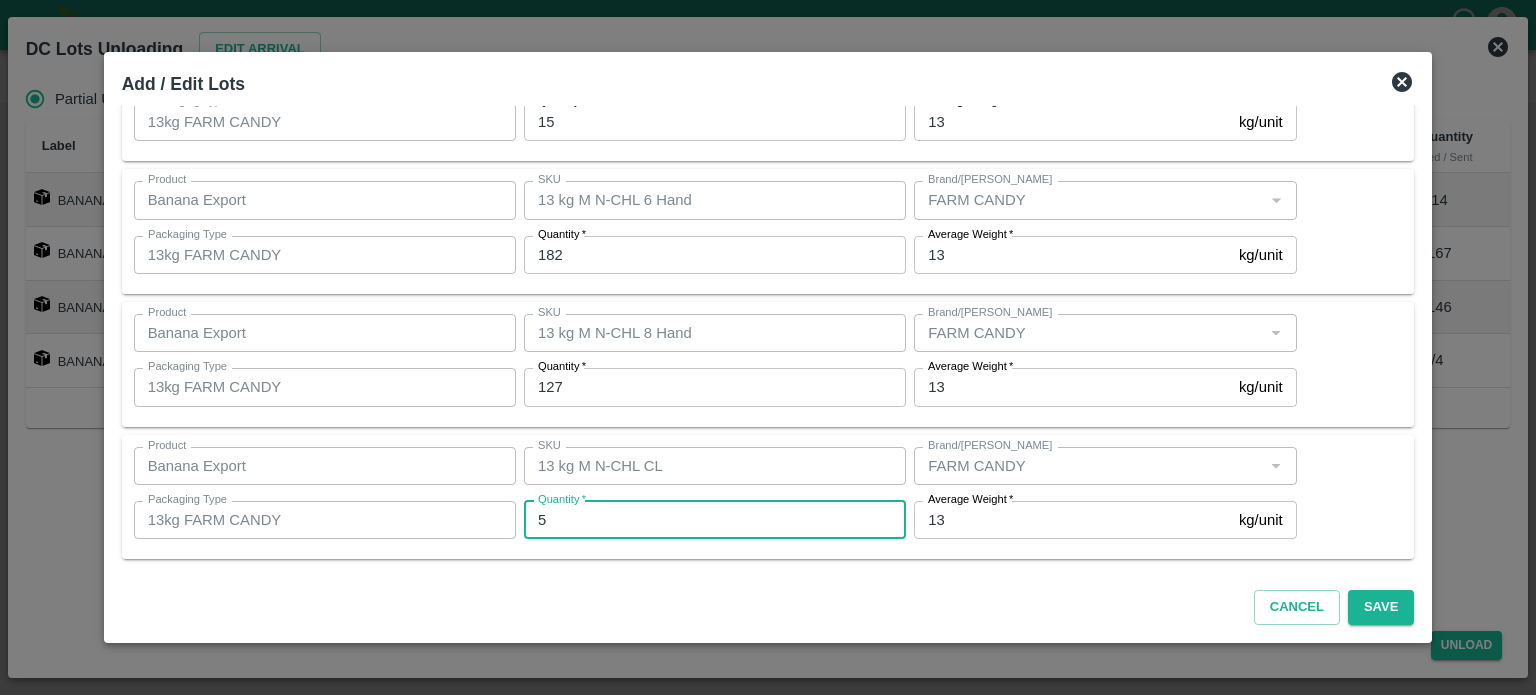 scroll, scrollTop: 0, scrollLeft: 0, axis: both 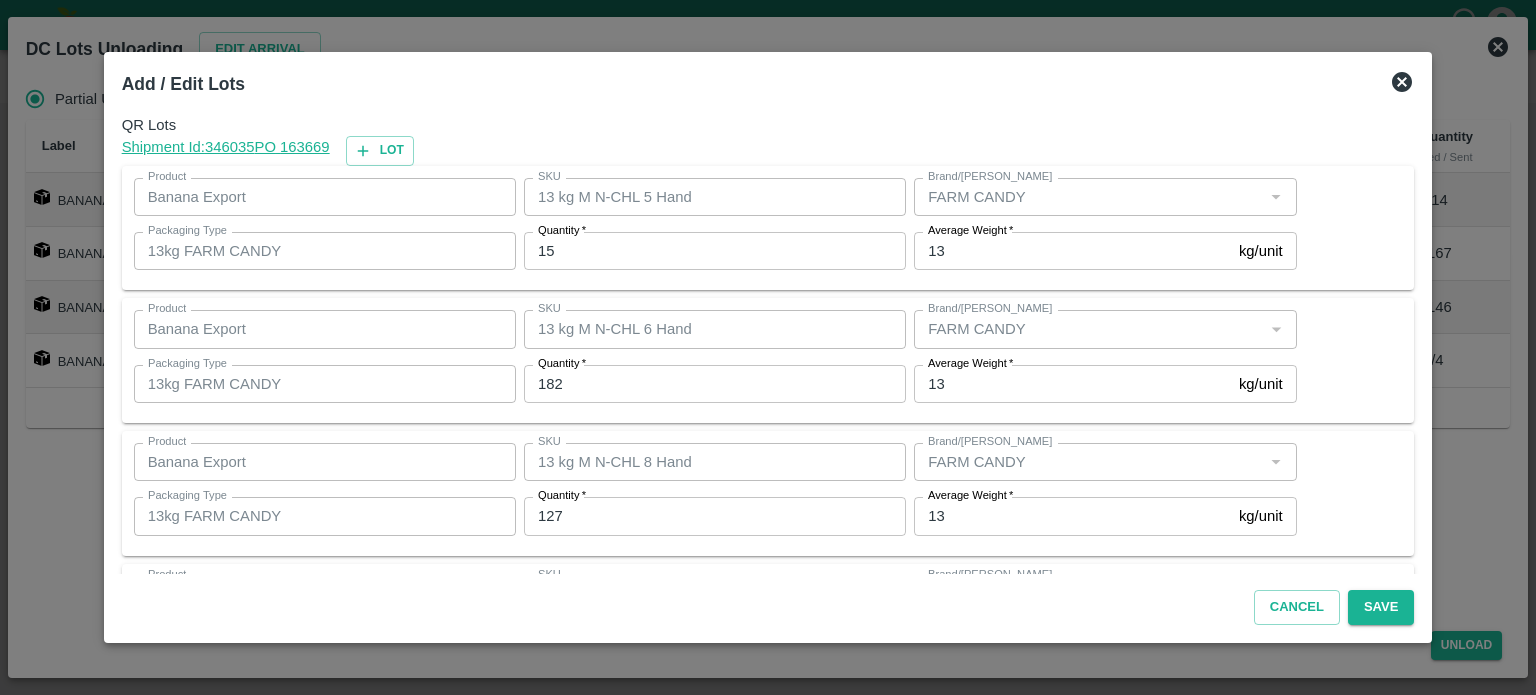 type on "5" 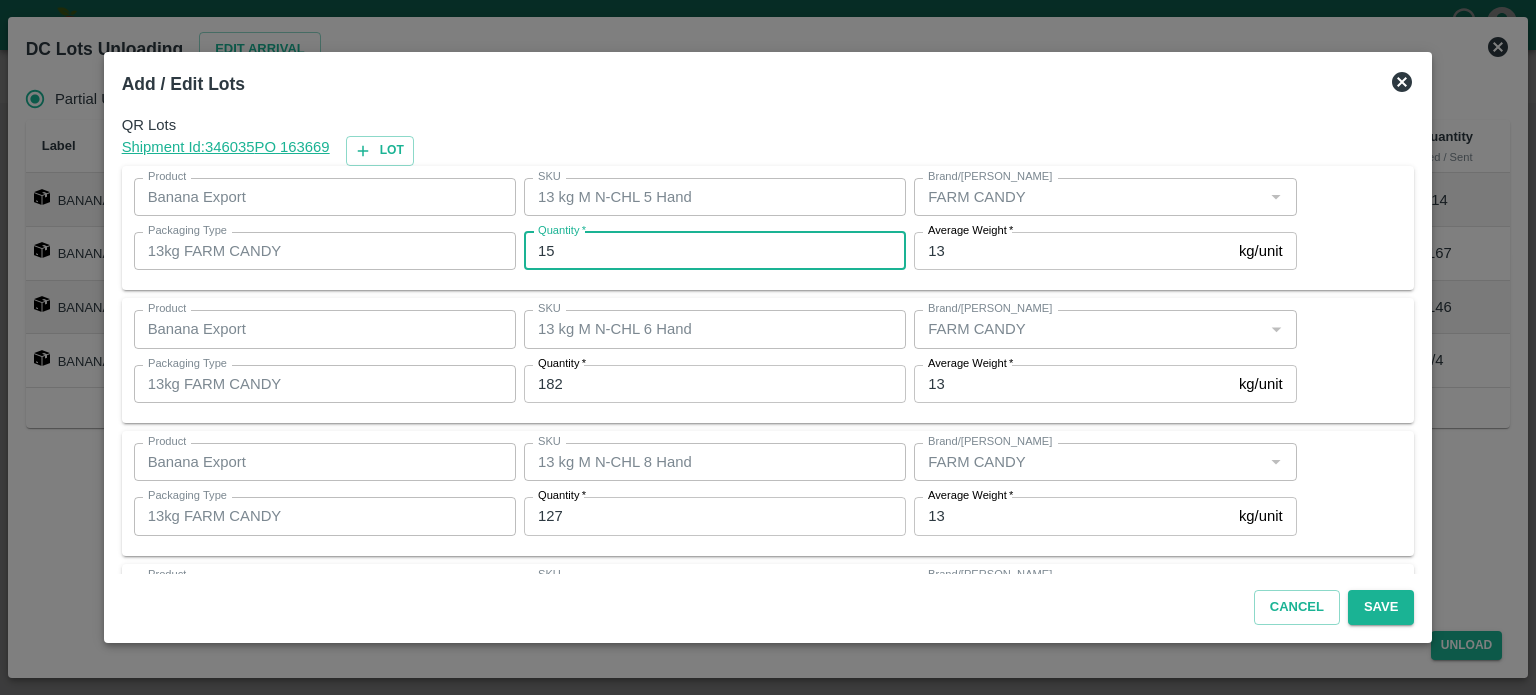click on "15" at bounding box center (715, 251) 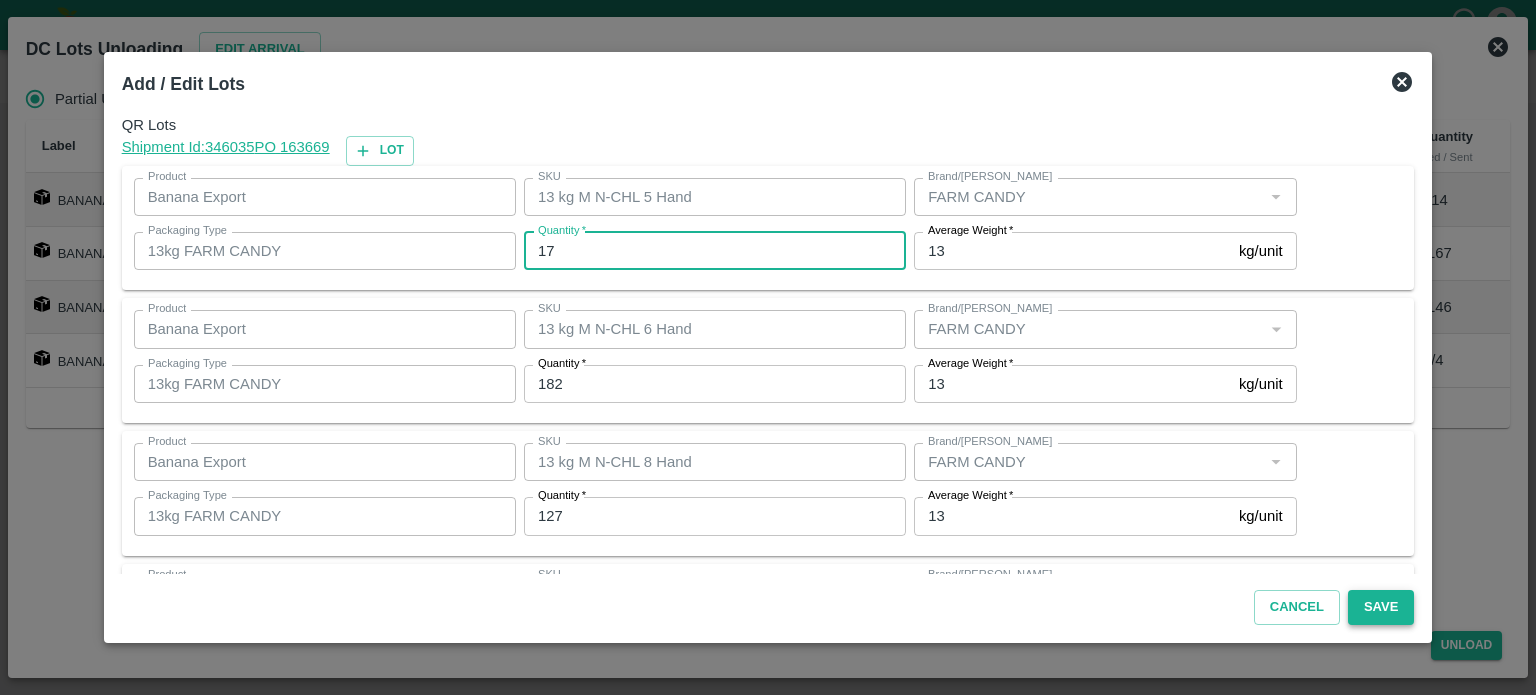 type on "17" 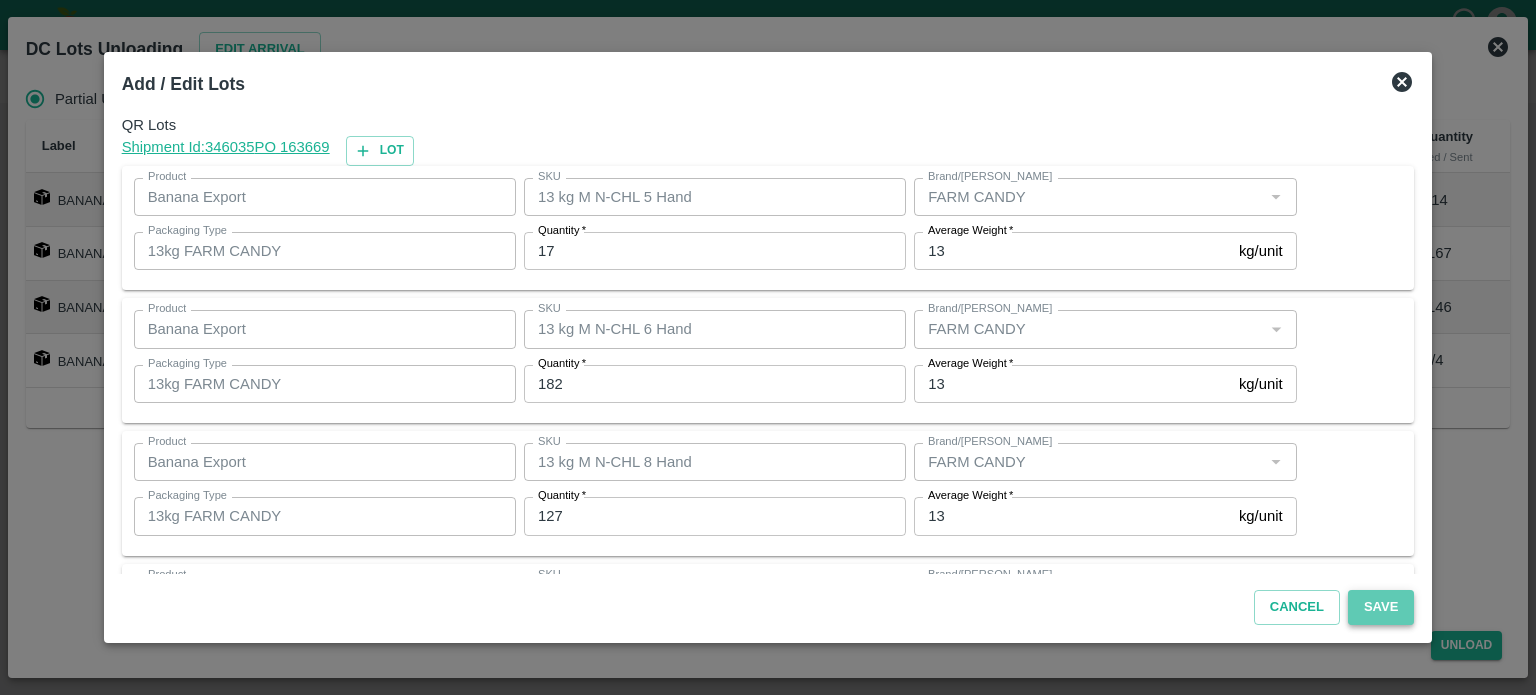 click on "Save" at bounding box center [1381, 607] 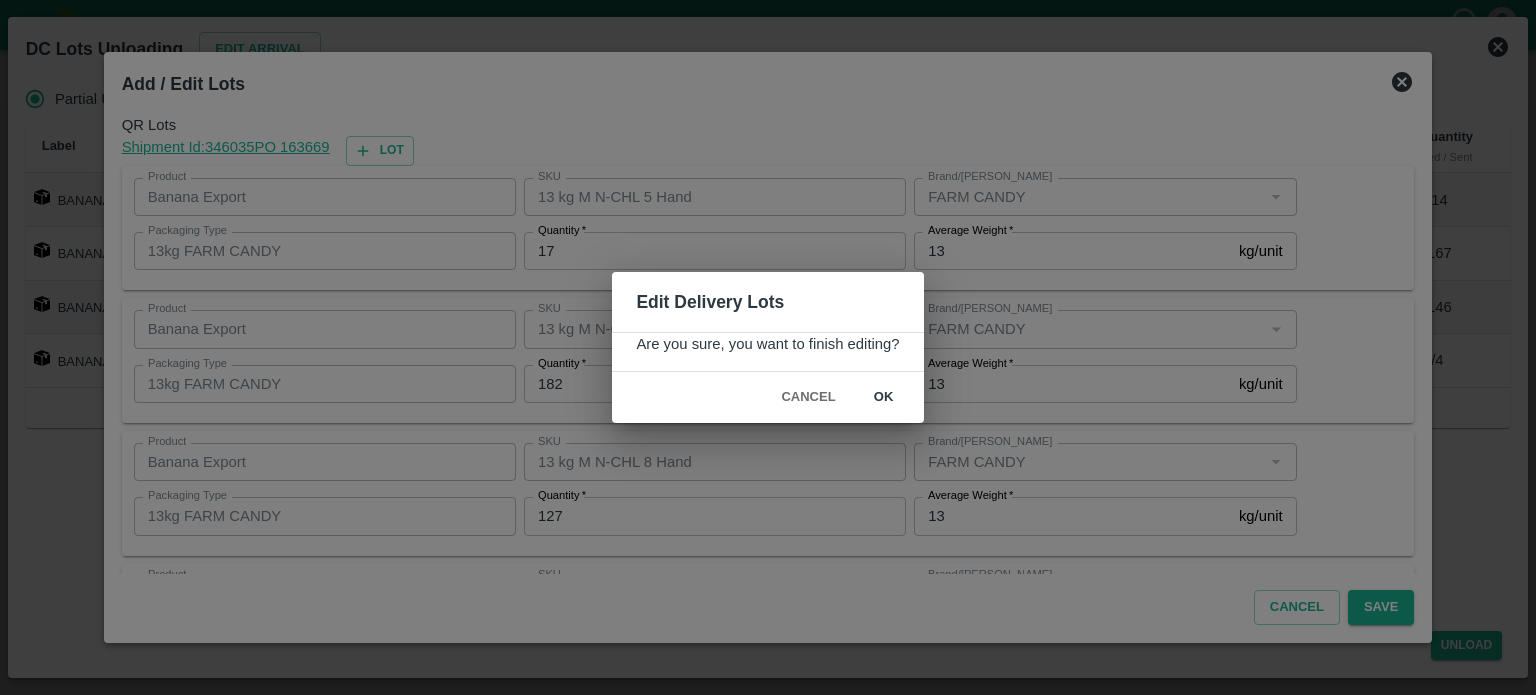 click on "ok" at bounding box center (884, 397) 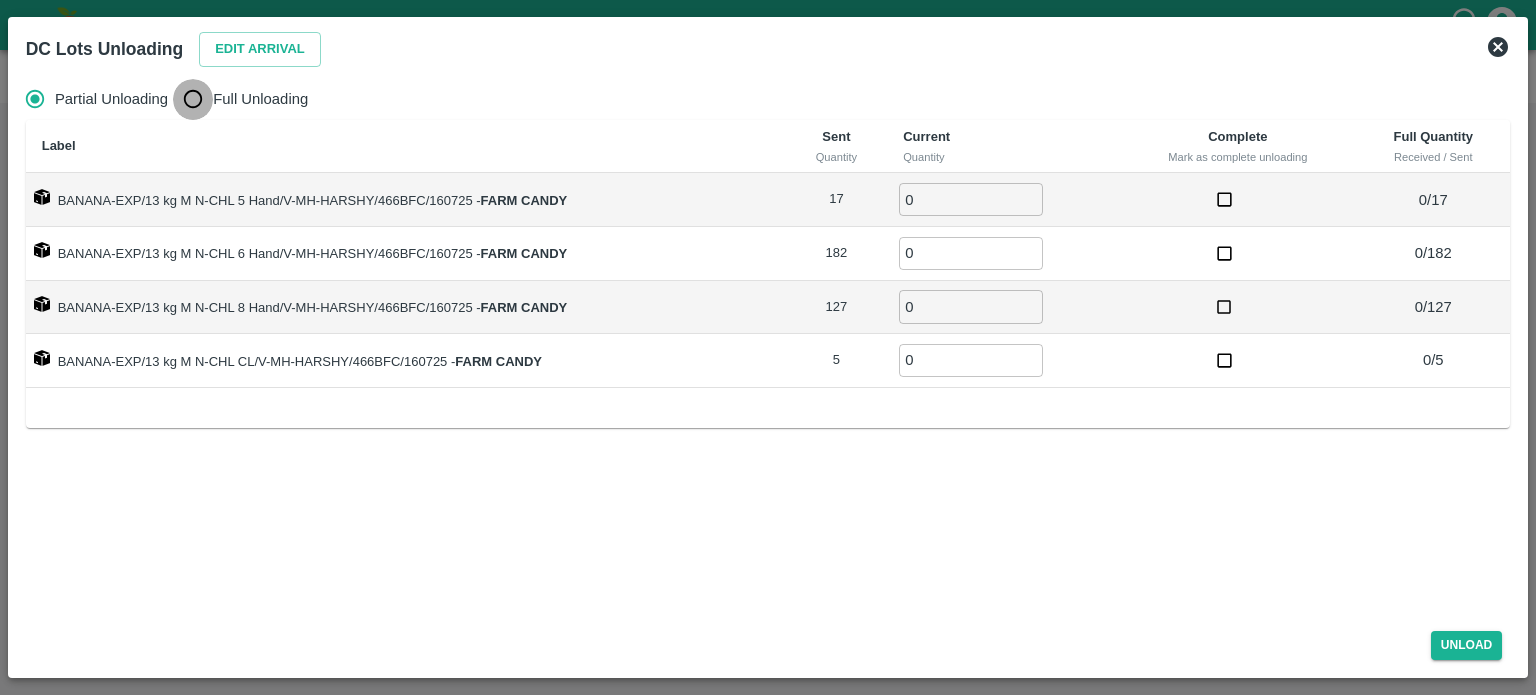 click on "Full Unloading" at bounding box center (193, 99) 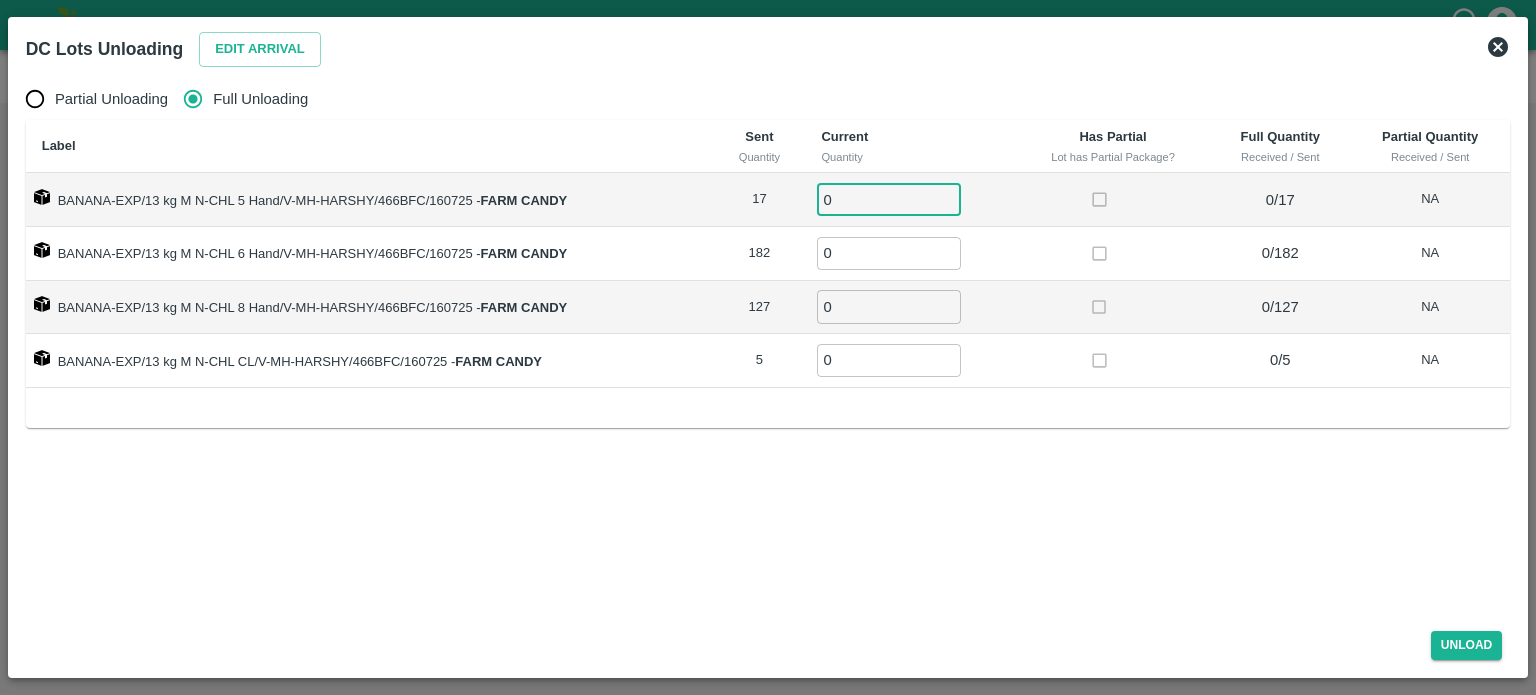 click on "0" at bounding box center (889, 199) 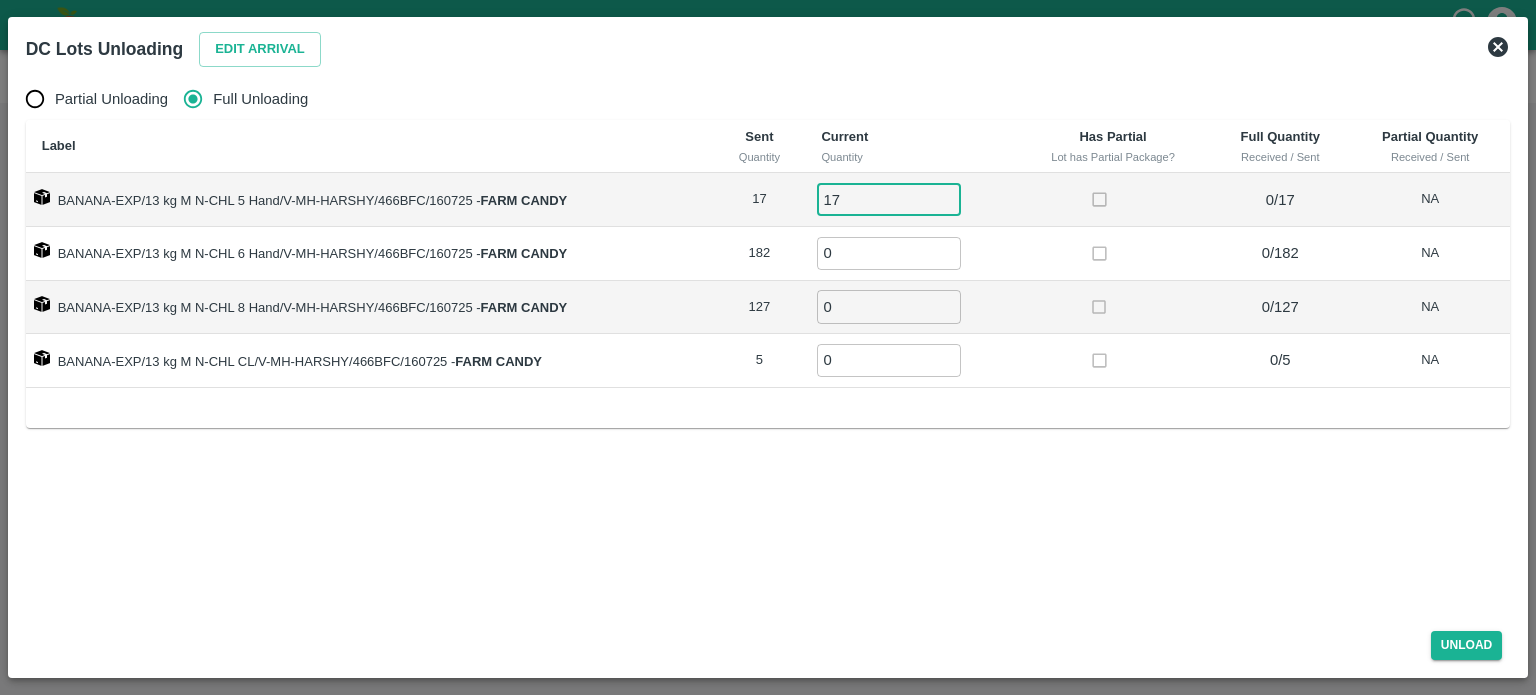 type on "17" 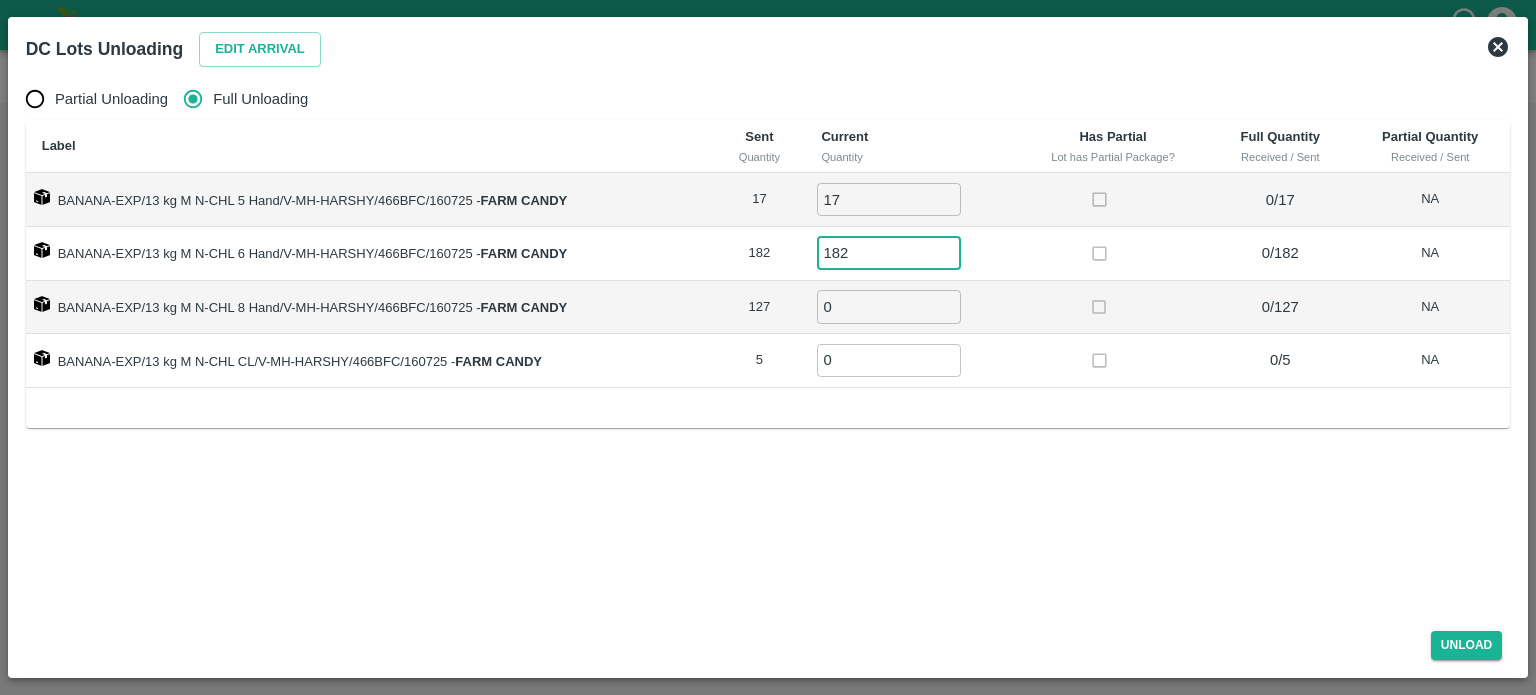 type on "182" 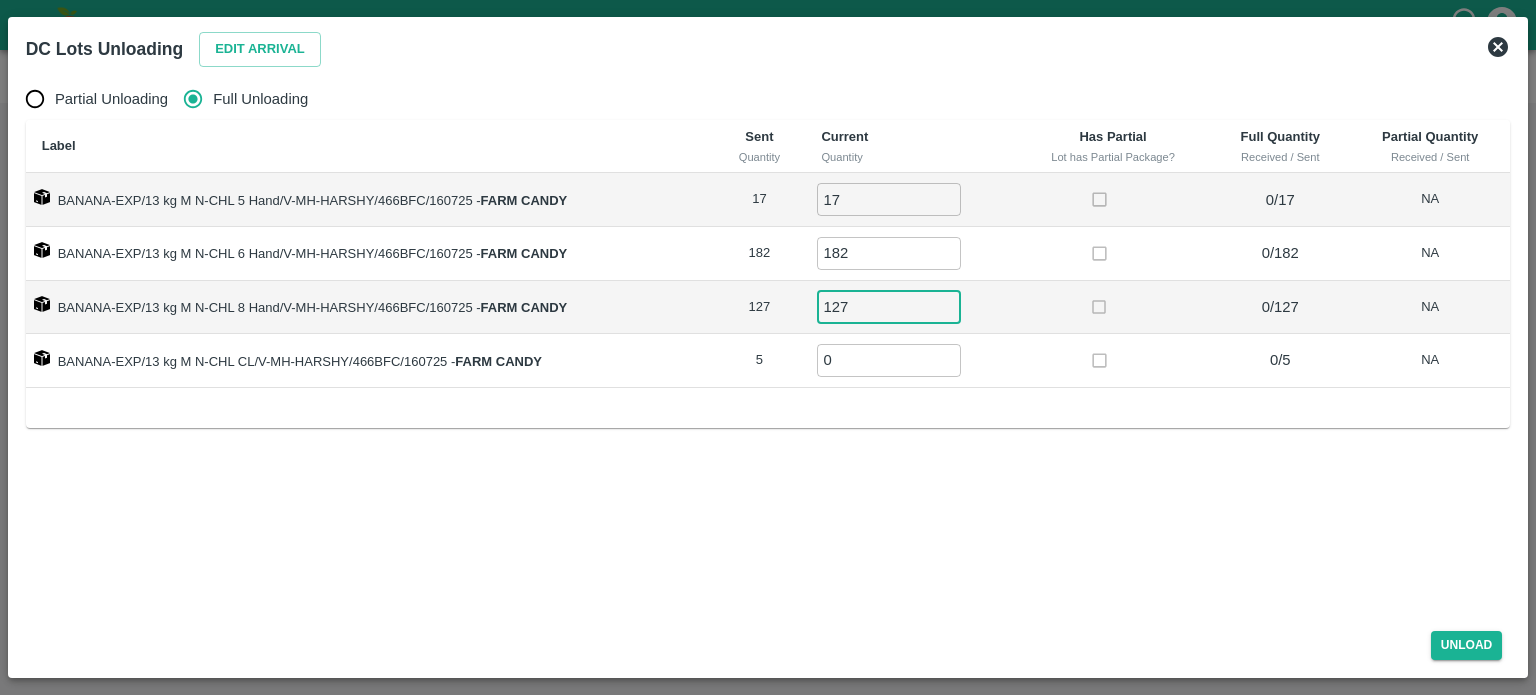 type on "127" 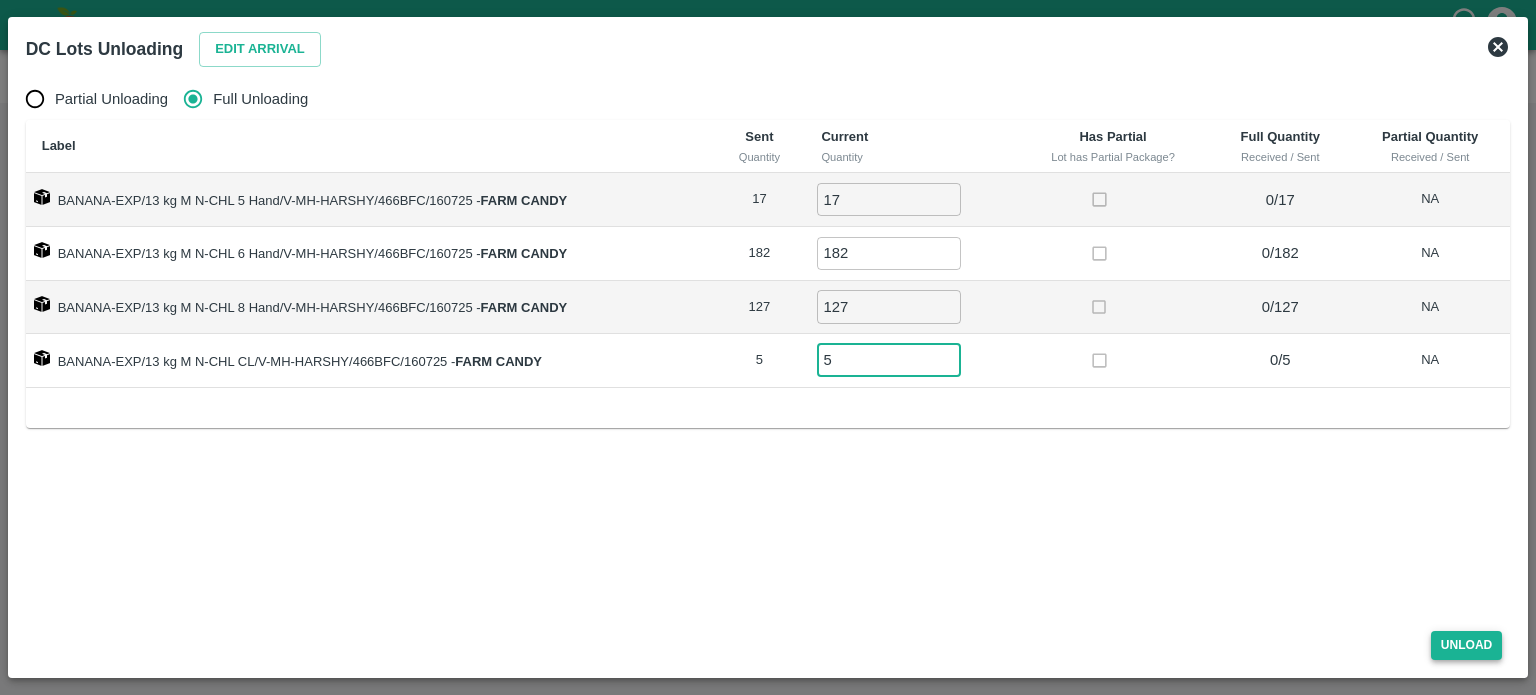 type on "5" 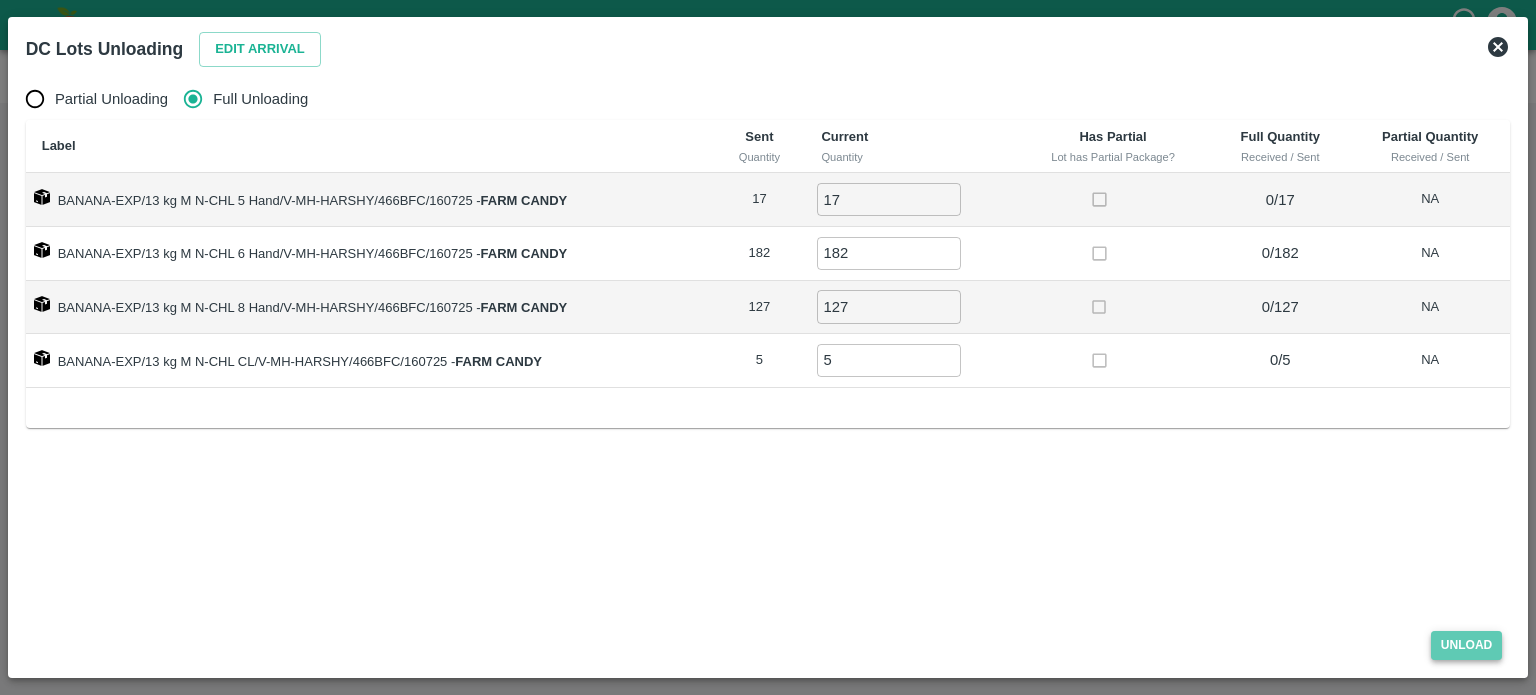 click on "Unload" at bounding box center [1467, 645] 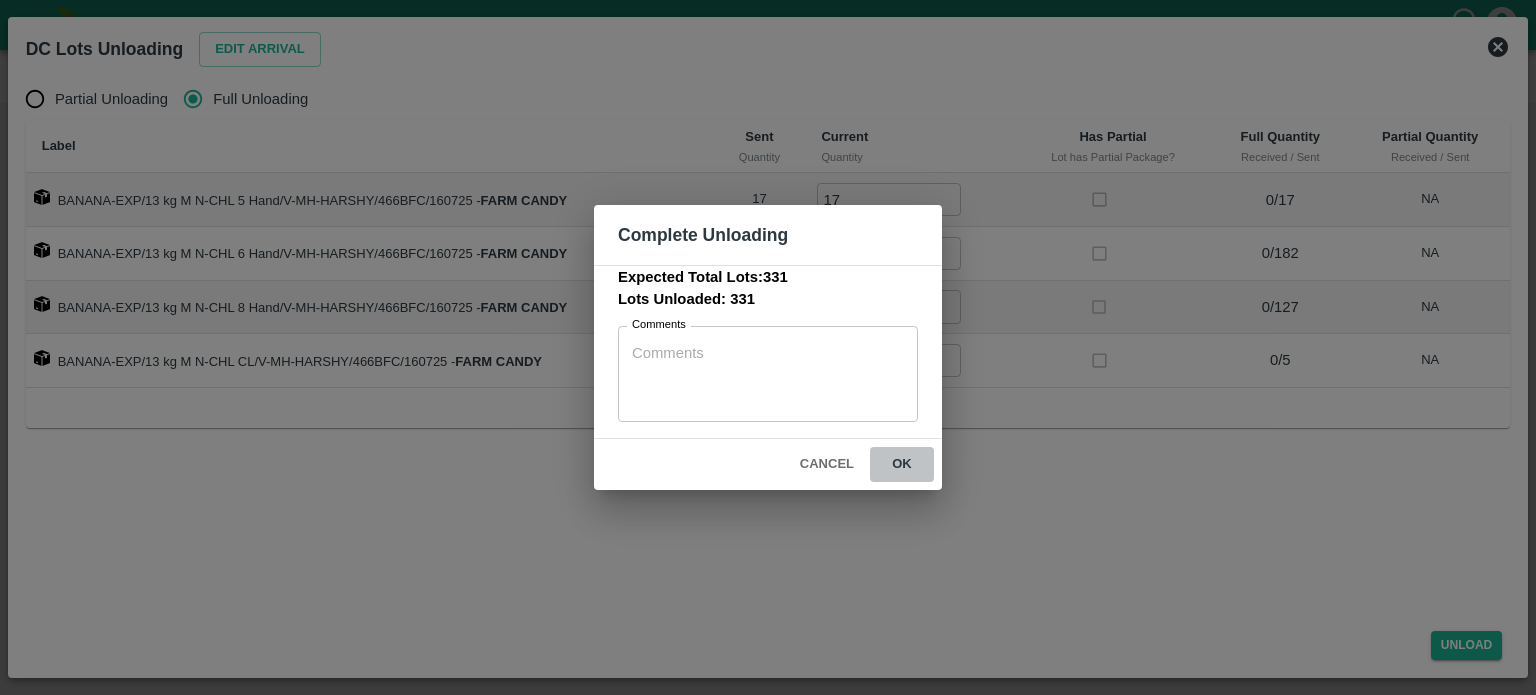 click on "ok" at bounding box center [902, 464] 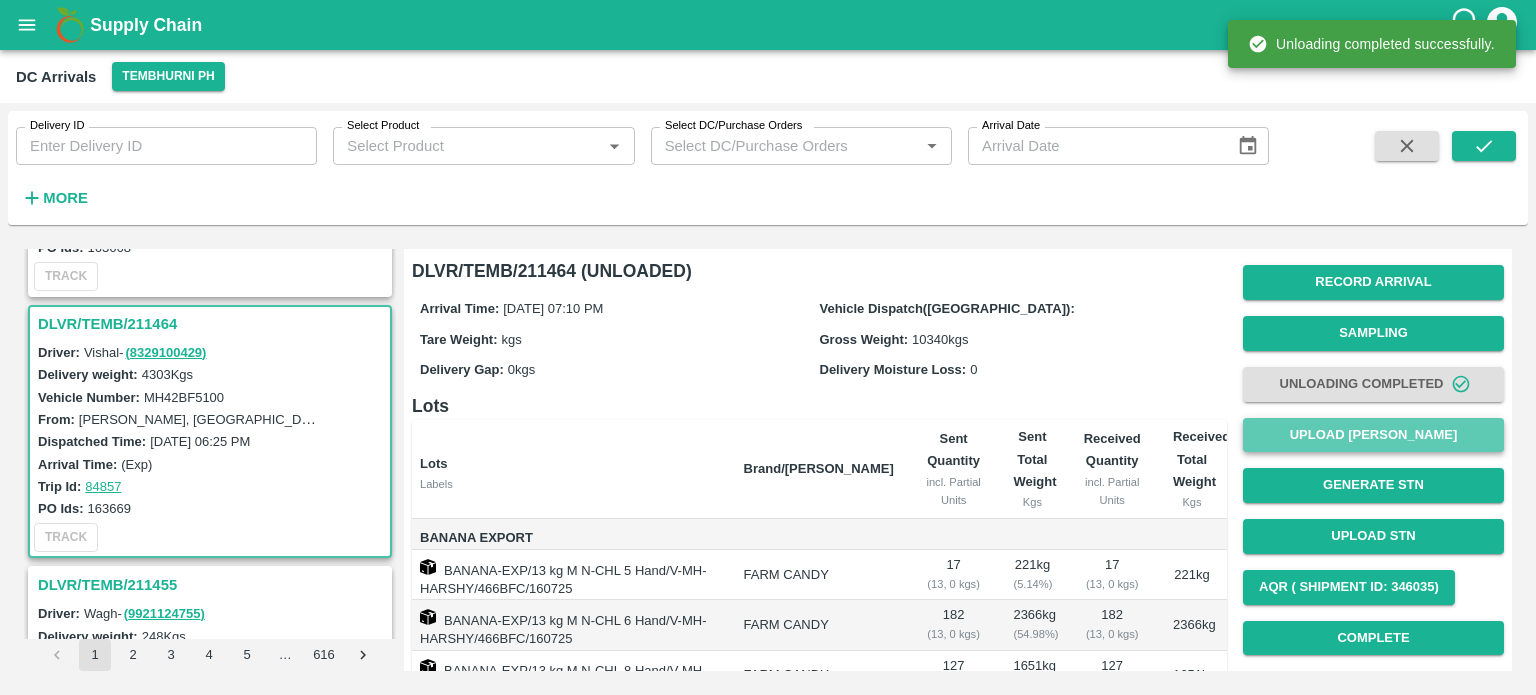click on "Upload [PERSON_NAME]" at bounding box center (1373, 435) 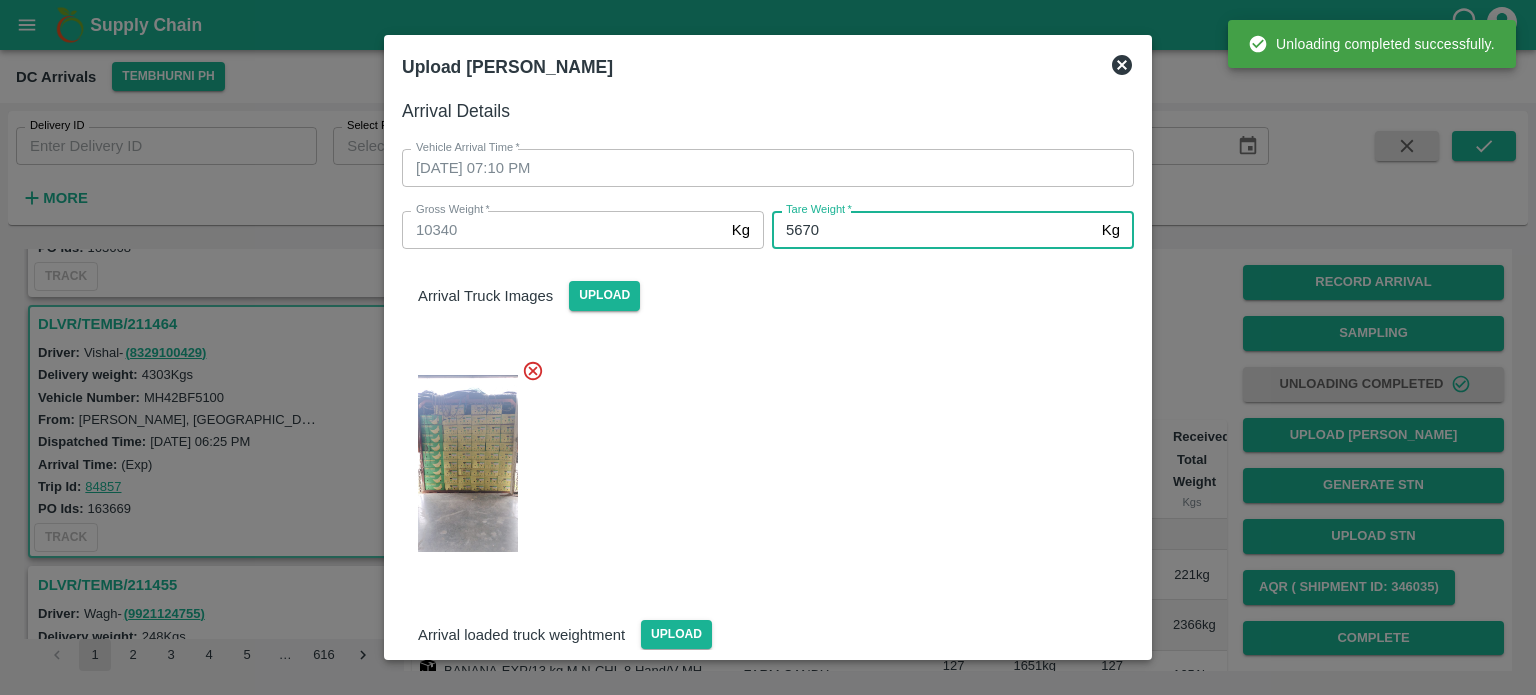 type on "5670" 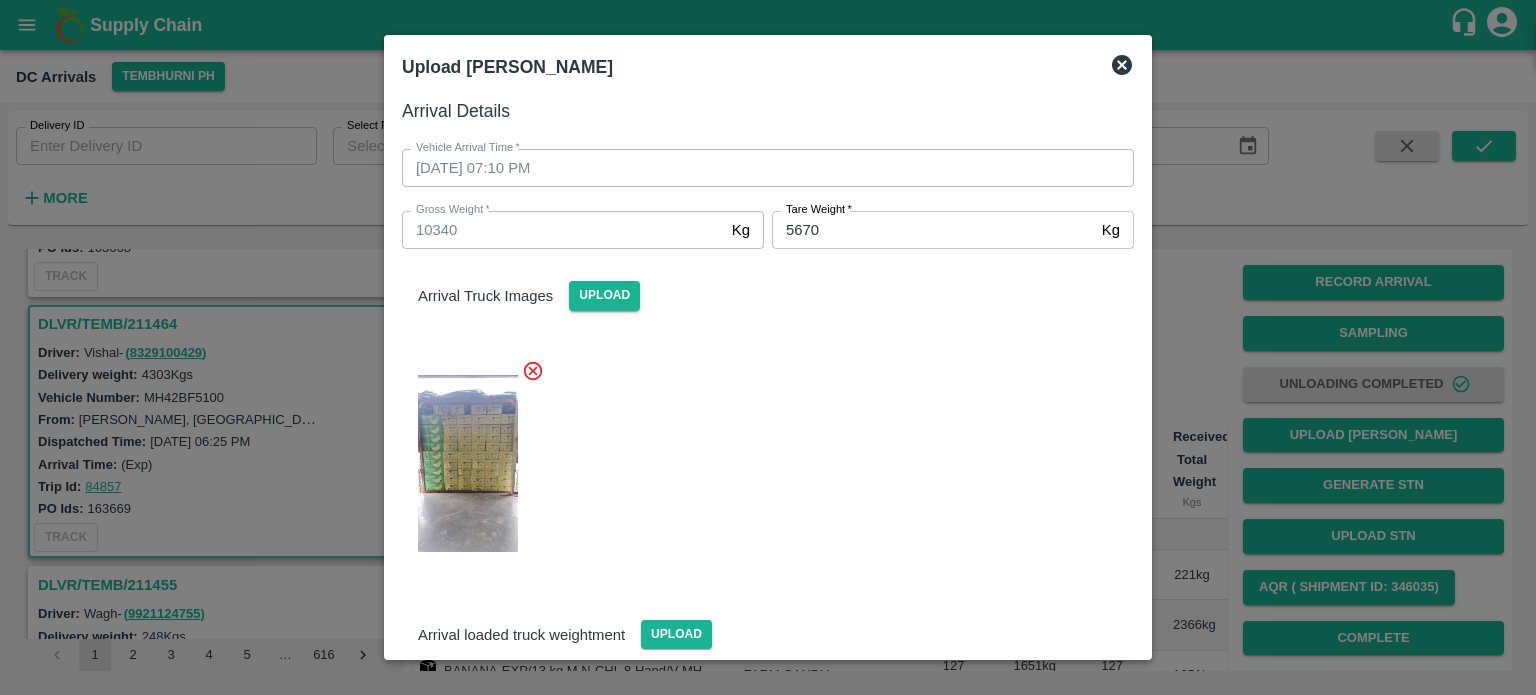 click at bounding box center [760, 458] 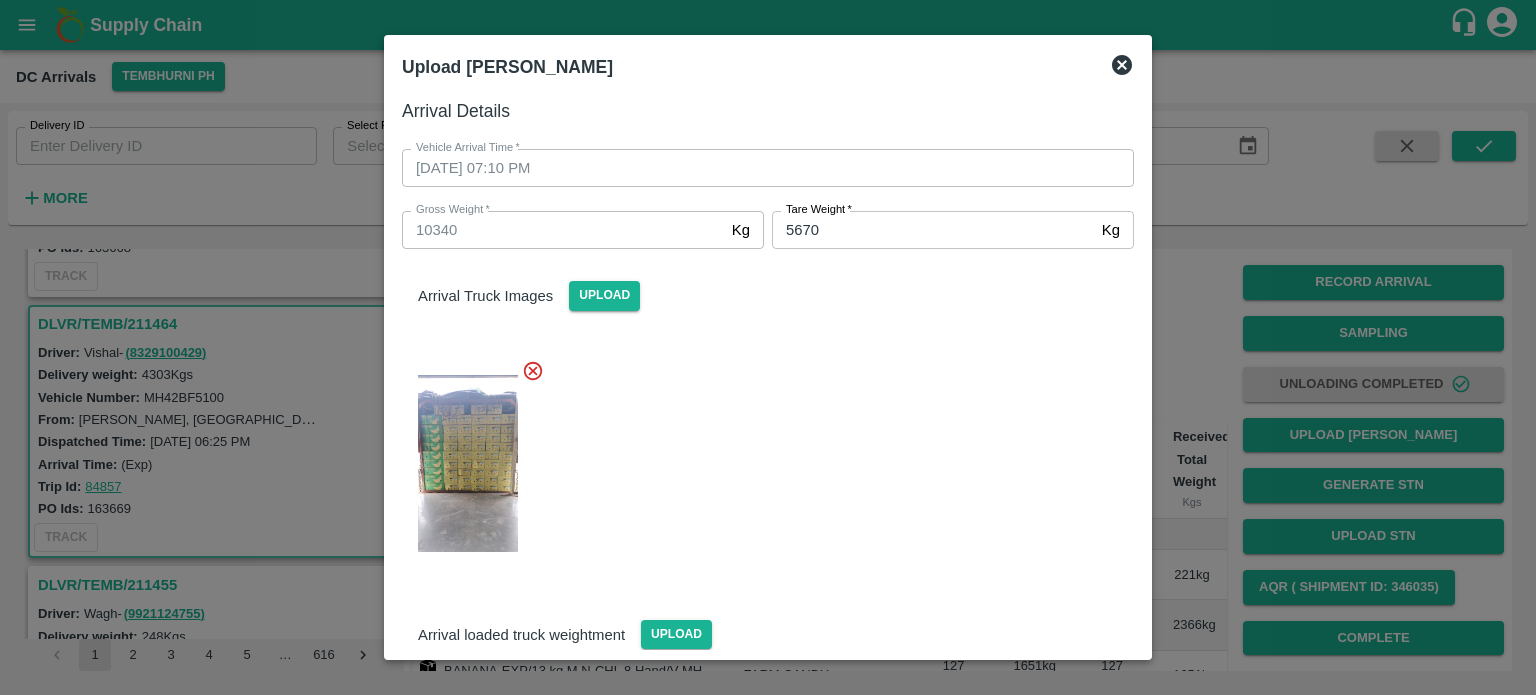 scroll, scrollTop: 196, scrollLeft: 0, axis: vertical 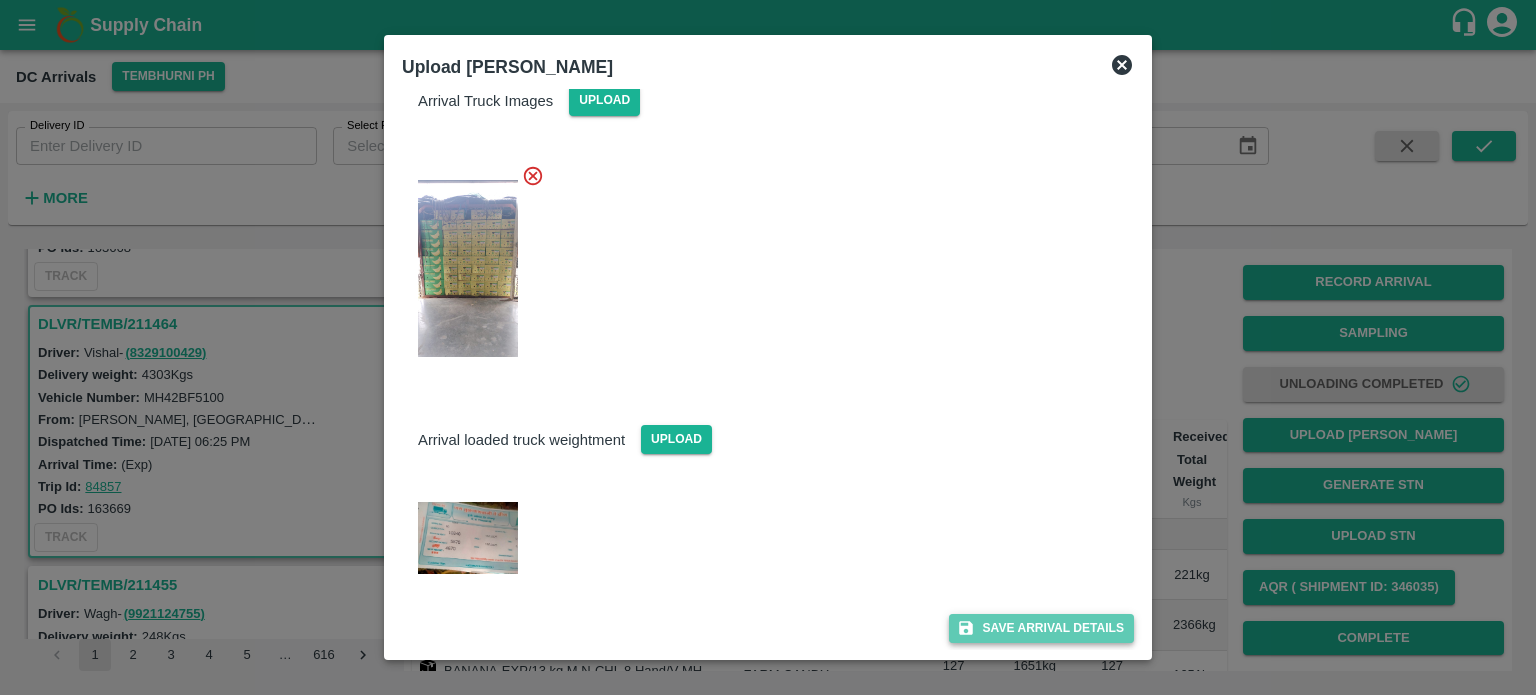 click on "Save Arrival Details" at bounding box center (1041, 628) 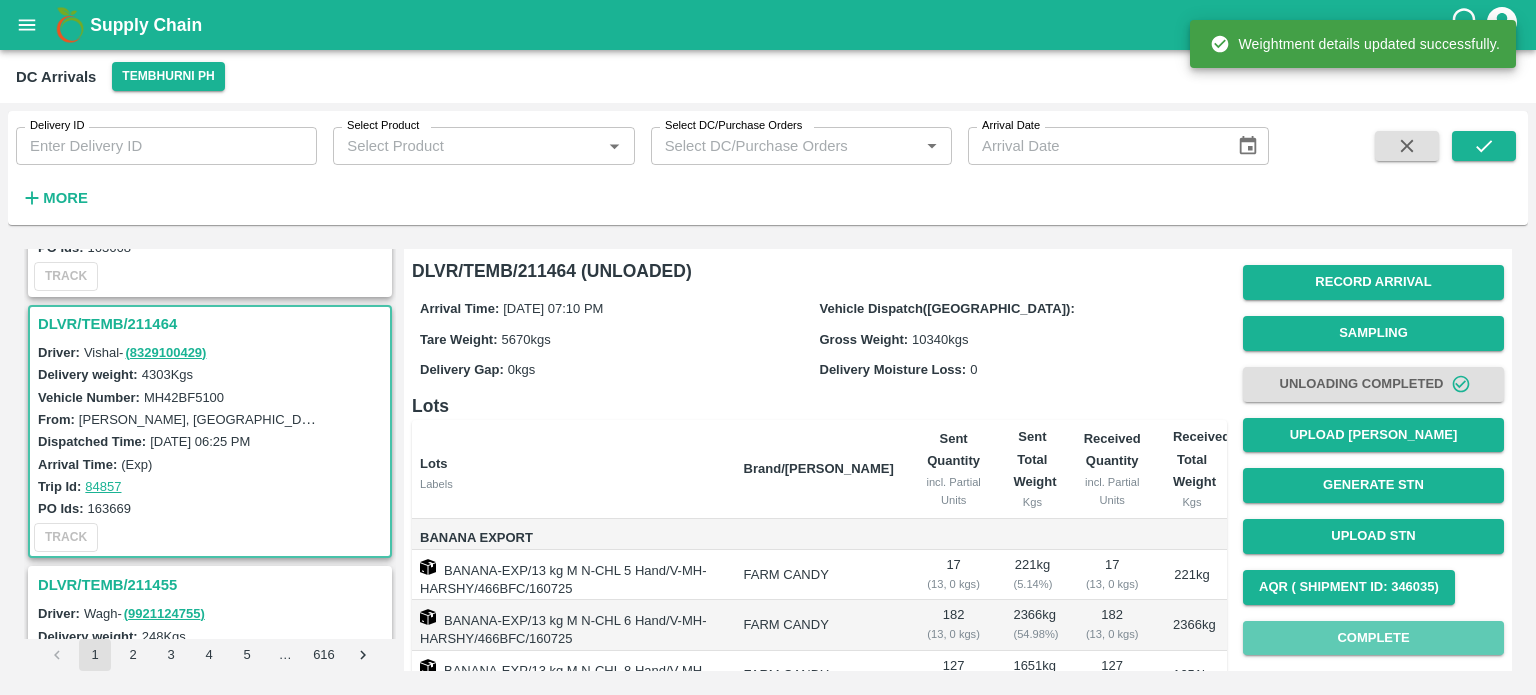 click on "Complete" at bounding box center (1373, 638) 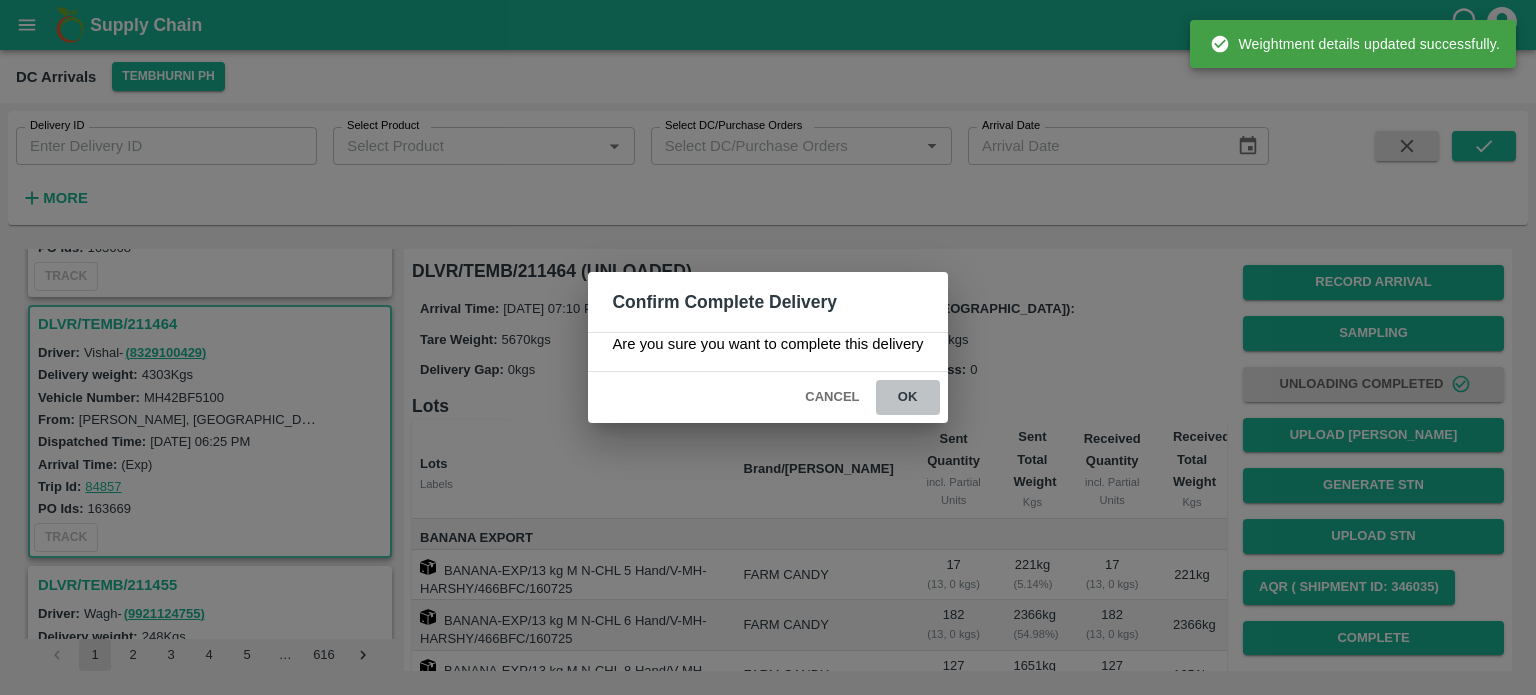 click on "ok" at bounding box center (908, 397) 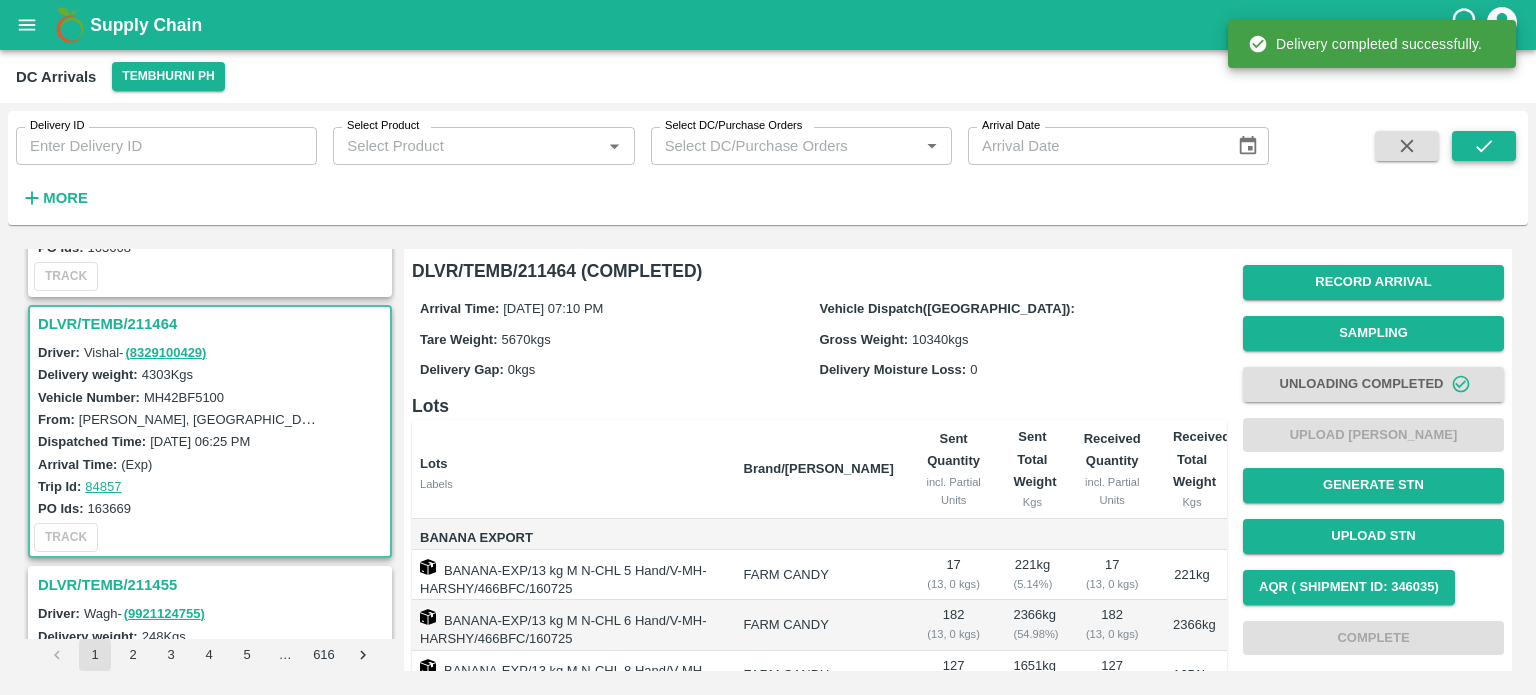 click 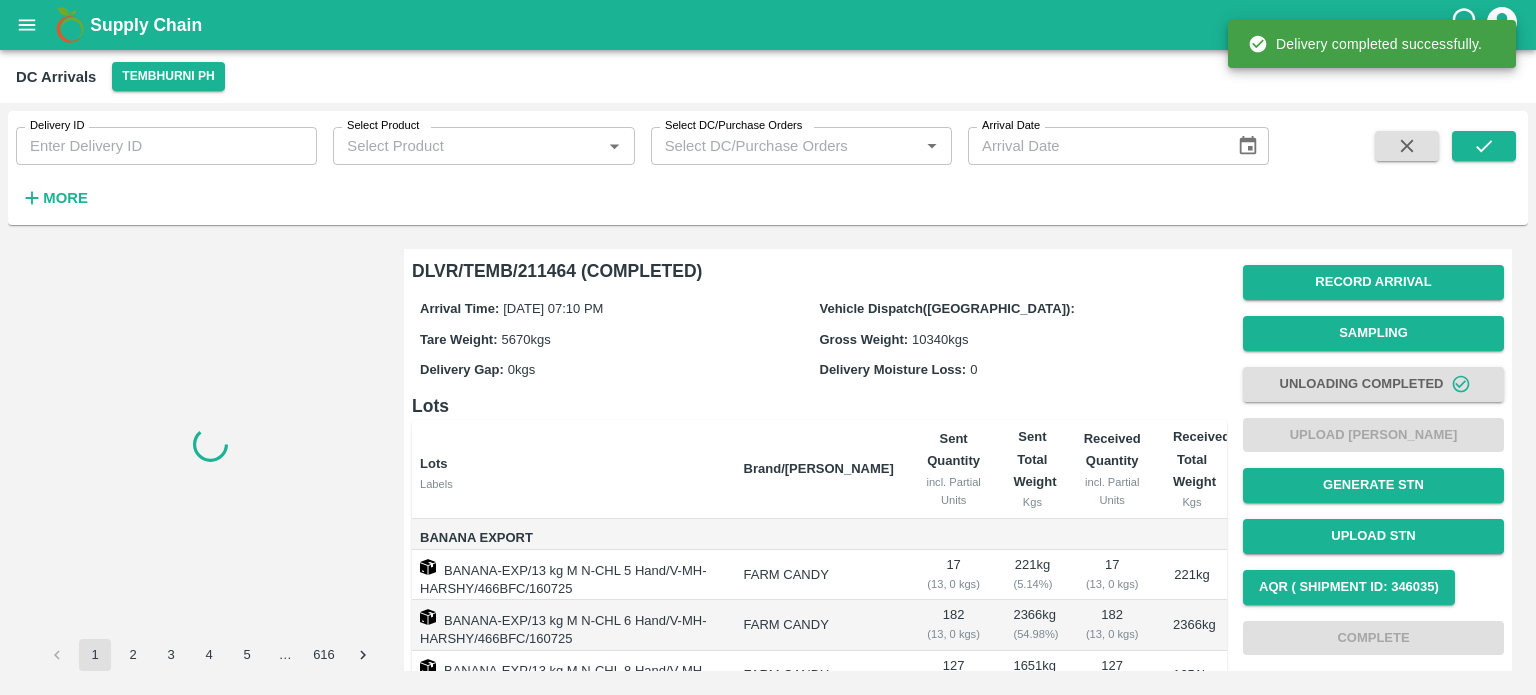 scroll, scrollTop: 0, scrollLeft: 0, axis: both 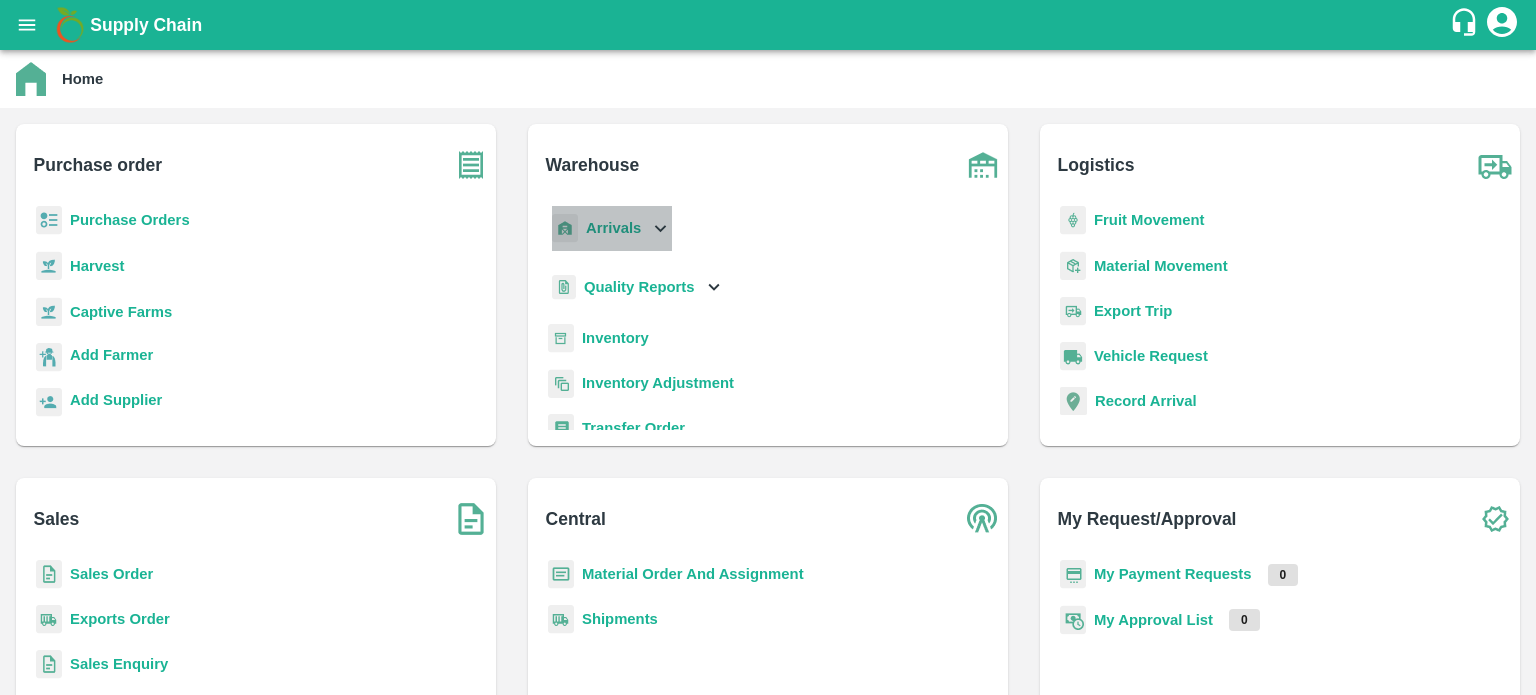 click 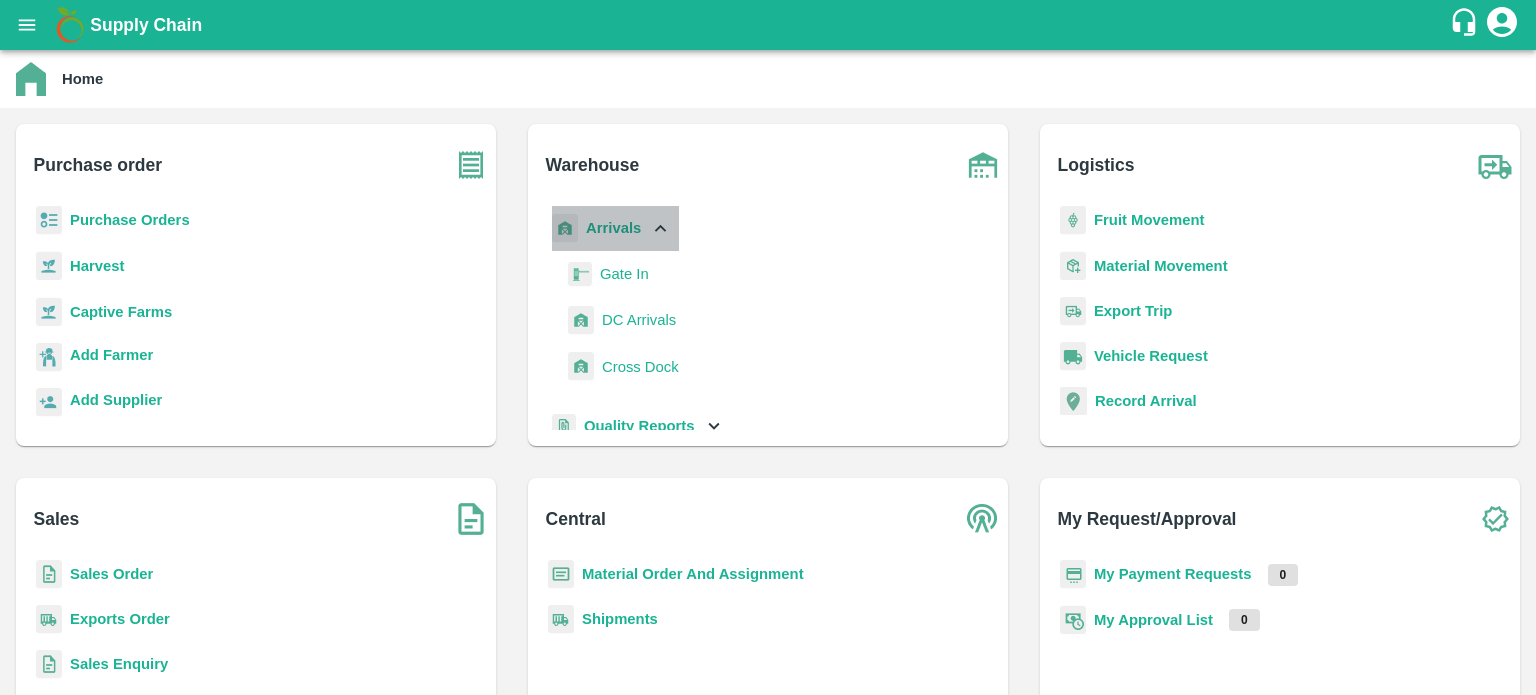 click 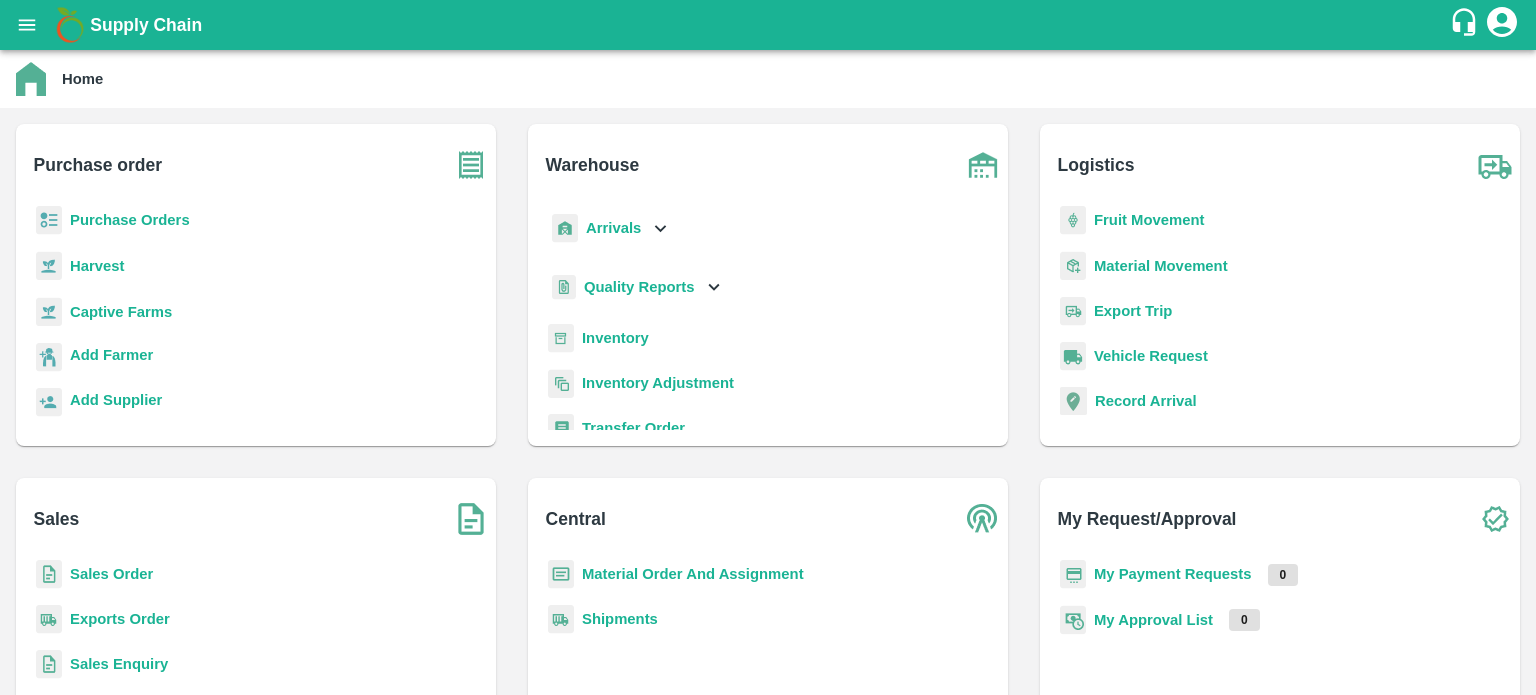 click on "Inventory" at bounding box center (615, 338) 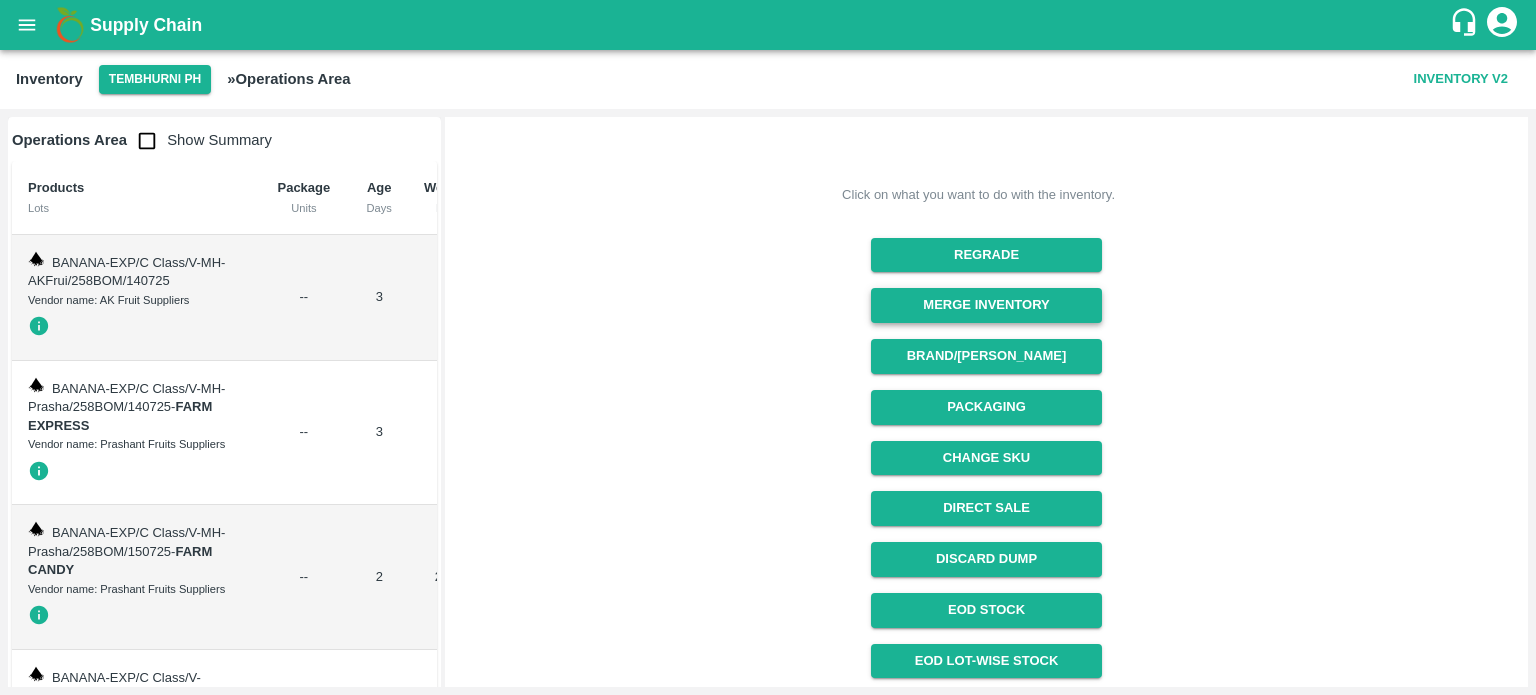 scroll, scrollTop: 124, scrollLeft: 0, axis: vertical 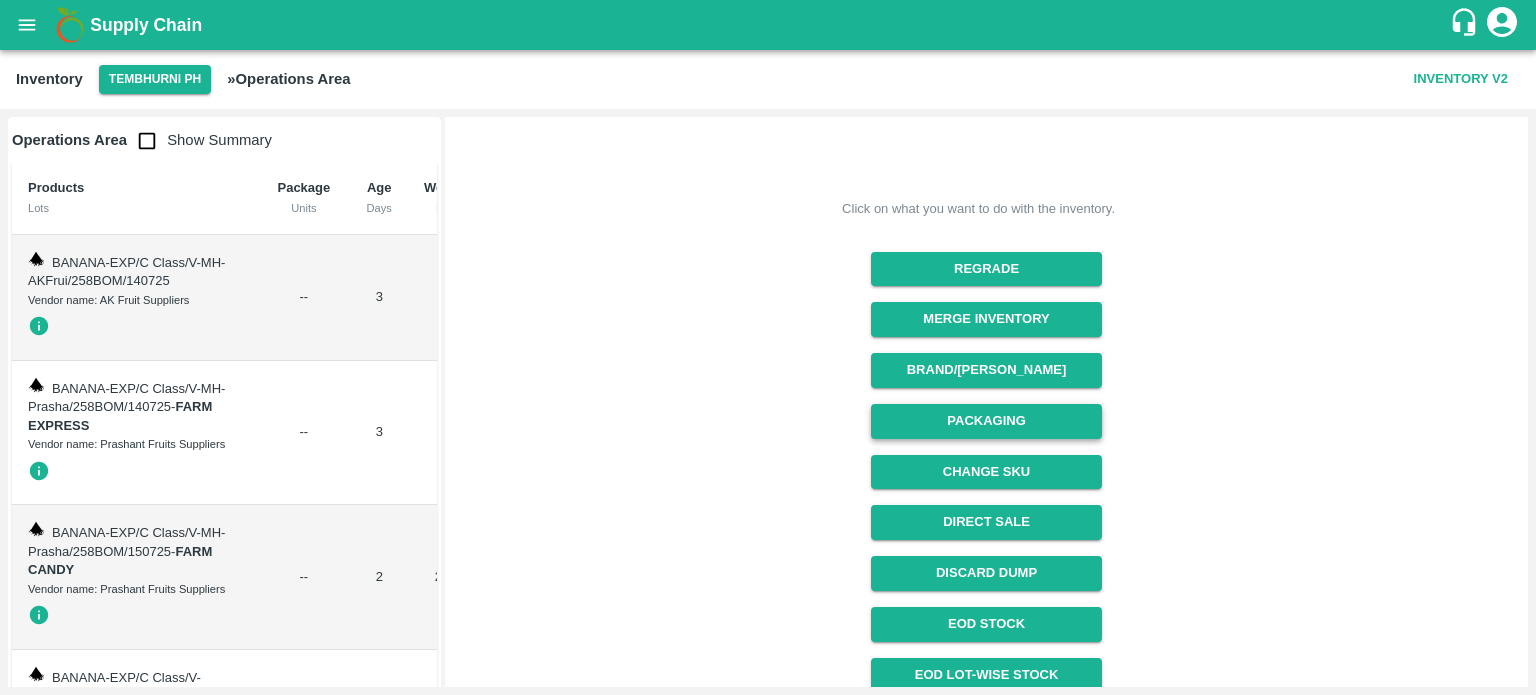 click on "Packaging" at bounding box center [986, 421] 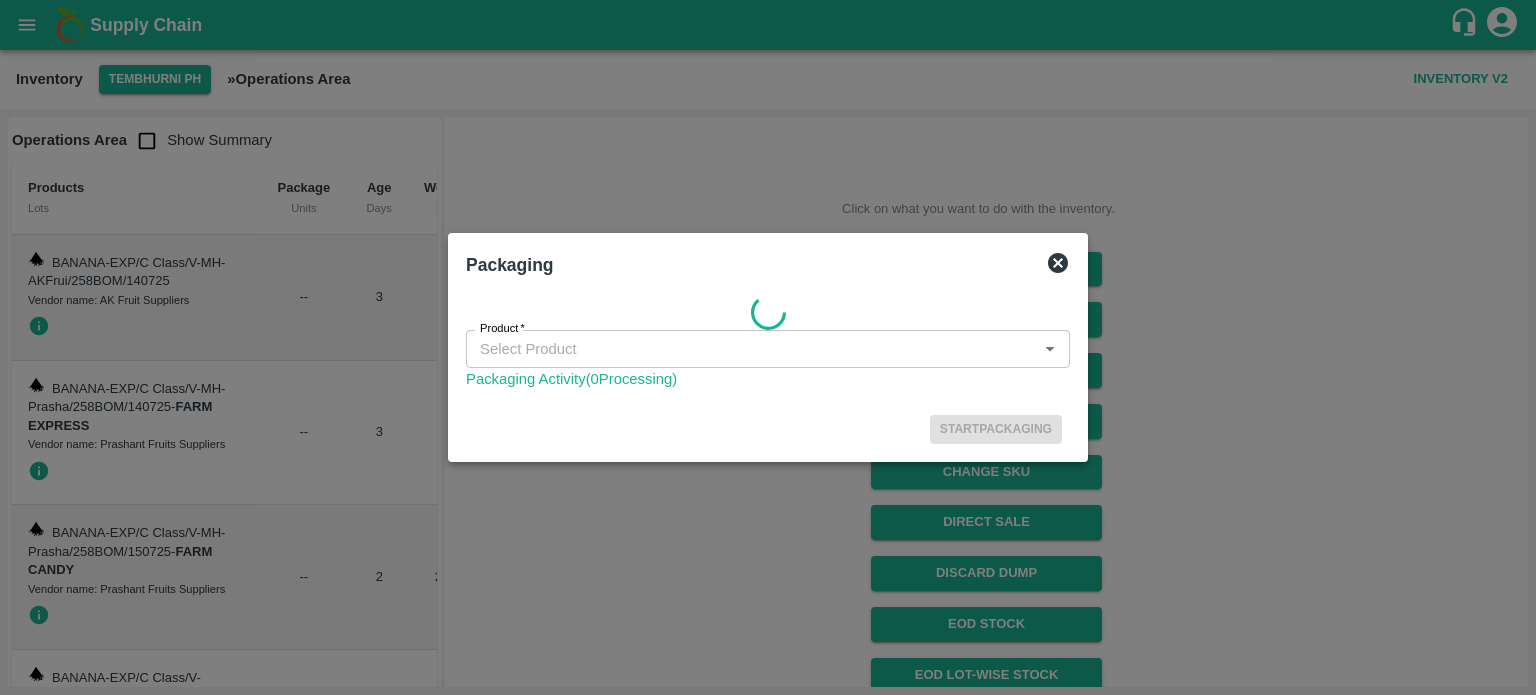 click 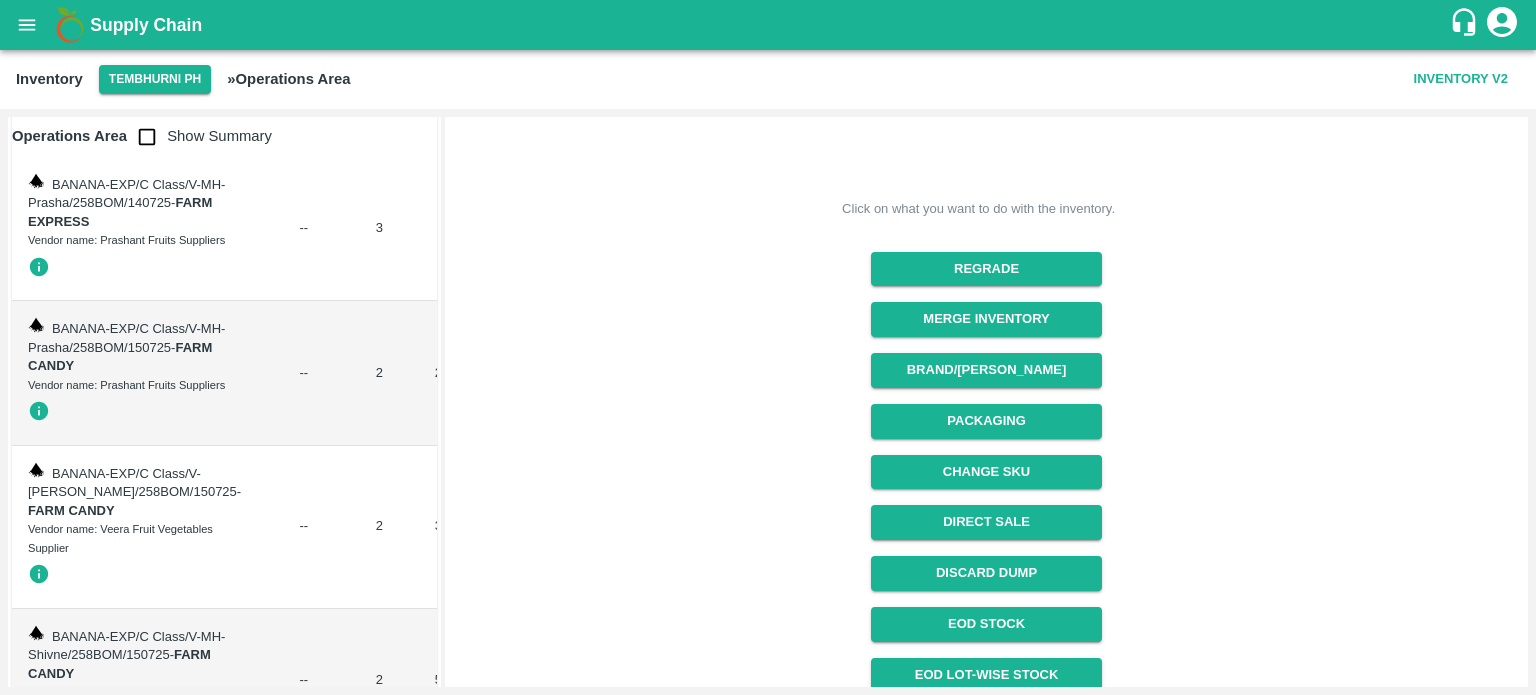 scroll, scrollTop: 0, scrollLeft: 0, axis: both 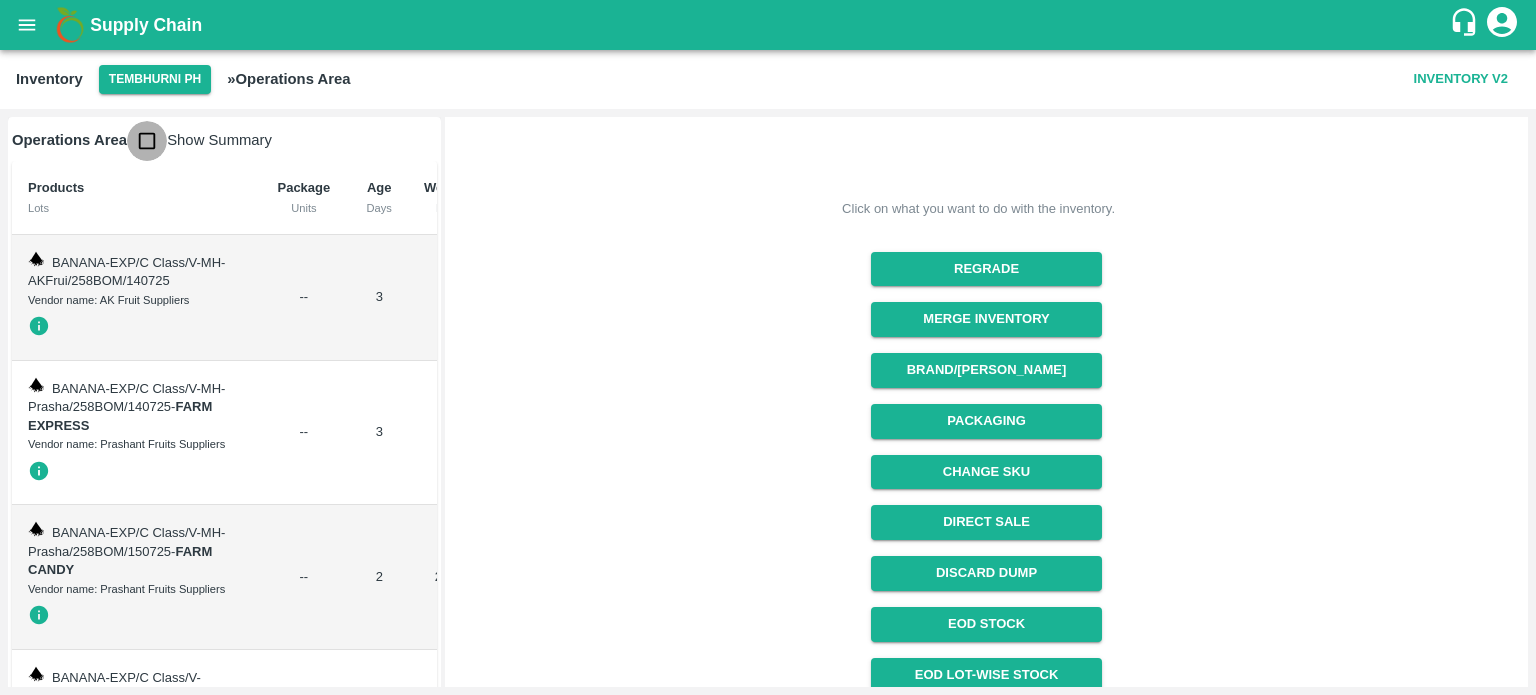 click at bounding box center [147, 141] 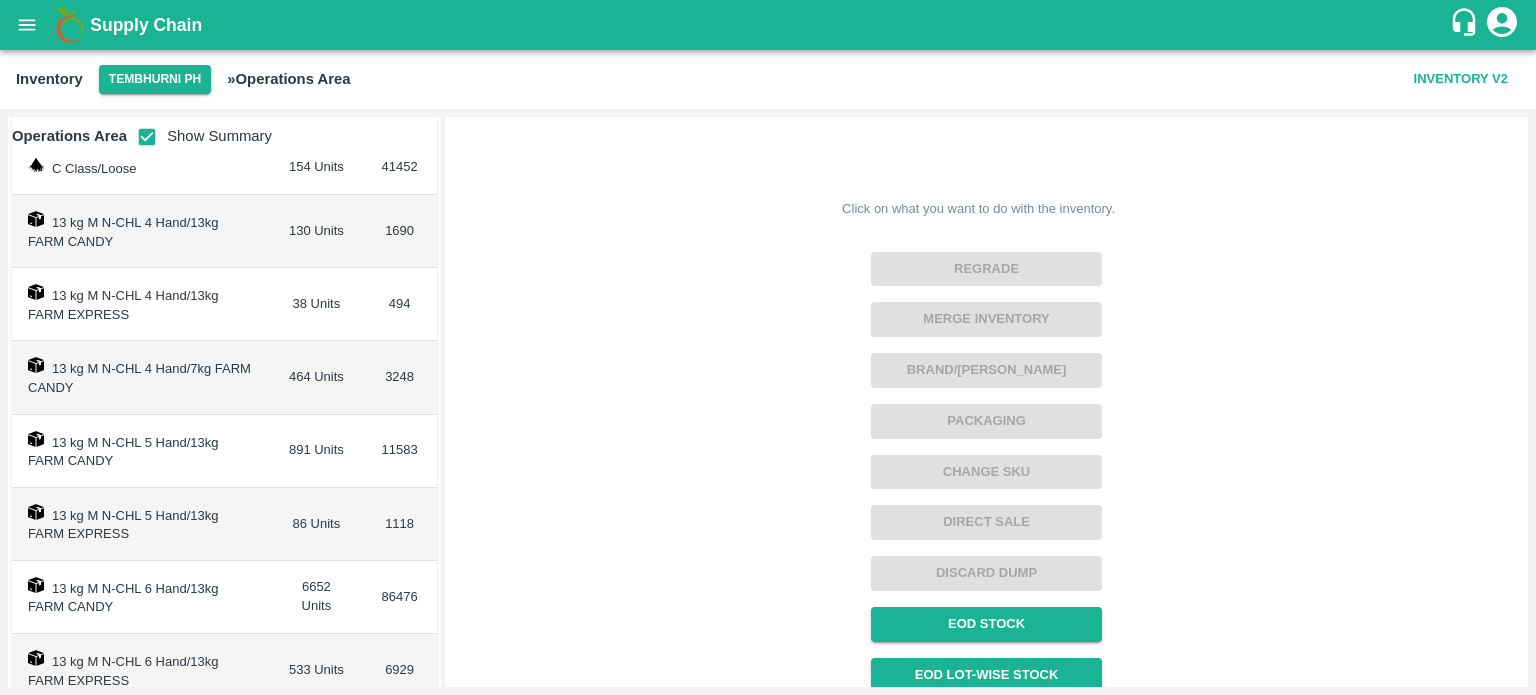 scroll, scrollTop: 162, scrollLeft: 0, axis: vertical 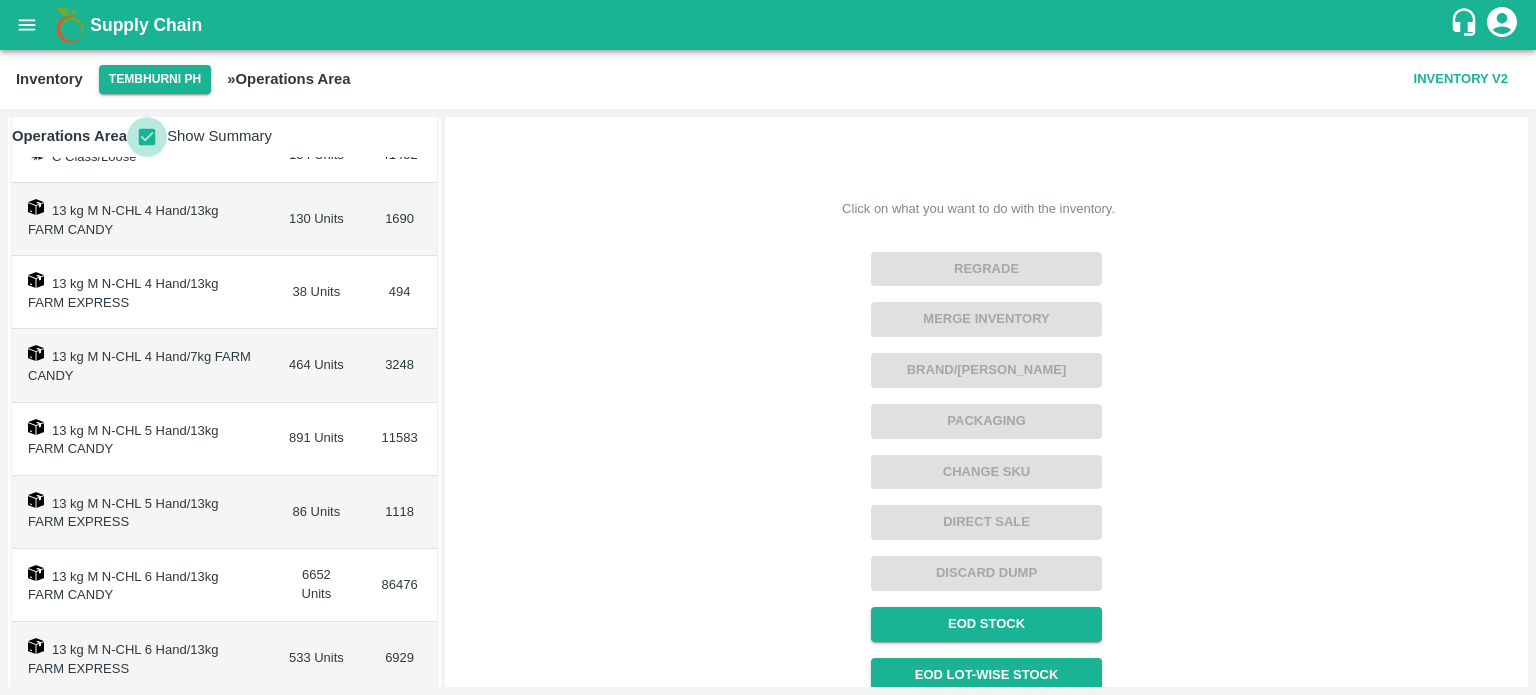 click at bounding box center [147, 137] 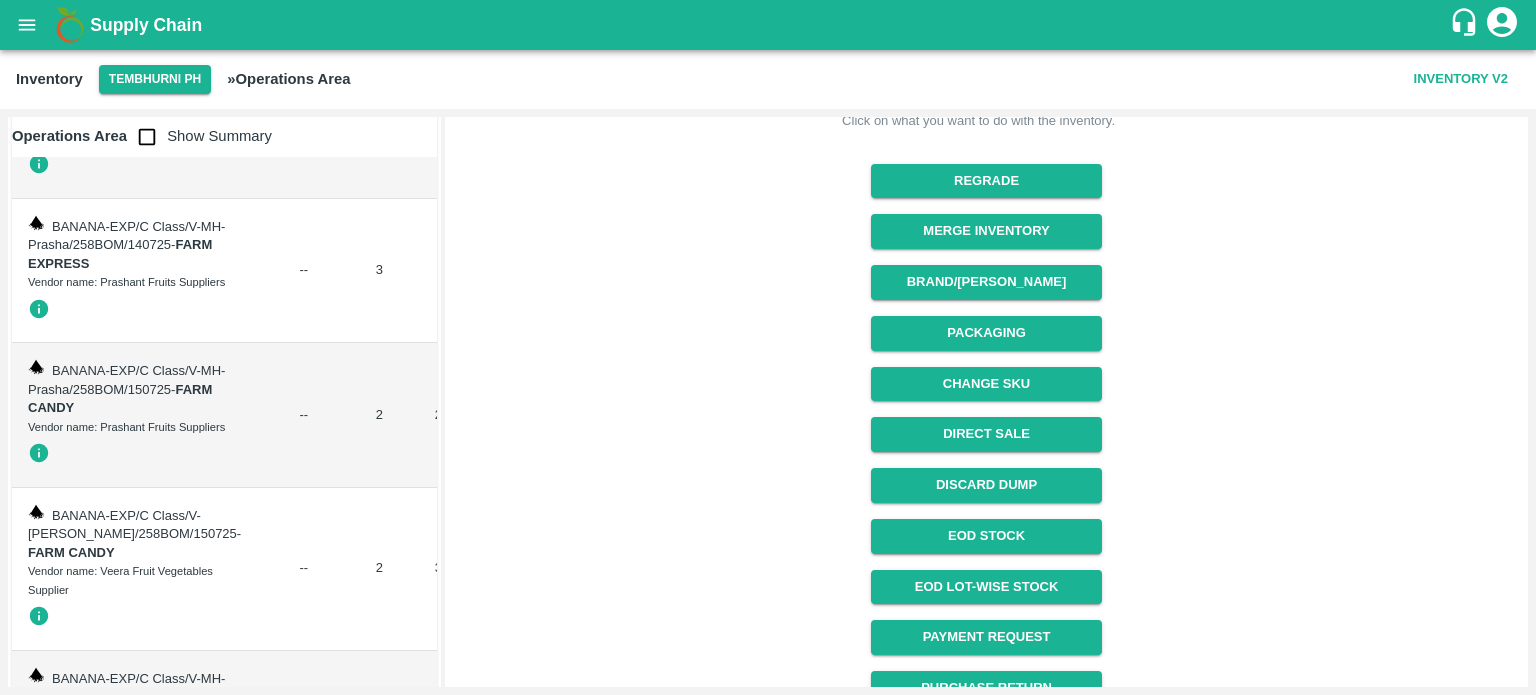 scroll, scrollTop: 208, scrollLeft: 0, axis: vertical 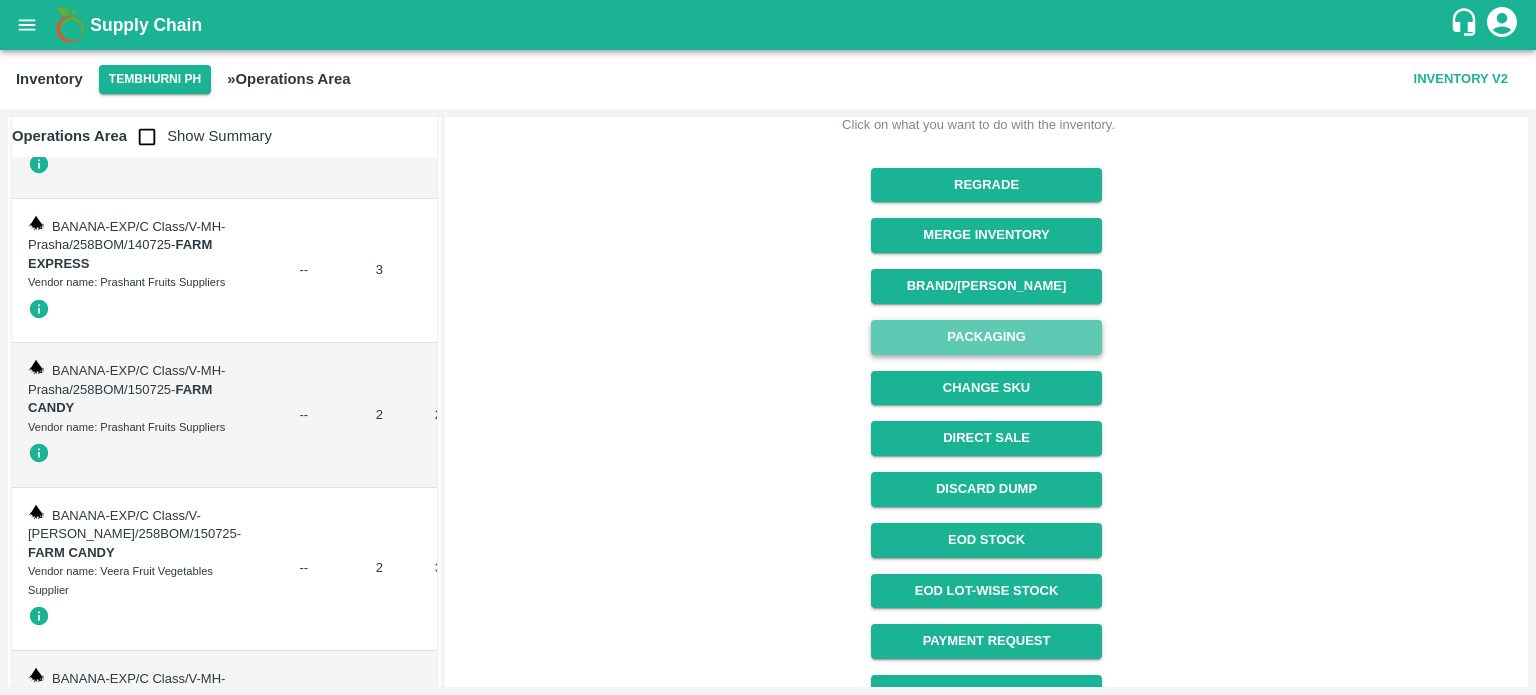 click on "Packaging" at bounding box center [986, 337] 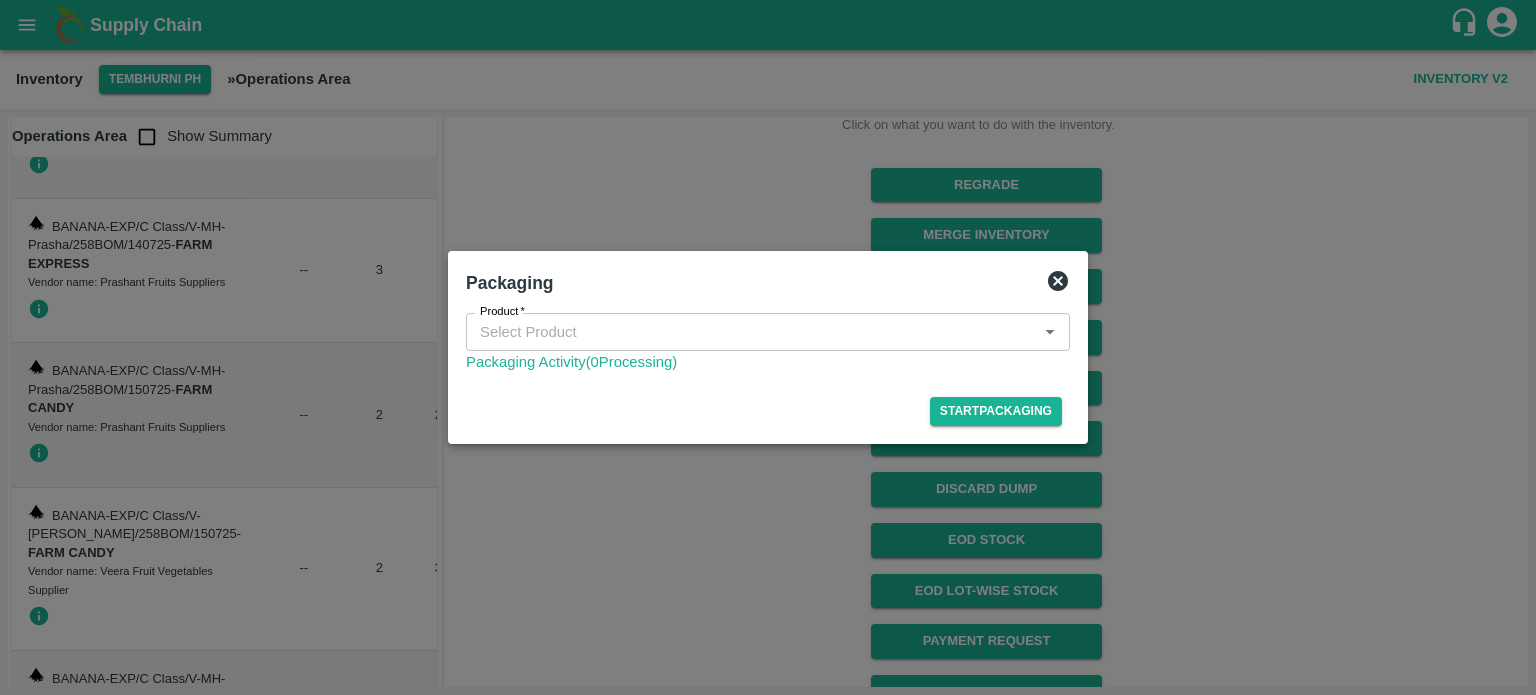 click on "Product" at bounding box center [768, 332] 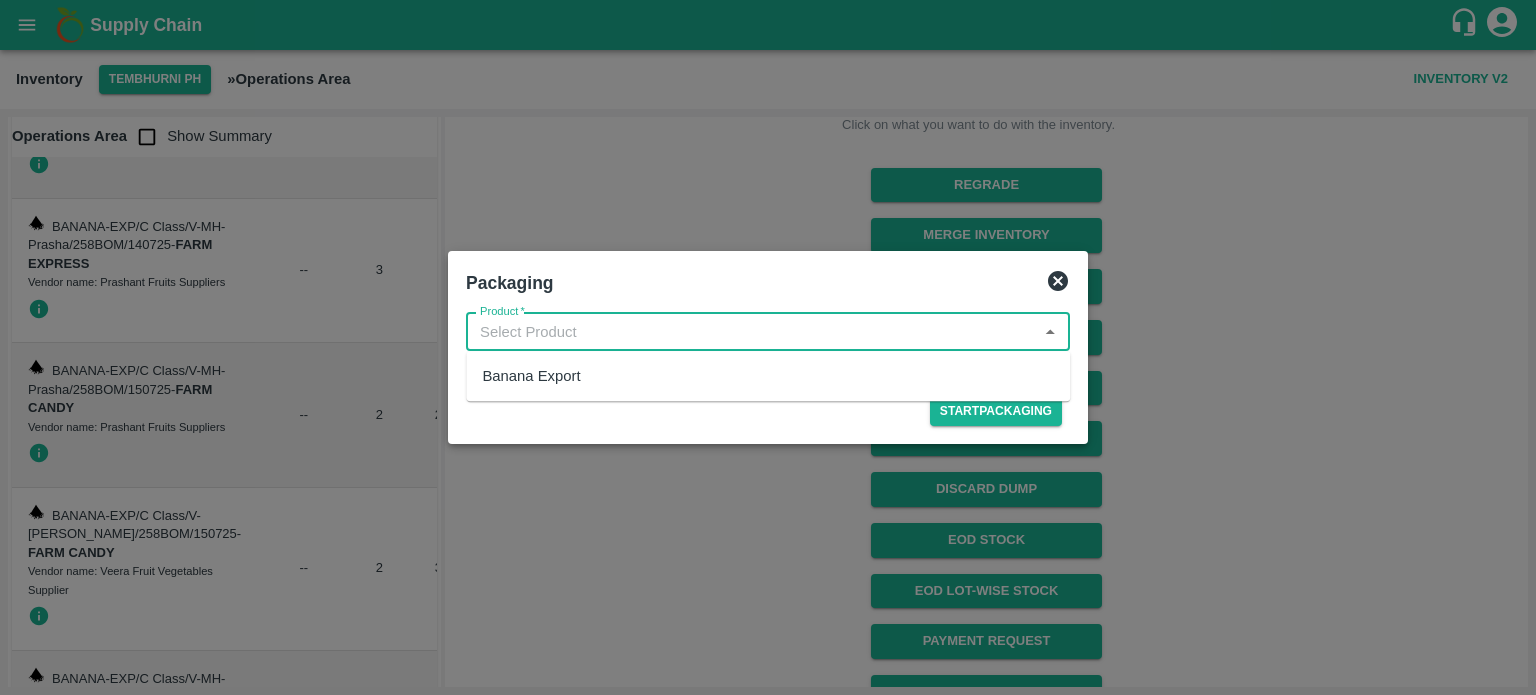 click on "Banana Export" at bounding box center (531, 376) 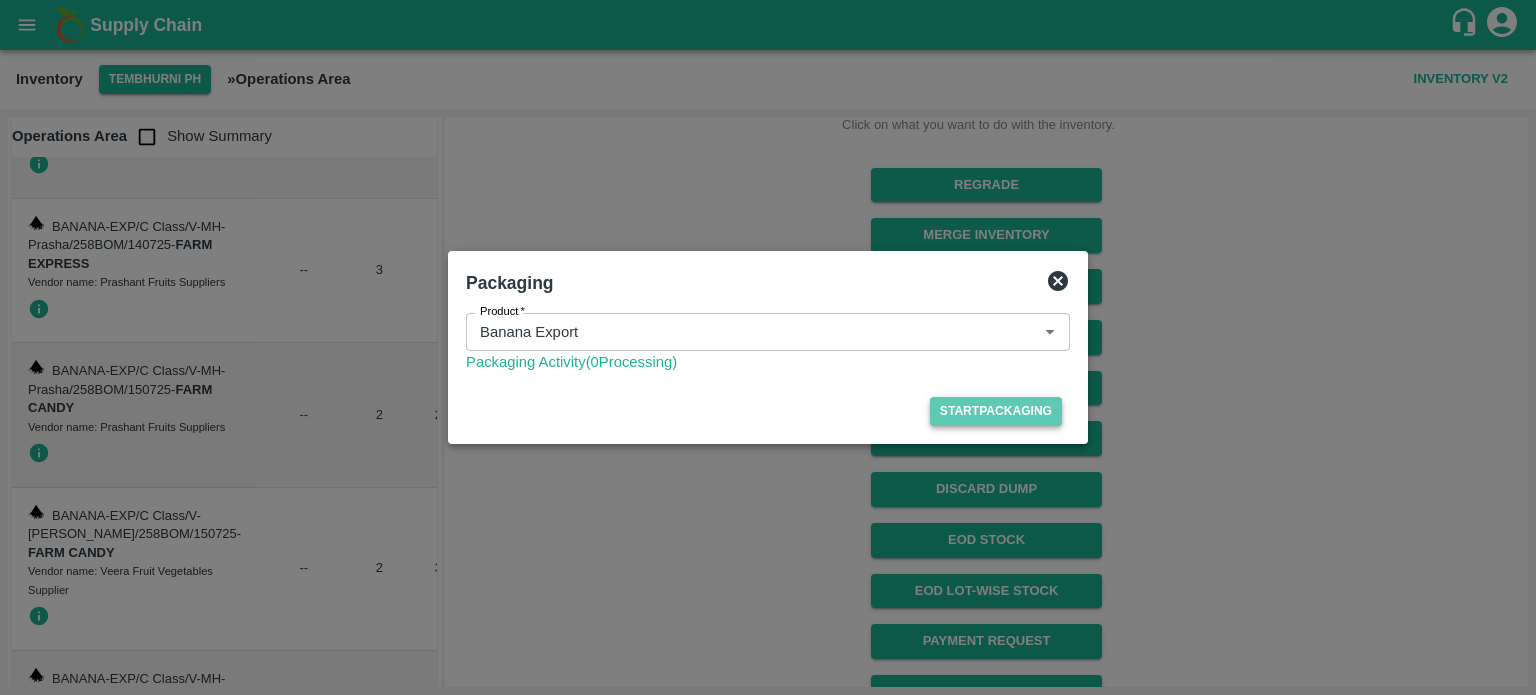 click on "Start  Packaging" at bounding box center [996, 411] 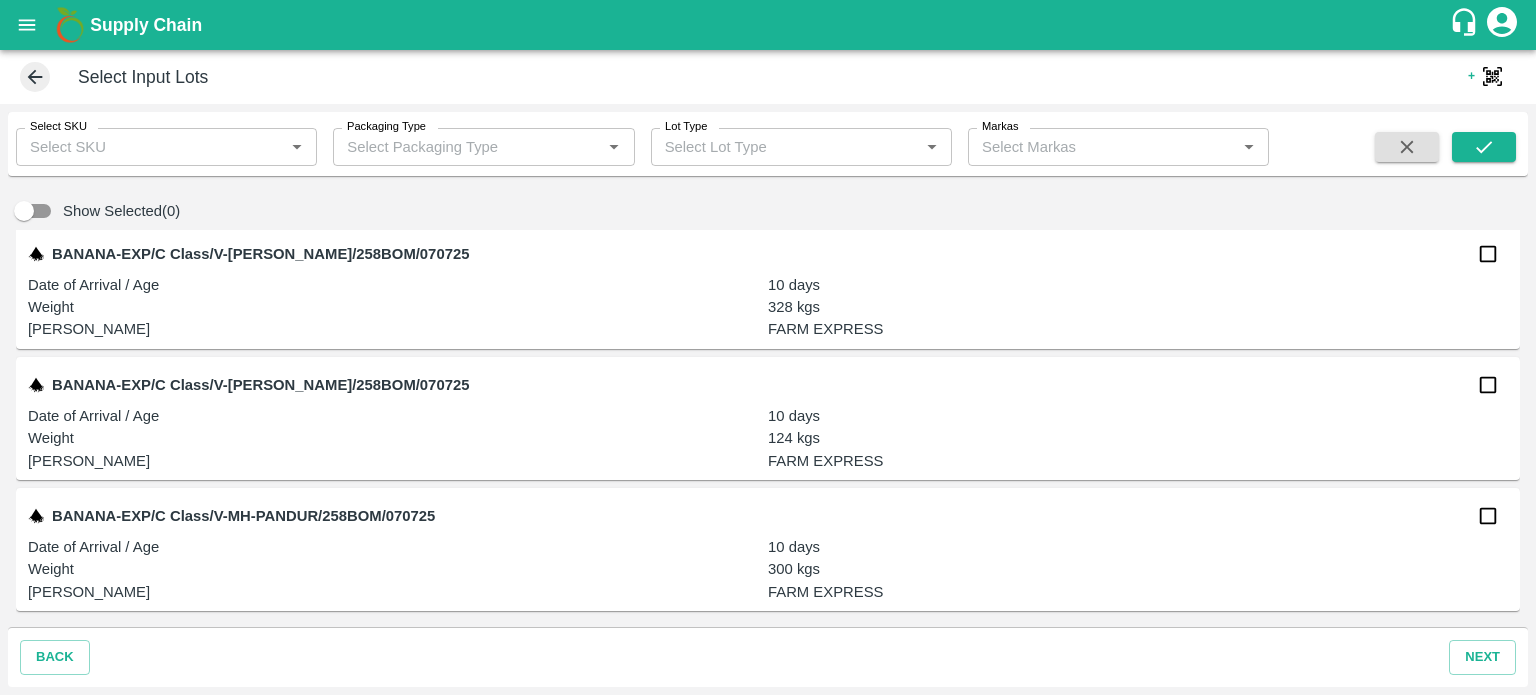 scroll, scrollTop: 12442, scrollLeft: 0, axis: vertical 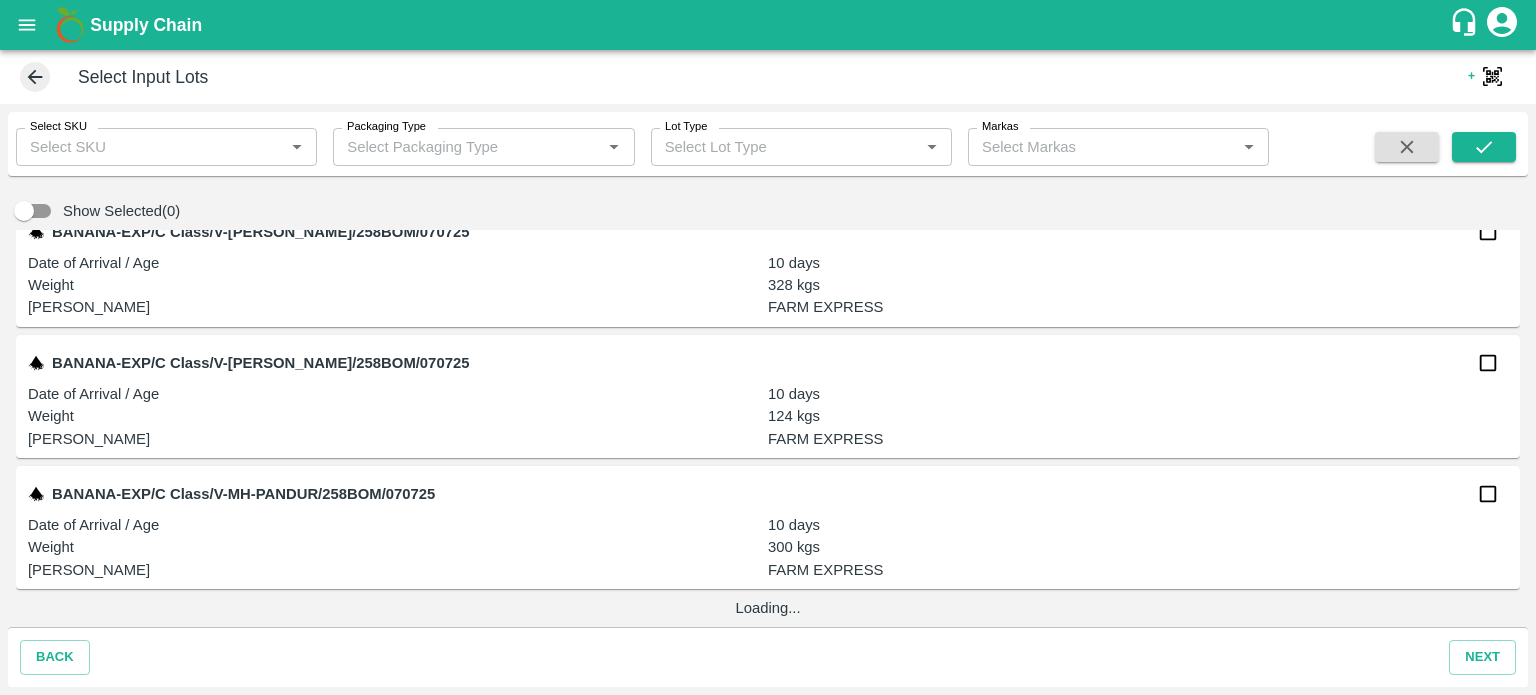 click on "Select SKU" at bounding box center [150, 147] 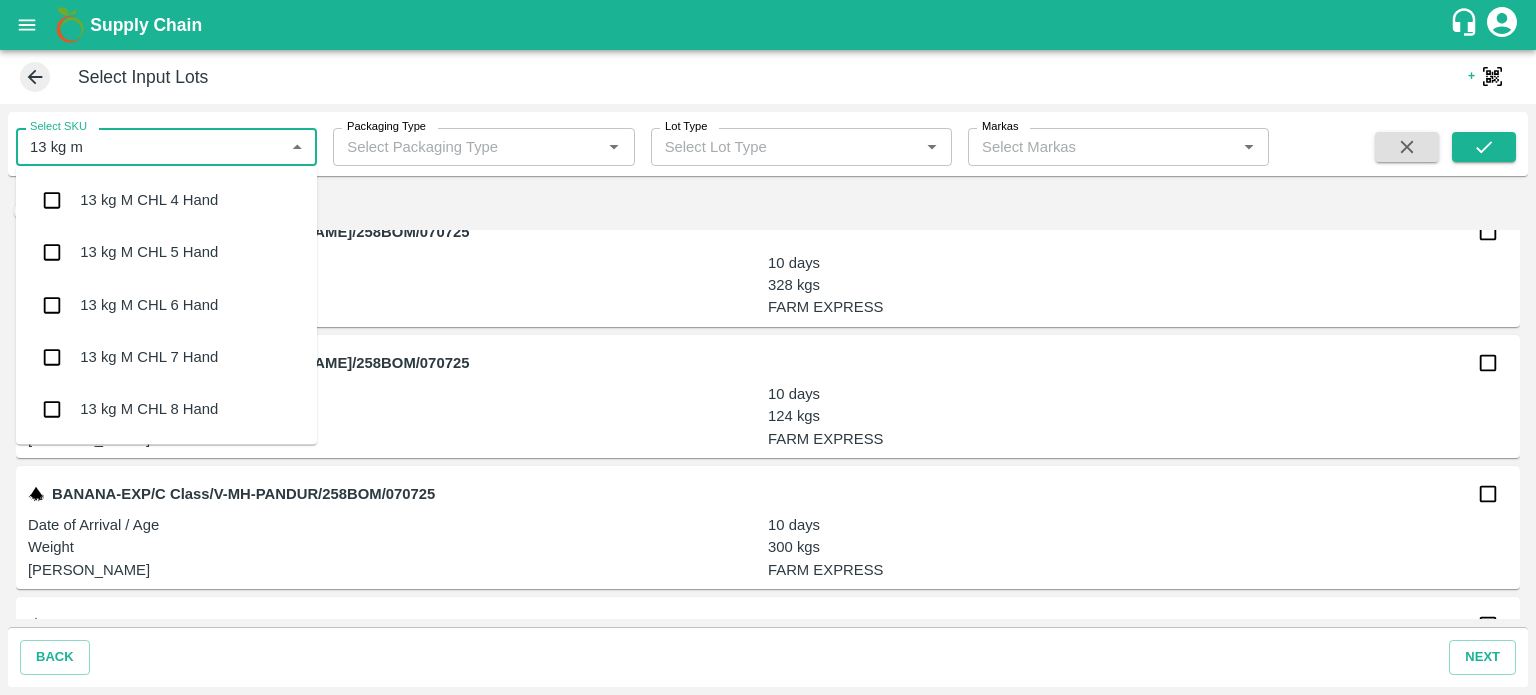 type on "13 kg m n" 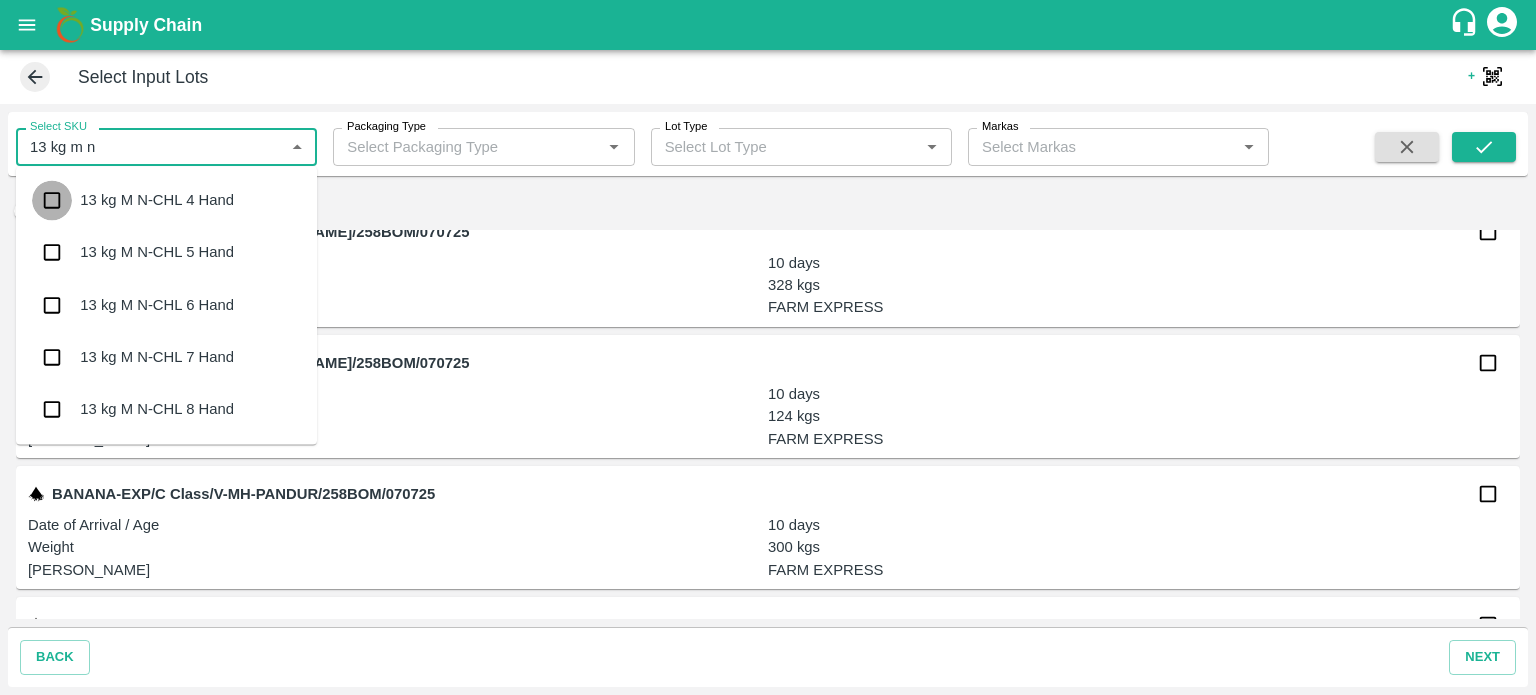 click at bounding box center [52, 200] 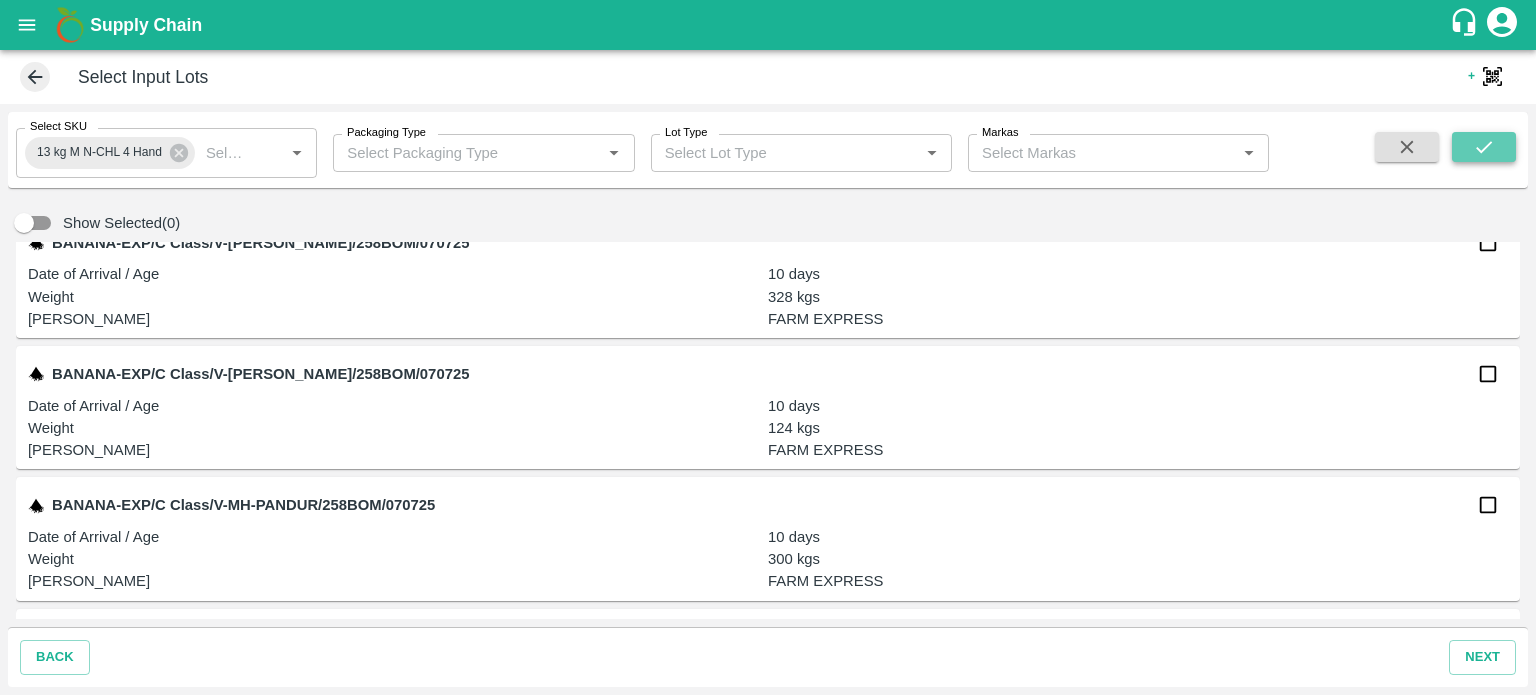 click 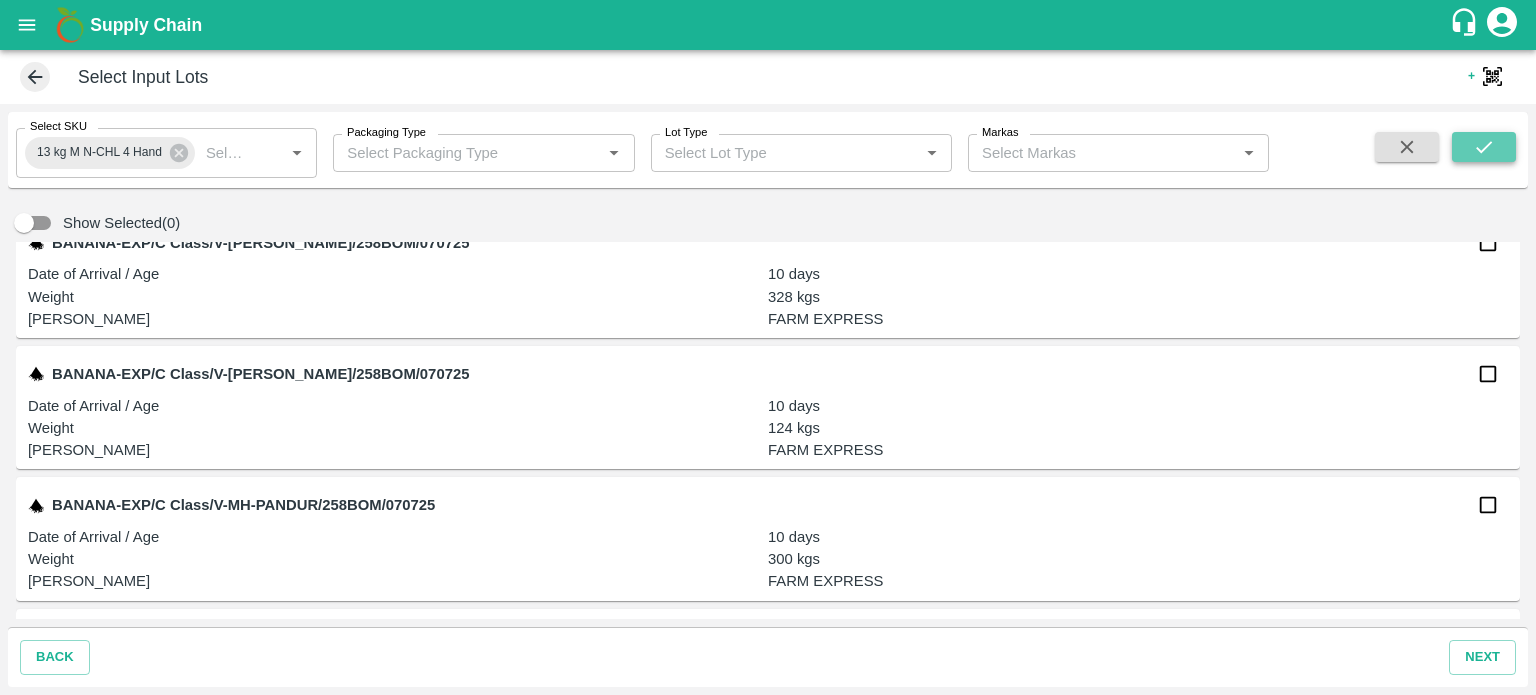 click 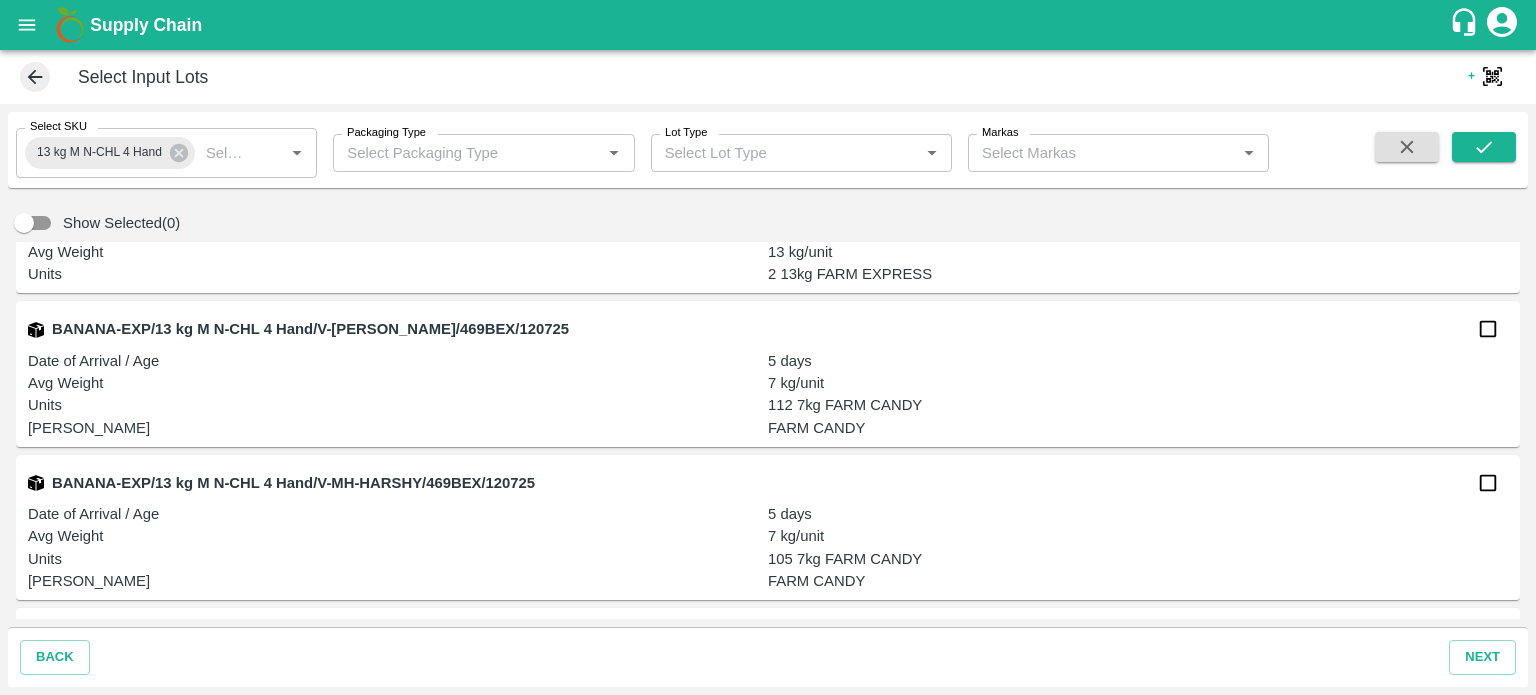 scroll, scrollTop: 2846, scrollLeft: 0, axis: vertical 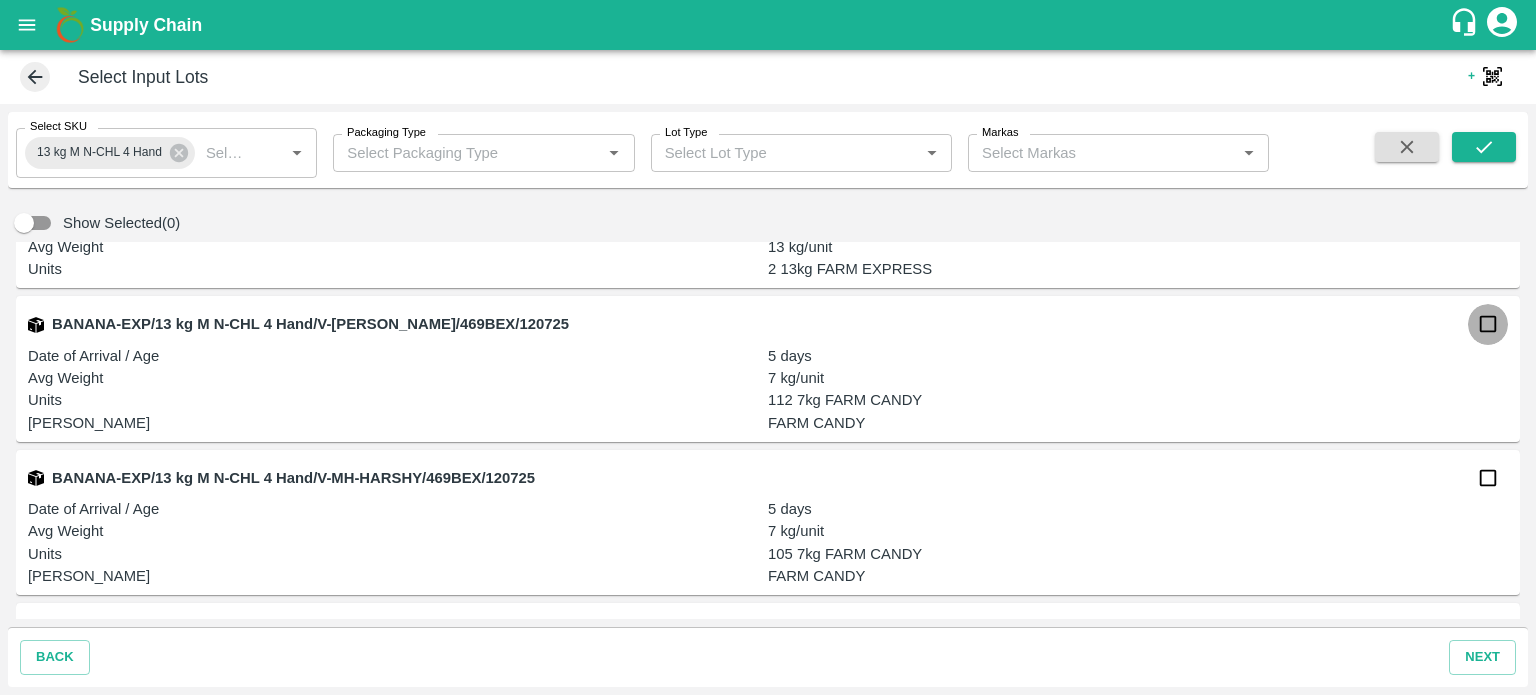 click at bounding box center [1488, 324] 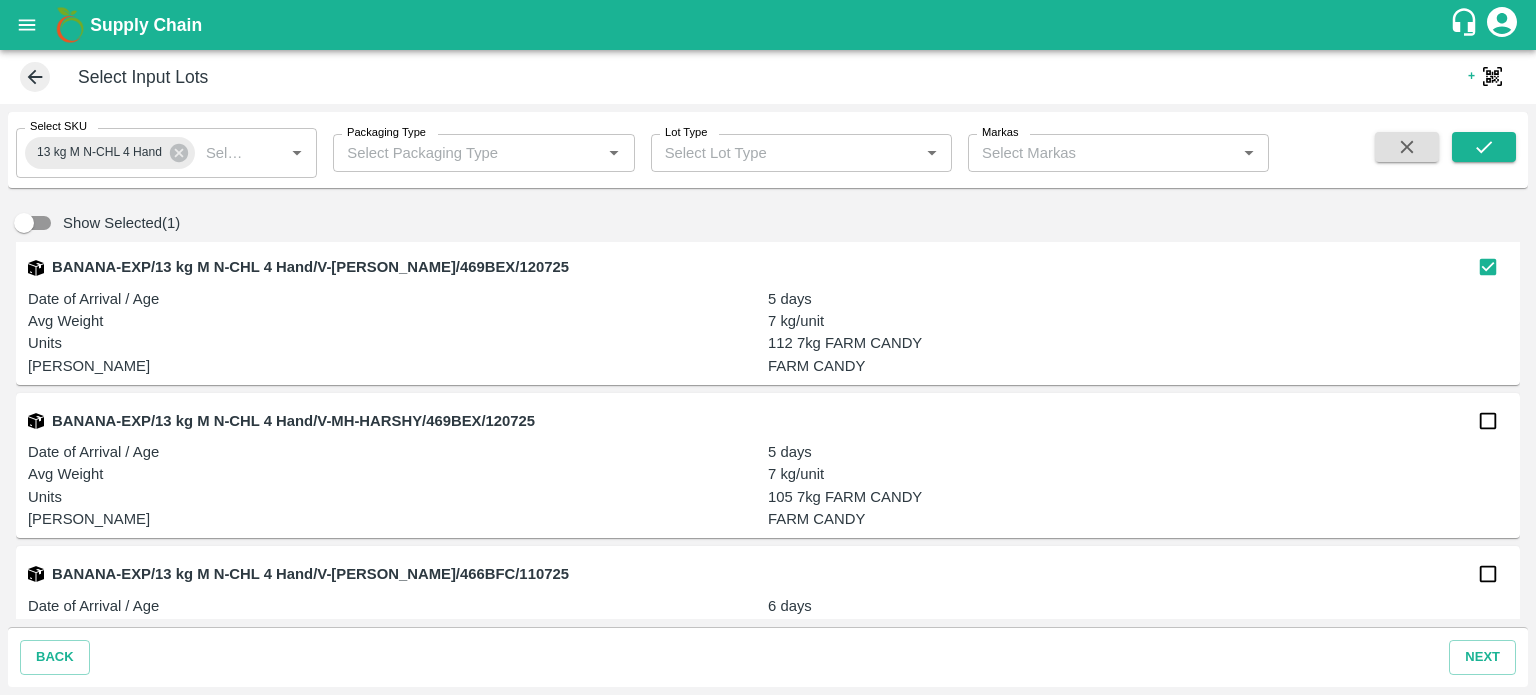scroll, scrollTop: 2902, scrollLeft: 0, axis: vertical 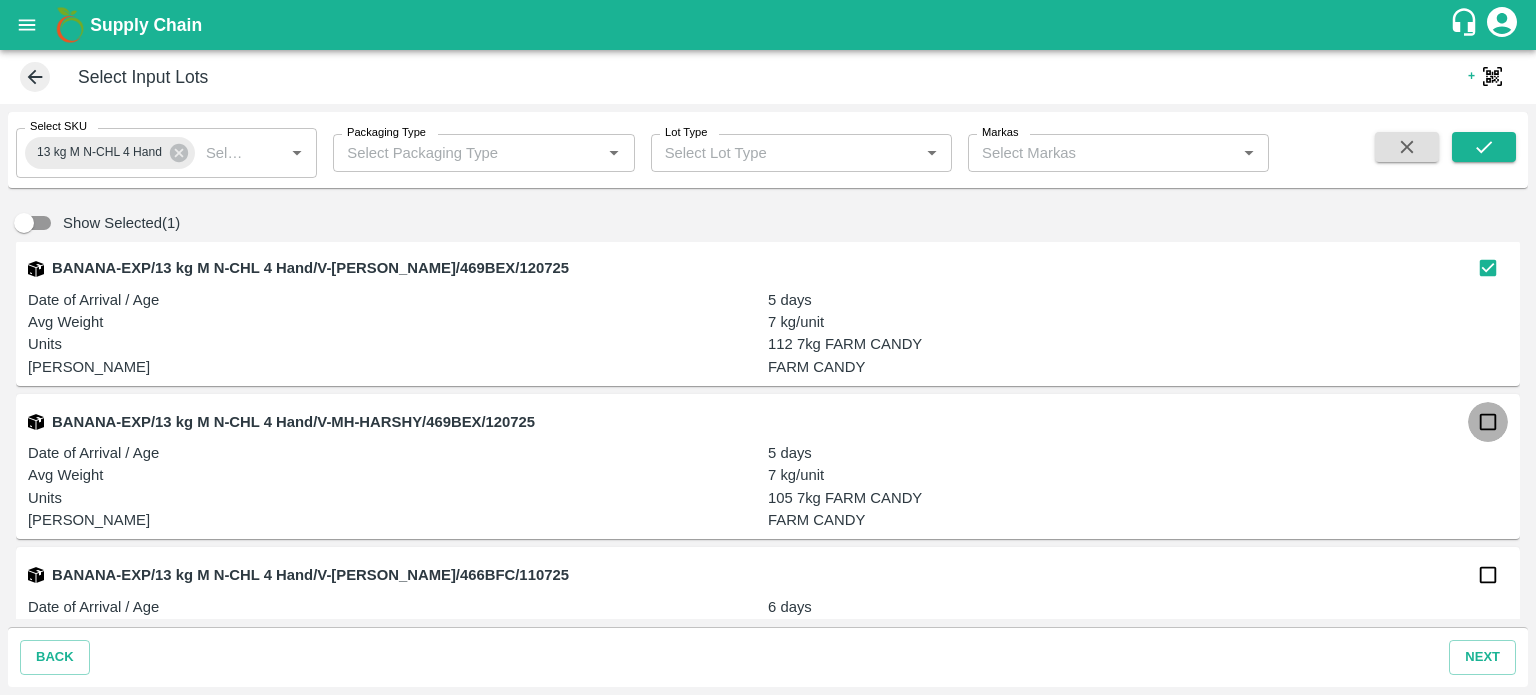click at bounding box center (1488, 422) 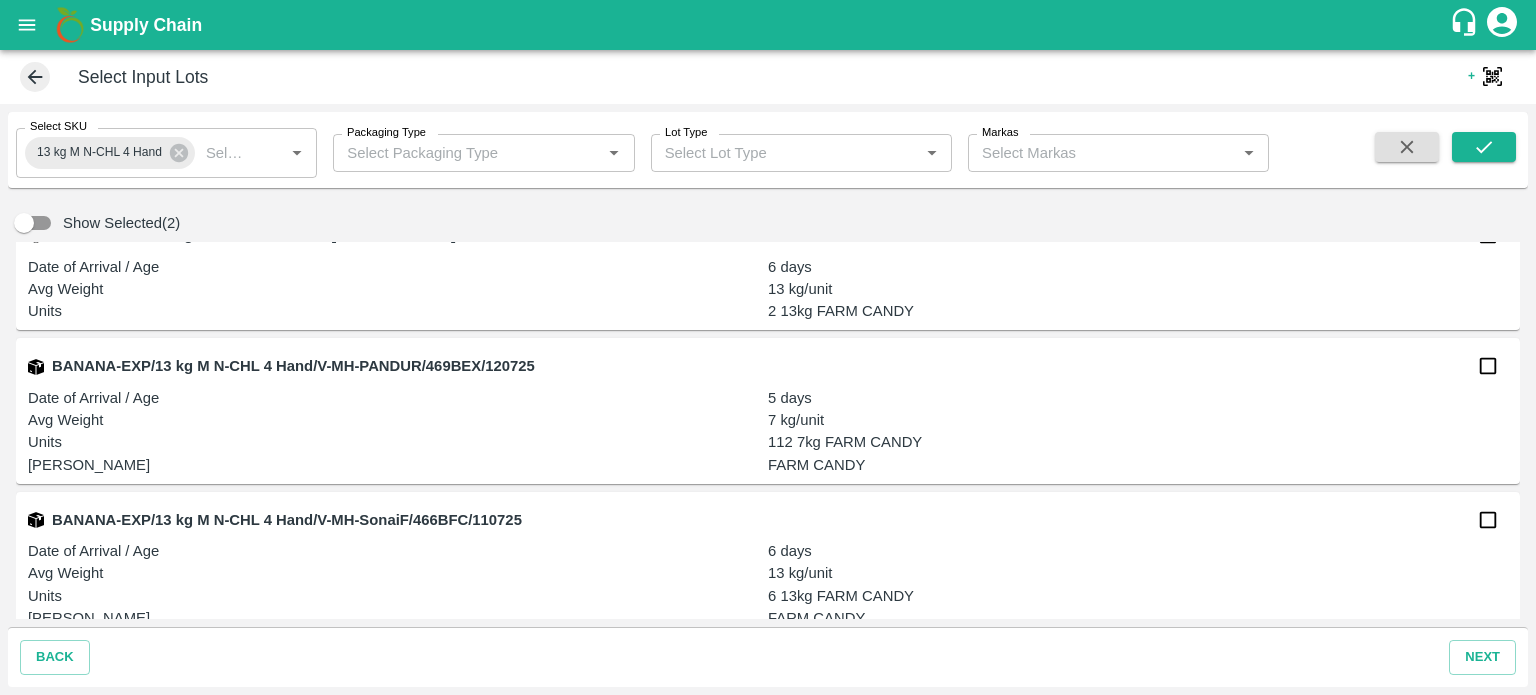 scroll, scrollTop: 3254, scrollLeft: 0, axis: vertical 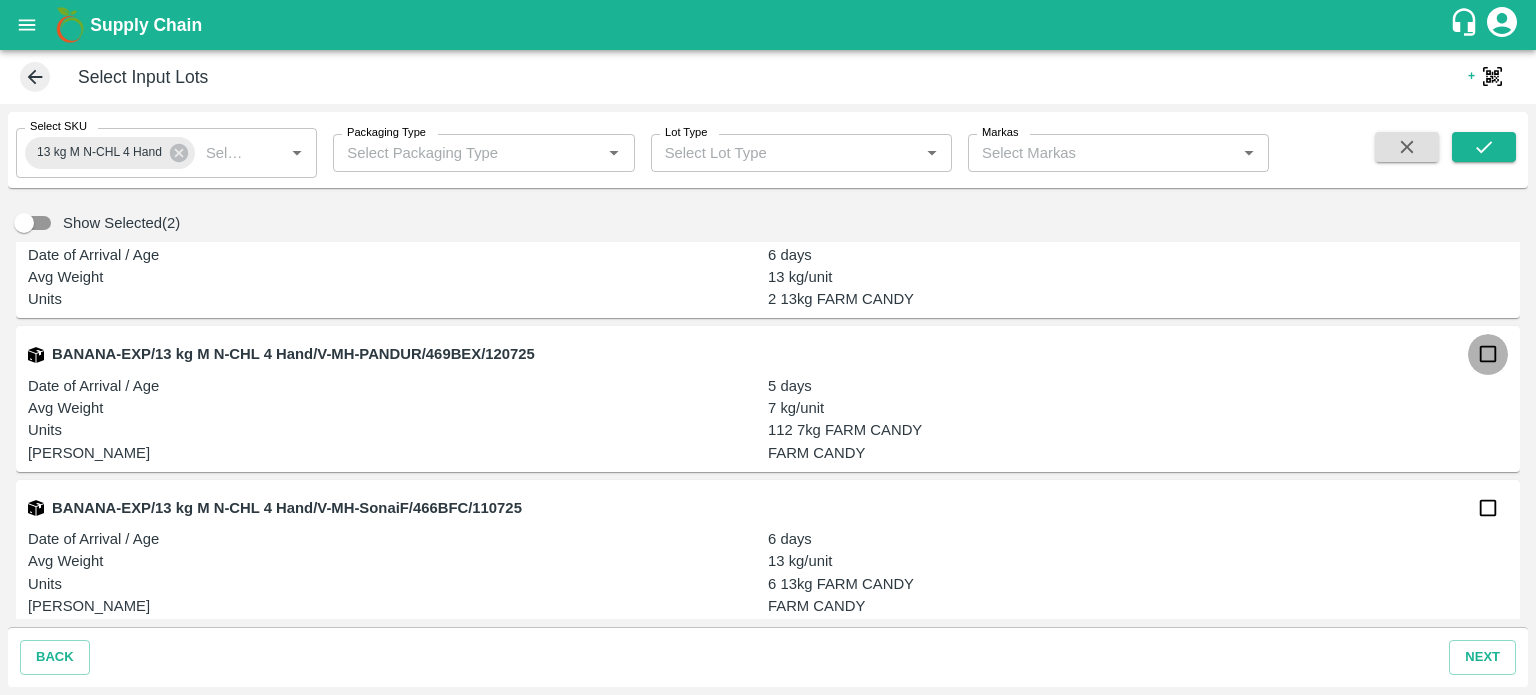 click at bounding box center (1488, 354) 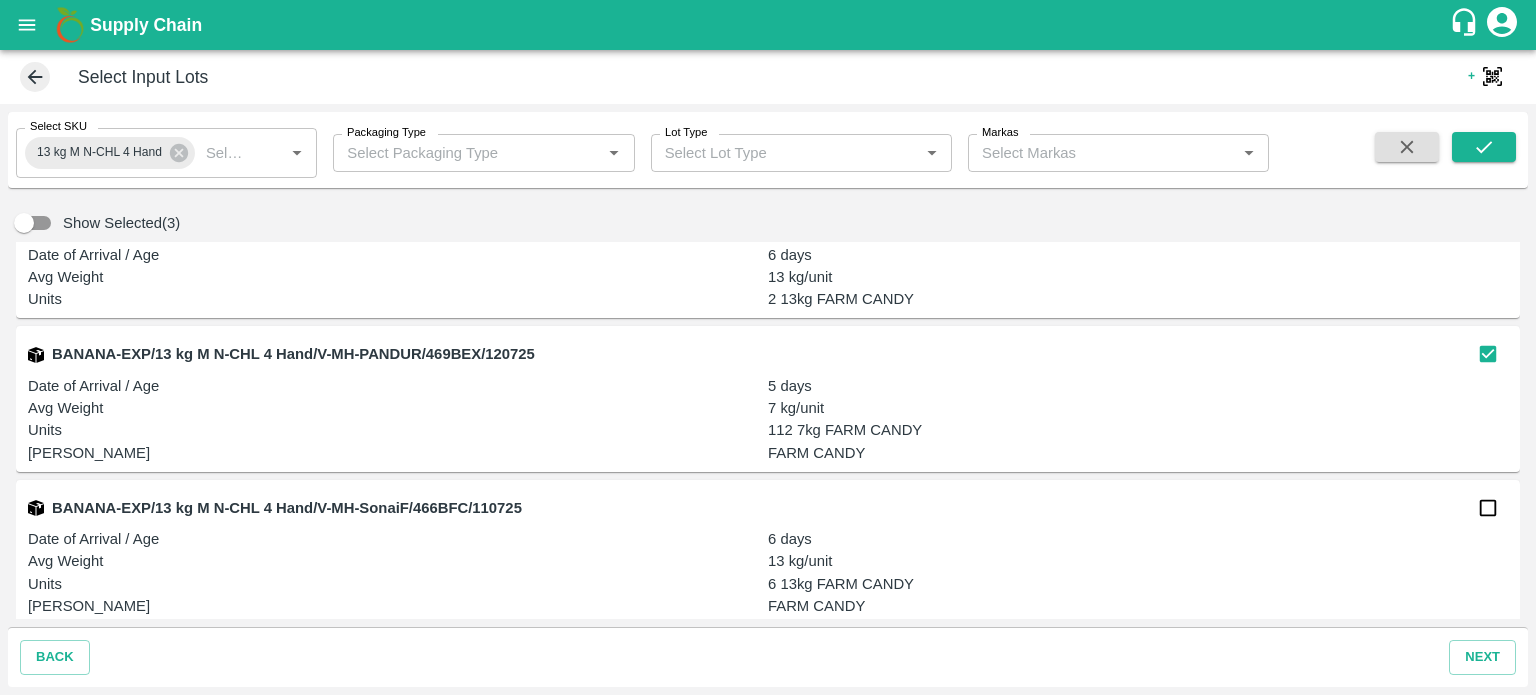 scroll, scrollTop: 3420, scrollLeft: 0, axis: vertical 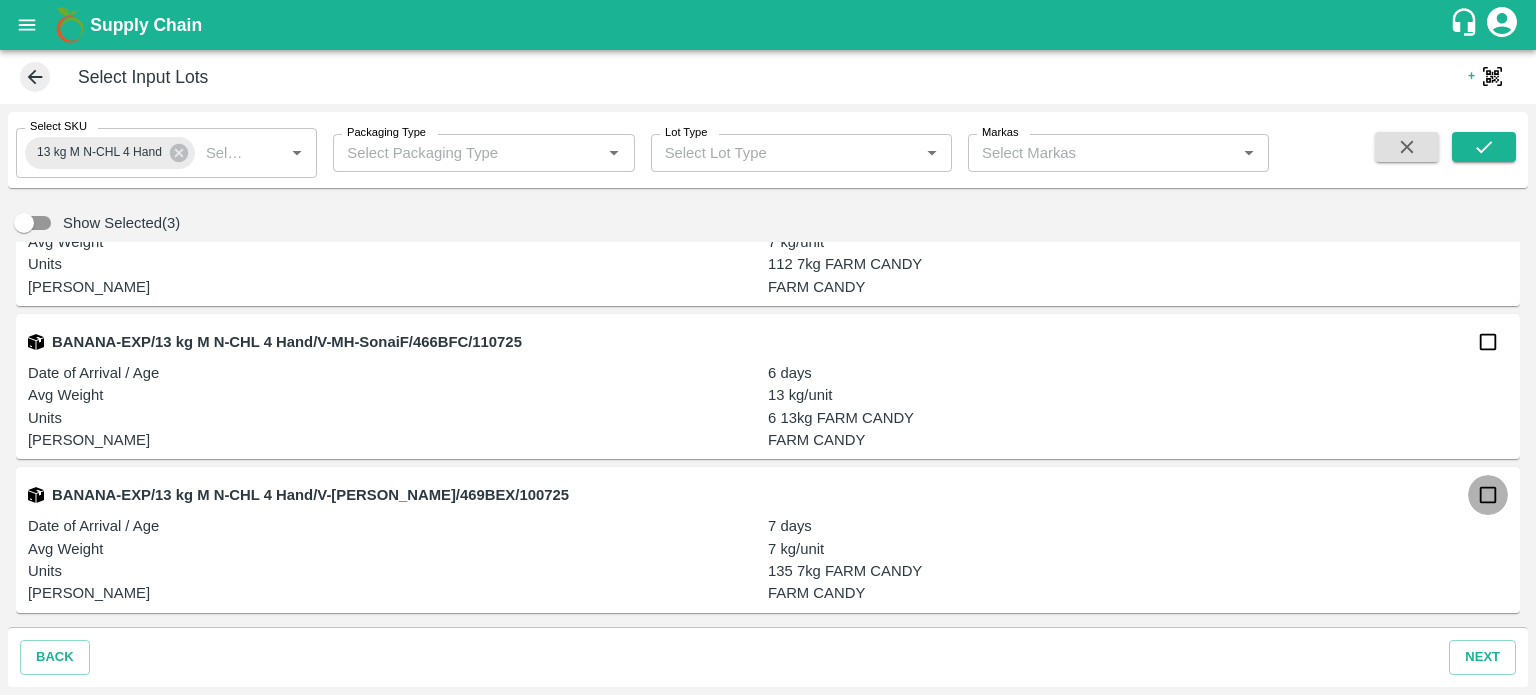 click at bounding box center (1488, 495) 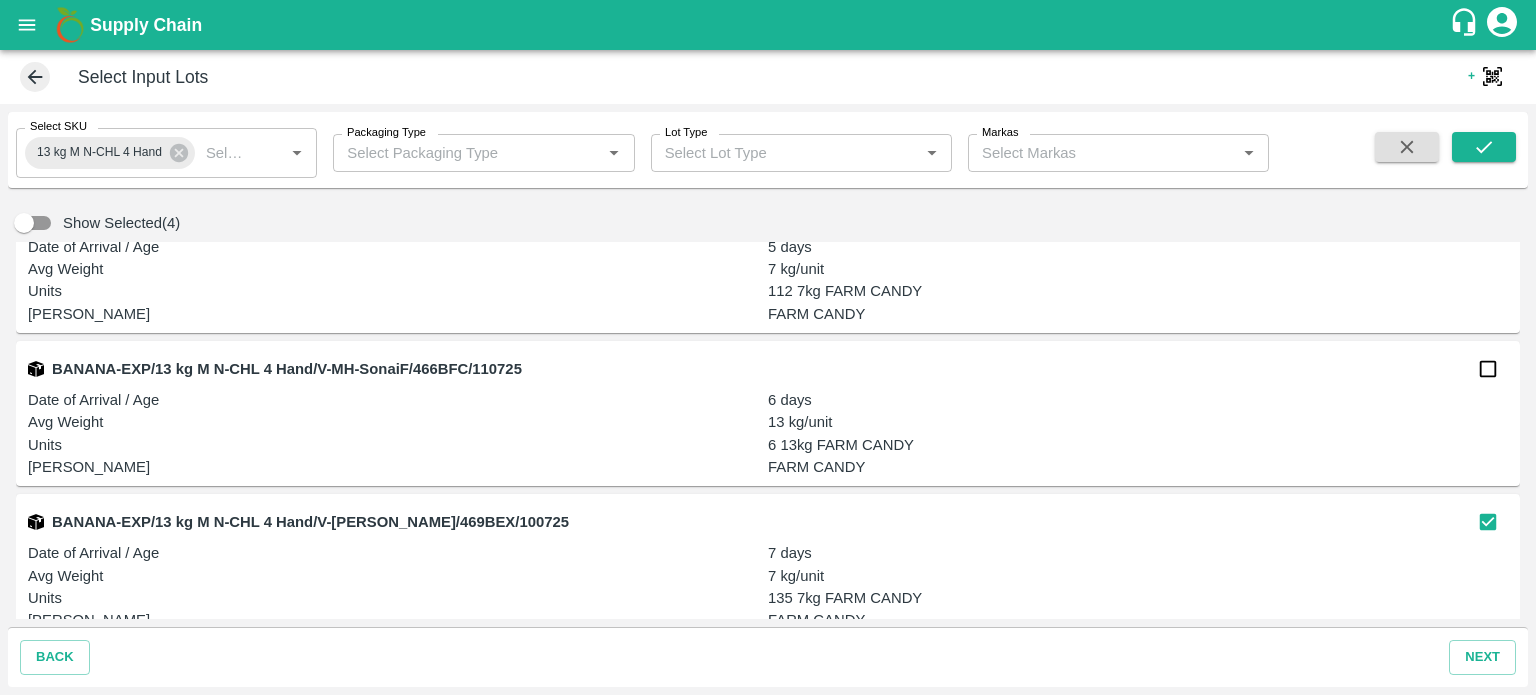 scroll, scrollTop: 3385, scrollLeft: 0, axis: vertical 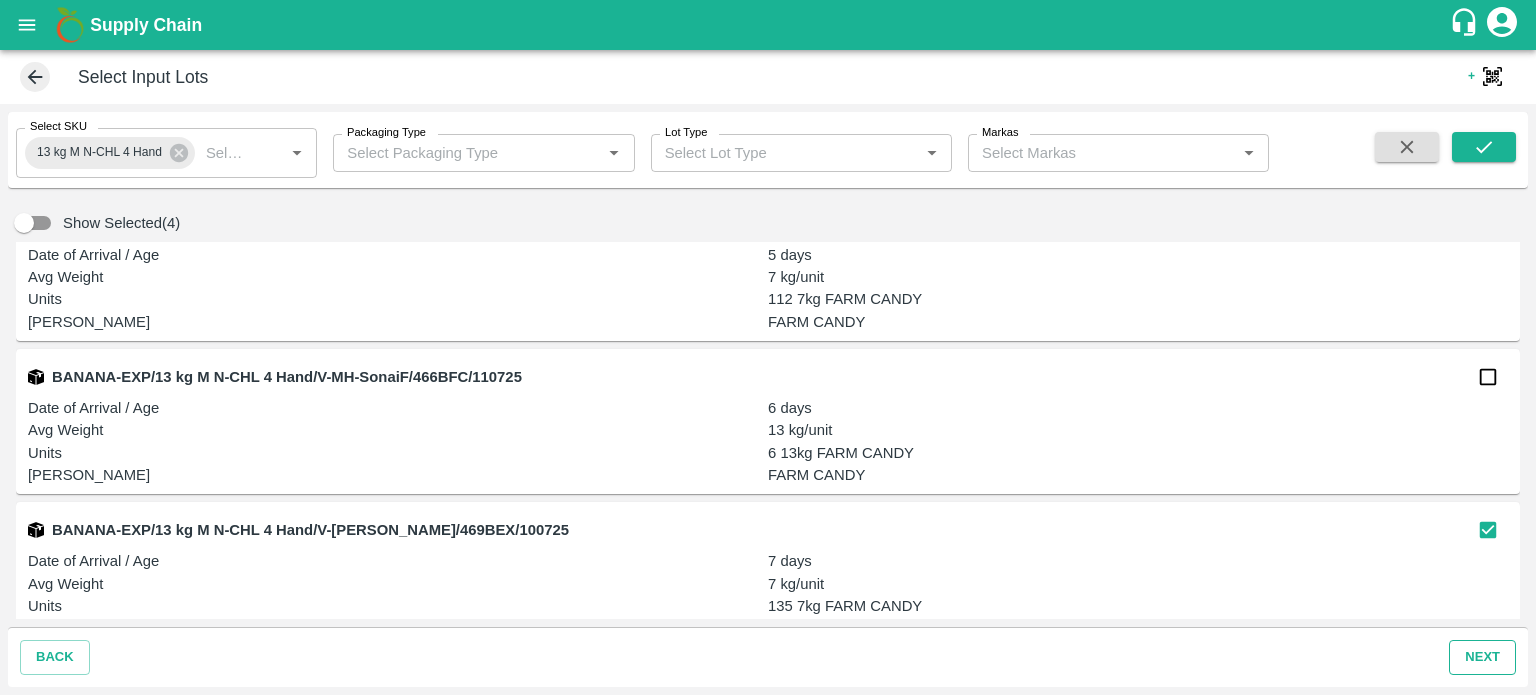 click on "next" at bounding box center [1482, 657] 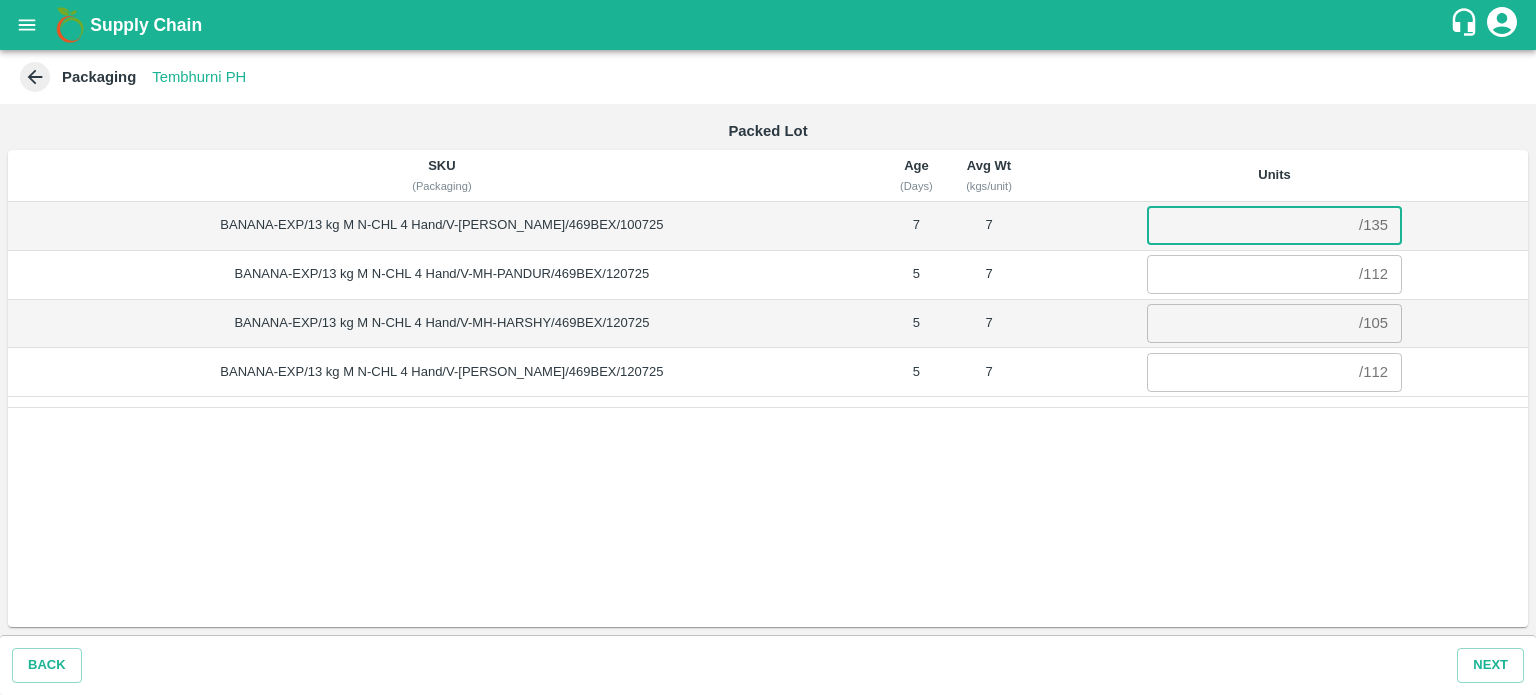 click at bounding box center (1249, 225) 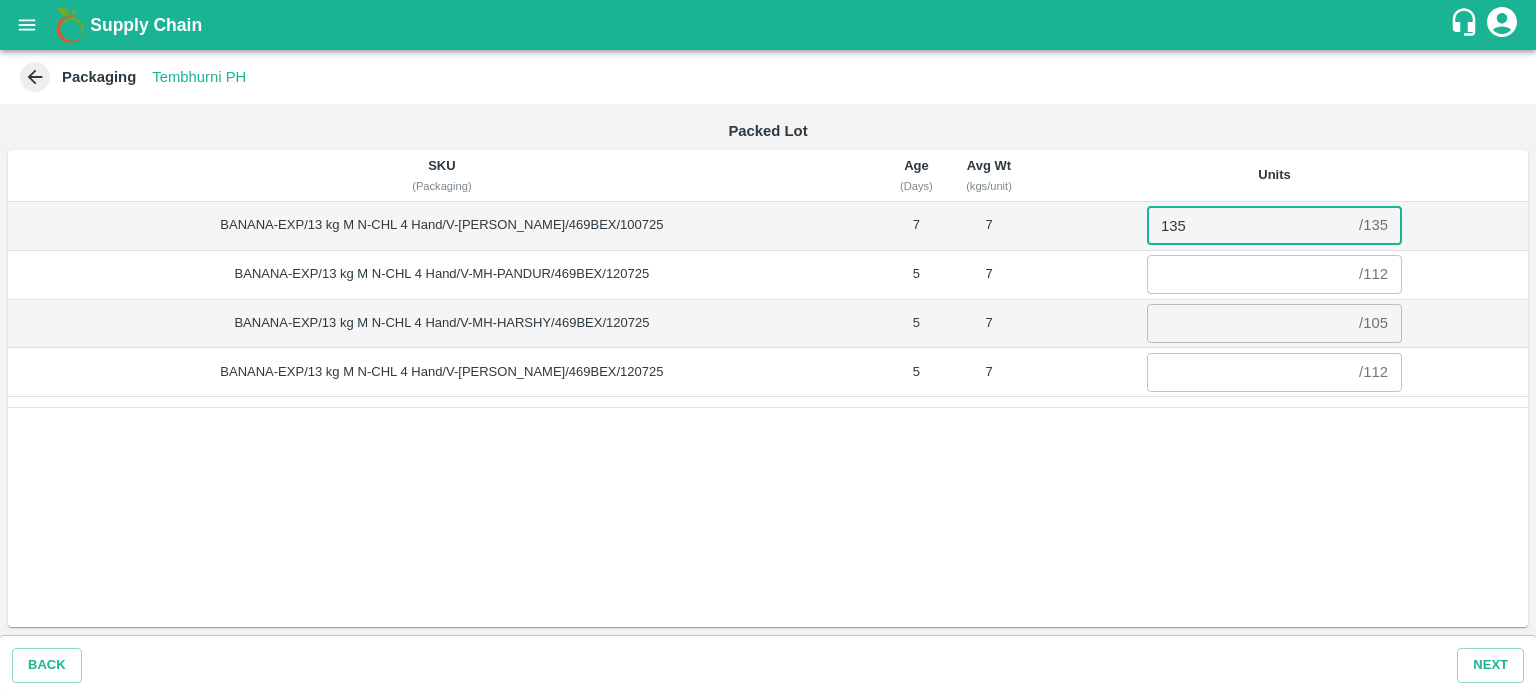 type on "135" 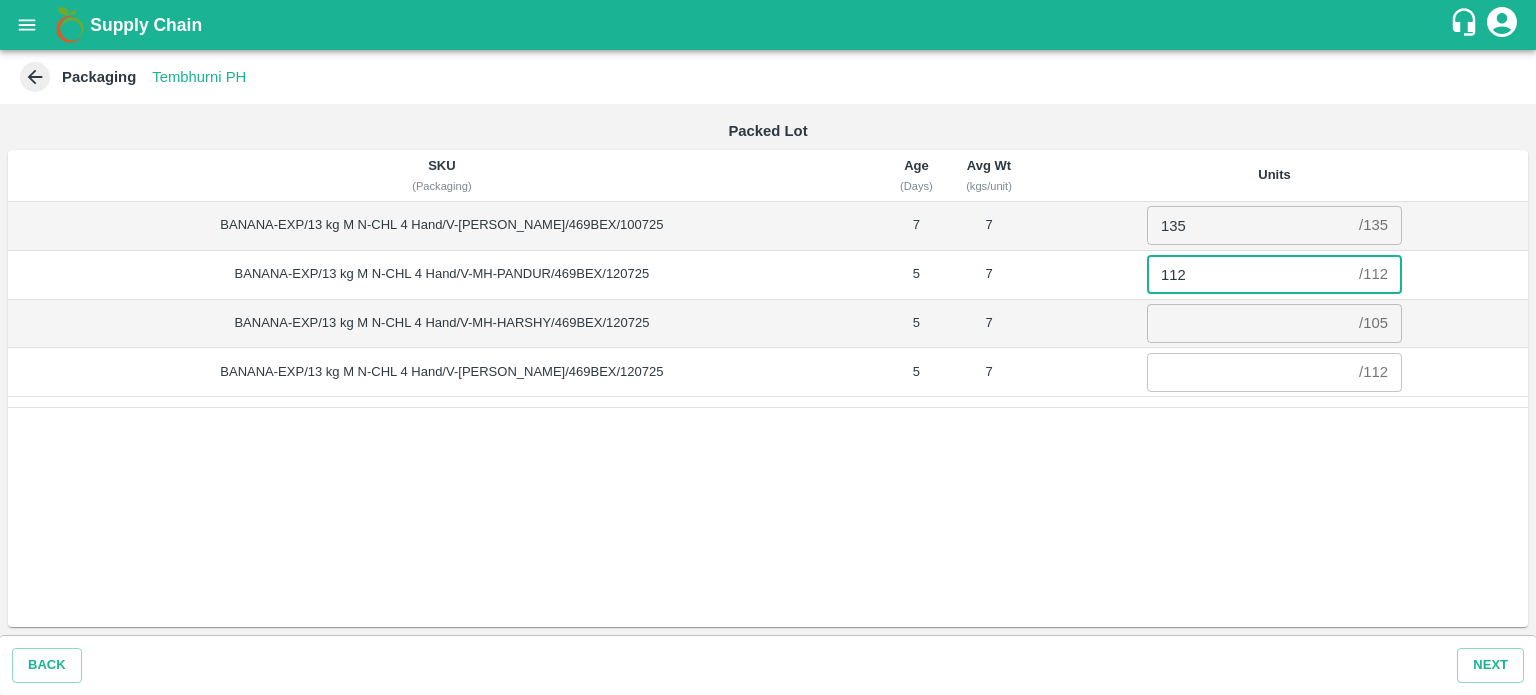 type on "112" 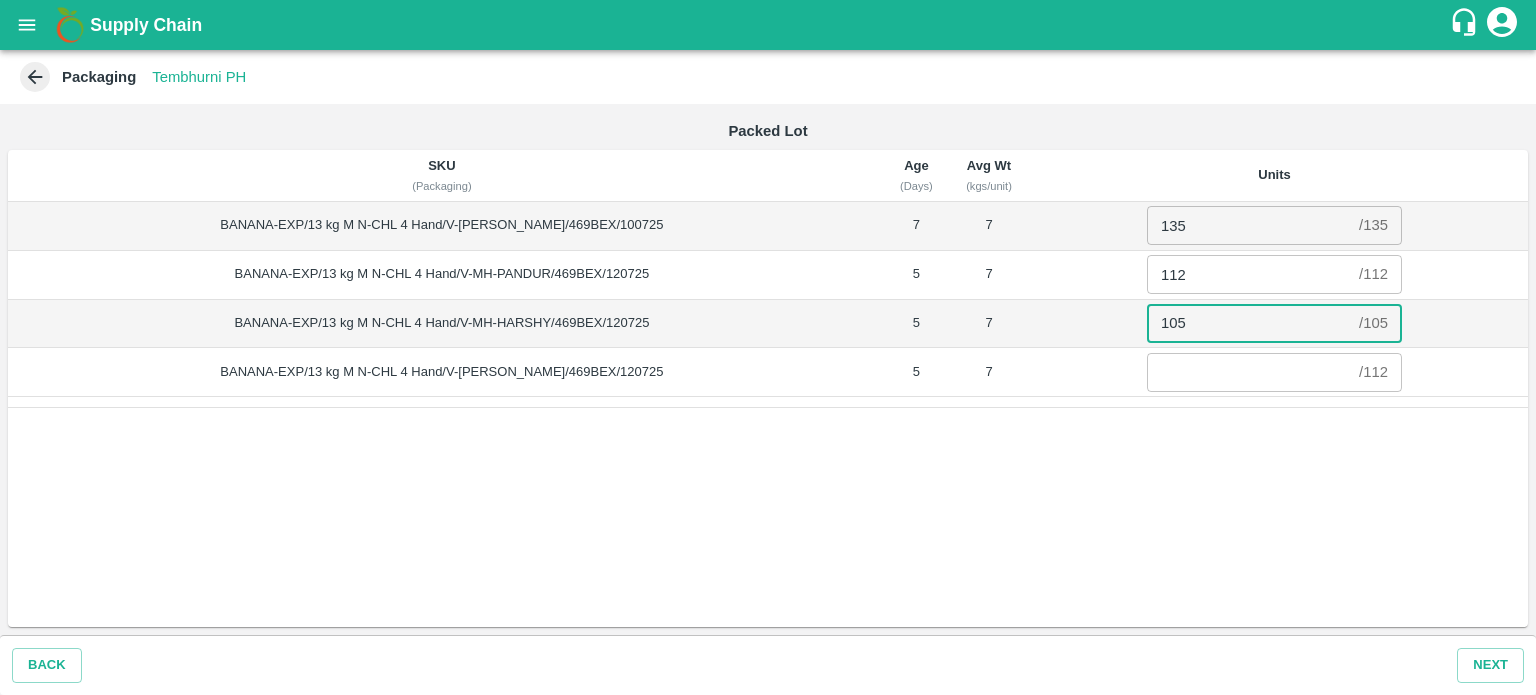 type on "105" 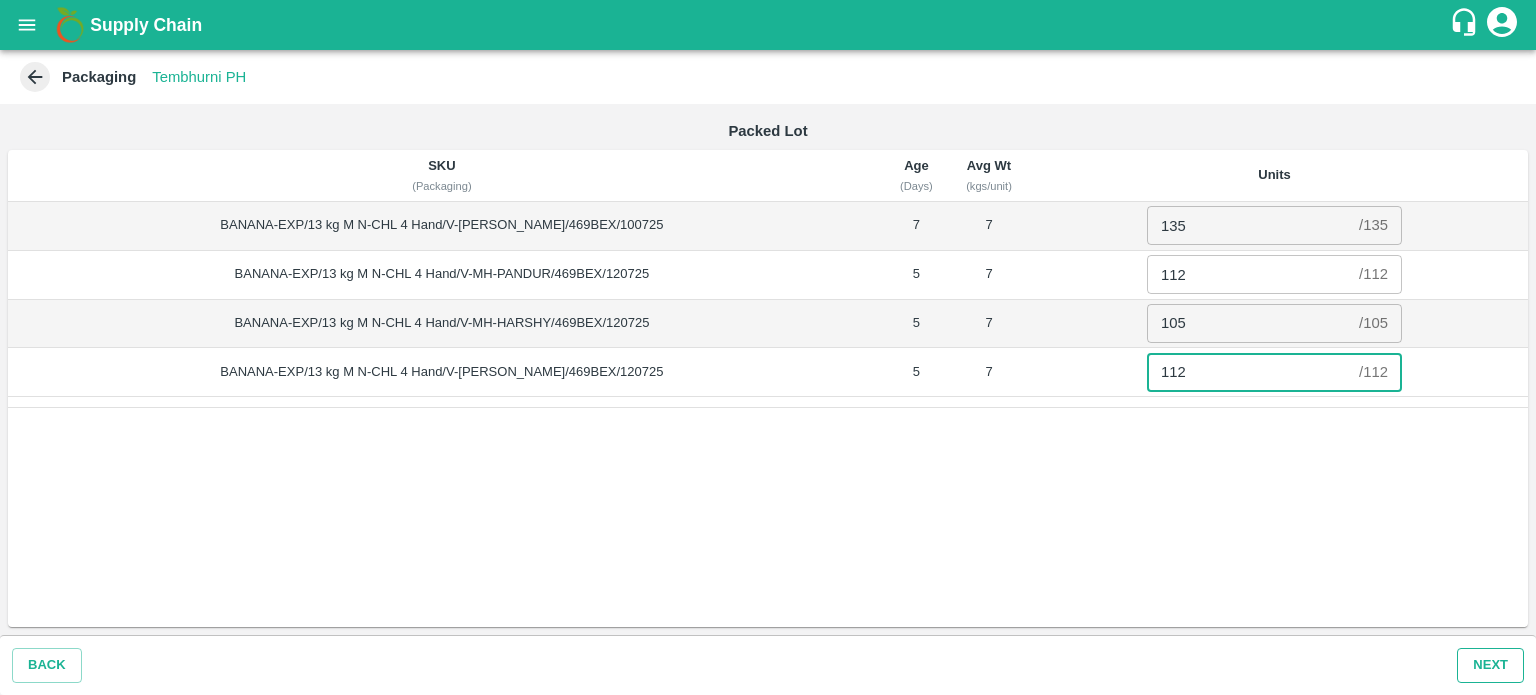 type on "112" 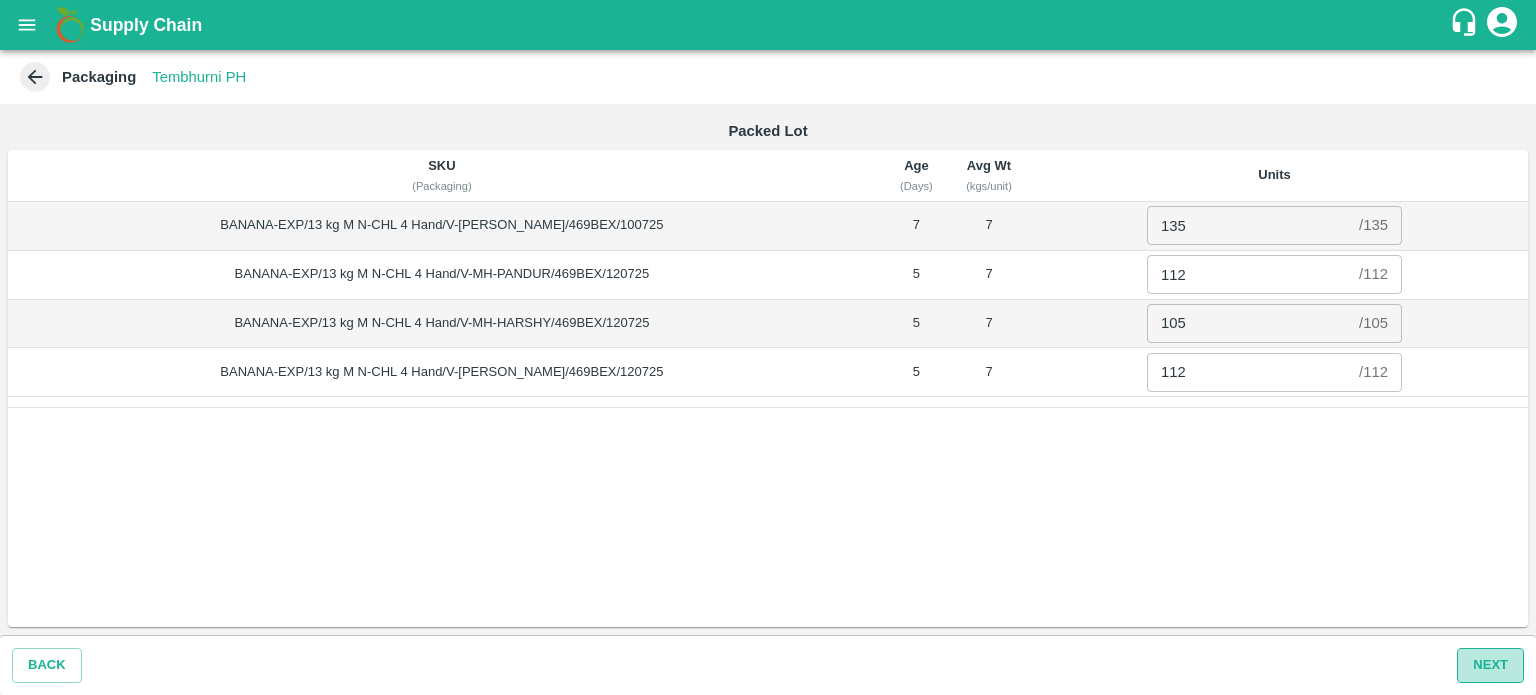 click on "Next" at bounding box center (1490, 665) 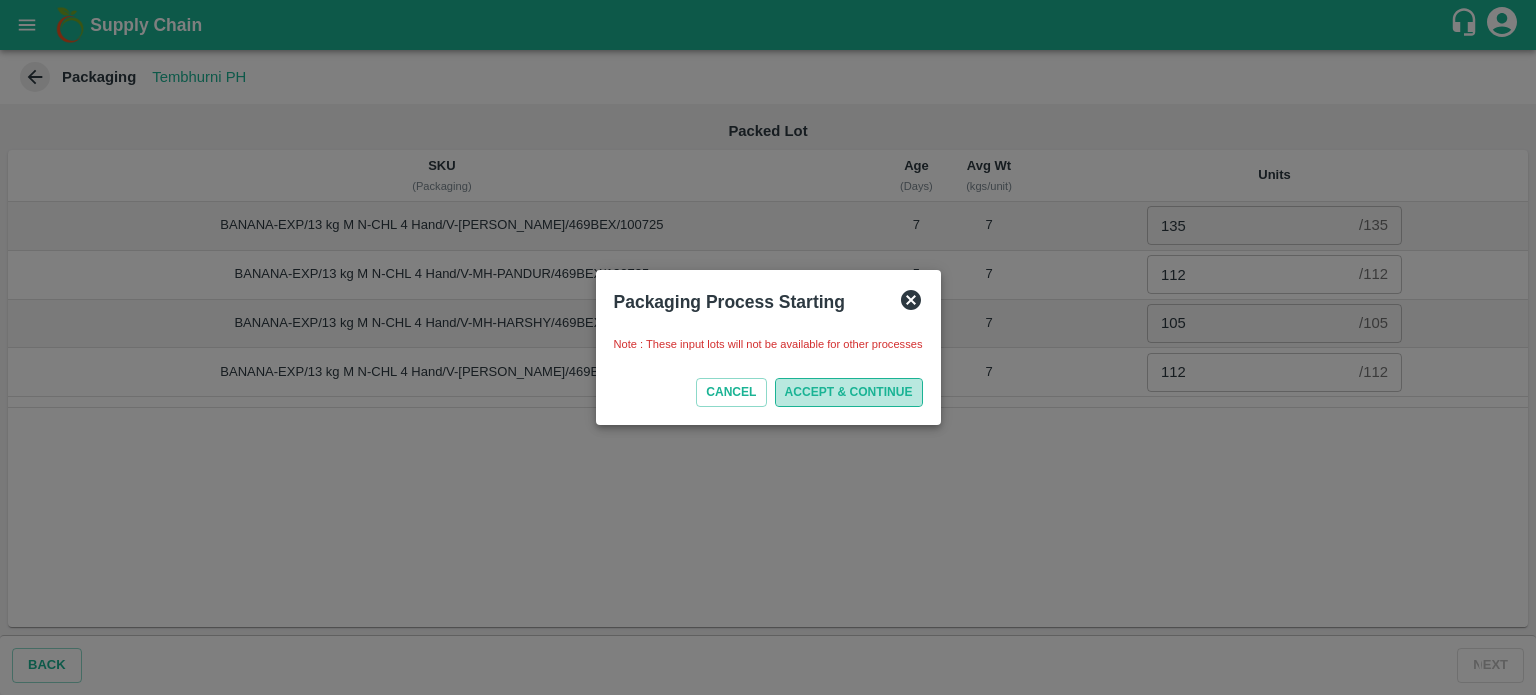 click on "ACCEPT & CONTINUE" at bounding box center (849, 392) 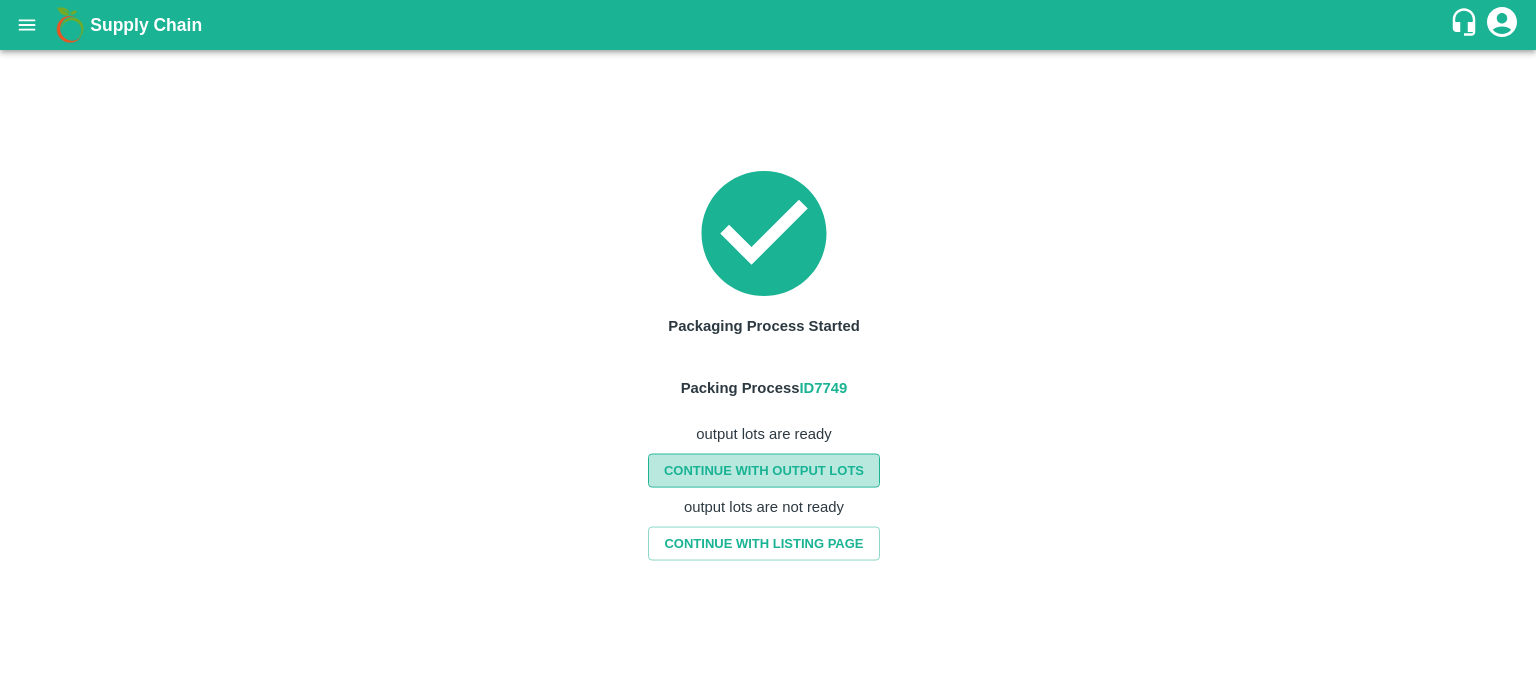 click on "CONTINUE WITH OUTPUT LOTS" at bounding box center [764, 470] 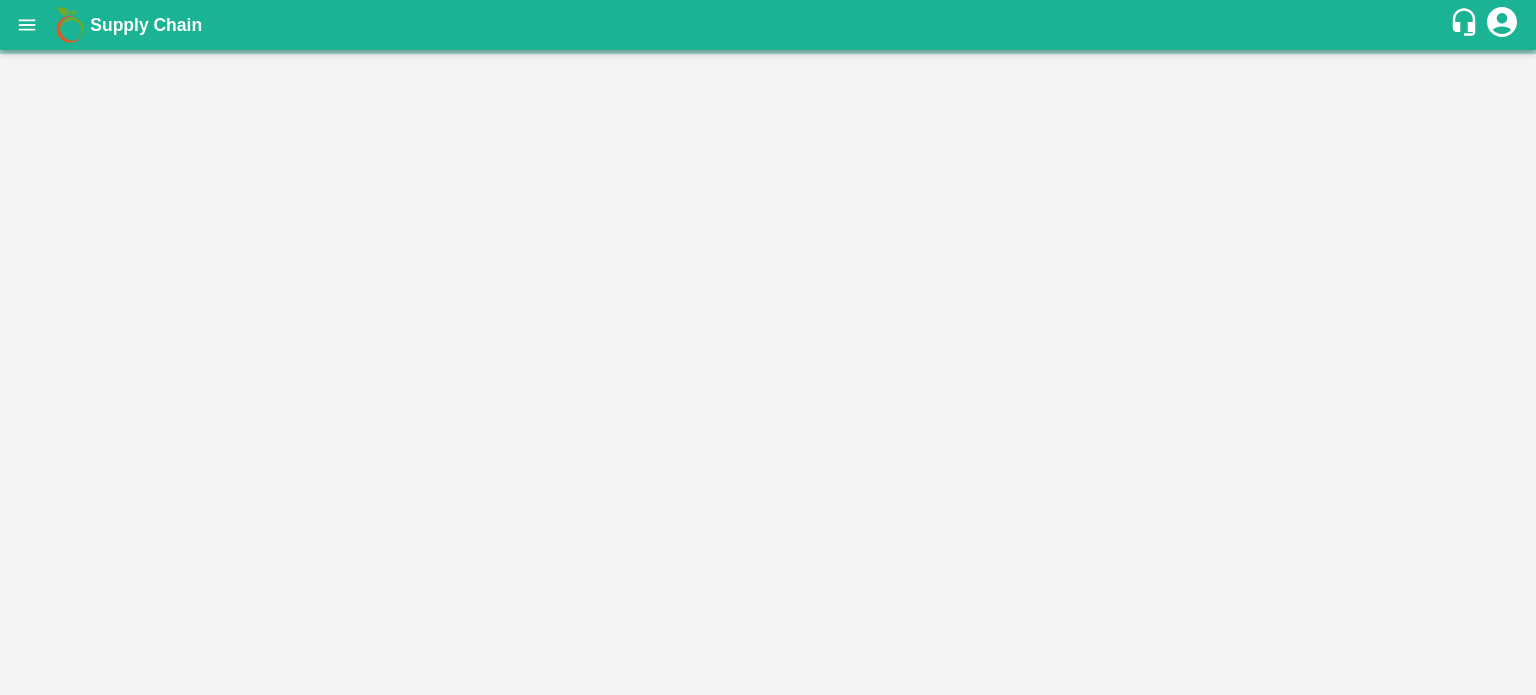 scroll, scrollTop: 0, scrollLeft: 0, axis: both 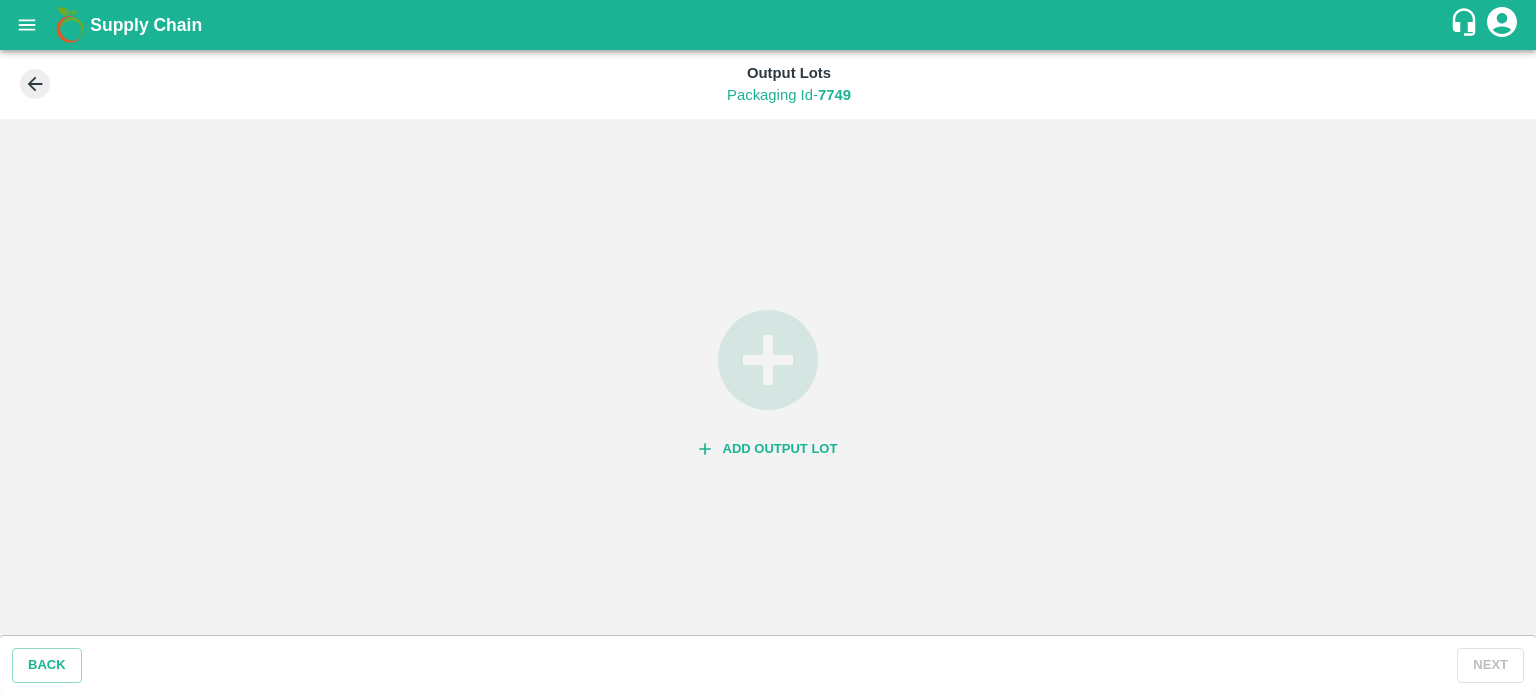 click on "Add Output Lot" at bounding box center [768, 377] 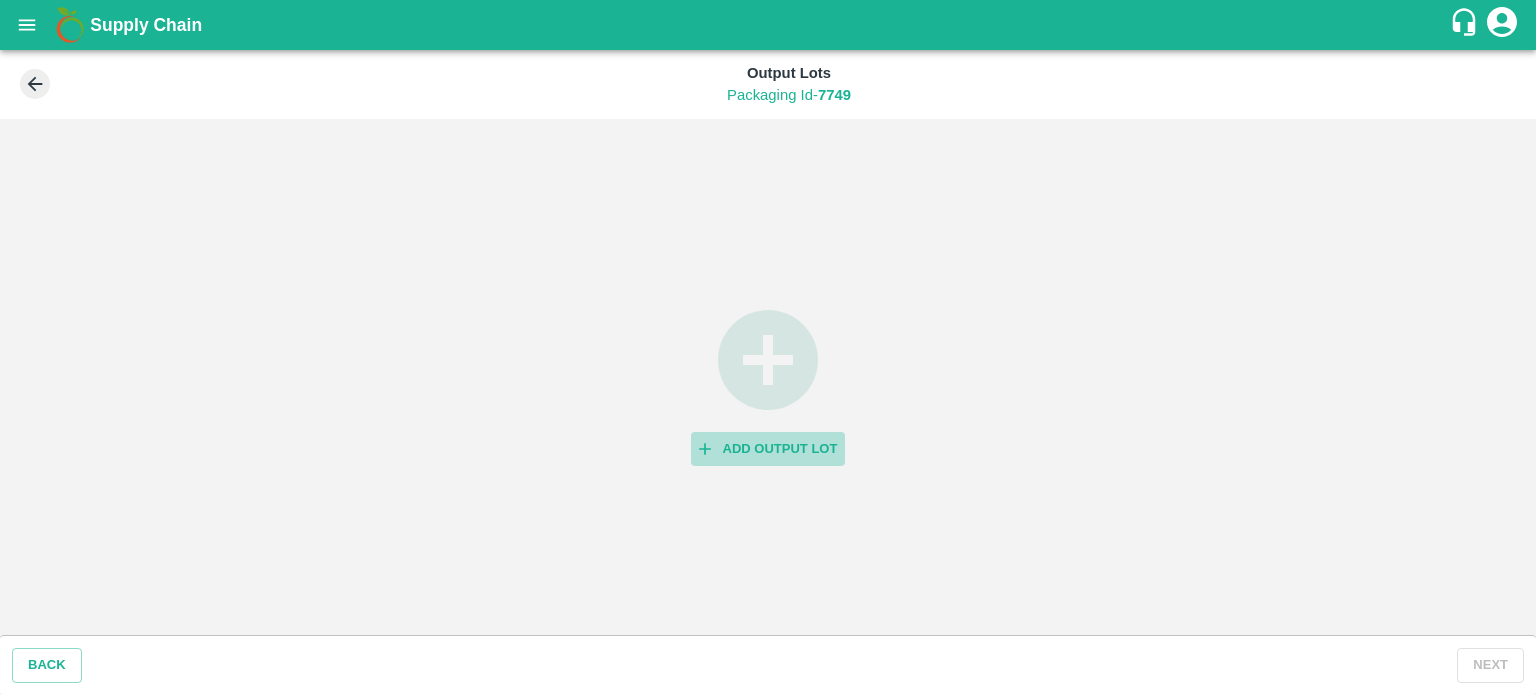 click on "Add Output Lot" at bounding box center [768, 449] 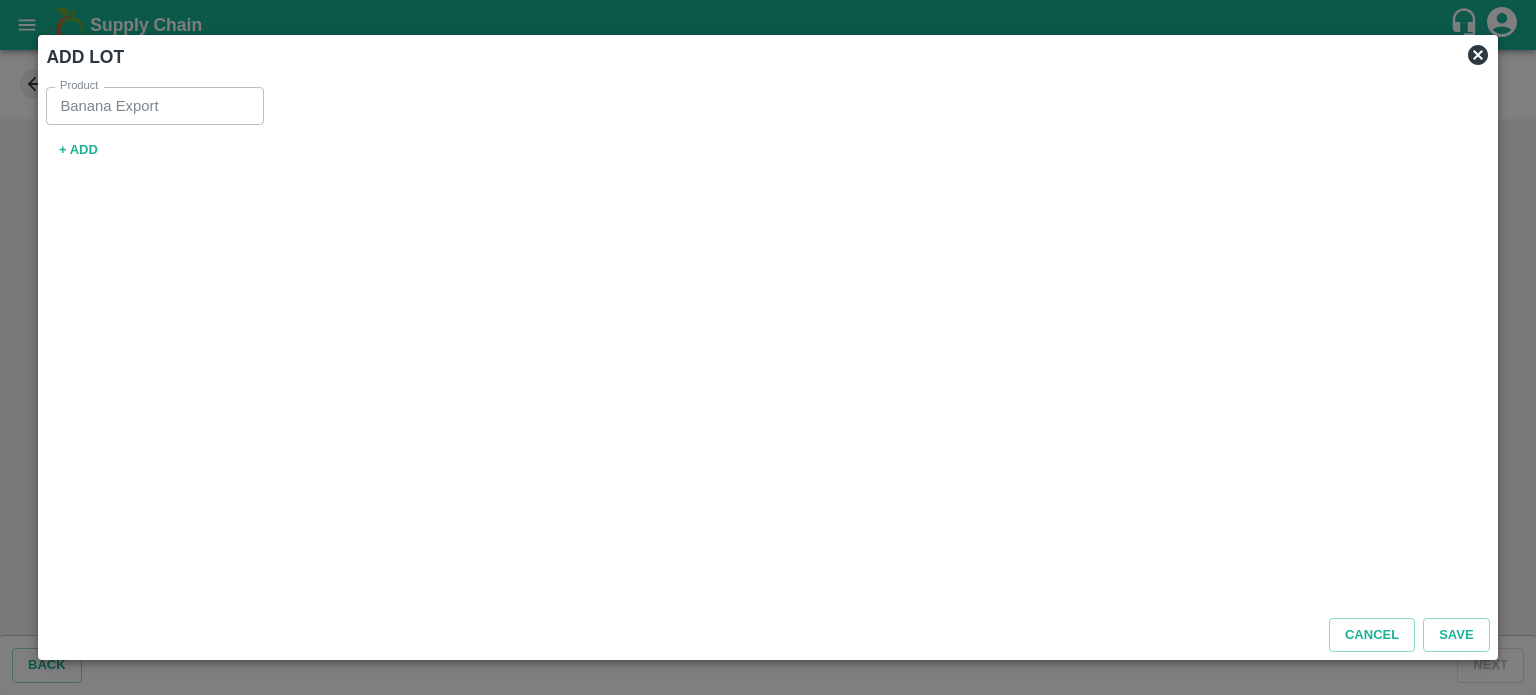 type on "Banana Export" 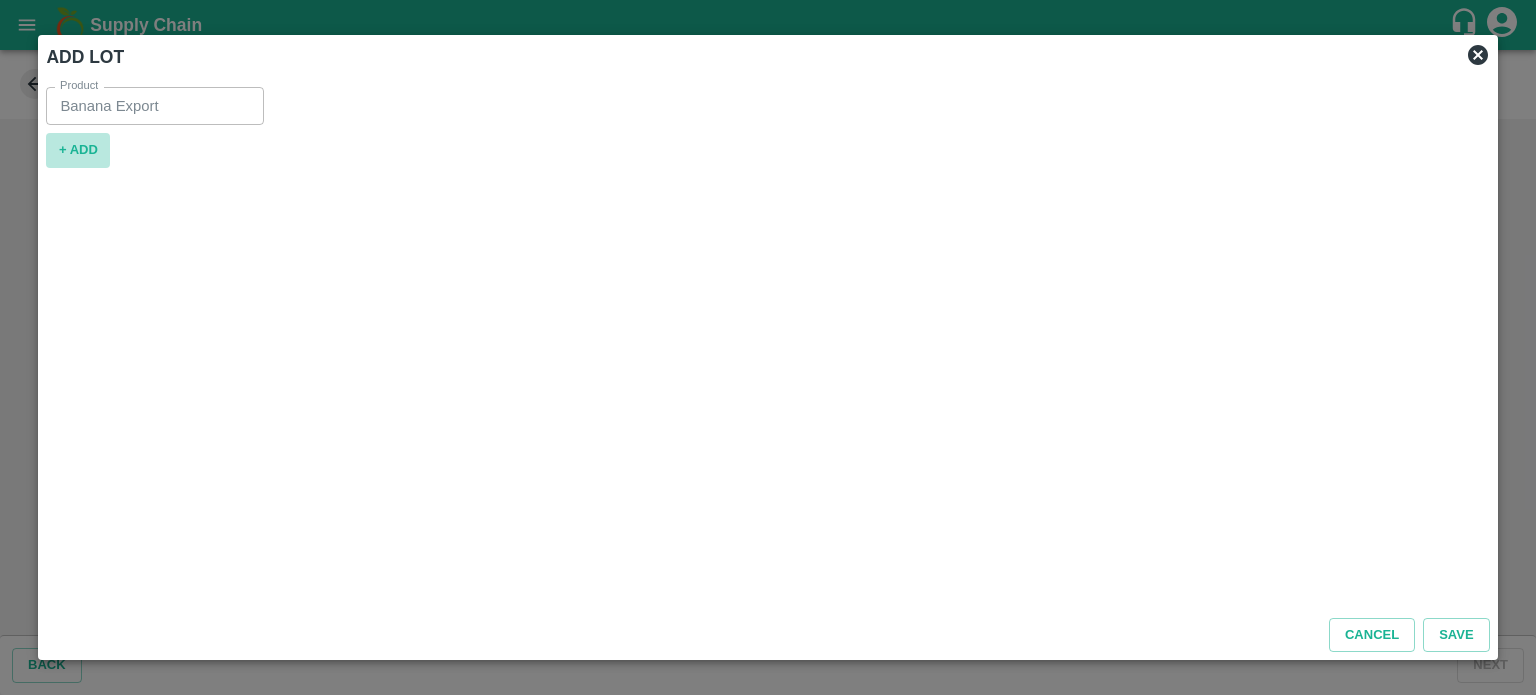 click on "+ ADD" at bounding box center (78, 150) 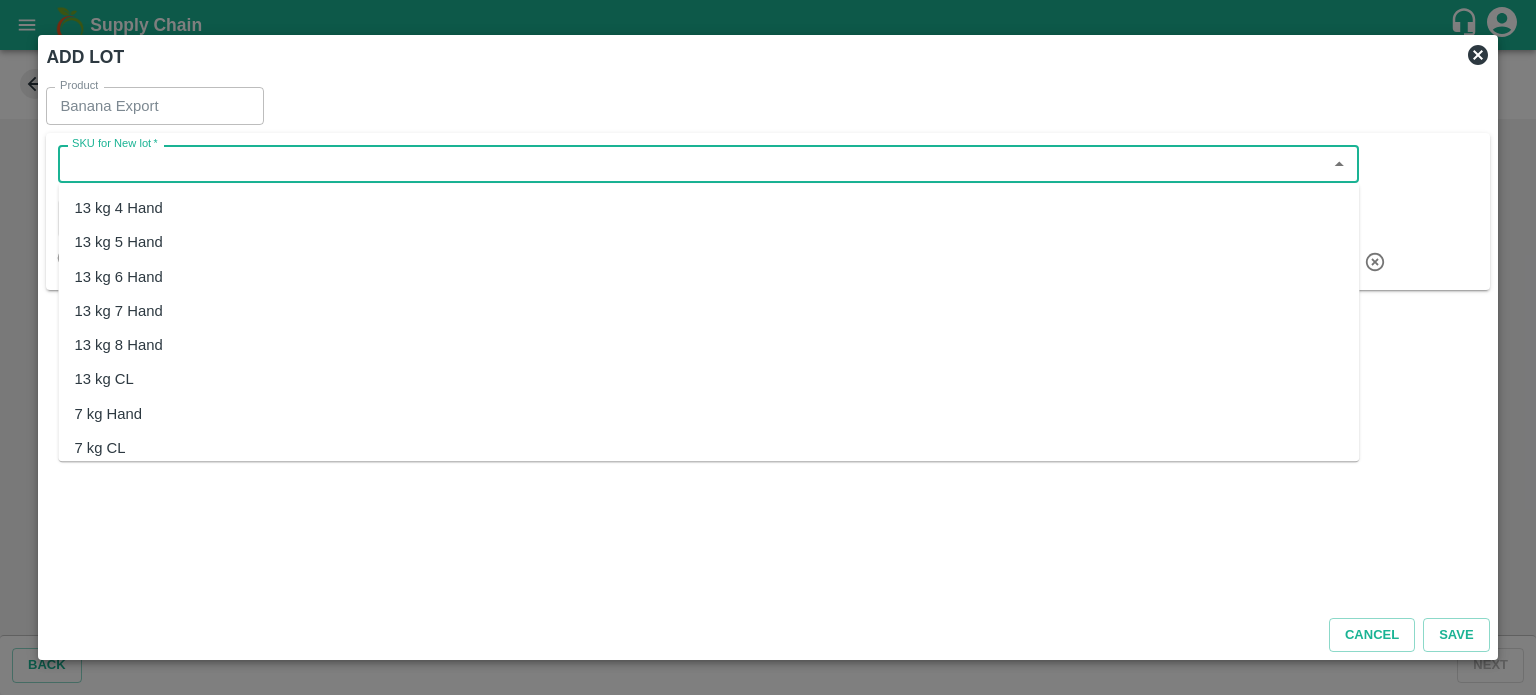 click on "SKU for New lot   *" at bounding box center (692, 164) 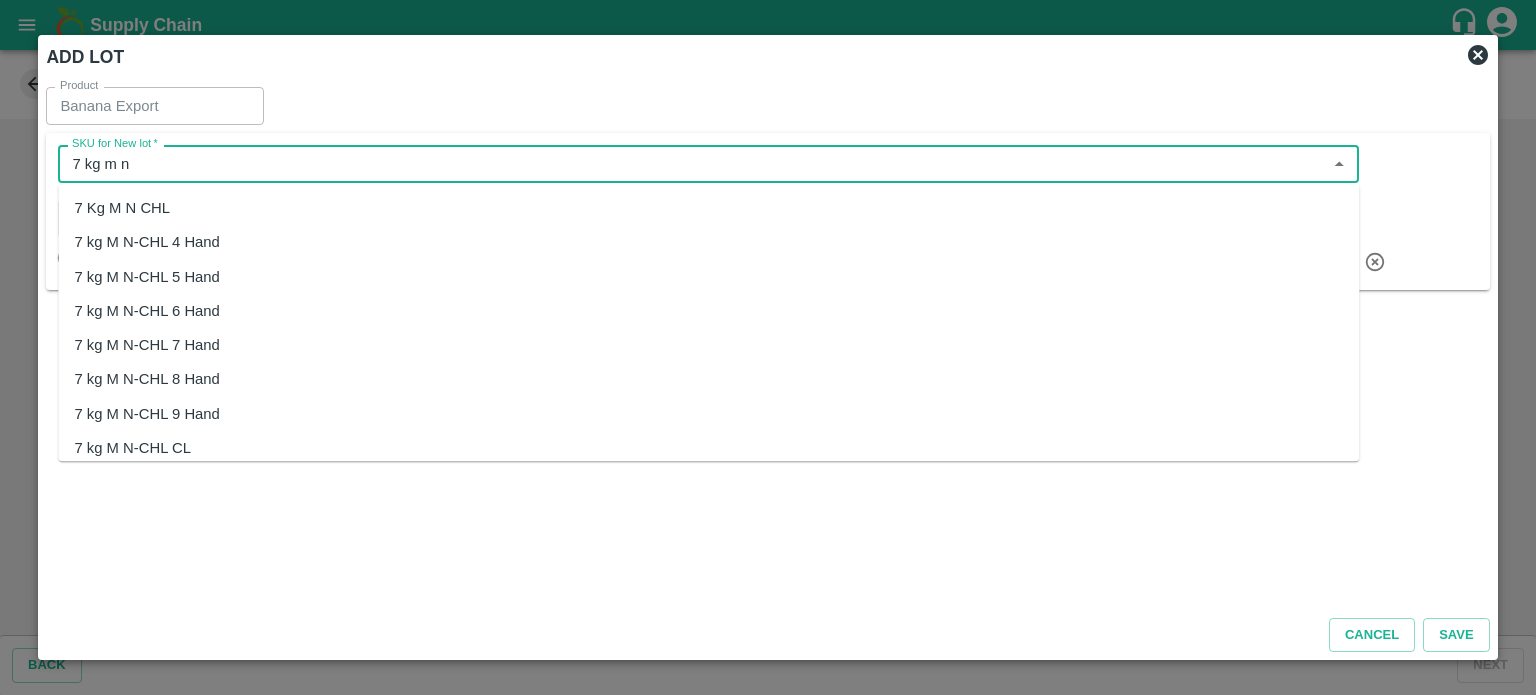 click on "7 kg M N-CHL 4 Hand" at bounding box center [146, 242] 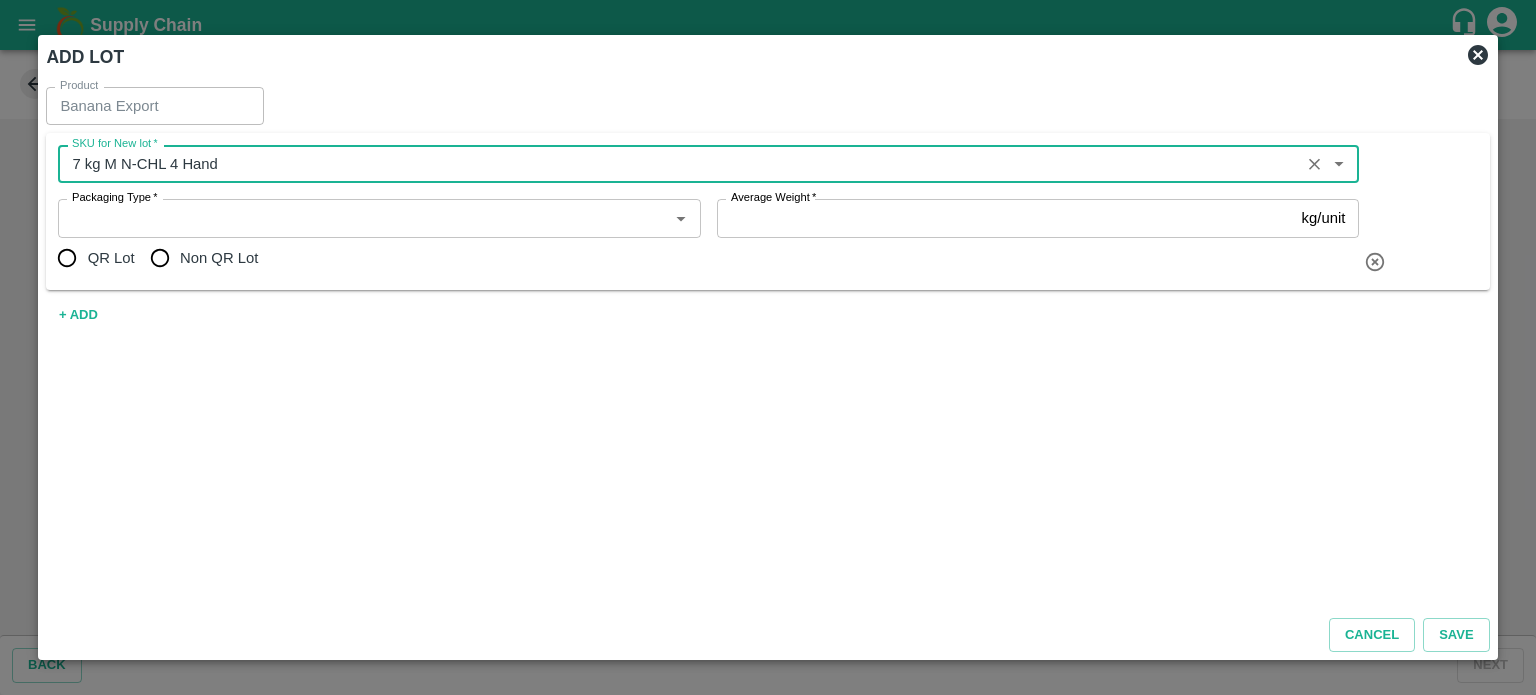 type on "7 kg M N-CHL 4 Hand" 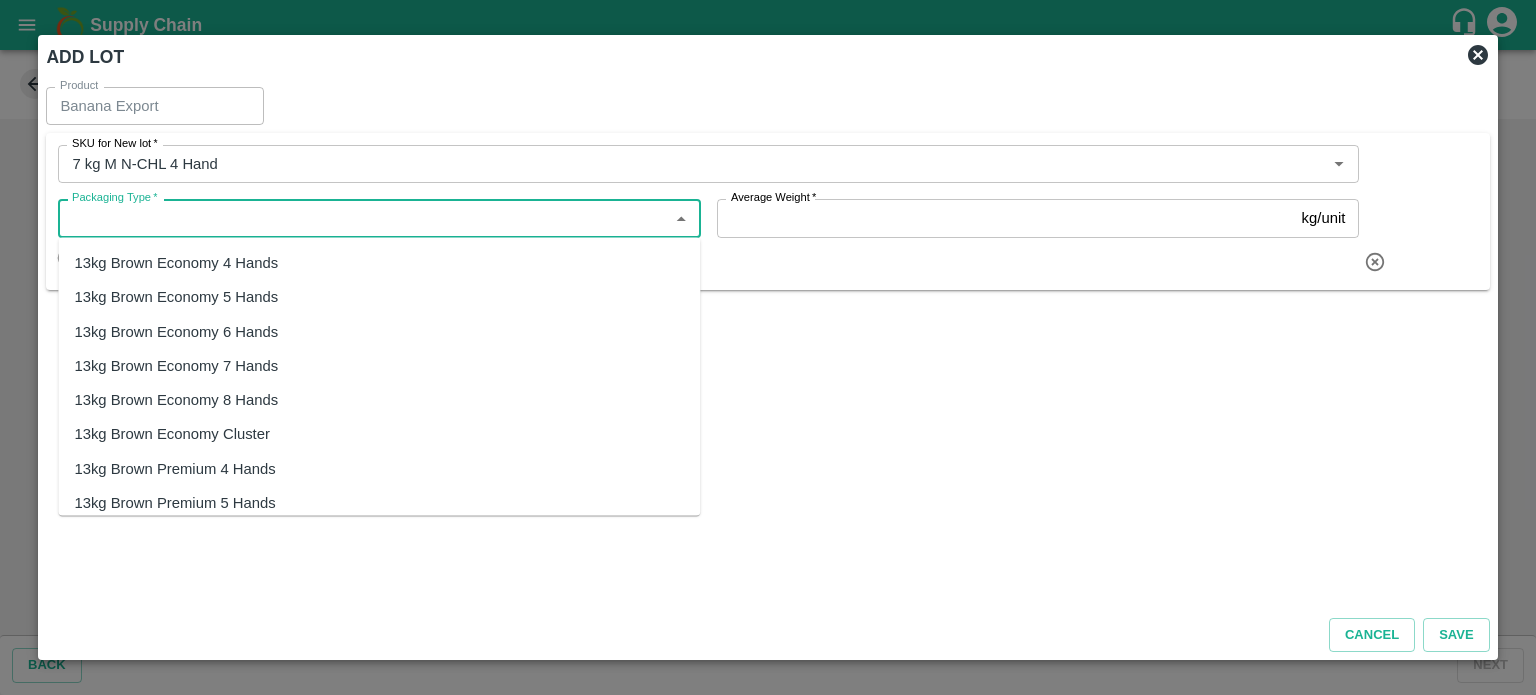 click on "Packaging Type   *" at bounding box center (362, 218) 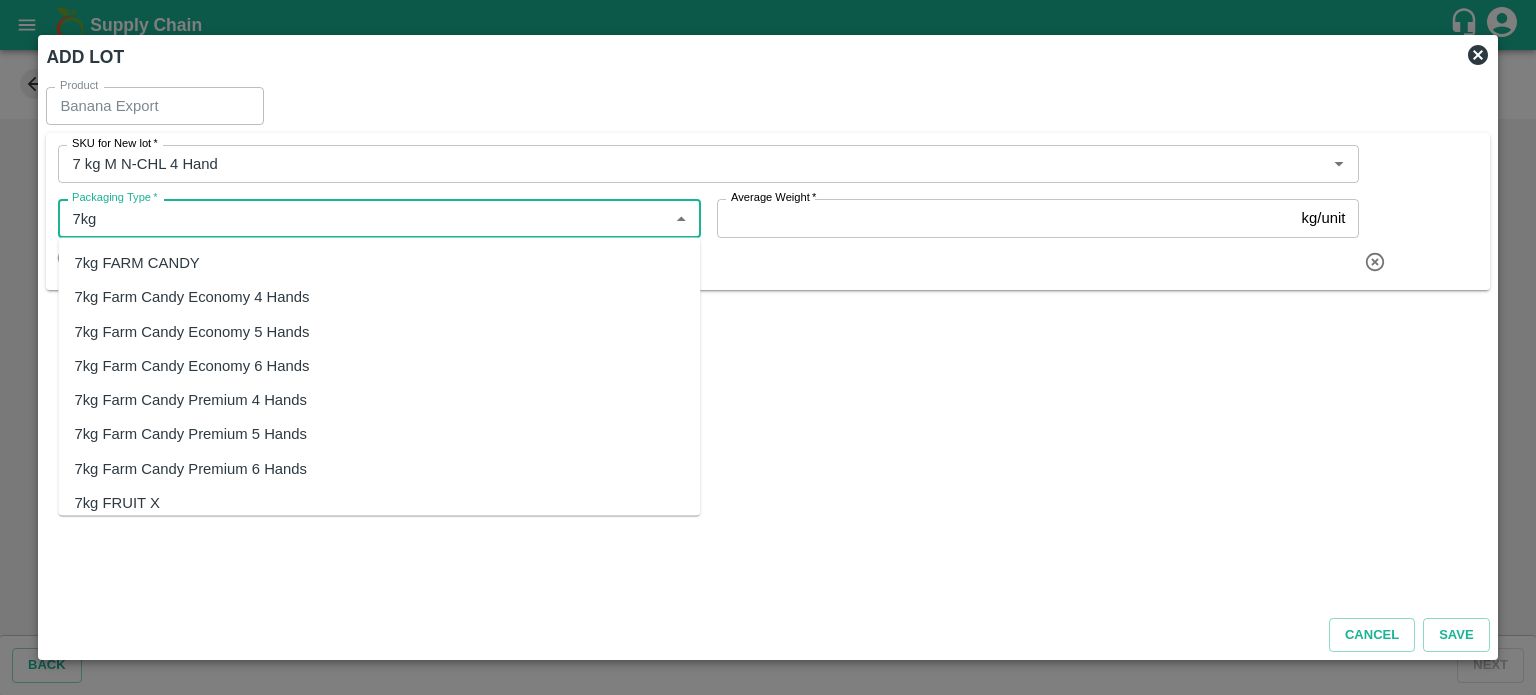 click on "7kg FARM CANDY" at bounding box center [379, 263] 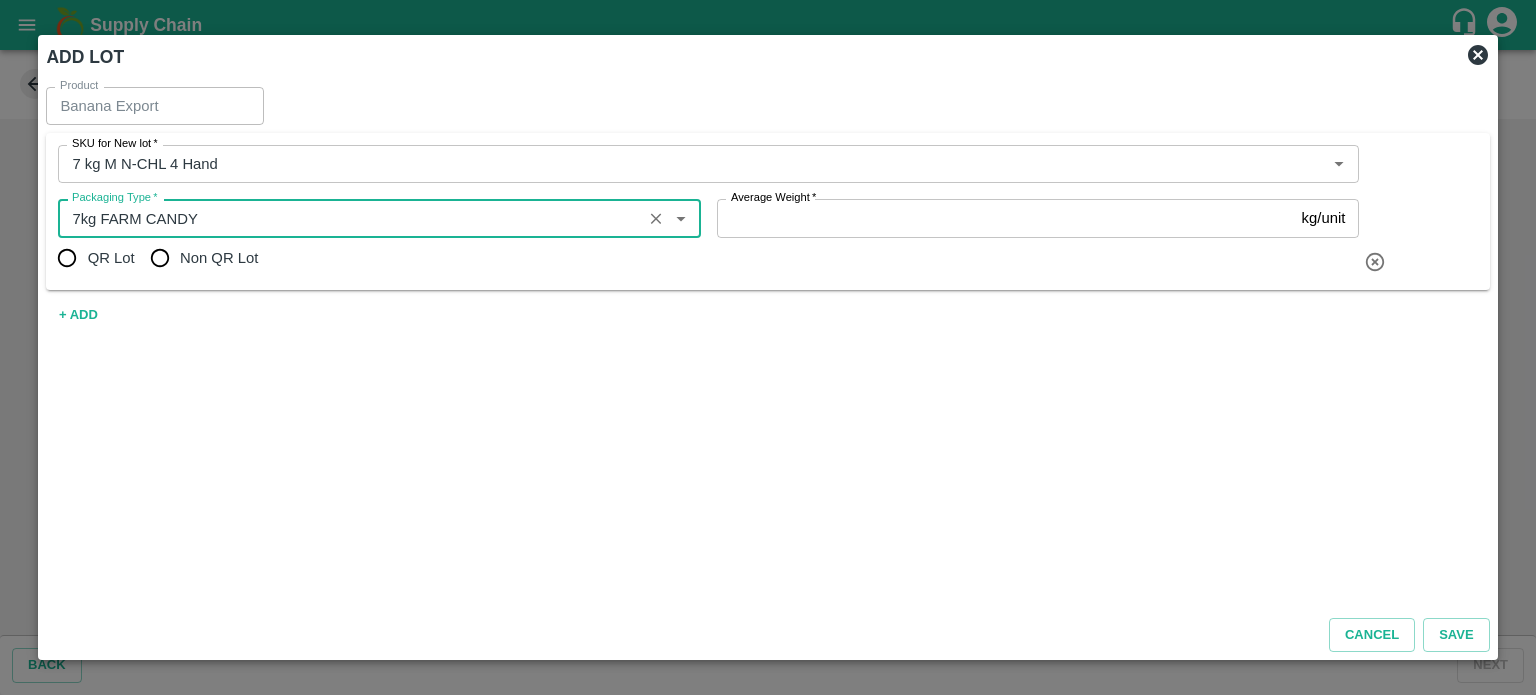type on "7kg FARM CANDY" 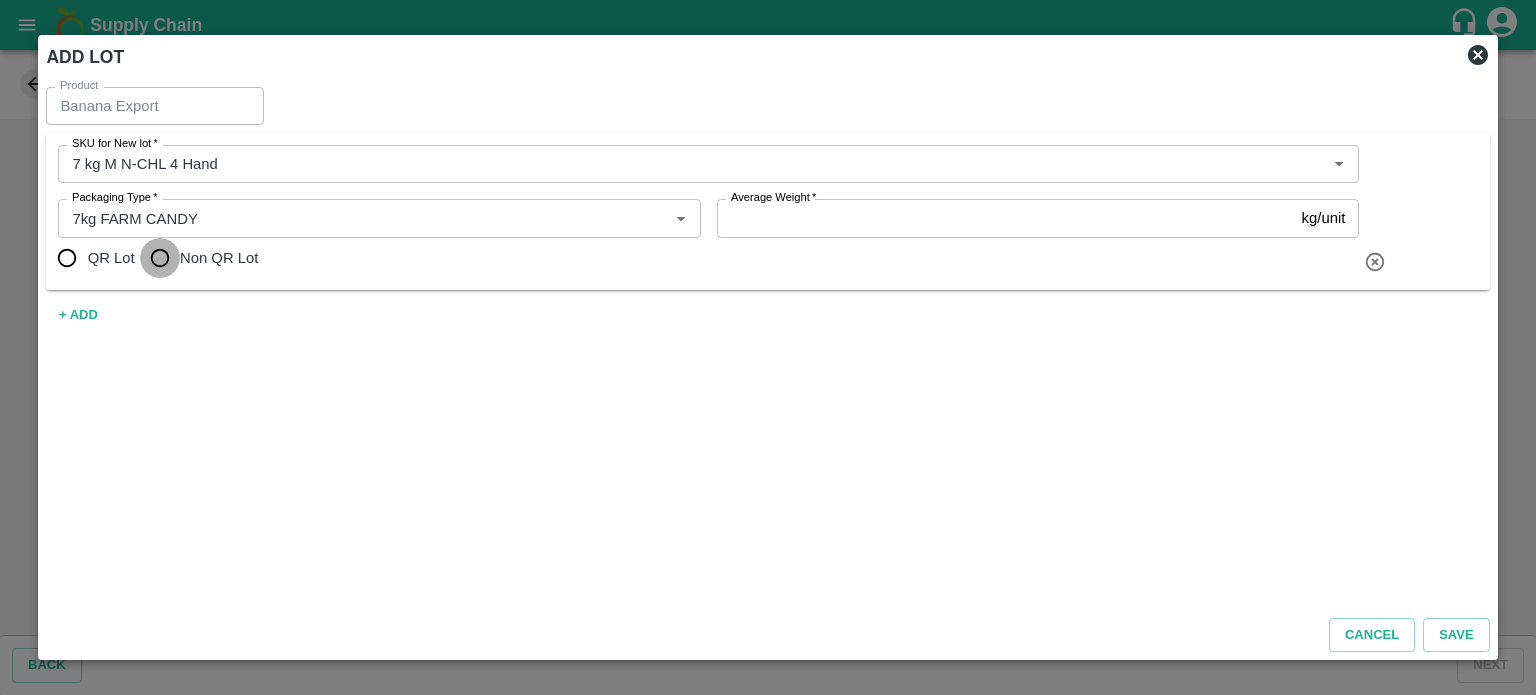 click on "Non QR Lot" at bounding box center [160, 258] 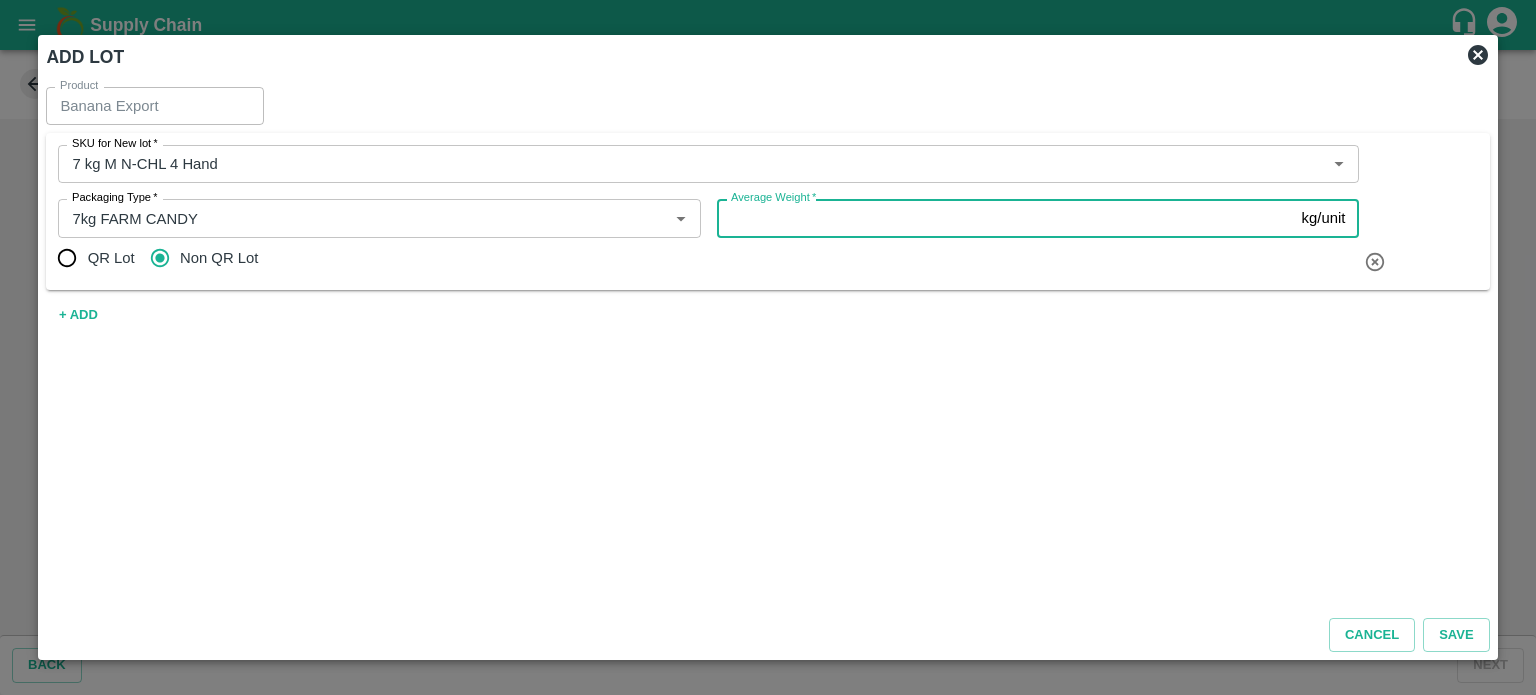 click on "Average Weight   *" at bounding box center (1005, 218) 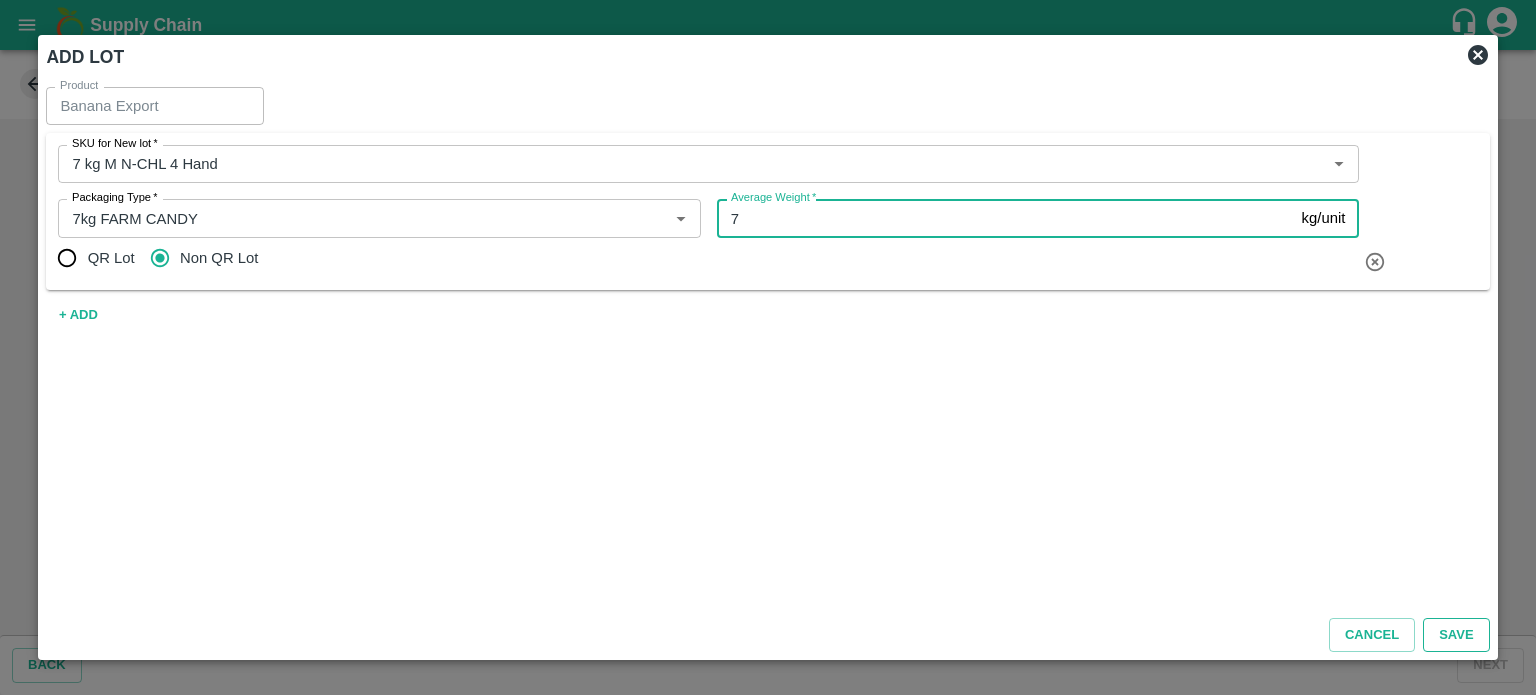type on "7" 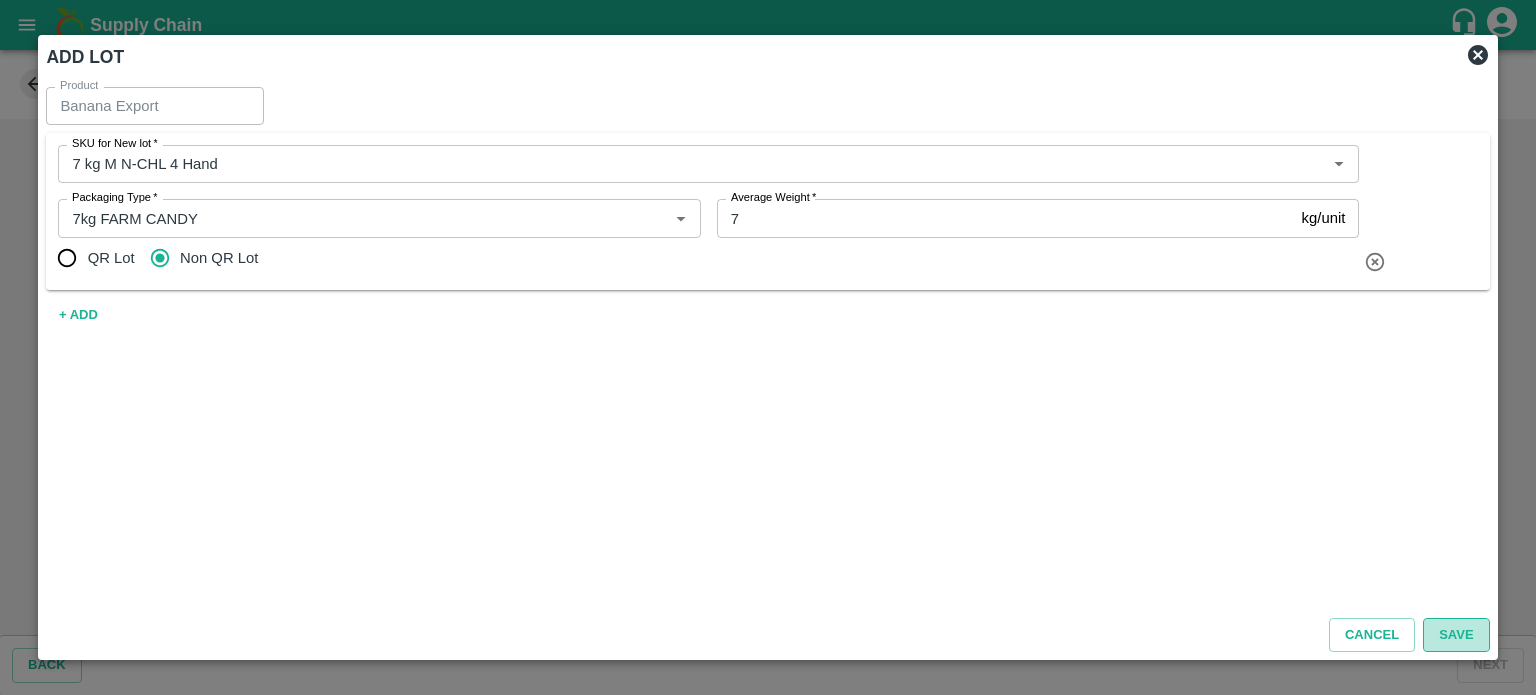 click on "Save" at bounding box center [1456, 635] 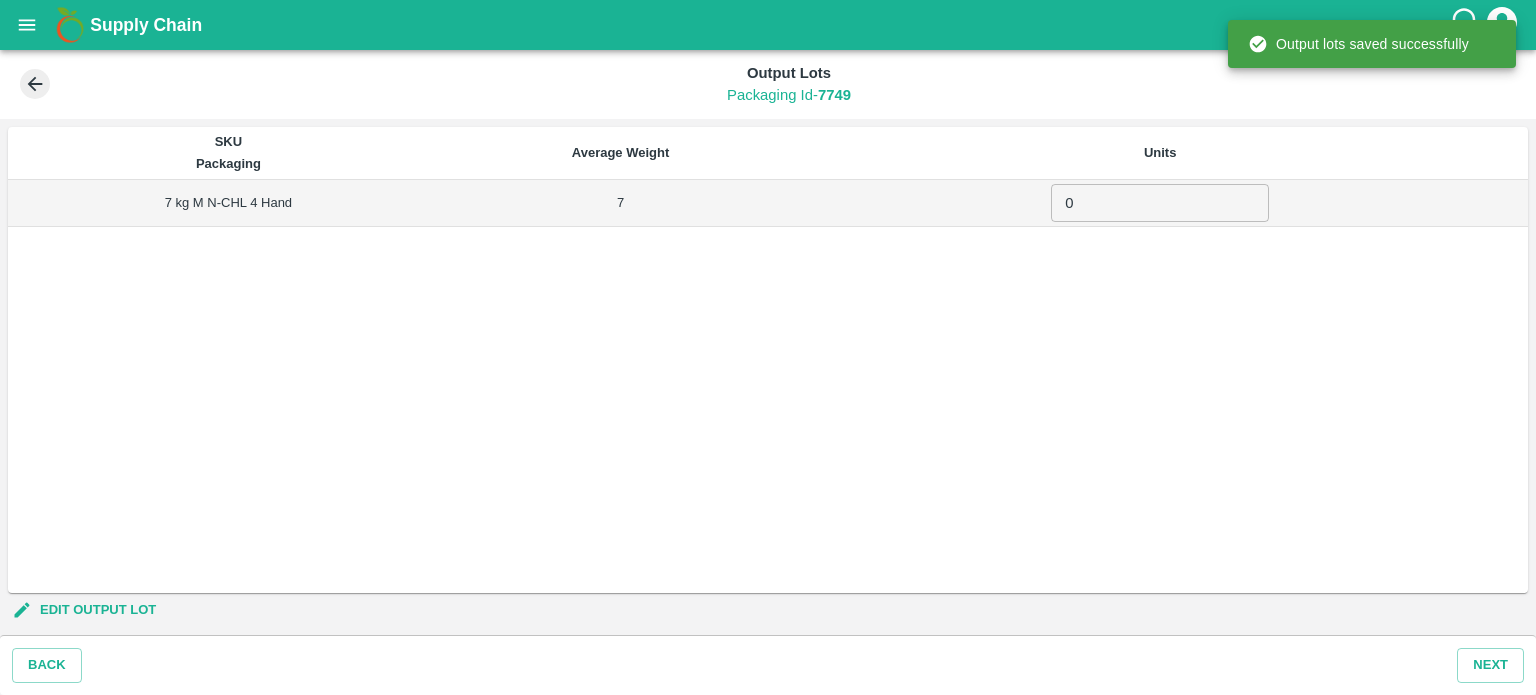 click on "0" at bounding box center (1160, 203) 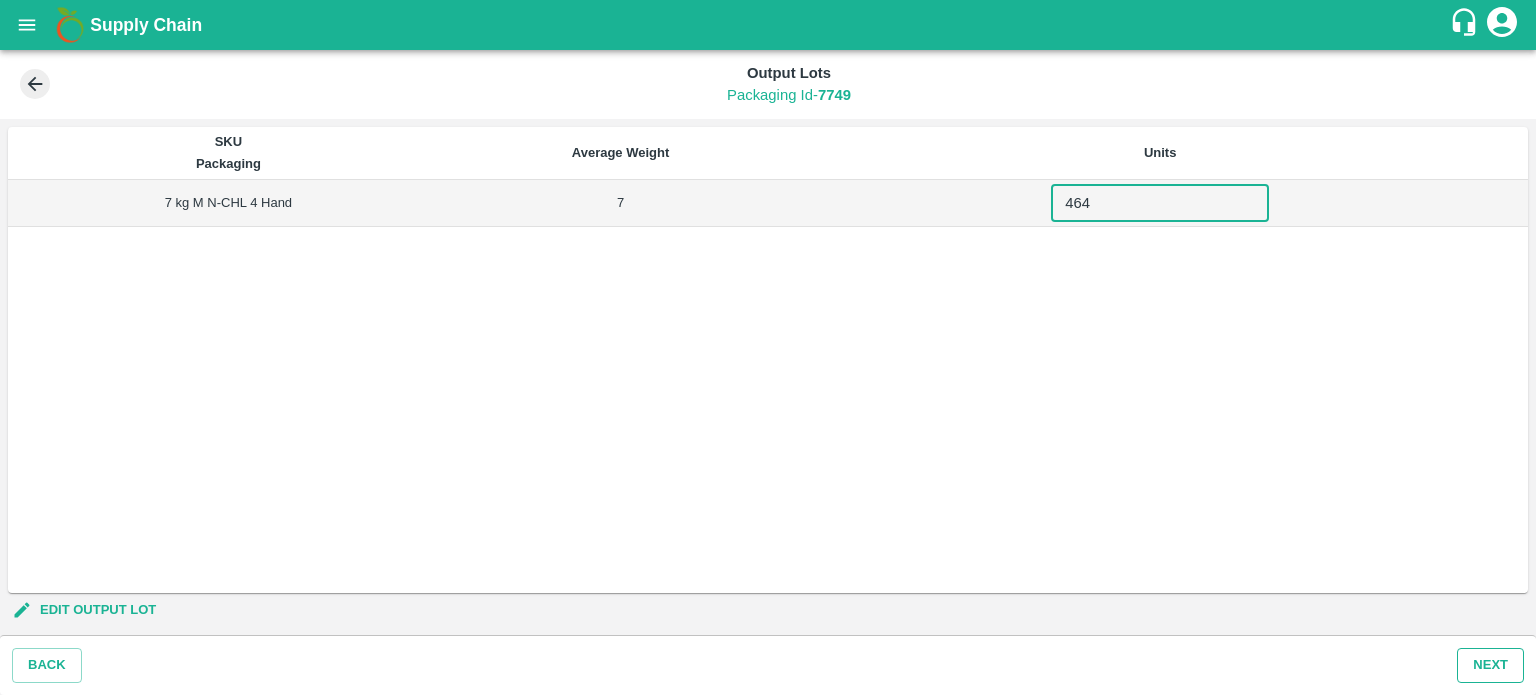type on "464" 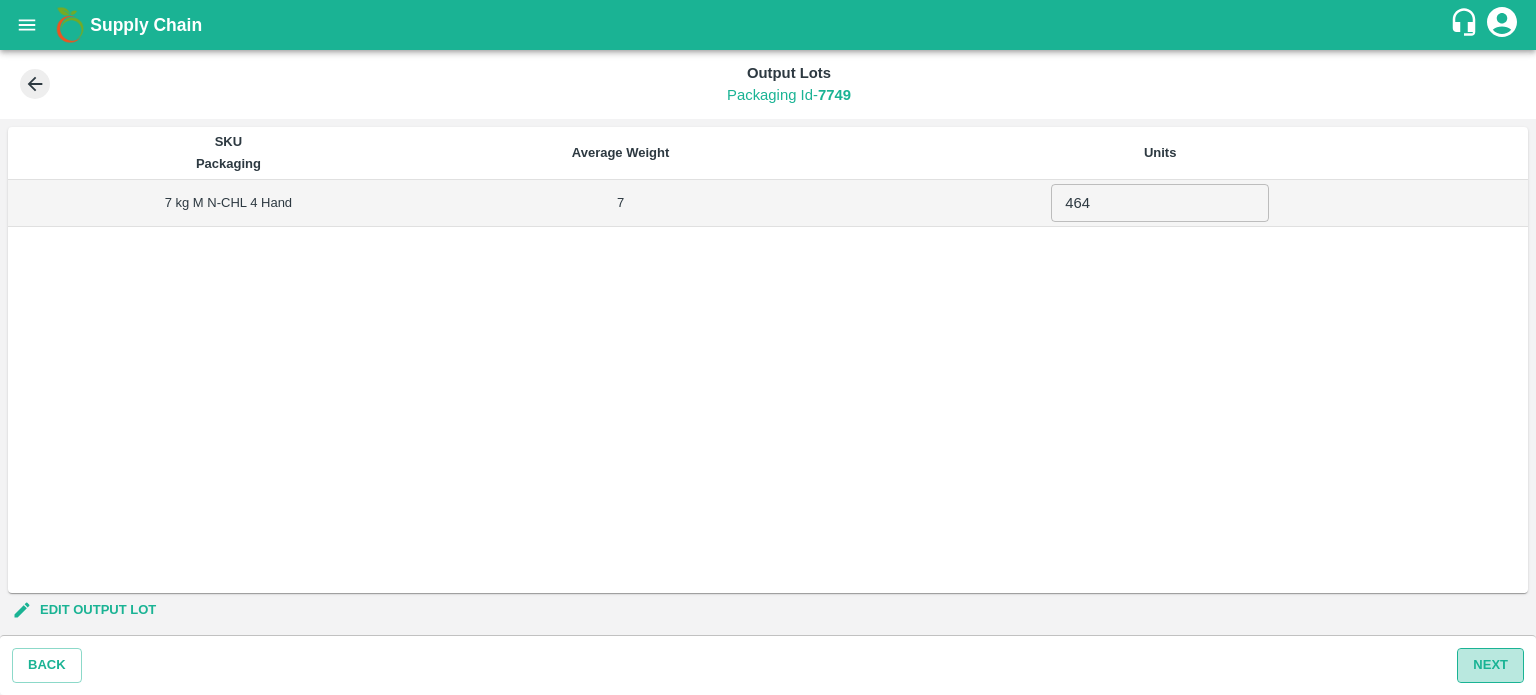 click on "Next" at bounding box center [1490, 665] 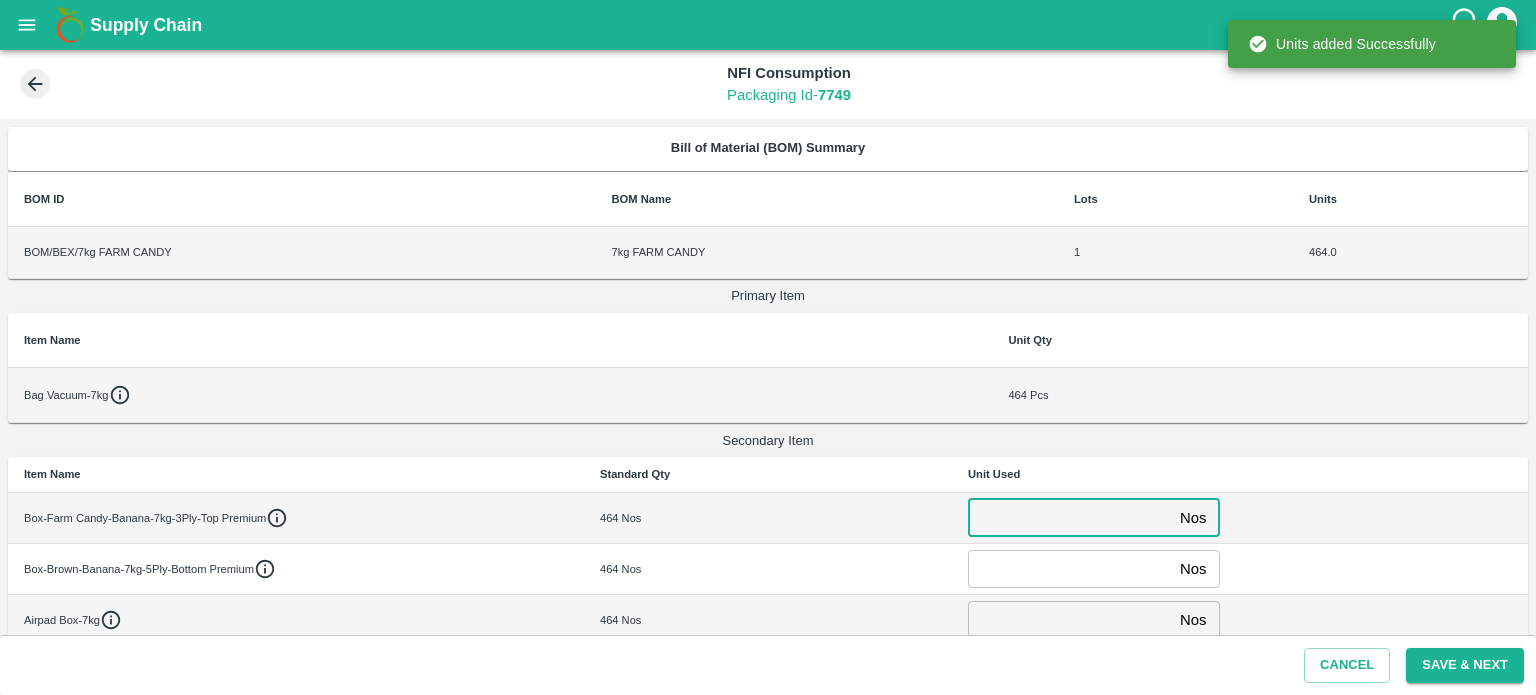 click at bounding box center [1070, 518] 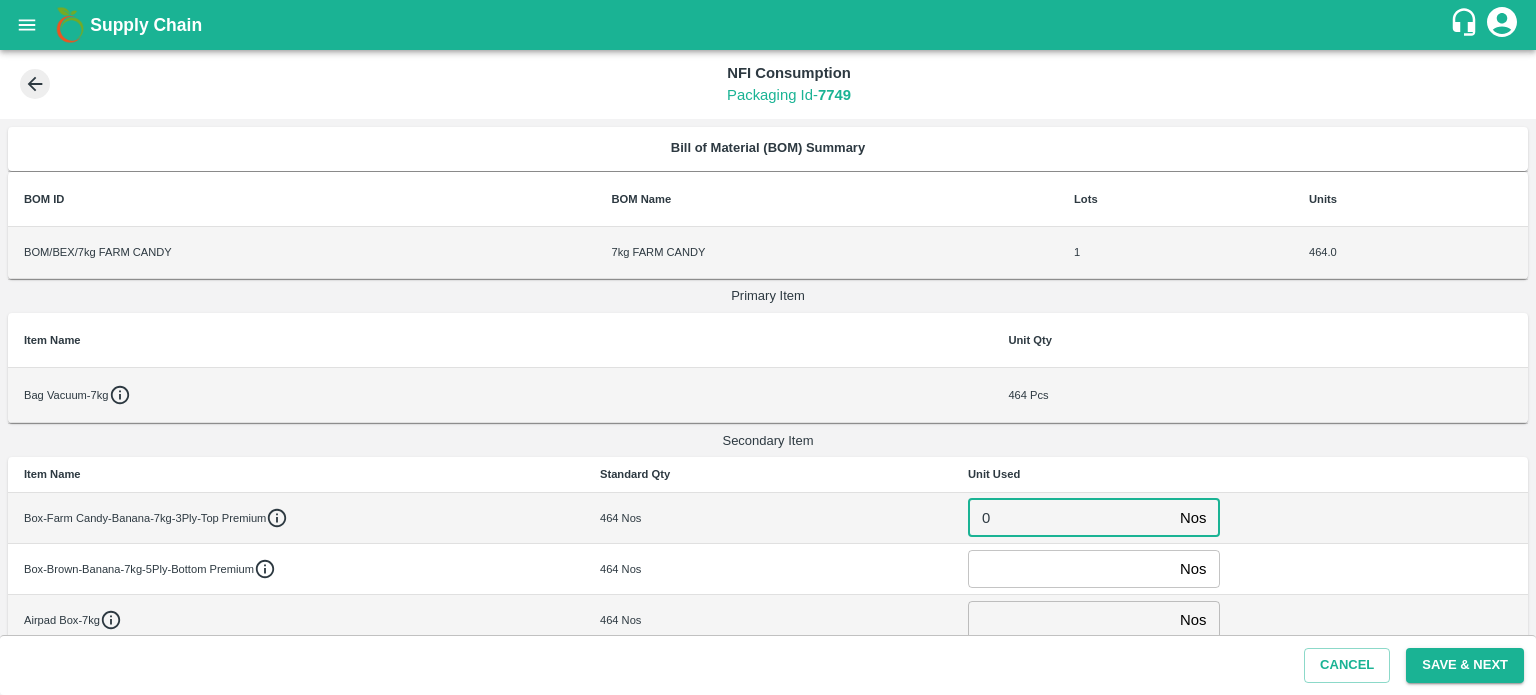 type on "0" 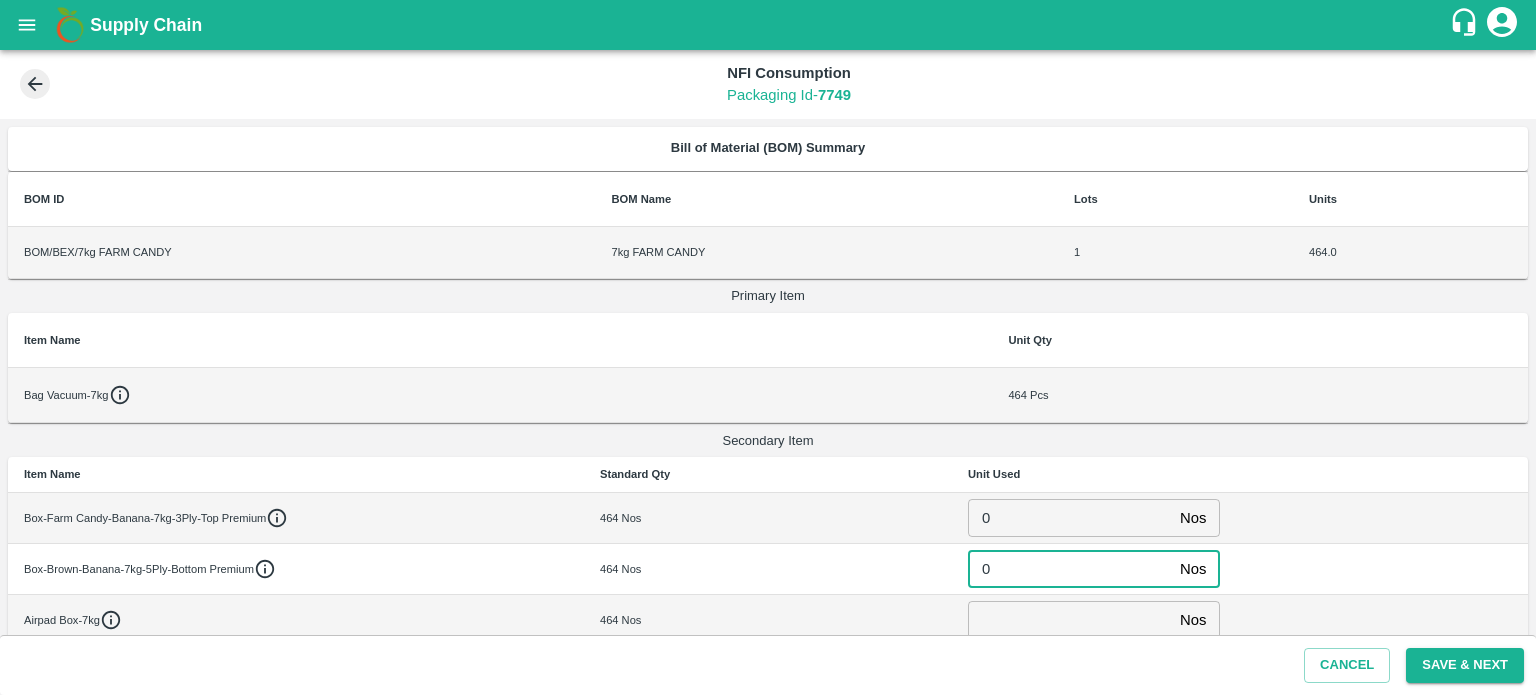 type on "0" 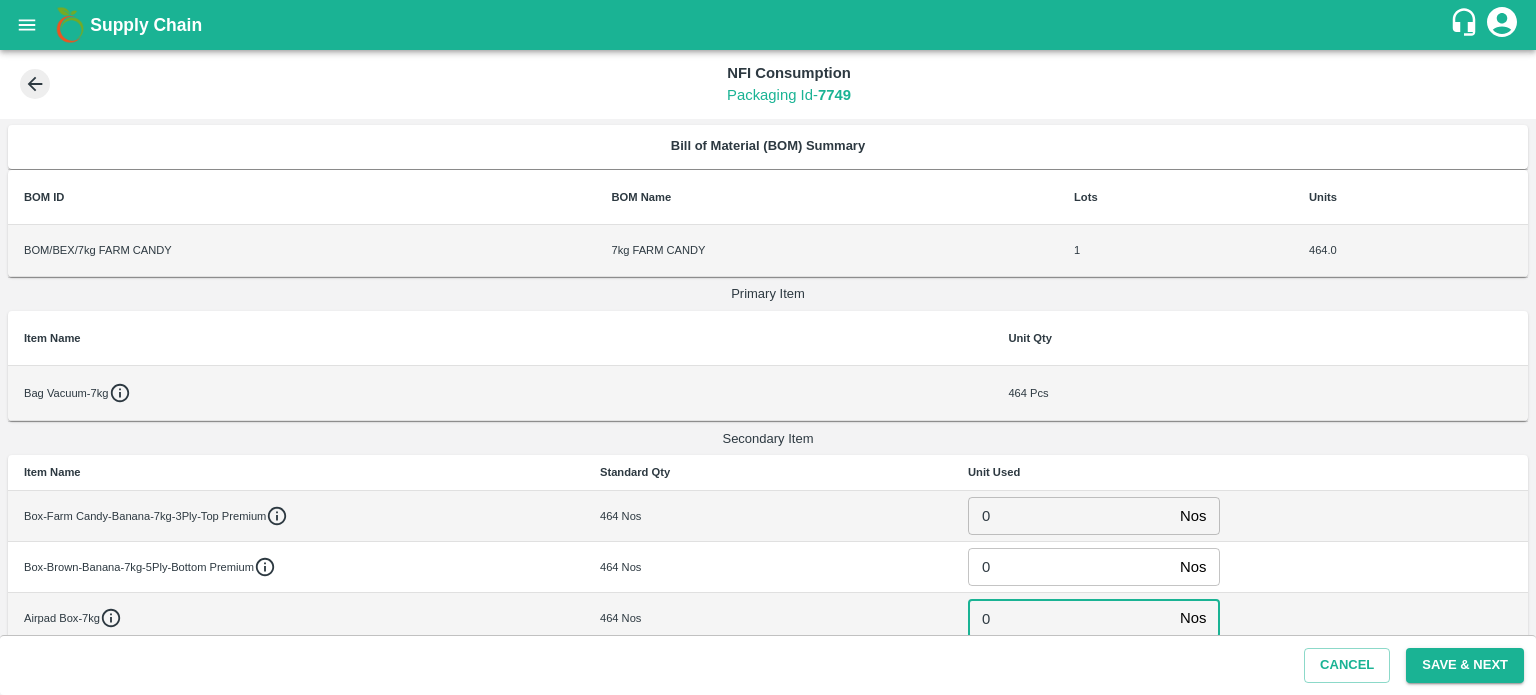 type on "0" 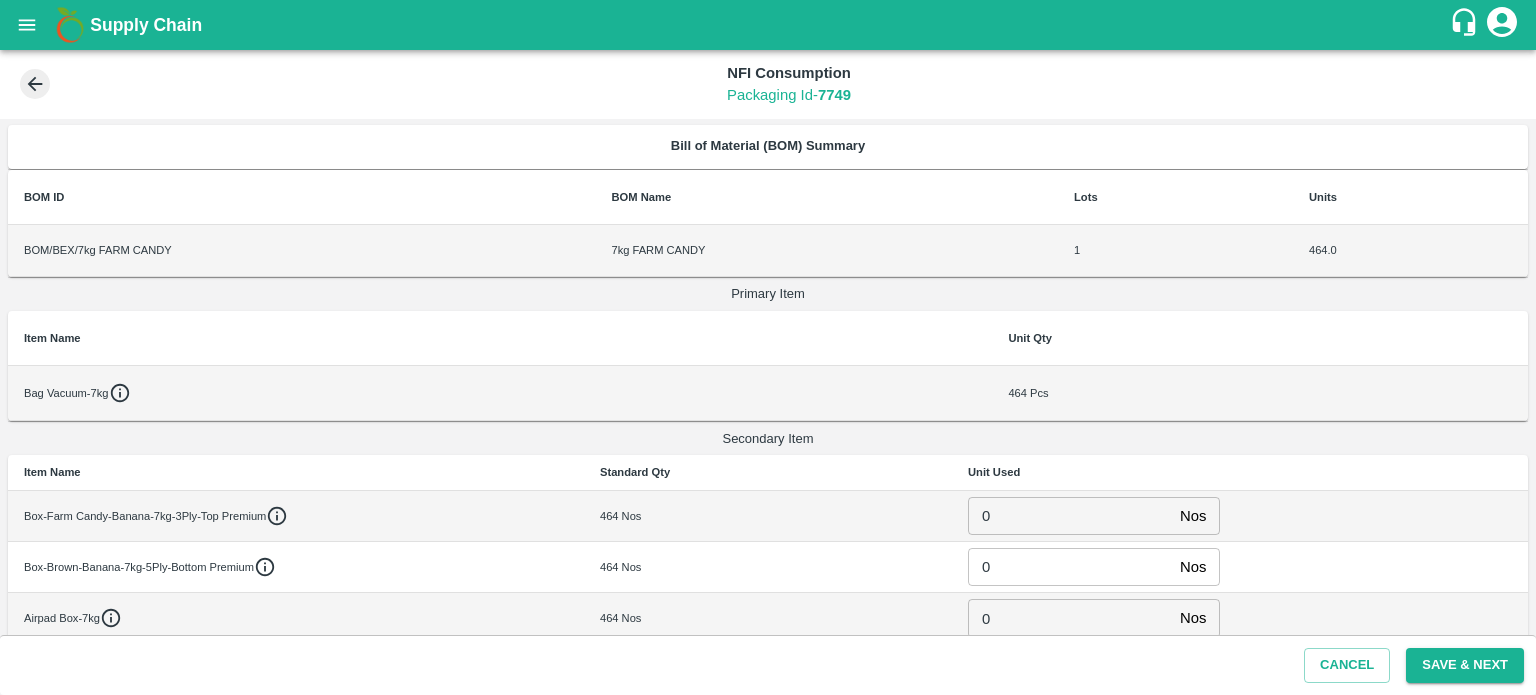 scroll, scrollTop: 292, scrollLeft: 0, axis: vertical 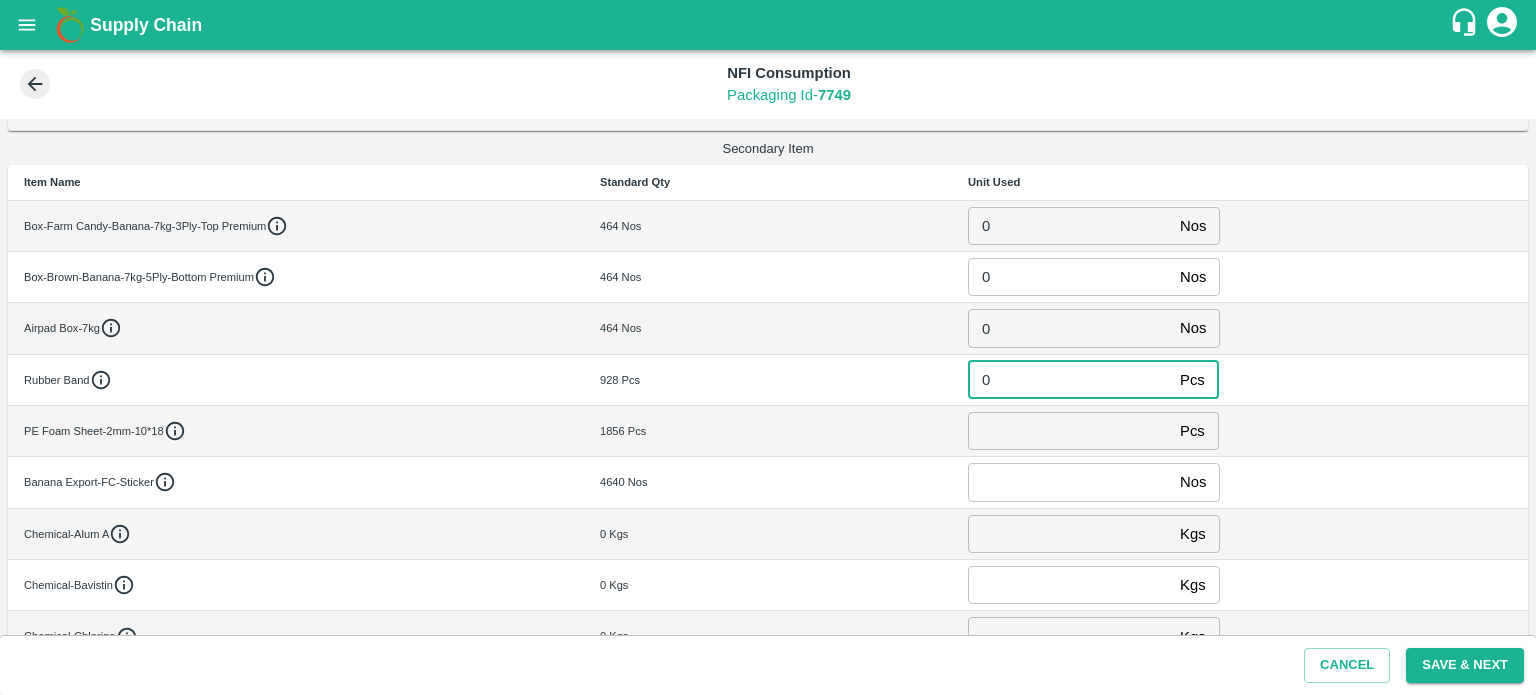 type on "0" 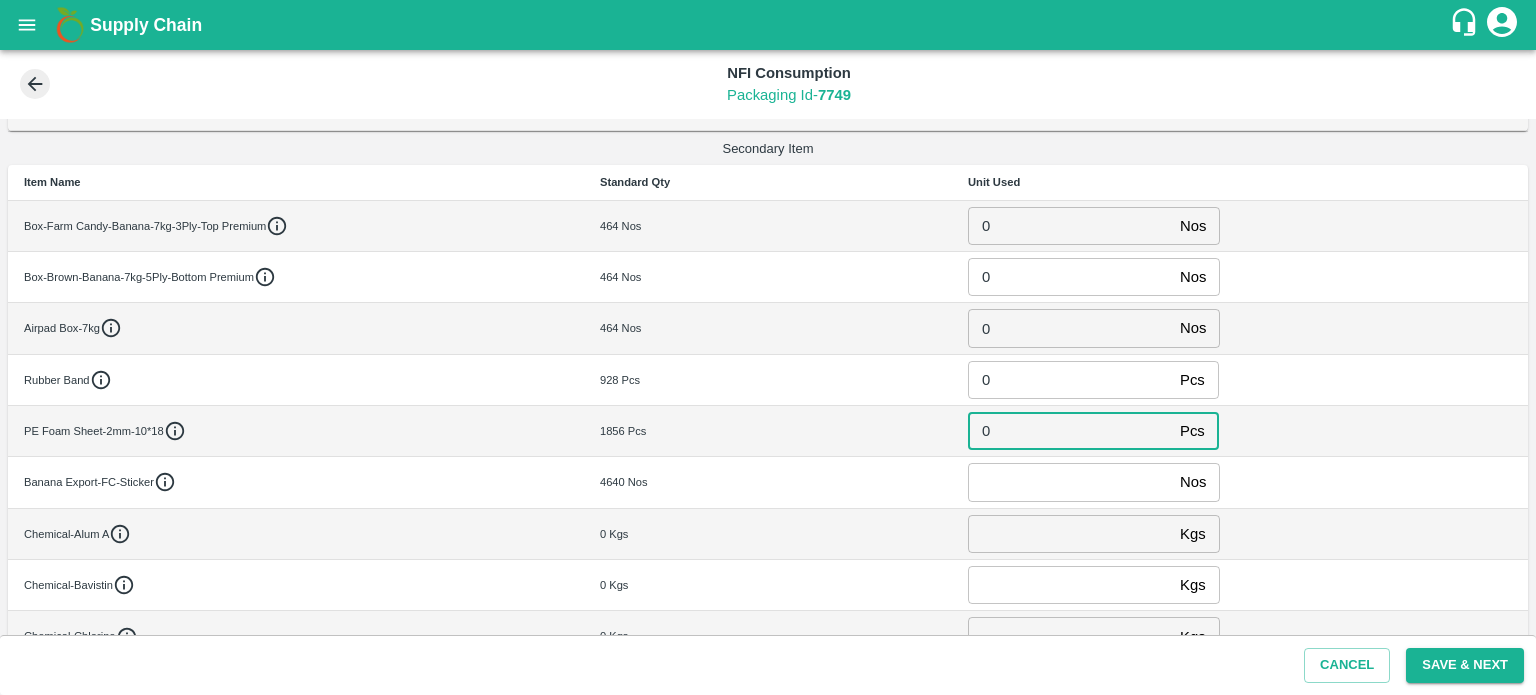 type on "0" 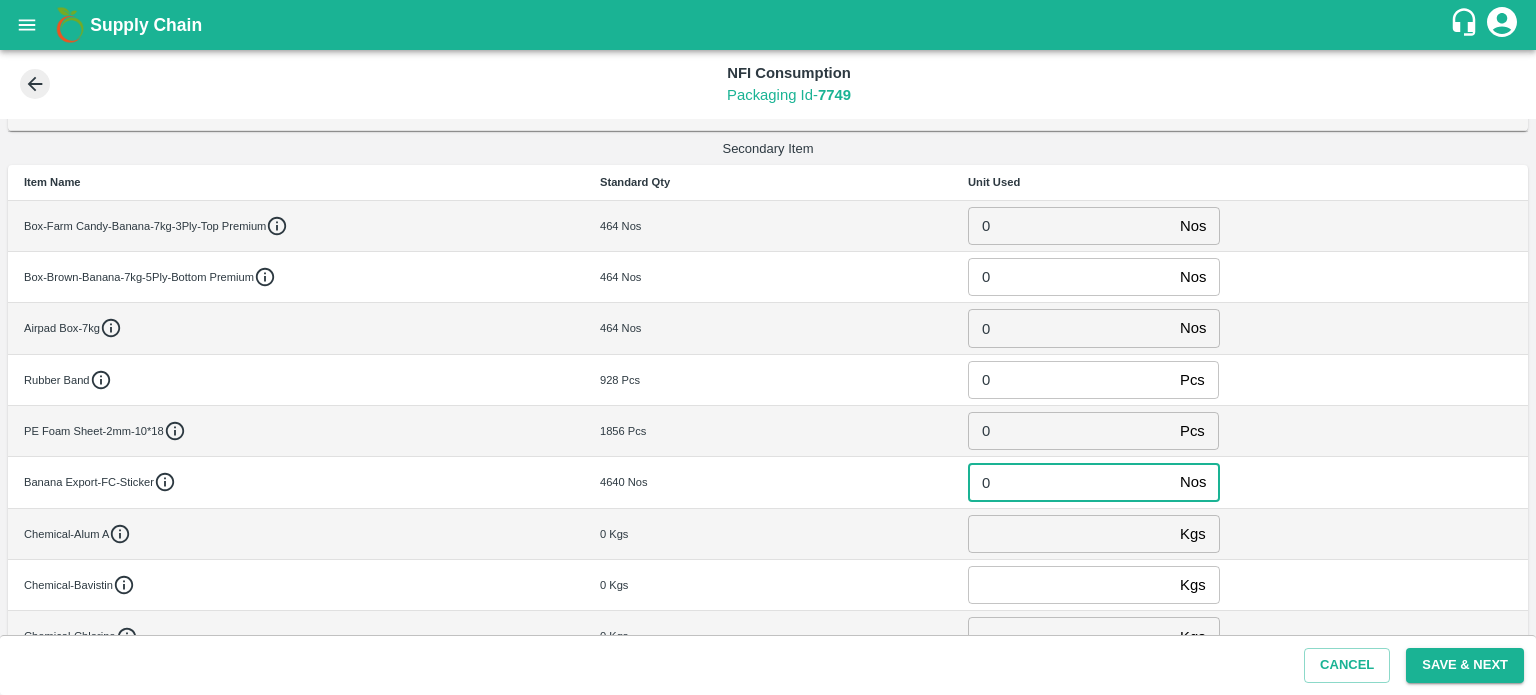 type on "0" 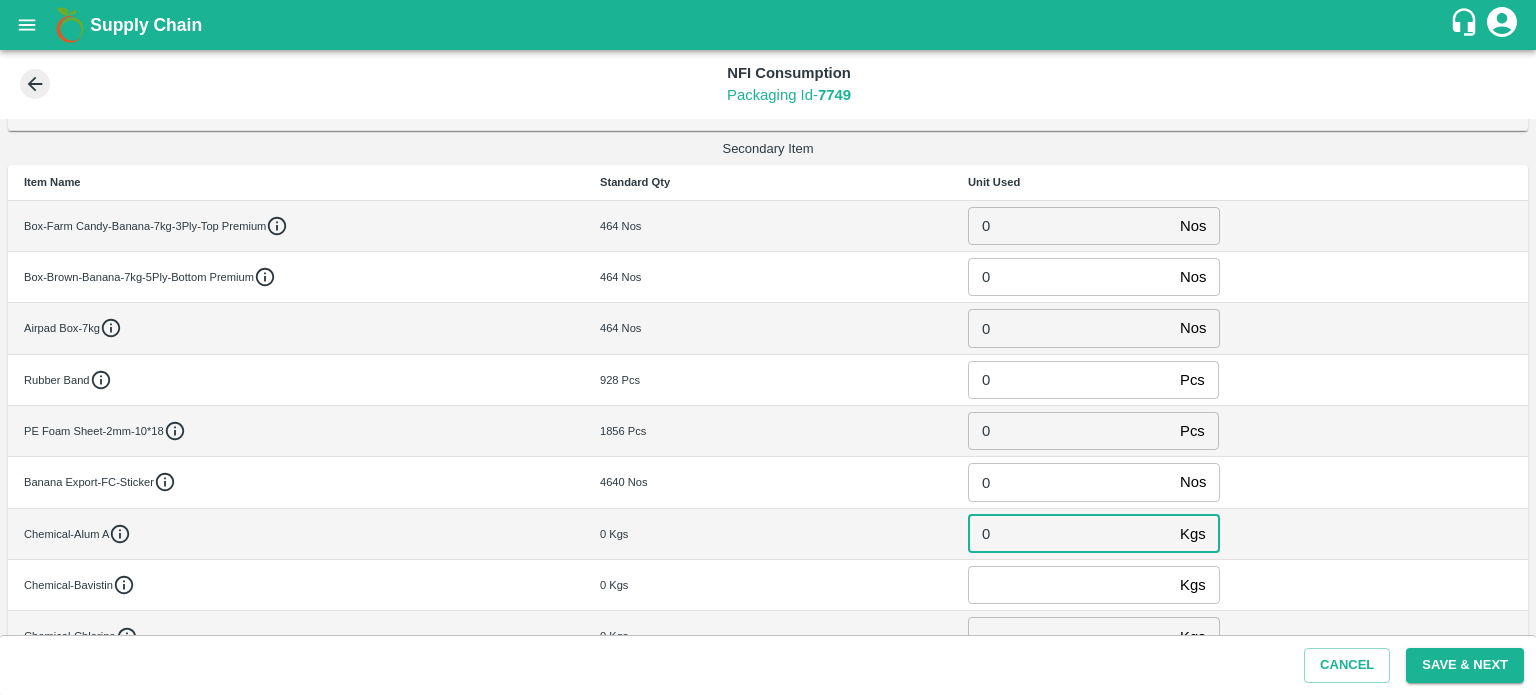 type on "0" 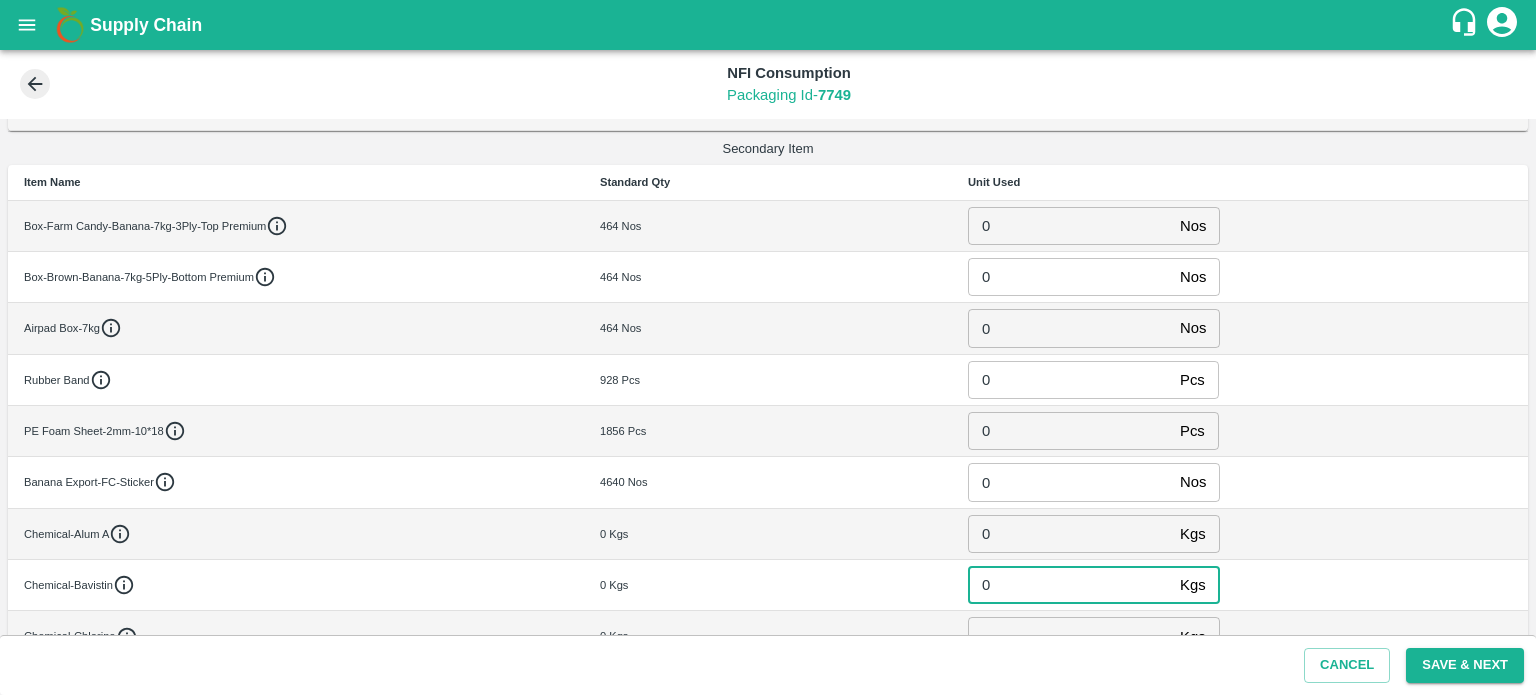 type on "0" 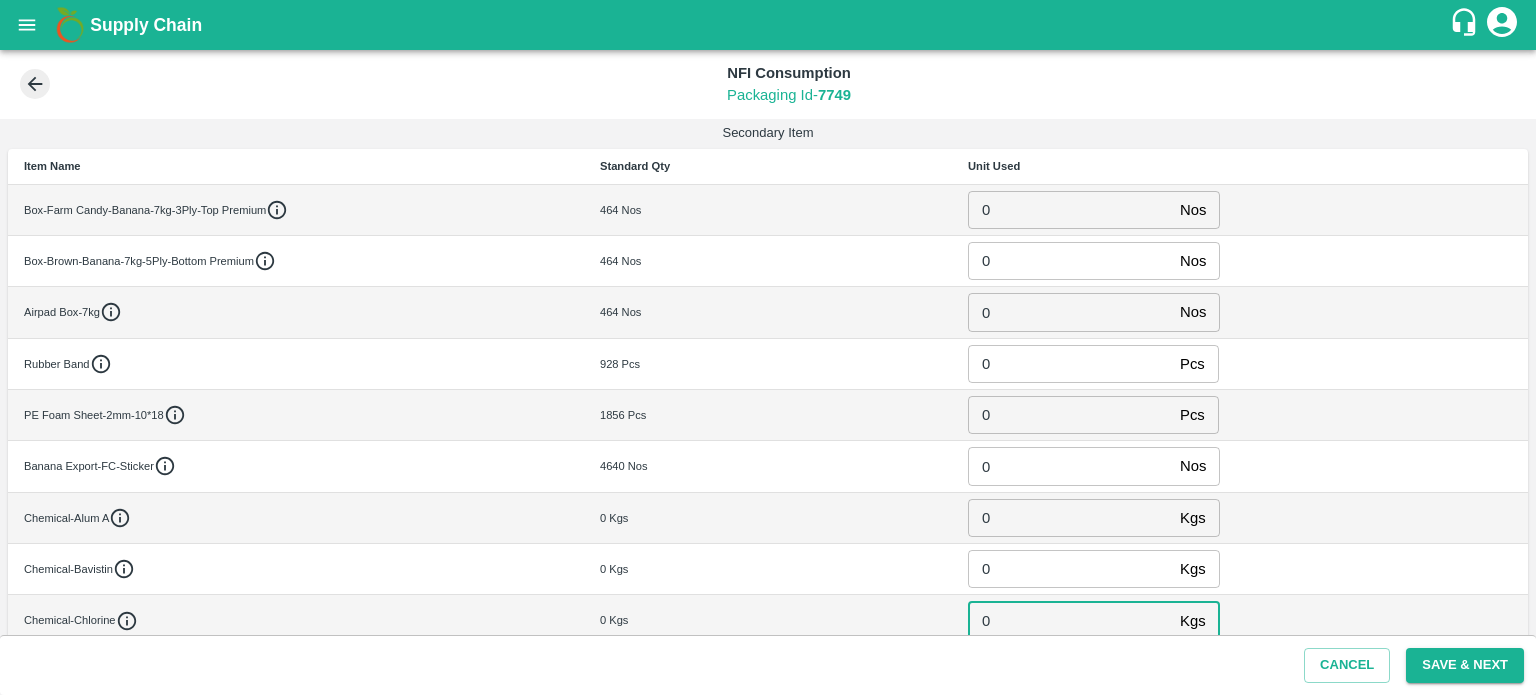 type on "0" 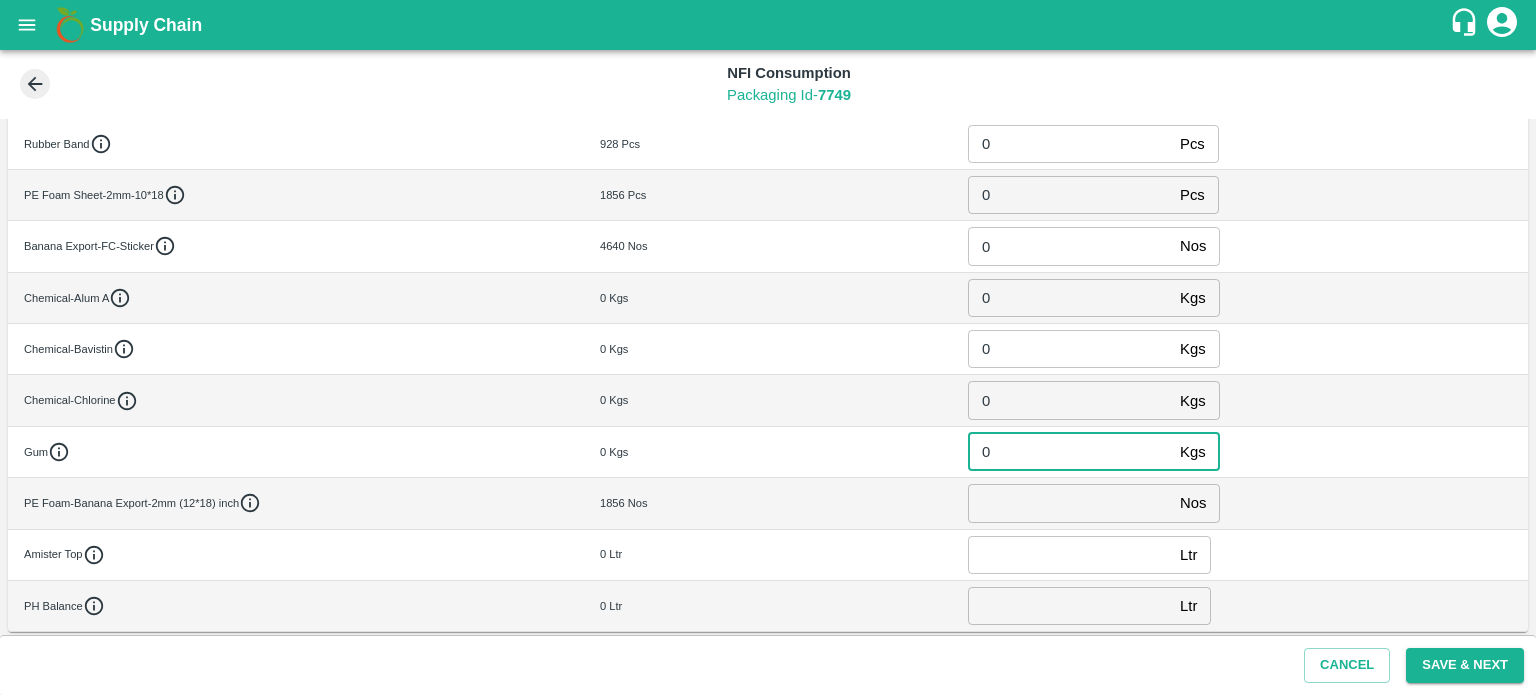 type on "0" 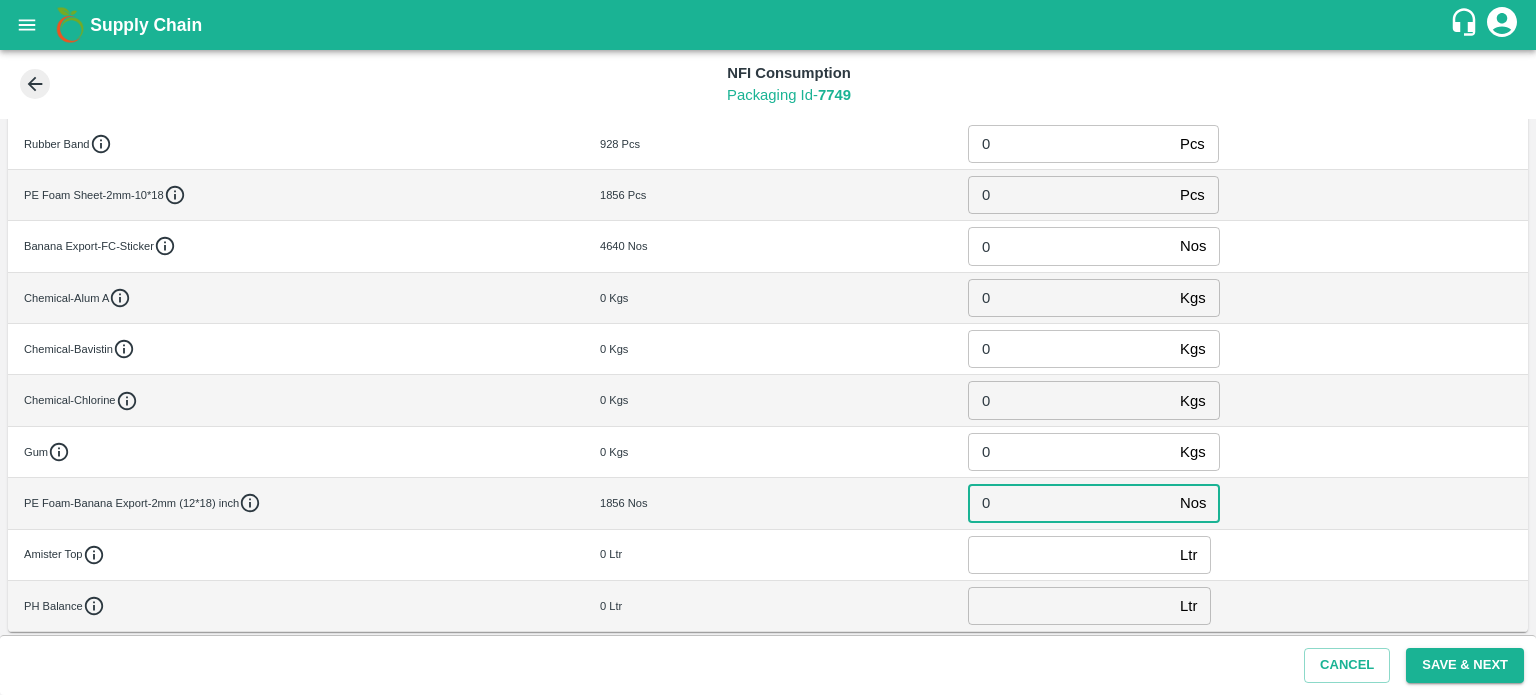 type on "0" 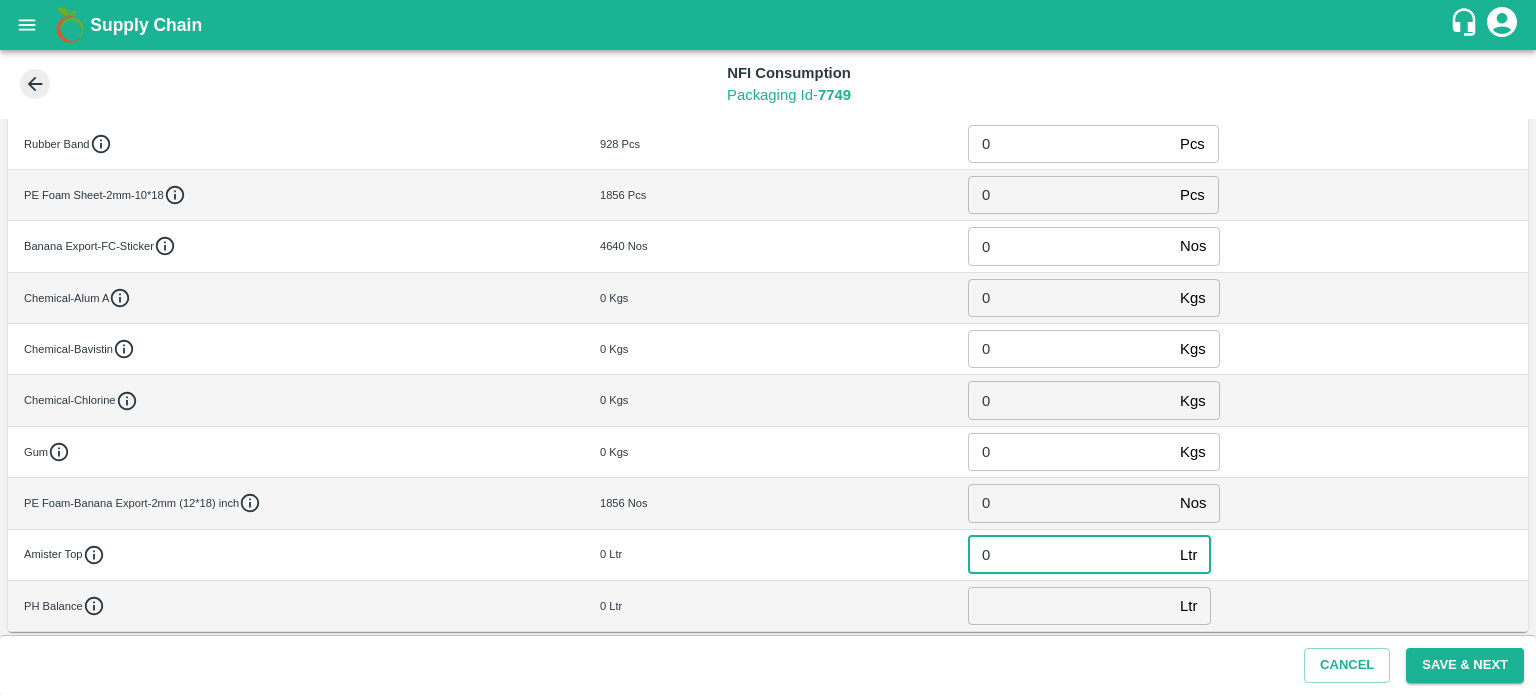 type on "0" 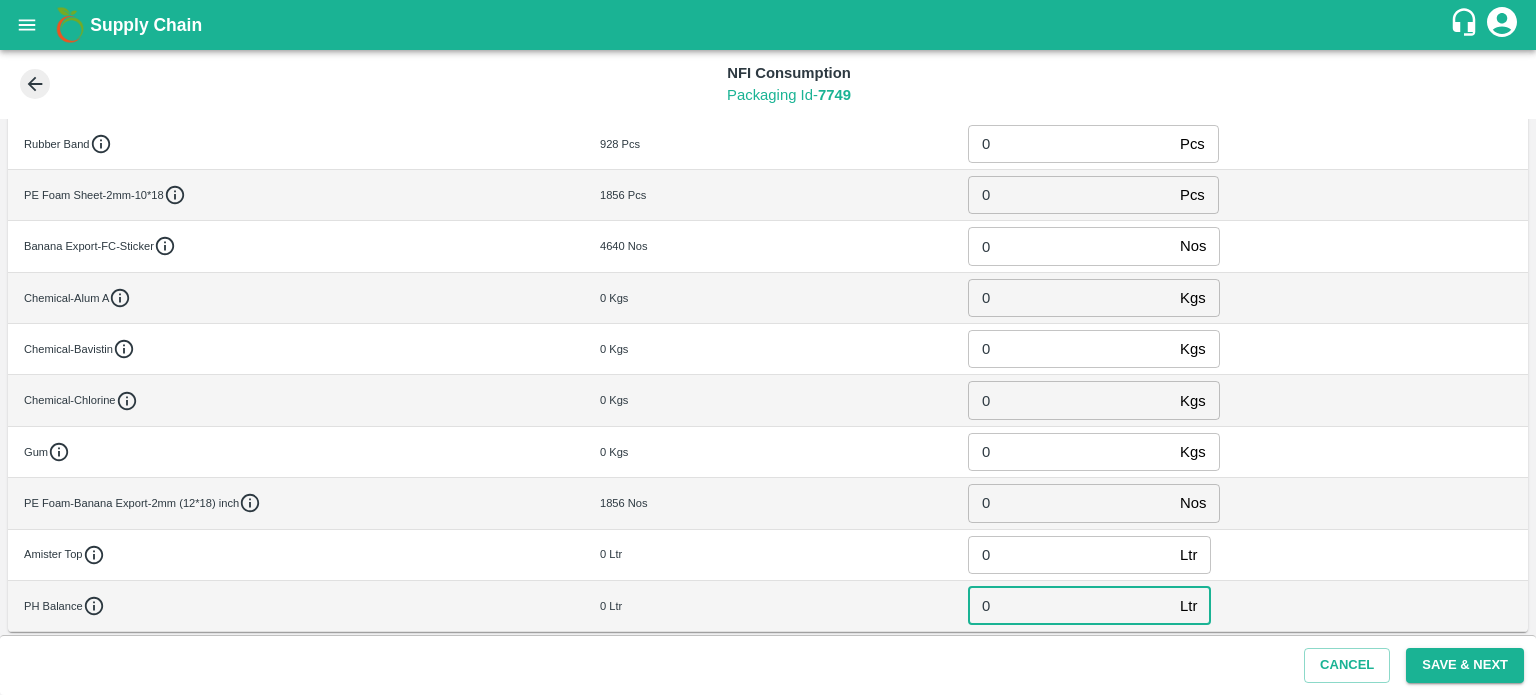 type on "0" 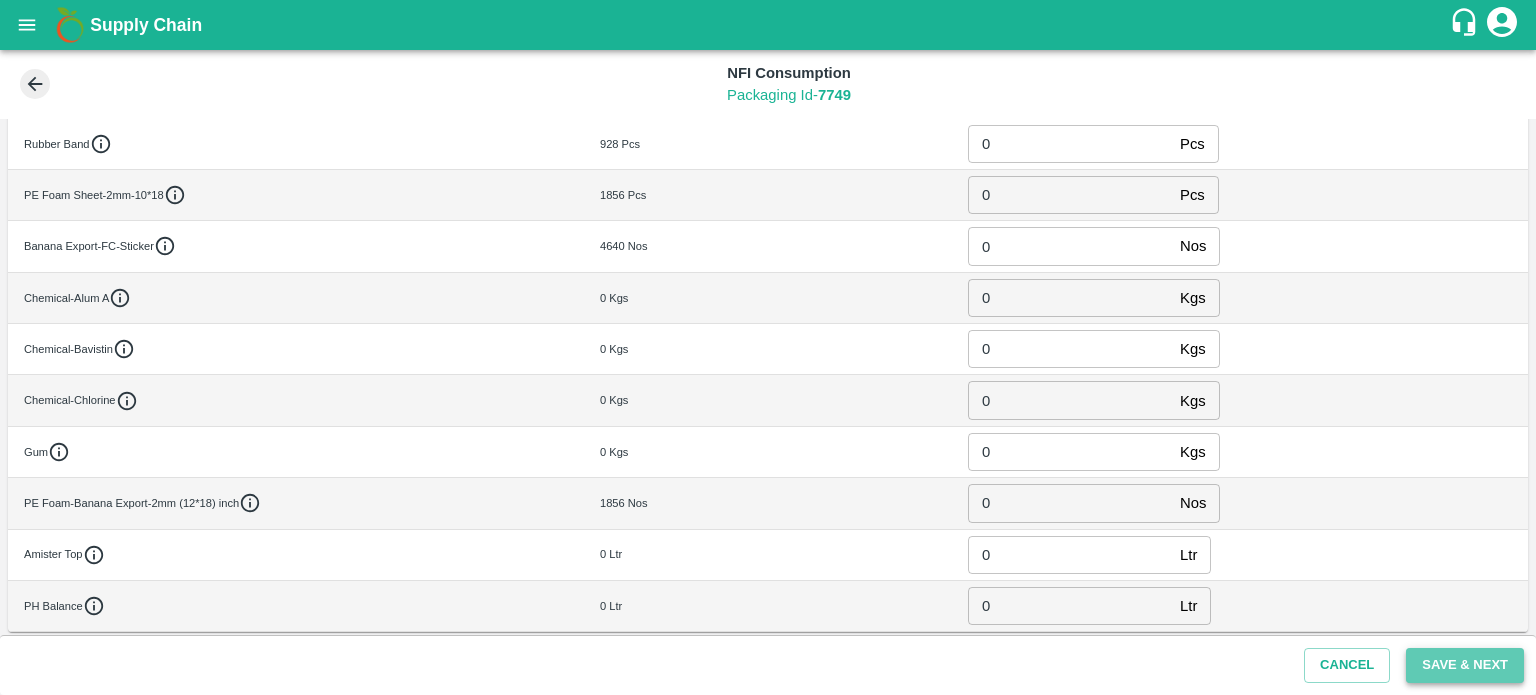 click on "Save & Next" at bounding box center (1465, 665) 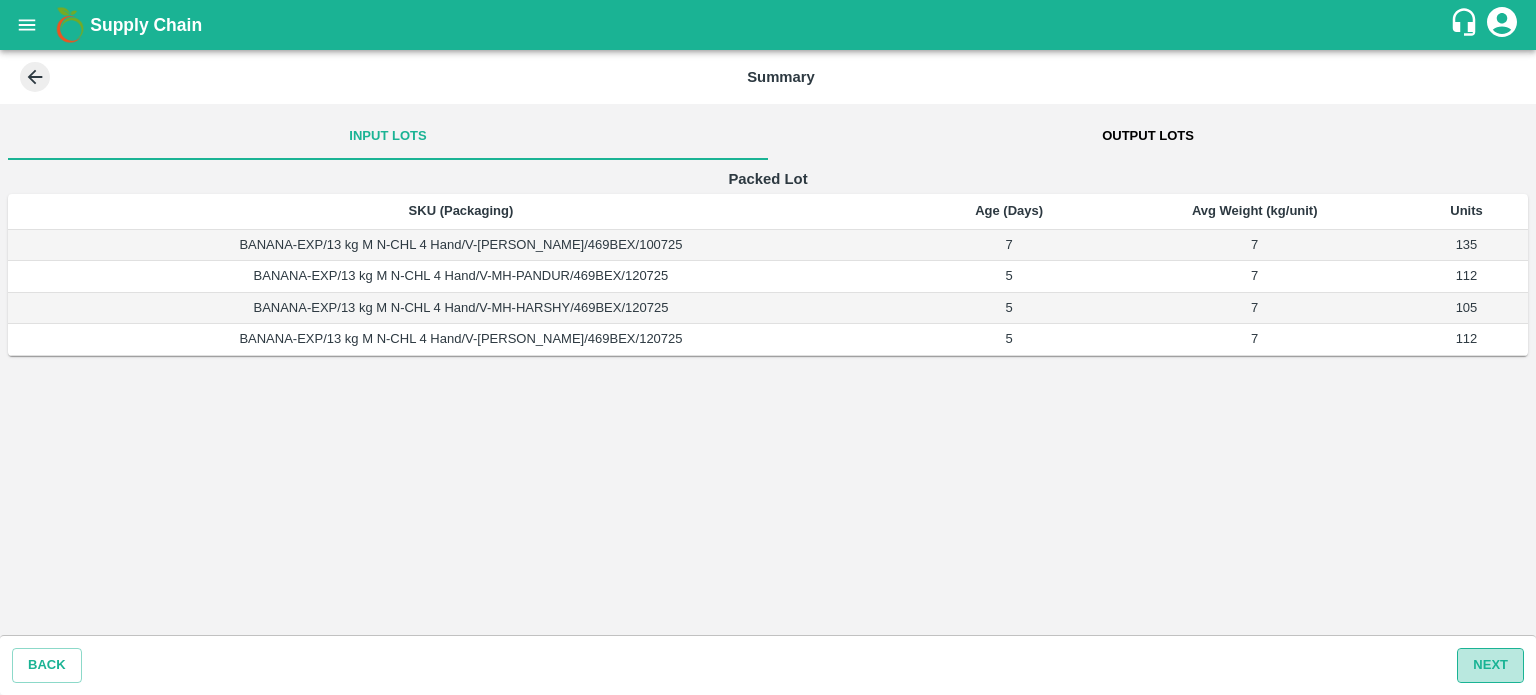 click on "Next" at bounding box center (1490, 665) 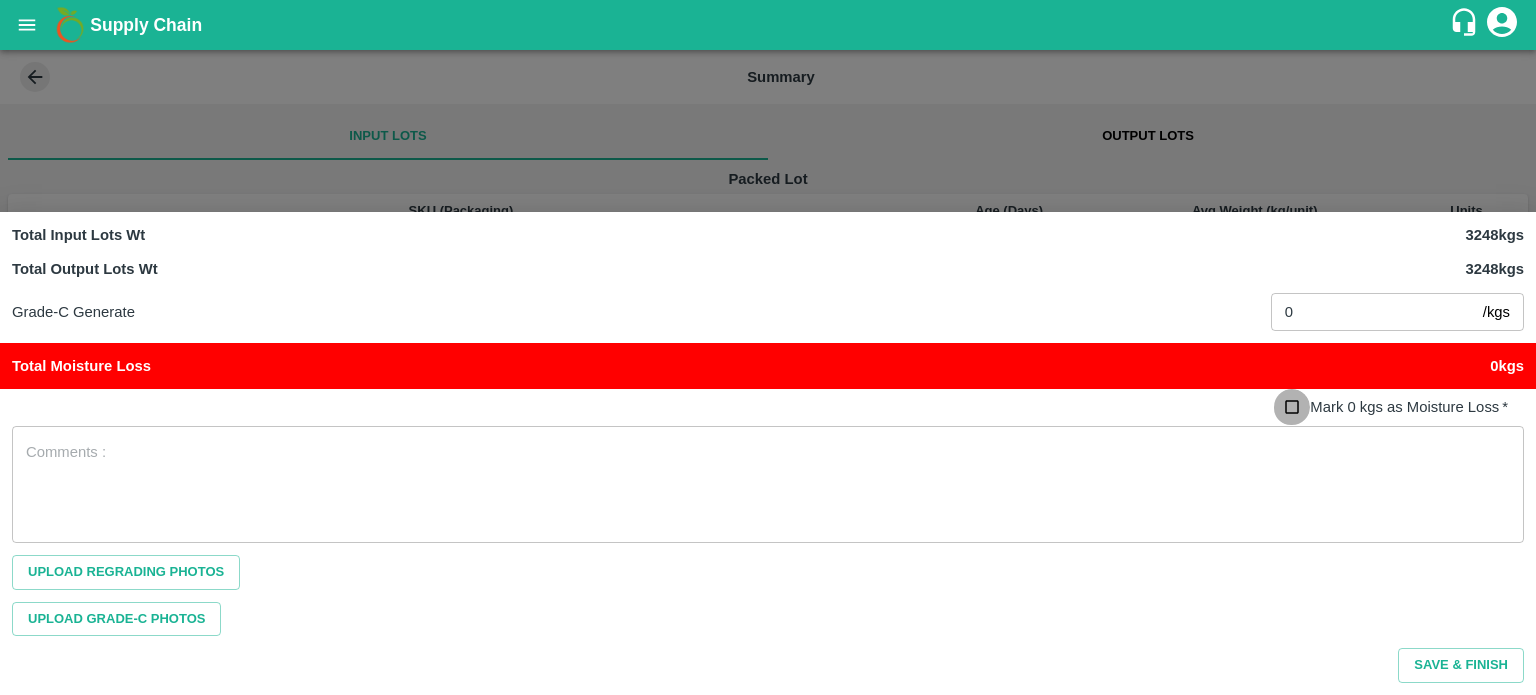 click on "Mark 0 kgs as Moisture Loss   *" at bounding box center (1292, 407) 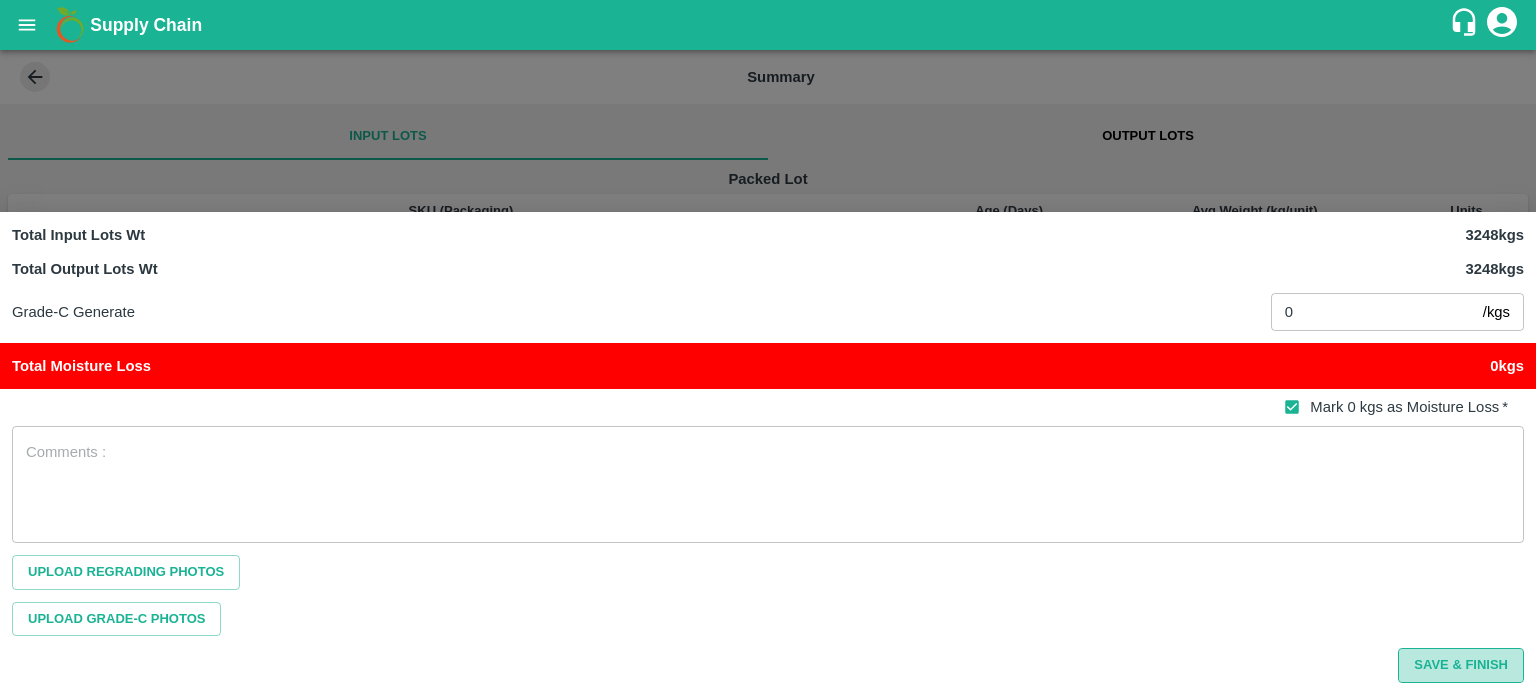 click on "Save & Finish" at bounding box center [1461, 665] 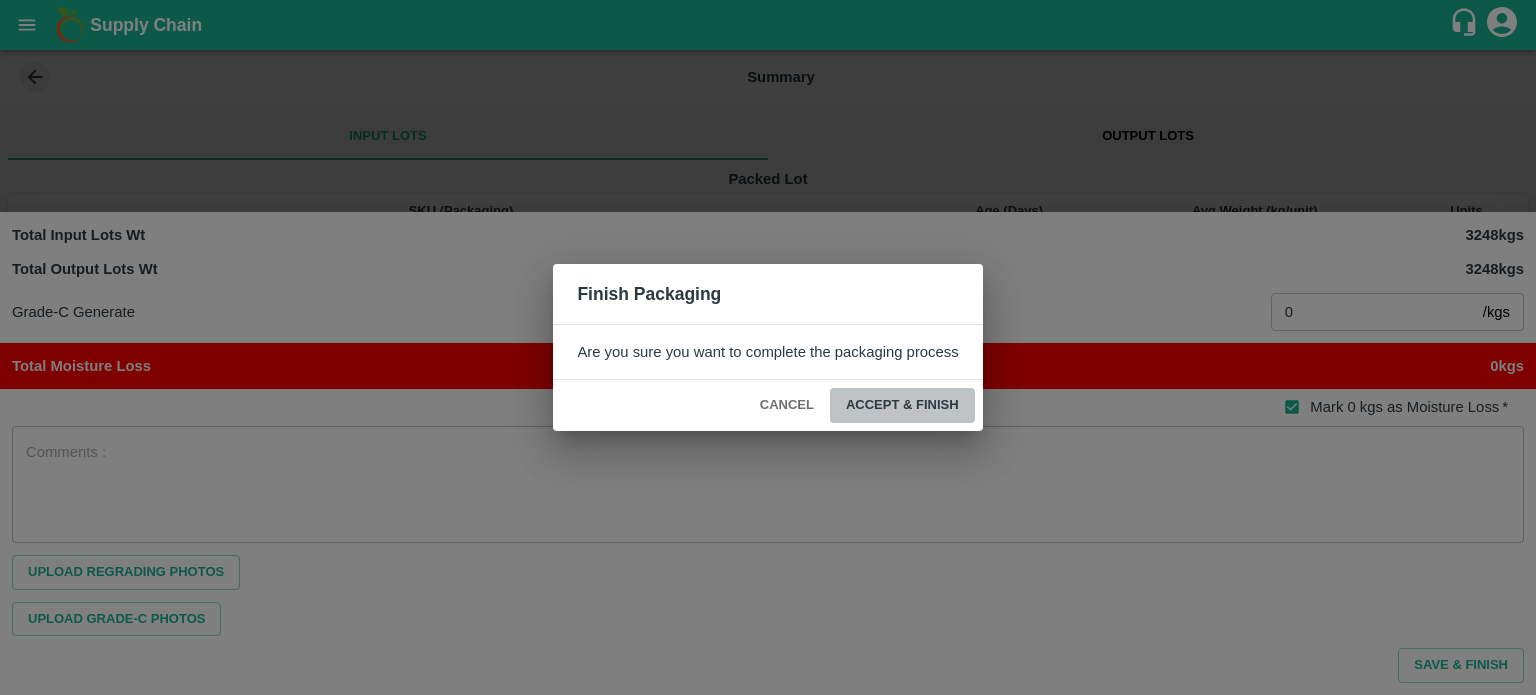 click on "ACCEPT & FINISH" at bounding box center [902, 405] 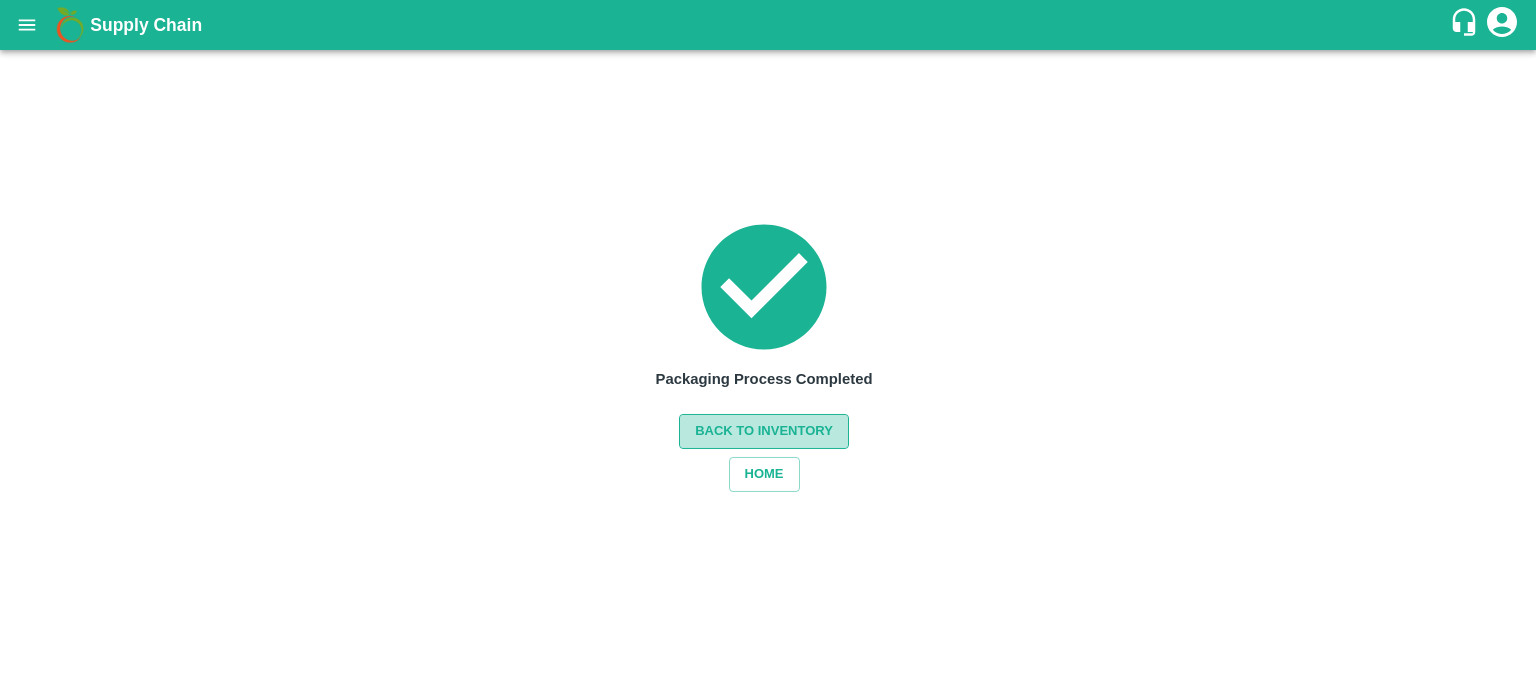 click on "Back to Inventory" at bounding box center (764, 431) 